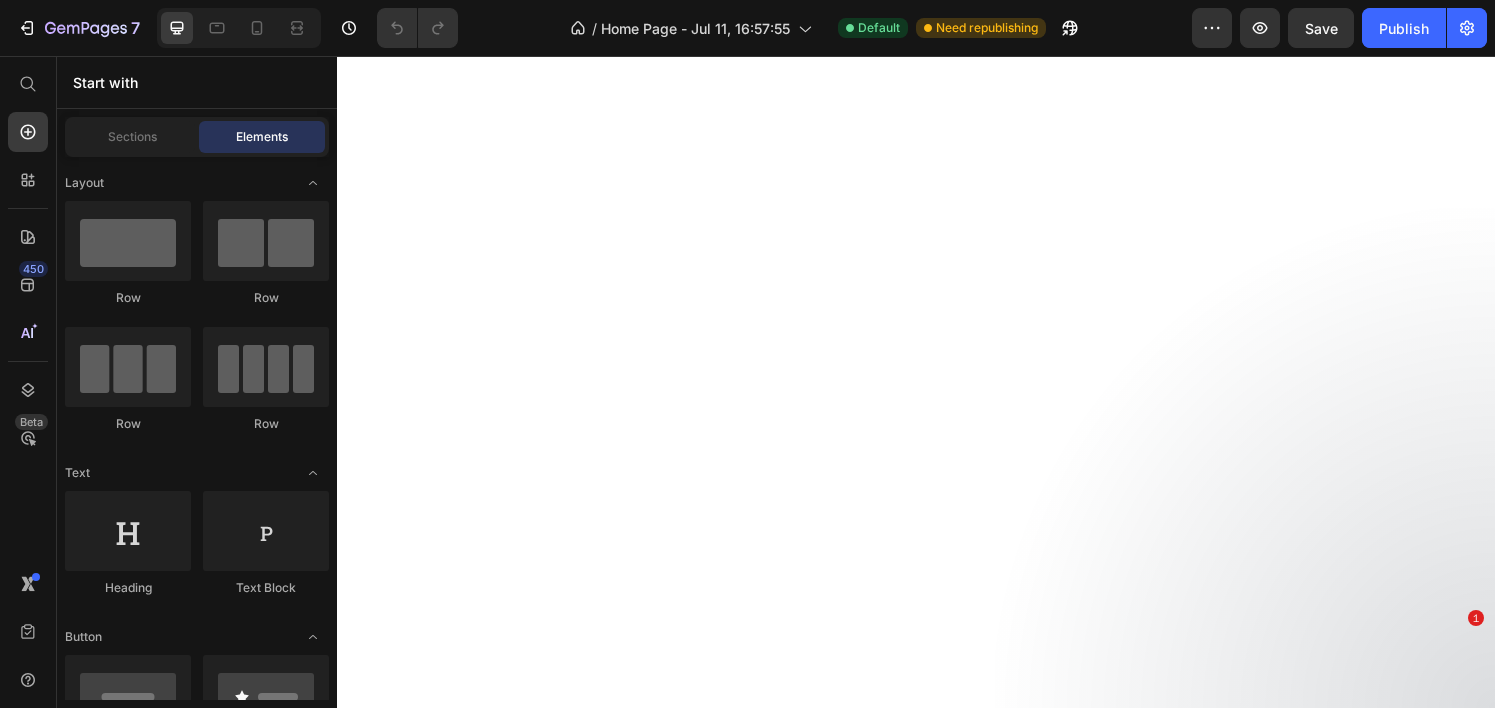 scroll, scrollTop: 0, scrollLeft: 0, axis: both 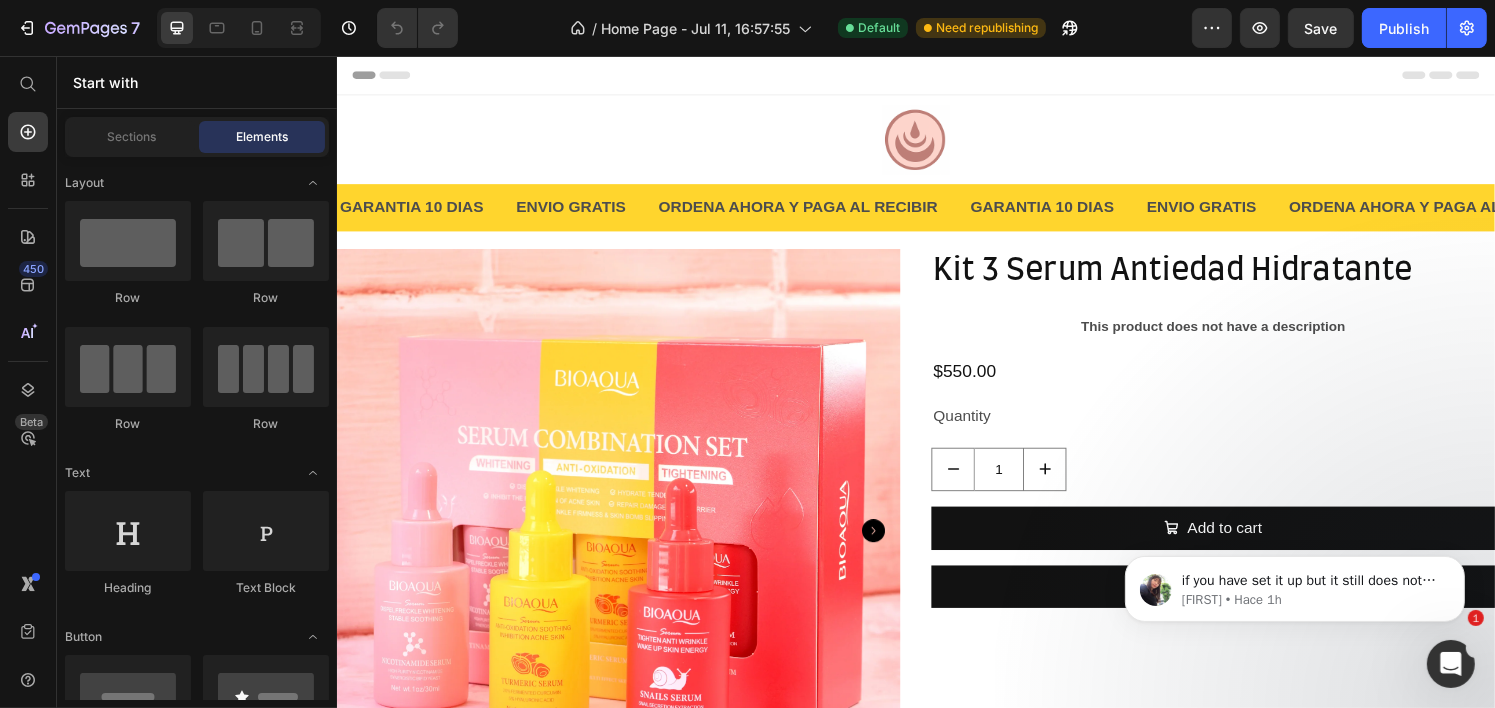 click 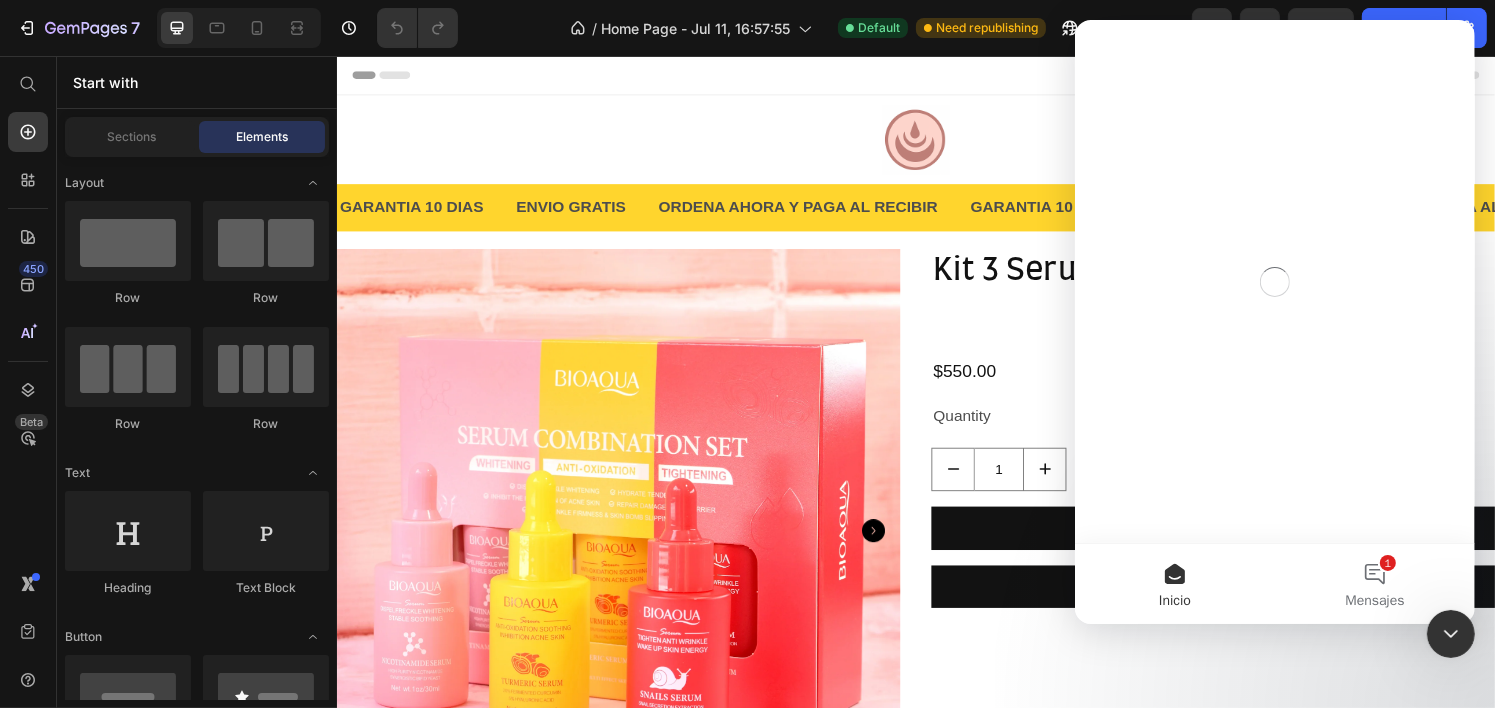 scroll, scrollTop: 0, scrollLeft: 0, axis: both 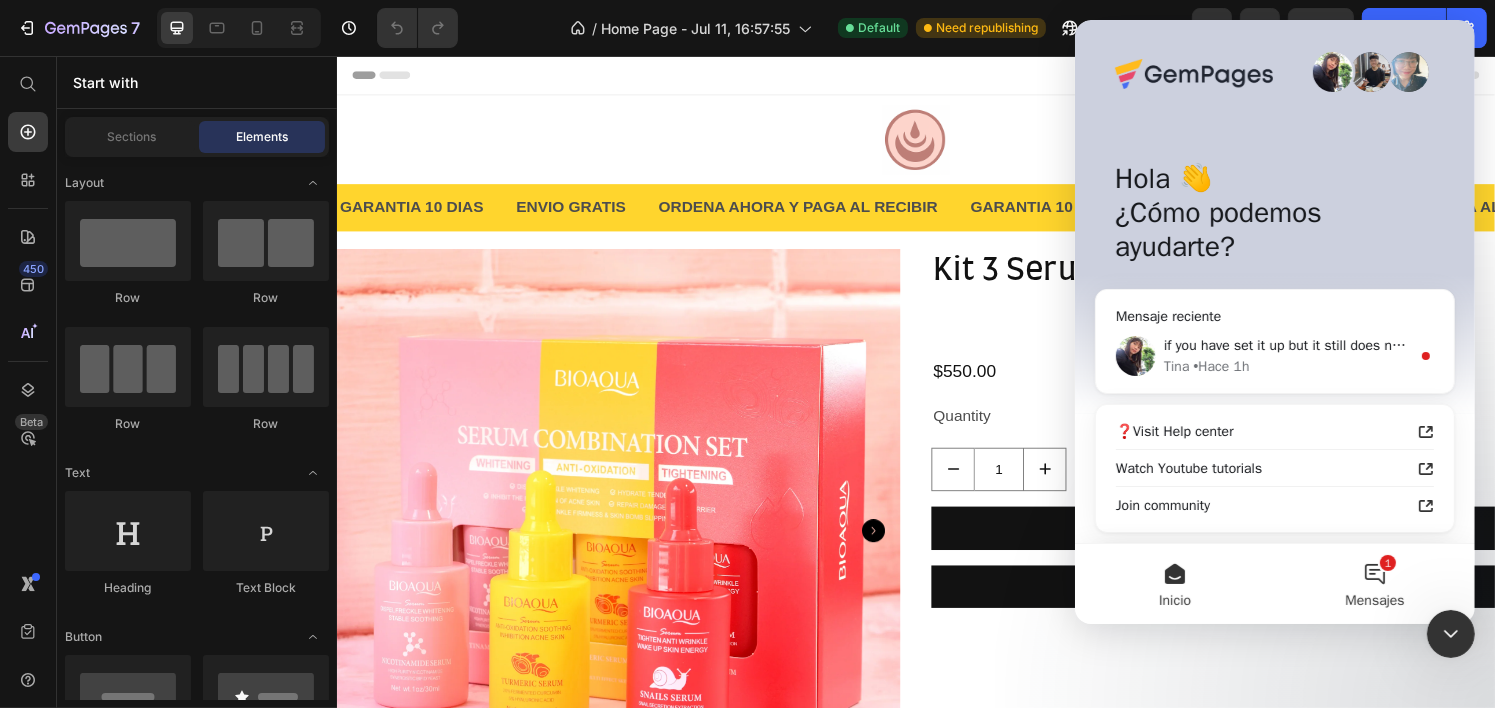 click on "1 Mensajes" at bounding box center [1374, 584] 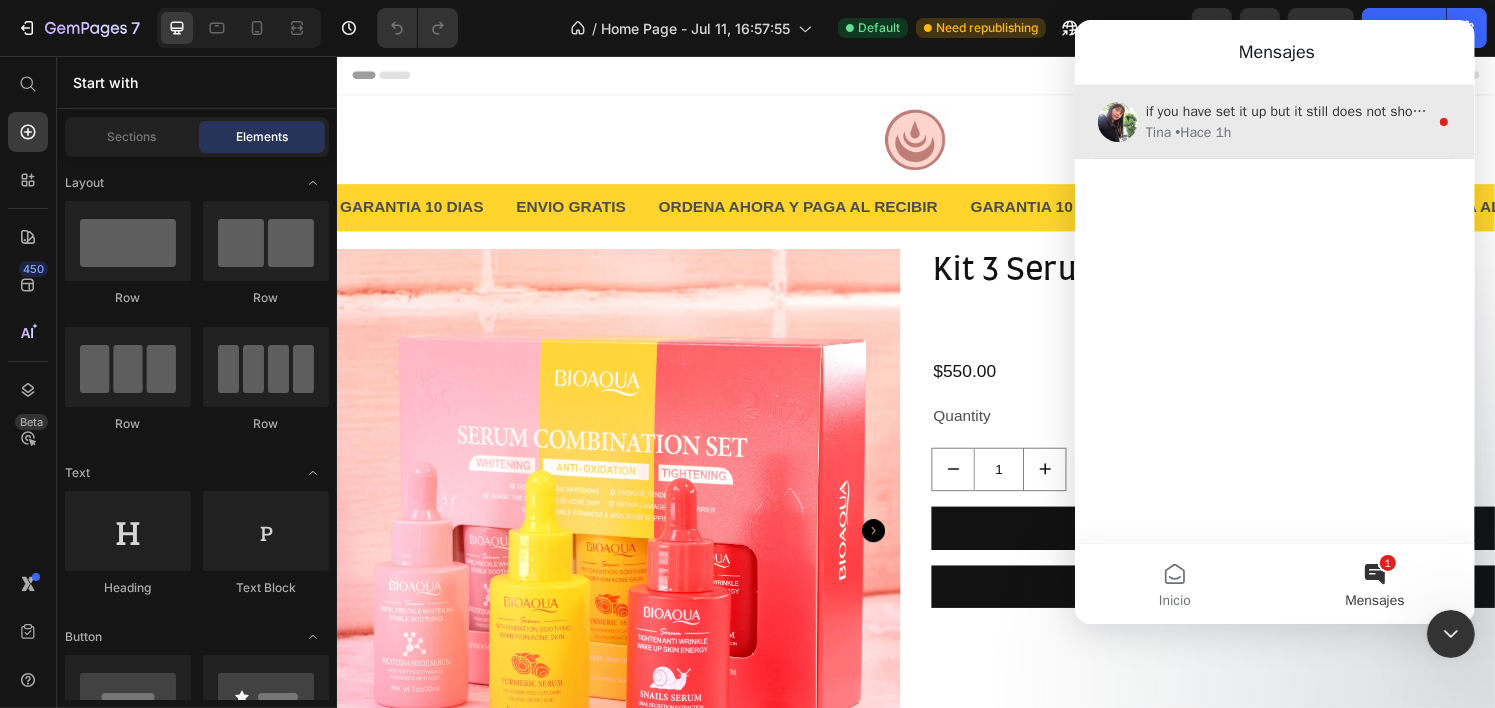 click on "if you have set it up but it still does not show on your end, we would like to have temporary access to your store via Shopify collaborator access. The access is strictly for support purposes only. You can refer here for our Data Privacy. ​﻿ ﻿Please provide the Collaborator Code so I can send you the access request.  ﻿You can find this code in Shopify Admin > Settings > Users > Security [FIRST] •  Hace 1h" at bounding box center [1274, 122] 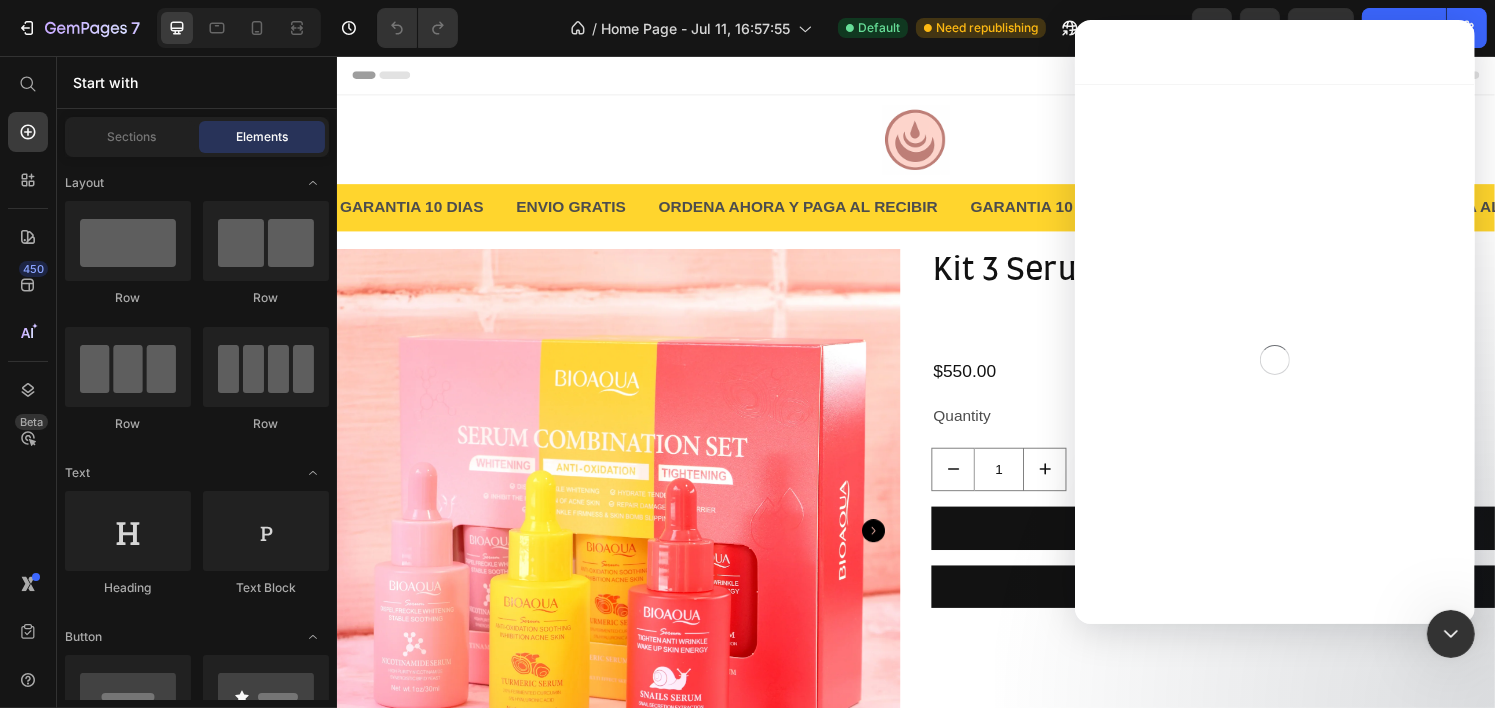 scroll, scrollTop: 3, scrollLeft: 0, axis: vertical 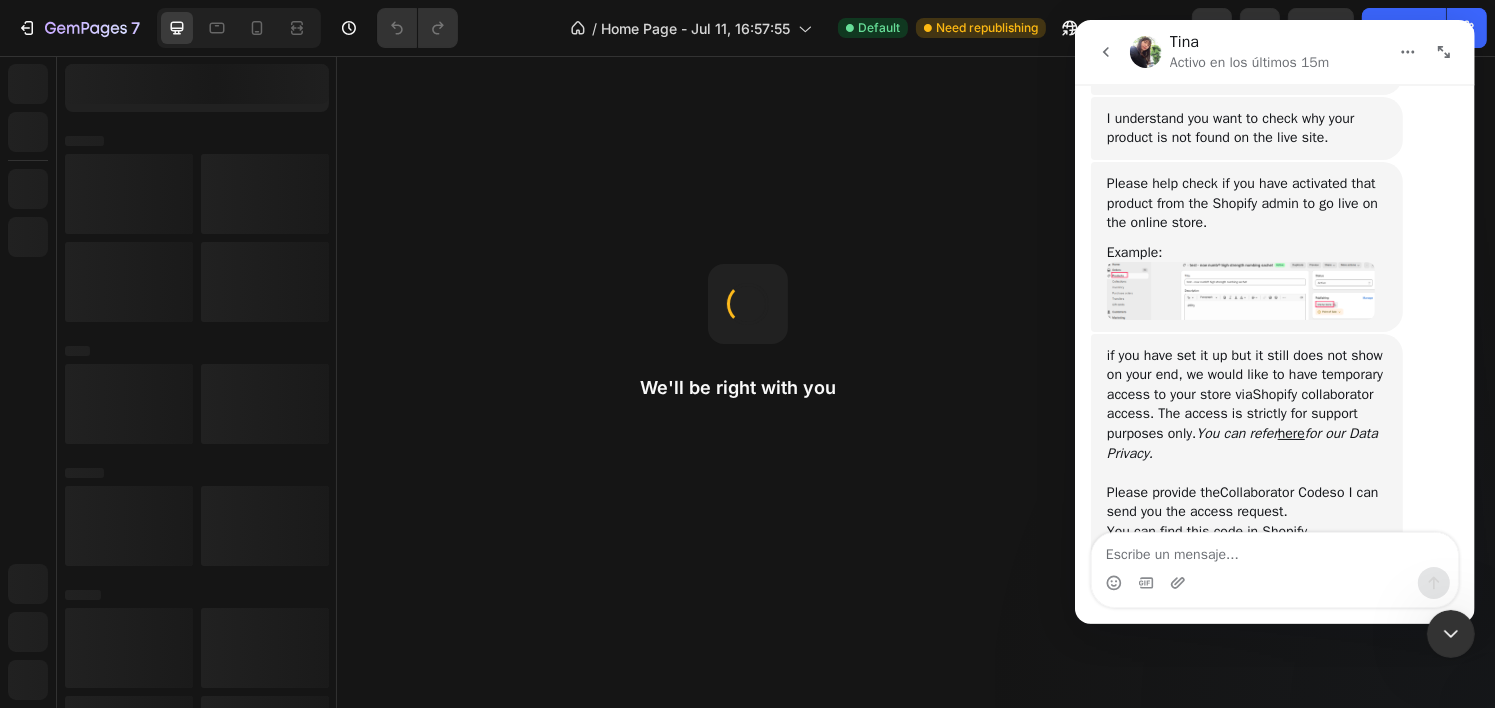 click at bounding box center [1240, 290] 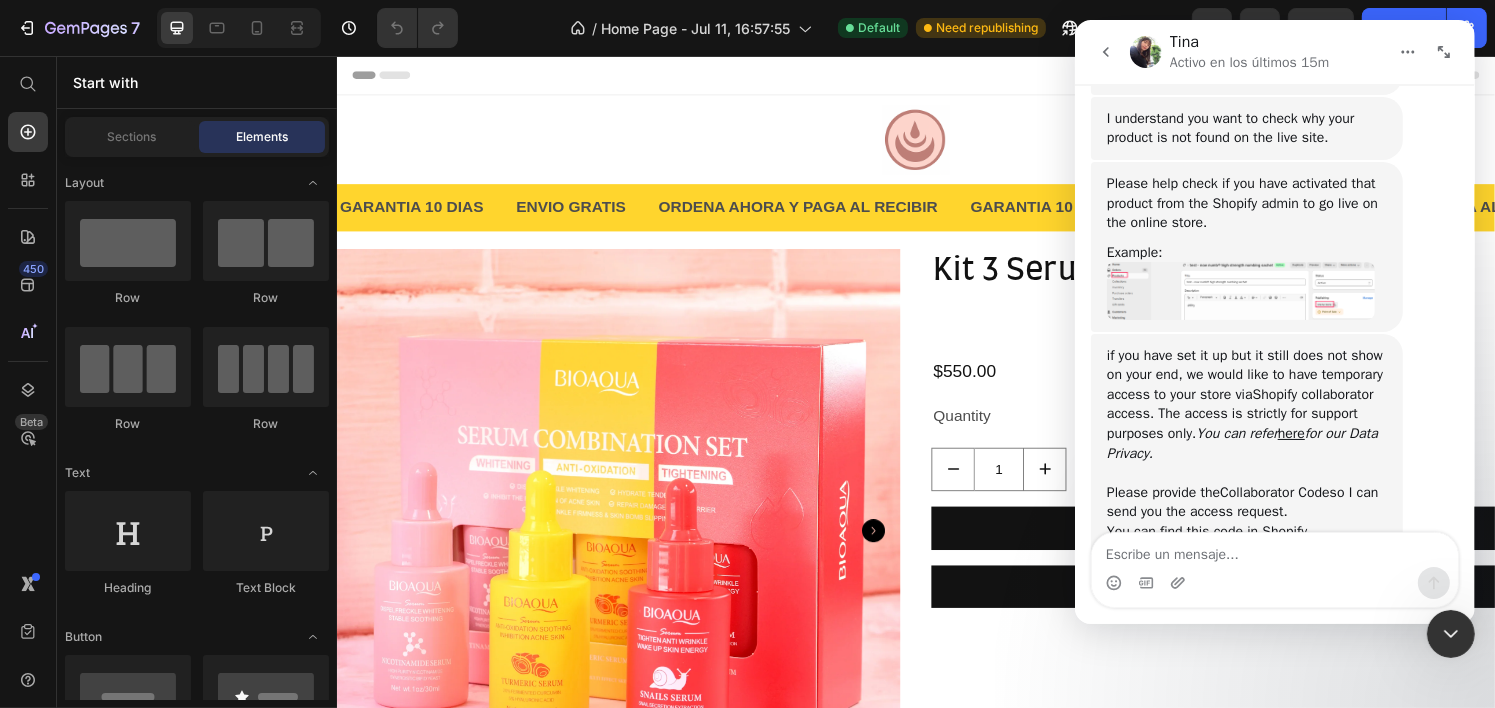 scroll, scrollTop: 0, scrollLeft: 0, axis: both 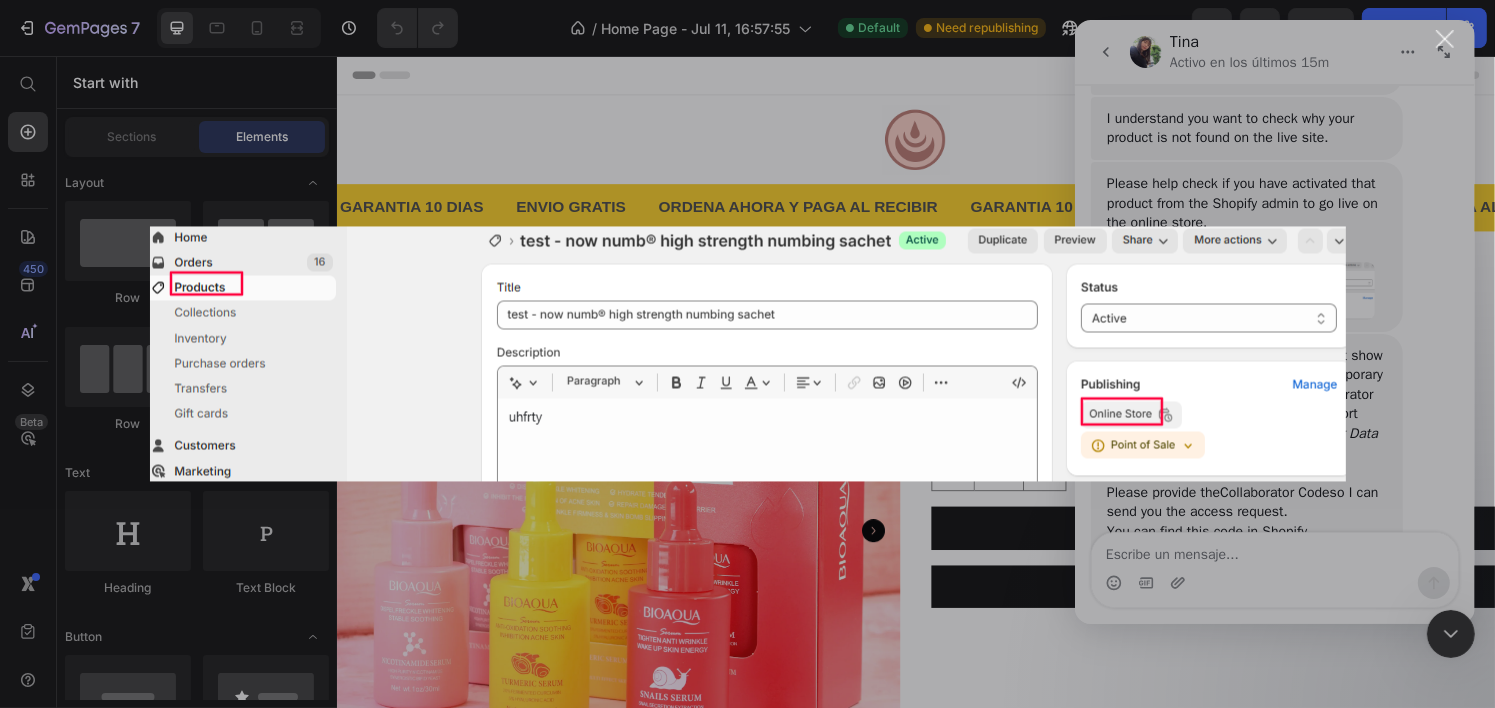 click at bounding box center [747, 354] 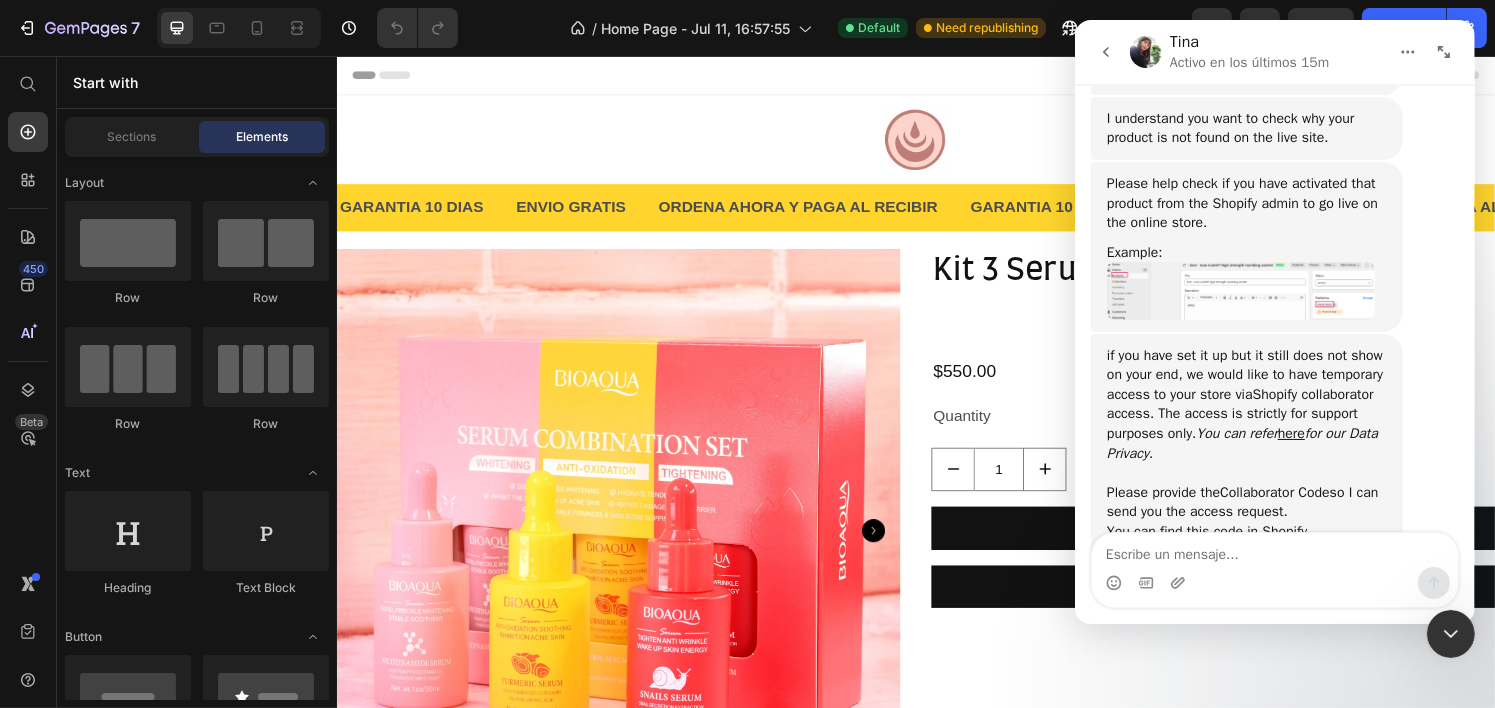 click at bounding box center [1240, 290] 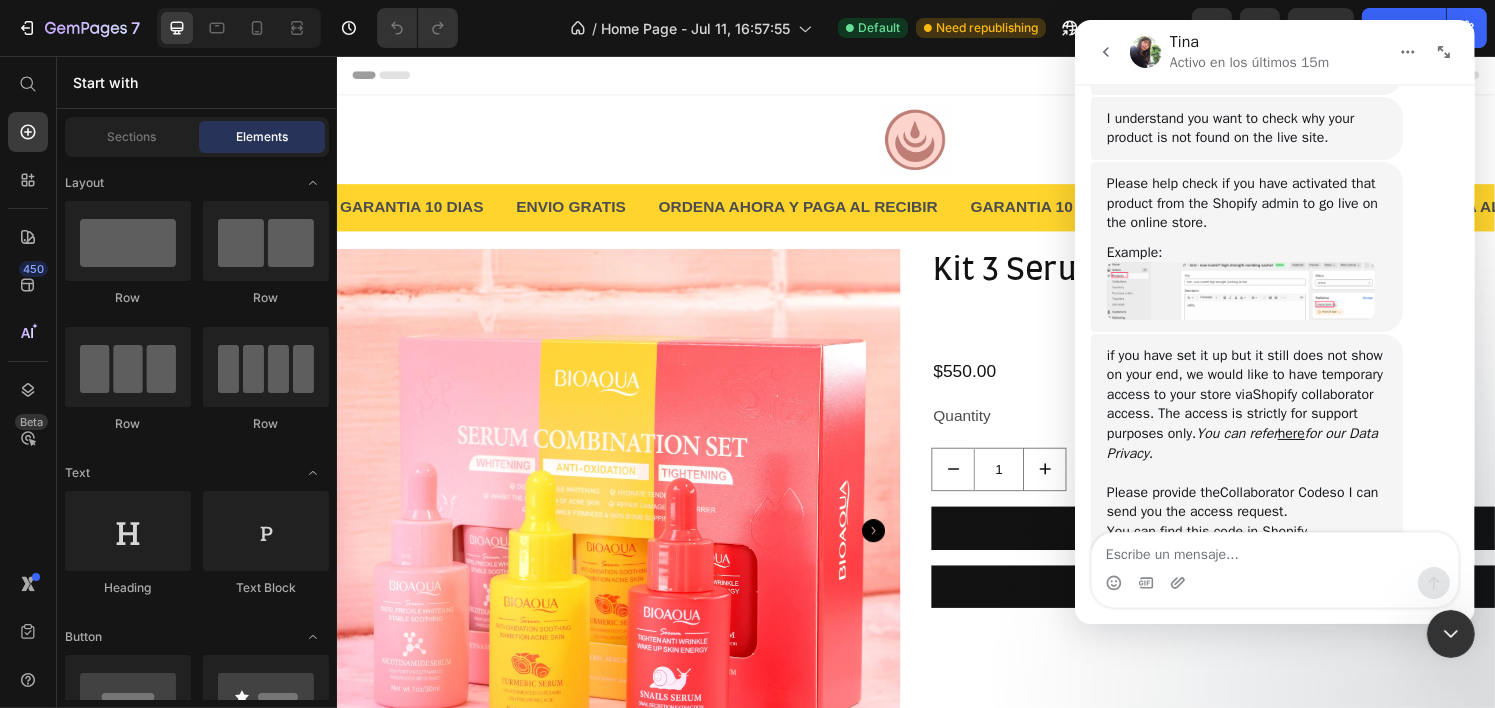 scroll, scrollTop: 0, scrollLeft: 0, axis: both 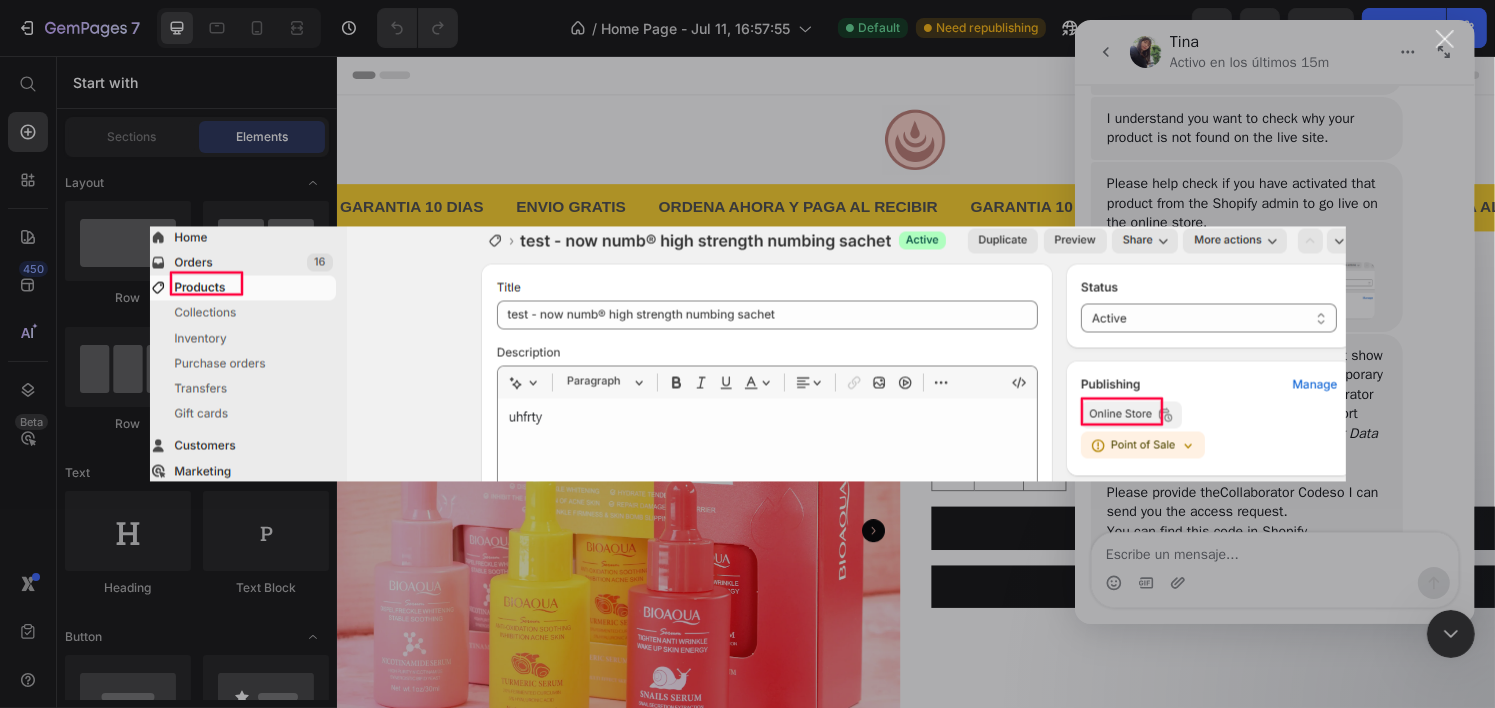 click at bounding box center [747, 354] 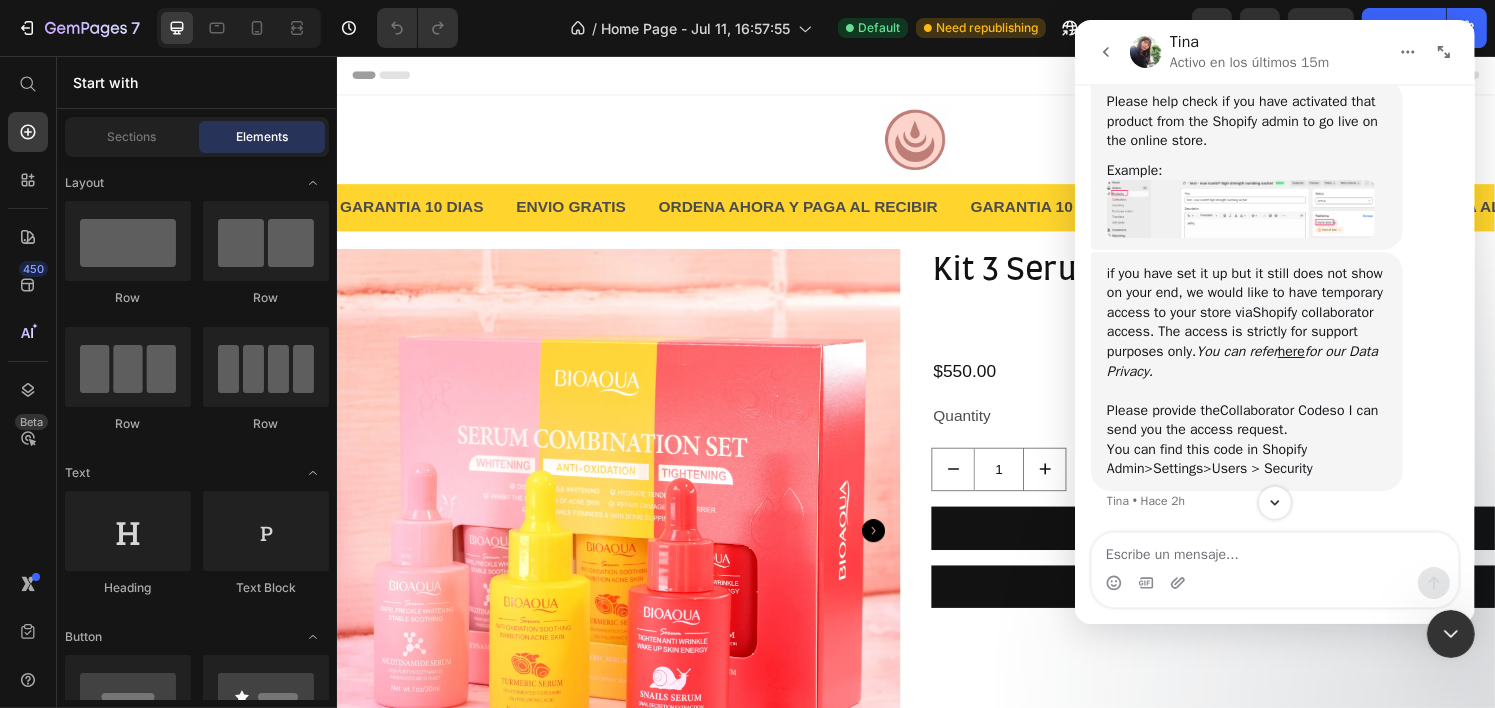 scroll, scrollTop: 1223, scrollLeft: 0, axis: vertical 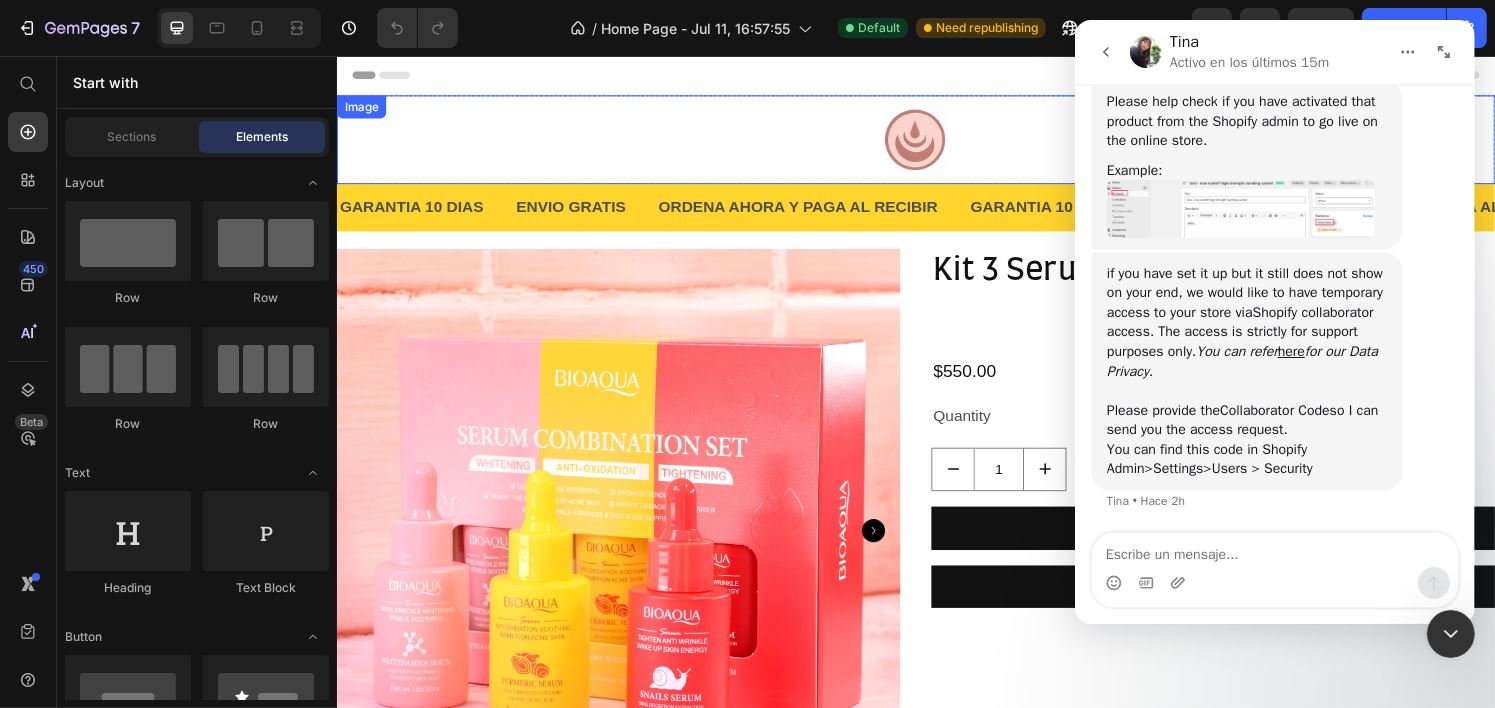 click at bounding box center [936, 143] 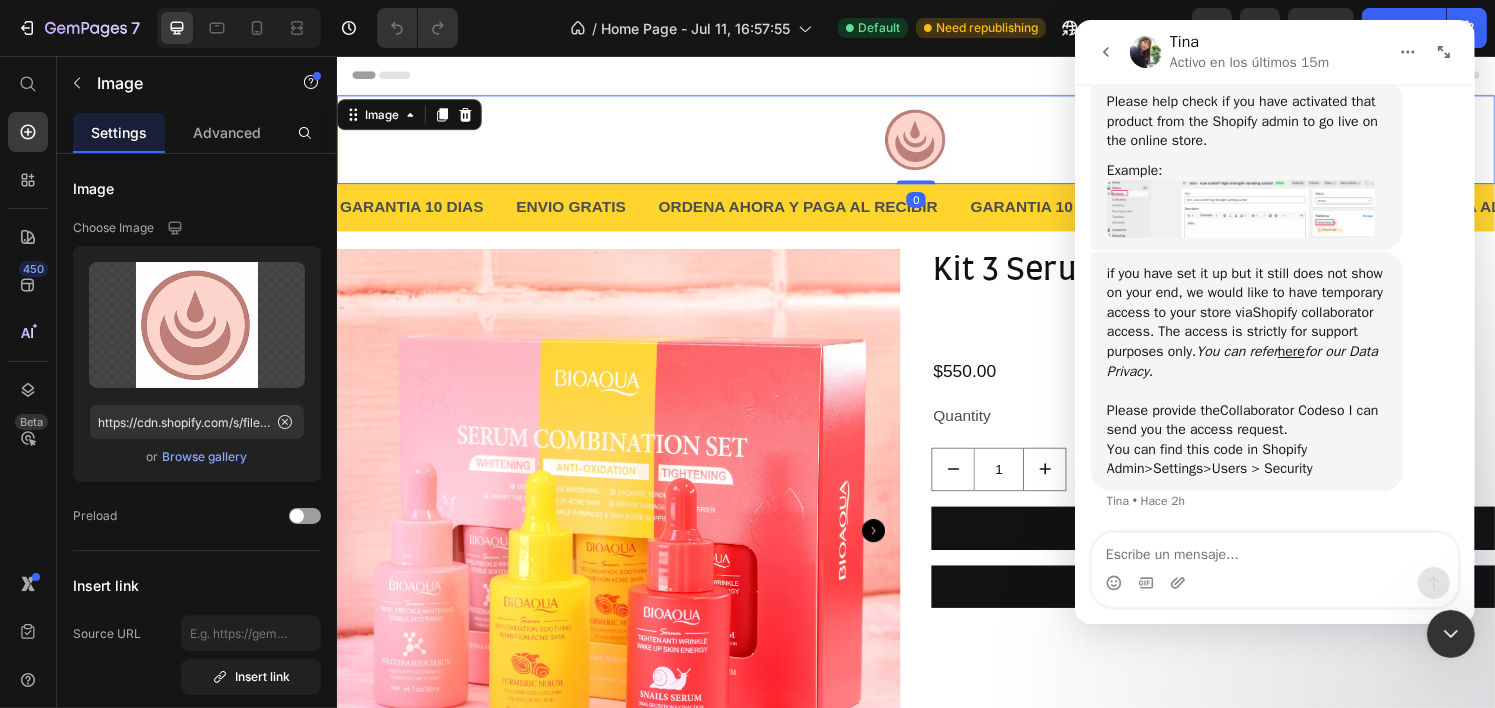 click on "Header" at bounding box center (936, 76) 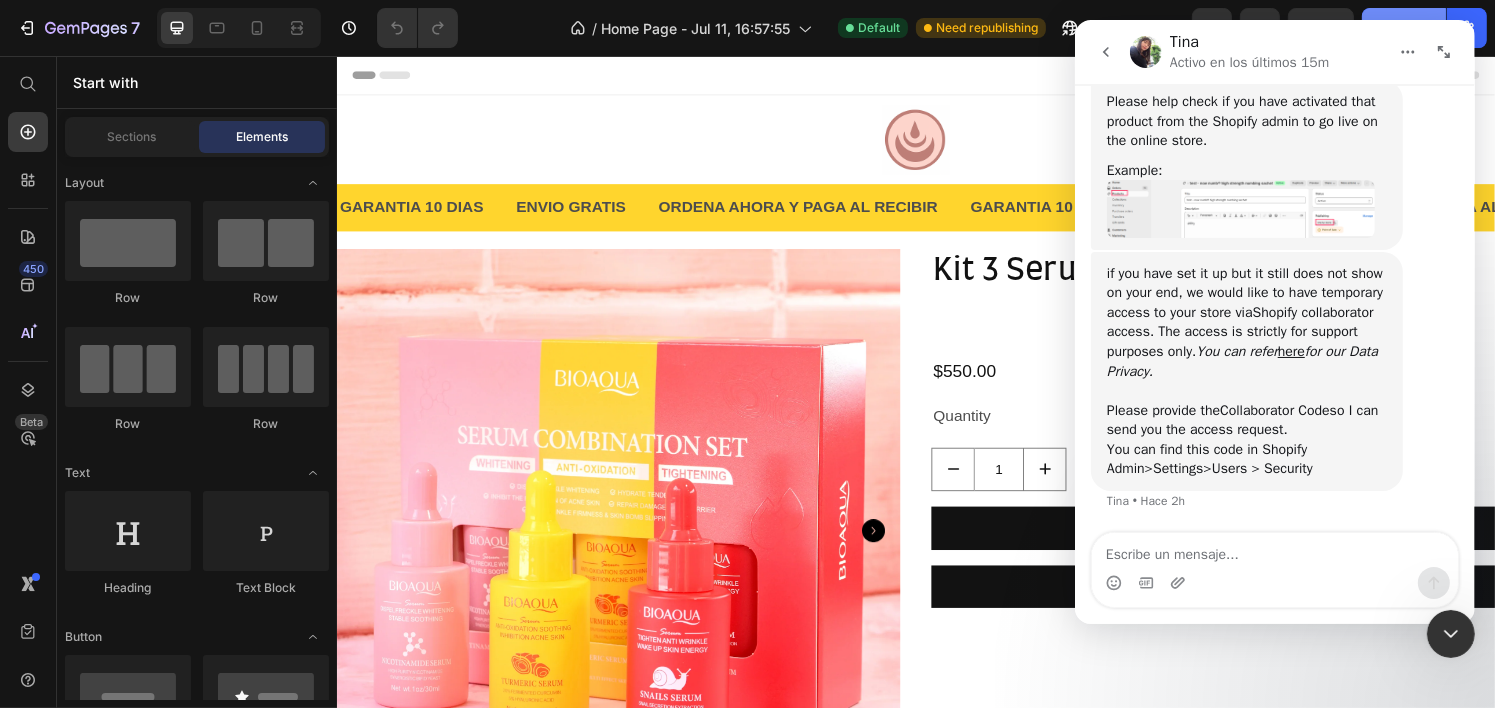 click on "Publish" 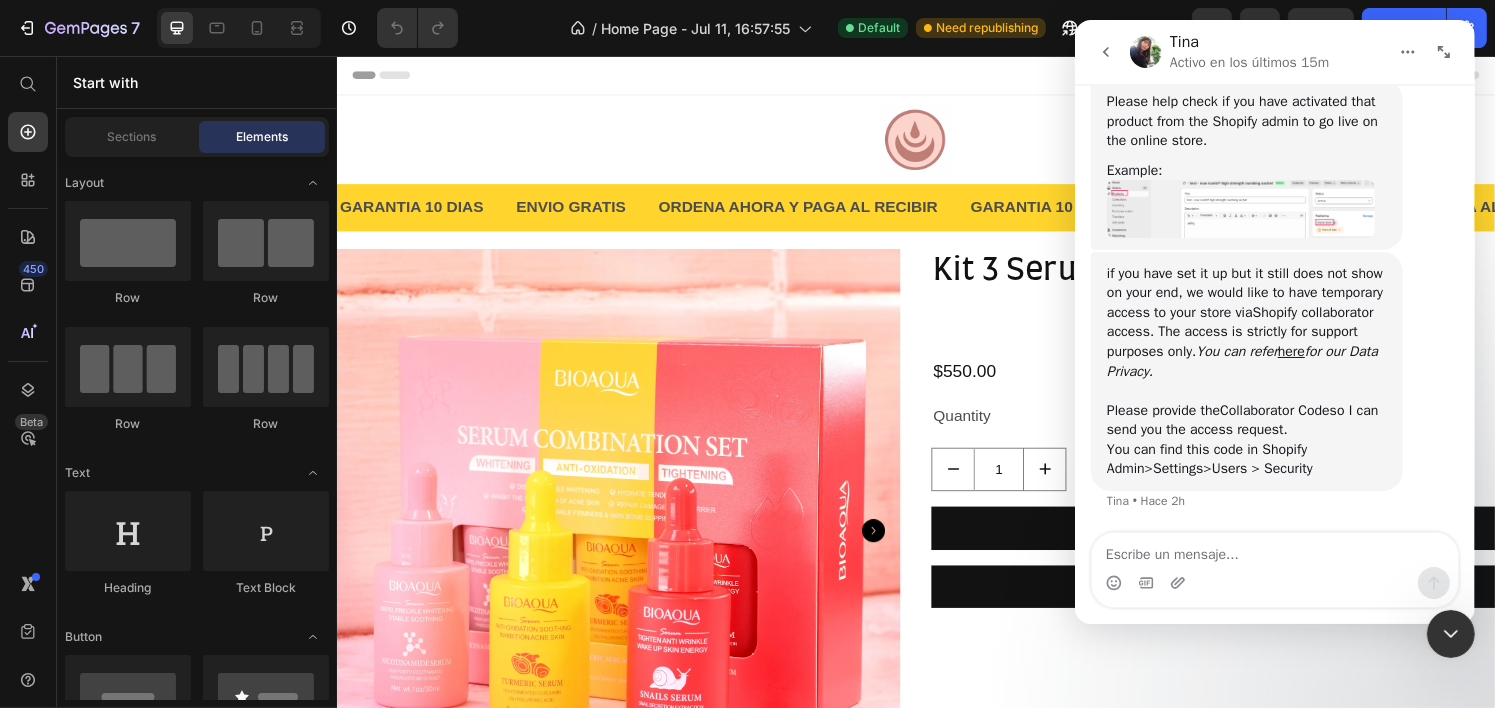 click at bounding box center [1450, 633] 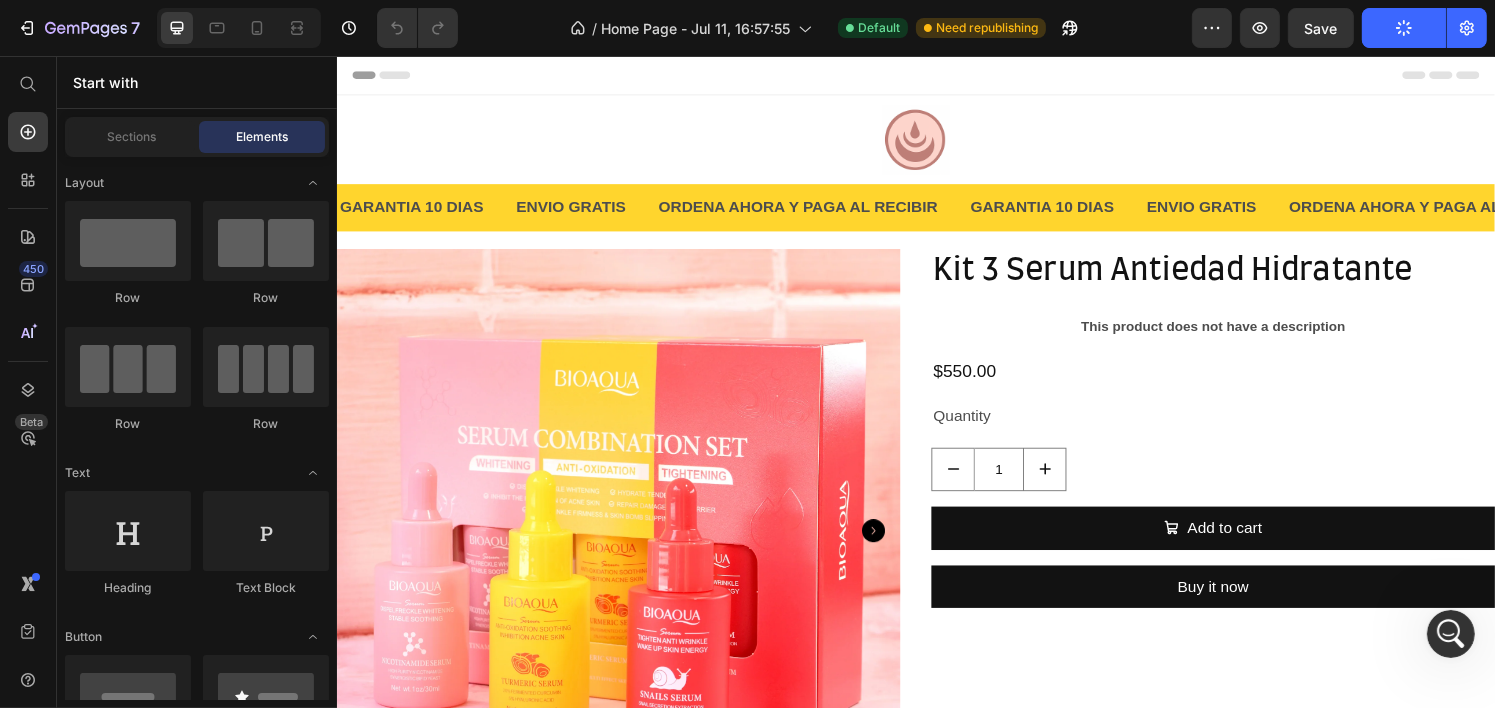 scroll, scrollTop: 0, scrollLeft: 0, axis: both 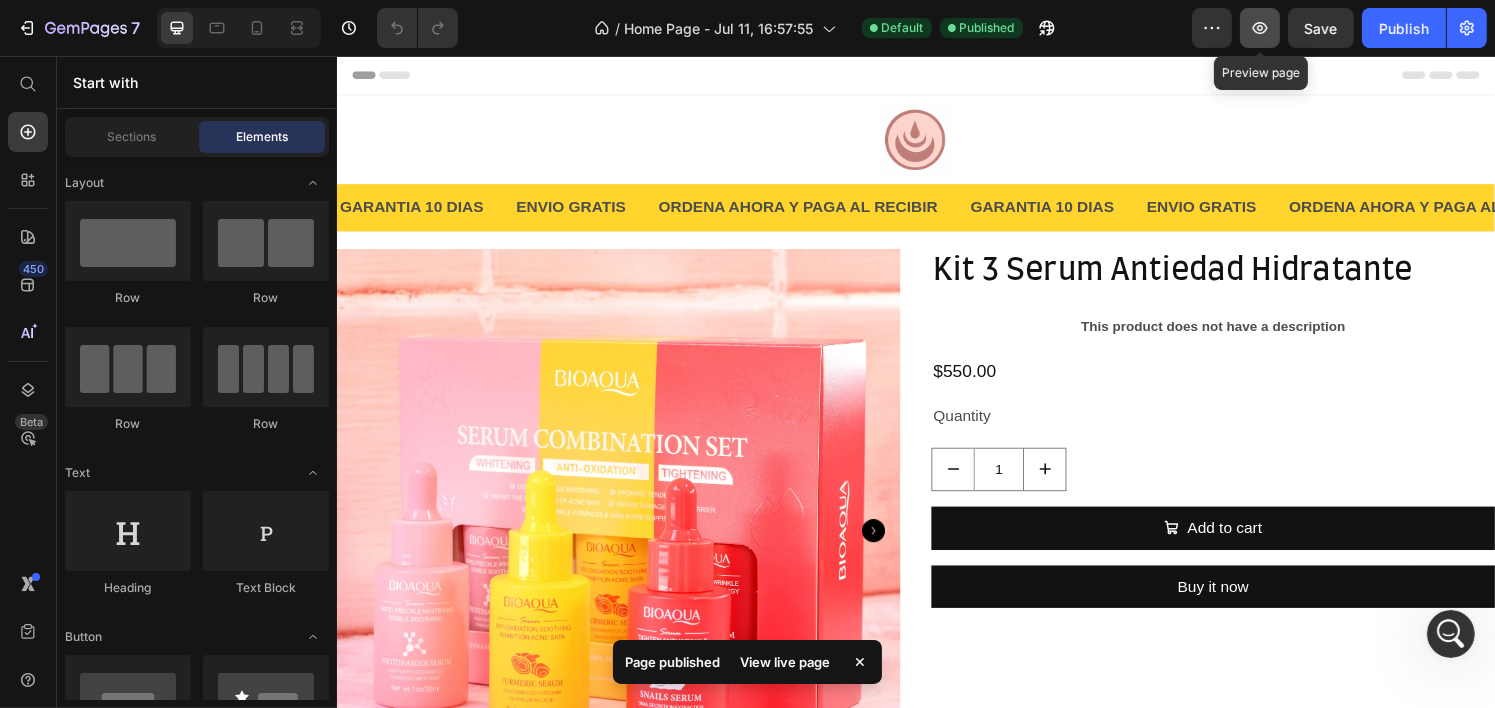 click 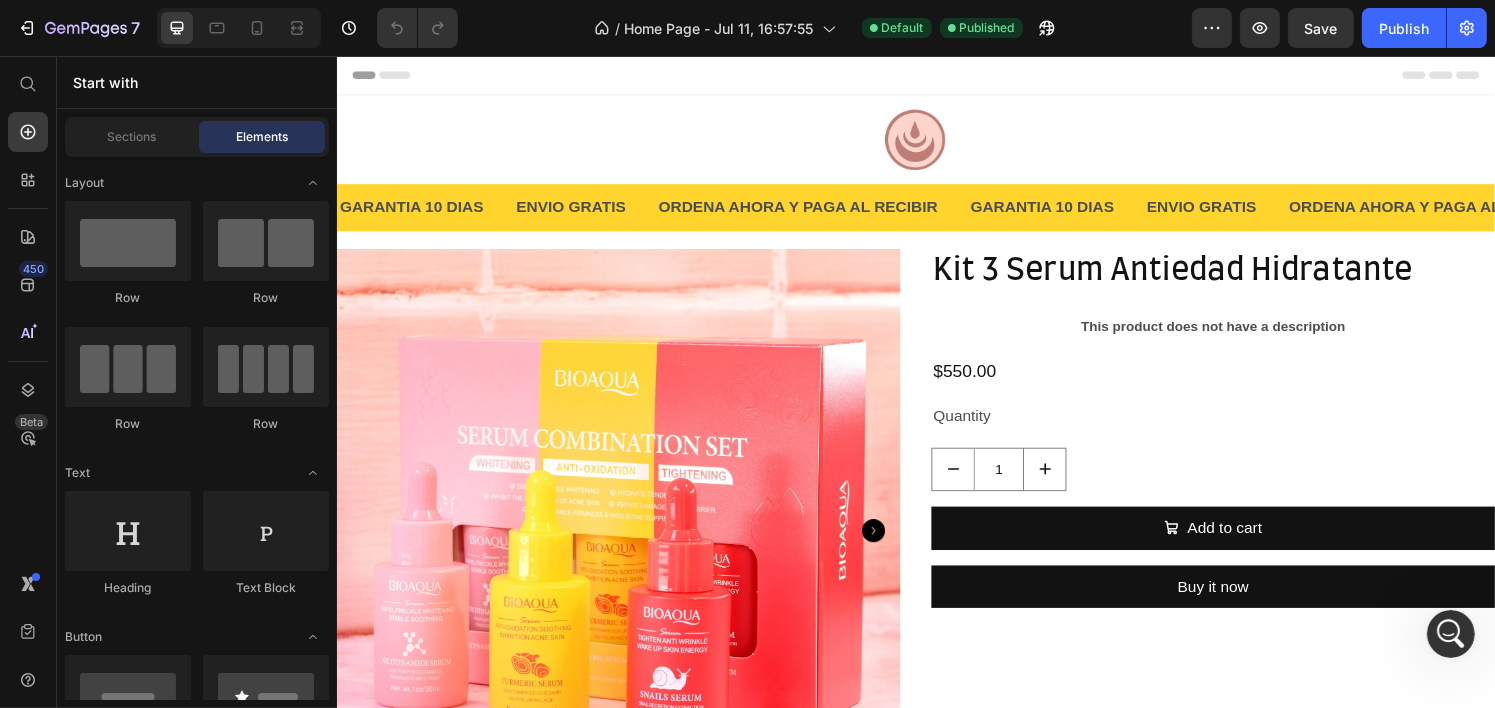 click at bounding box center [1450, 633] 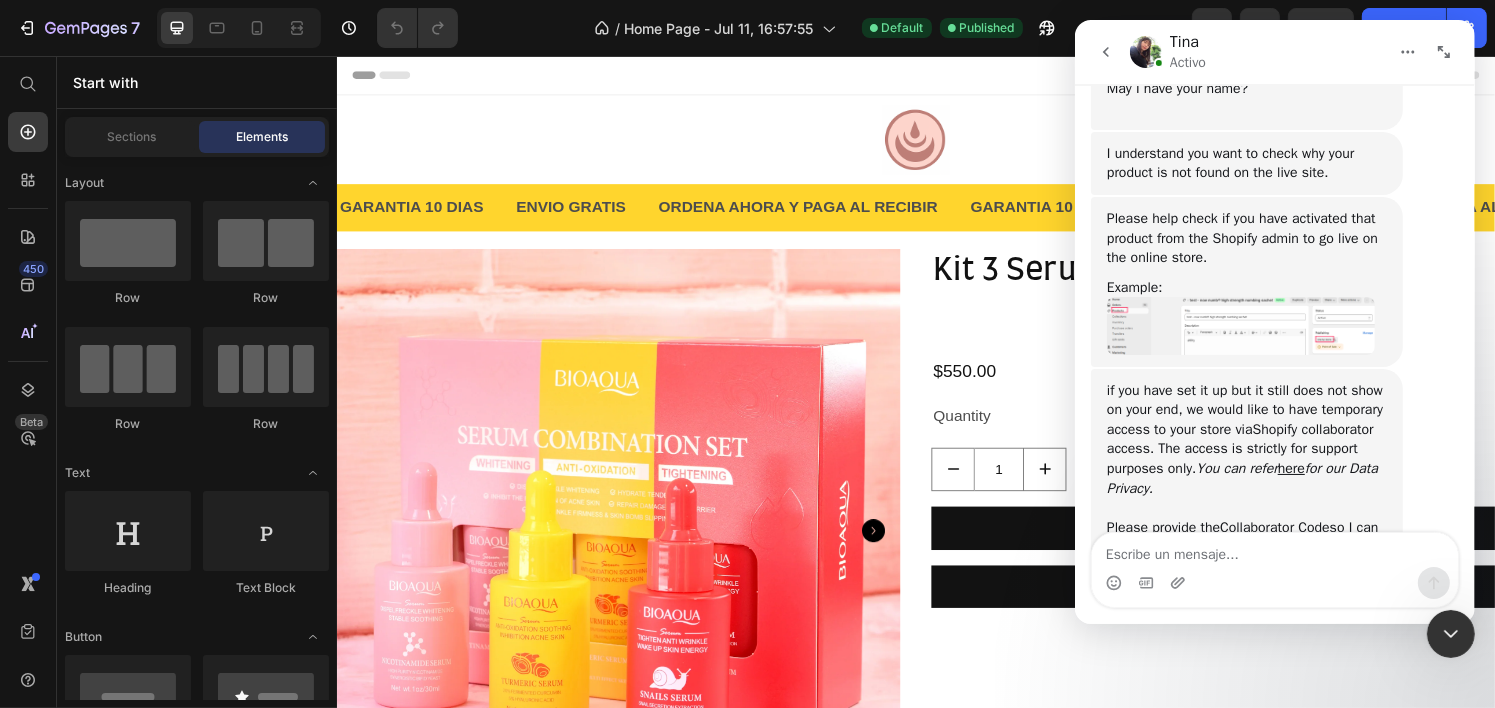 scroll, scrollTop: 1223, scrollLeft: 0, axis: vertical 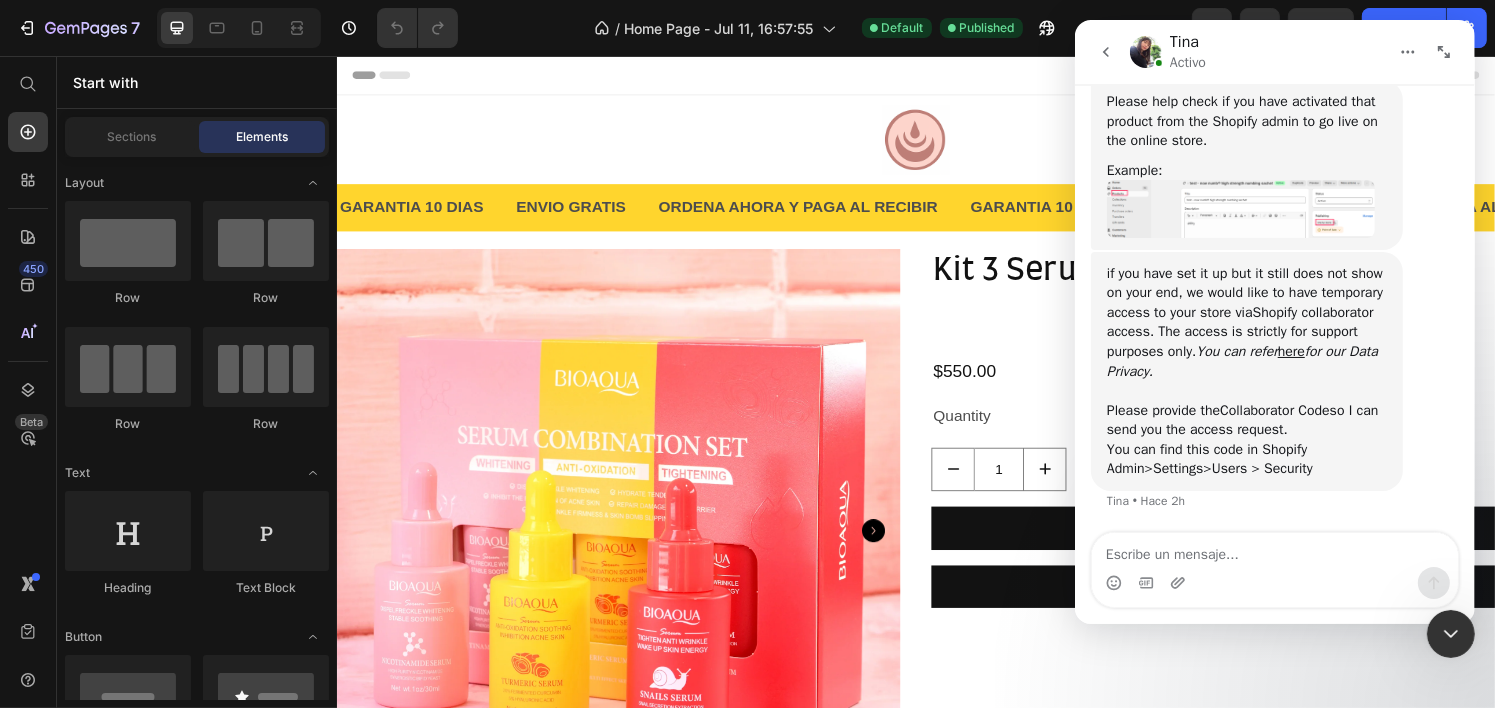 click at bounding box center [1274, 550] 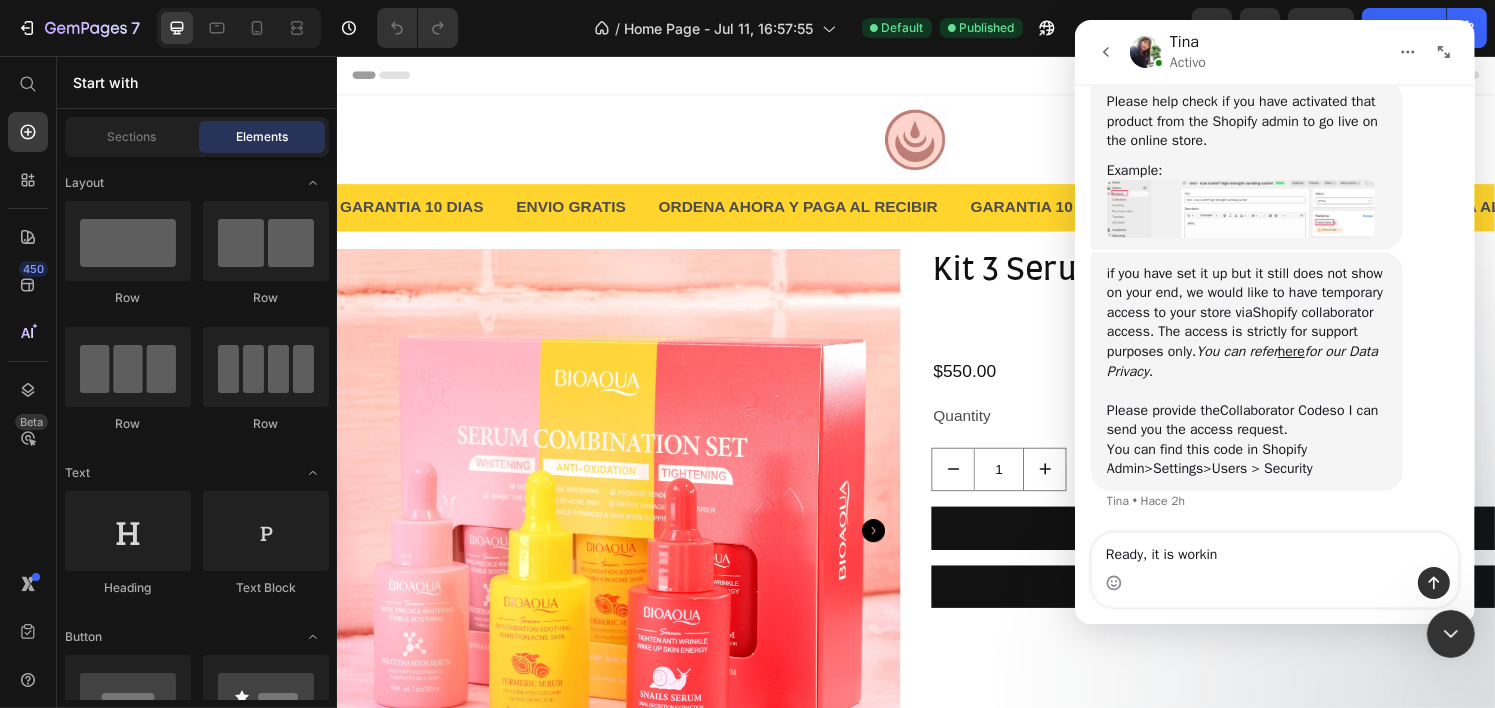 type on "Ready, it is working" 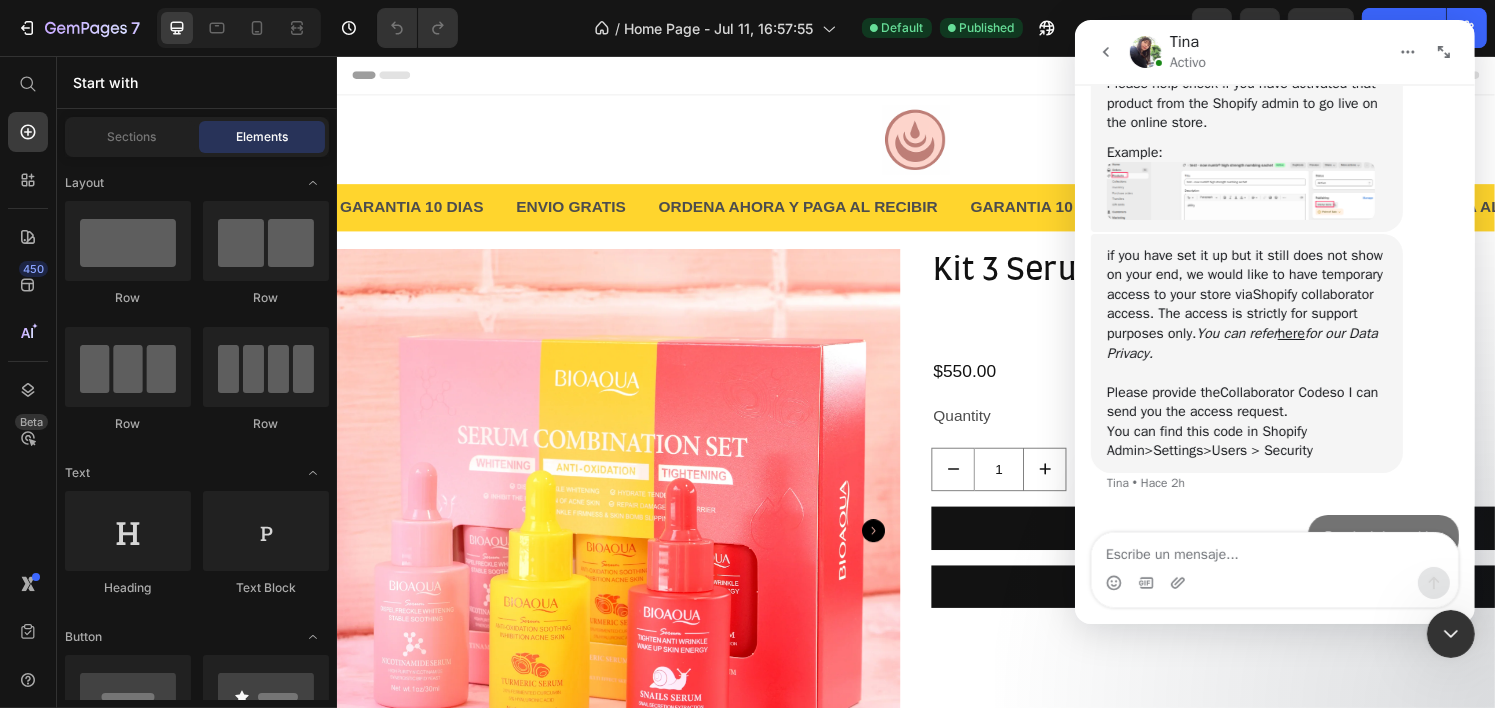 scroll, scrollTop: 1283, scrollLeft: 0, axis: vertical 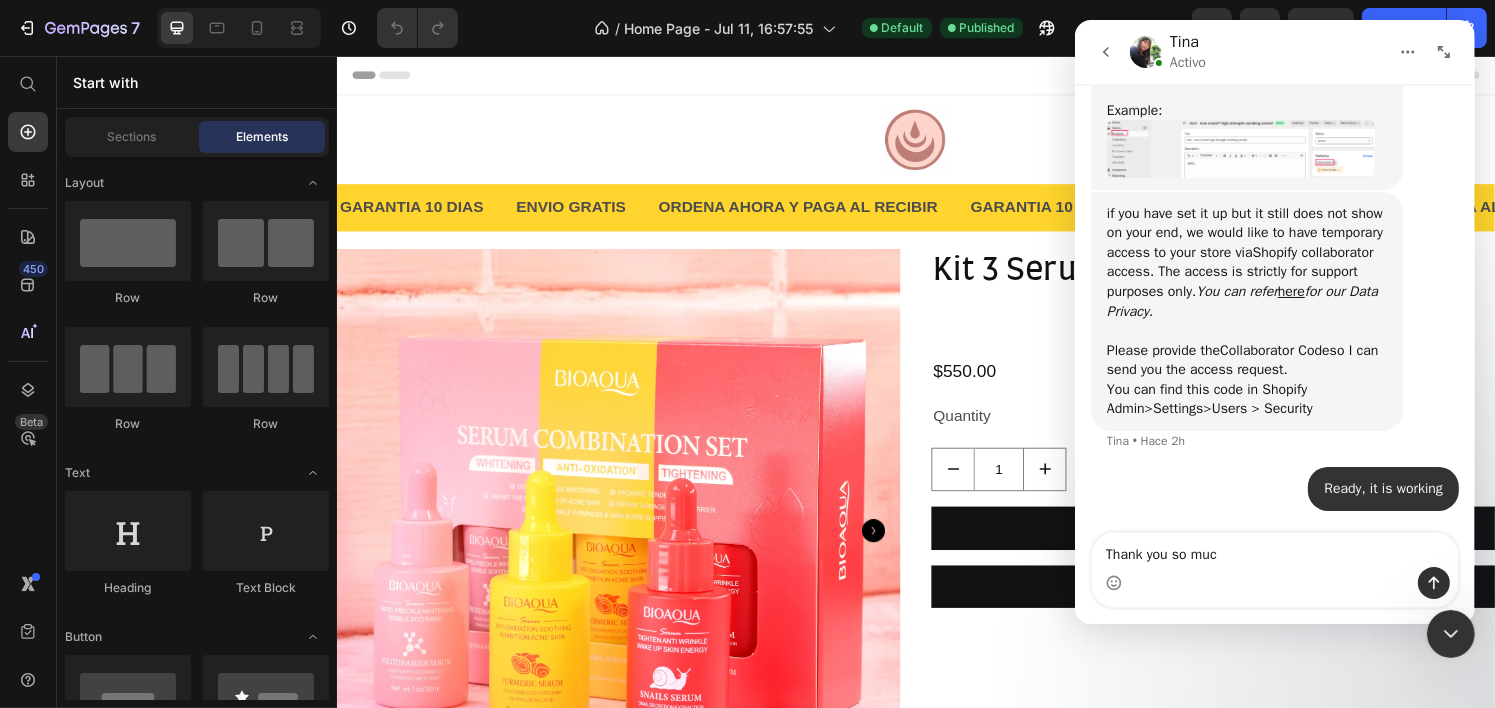 type on "Thank you so much" 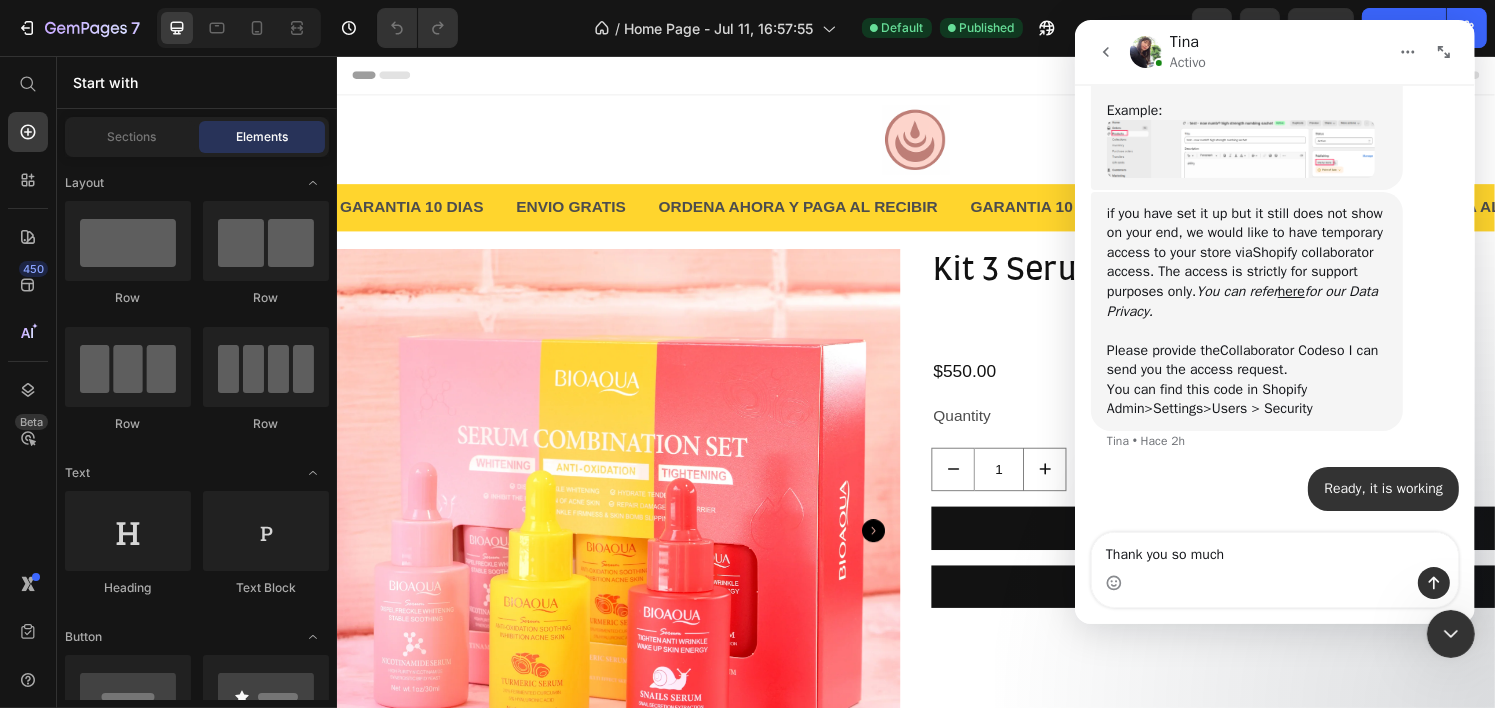 type 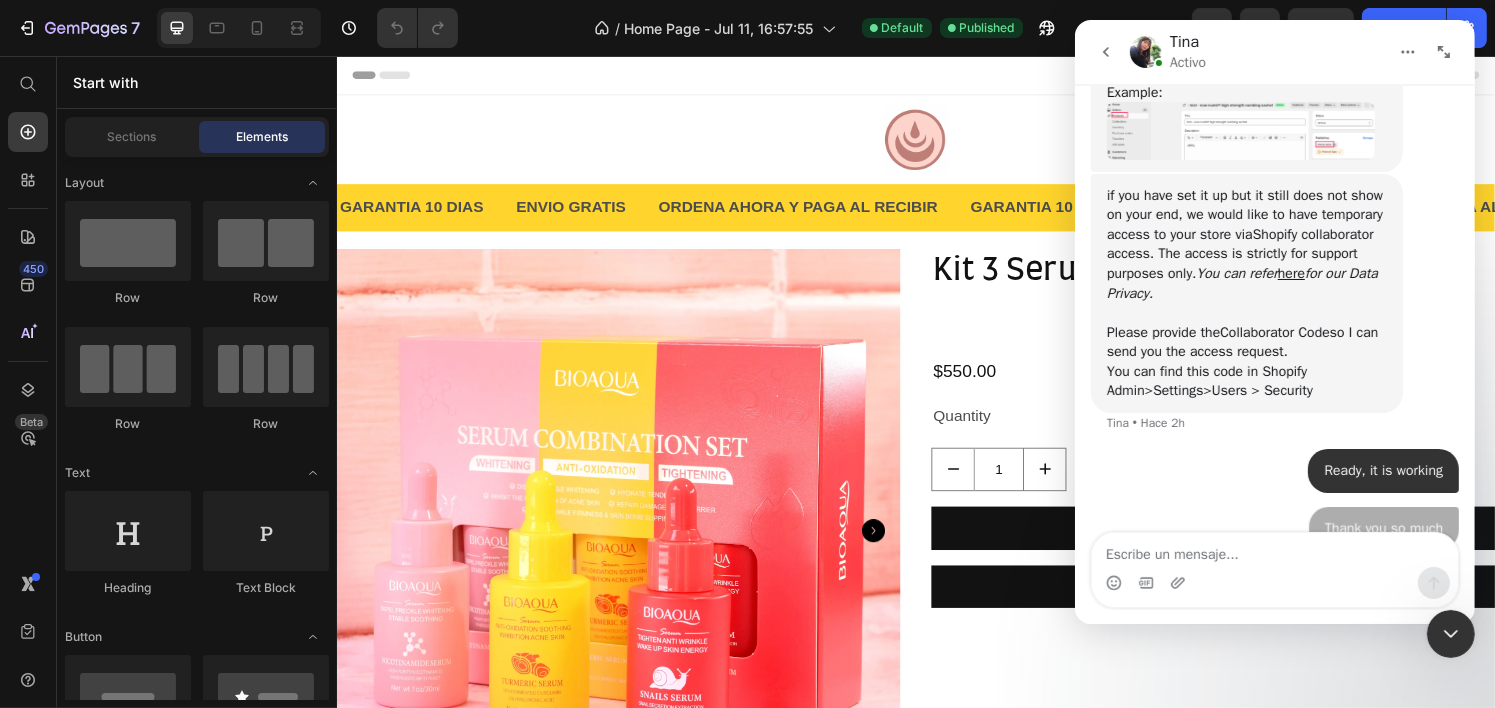 scroll, scrollTop: 1328, scrollLeft: 0, axis: vertical 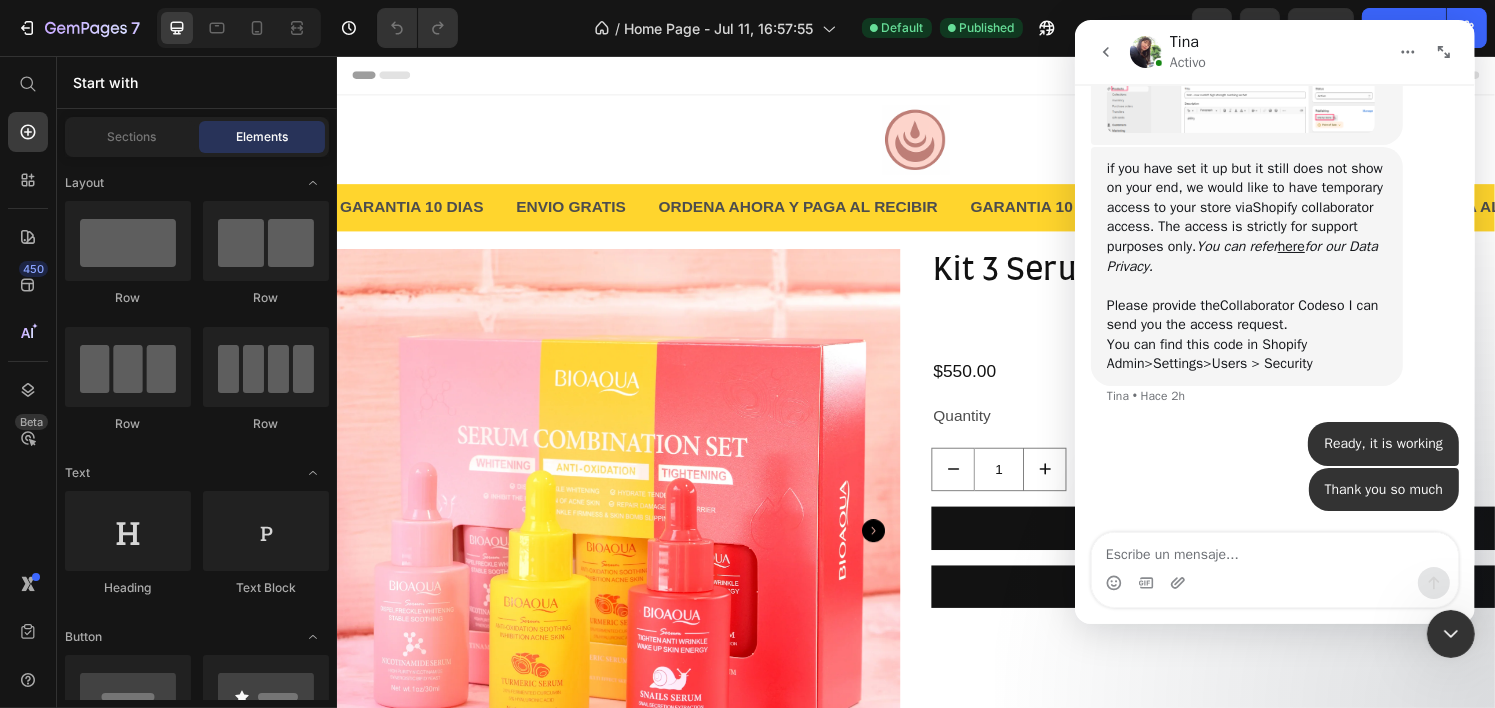 click 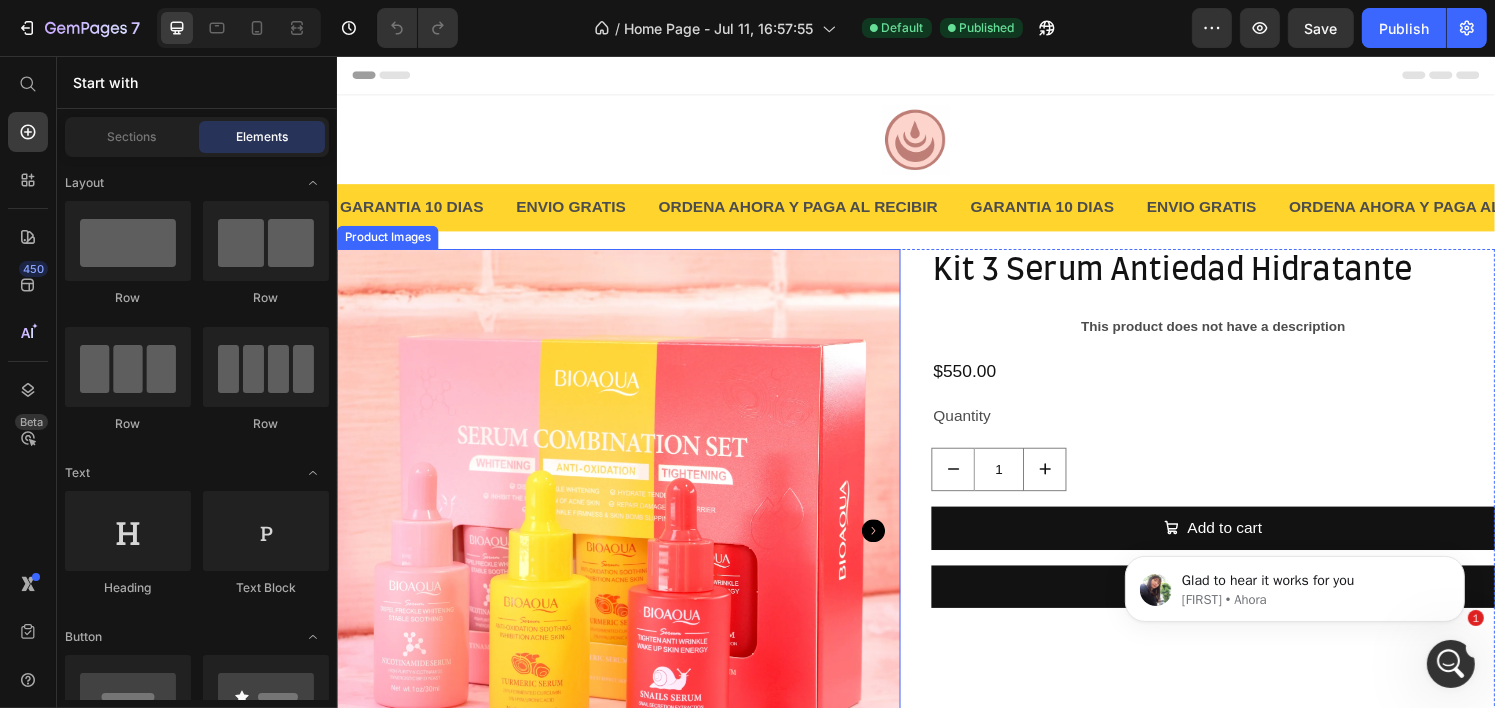 scroll, scrollTop: 0, scrollLeft: 0, axis: both 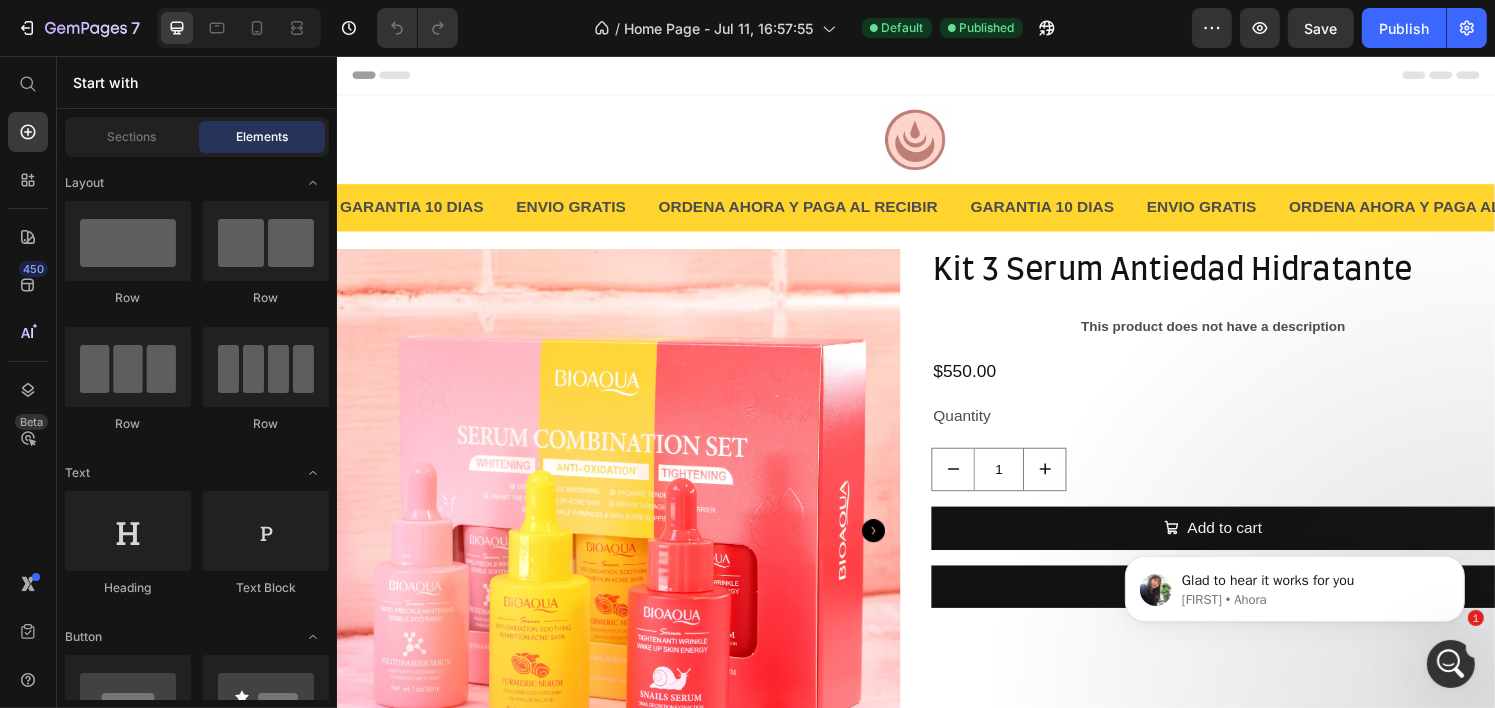 click 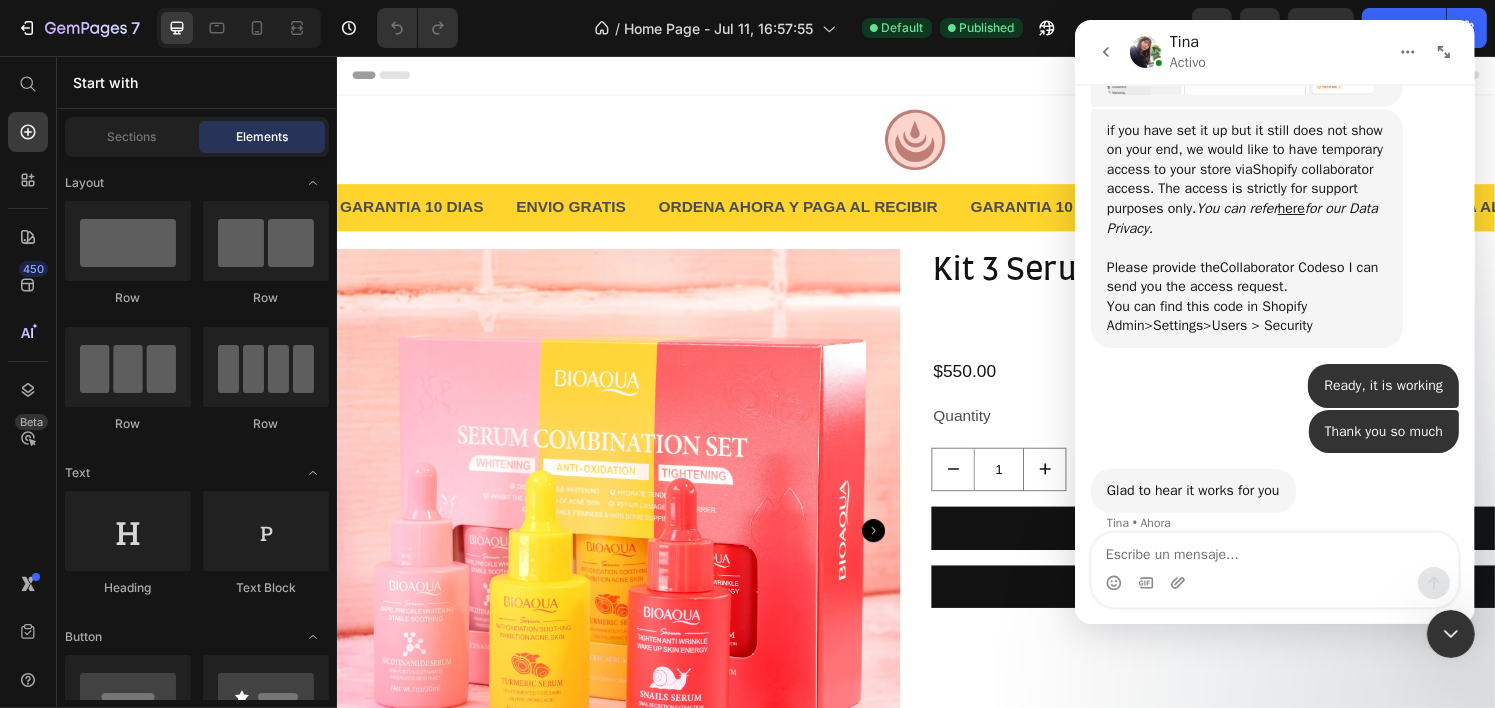 scroll, scrollTop: 1388, scrollLeft: 0, axis: vertical 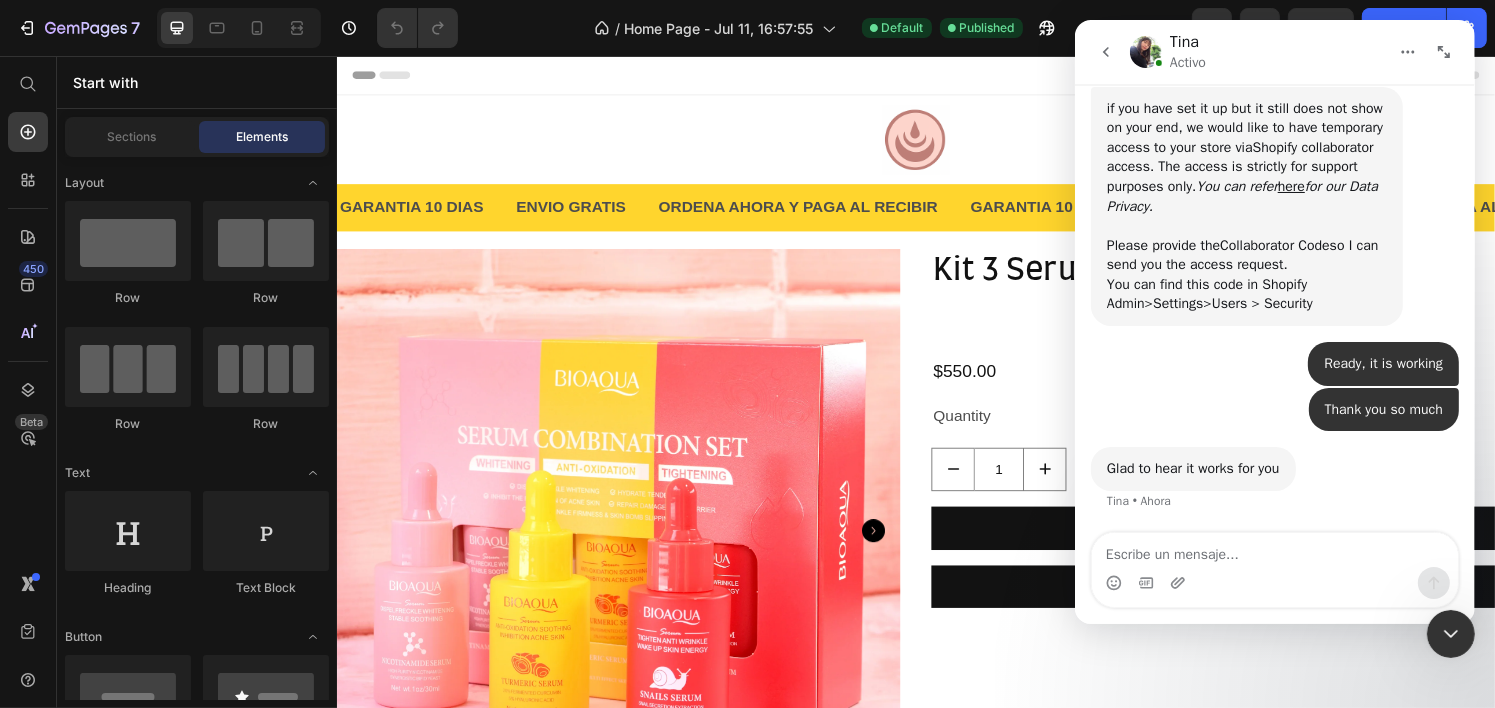 click 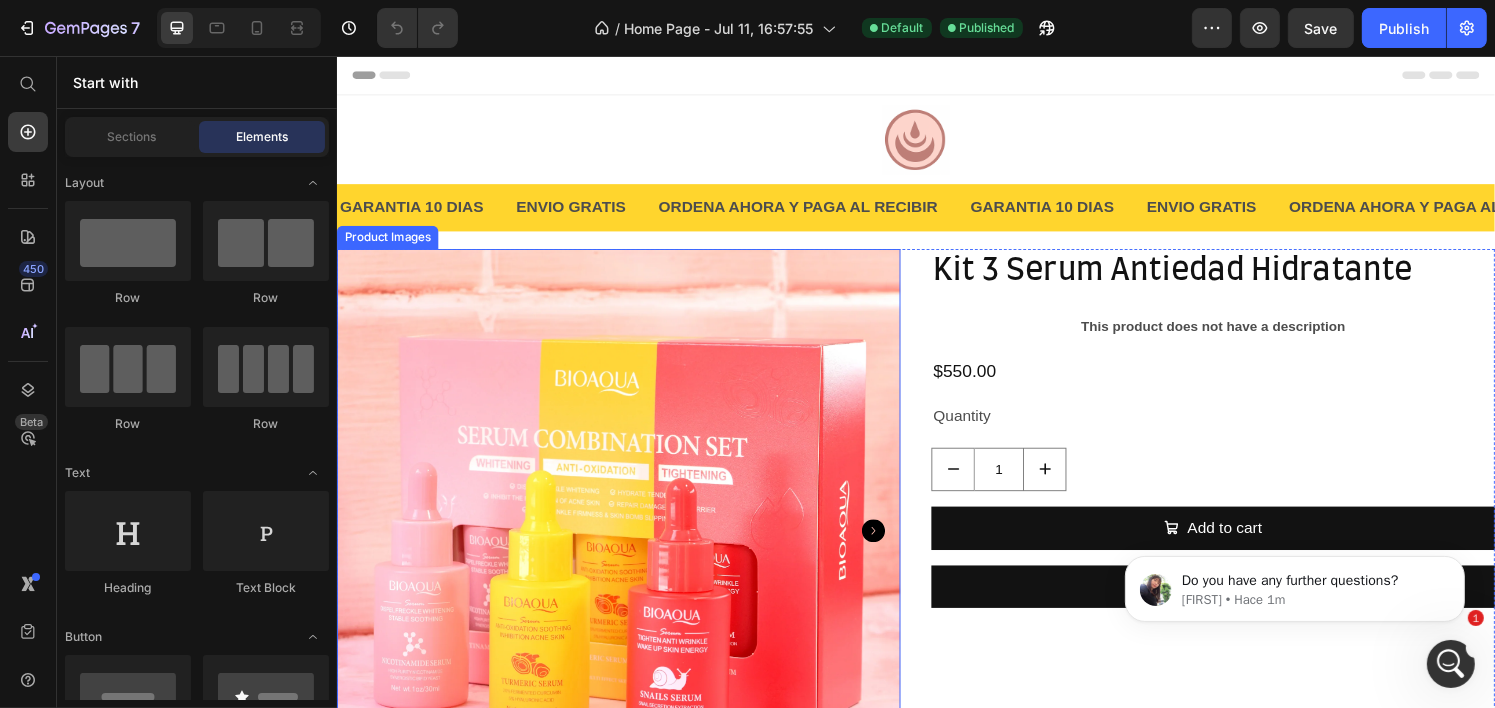 scroll, scrollTop: 0, scrollLeft: 0, axis: both 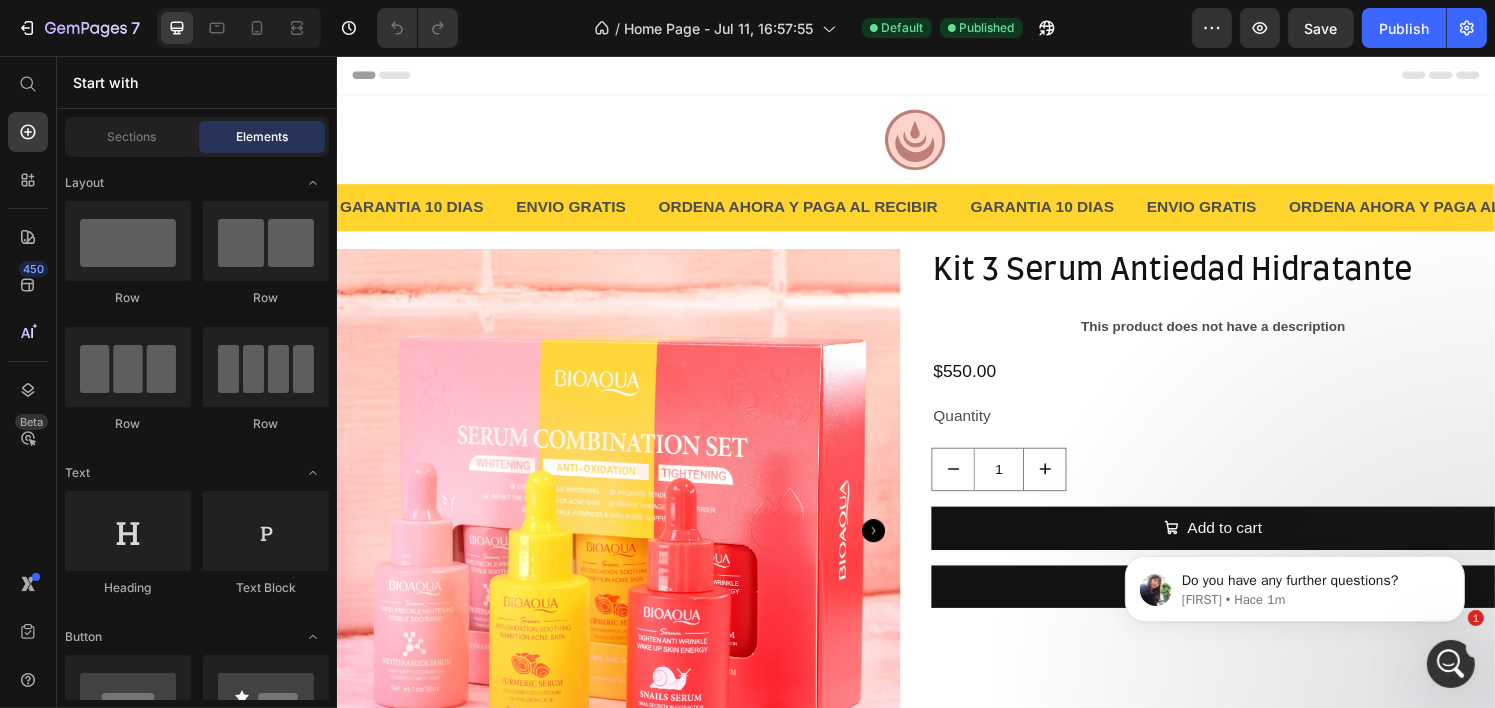 click 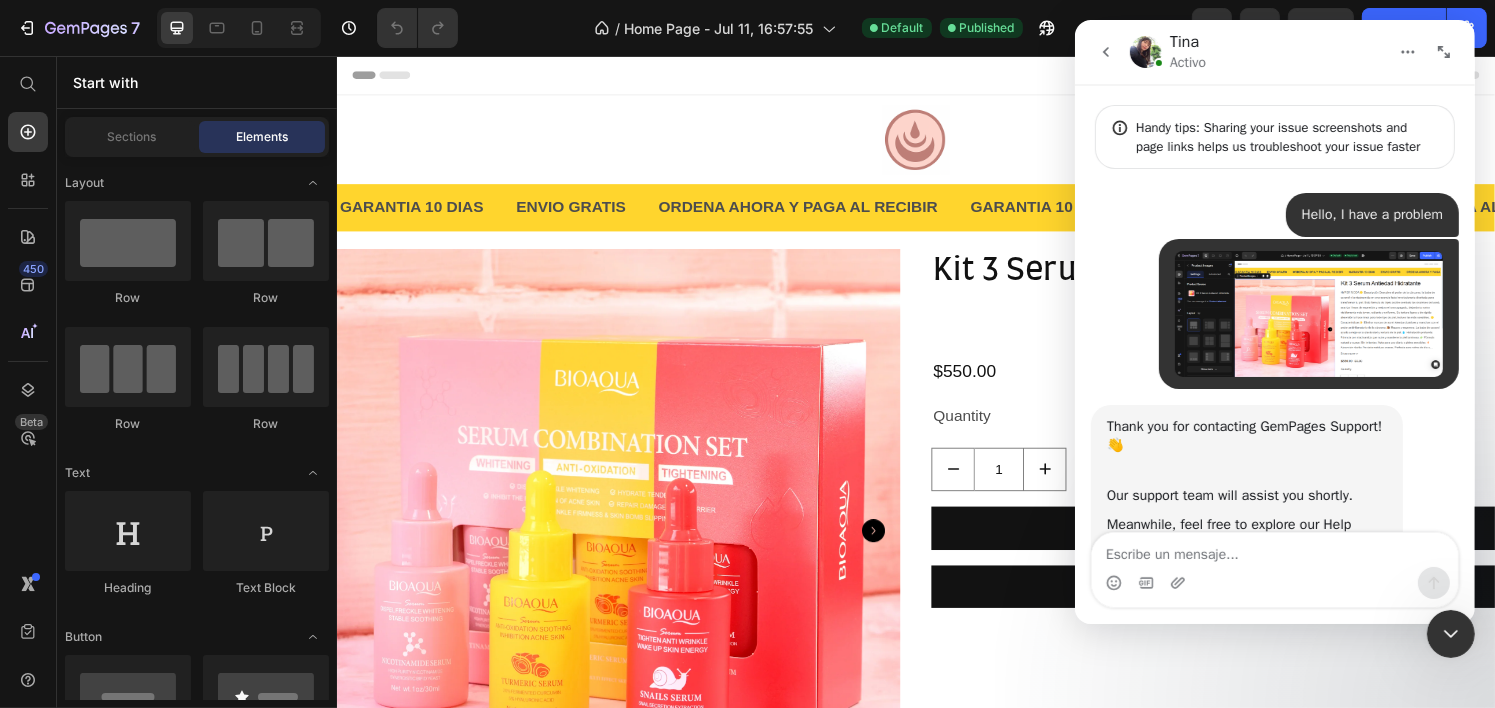 scroll, scrollTop: 197, scrollLeft: 0, axis: vertical 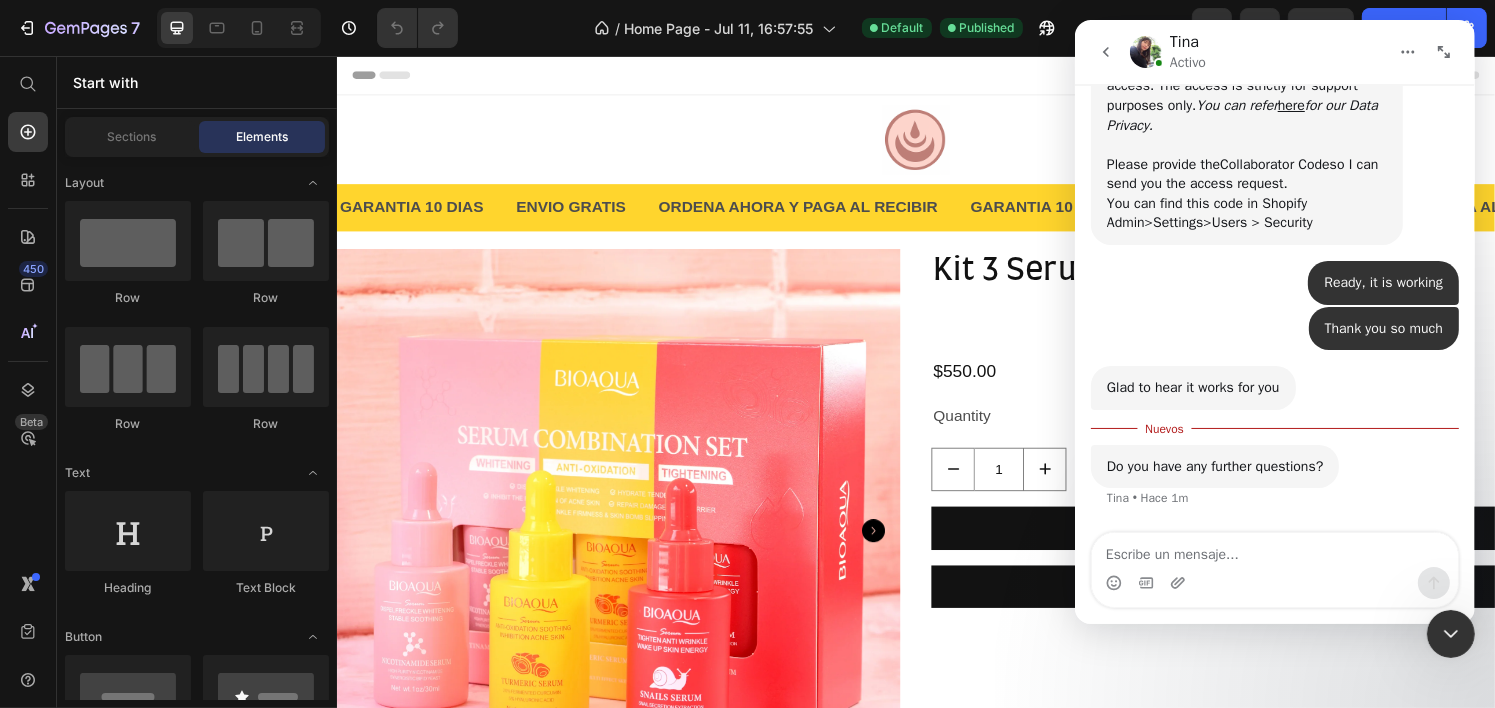 click at bounding box center (1274, 550) 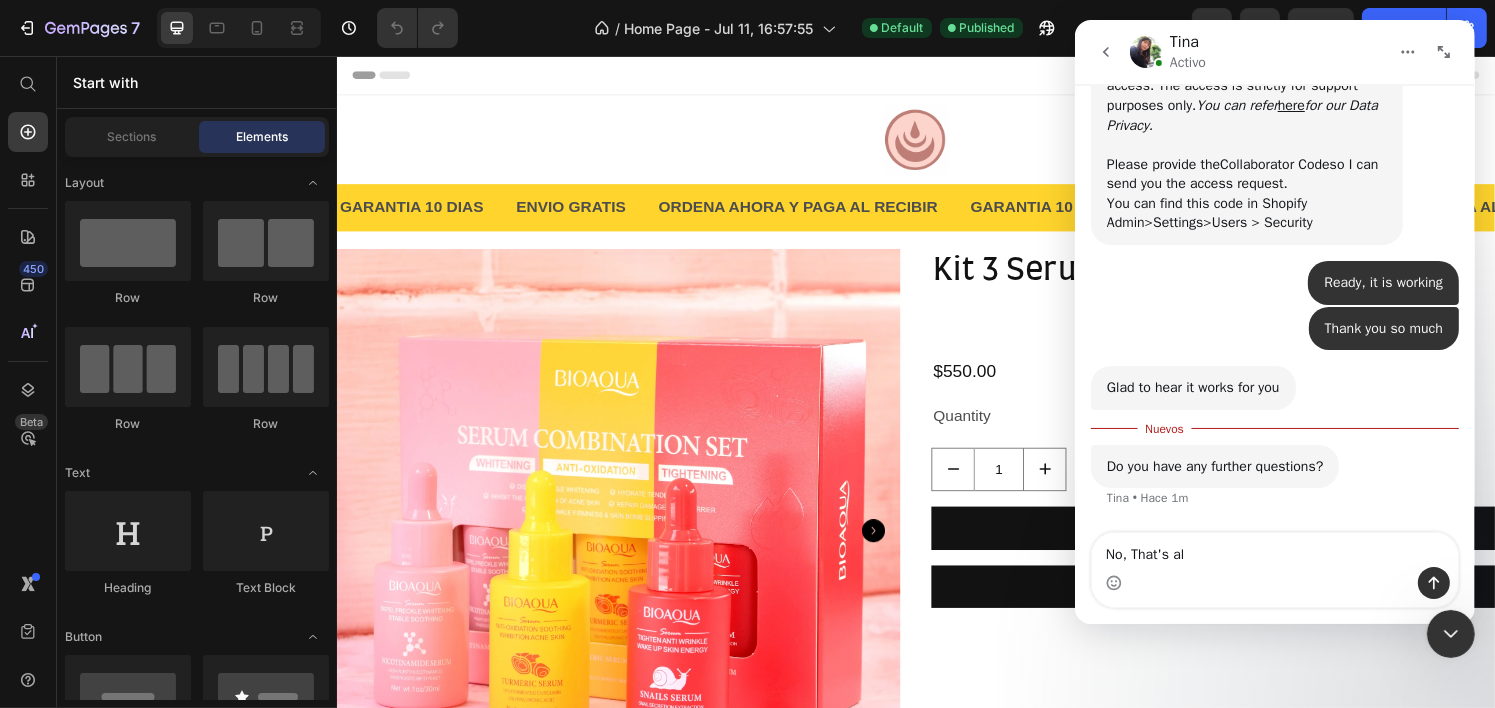 type on "No, That's all" 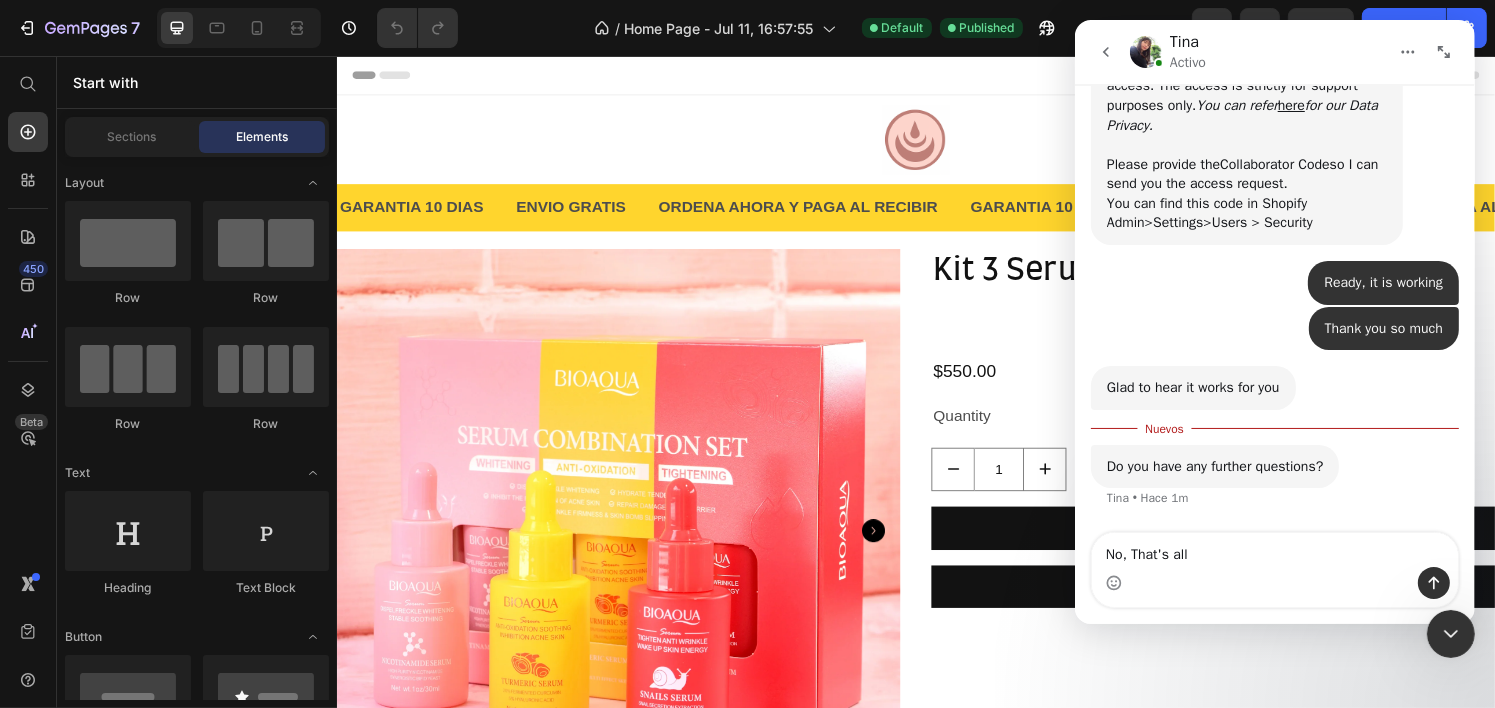 type 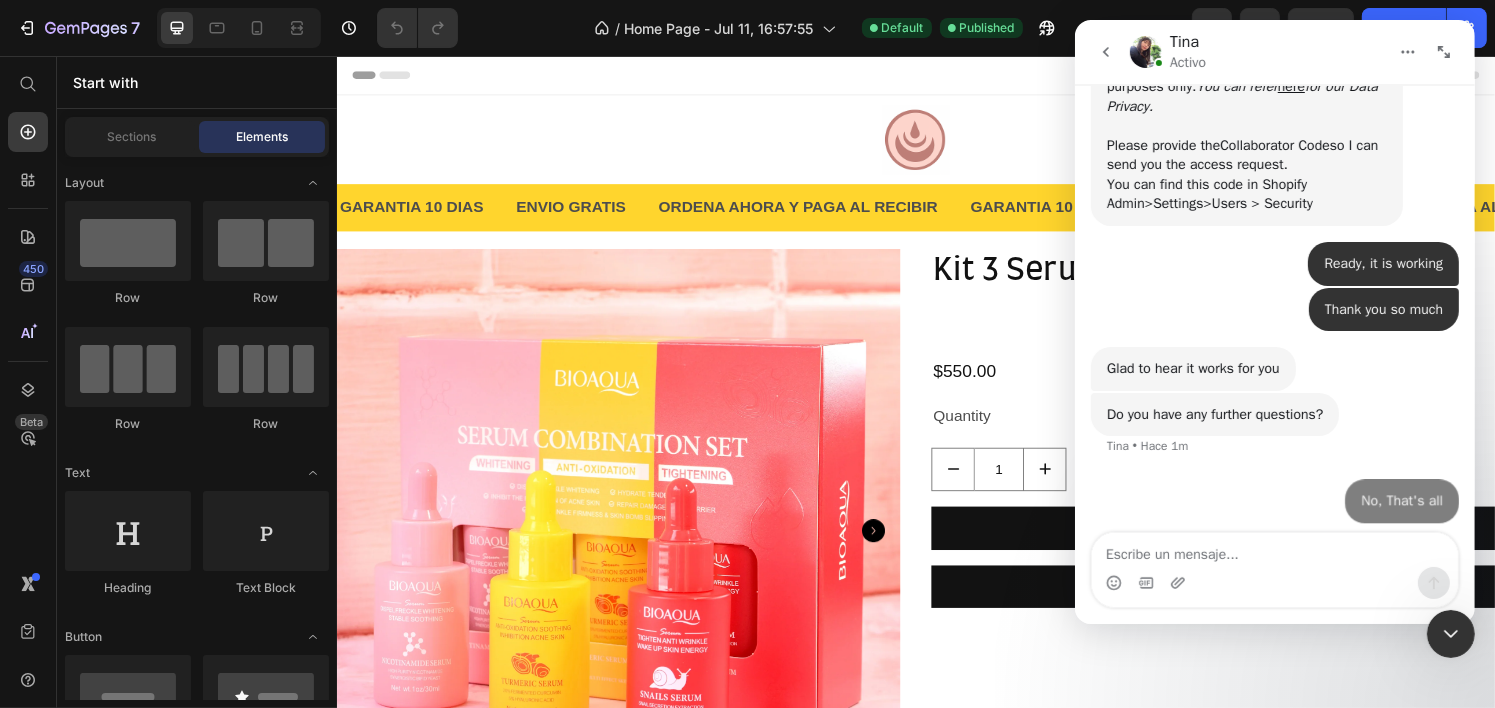 scroll, scrollTop: 2, scrollLeft: 0, axis: vertical 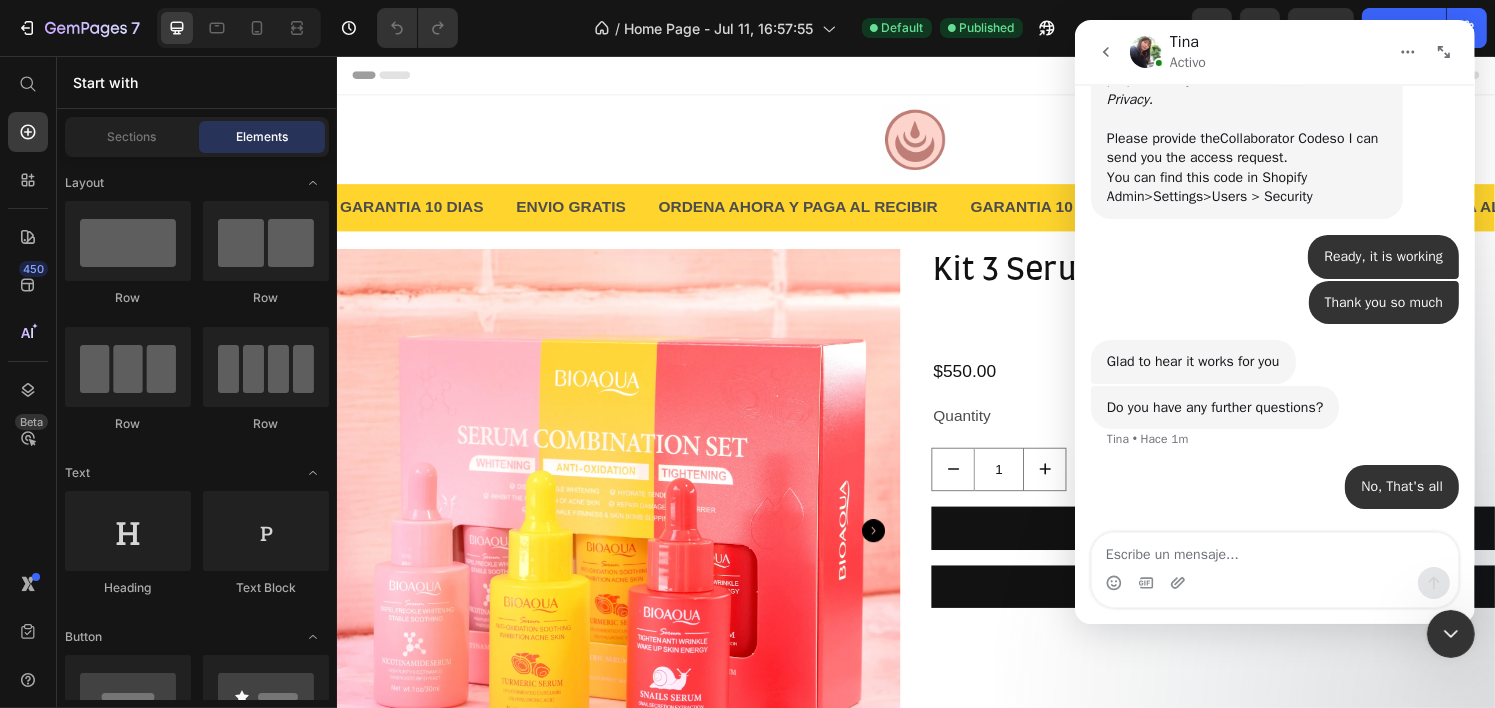 click at bounding box center [1450, 633] 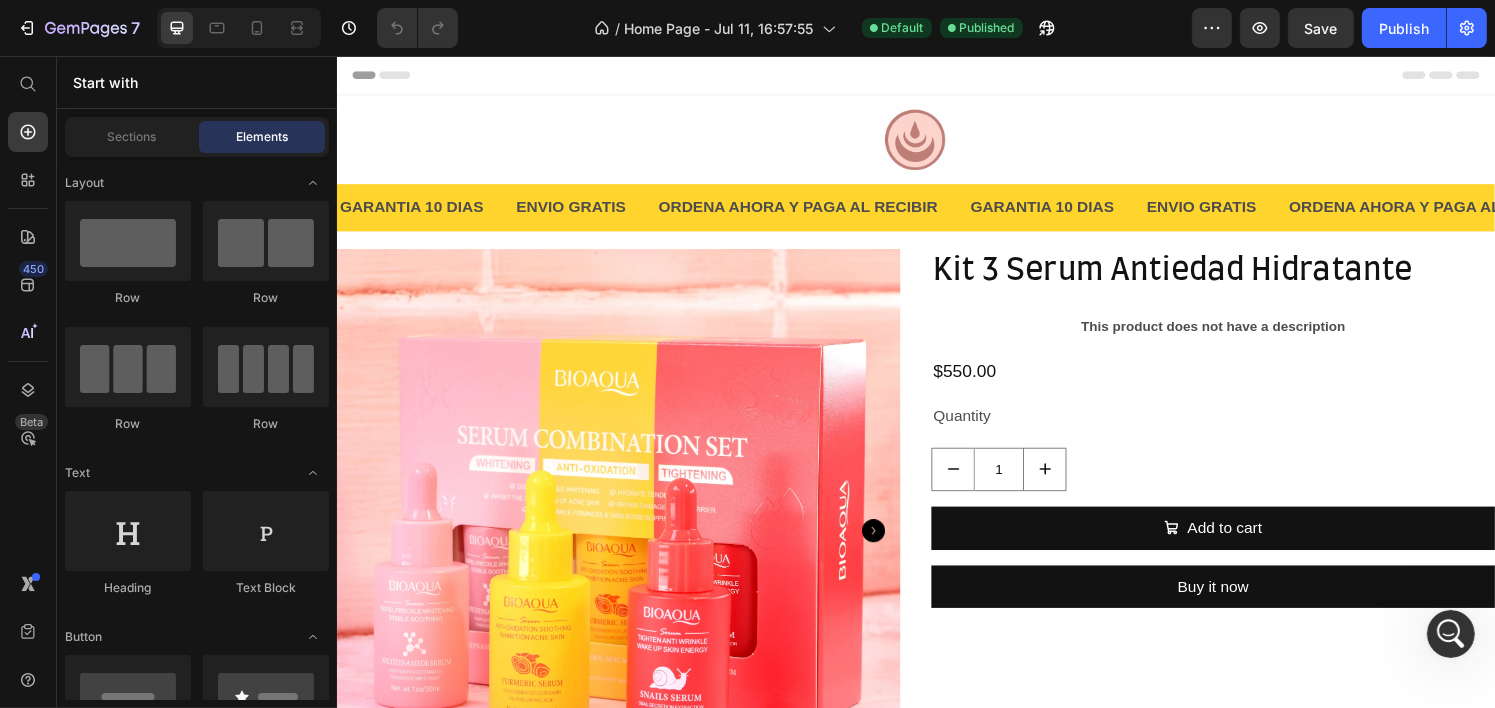 scroll, scrollTop: 1570, scrollLeft: 0, axis: vertical 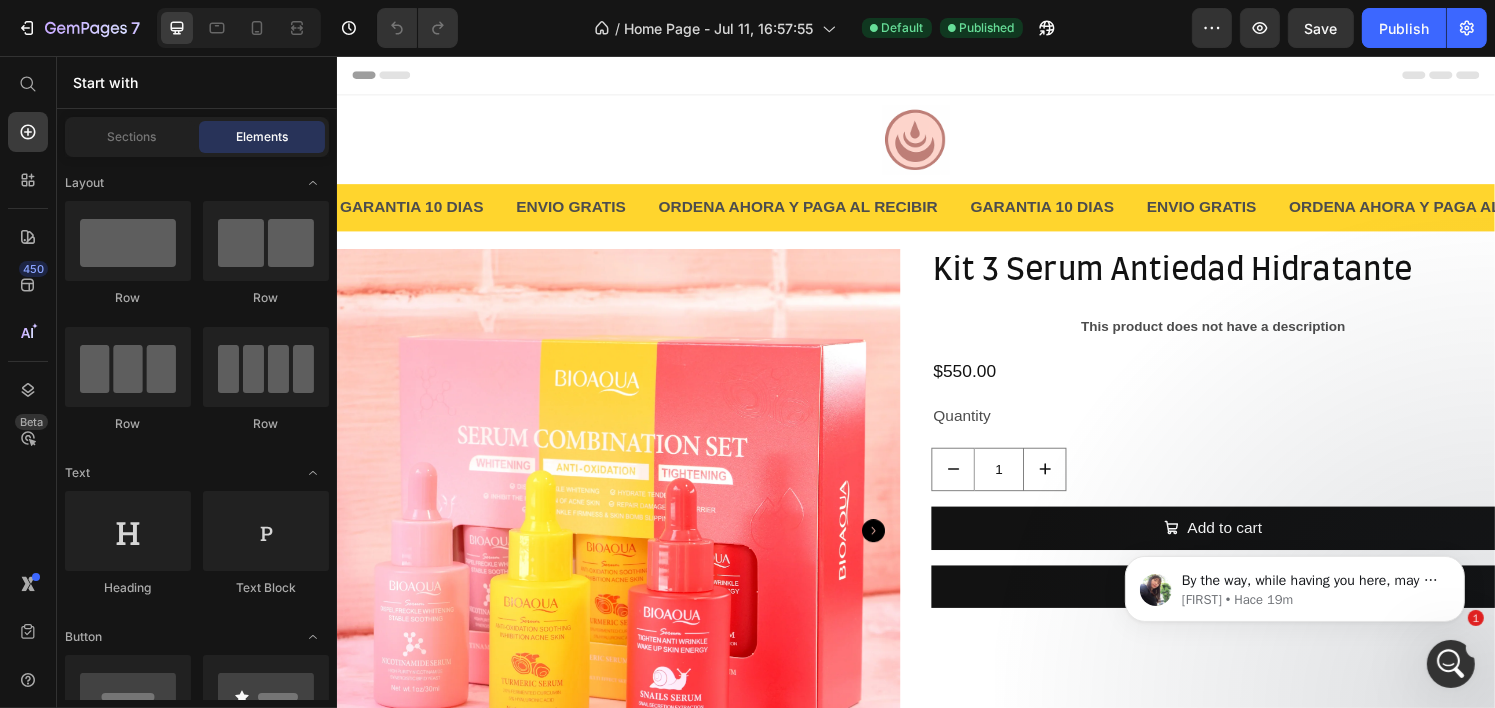 click 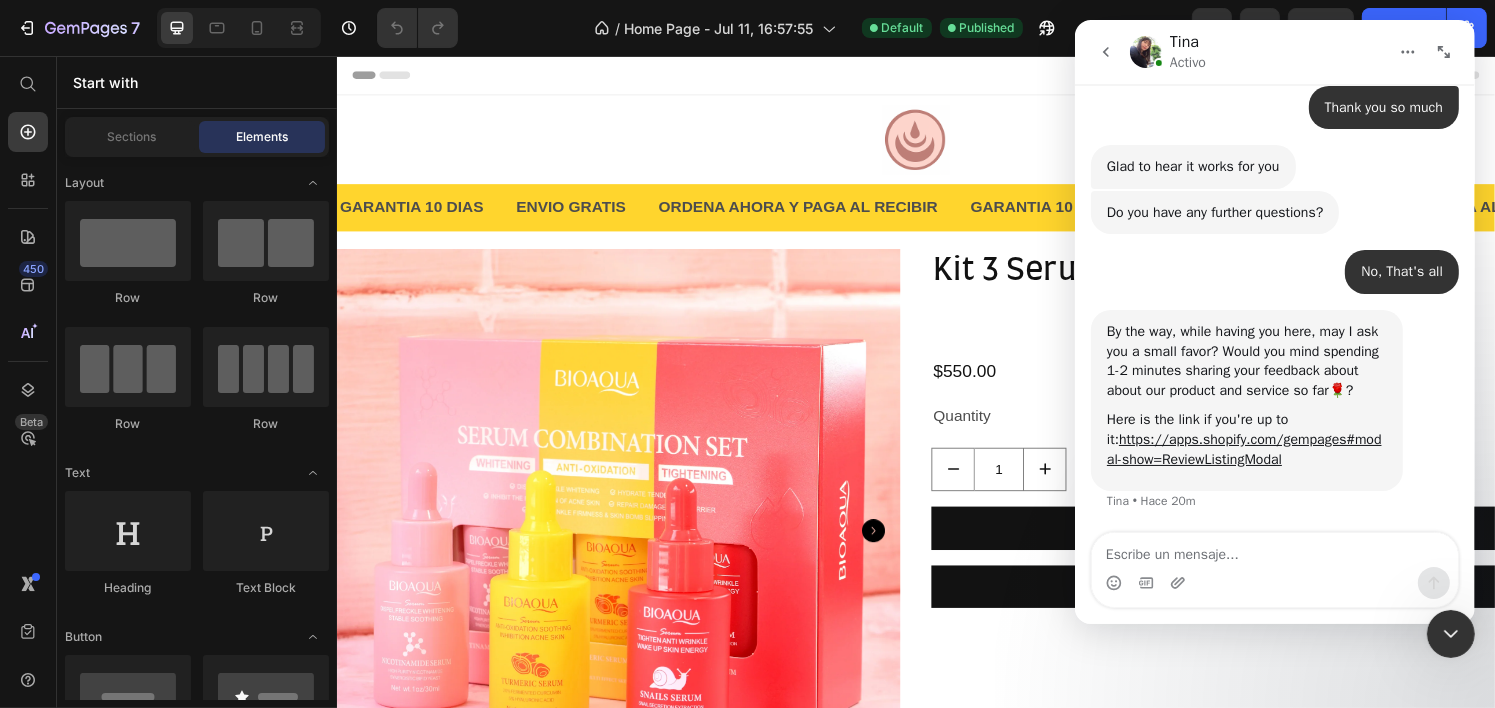 scroll, scrollTop: 1690, scrollLeft: 0, axis: vertical 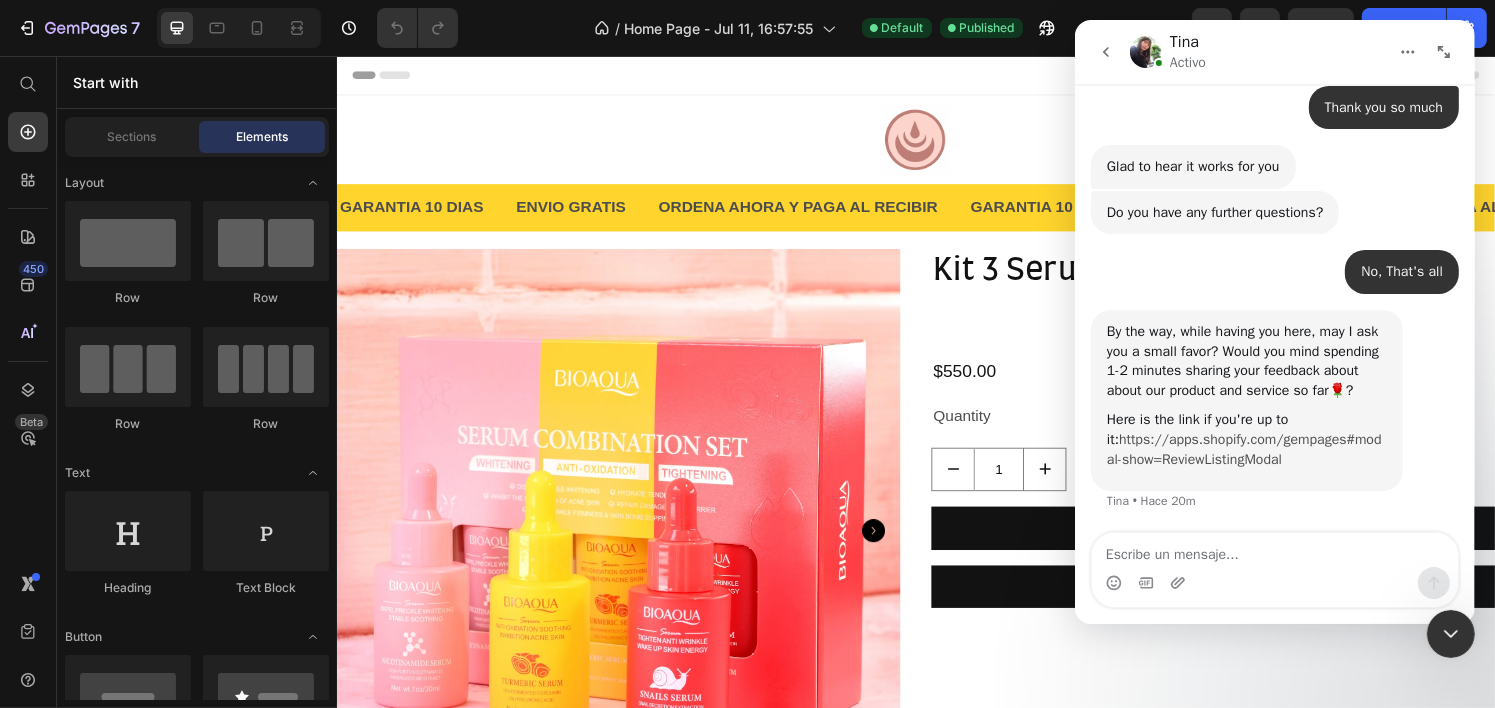 click on "https://apps.shopify.com/gempages#modal-show=ReviewListingModal" at bounding box center (1243, 449) 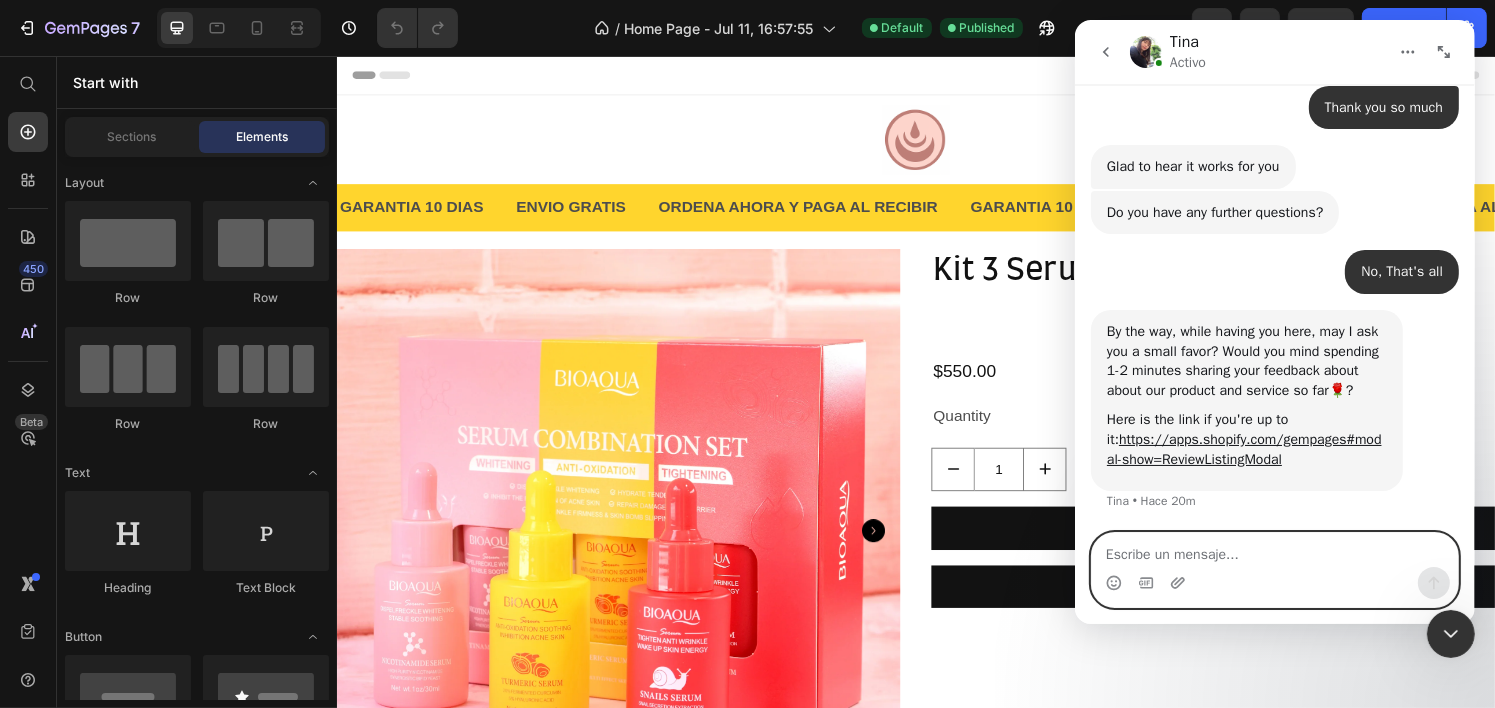click at bounding box center [1274, 550] 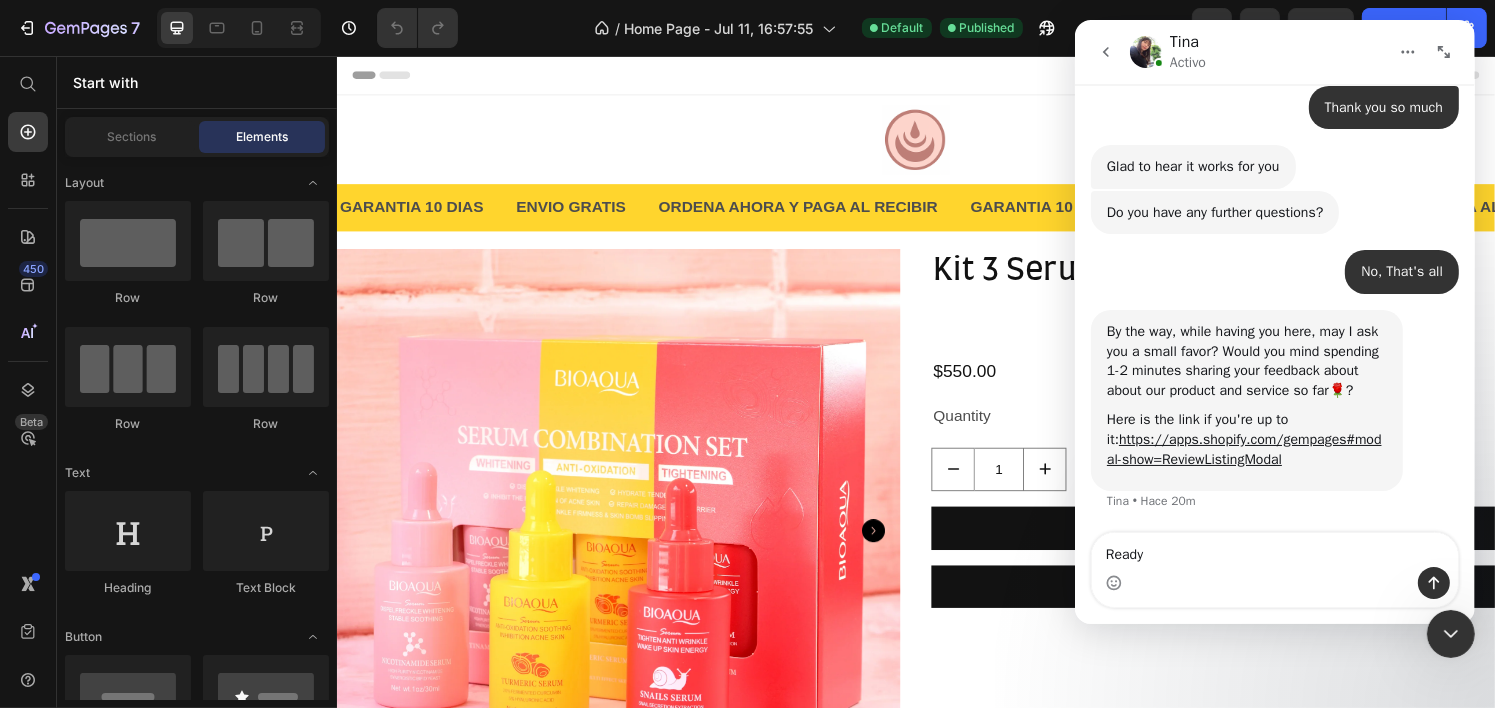 click at bounding box center [1113, 583] 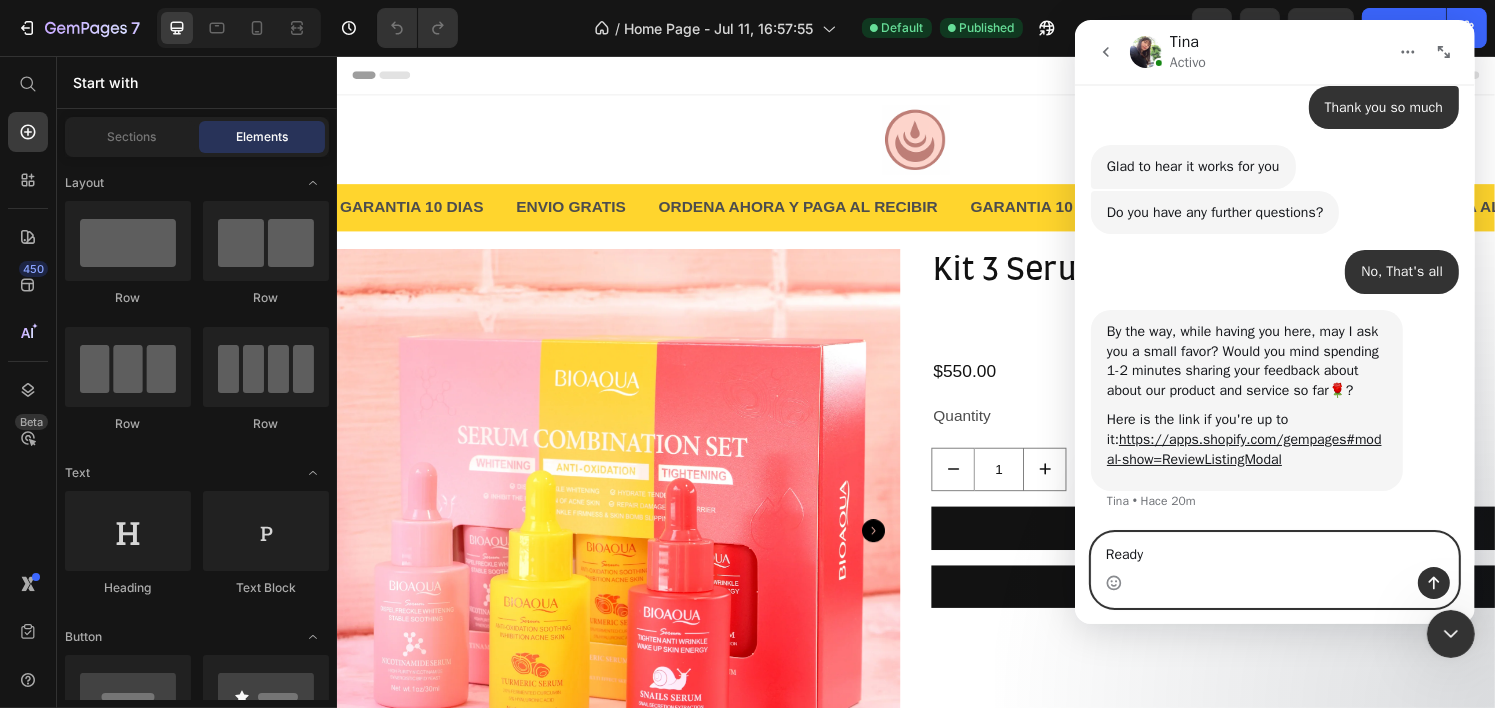 click 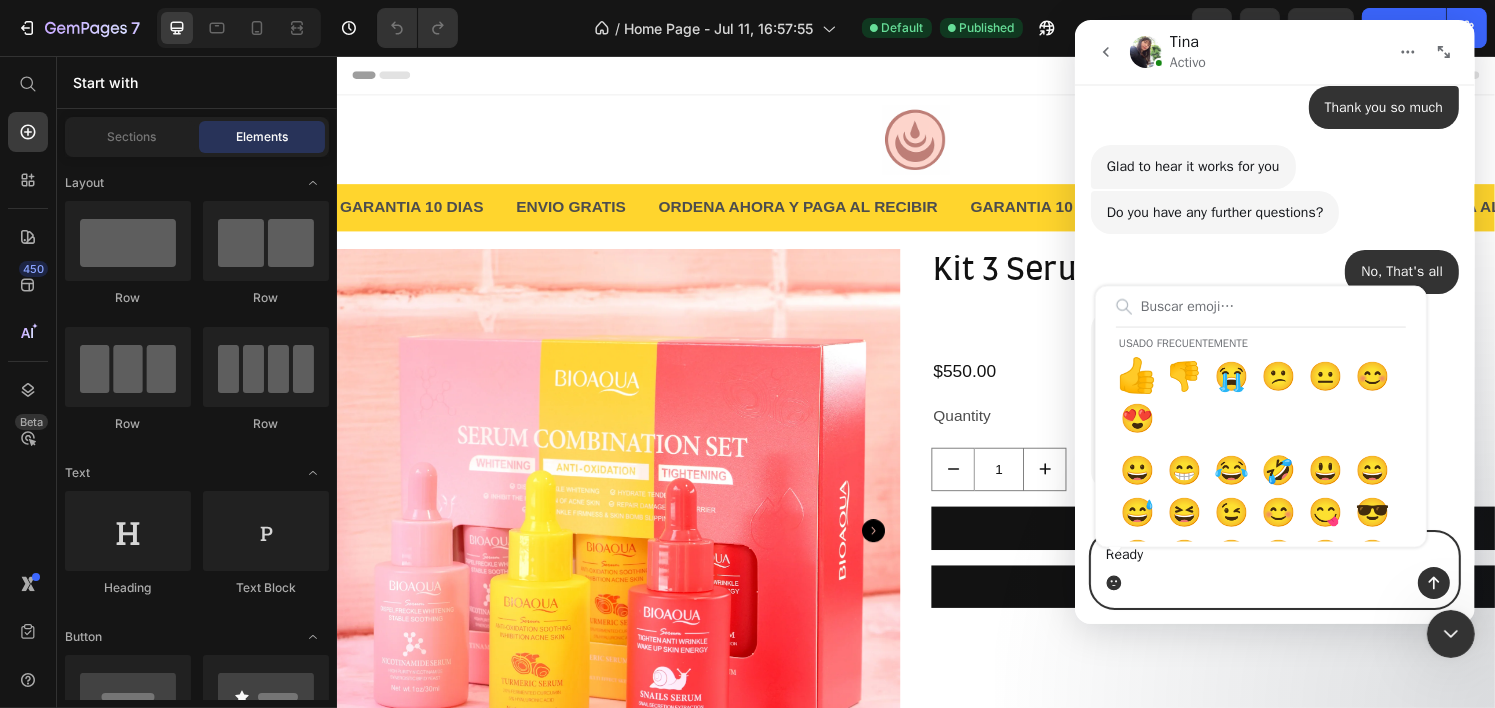 type on "Ready👍" 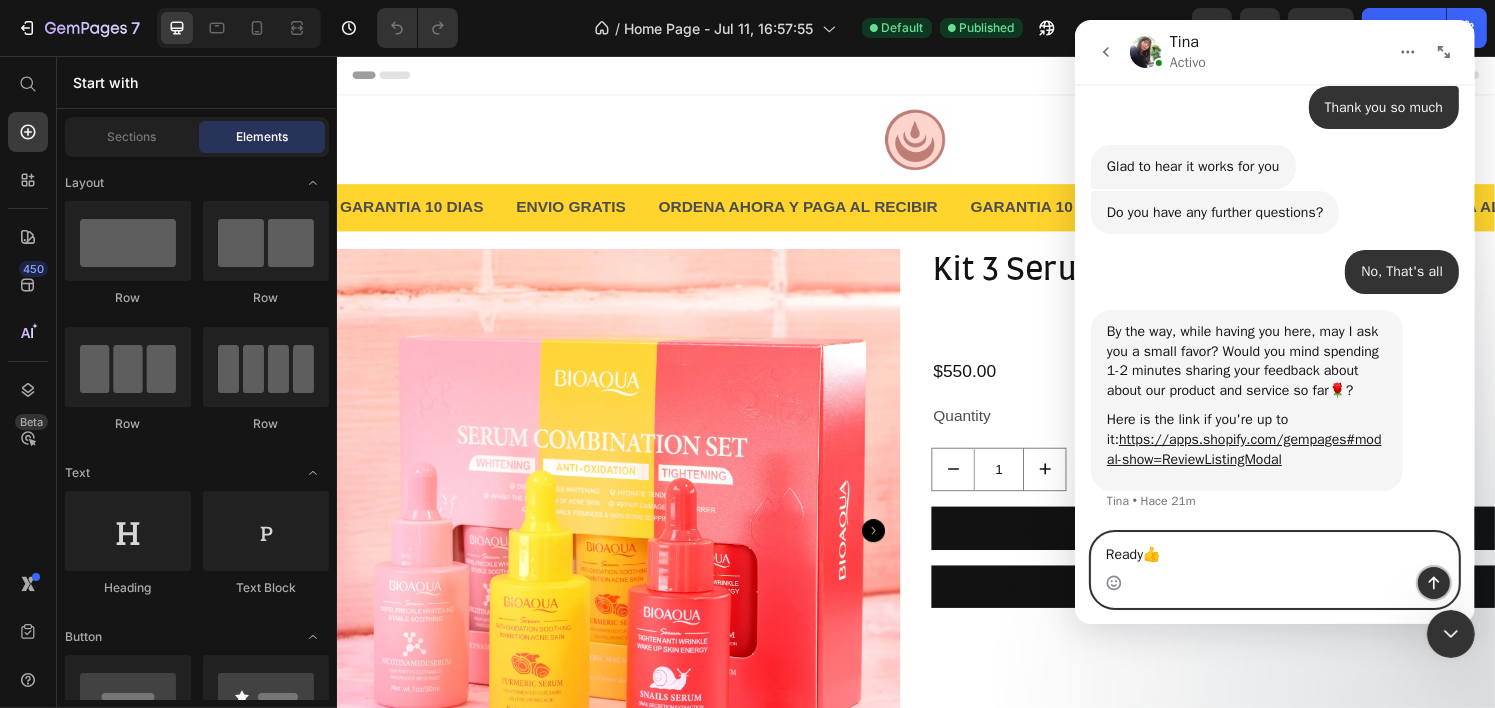 click 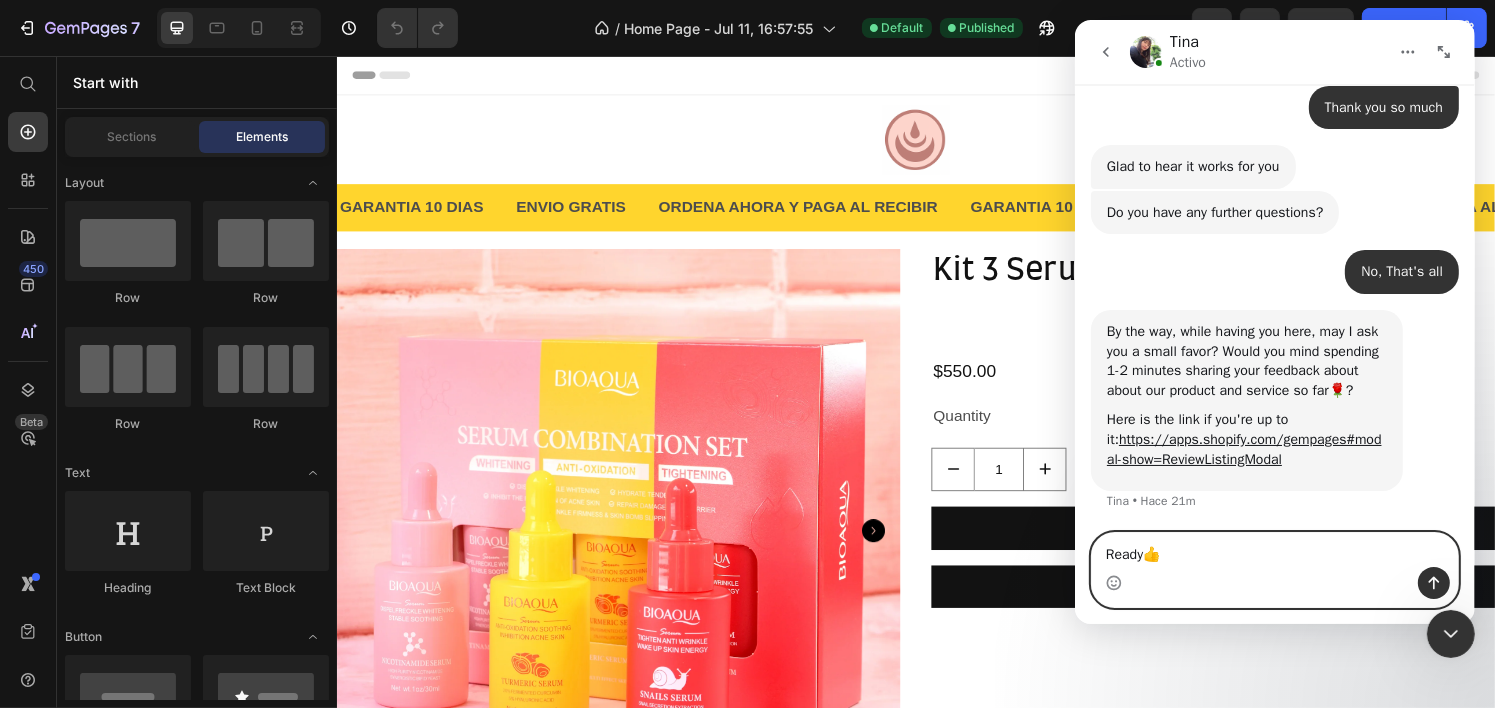 type 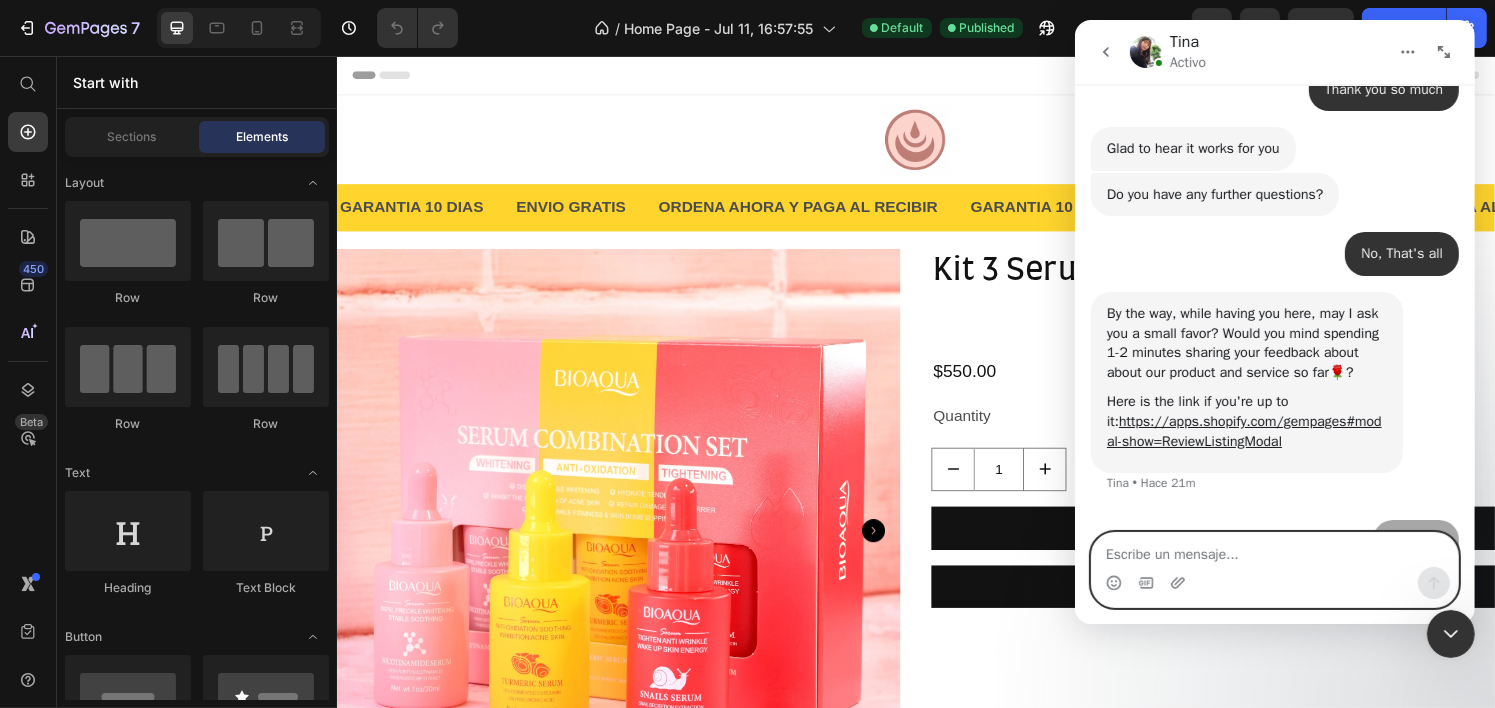 scroll, scrollTop: 1750, scrollLeft: 0, axis: vertical 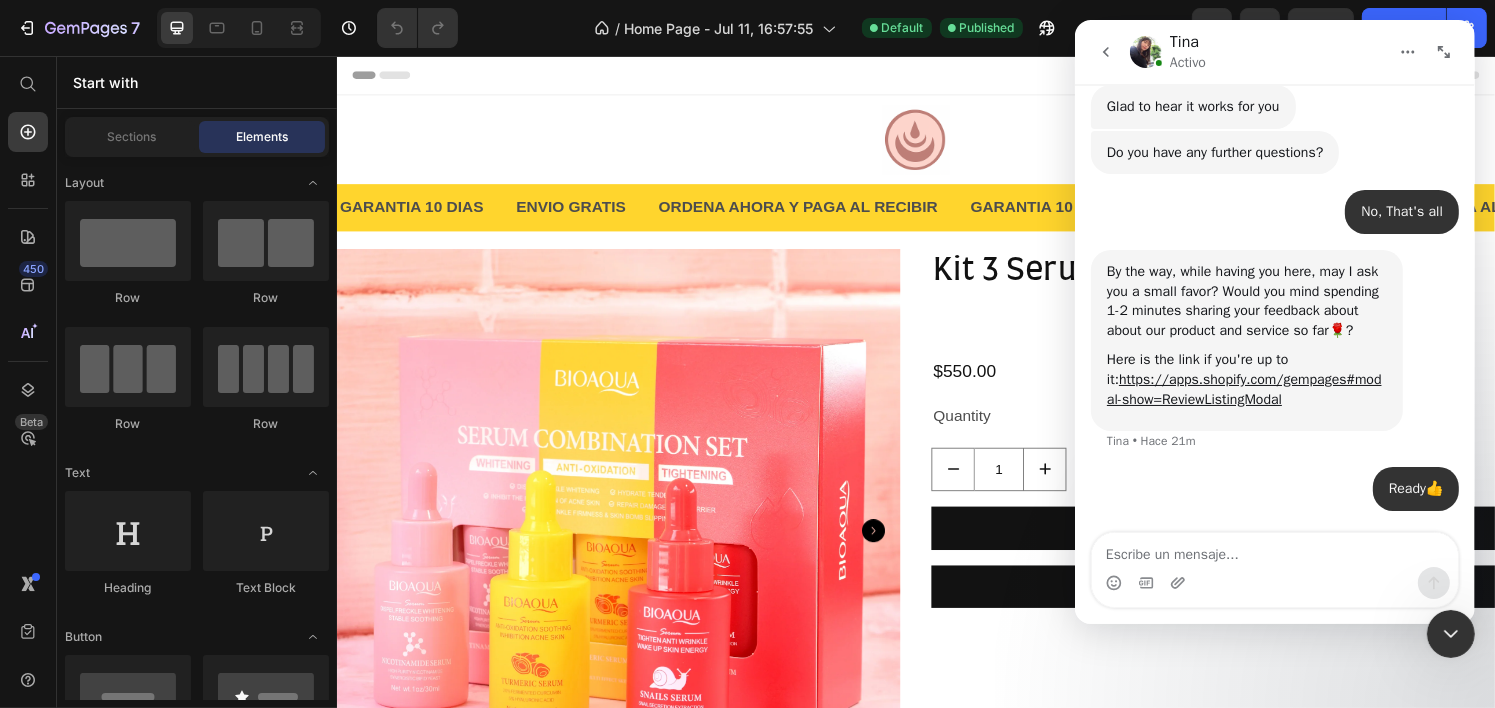 click 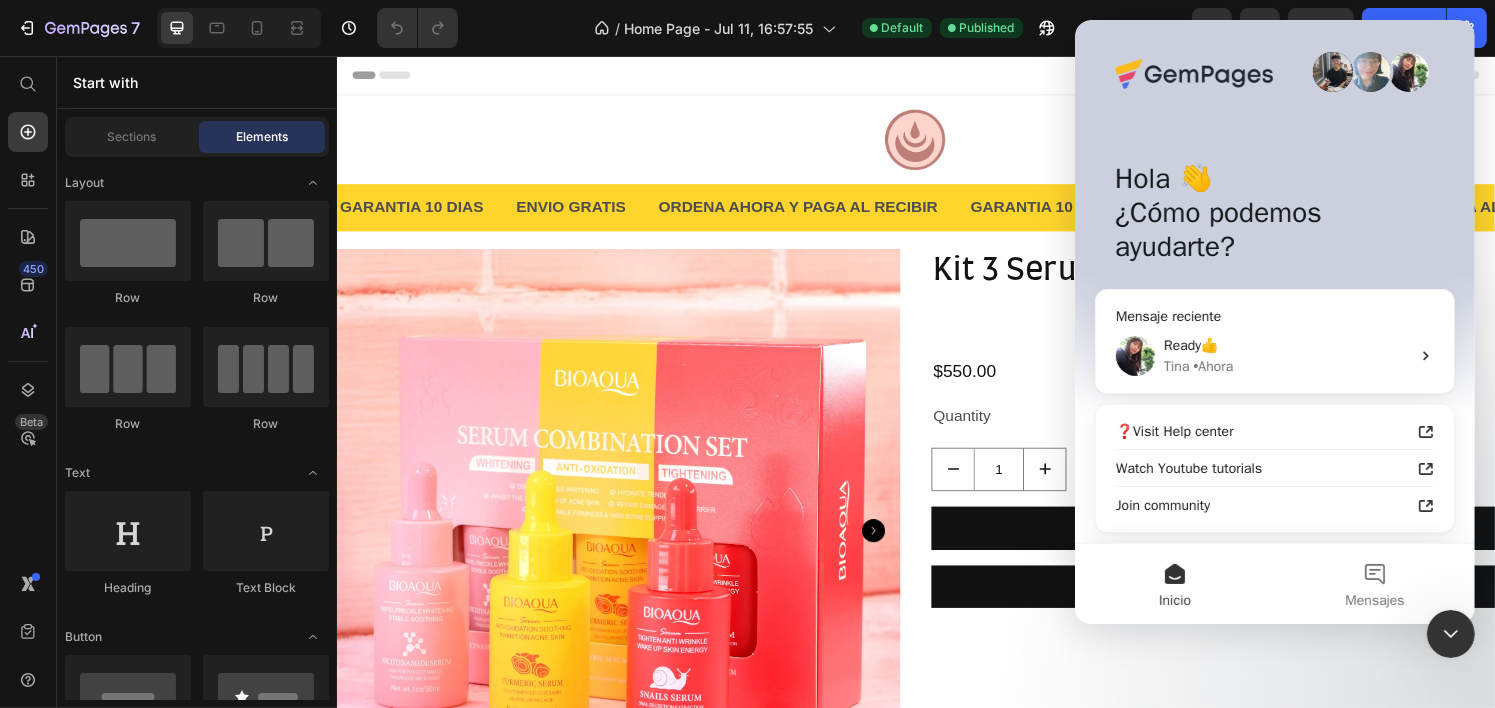 scroll, scrollTop: 0, scrollLeft: 0, axis: both 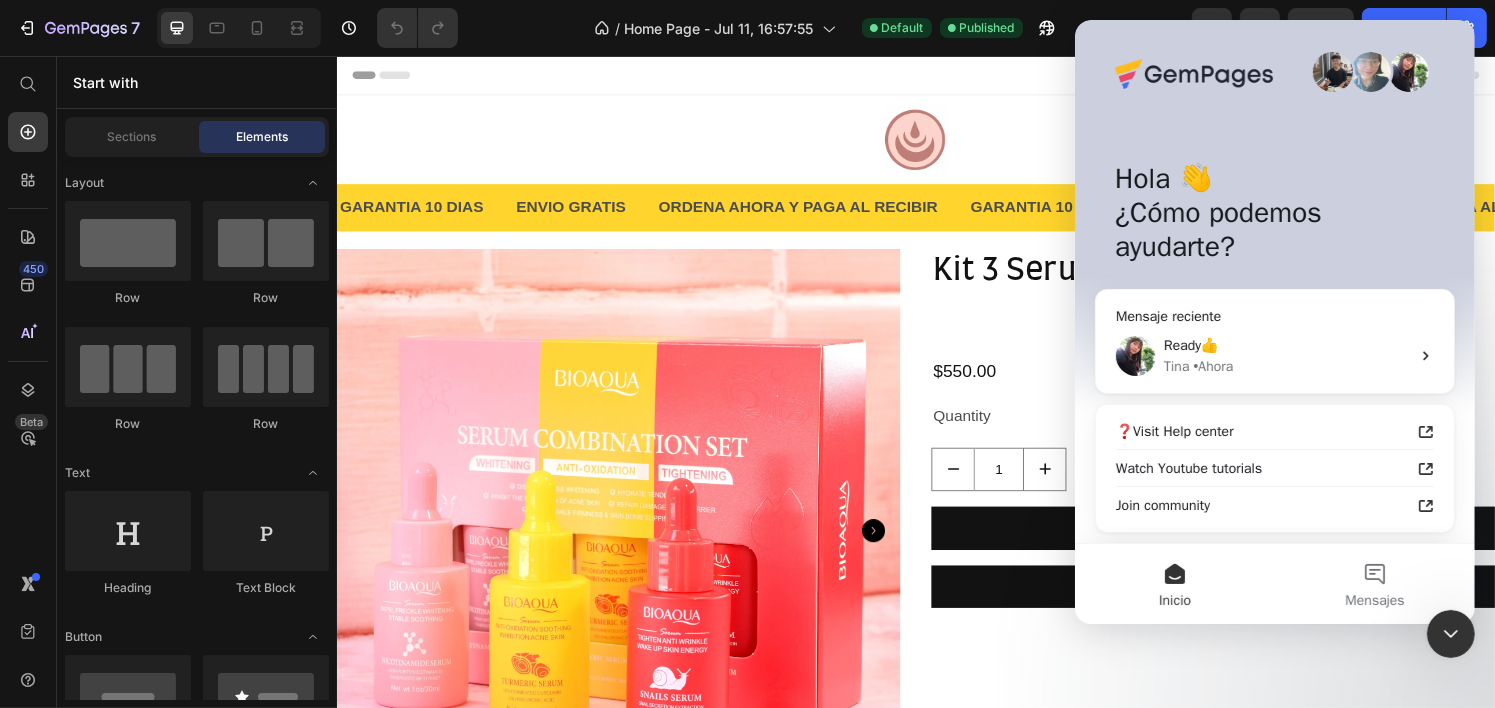 click 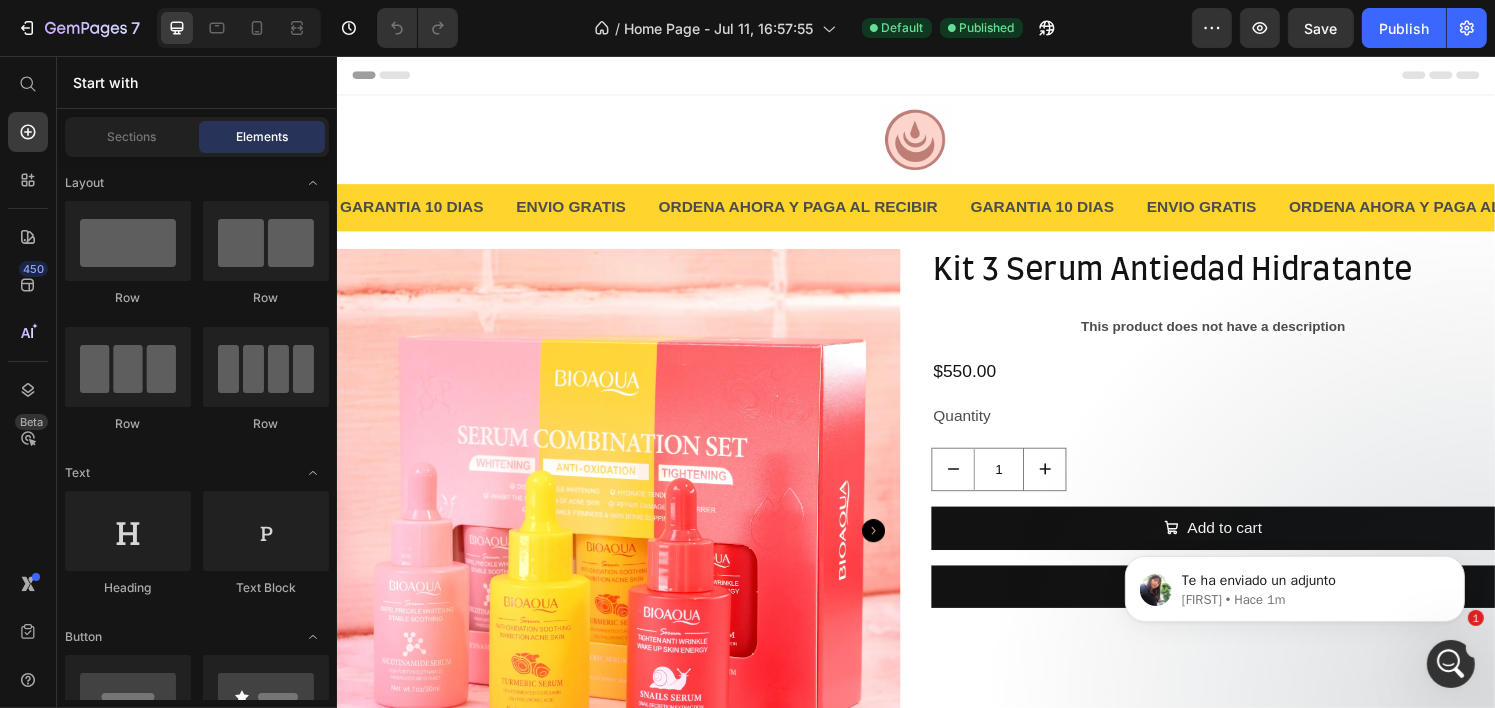 scroll, scrollTop: 0, scrollLeft: 0, axis: both 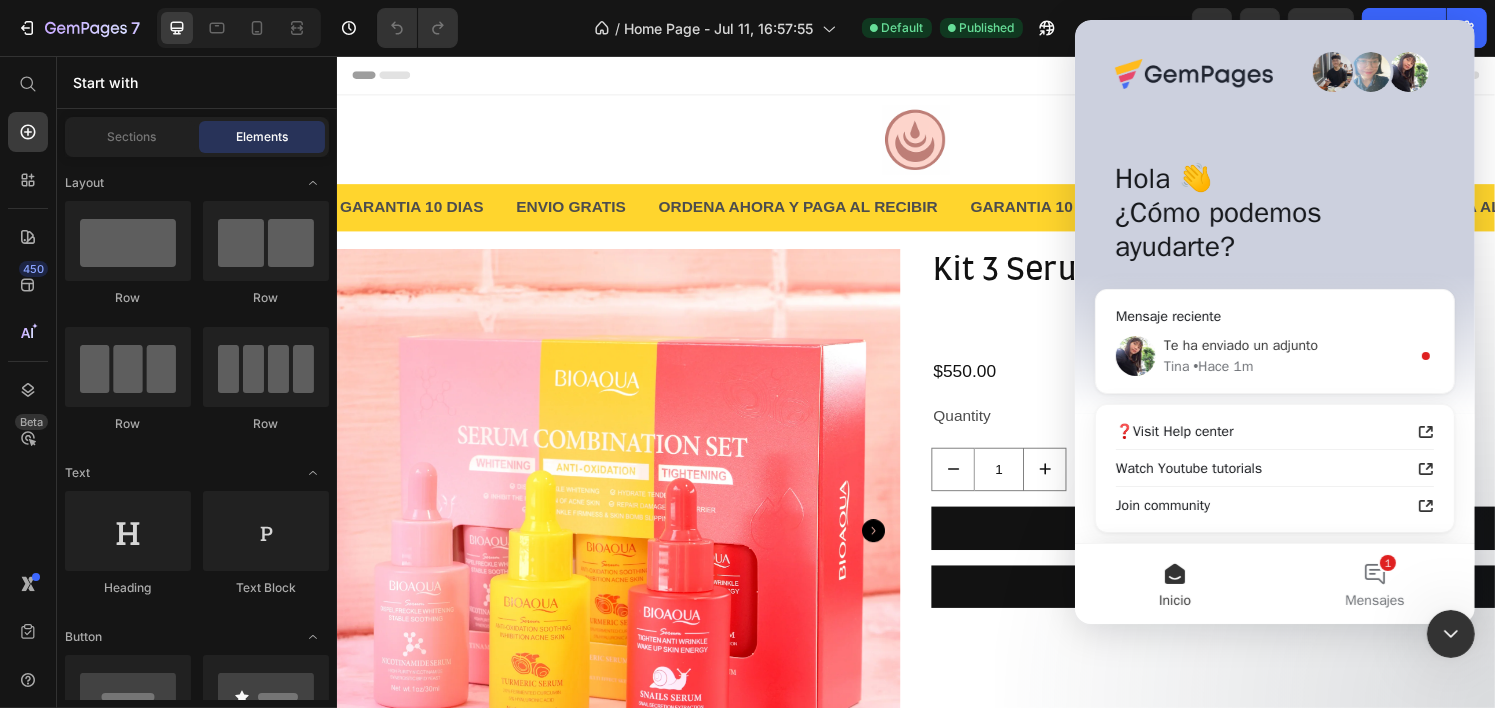 click on "Tina •  Hace 1m" at bounding box center (1286, 366) 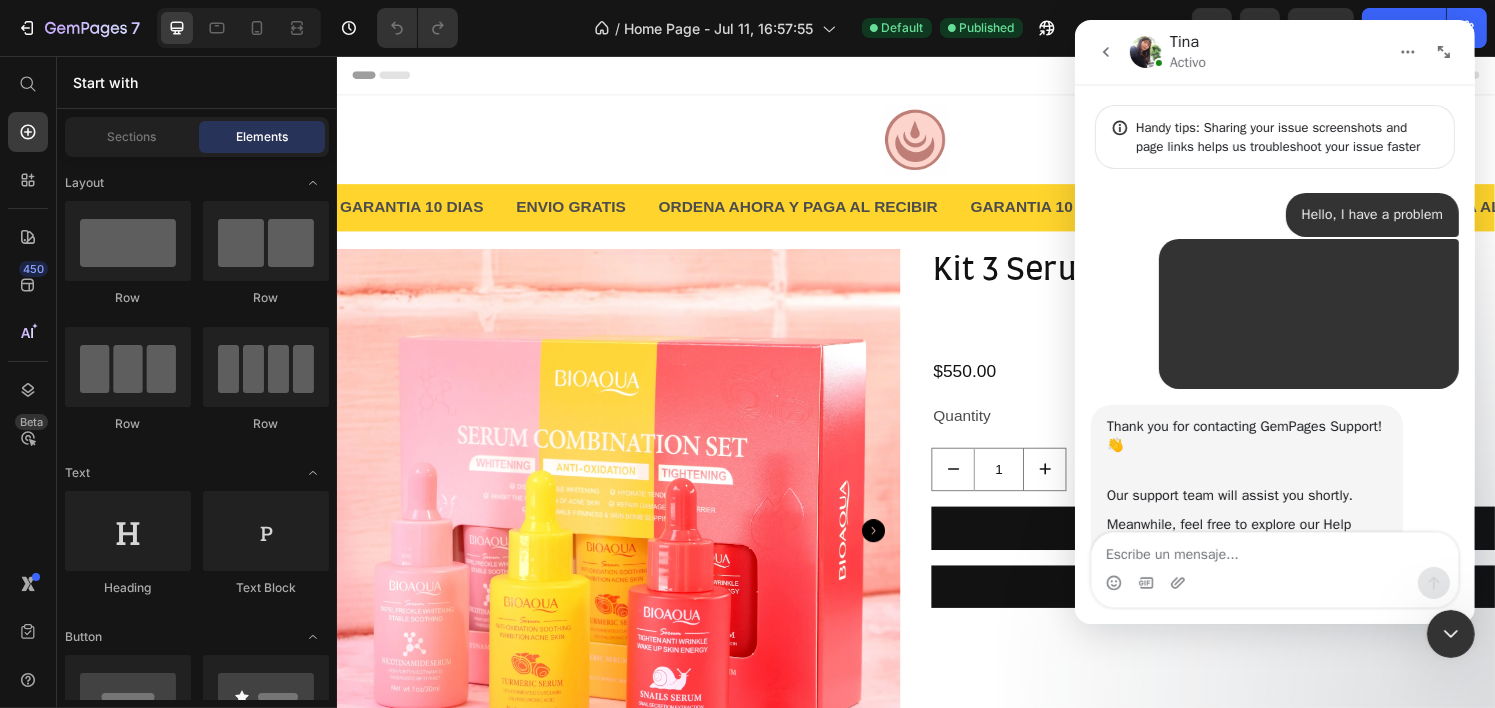 scroll, scrollTop: 3, scrollLeft: 0, axis: vertical 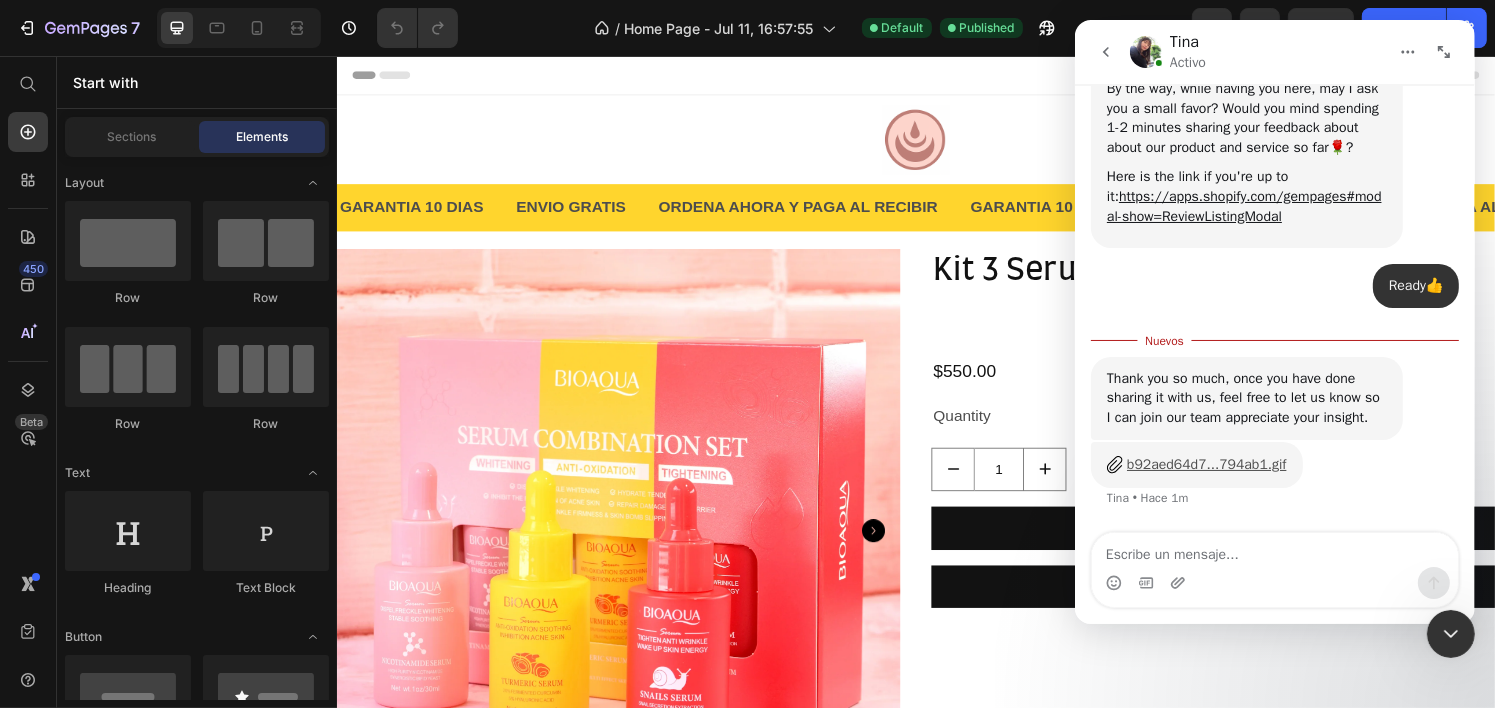 click on "b92aed64d7...794ab1.gif" at bounding box center [1206, 464] 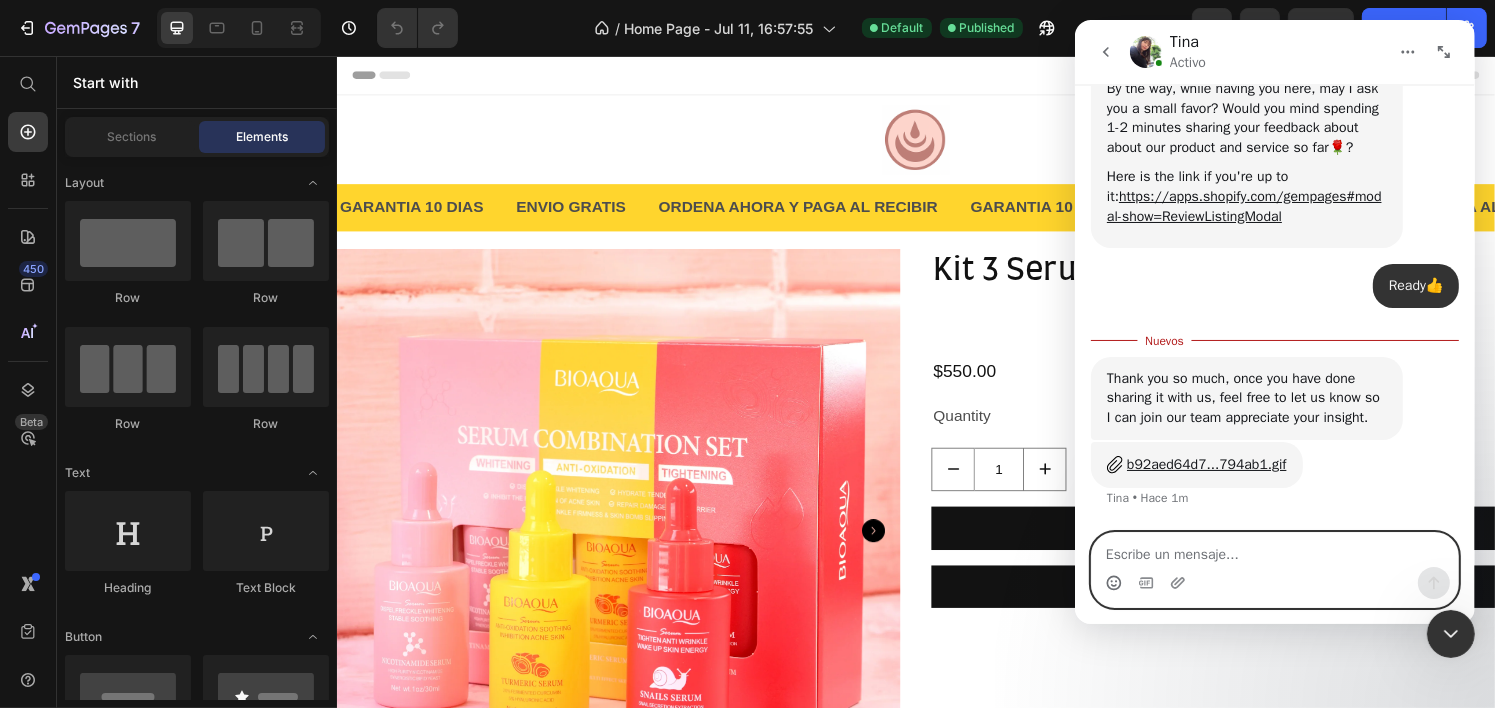 click 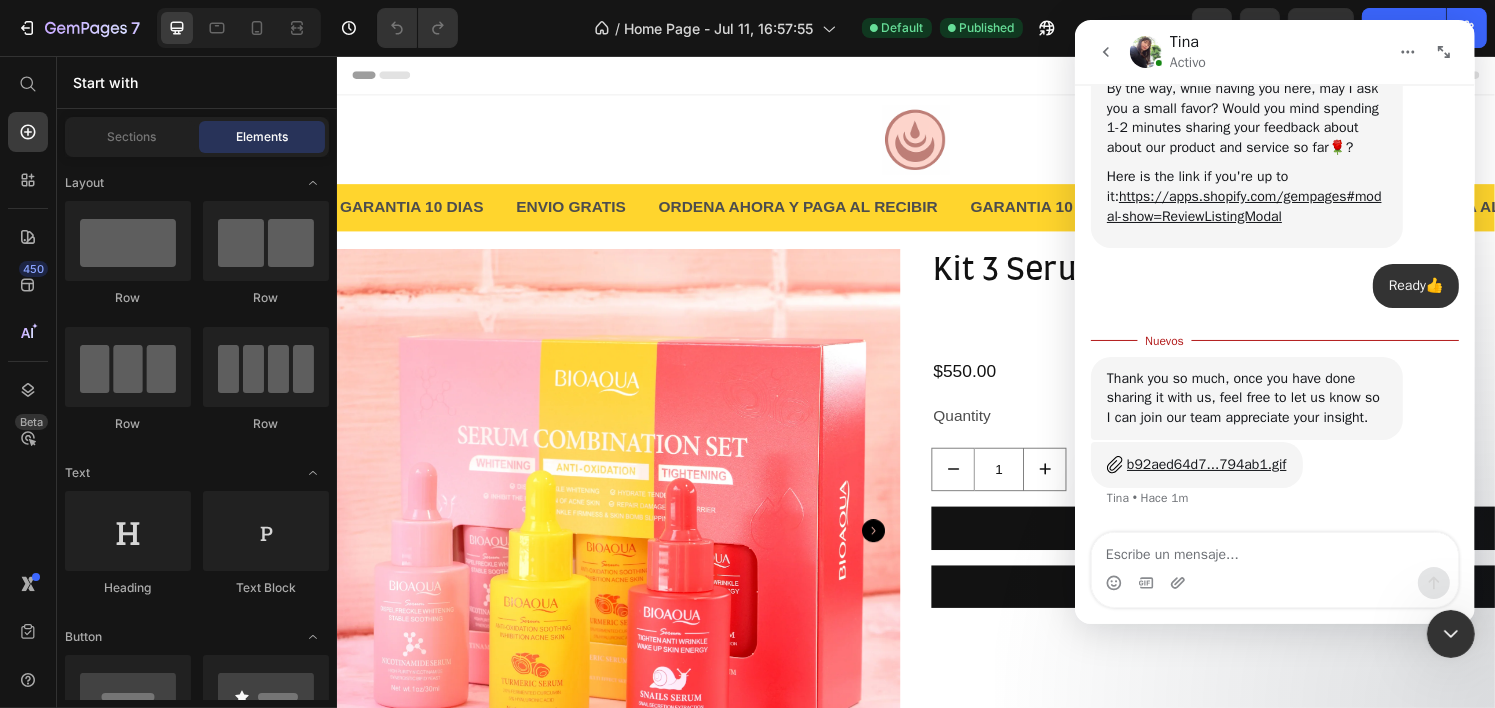 click at bounding box center [1274, 583] 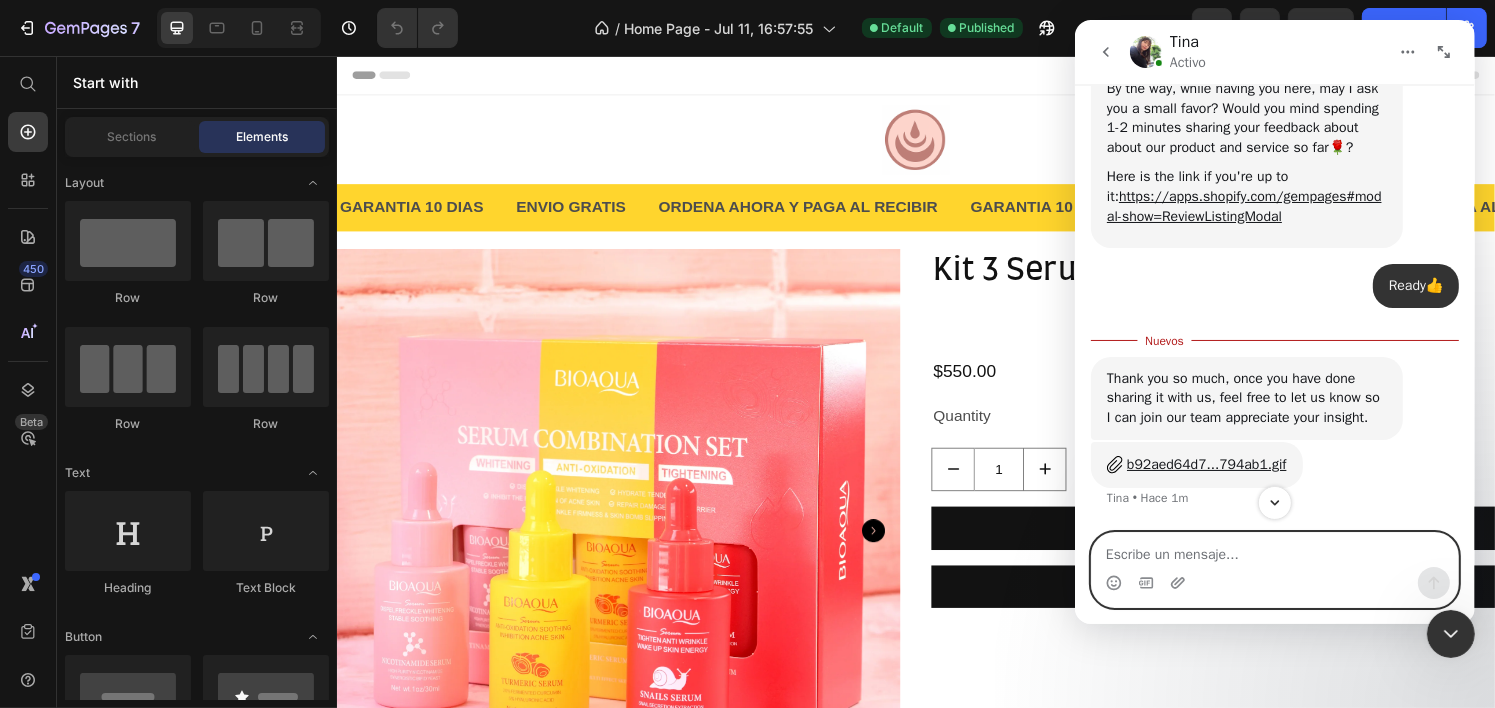 scroll, scrollTop: 1930, scrollLeft: 0, axis: vertical 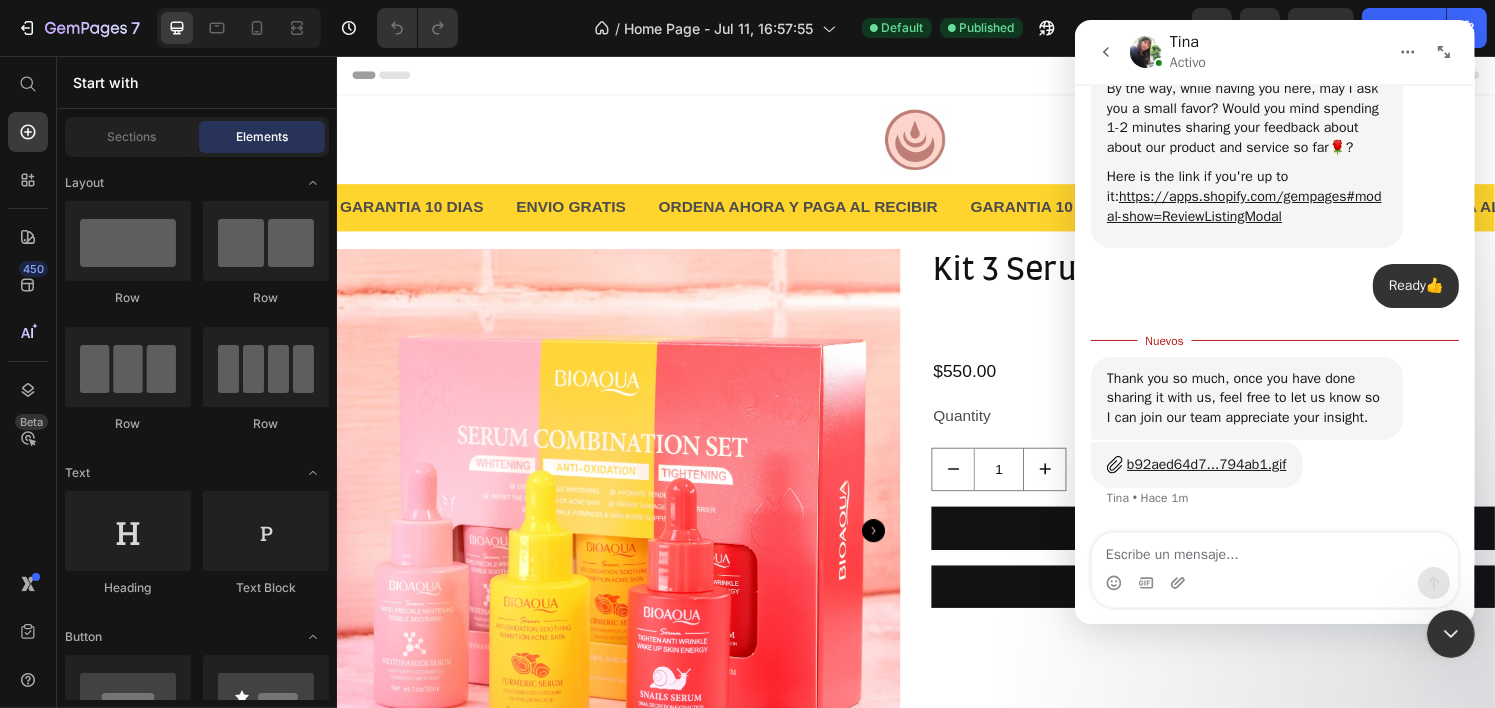 click 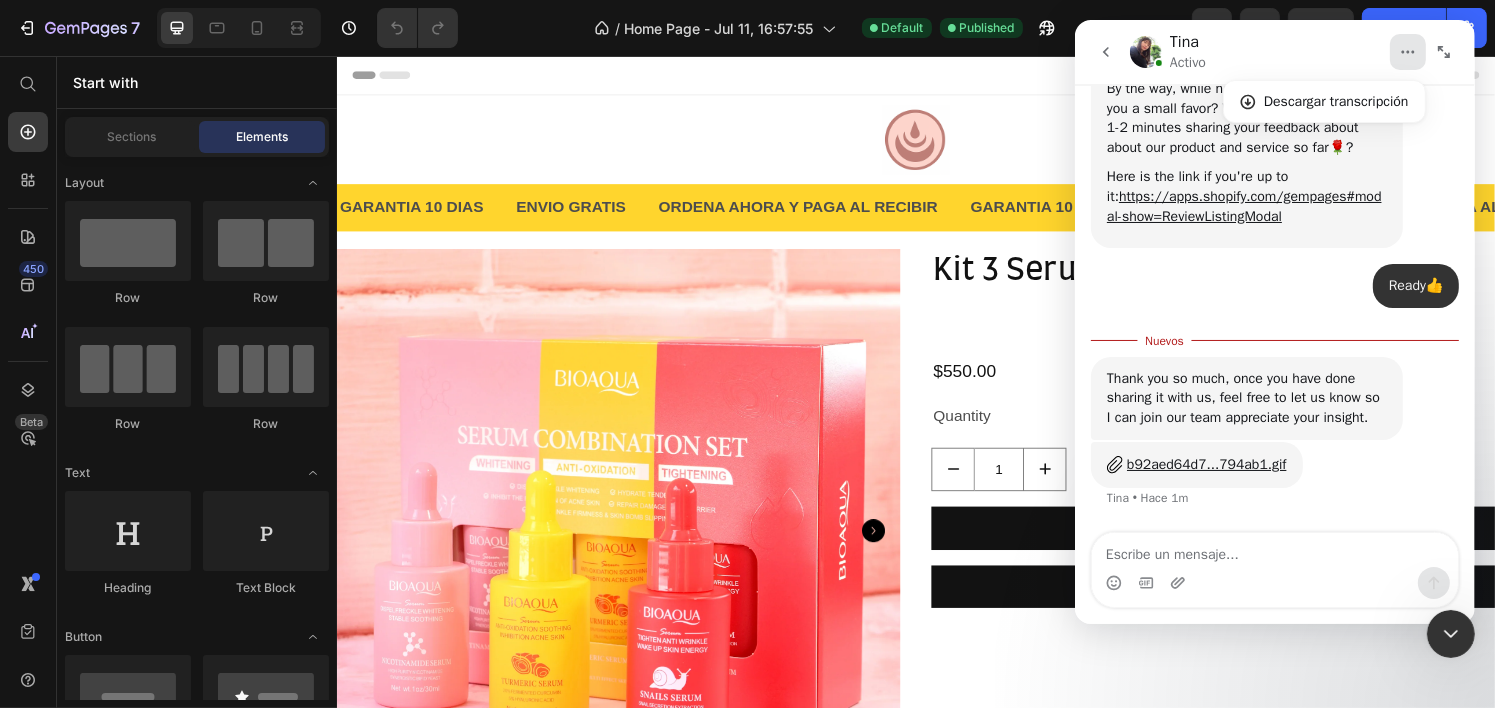 click 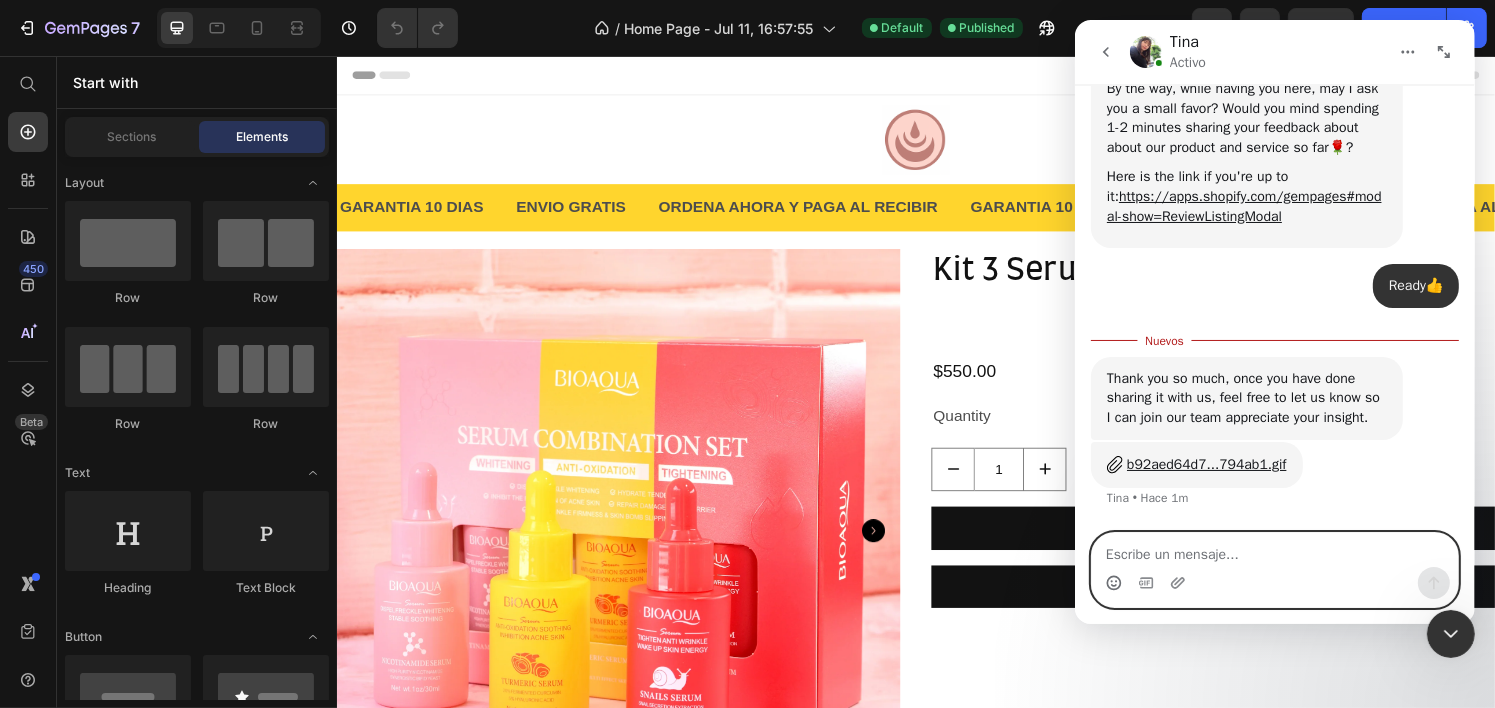 click 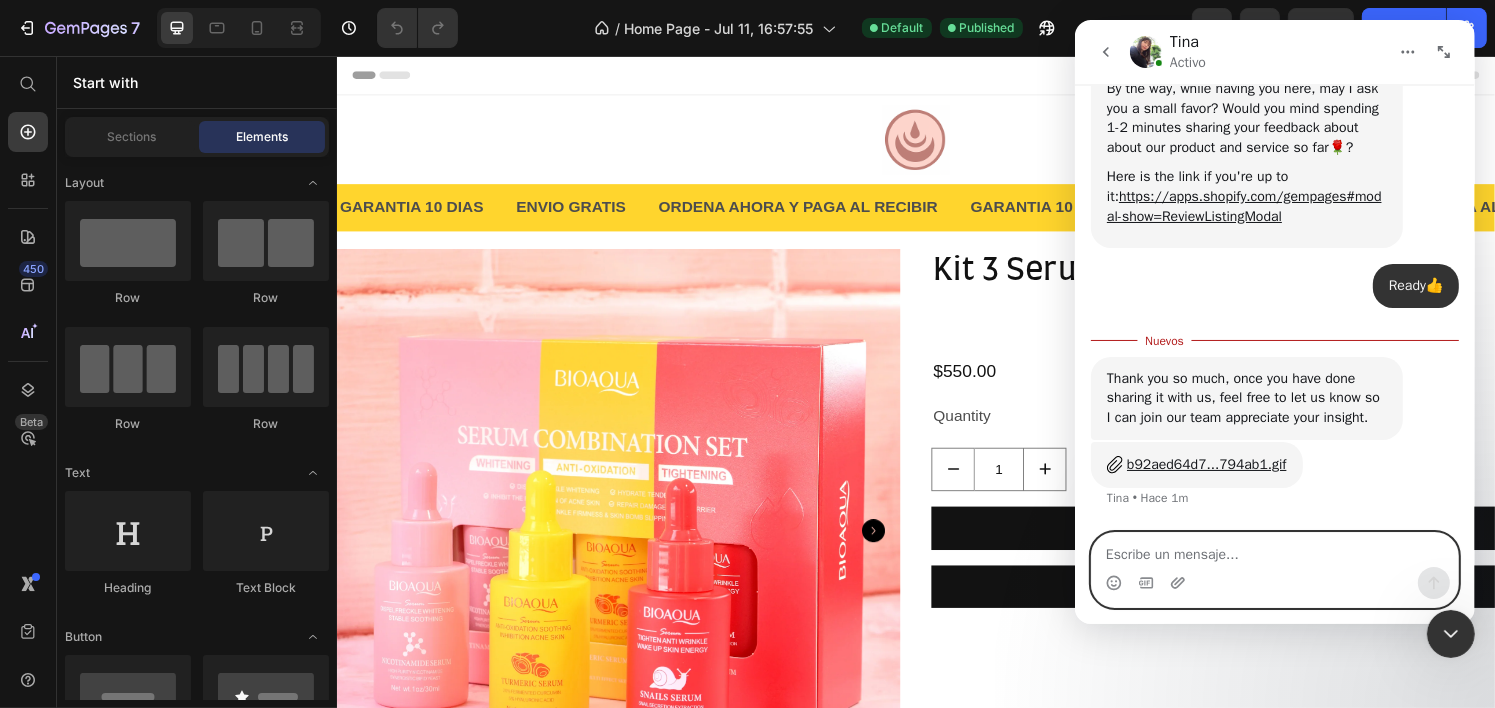click at bounding box center (1274, 550) 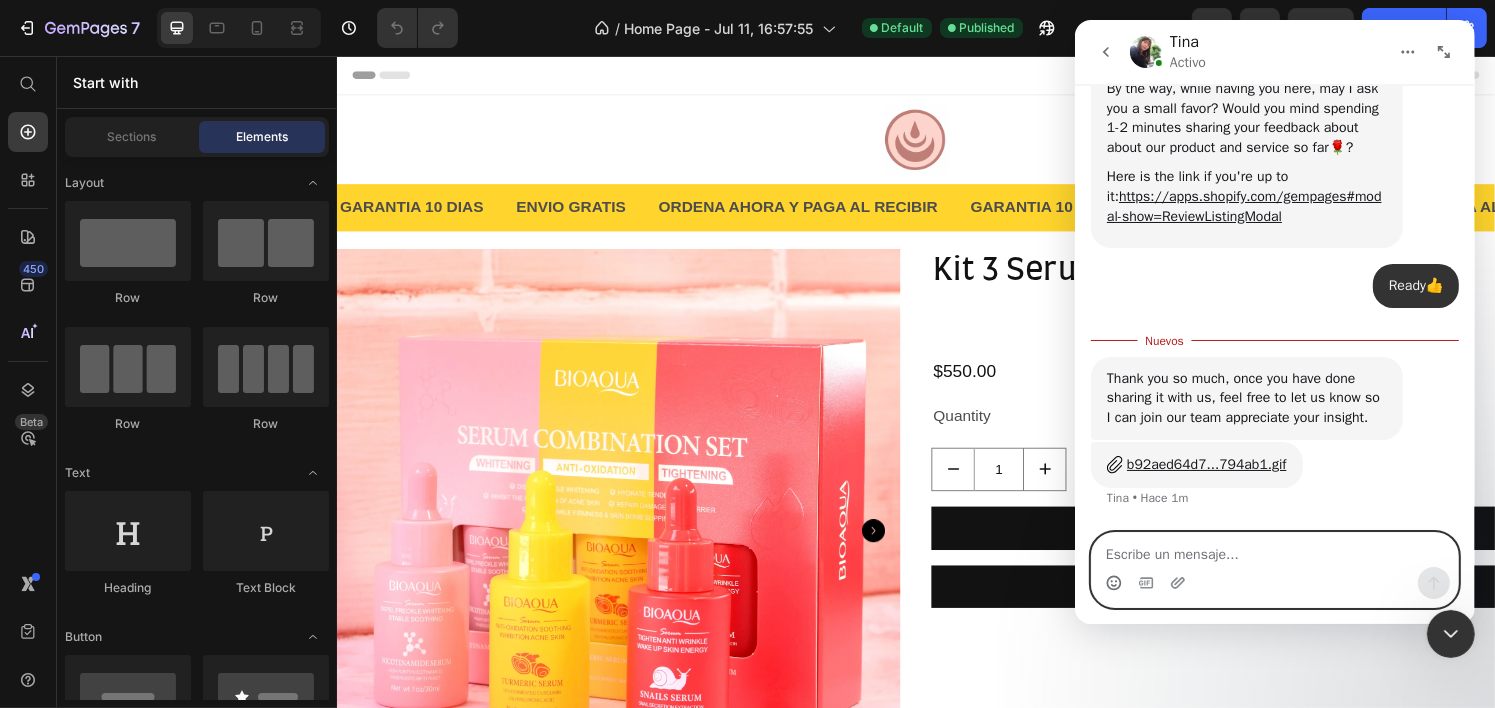 click 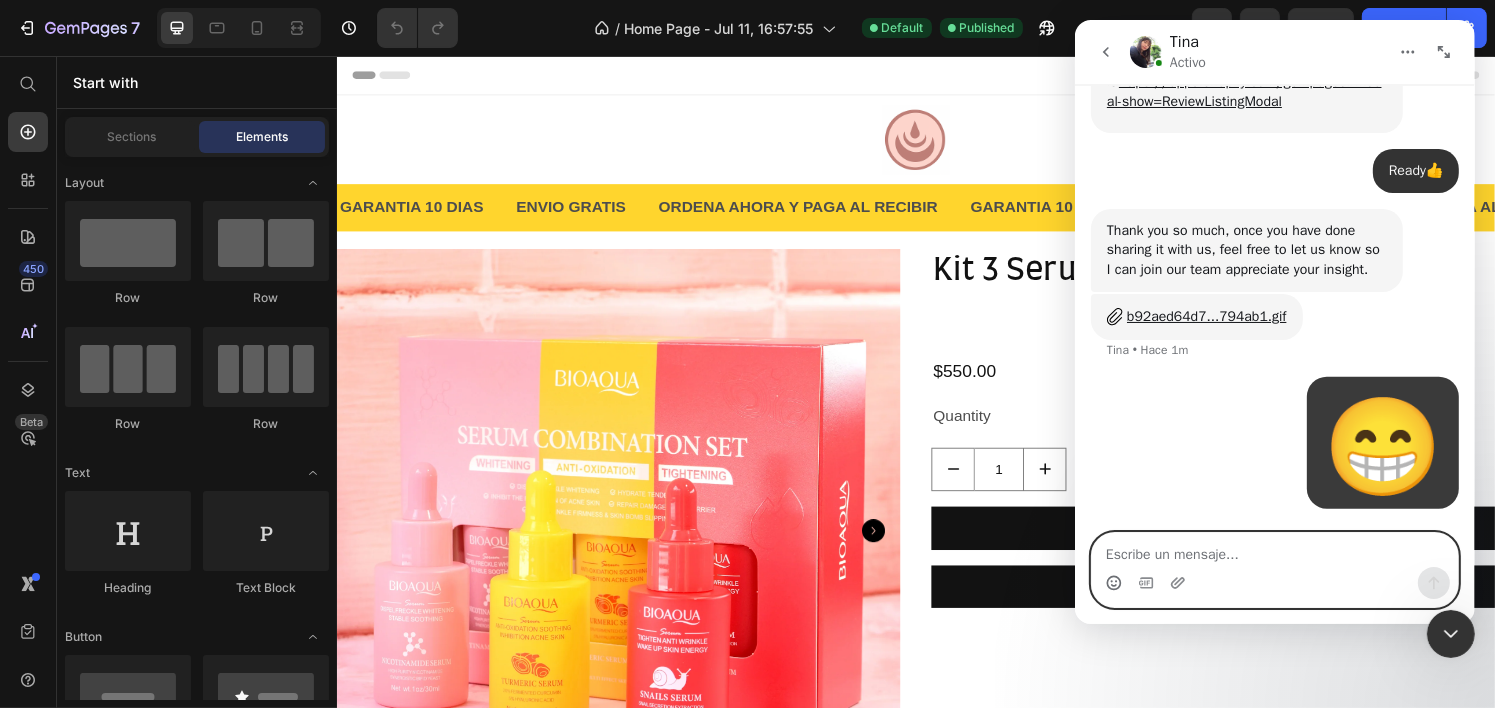 scroll, scrollTop: 2044, scrollLeft: 0, axis: vertical 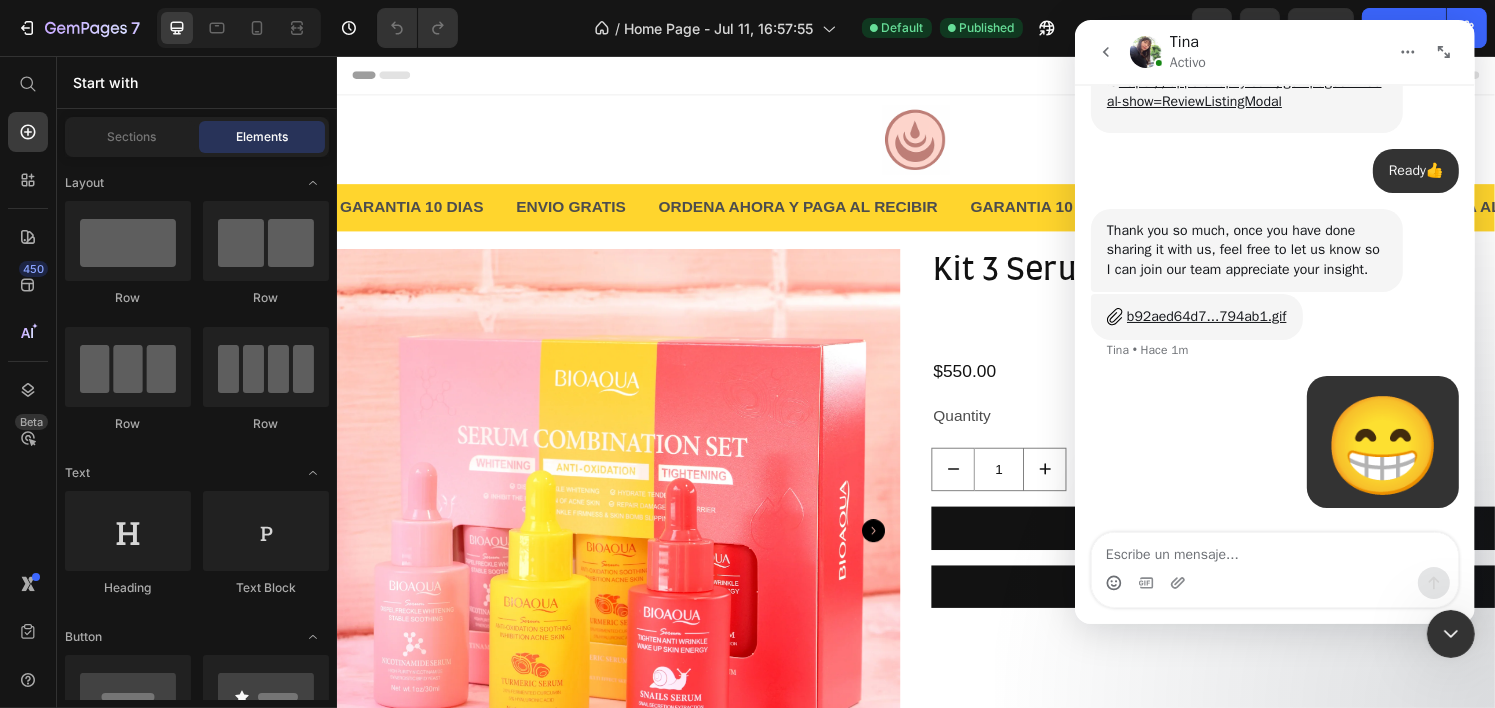 click 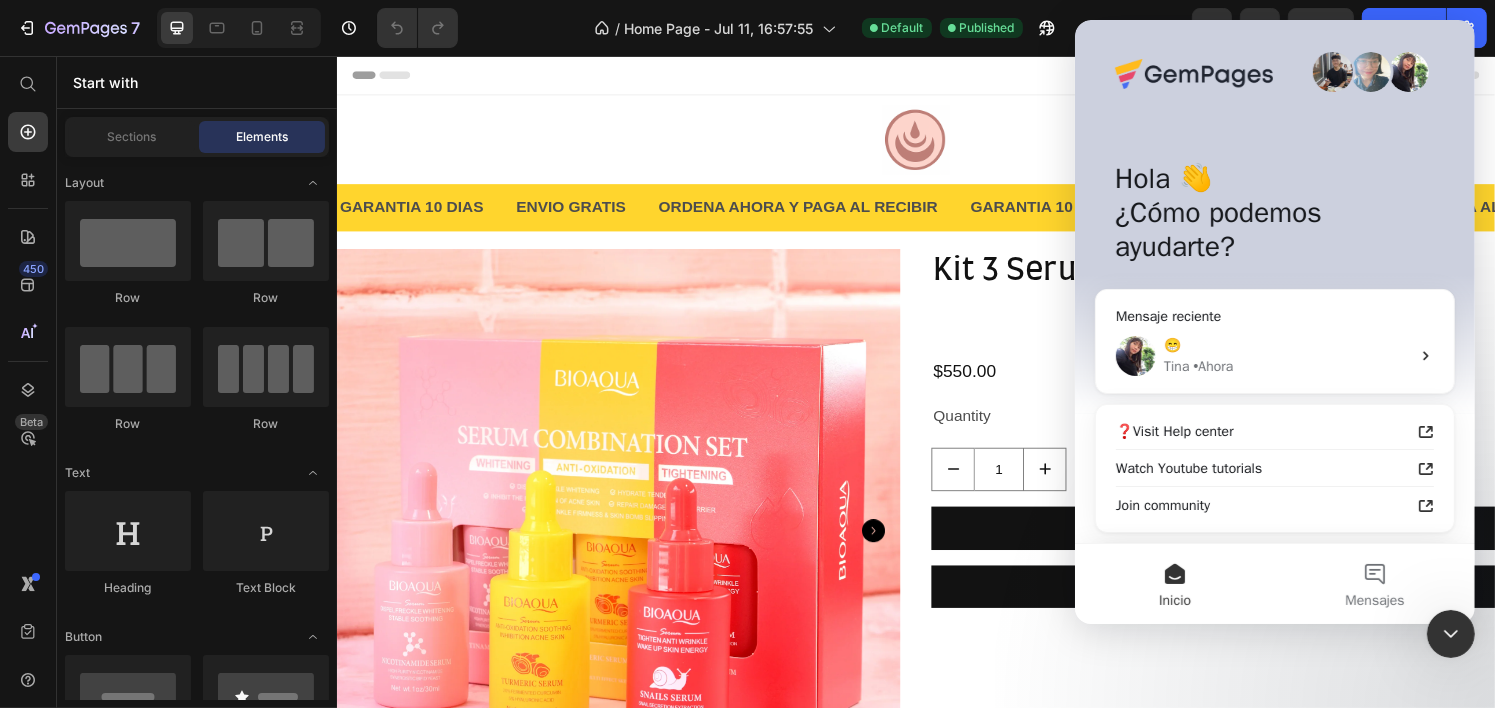 scroll, scrollTop: 0, scrollLeft: 0, axis: both 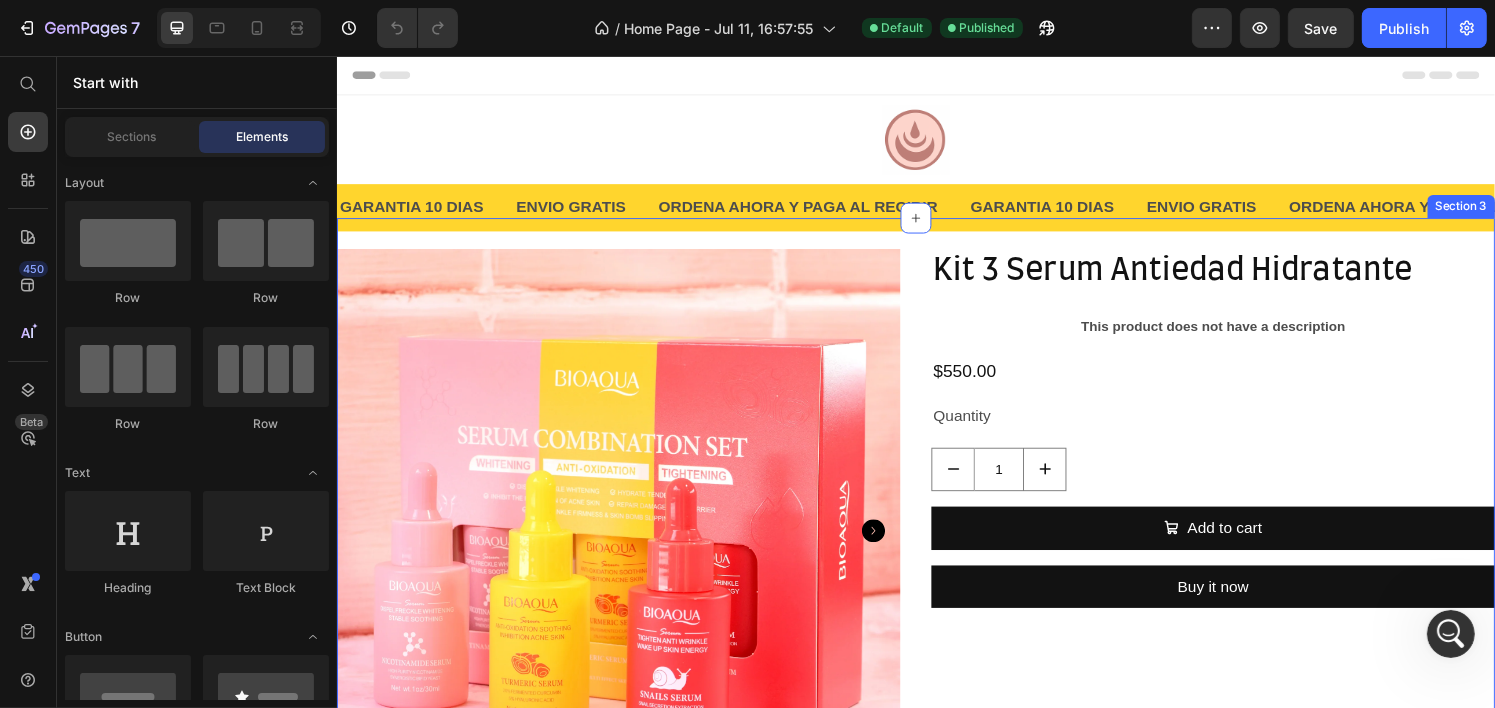 click on "Product Images Kit 3 Serum Antiedad Hidratante Product Title This product does not have a description Product Description $550.00 Product Price Quantity Text Block 1 Product Quantity
Add to cart Add to Cart Buy it now Dynamic Checkout Product Section 3" at bounding box center [936, 615] 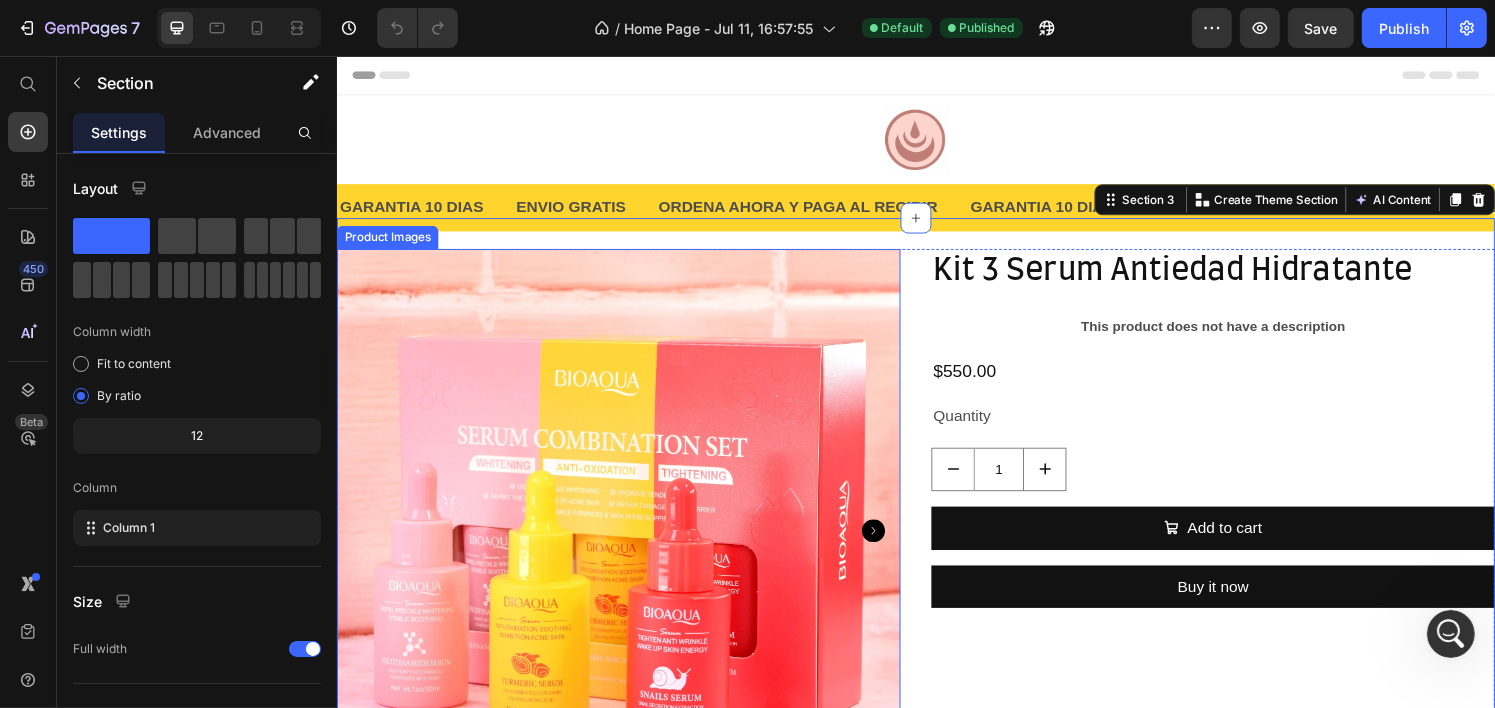 click on "Product Images Kit 3 Serum Antiedad Hidratante Product Title This product does not have a description Product Description $550.00 Product Price Quantity Text Block 1 Product Quantity
Add to cart Add to Cart Buy it now Dynamic Checkout Product" at bounding box center [936, 615] 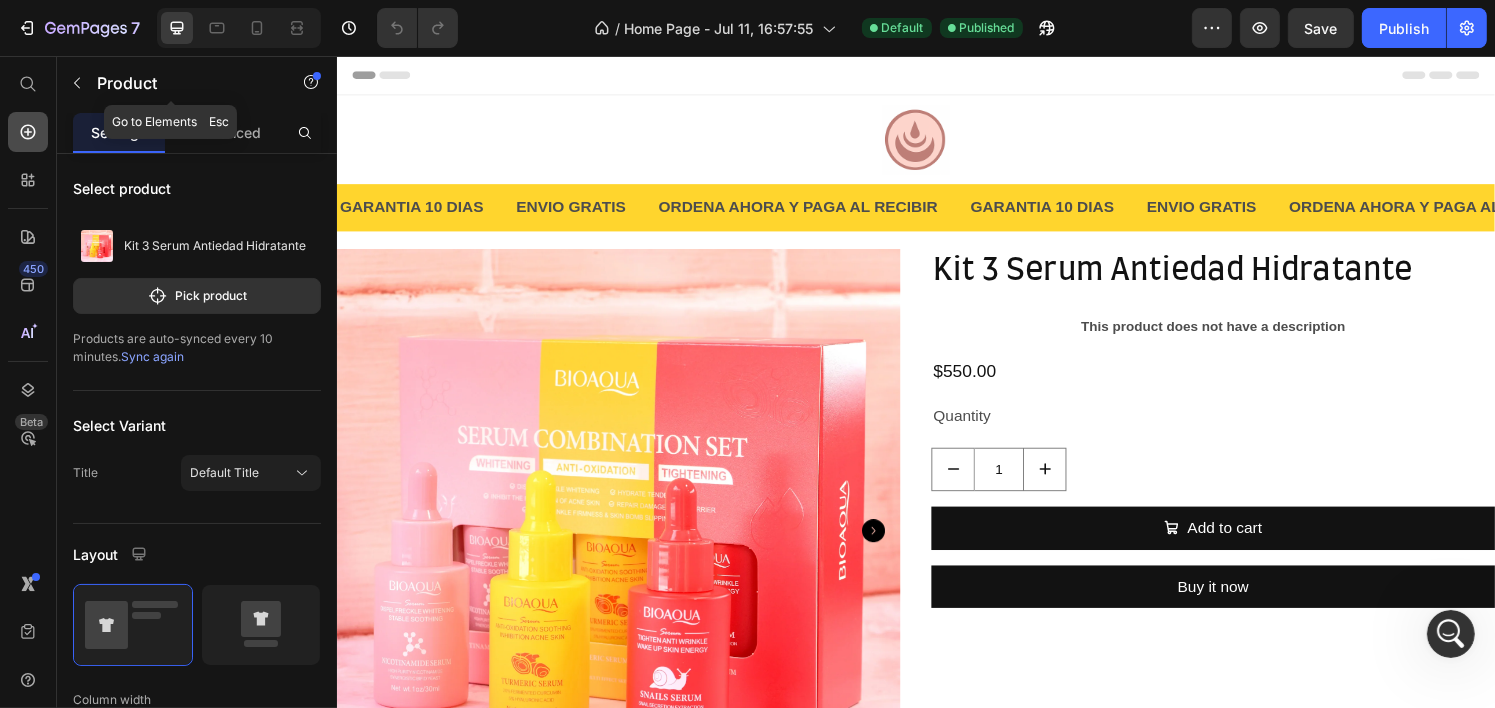click 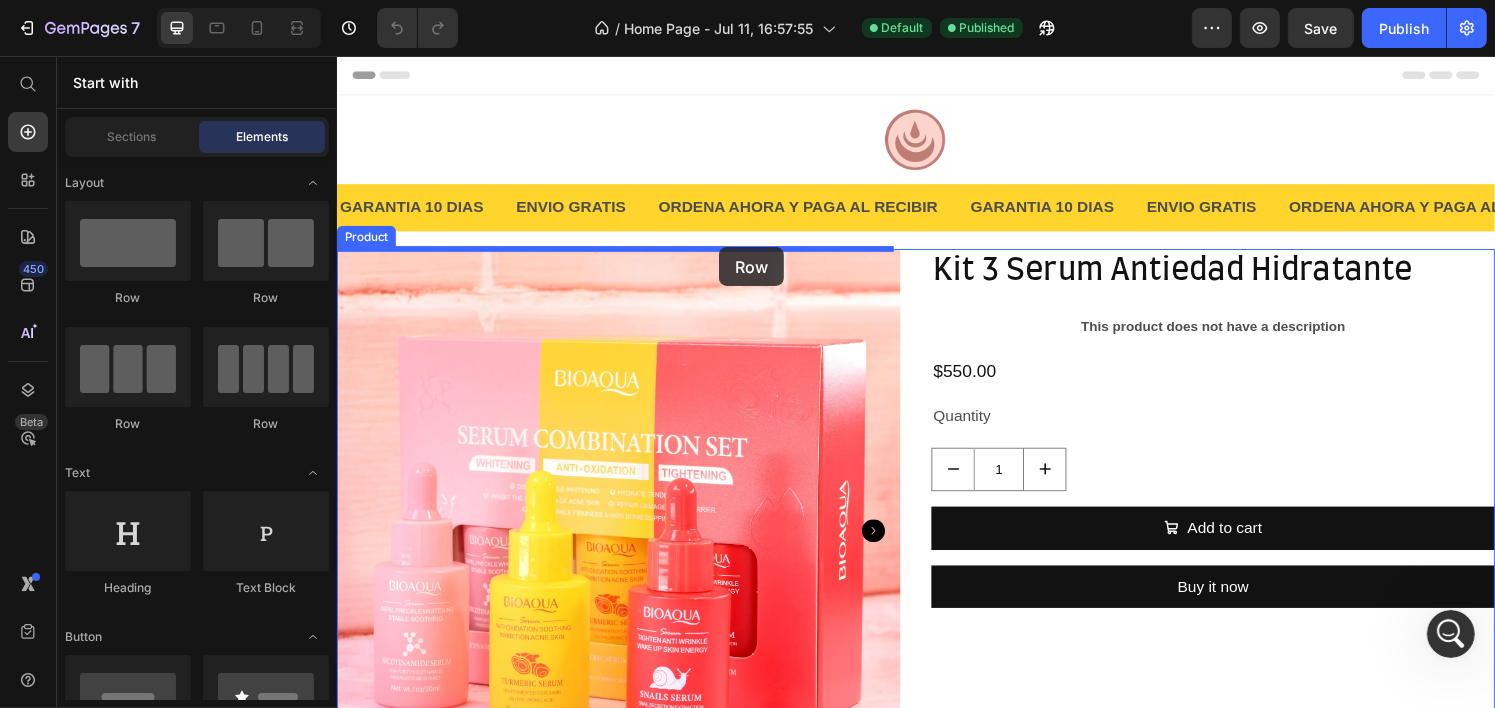 drag, startPoint x: 467, startPoint y: 308, endPoint x: 732, endPoint y: 254, distance: 270.44592 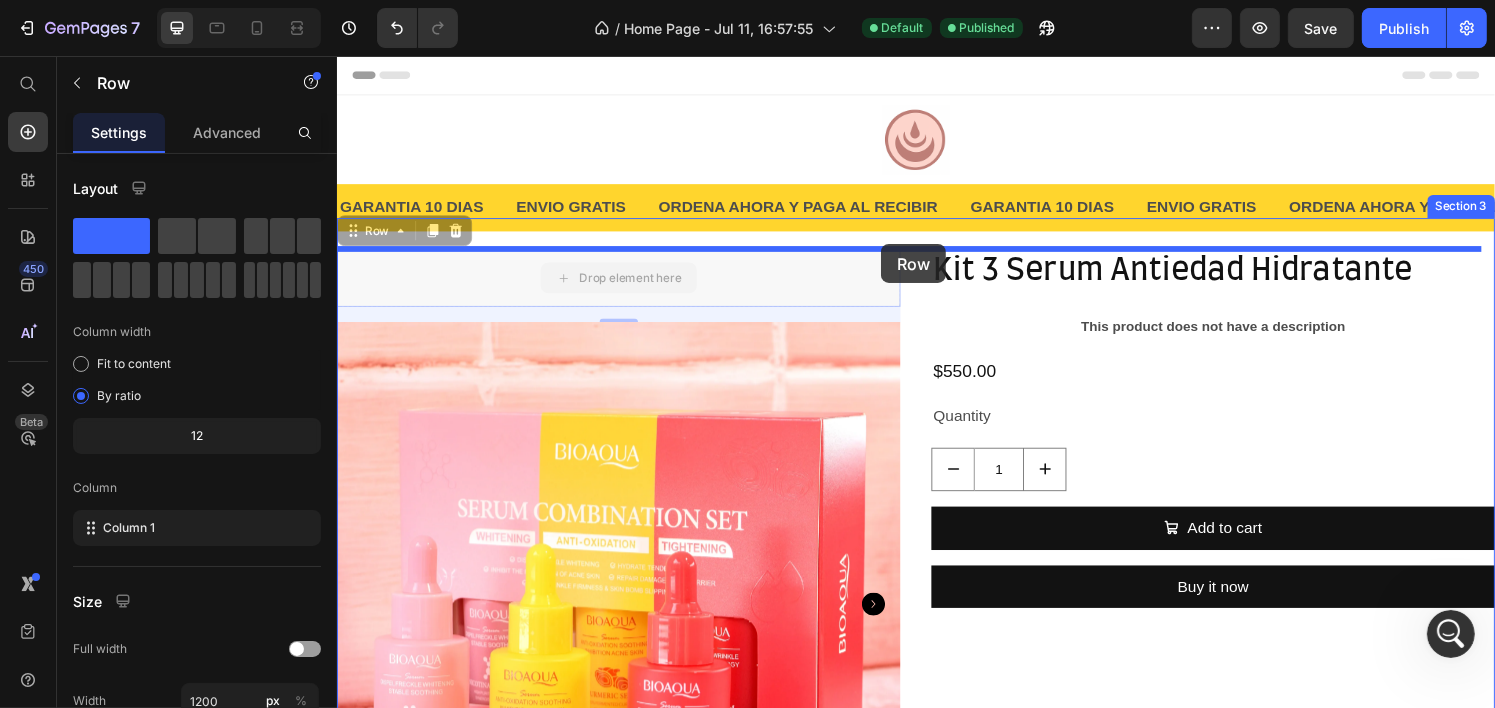 drag, startPoint x: 794, startPoint y: 292, endPoint x: 900, endPoint y: 251, distance: 113.65298 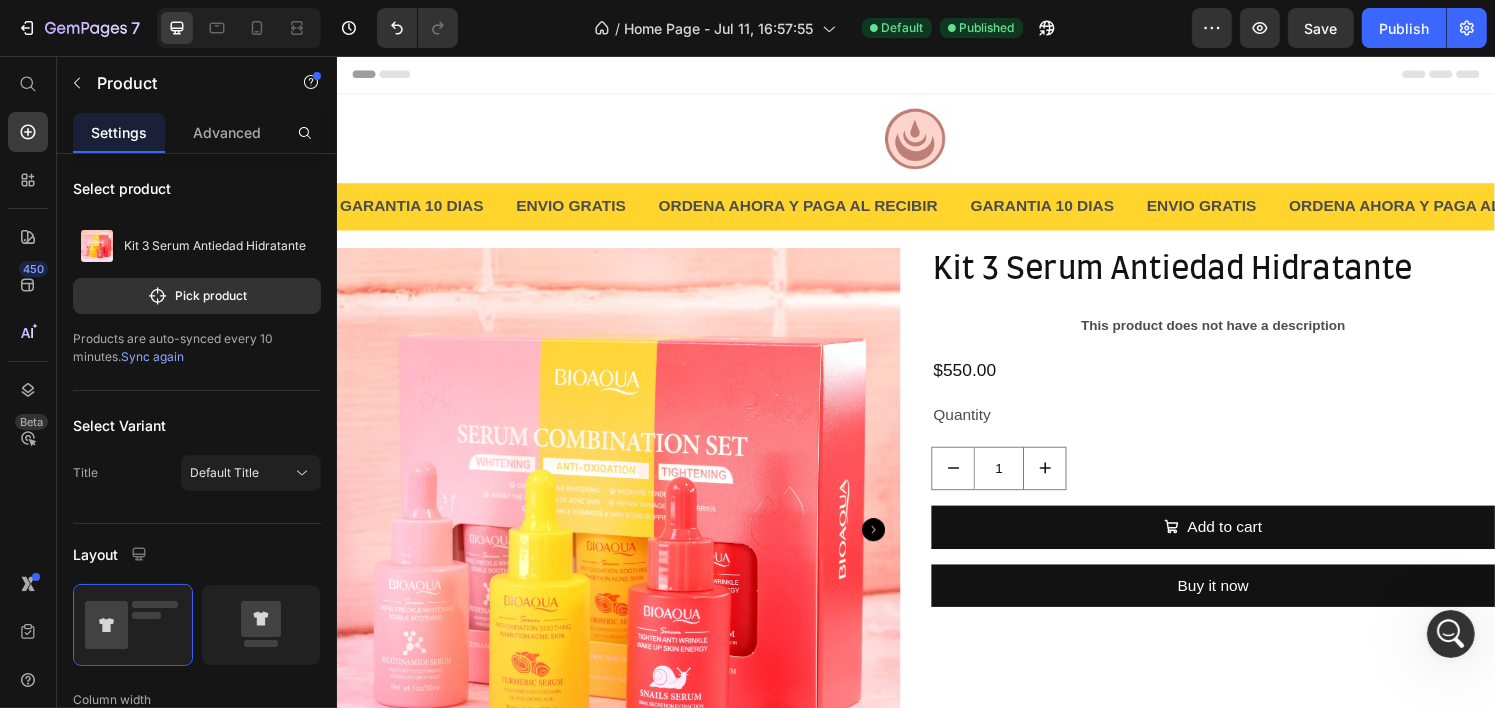 scroll, scrollTop: 0, scrollLeft: 0, axis: both 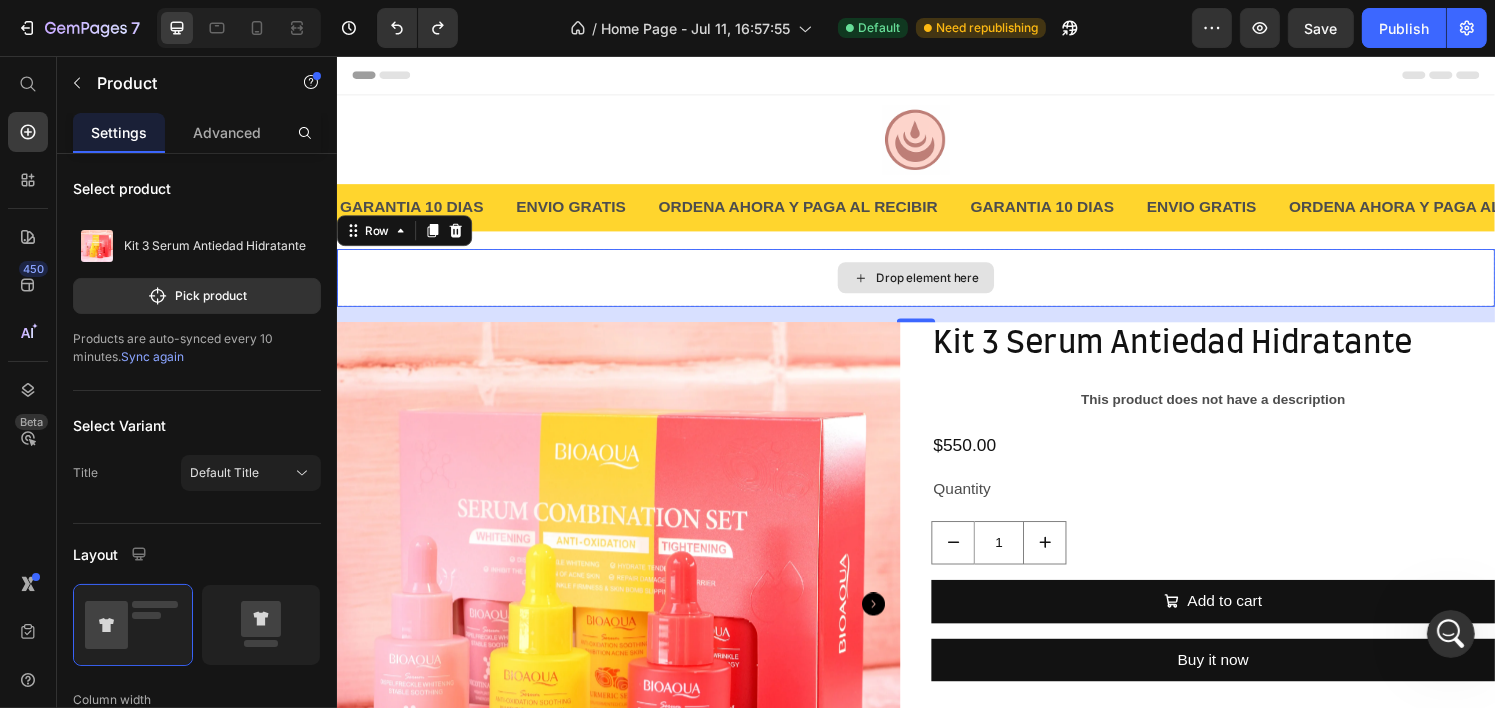 click on "Drop element here" at bounding box center (936, 286) 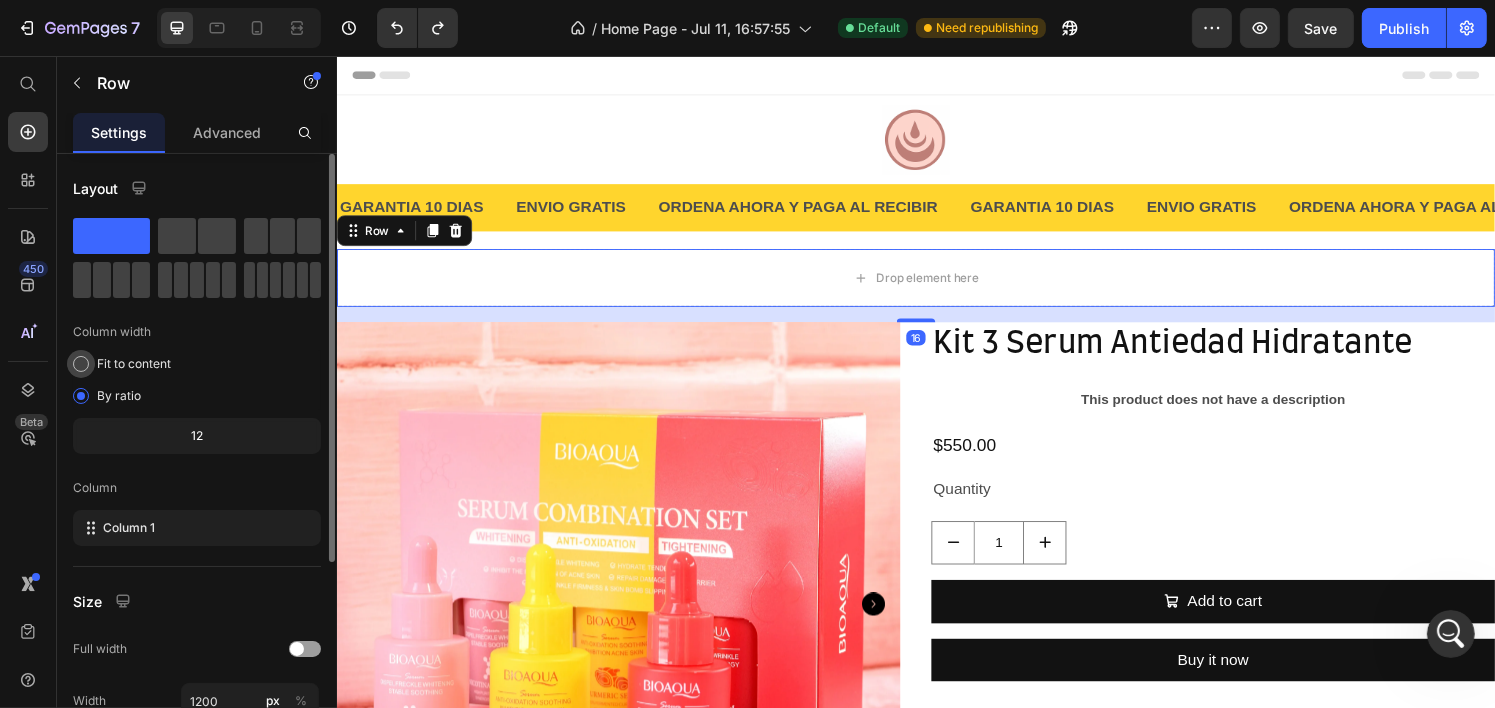 click on "Fit to content" 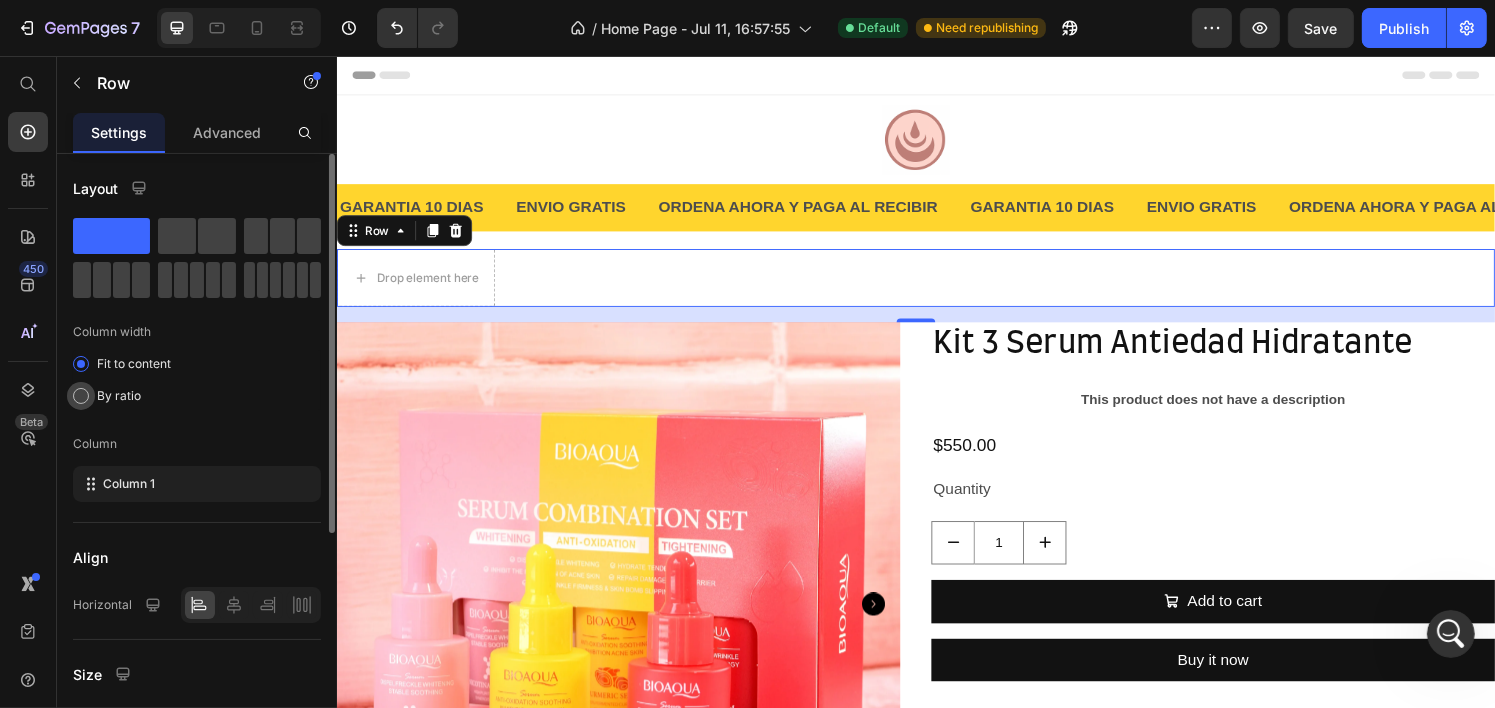 click on "By ratio" at bounding box center [119, 396] 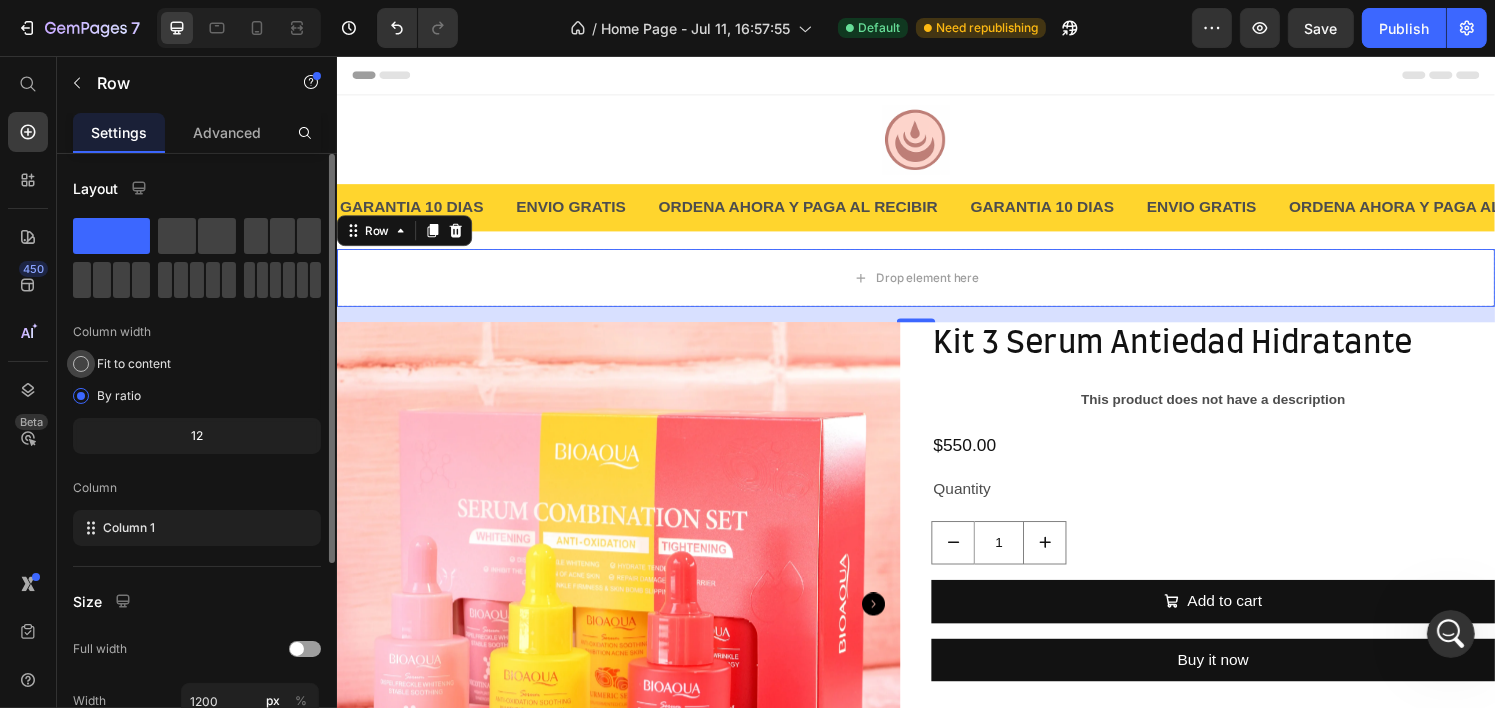 click on "Fit to content" 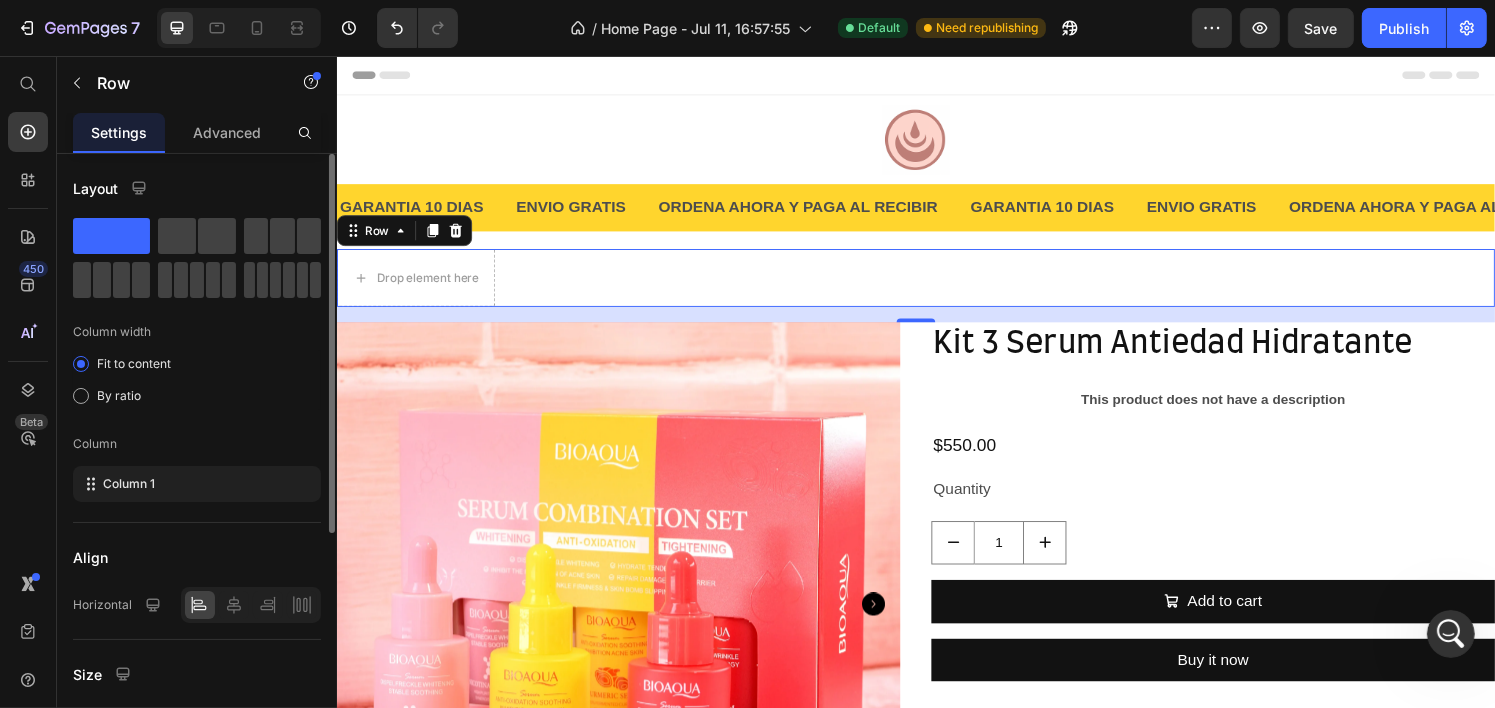 click on "Align Horizontal" 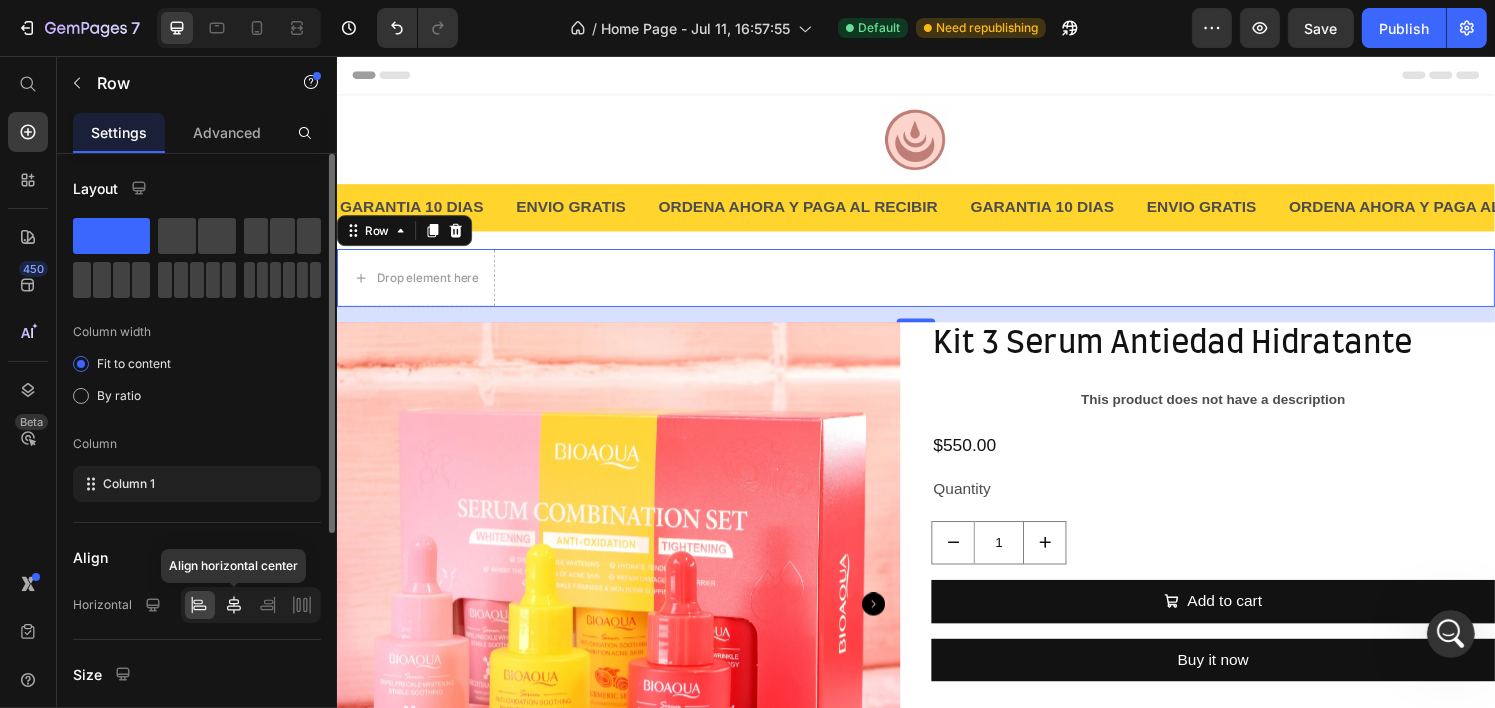 click 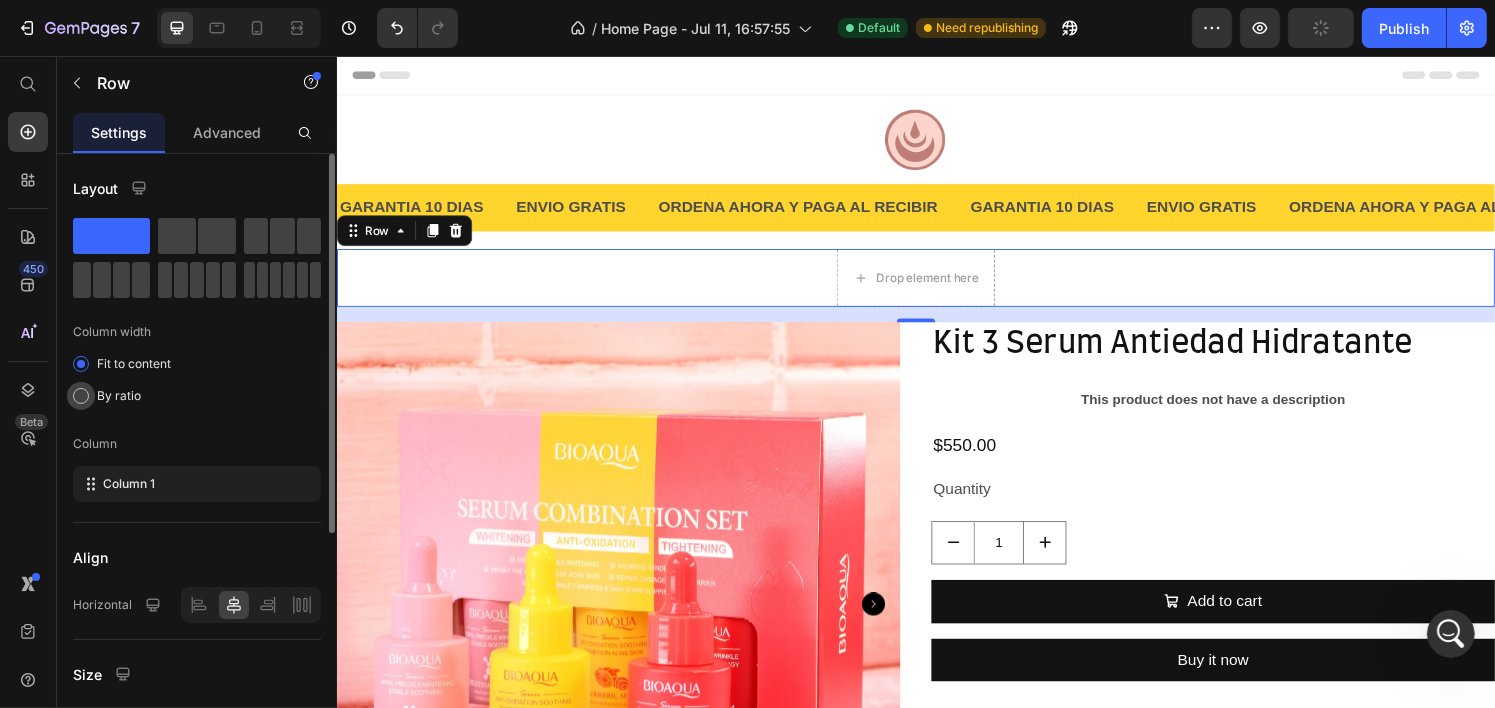 click on "By ratio" 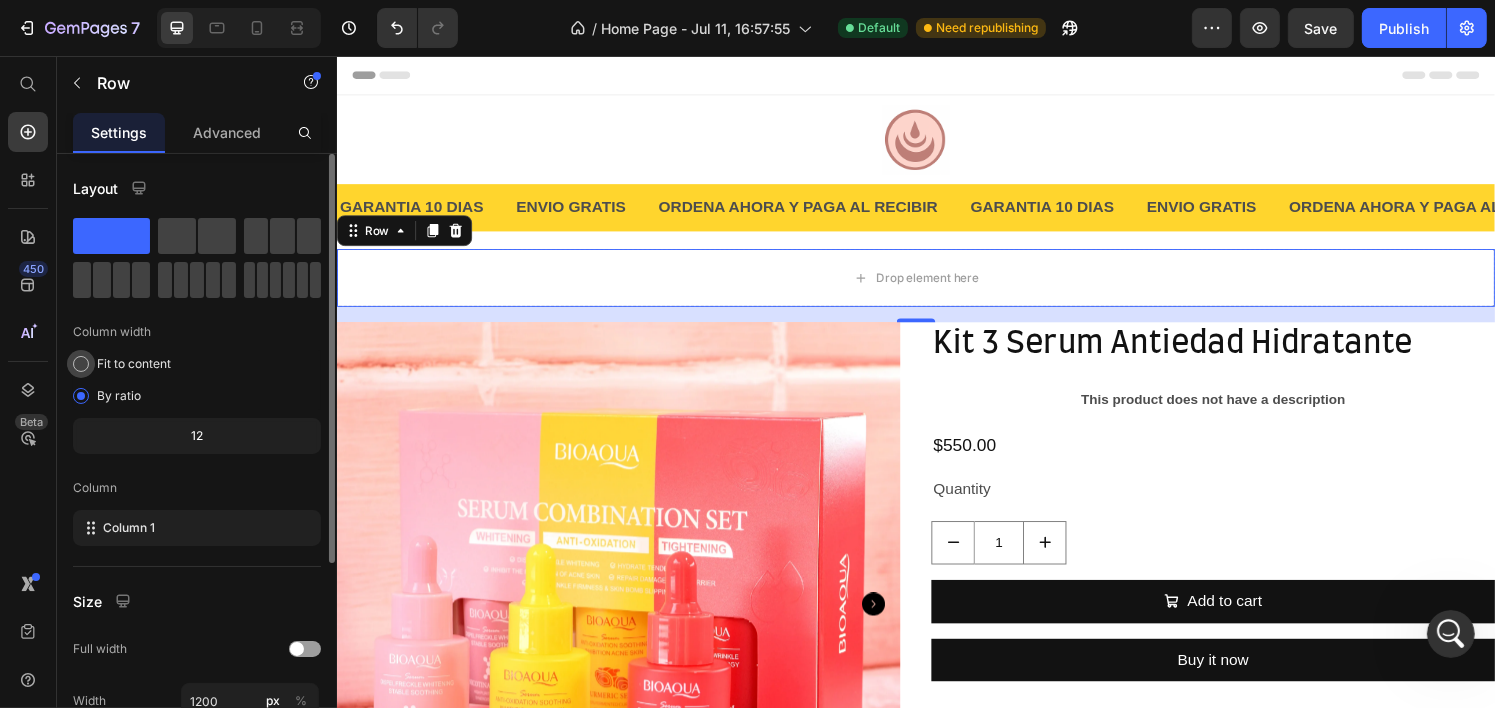 click on "Fit to content" at bounding box center [134, 364] 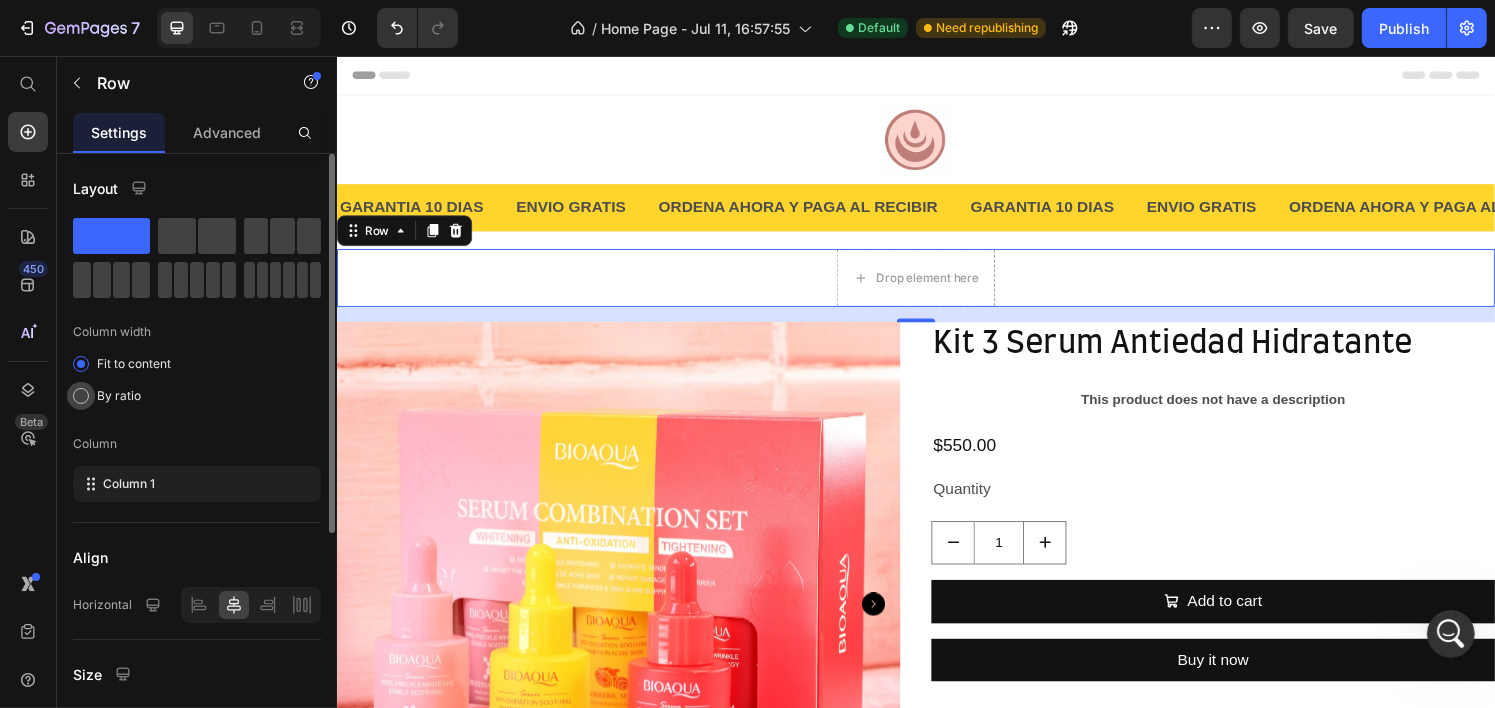 click on "By ratio" 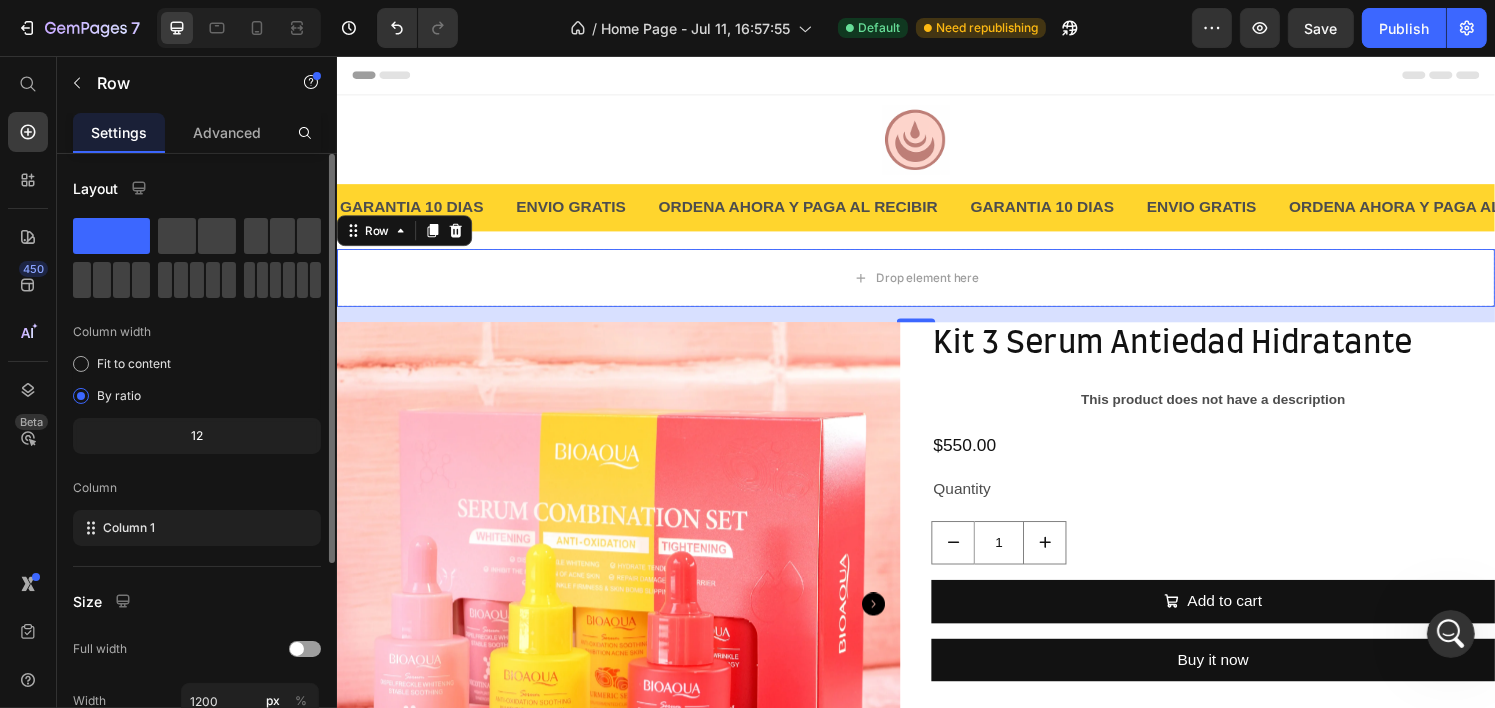 scroll, scrollTop: 299, scrollLeft: 0, axis: vertical 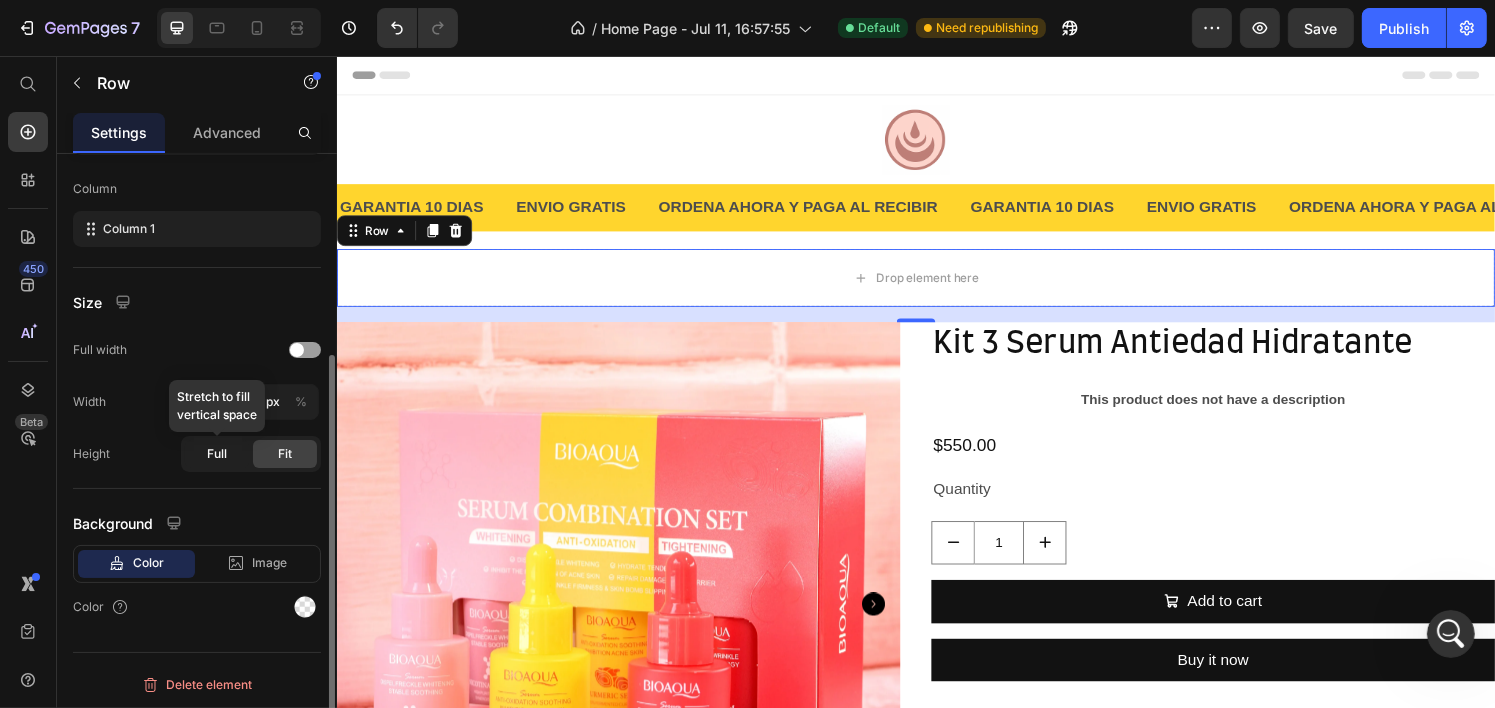 click on "Full" 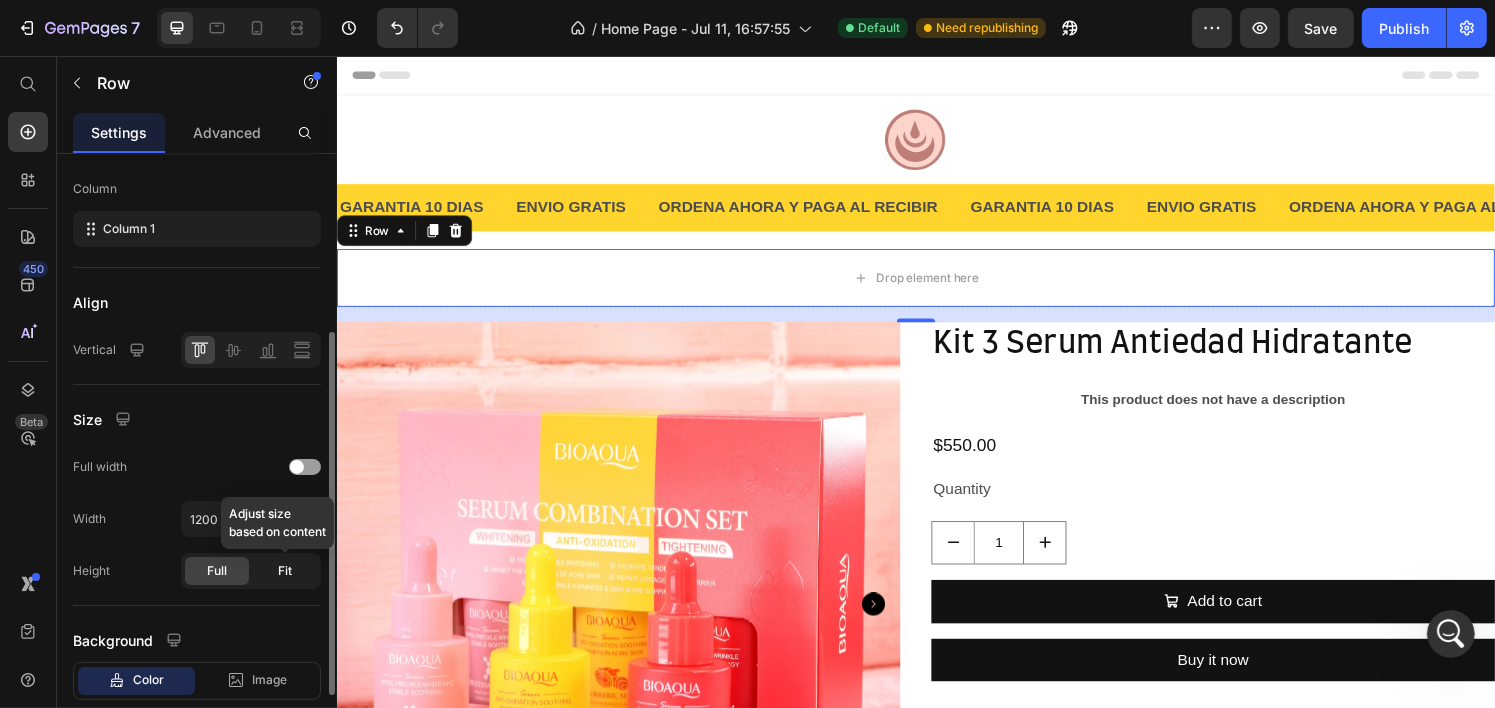 click on "Fit" 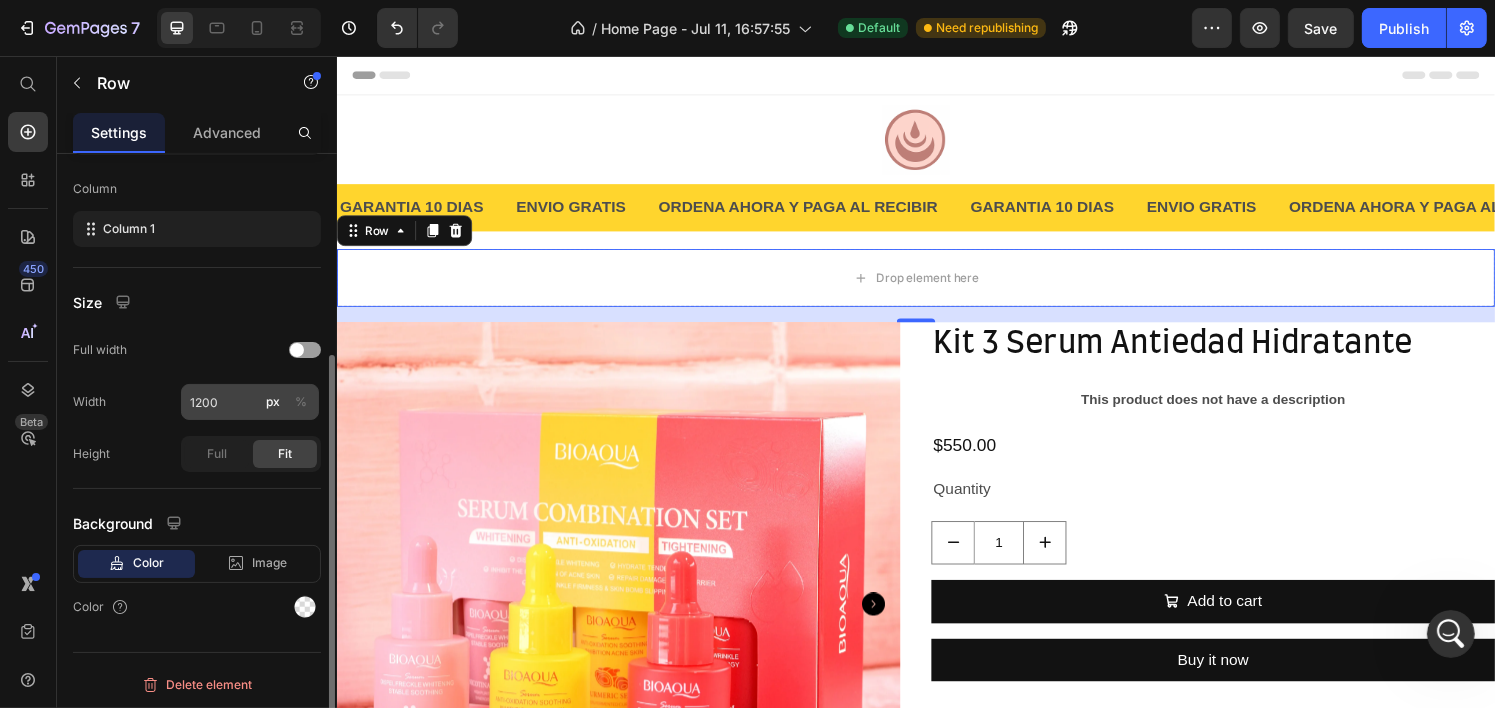 drag, startPoint x: 263, startPoint y: 404, endPoint x: 252, endPoint y: 412, distance: 13.601471 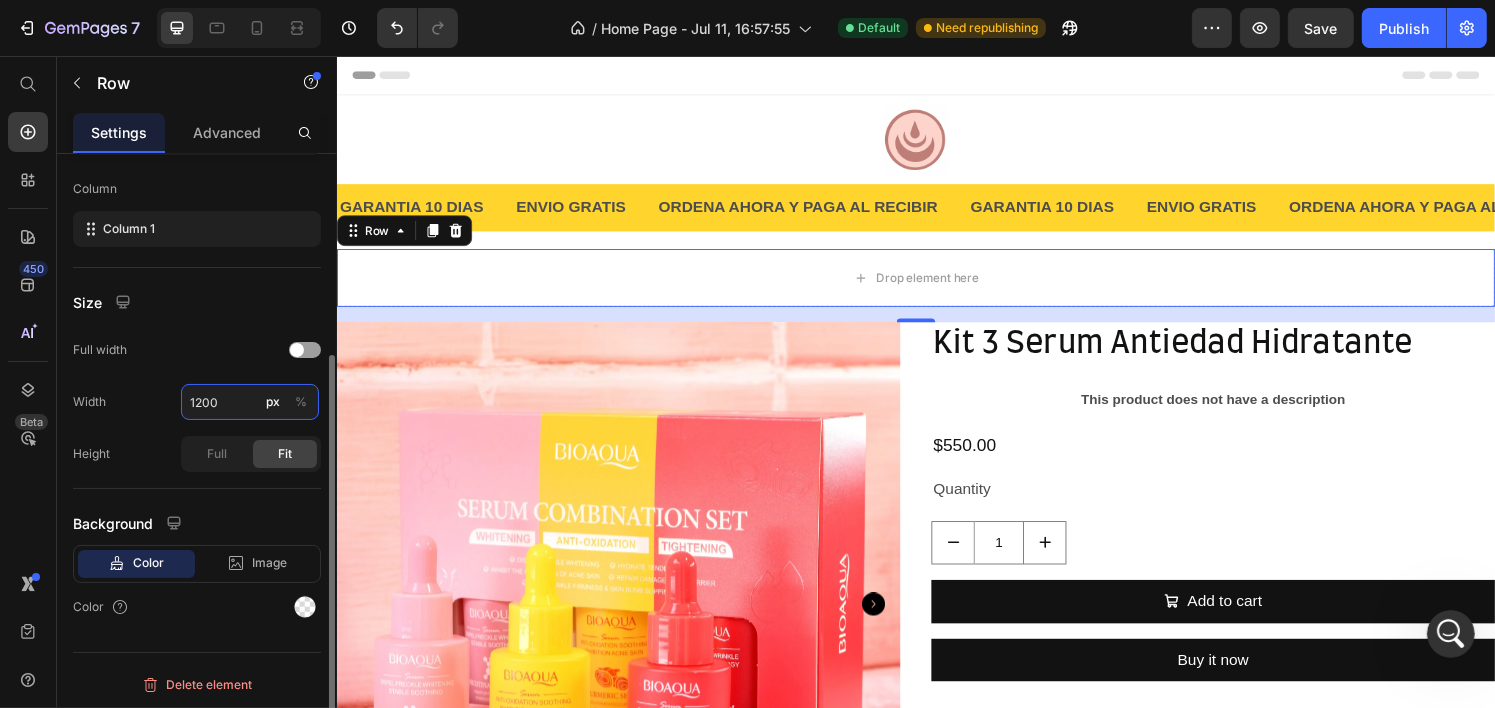 click on "1200" at bounding box center [250, 402] 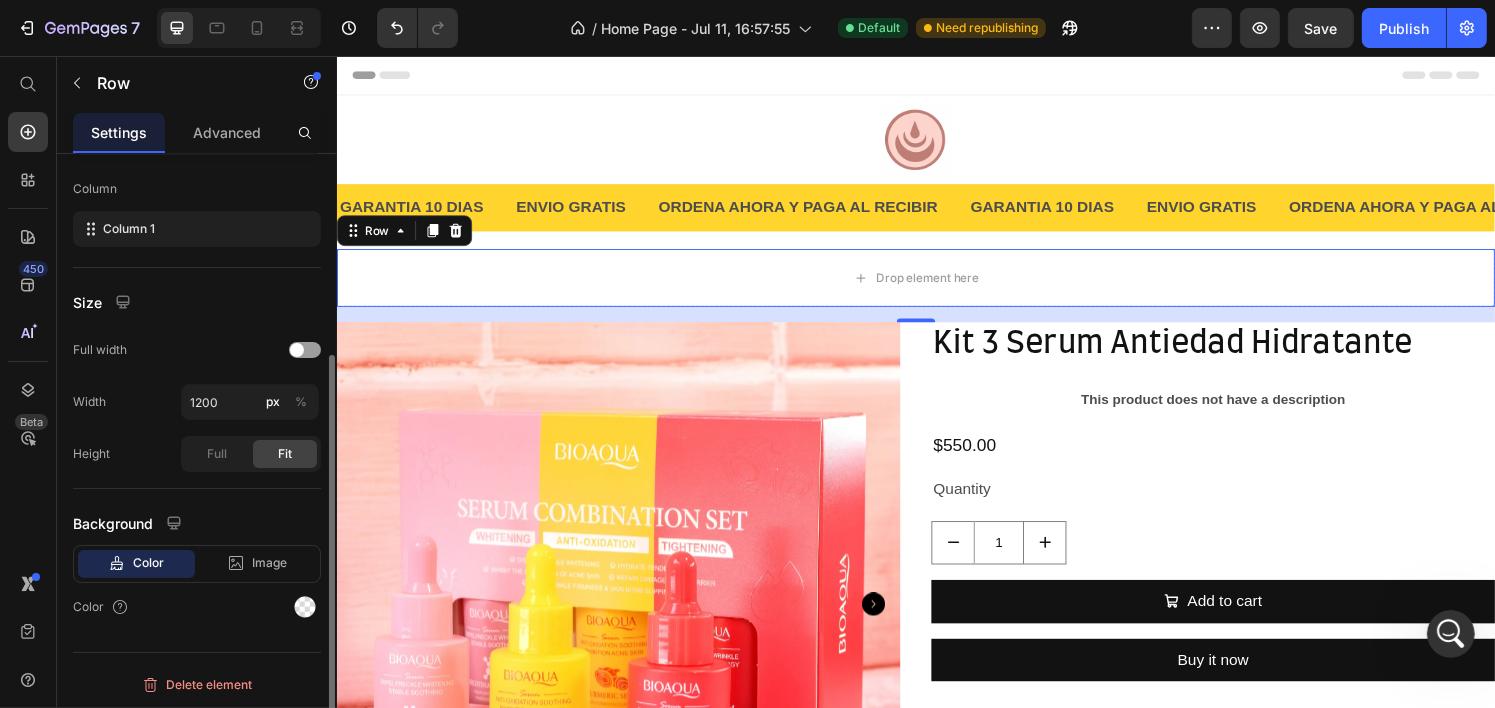 click on "Size Full width Width 1200 px % Height Full Fit" 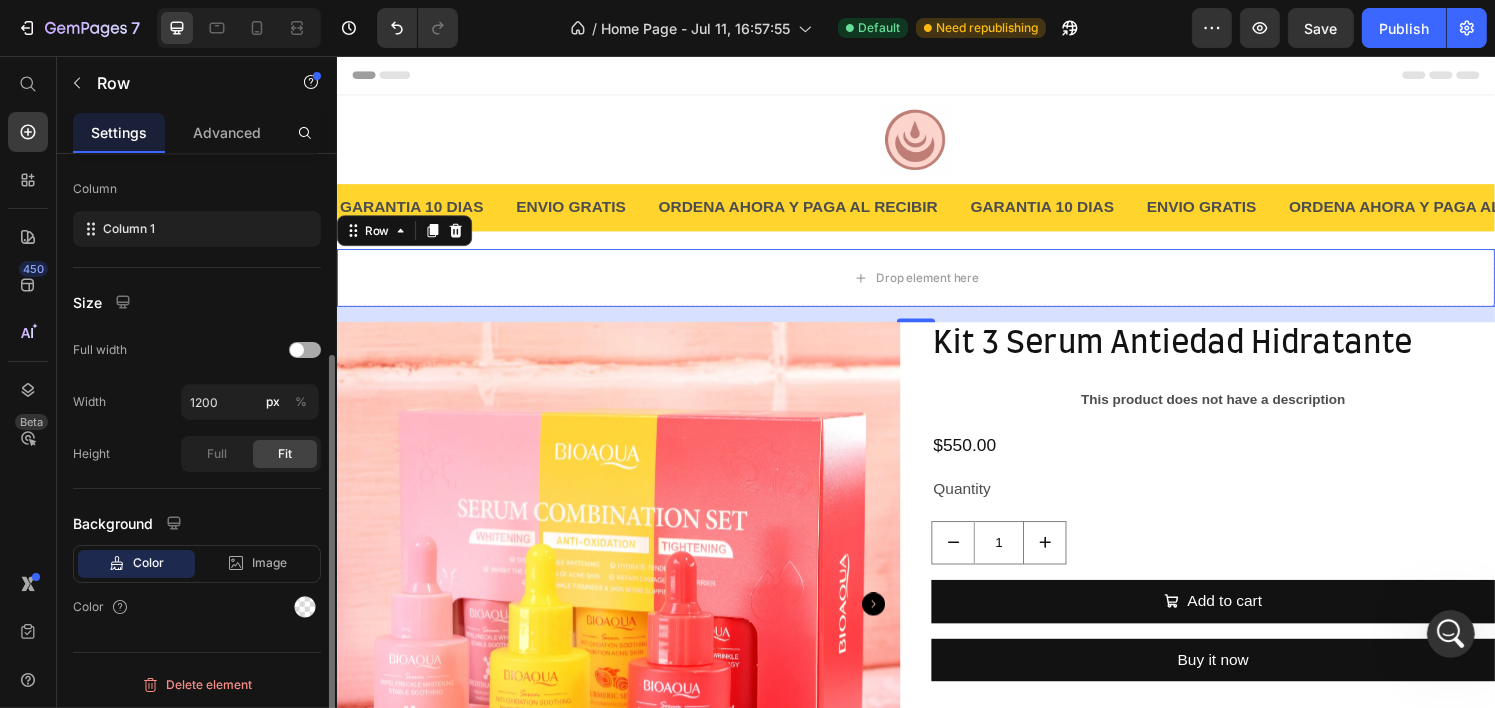 click at bounding box center (305, 350) 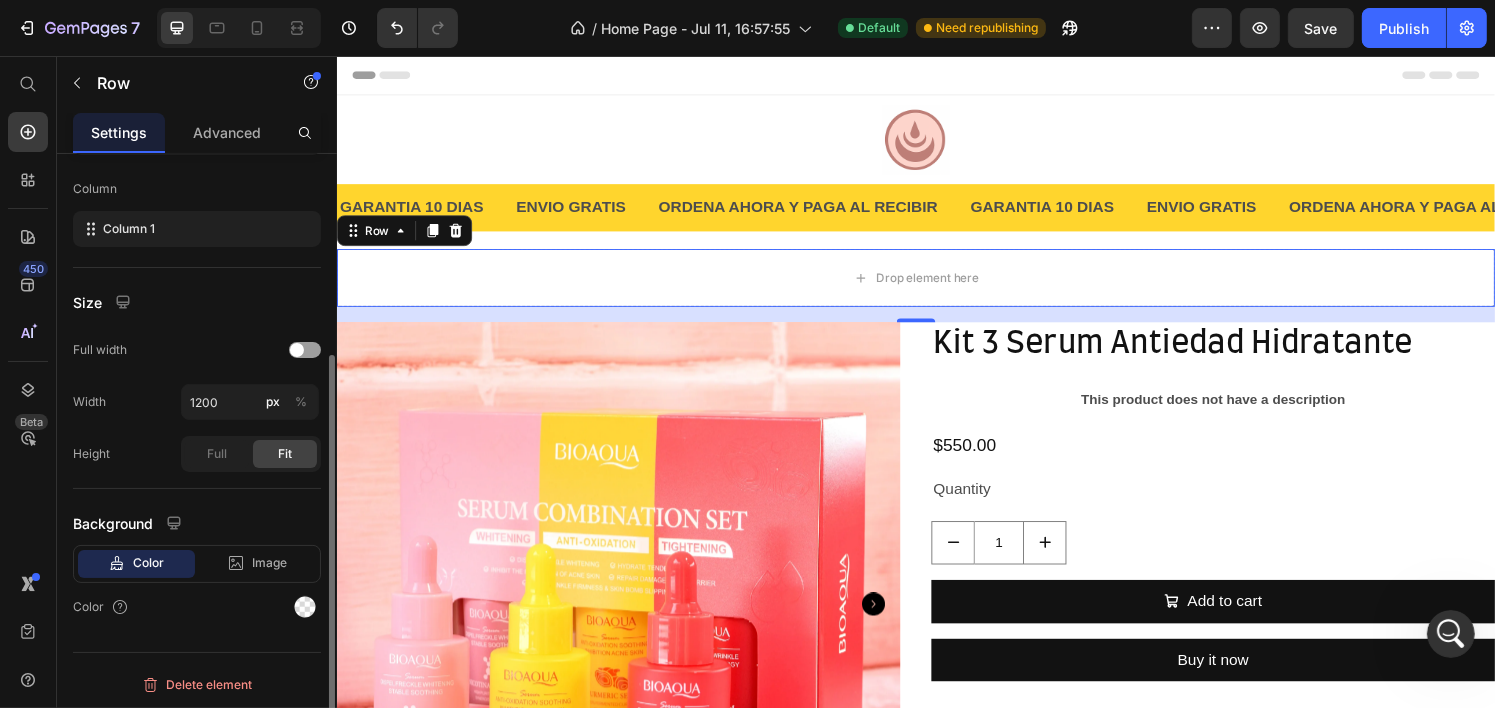 scroll, scrollTop: 247, scrollLeft: 0, axis: vertical 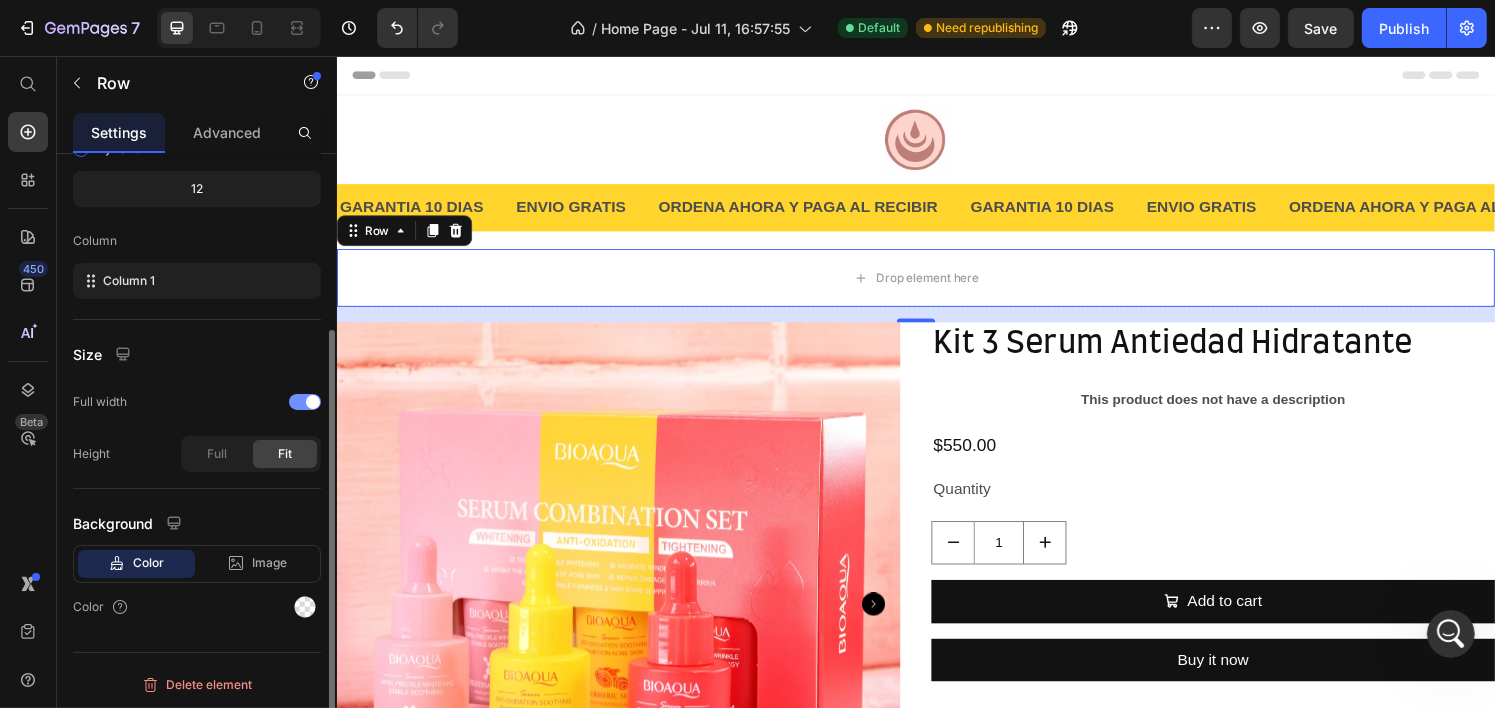 click at bounding box center [305, 402] 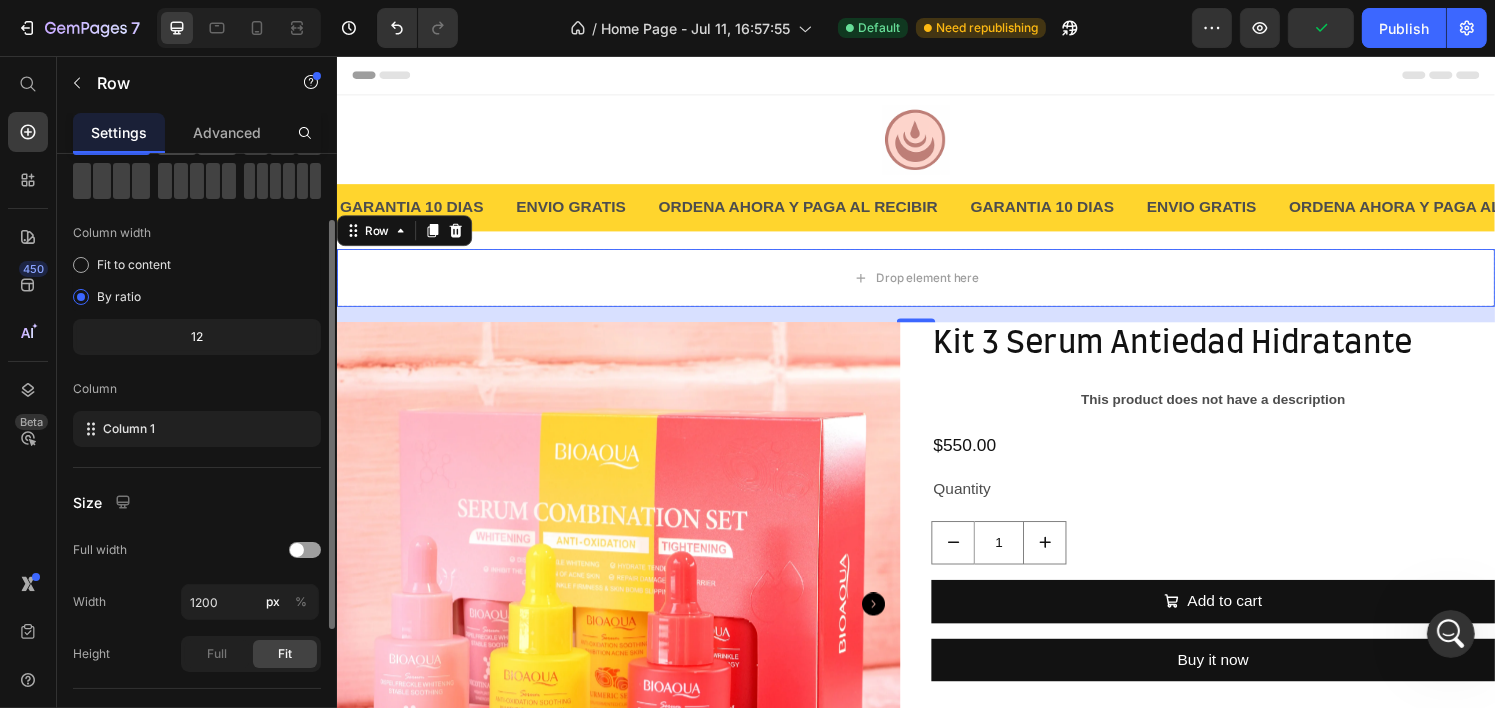 scroll, scrollTop: 0, scrollLeft: 0, axis: both 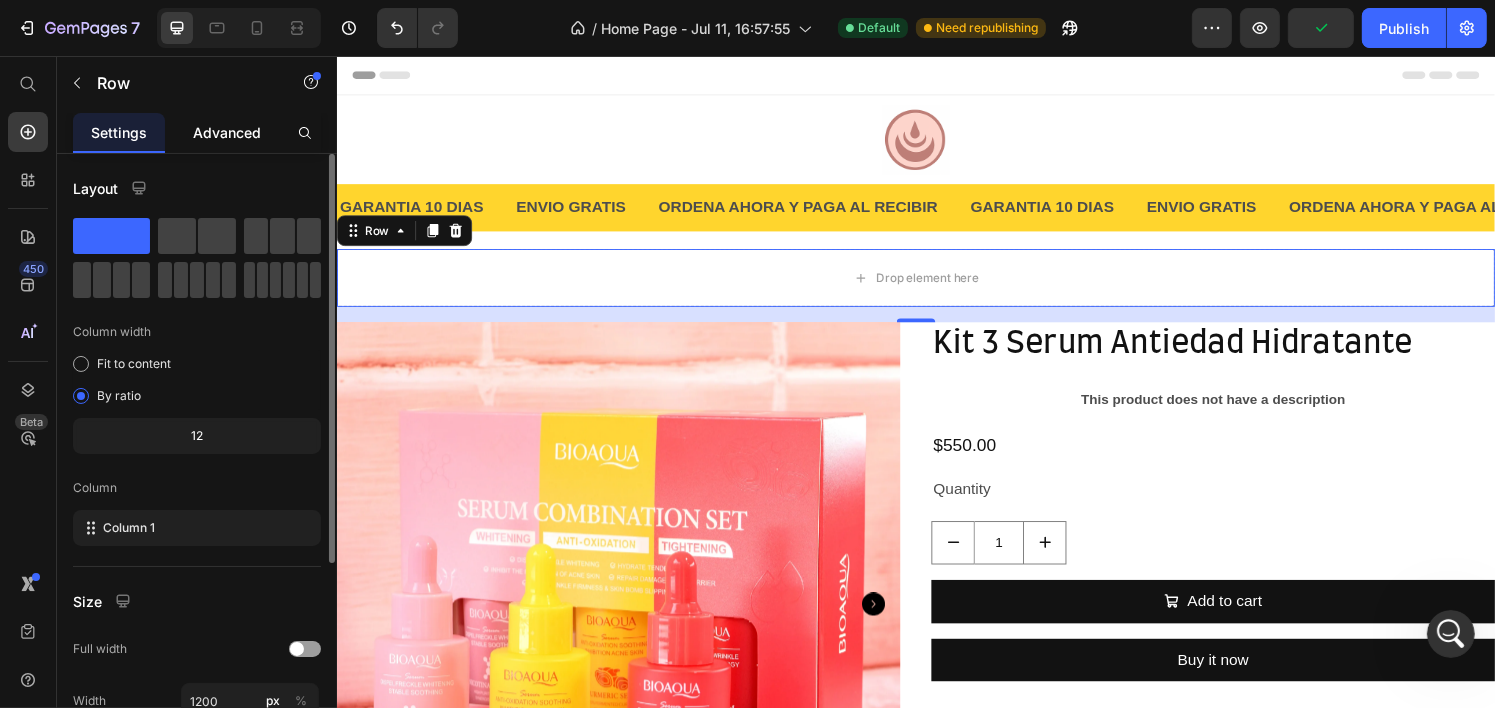 click on "Advanced" 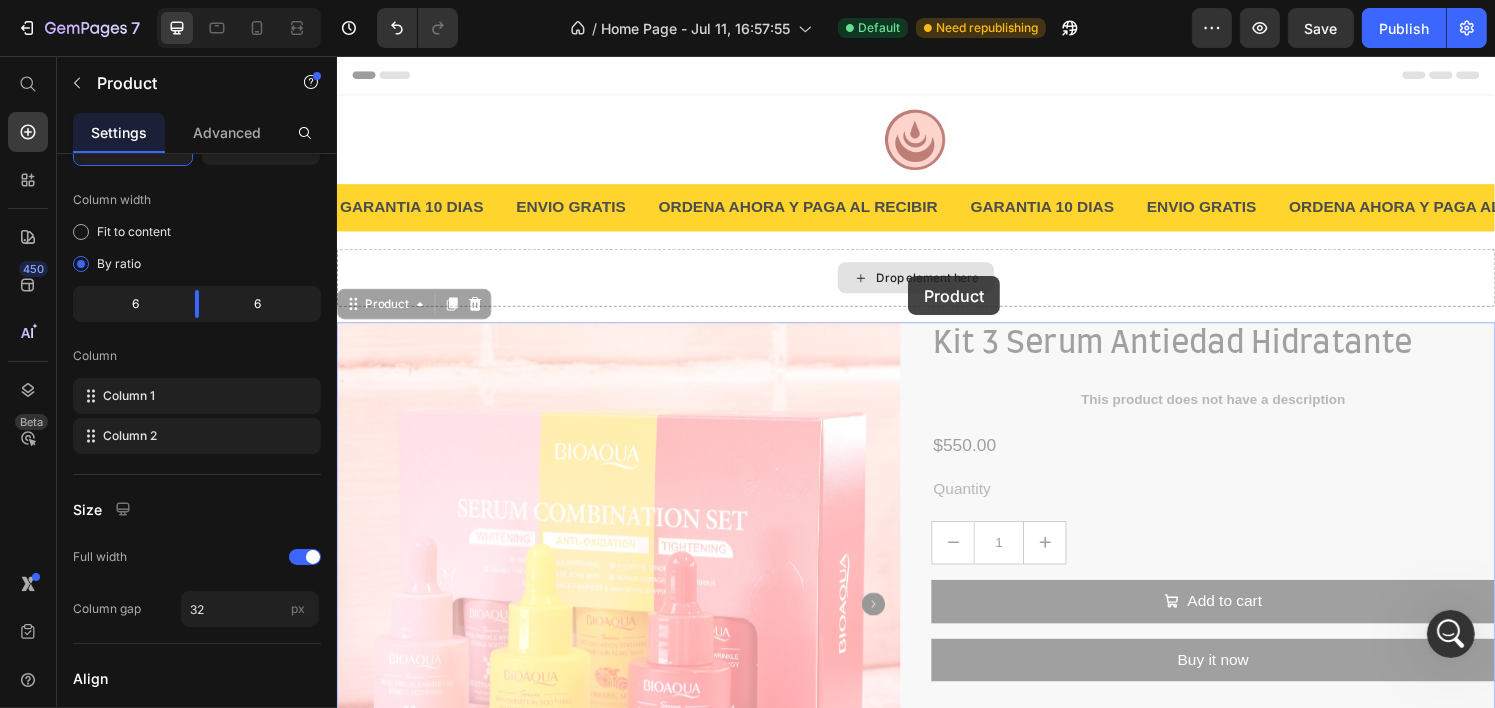 scroll, scrollTop: 0, scrollLeft: 0, axis: both 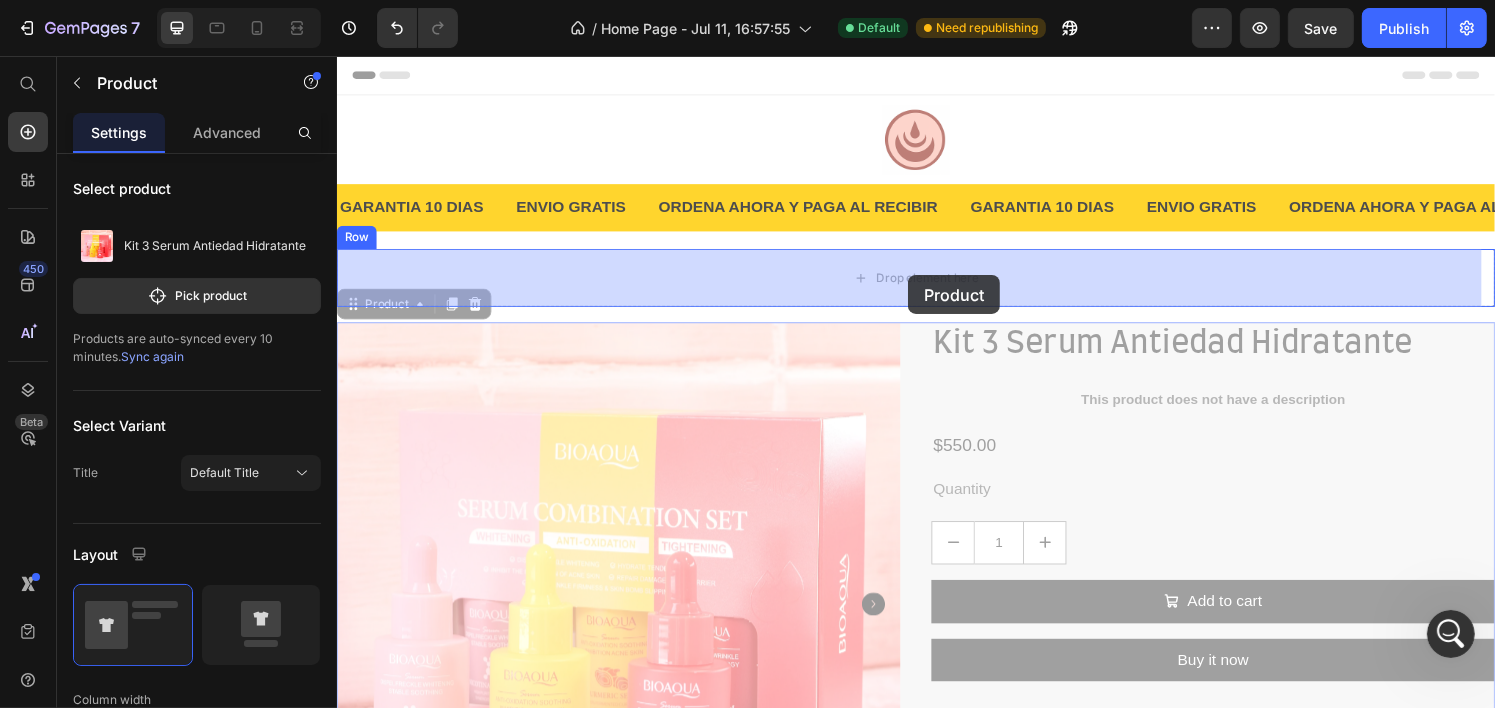 drag, startPoint x: 927, startPoint y: 395, endPoint x: 928, endPoint y: 284, distance: 111.0045 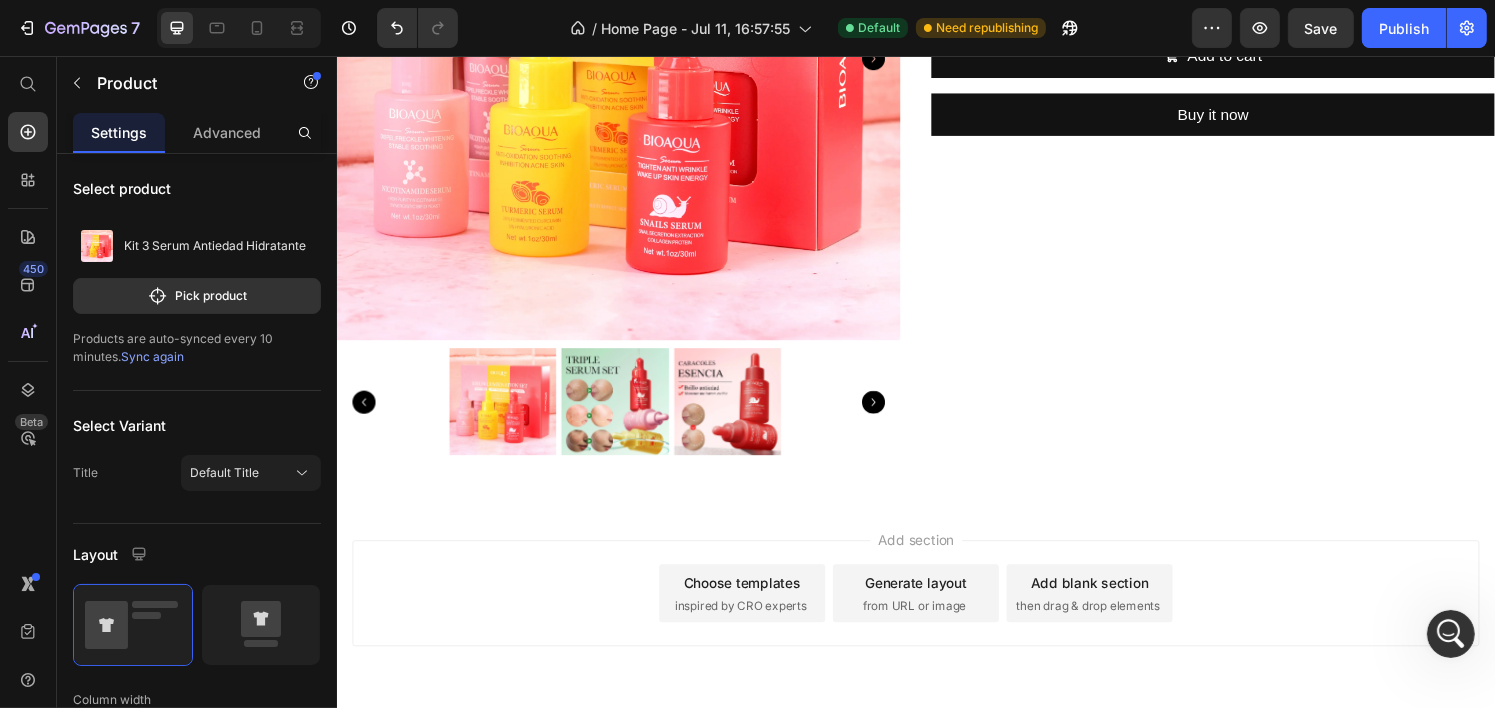 scroll, scrollTop: 500, scrollLeft: 0, axis: vertical 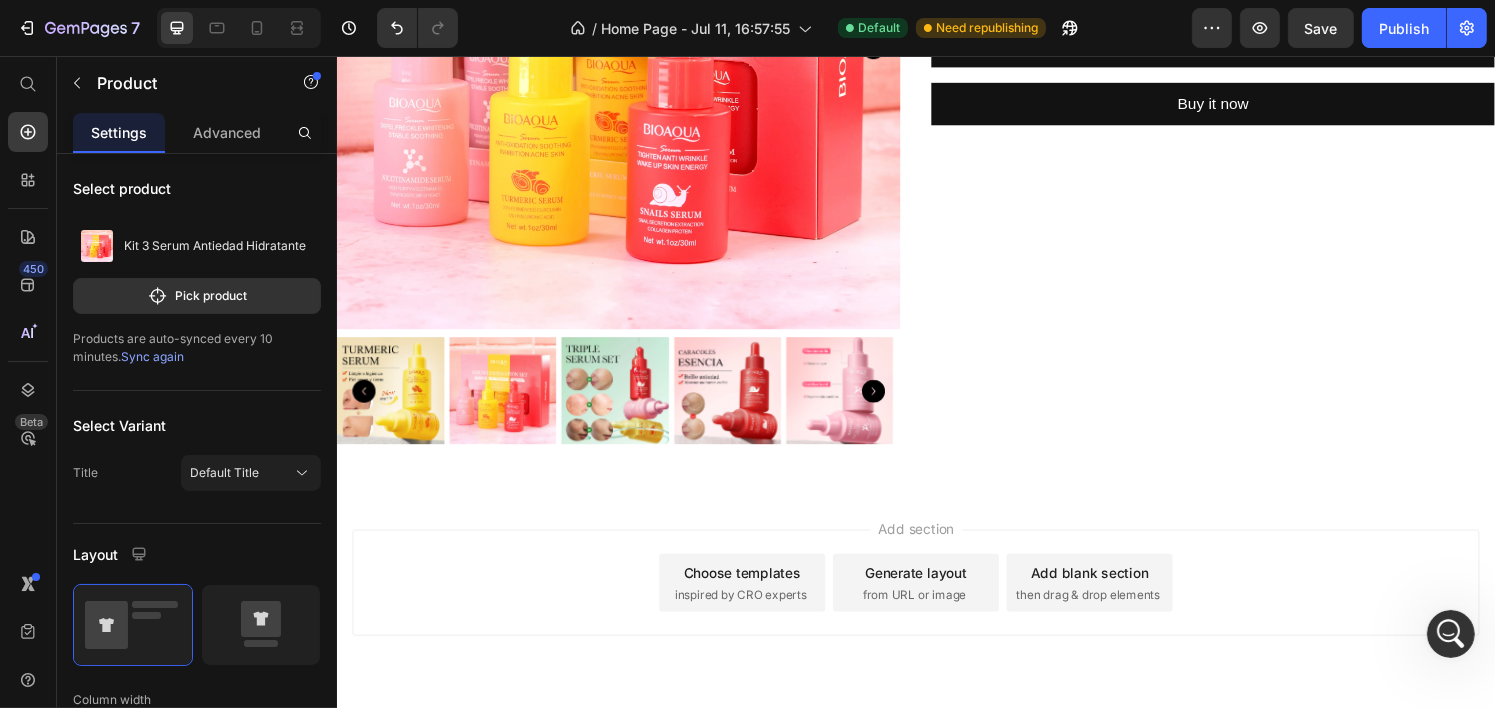 click on "Product Images Kit 3 Serum Antiedad Hidratante Product Title This product does not have a description Product Description $550.00 Product Price Quantity Text Block 1 Product Quantity
Add to cart Add to Cart Buy it now Dynamic Checkout Product   0 Row Section 3" at bounding box center [936, 115] 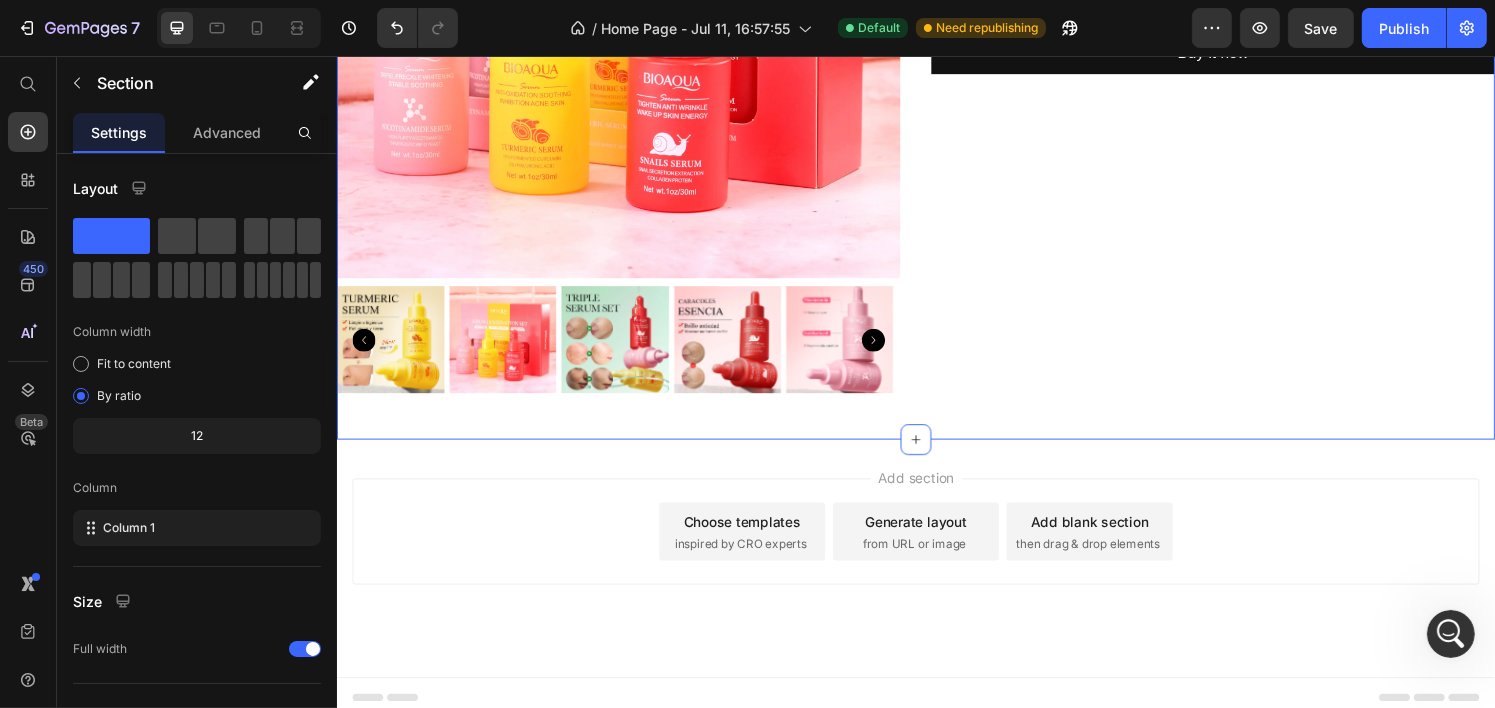 scroll, scrollTop: 555, scrollLeft: 0, axis: vertical 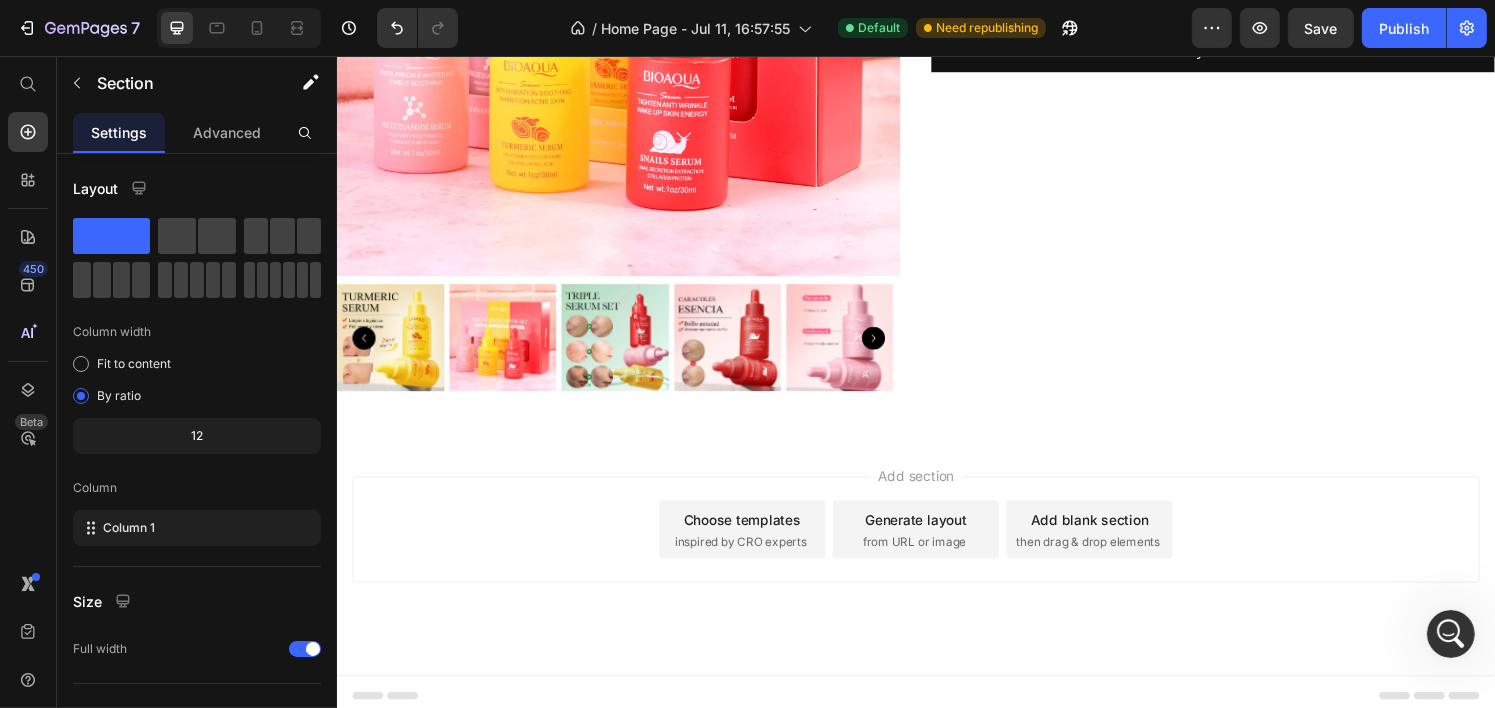 click on "Add section Choose templates inspired by CRO experts Generate layout from URL or image Add blank section then drag & drop elements" at bounding box center [936, 575] 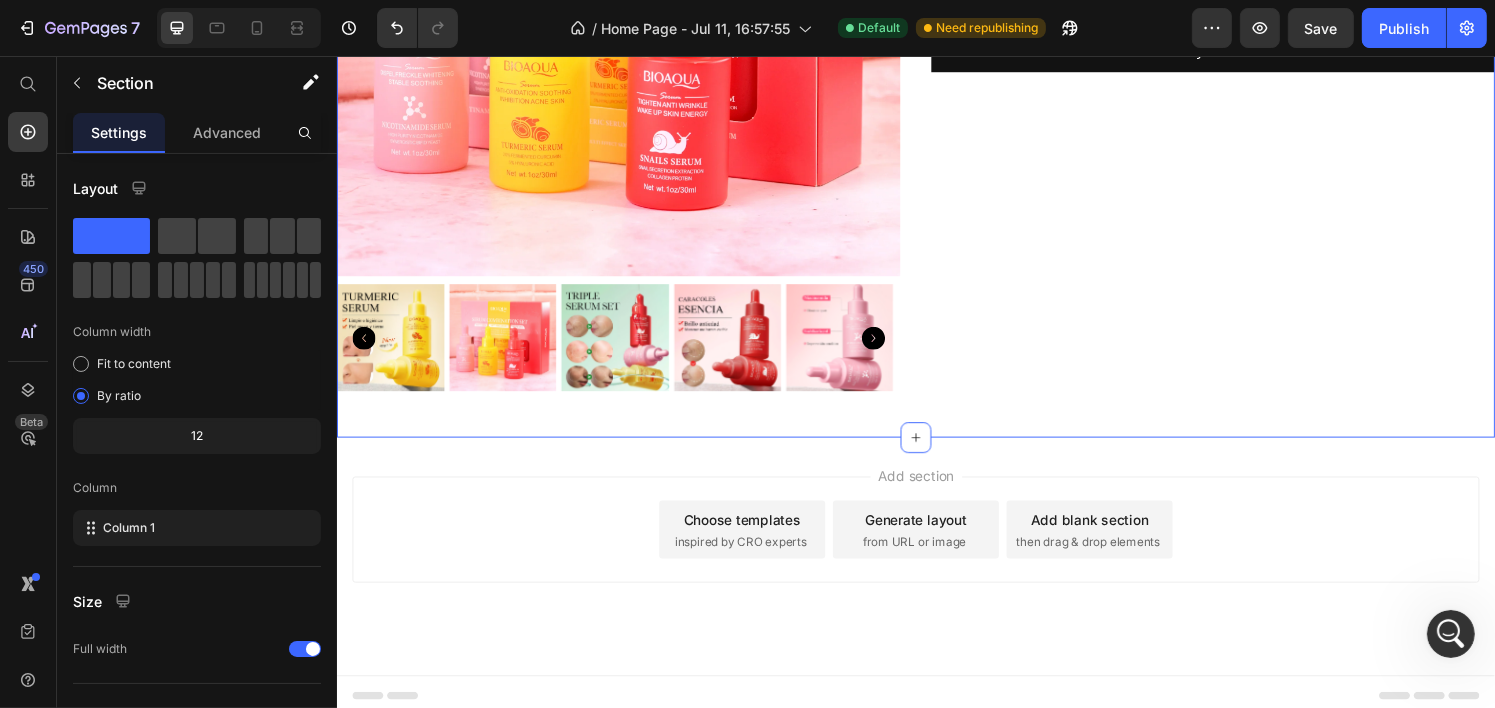 click on "Product Images Kit 3 Serum Antiedad Hidratante Product Title This product does not have a description Product Description $550.00 Product Price Quantity Text Block 1 Product Quantity
Add to cart Add to Cart Buy it now Dynamic Checkout Product Row Section 3" at bounding box center [936, 60] 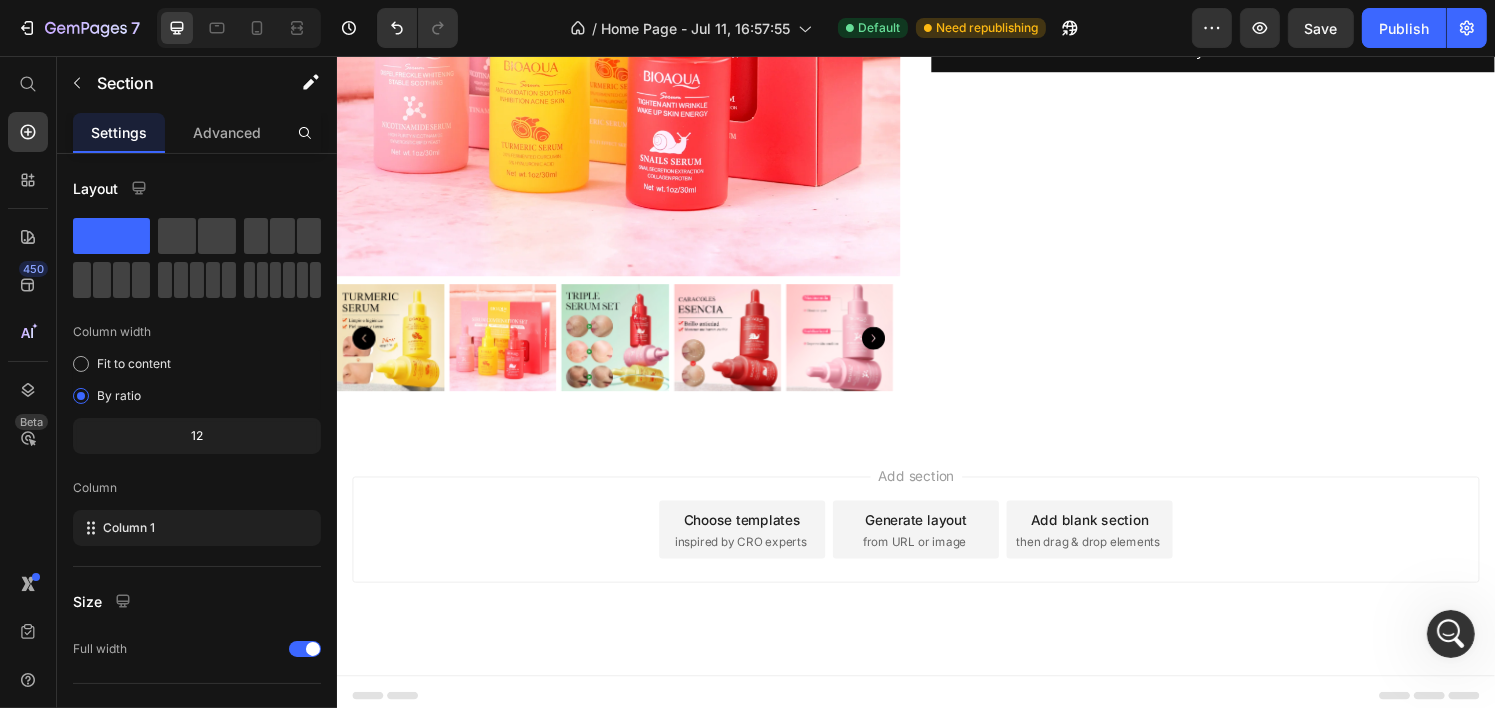 click on "Add section Choose templates inspired by CRO experts Generate layout from URL or image Add blank section then drag & drop elements" at bounding box center [936, 575] 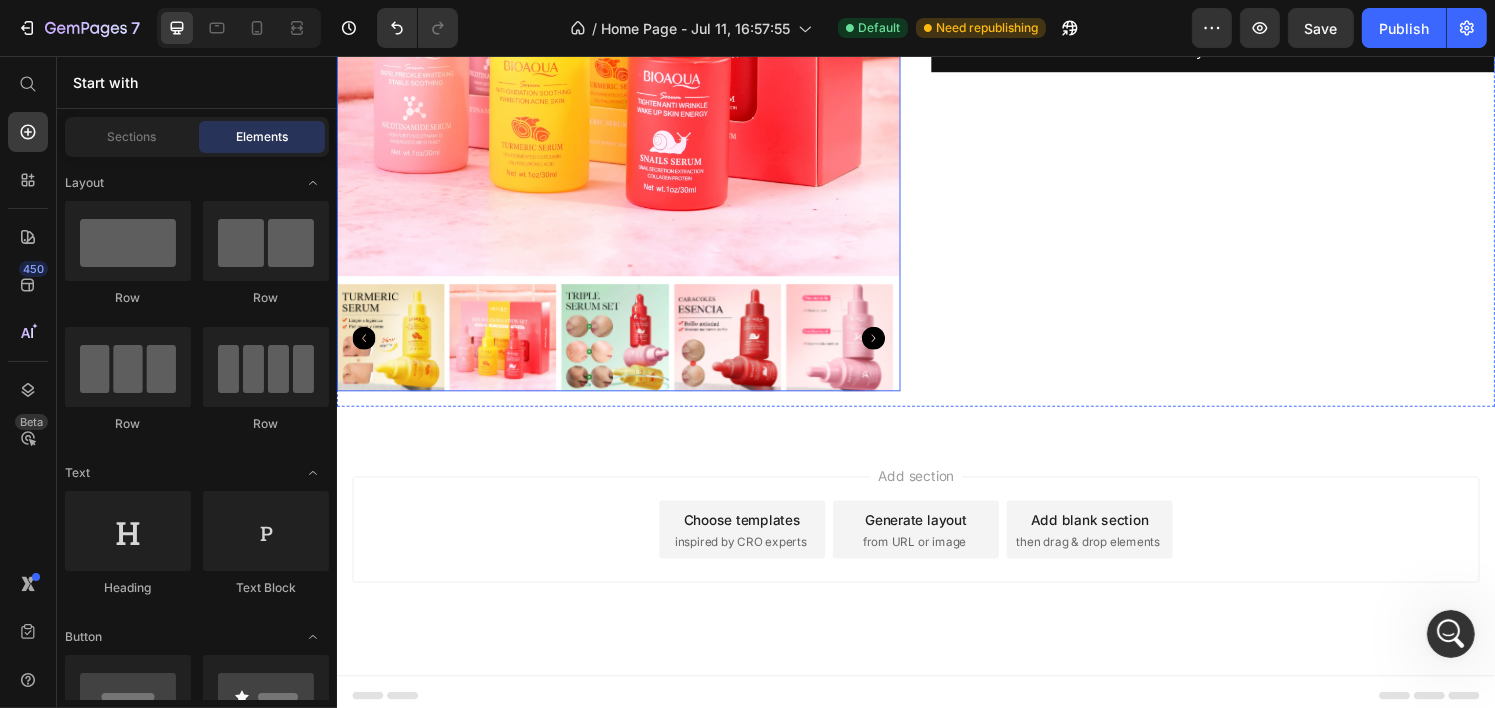 click at bounding box center (628, -7) 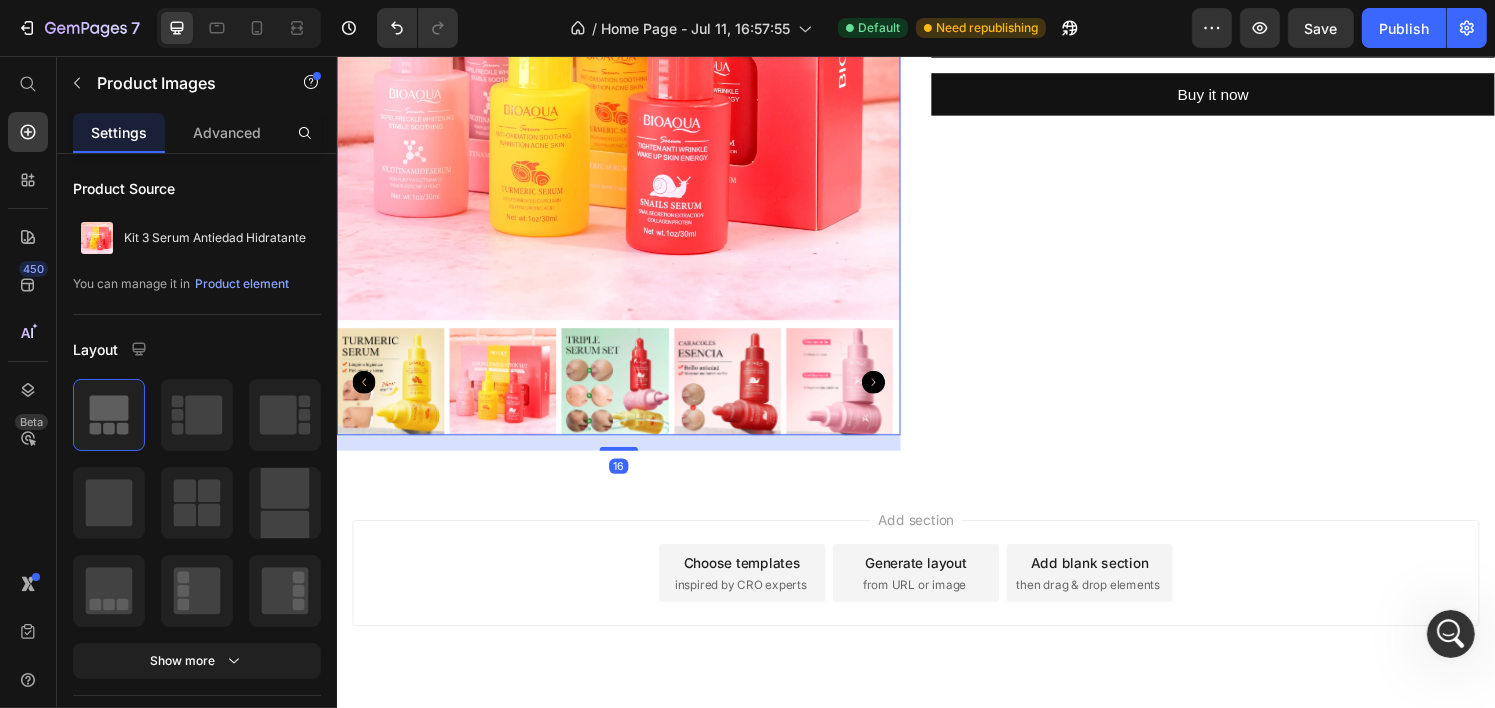 scroll, scrollTop: 355, scrollLeft: 0, axis: vertical 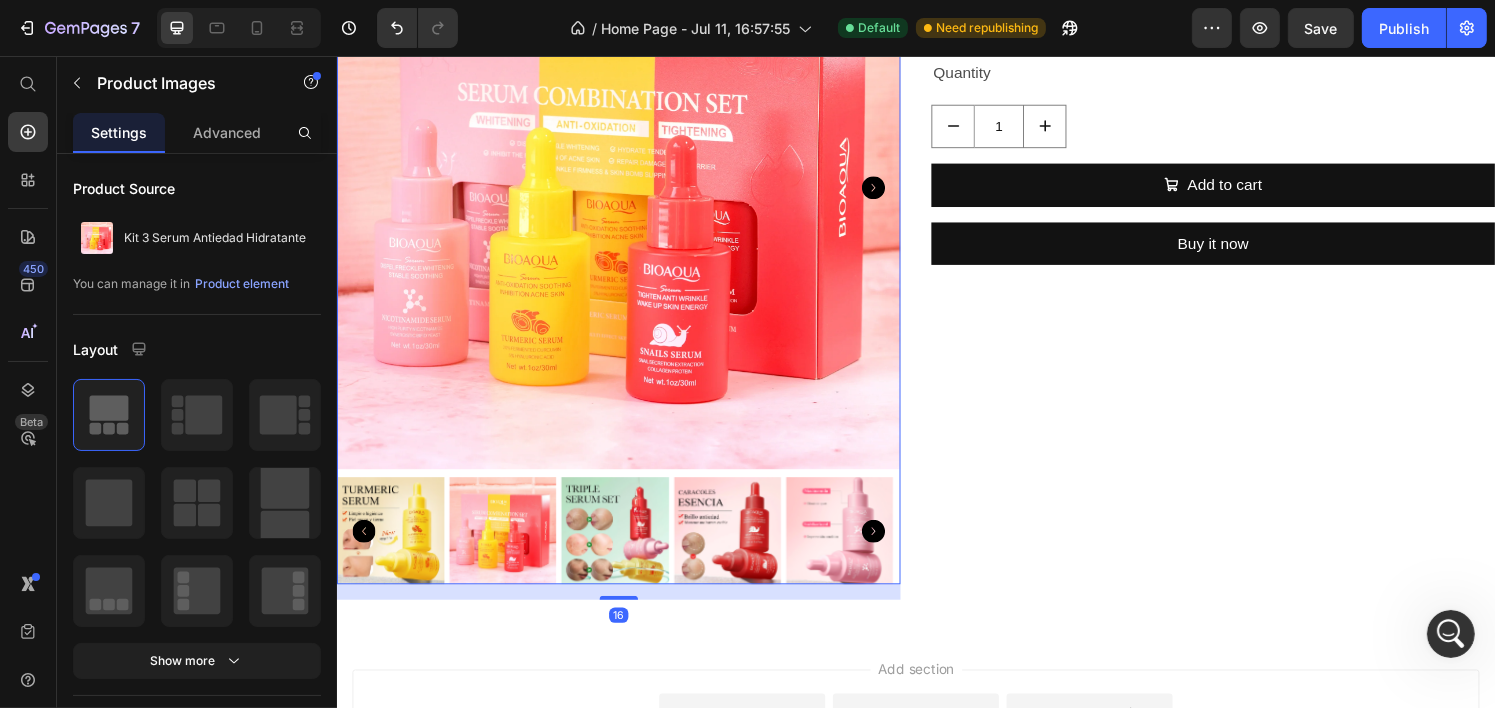 click on "Kit 3 Serum Antiedad Hidratante Product Title This product does not have a description Product Description $550.00 Product Price Quantity Text Block 1 Product Quantity
Add to cart Add to Cart Buy it now Dynamic Checkout" at bounding box center [1244, 260] 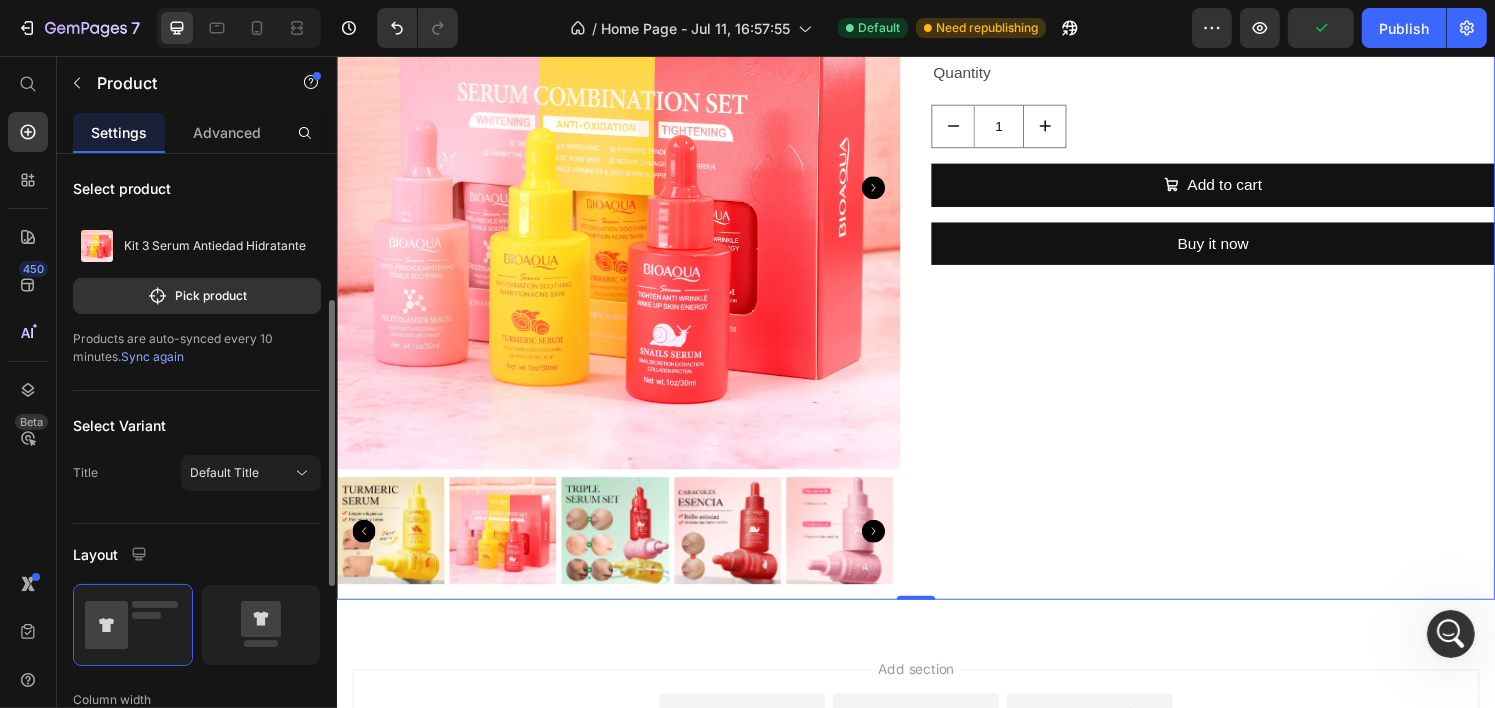 scroll, scrollTop: 300, scrollLeft: 0, axis: vertical 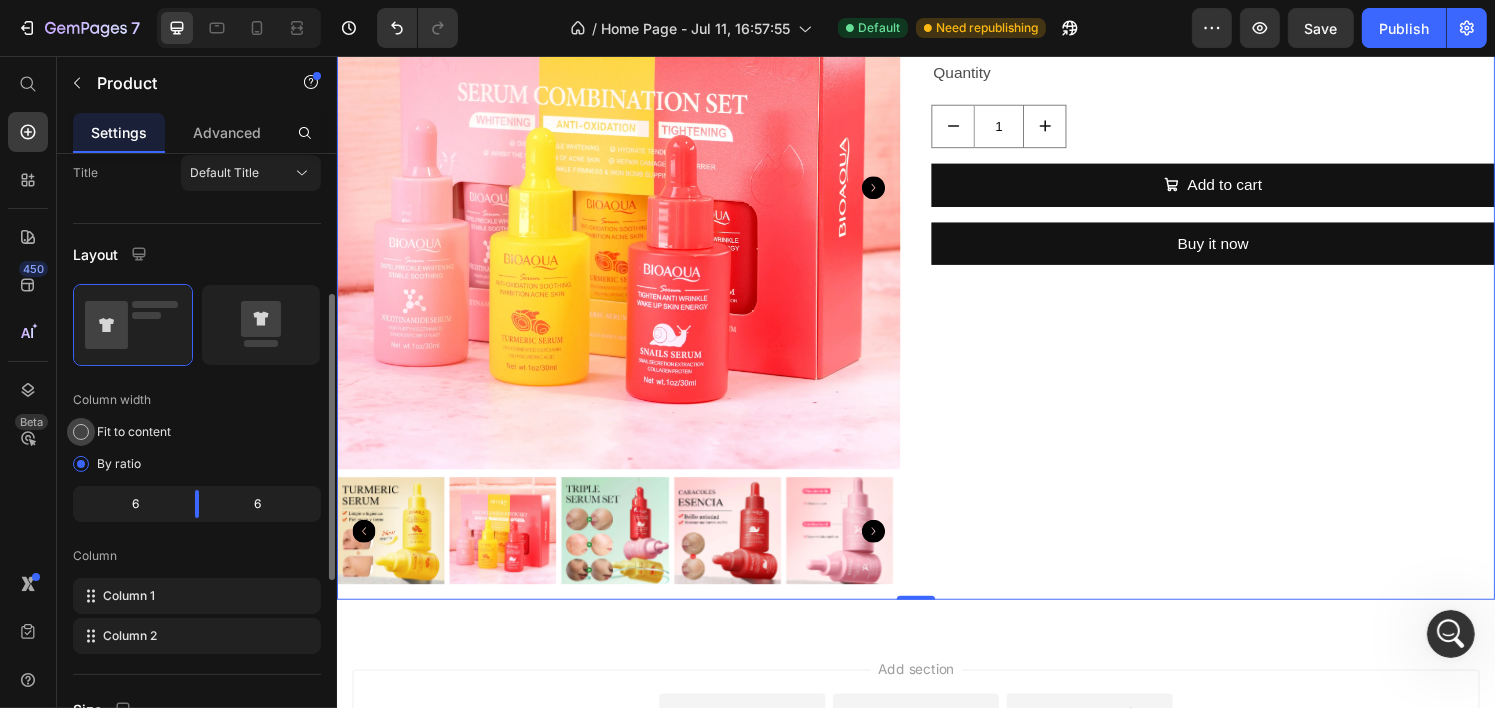click on "Fit to content" at bounding box center [134, 432] 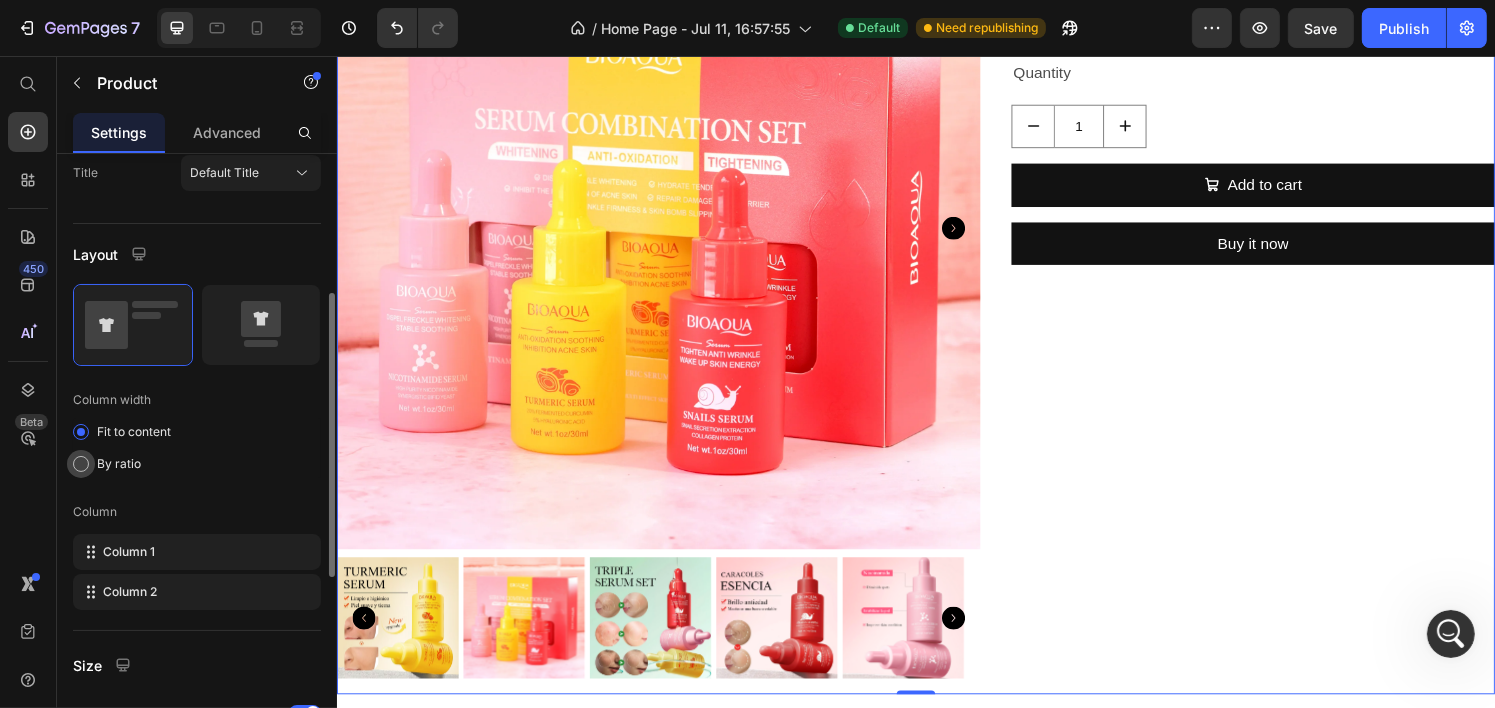 click on "By ratio" at bounding box center (119, 464) 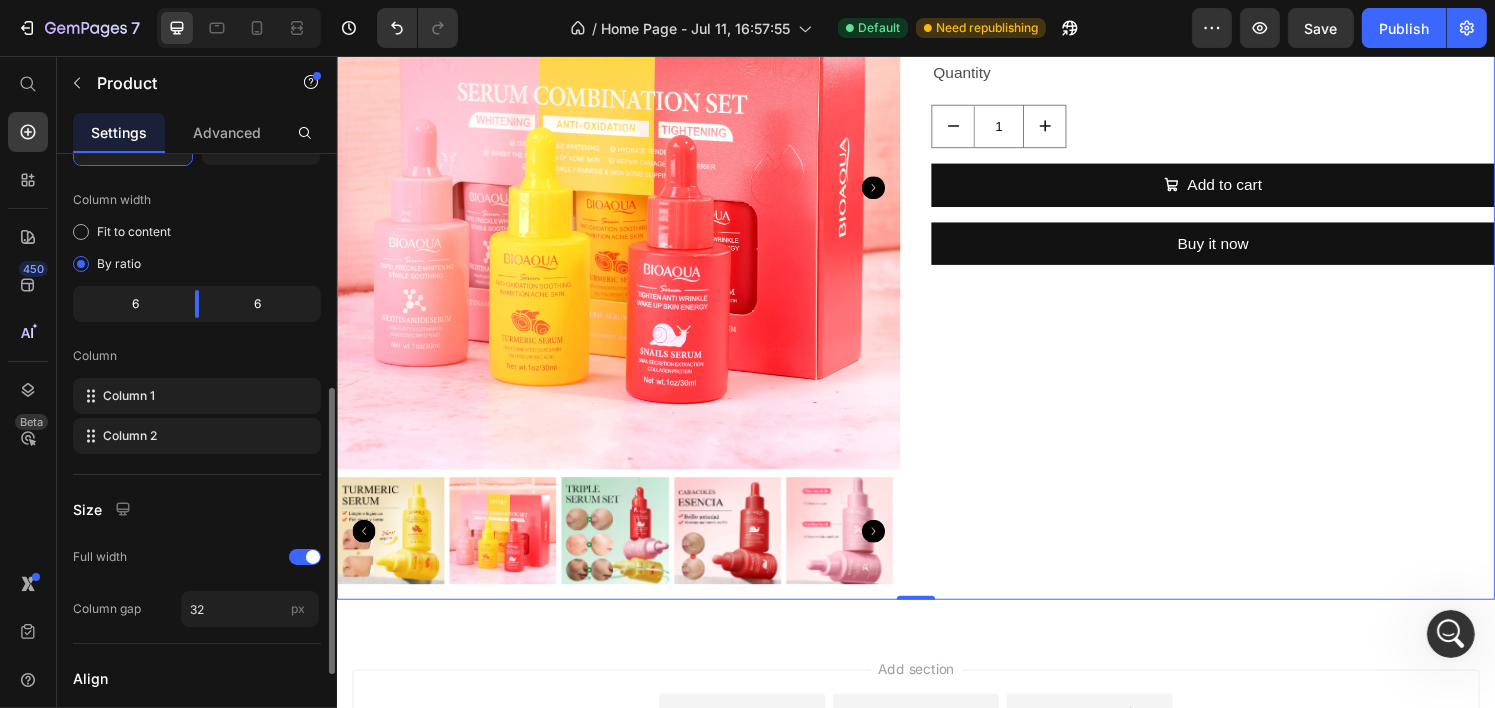 scroll, scrollTop: 694, scrollLeft: 0, axis: vertical 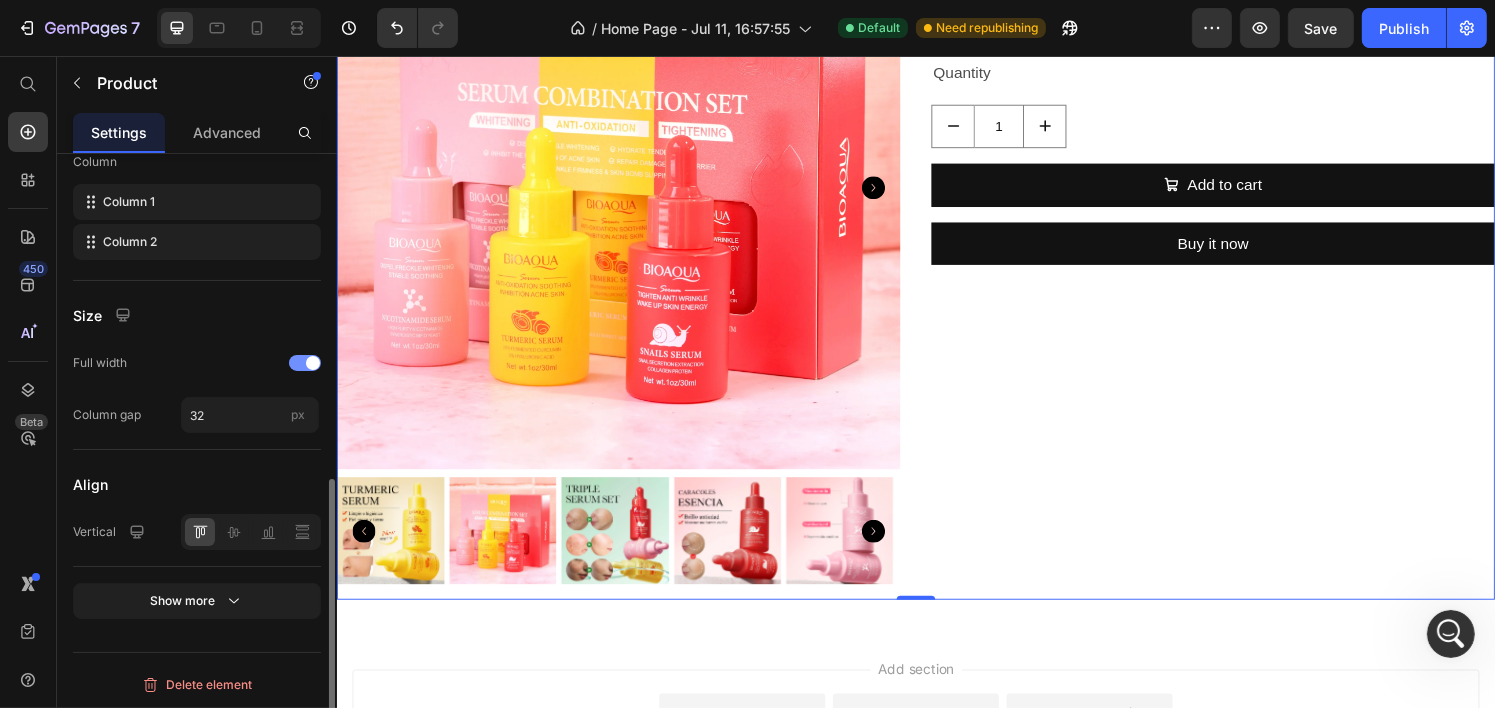 click at bounding box center (313, 363) 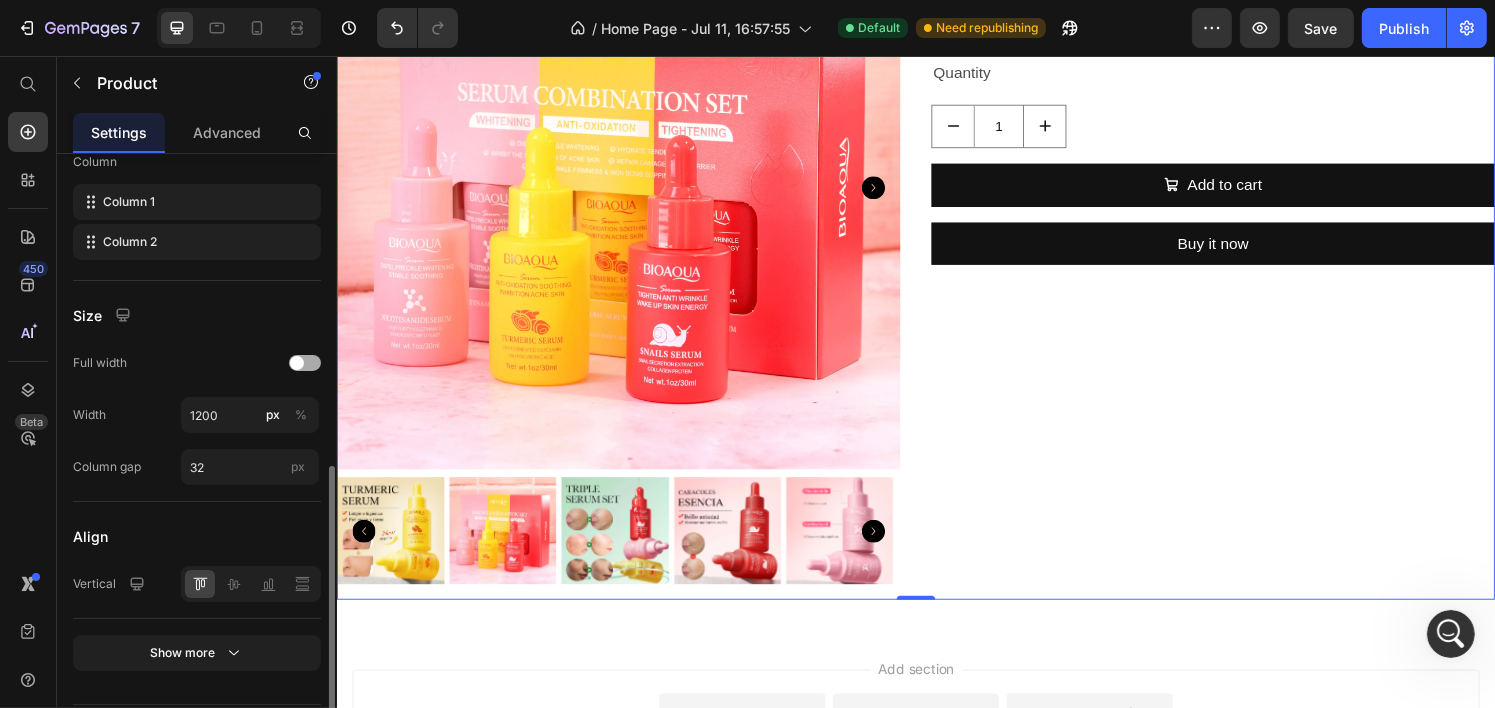 click at bounding box center [305, 363] 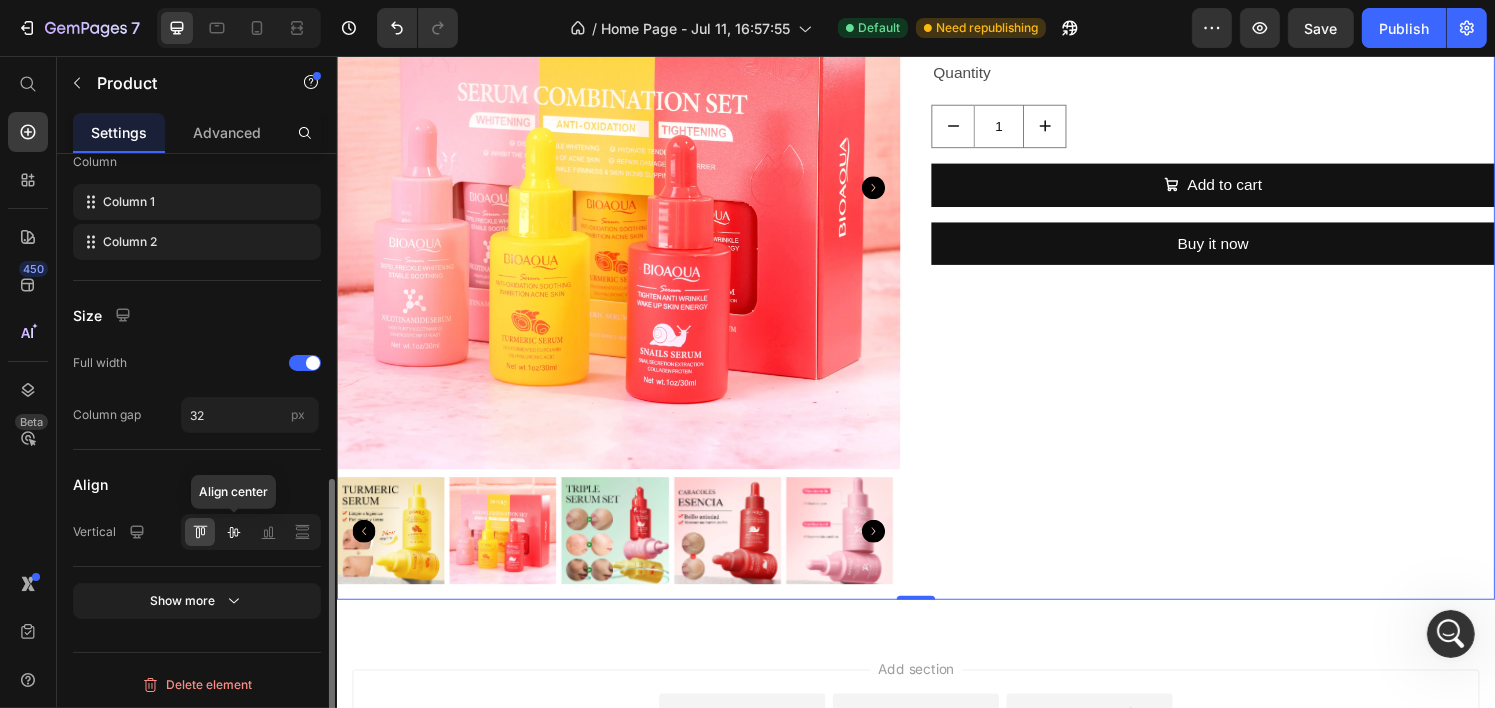 click 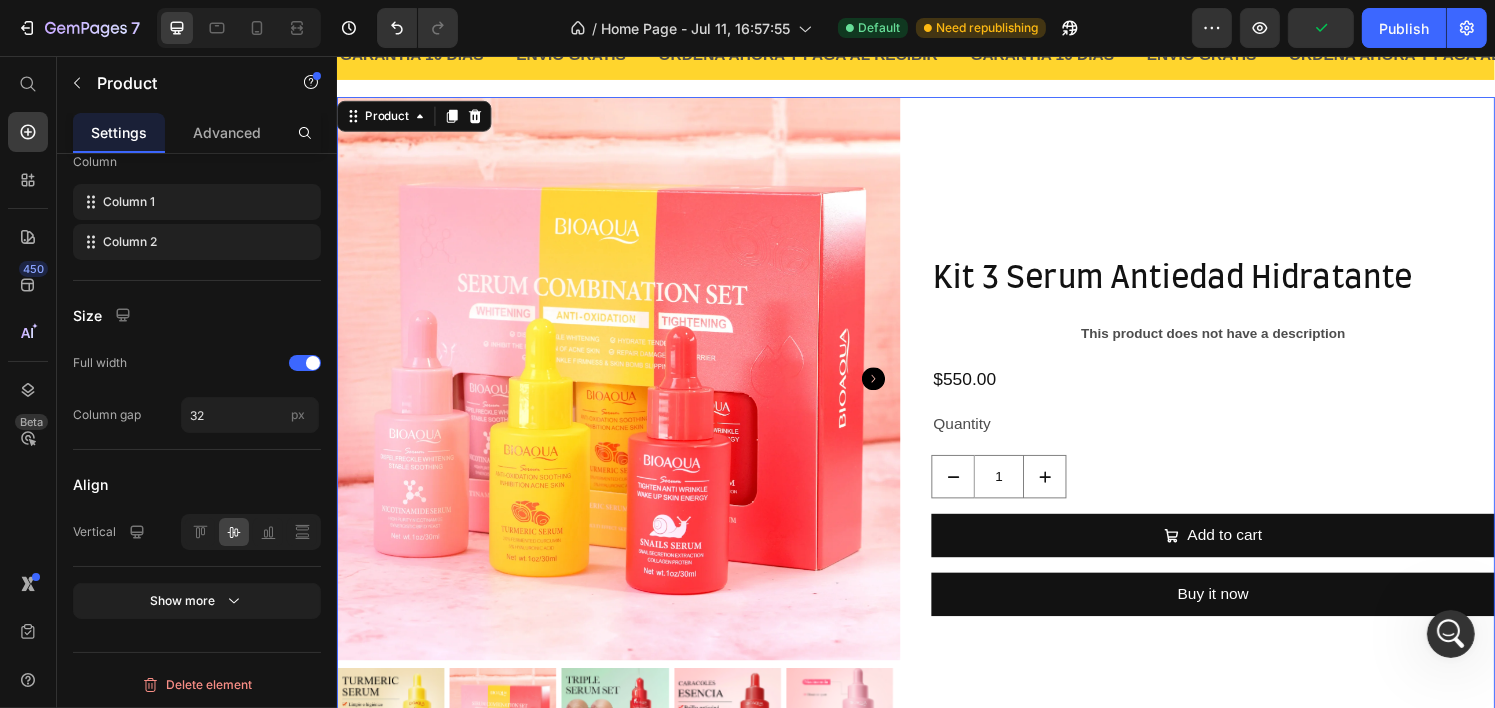 scroll, scrollTop: 155, scrollLeft: 0, axis: vertical 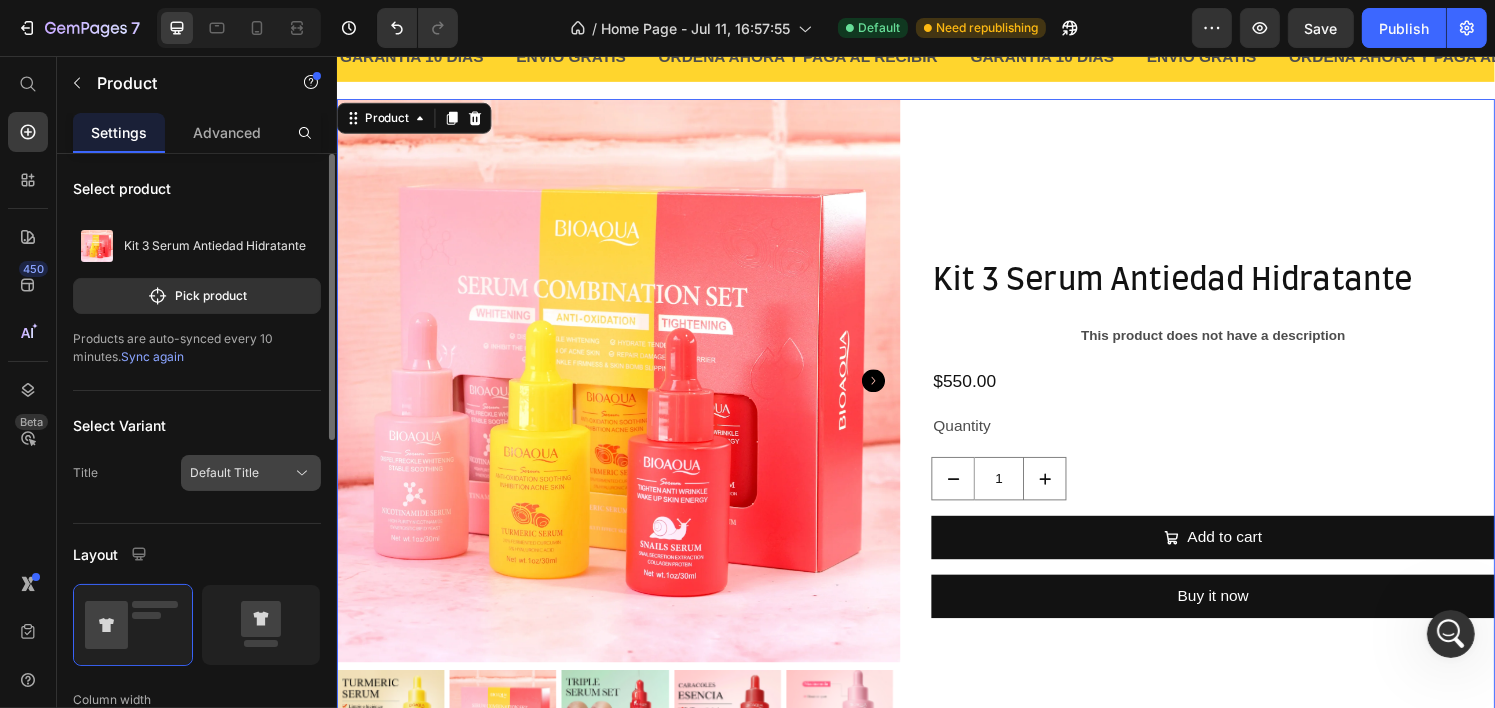 click on "Default Title" at bounding box center (224, 473) 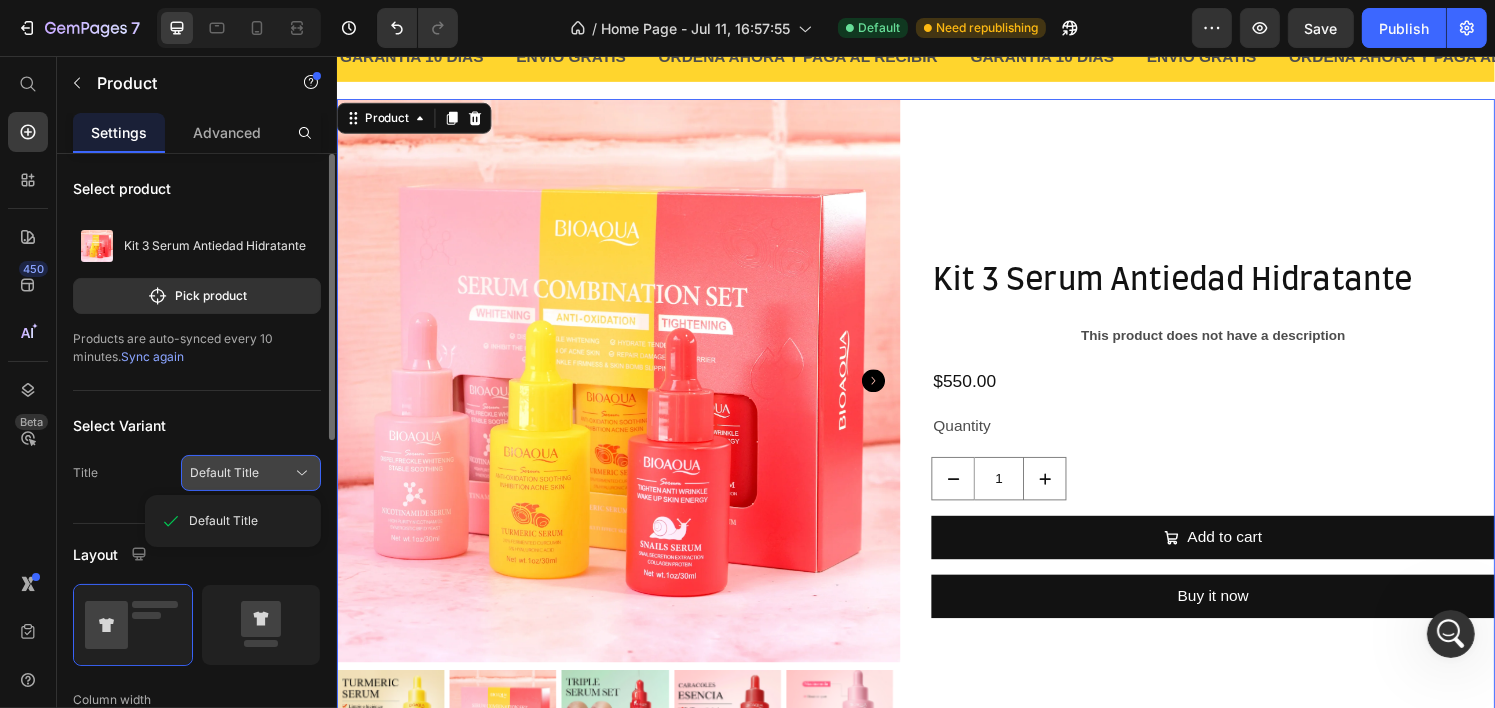 click on "Default Title" at bounding box center [224, 473] 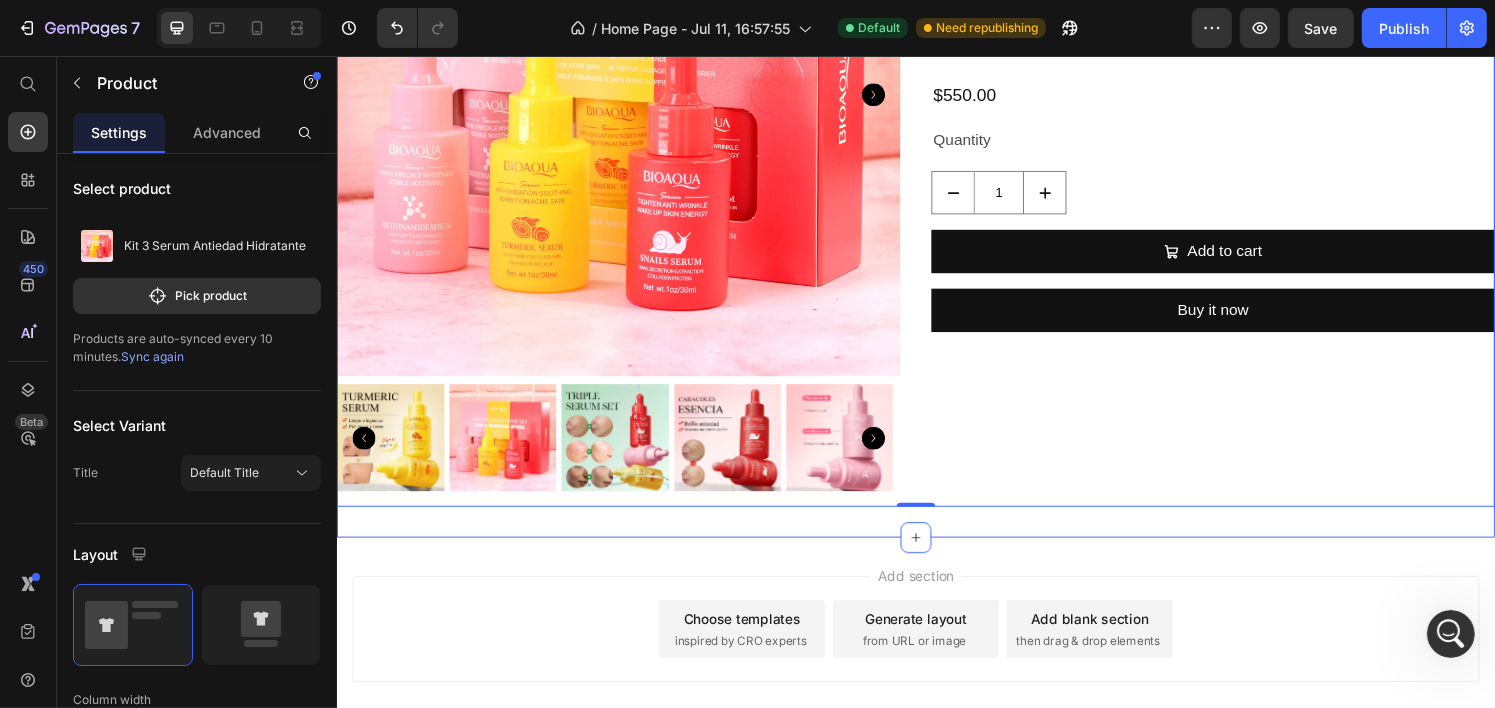 scroll, scrollTop: 455, scrollLeft: 0, axis: vertical 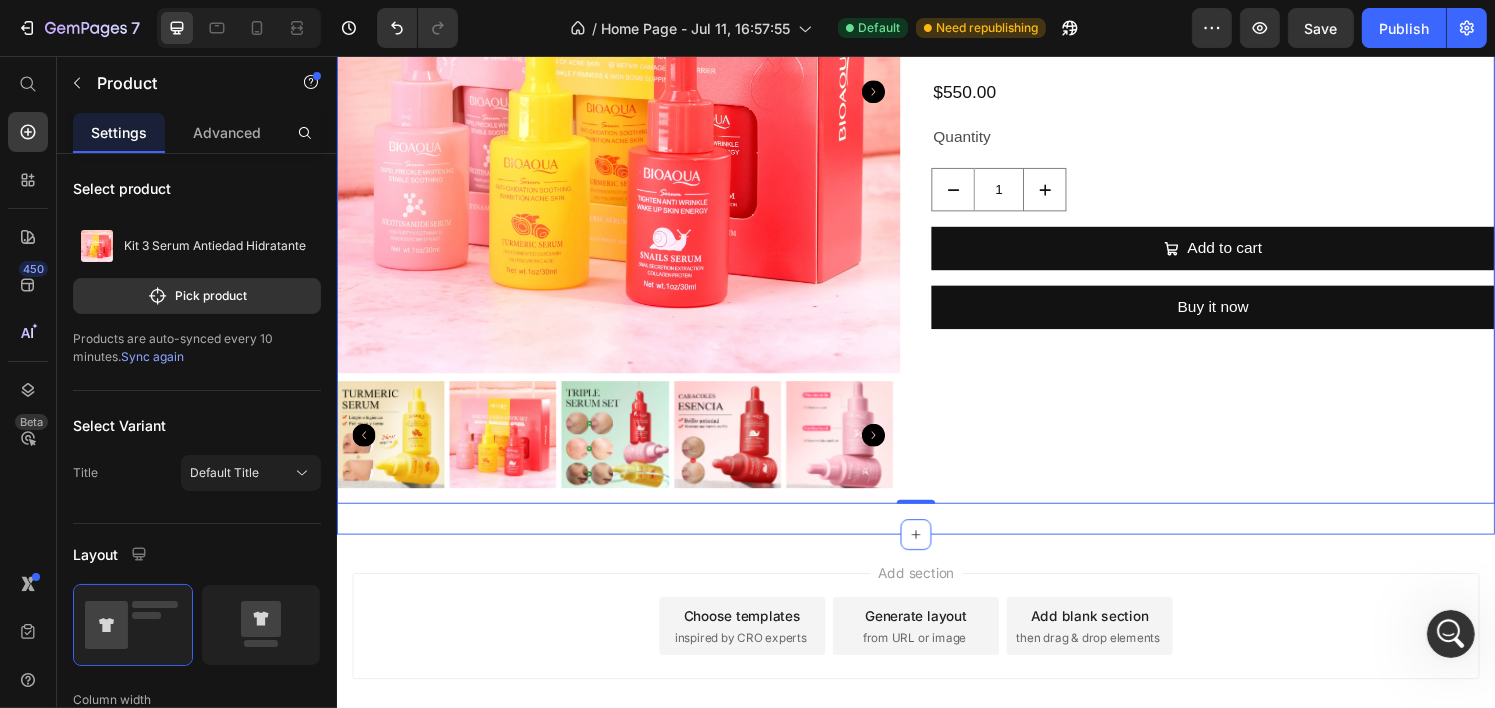 click on "Product Images Kit 3 Serum Antiedad Hidratante Product Title This product does not have a description Product Description $550.00 Product Price Quantity Text Block 1 Product Quantity
Add to cart Add to Cart Buy it now Dynamic Checkout Product   0 Row Section 3" at bounding box center (936, 160) 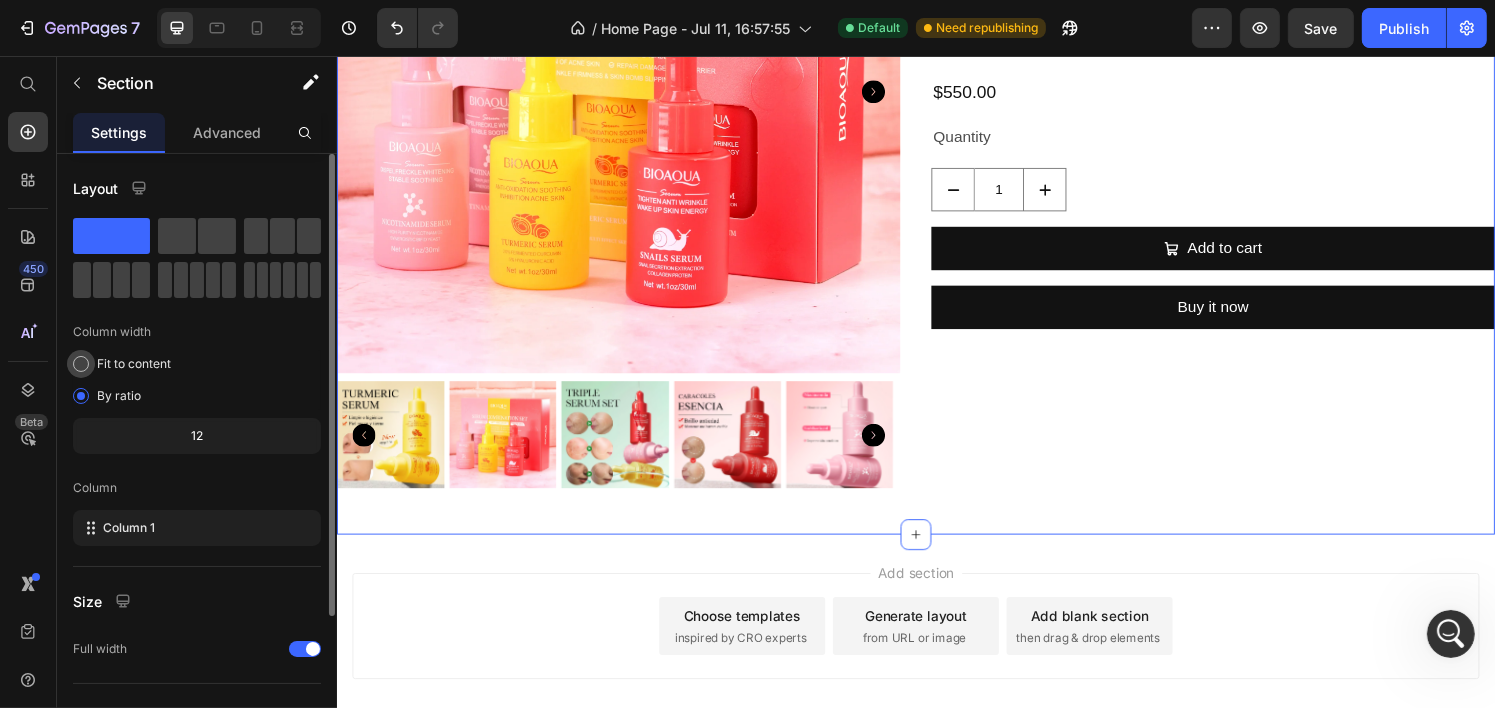 click on "Fit to content" at bounding box center [134, 364] 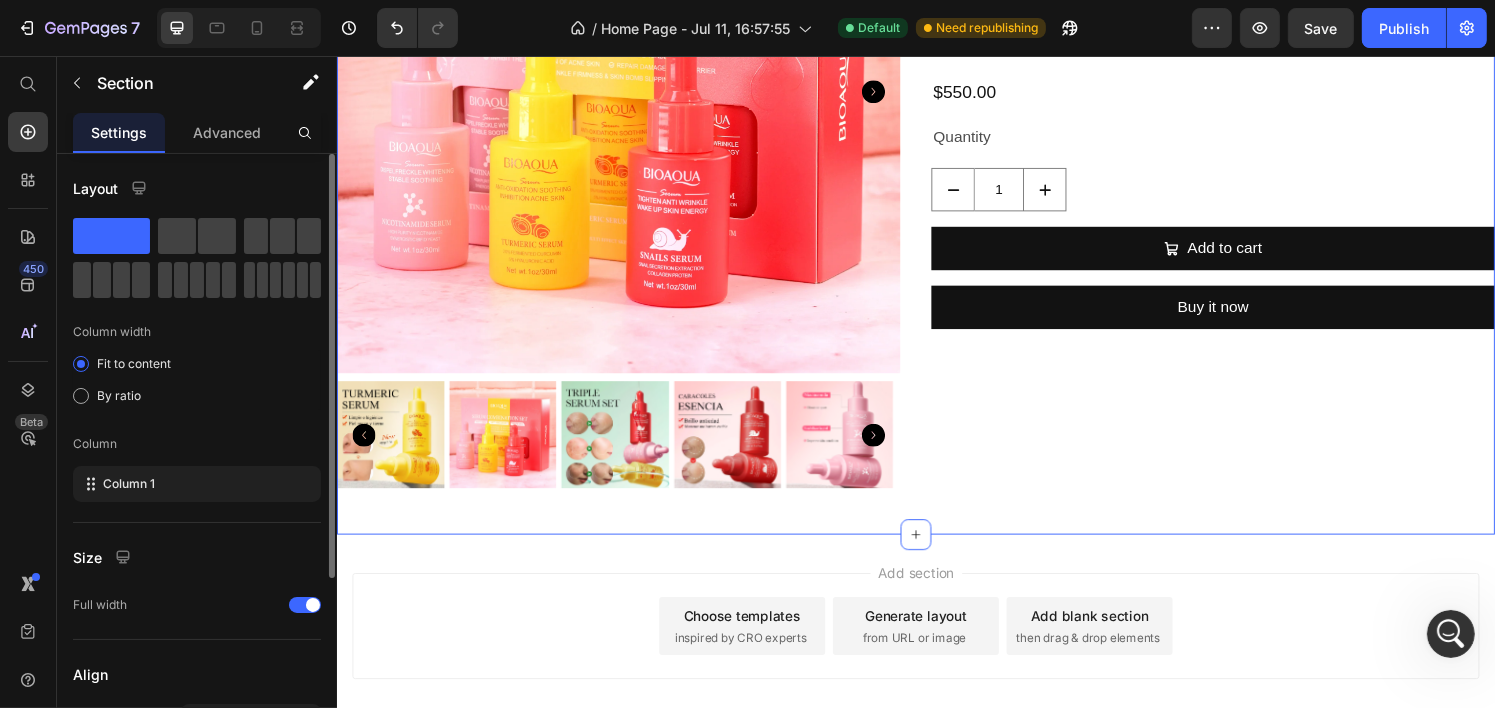 scroll, scrollTop: 200, scrollLeft: 0, axis: vertical 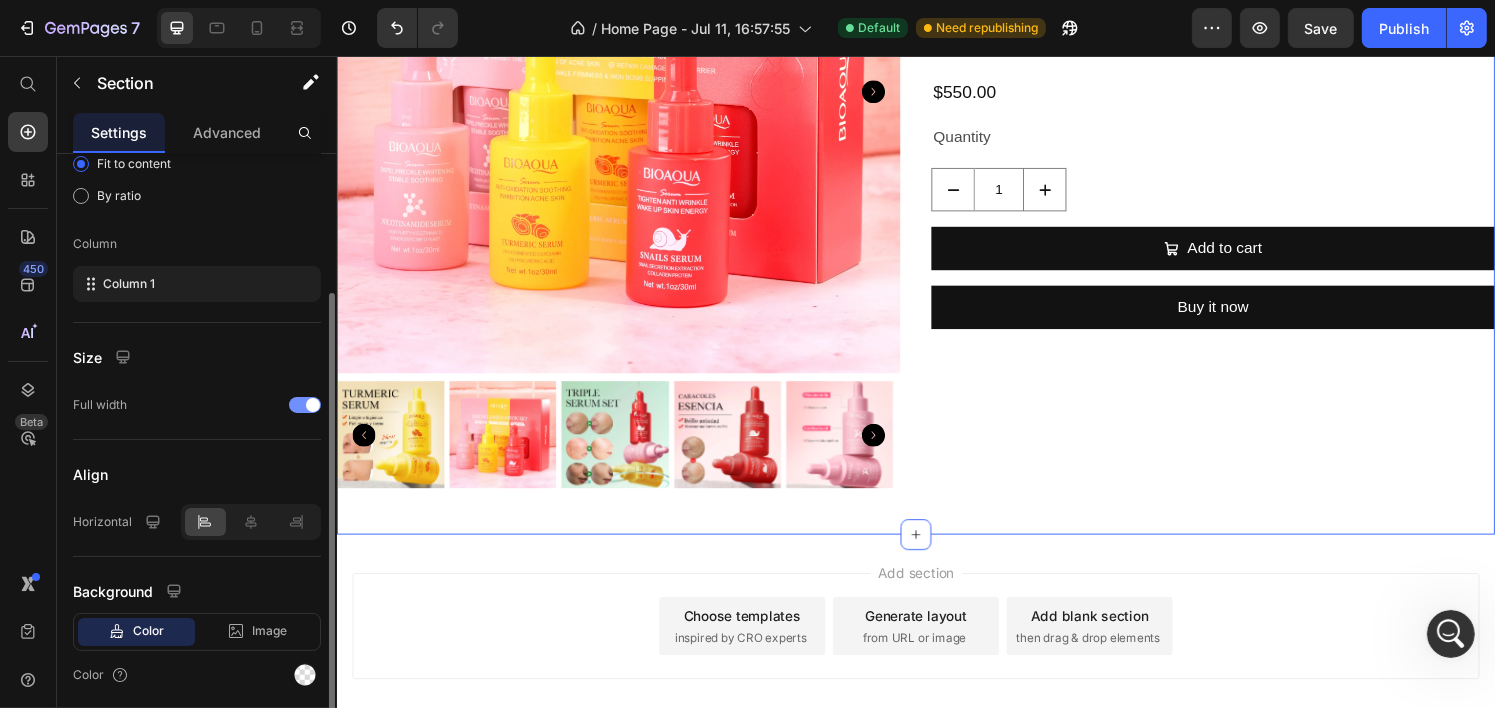 click at bounding box center (305, 405) 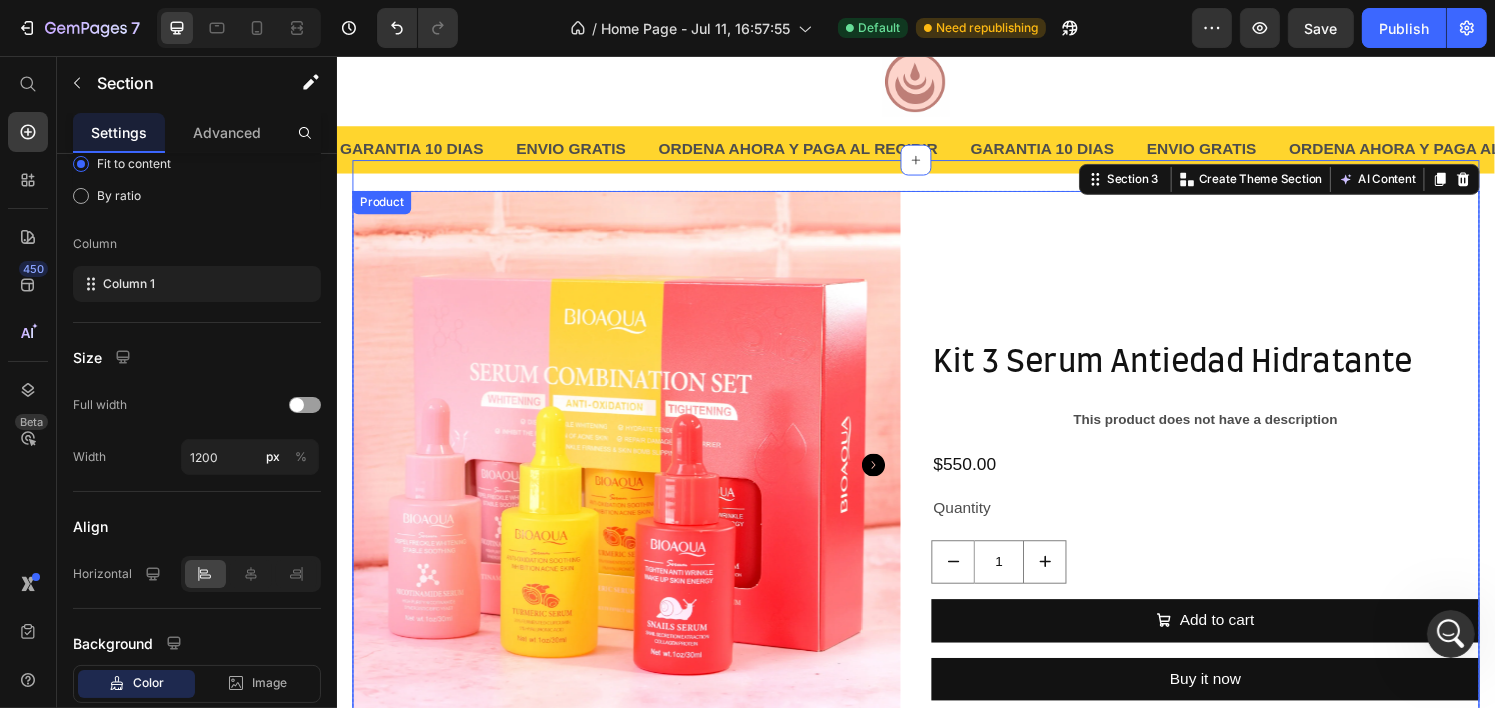 scroll, scrollTop: 55, scrollLeft: 0, axis: vertical 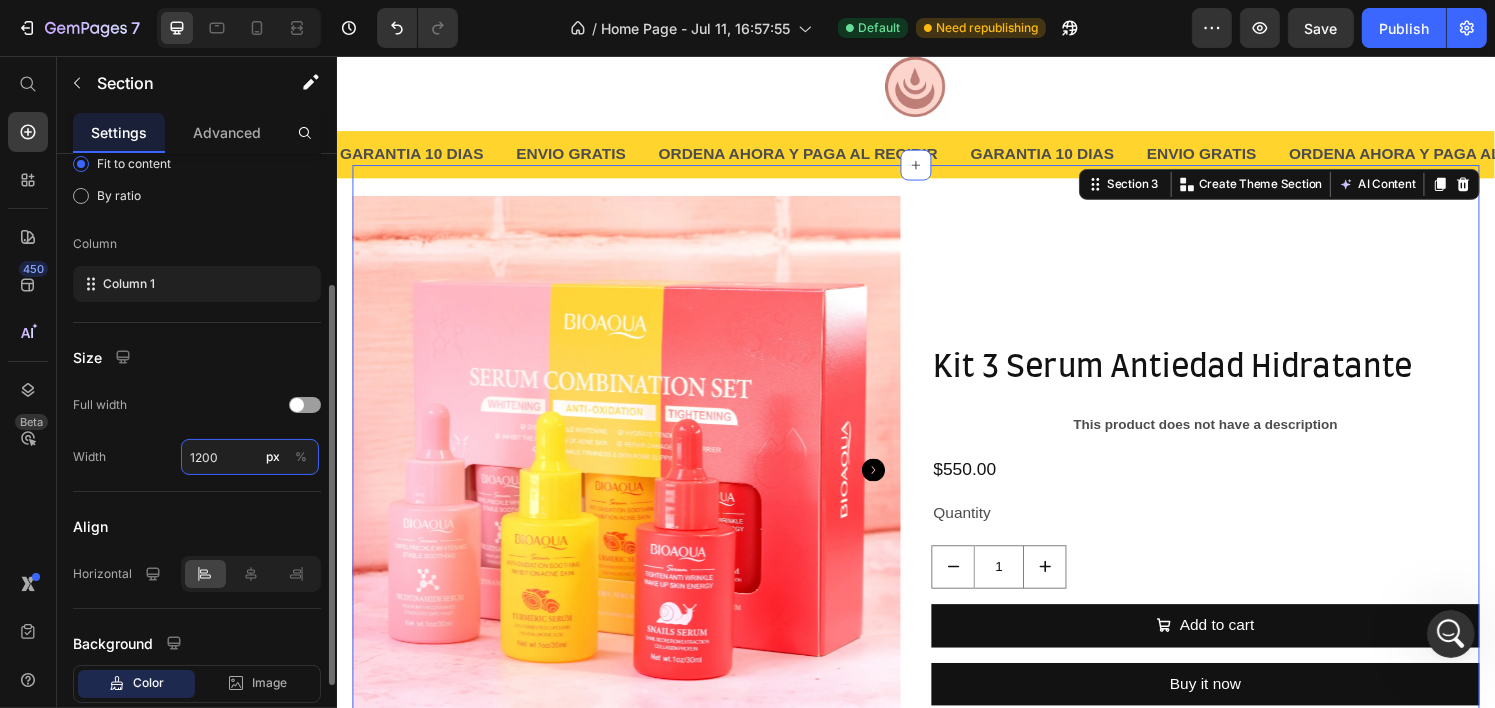 click on "1200" at bounding box center [250, 457] 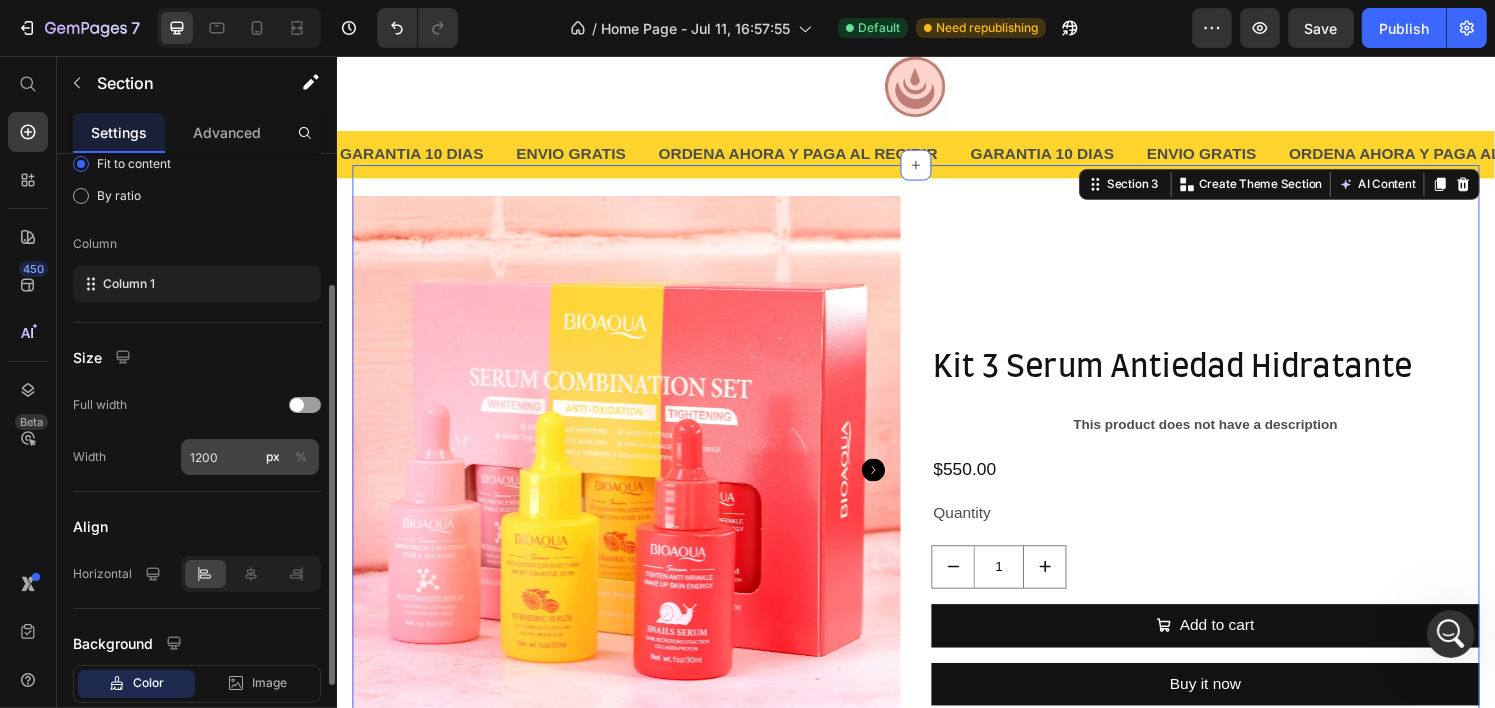 click on "%" 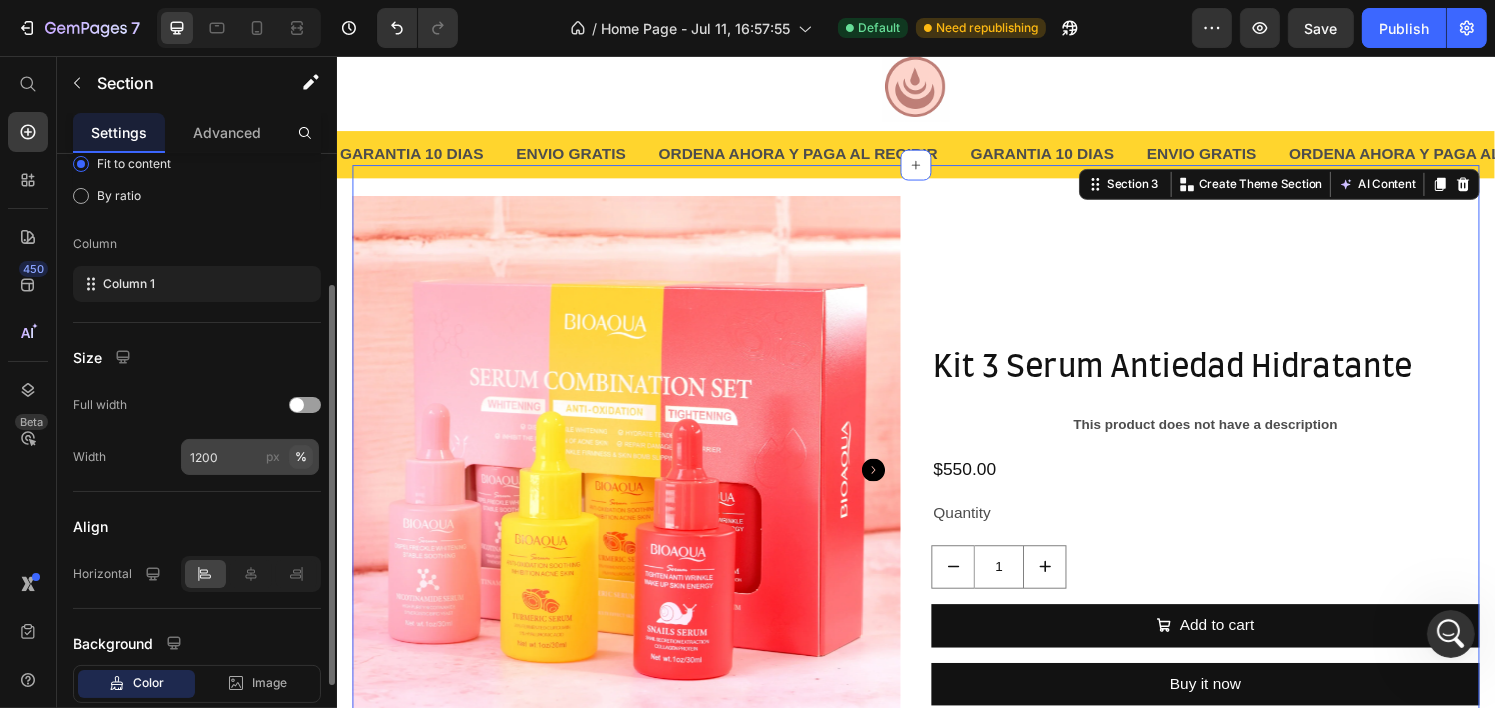 click on "%" at bounding box center [301, 457] 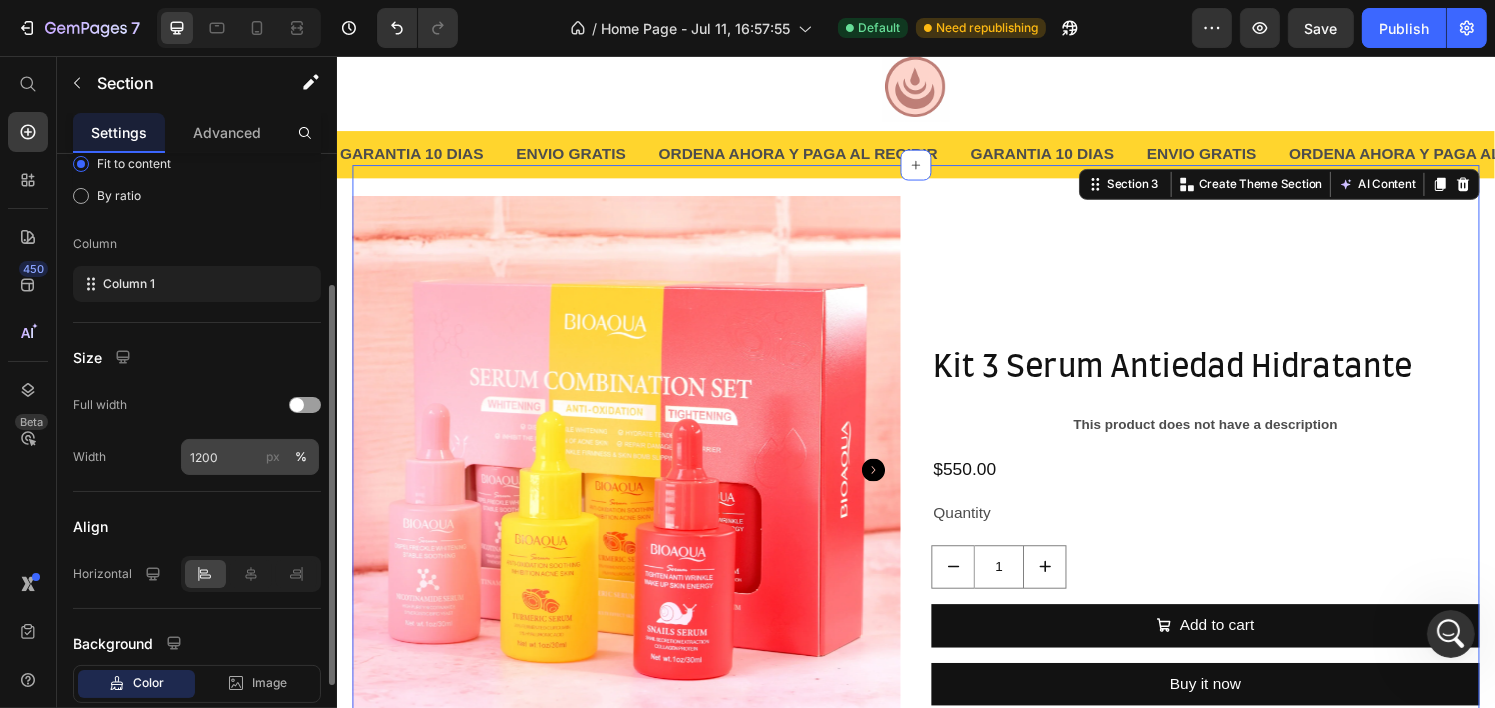 click on "px" at bounding box center [273, 457] 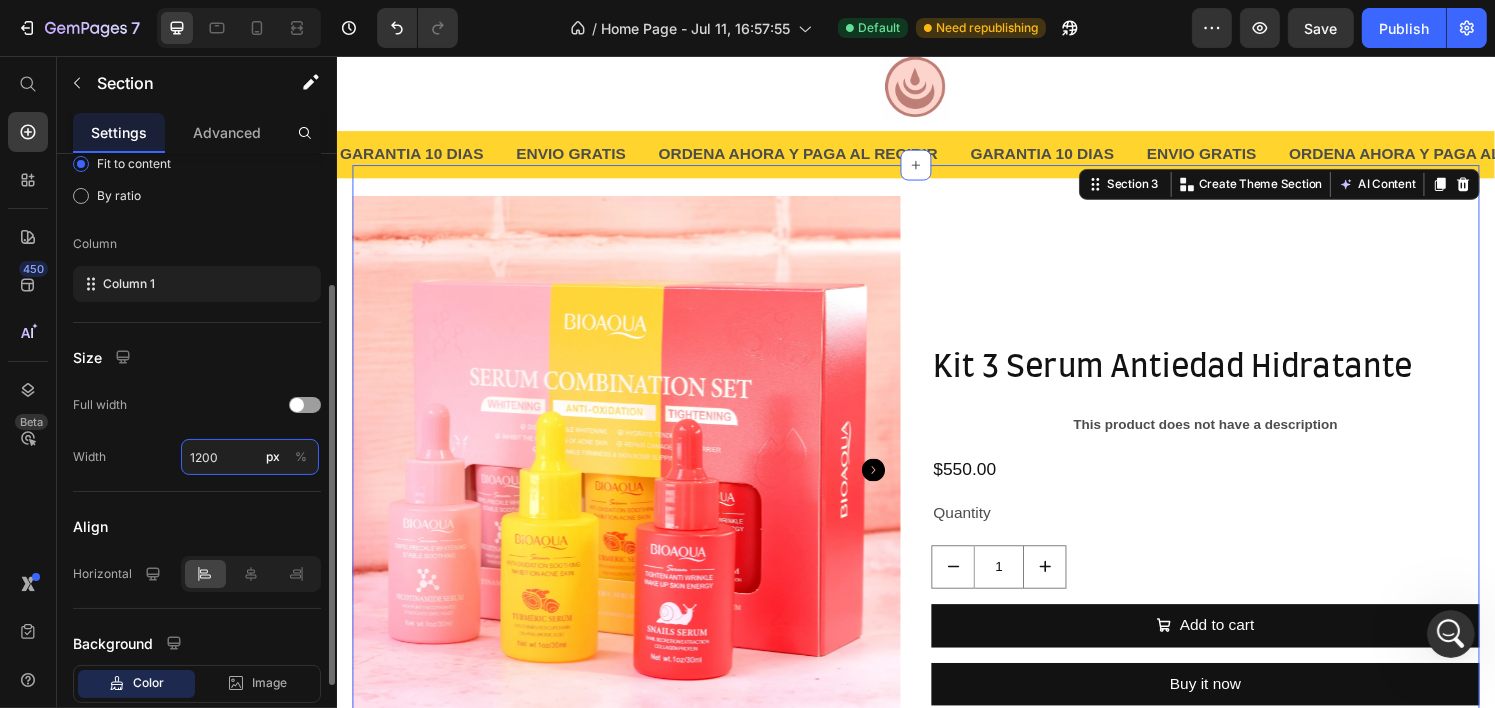 click on "1200" at bounding box center (250, 457) 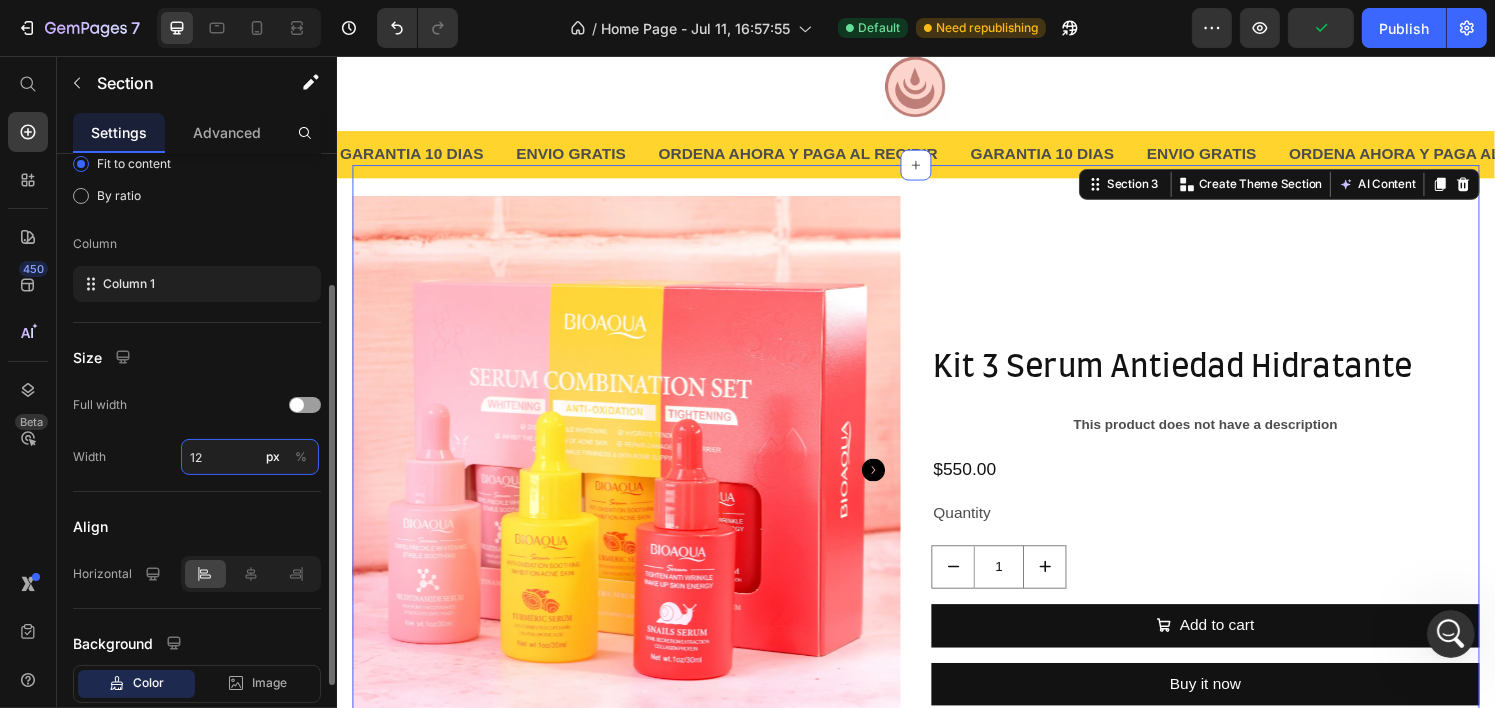 type on "1" 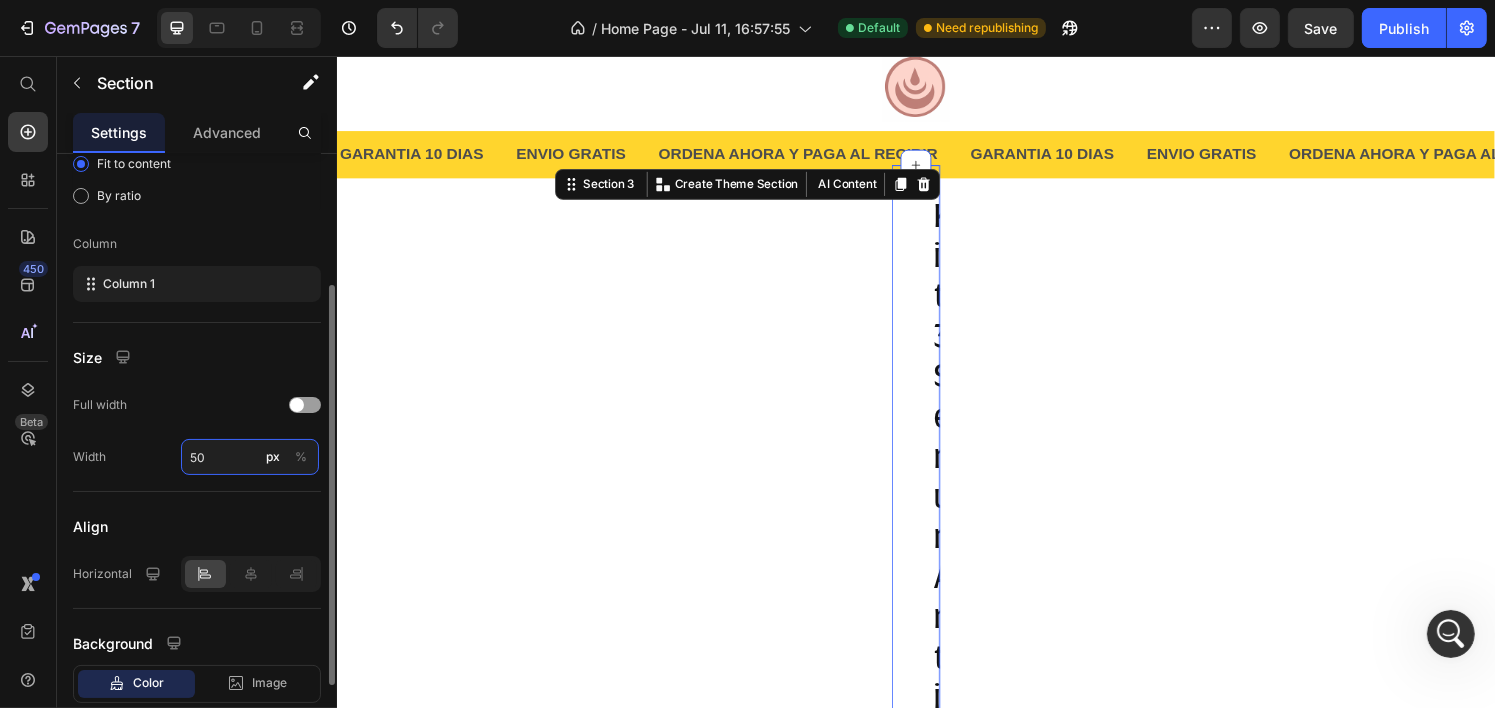 type on "5" 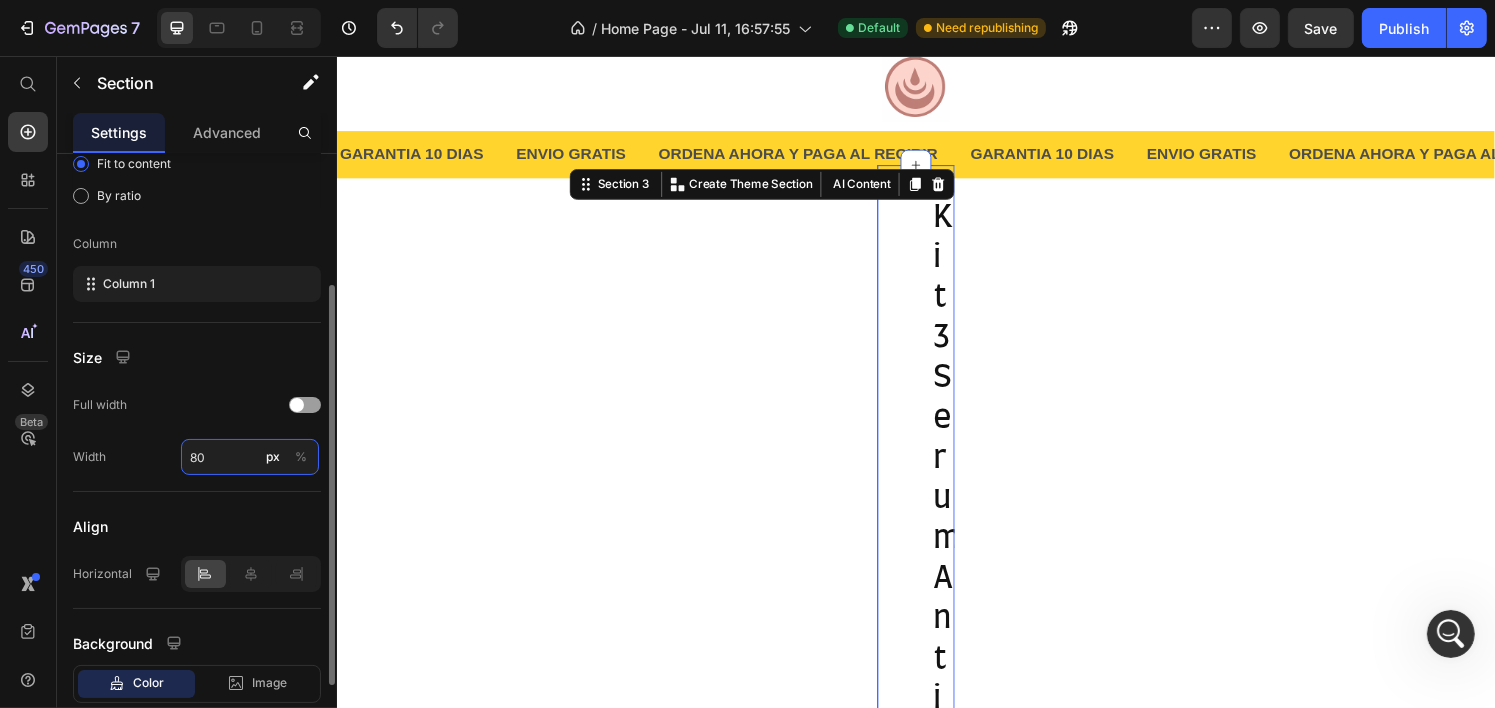 type on "8" 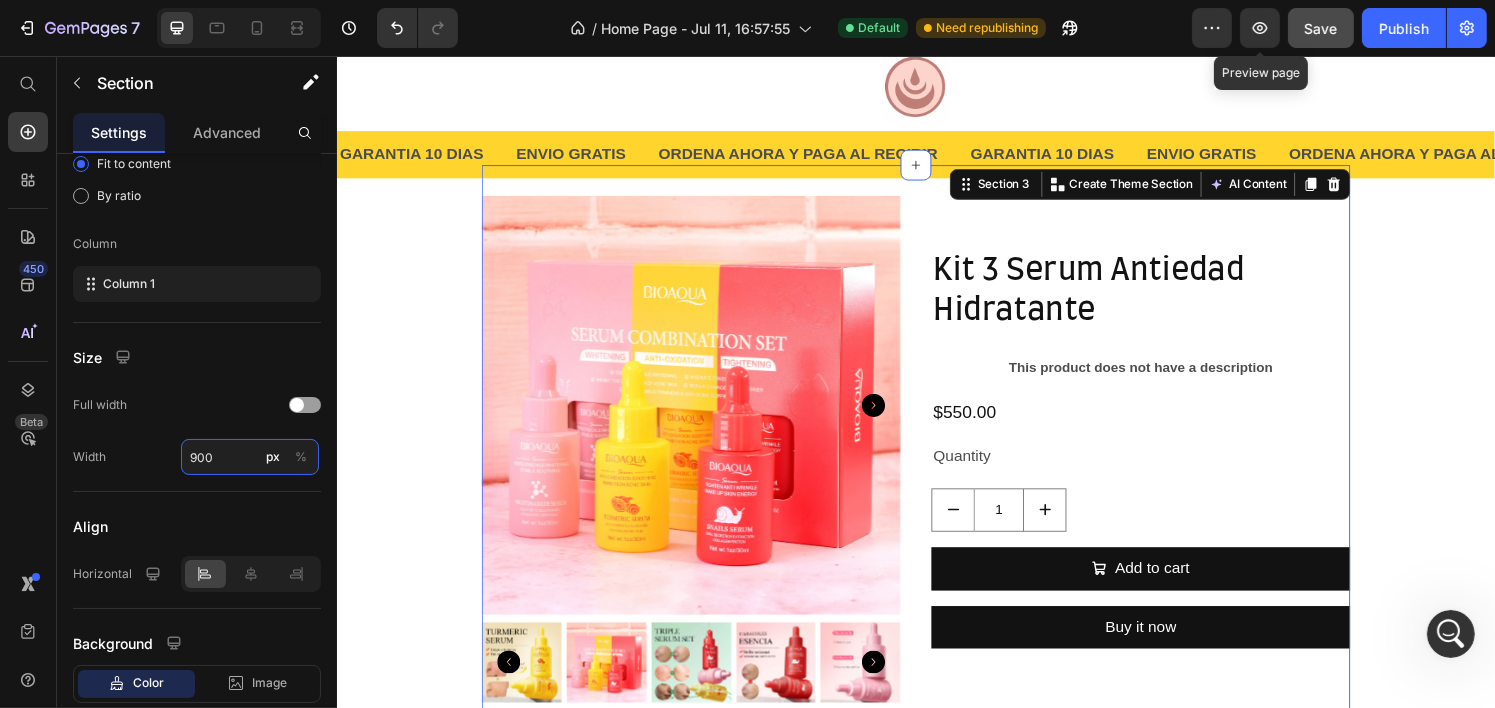 type on "900" 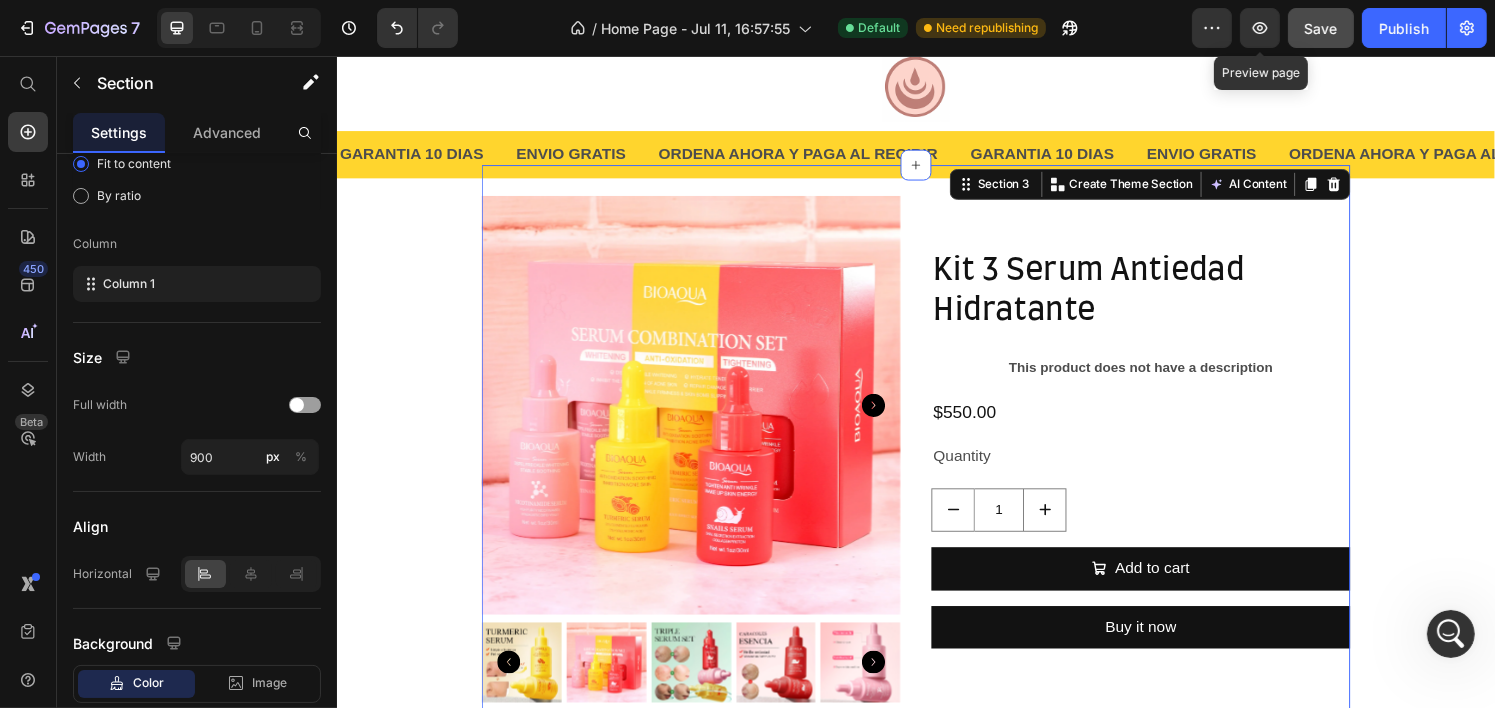 click on "Save" 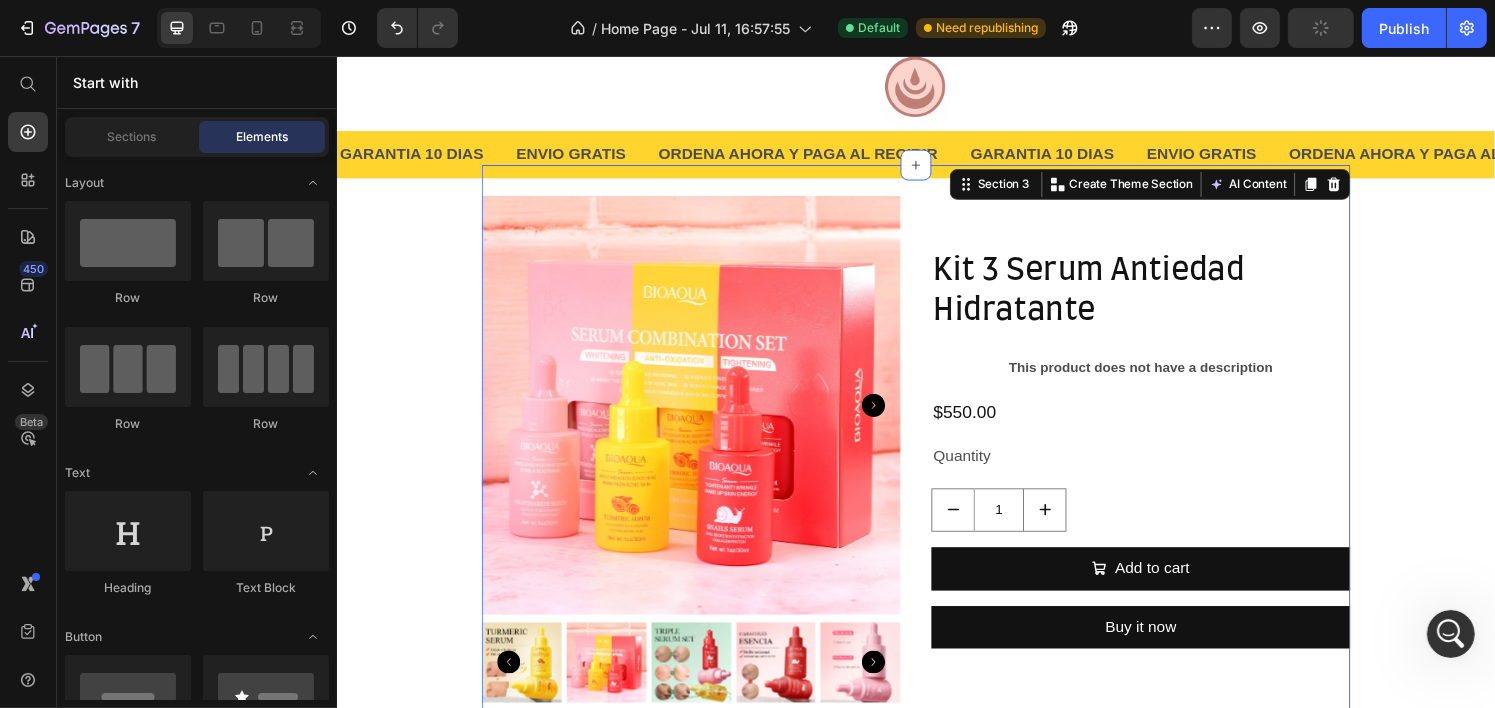click on "Image Section 1 GARANTIA 10 DIAS Text ENVIO GRATIS Text ORDENA AHORA Y PAGA AL RECIBIR Text GARANTIA 10 DIAS Text ENVIO GRATIS Text ORDENA AHORA Y PAGA AL RECIBIR Text GARANTIA 10 DIAS Text ENVIO GRATIS Text ORDENA AHORA Y PAGA AL RECIBIR Text GARANTIA 10 DIAS Text ENVIO GRATIS Text ORDENA AHORA Y PAGA AL RECIBIR Text GARANTIA 10 DIAS Text ENVIO GRATIS Text ORDENA AHORA Y PAGA AL RECIBIR Text GARANTIA 10 DIAS Text ENVIO GRATIS Text ORDENA AHORA Y PAGA AL RECIBIR Text Marquee Section 2
Product Images Kit 3 Serum Antiedad Hidratante Product Title This product does not have a description Product Description $550.00 Product Price Quantity Text Block 1 Product Quantity
Add to cart Add to Cart Buy it now Dynamic Checkout Product Row Section 3   You can create reusable sections Create Theme Section AI Content Write with GemAI What would you like to describe here? Tone and Voice Persuasive Product Kit 3 Serum Antiedad Hidratante Show more Generate Root" at bounding box center (936, 408) 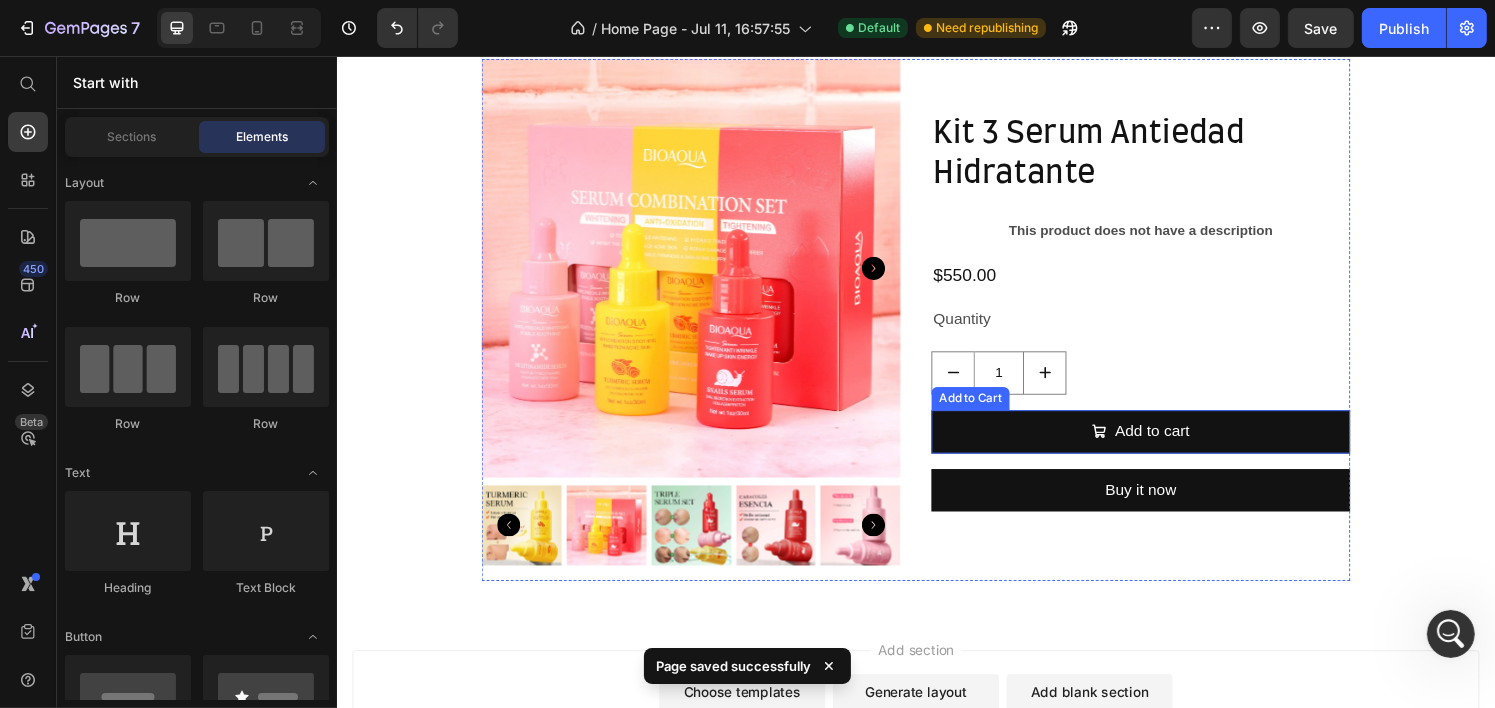 scroll, scrollTop: 200, scrollLeft: 0, axis: vertical 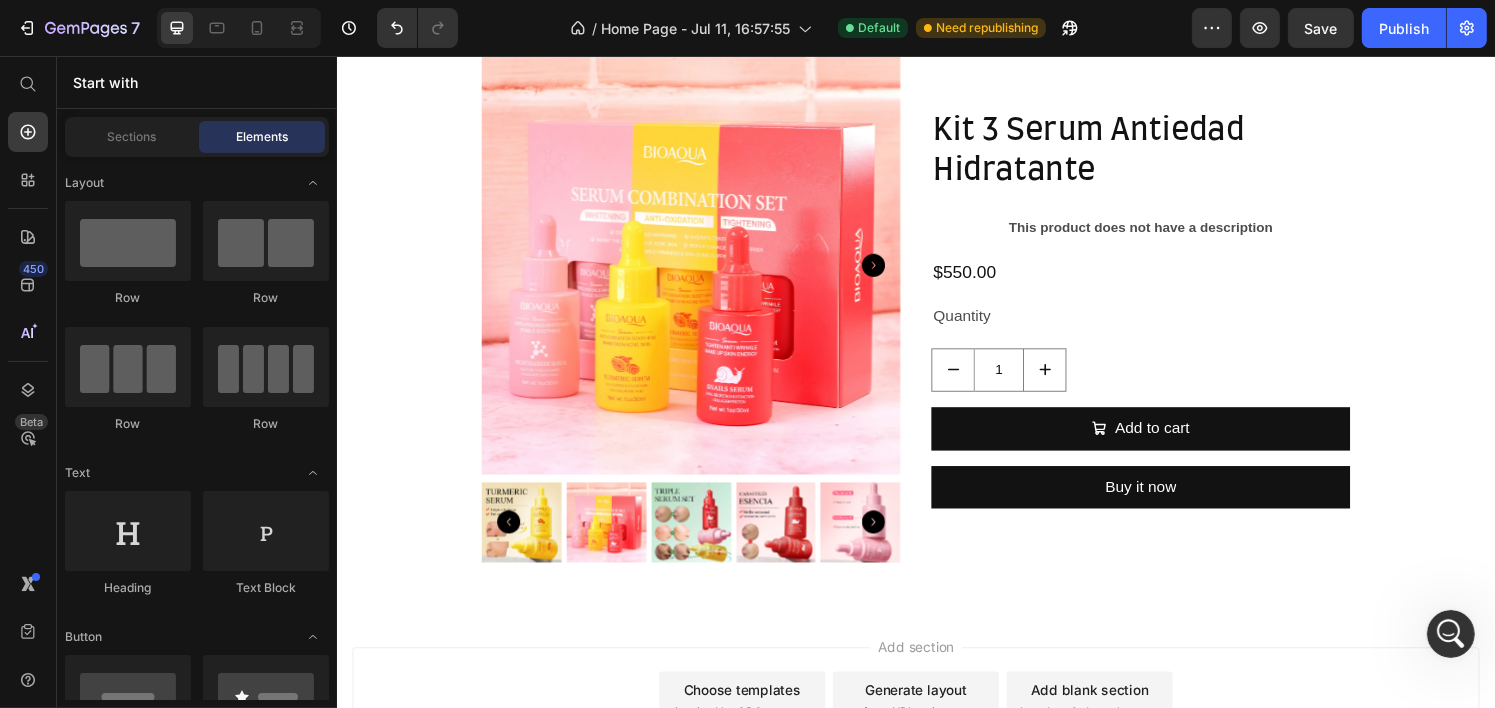click at bounding box center [703, 273] 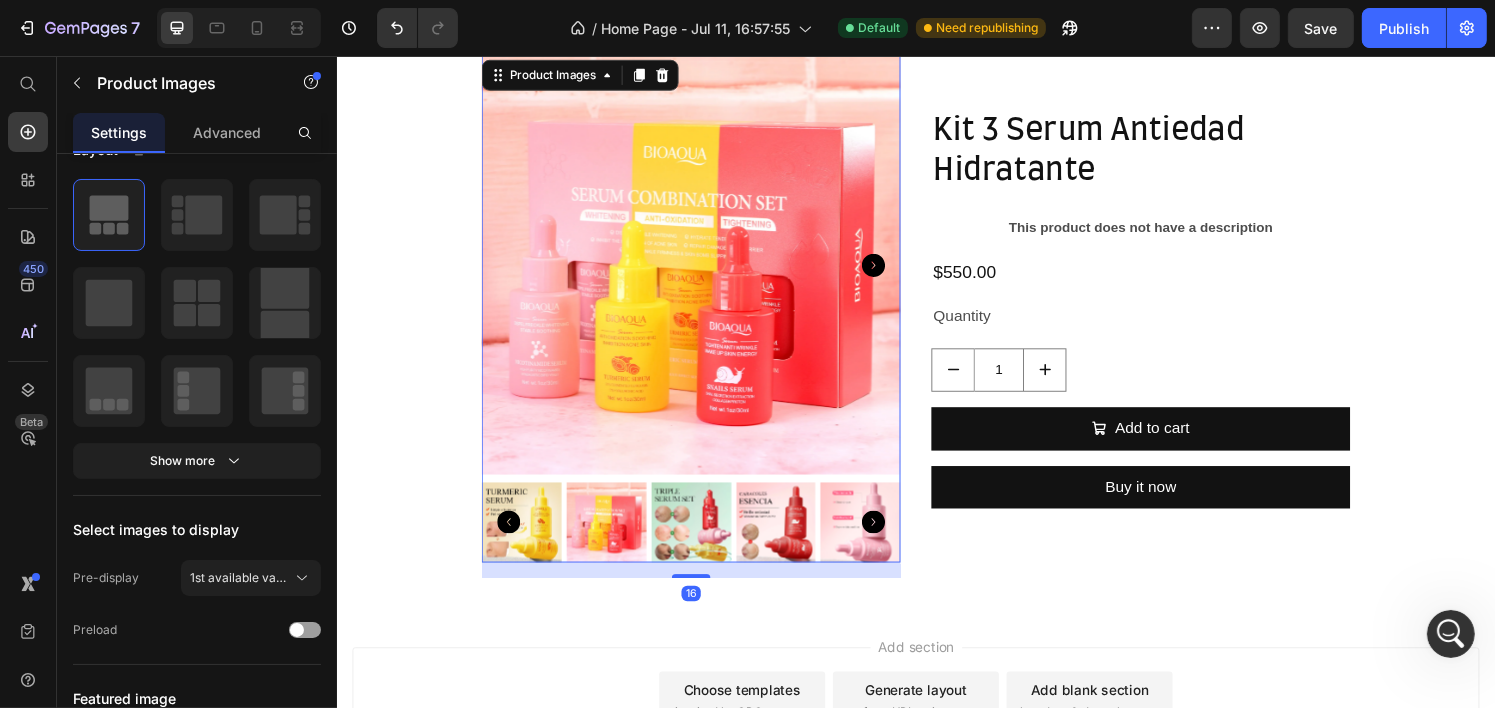scroll, scrollTop: 0, scrollLeft: 0, axis: both 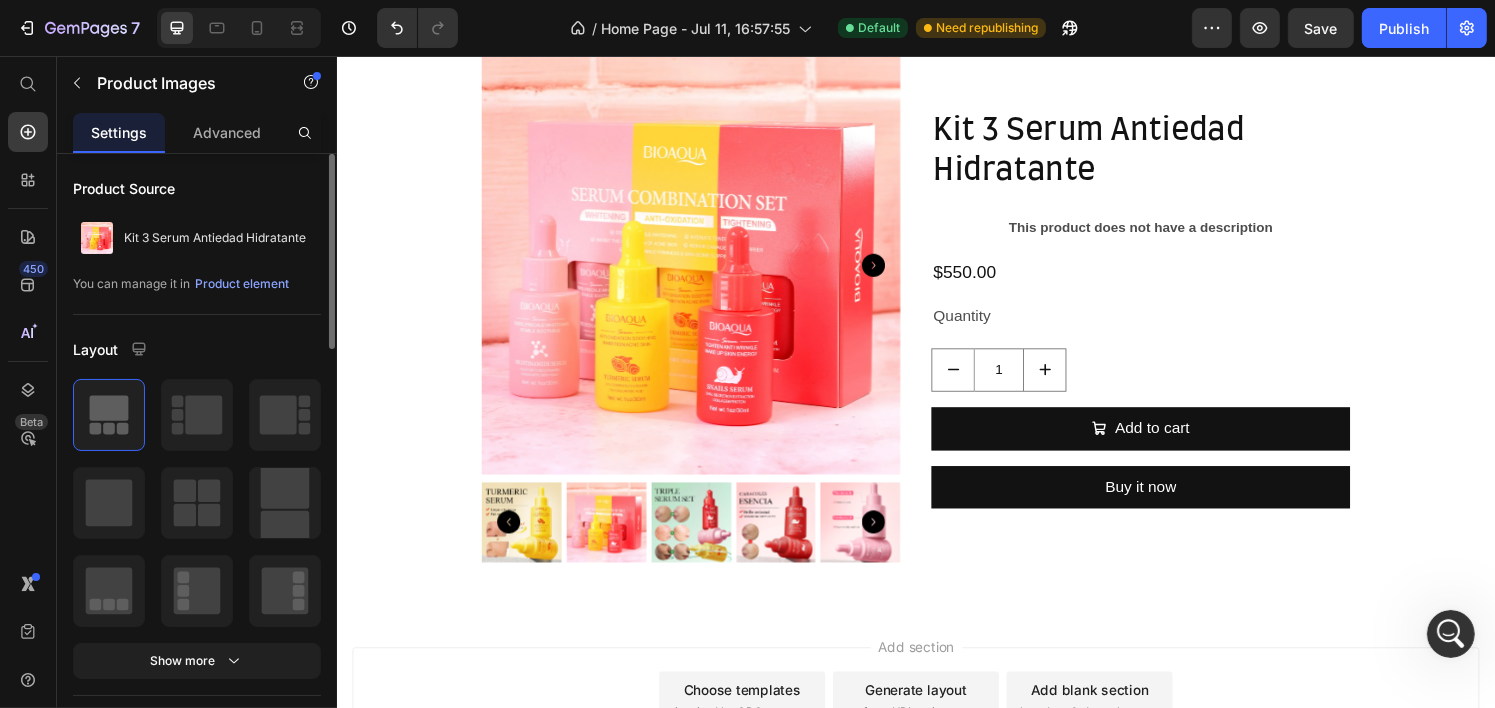 click on "Image Section 1 GARANTIA 10 DIAS Text ENVIO GRATIS Text ORDENA AHORA Y PAGA AL RECIBIR Text GARANTIA 10 DIAS Text ENVIO GRATIS Text ORDENA AHORA Y PAGA AL RECIBIR Text GARANTIA 10 DIAS Text ENVIO GRATIS Text ORDENA AHORA Y PAGA AL RECIBIR Text GARANTIA 10 DIAS Text ENVIO GRATIS Text ORDENA AHORA Y PAGA AL RECIBIR Text GARANTIA 10 DIAS Text ENVIO GRATIS Text ORDENA AHORA Y PAGA AL RECIBIR Text GARANTIA 10 DIAS Text ENVIO GRATIS Text ORDENA AHORA Y PAGA AL RECIBIR Text Marquee Section 2
Product Images Kit 3 Serum Antiedad Hidratante Product Title This product does not have a description Product Description $550.00 Product Price Quantity Text Block 1 Product Quantity
Add to cart Add to Cart Buy it now Dynamic Checkout Product Row Section 3 Root" at bounding box center (936, 263) 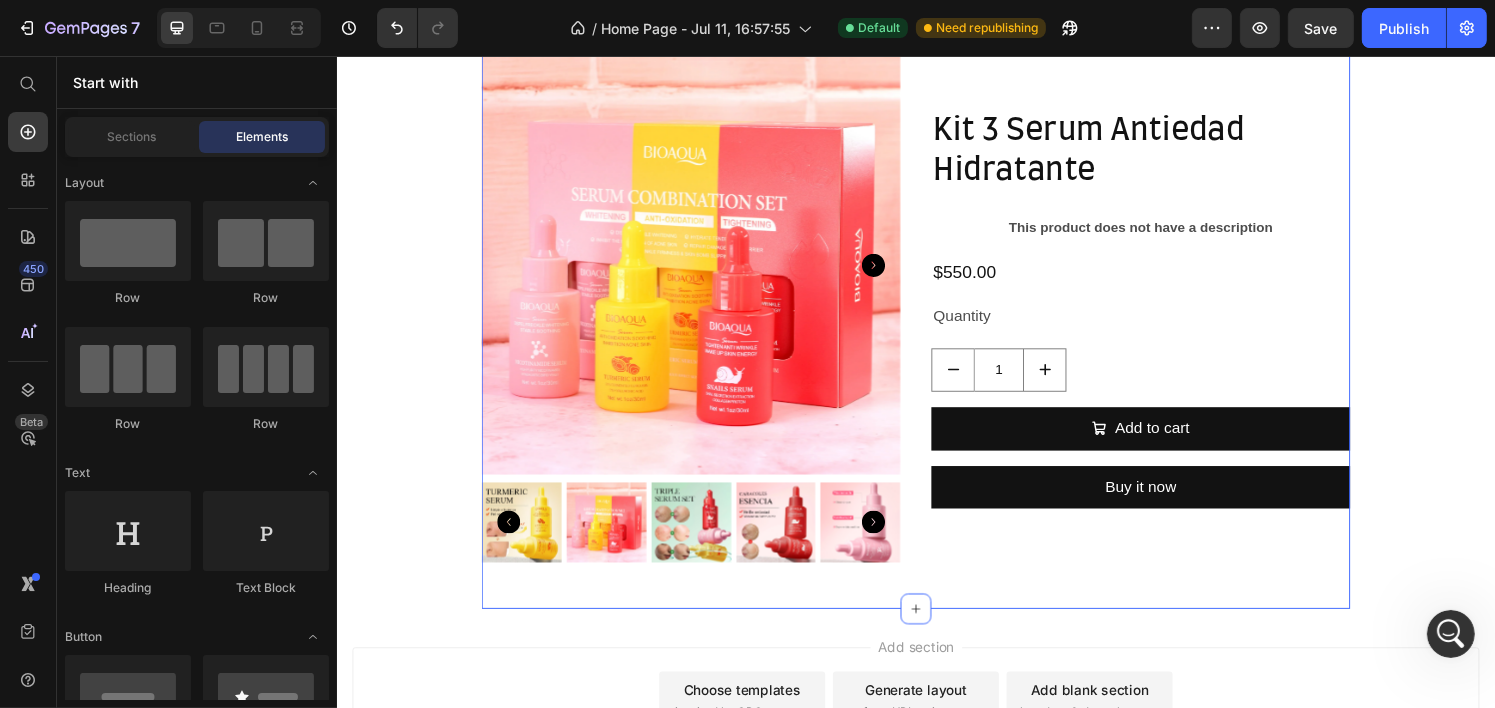 click on "Product Images Kit 3 Serum Antiedad Hidratante Product Title This product does not have a description Product Description $550.00 Product Price Quantity Text Block 1 Product Quantity
Add to cart Add to Cart Buy it now Dynamic Checkout Product Row Section 3" at bounding box center [936, 326] 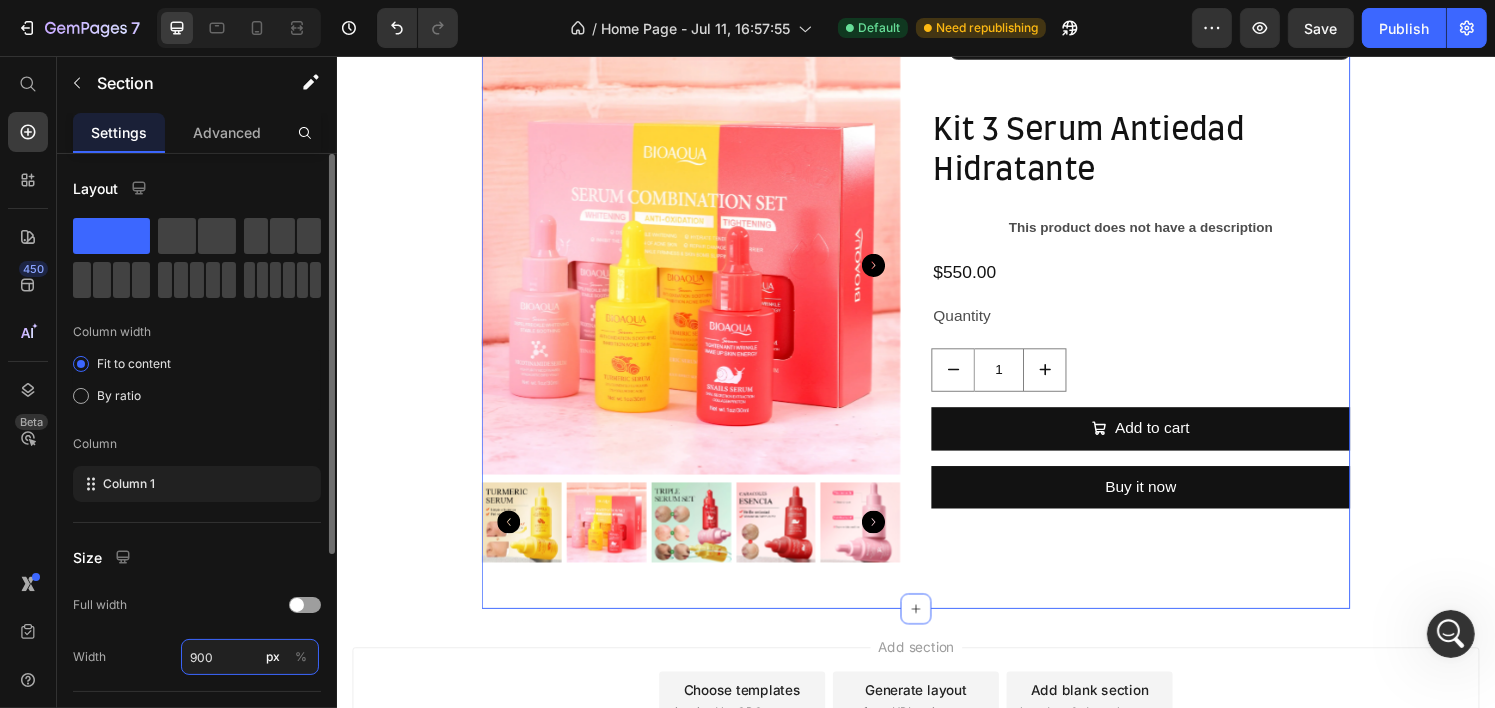 click on "900" at bounding box center (250, 657) 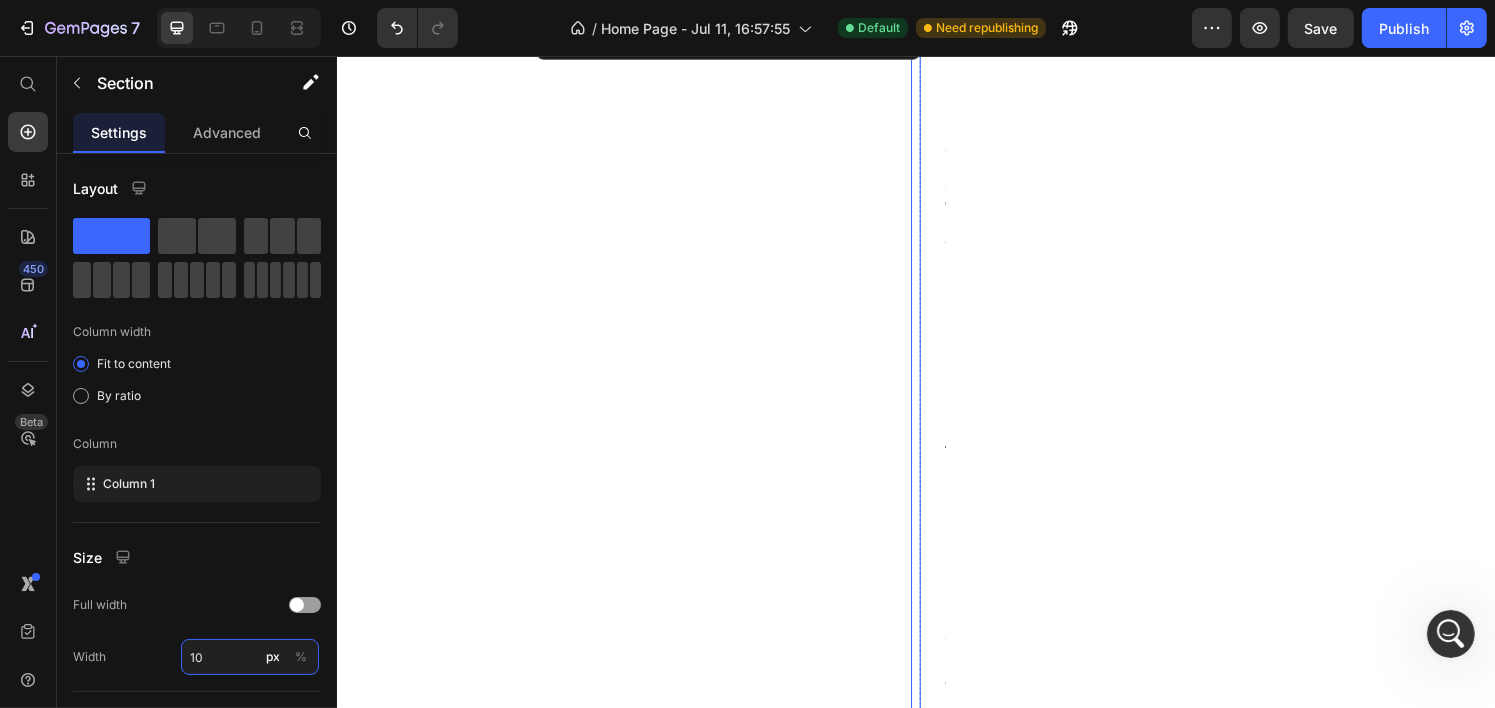 type on "1" 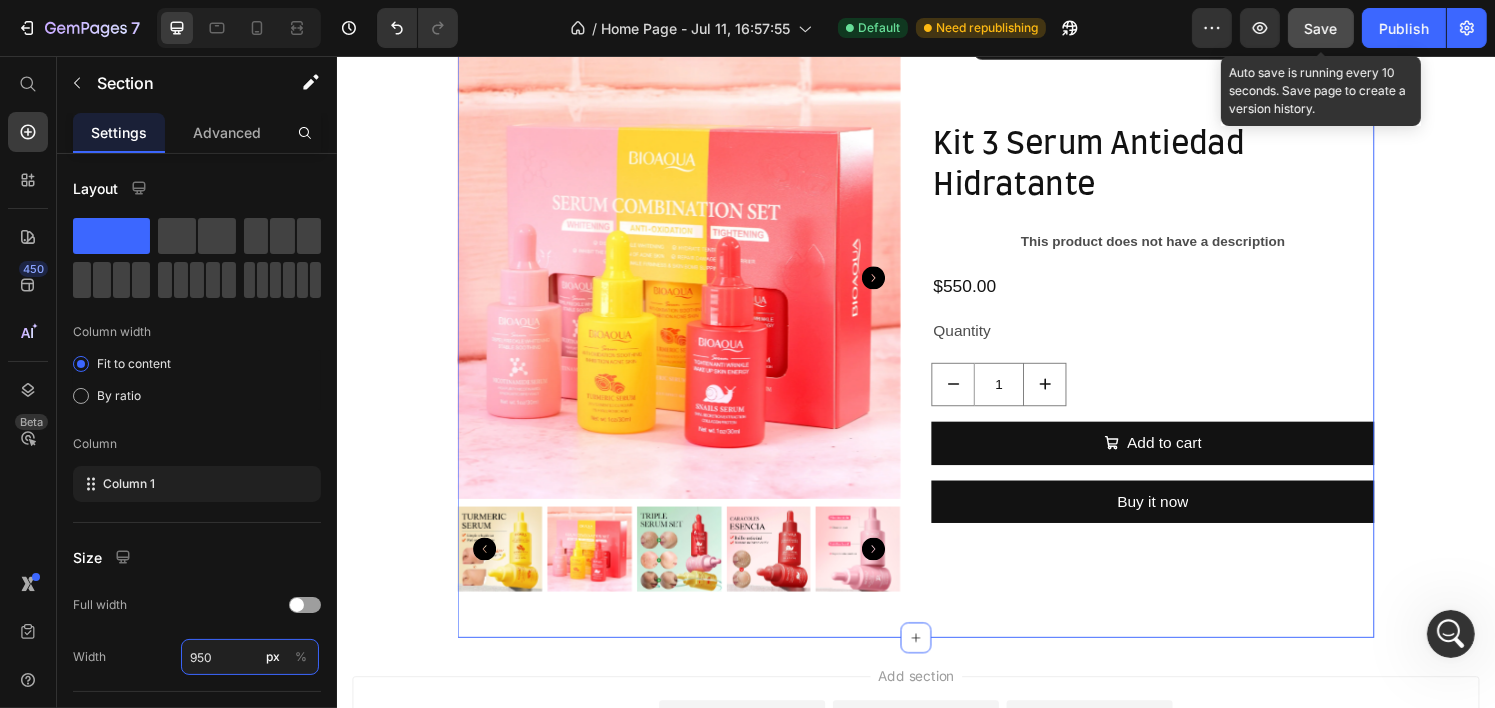 type on "950" 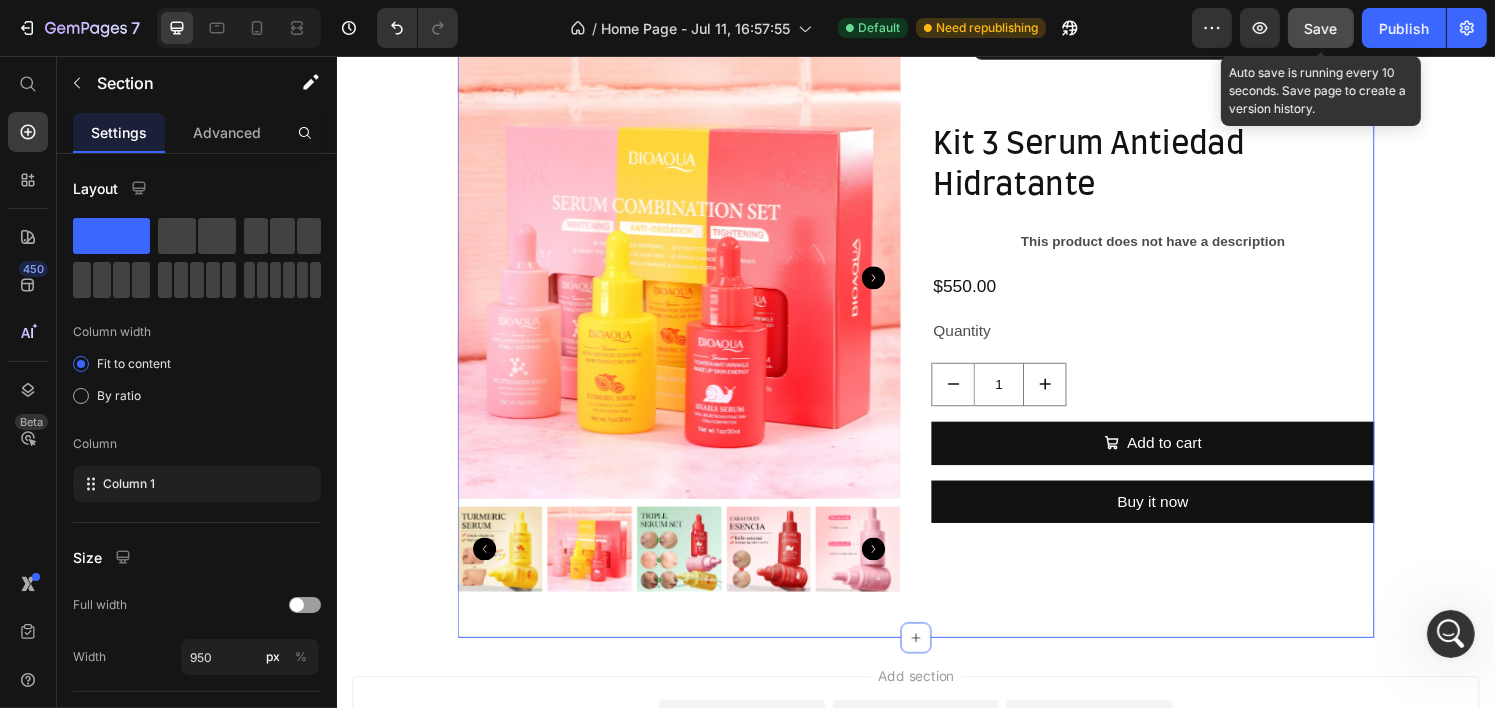 click on "Save" at bounding box center [1321, 28] 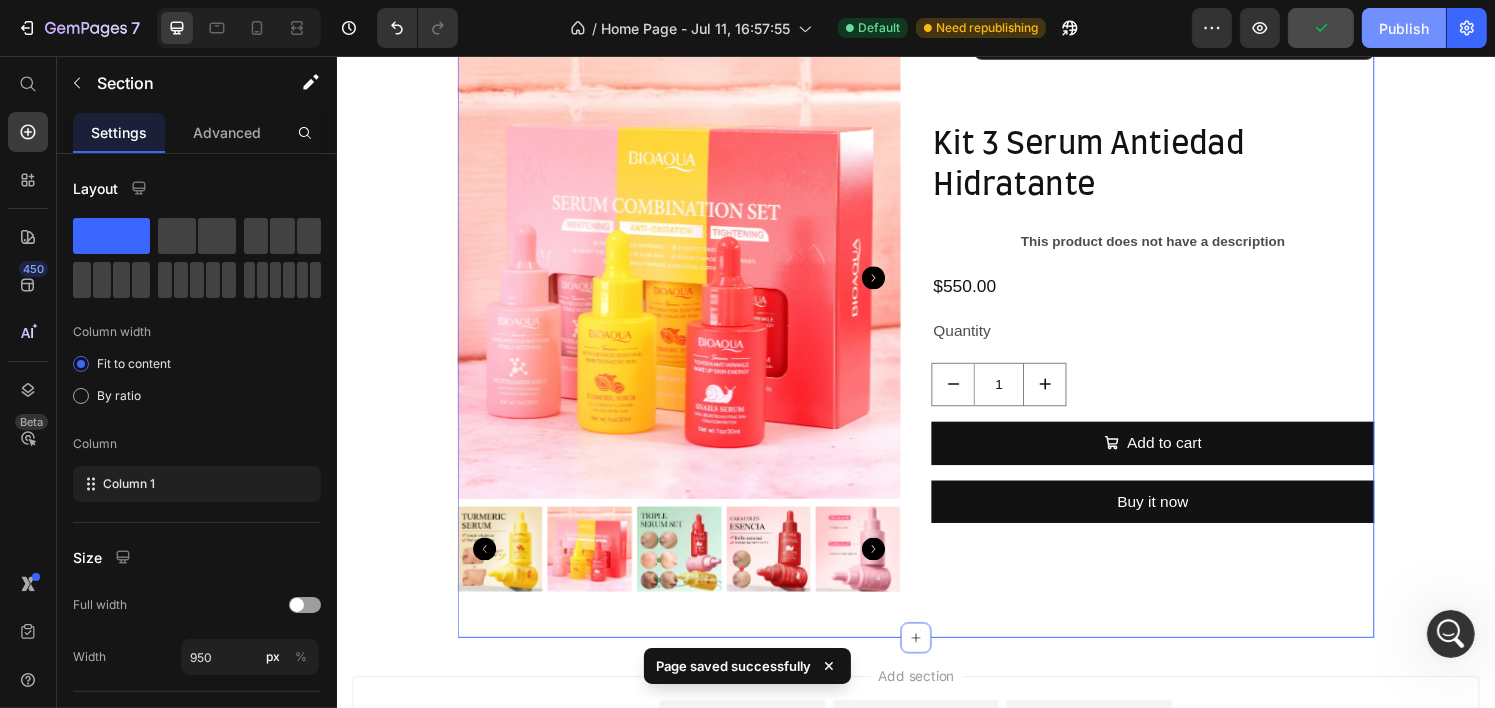 click on "Publish" at bounding box center [1404, 28] 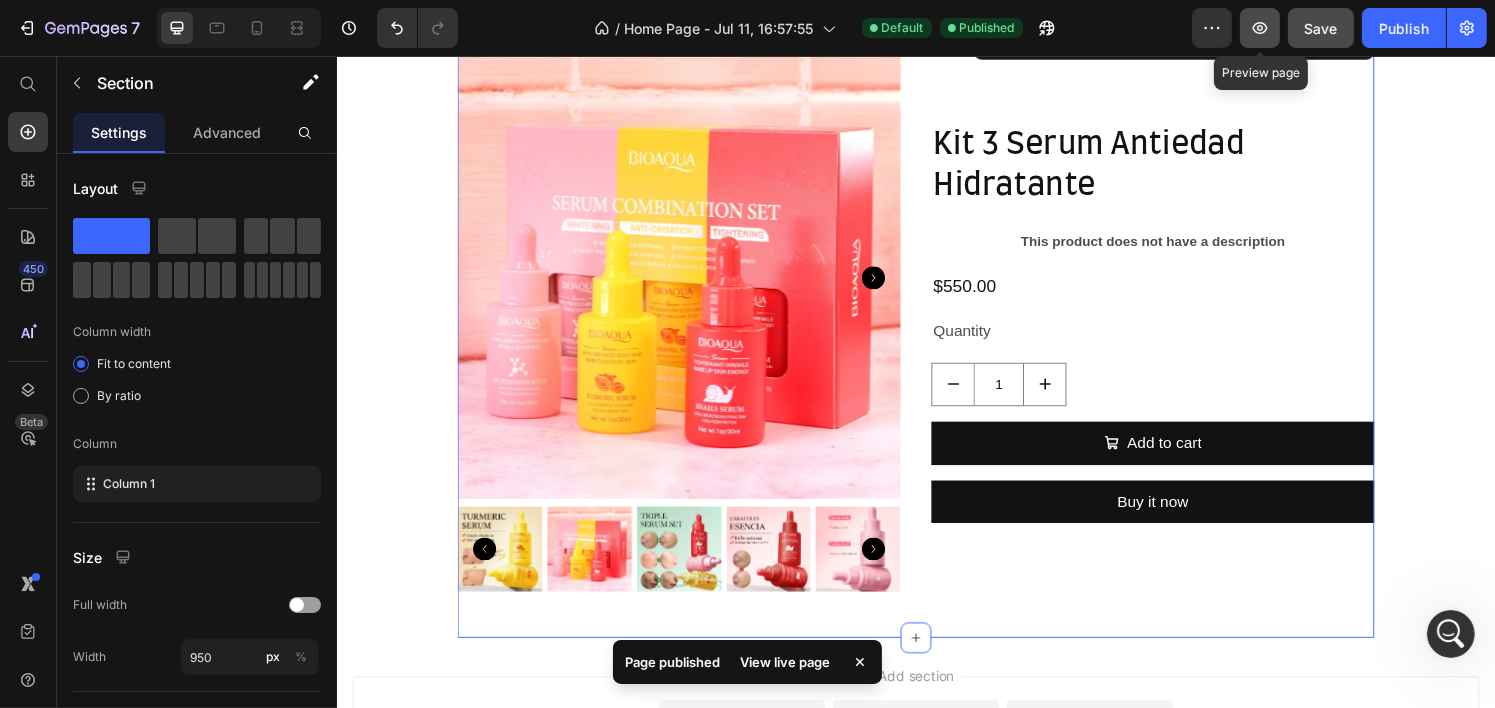click 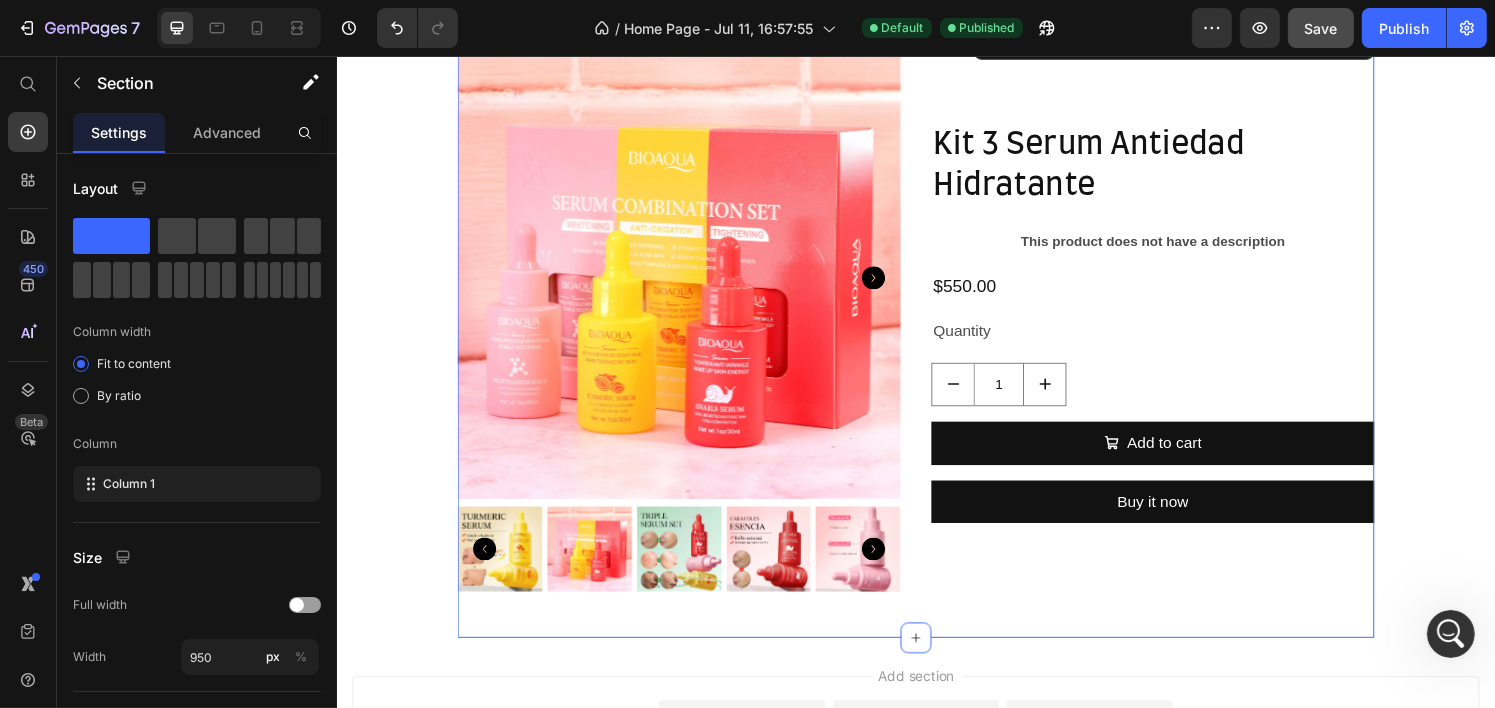 drag, startPoint x: 715, startPoint y: 215, endPoint x: 707, endPoint y: 233, distance: 19.697716 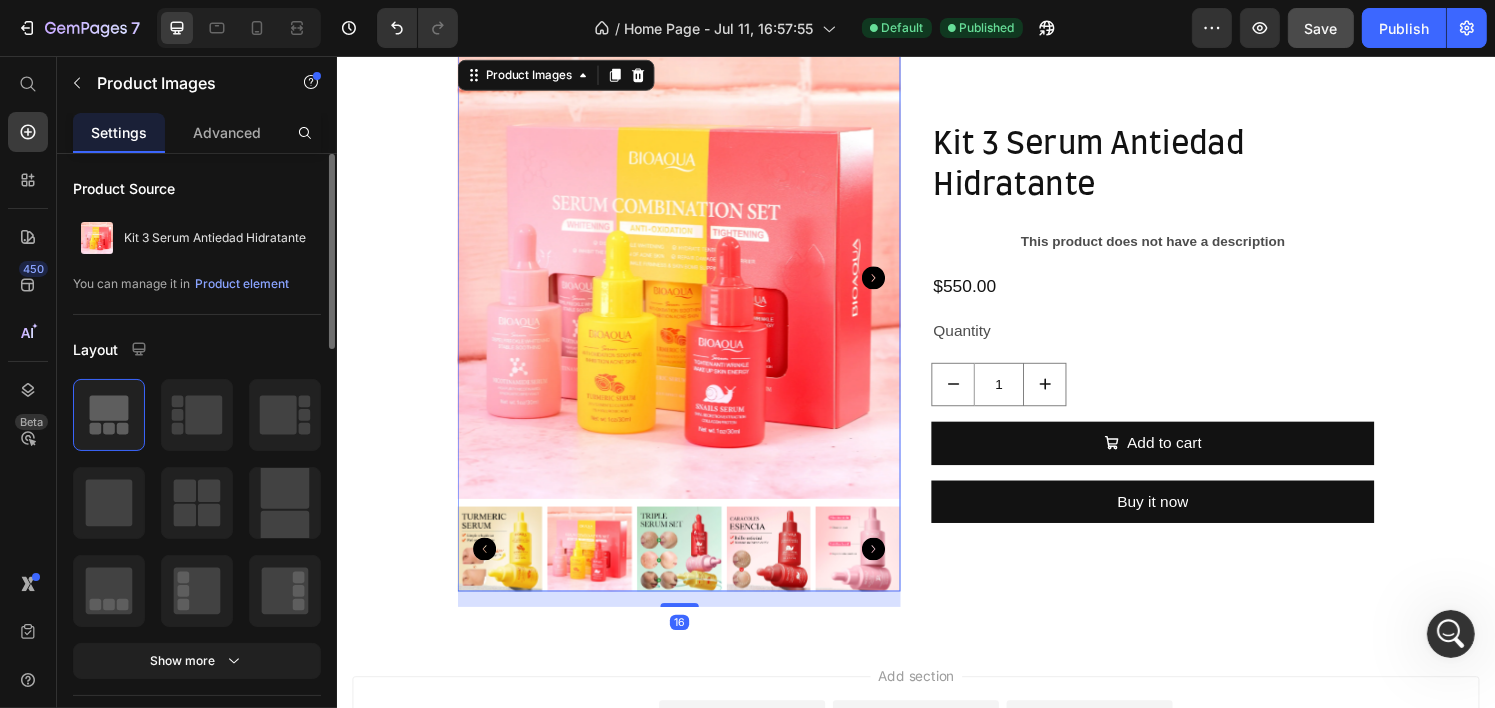 scroll, scrollTop: 200, scrollLeft: 0, axis: vertical 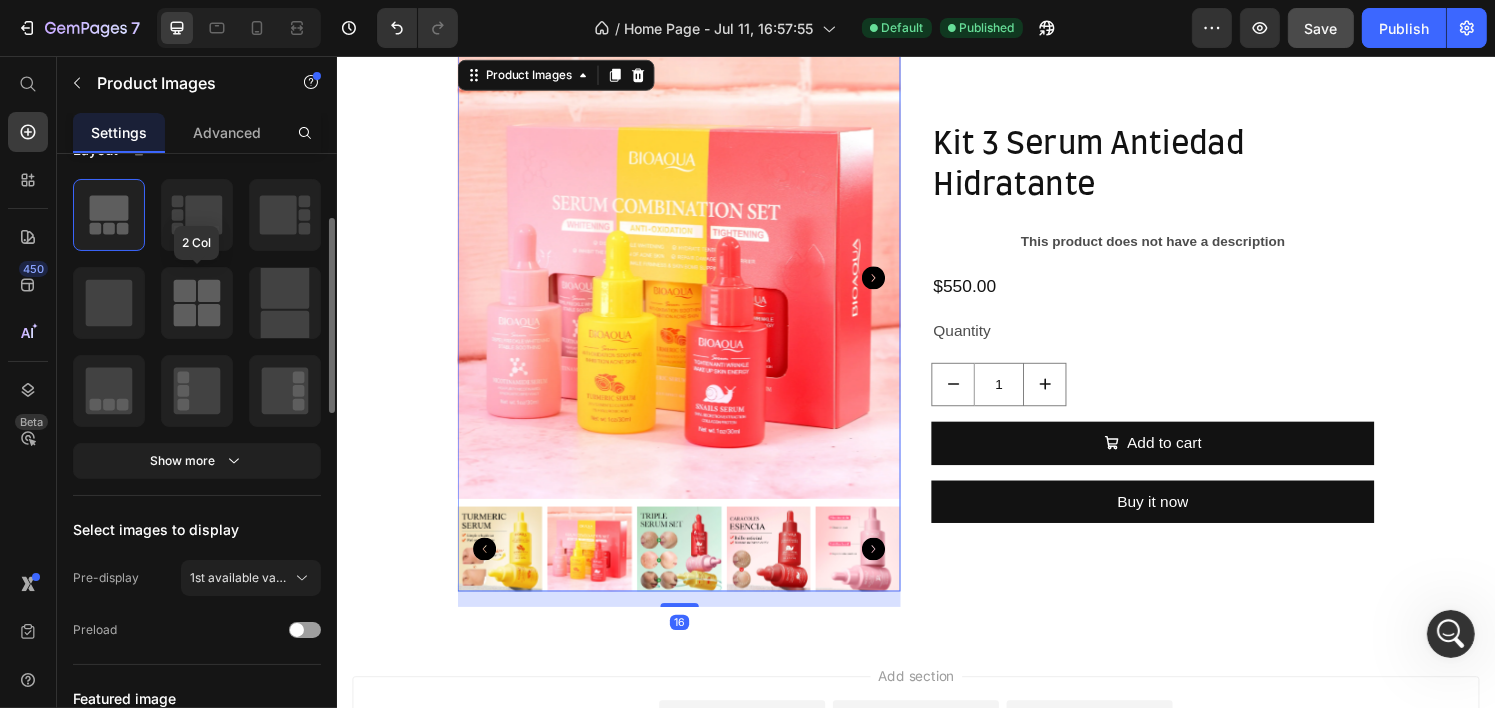 click 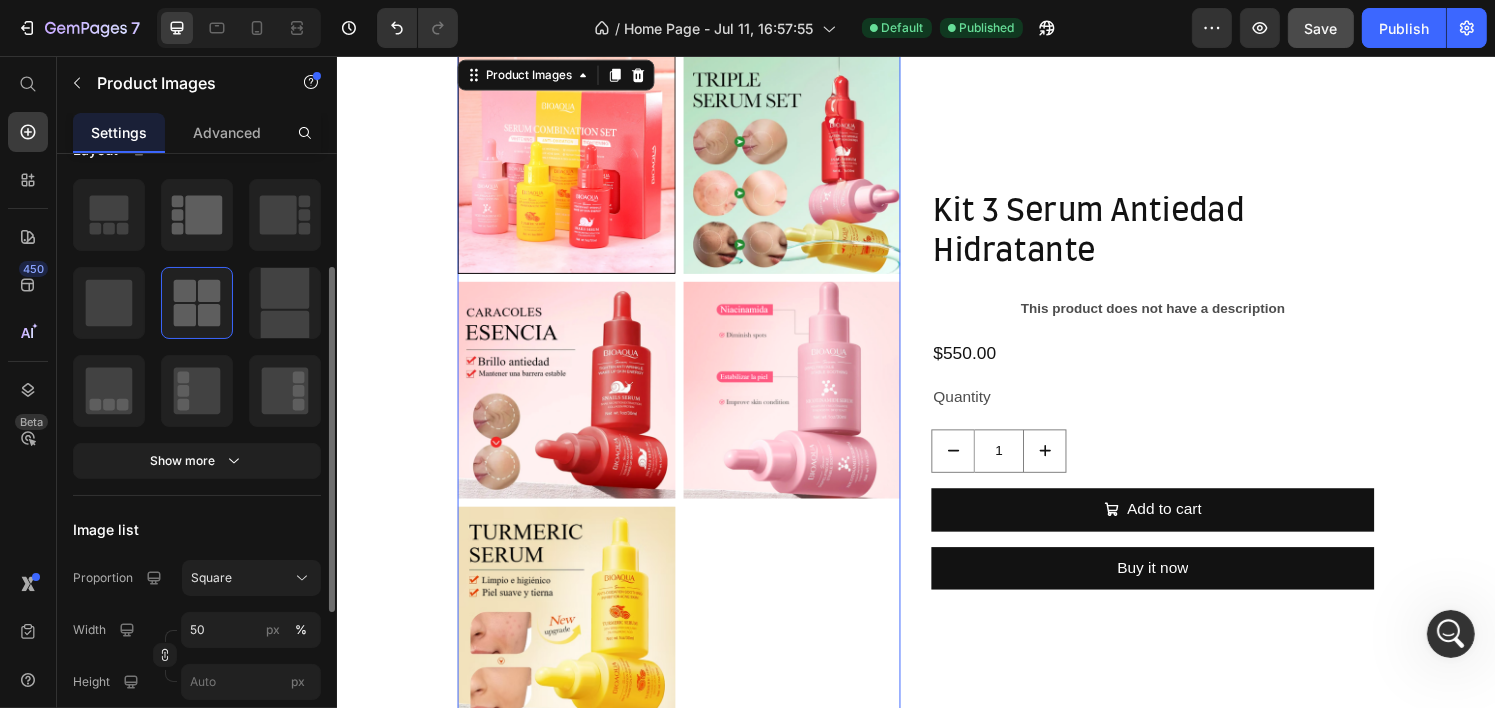 click 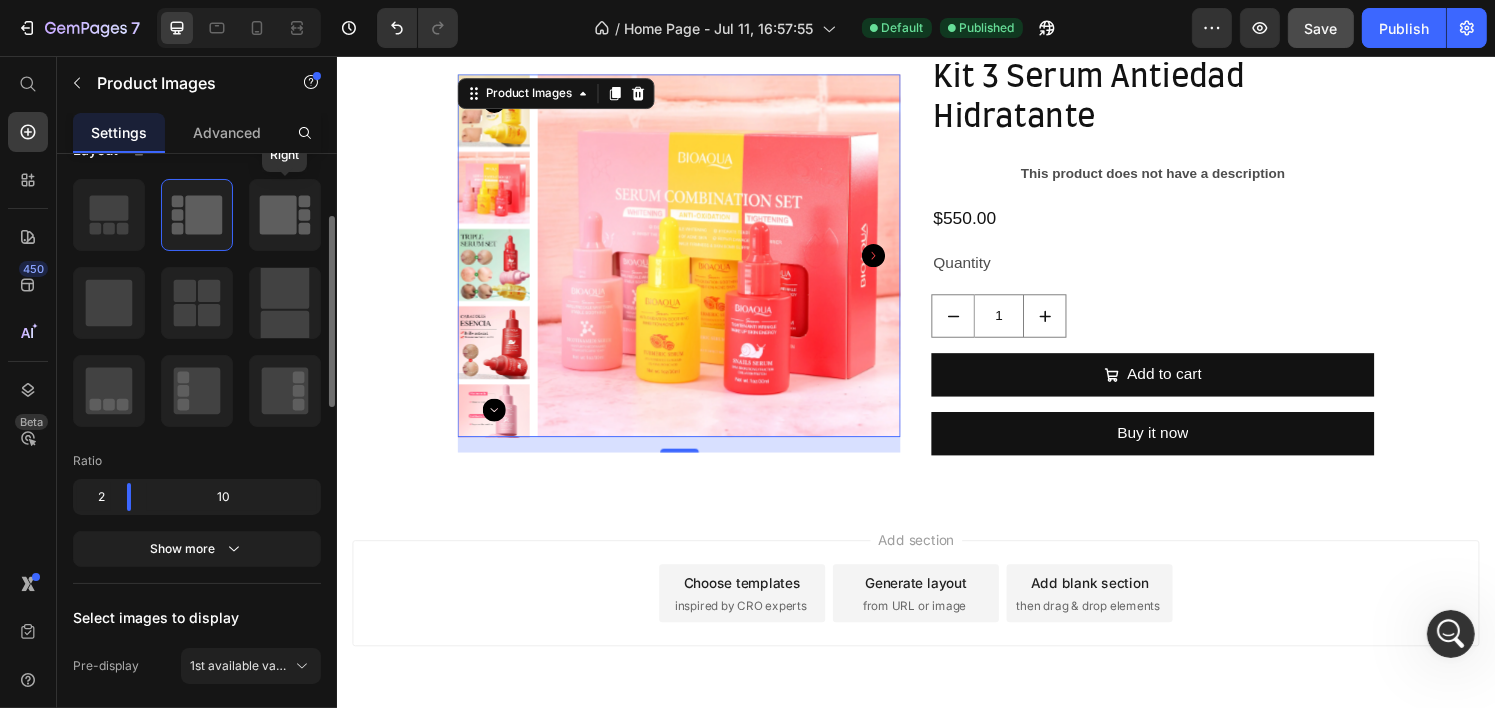 click 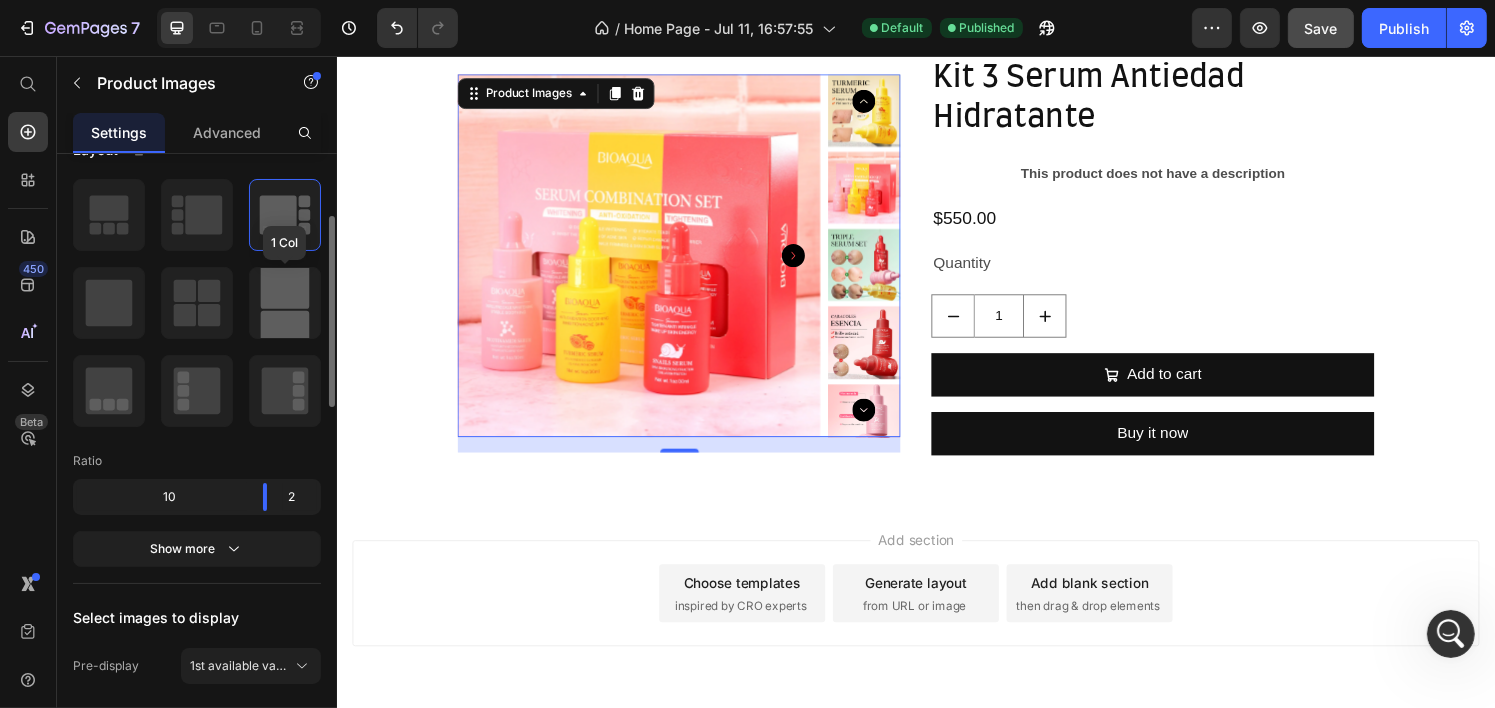 click 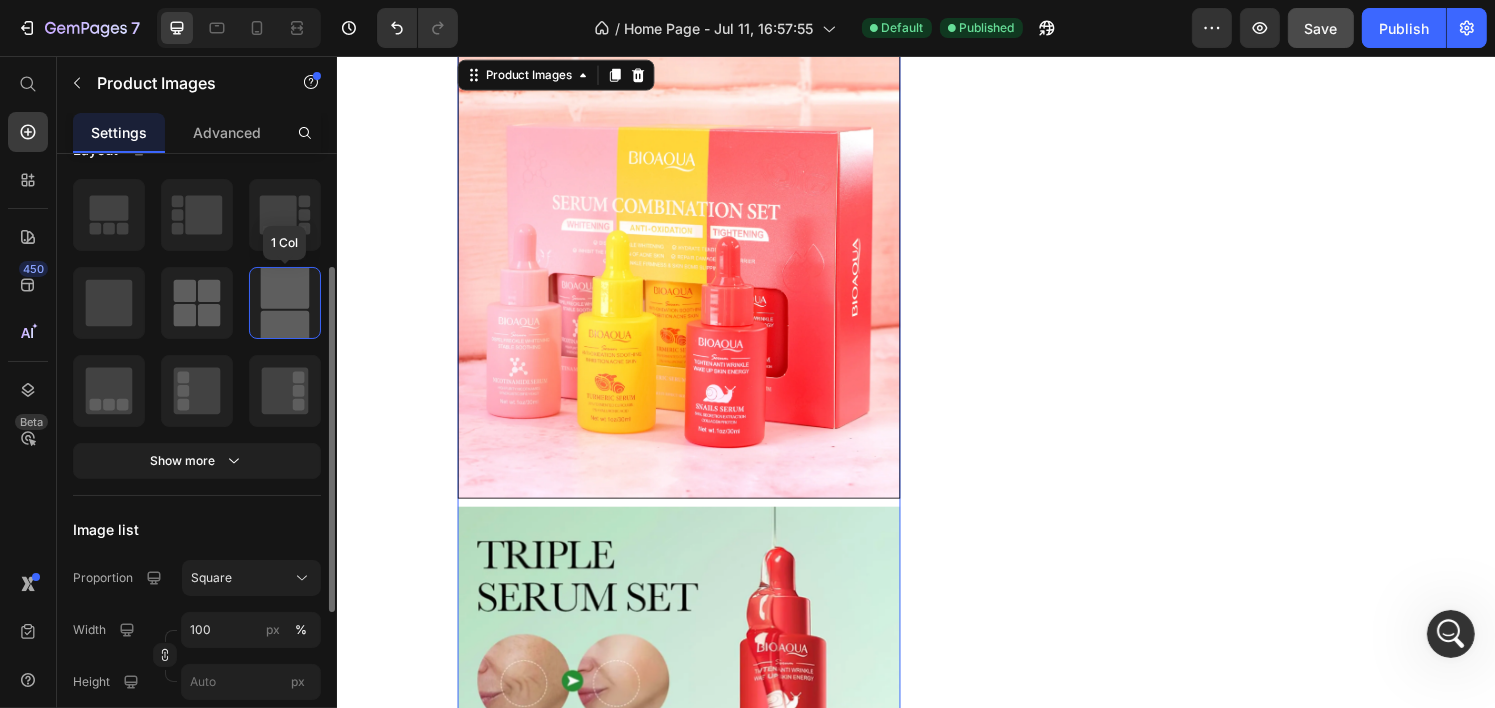 click 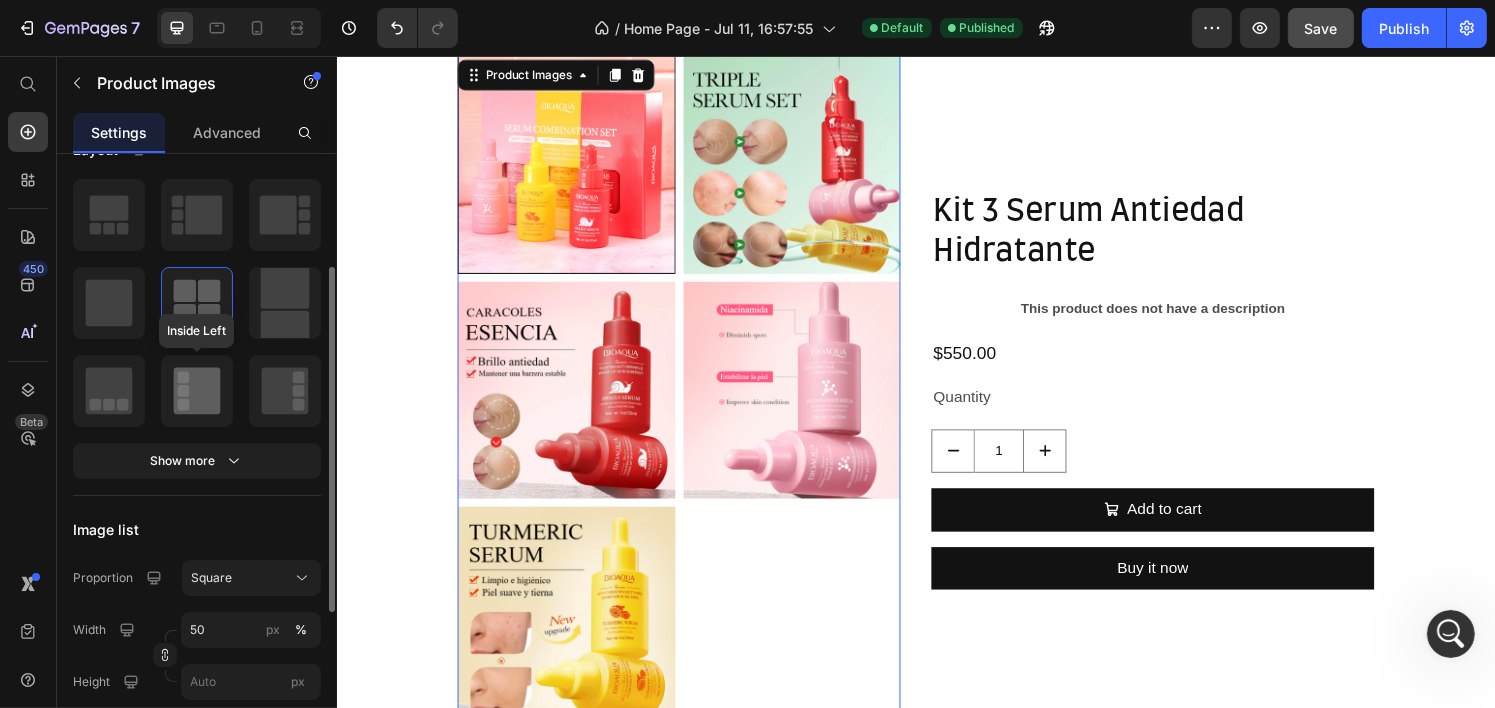 click 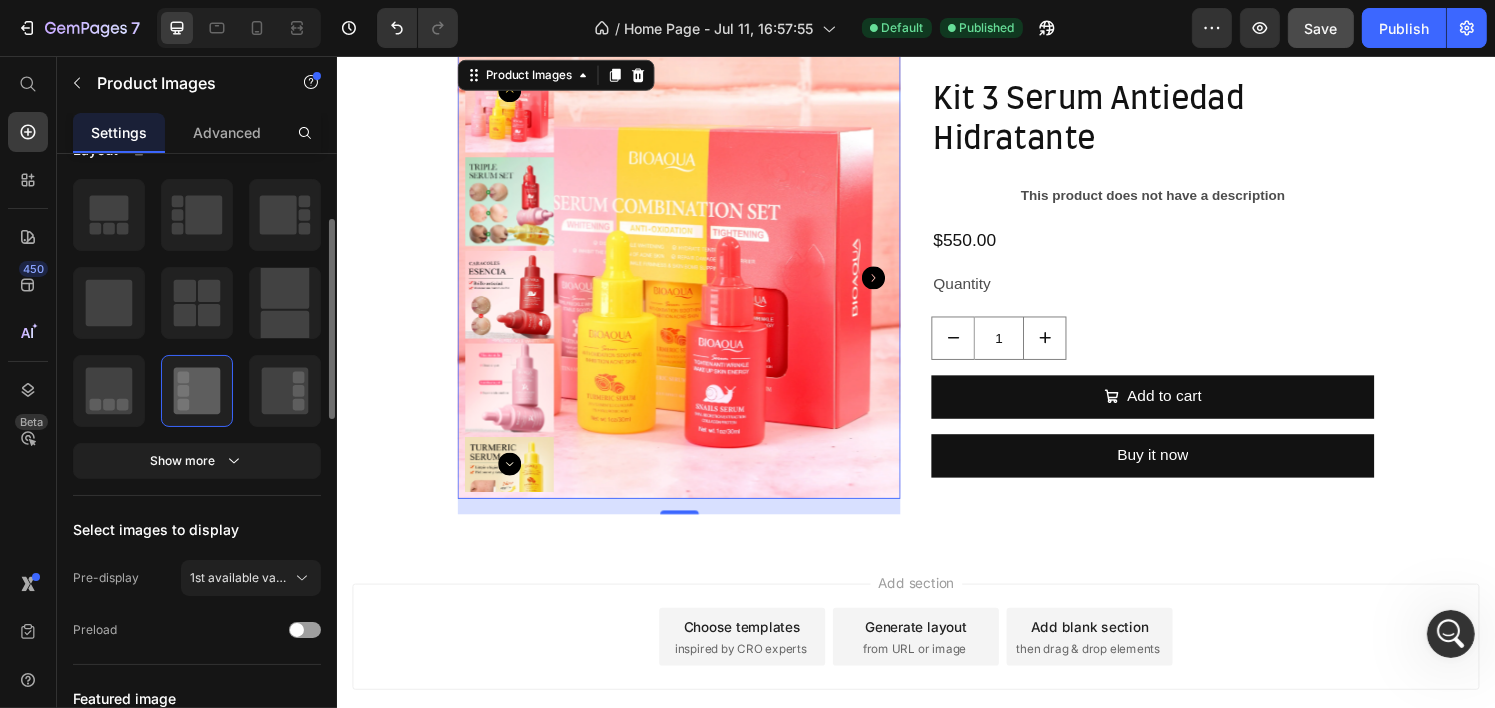 click 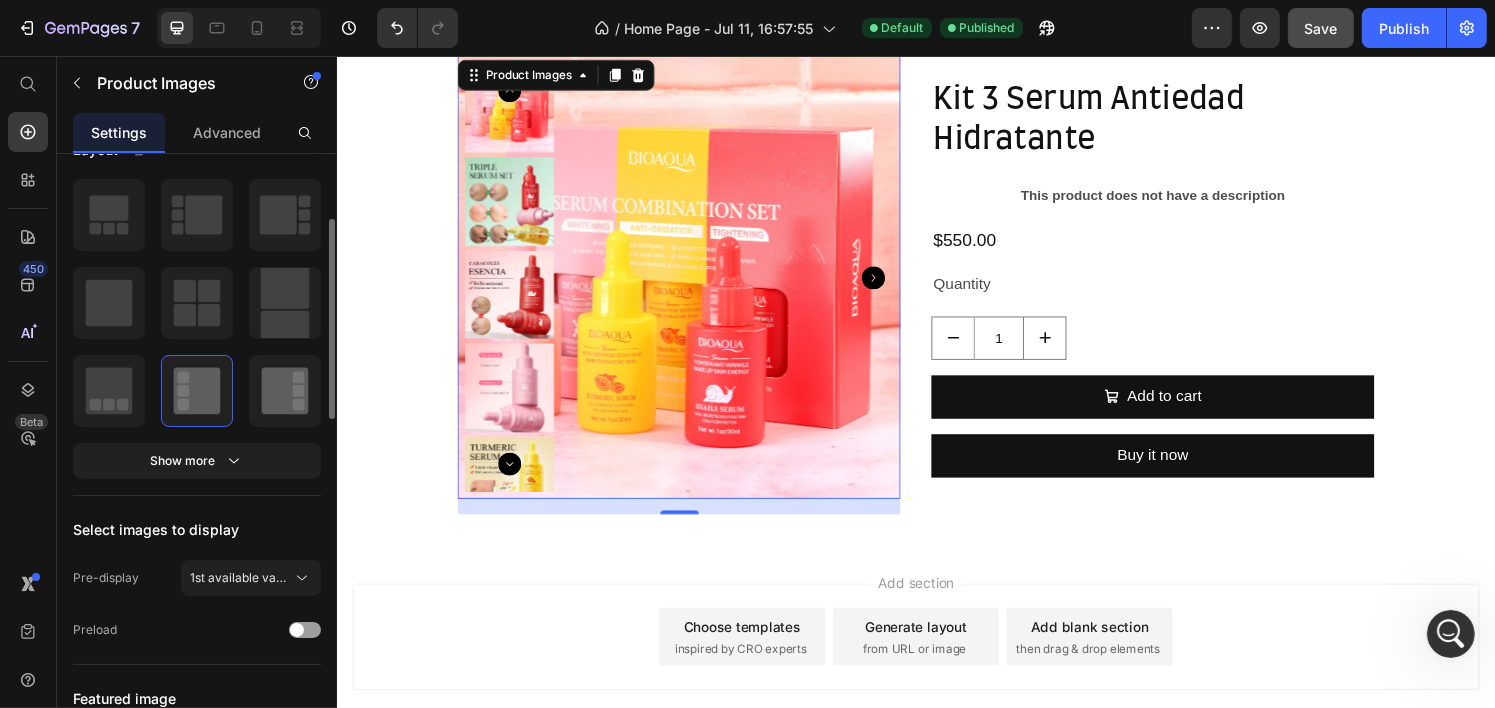 click 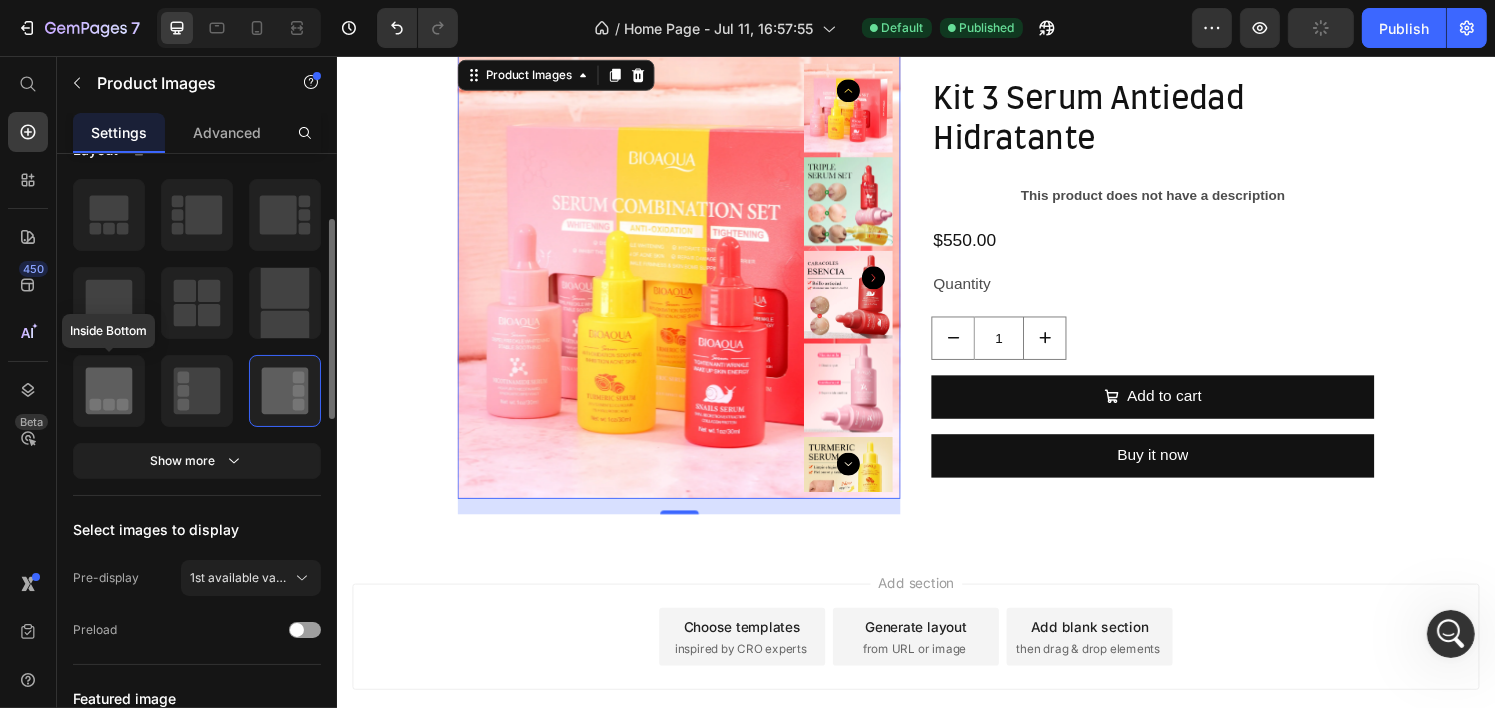 click 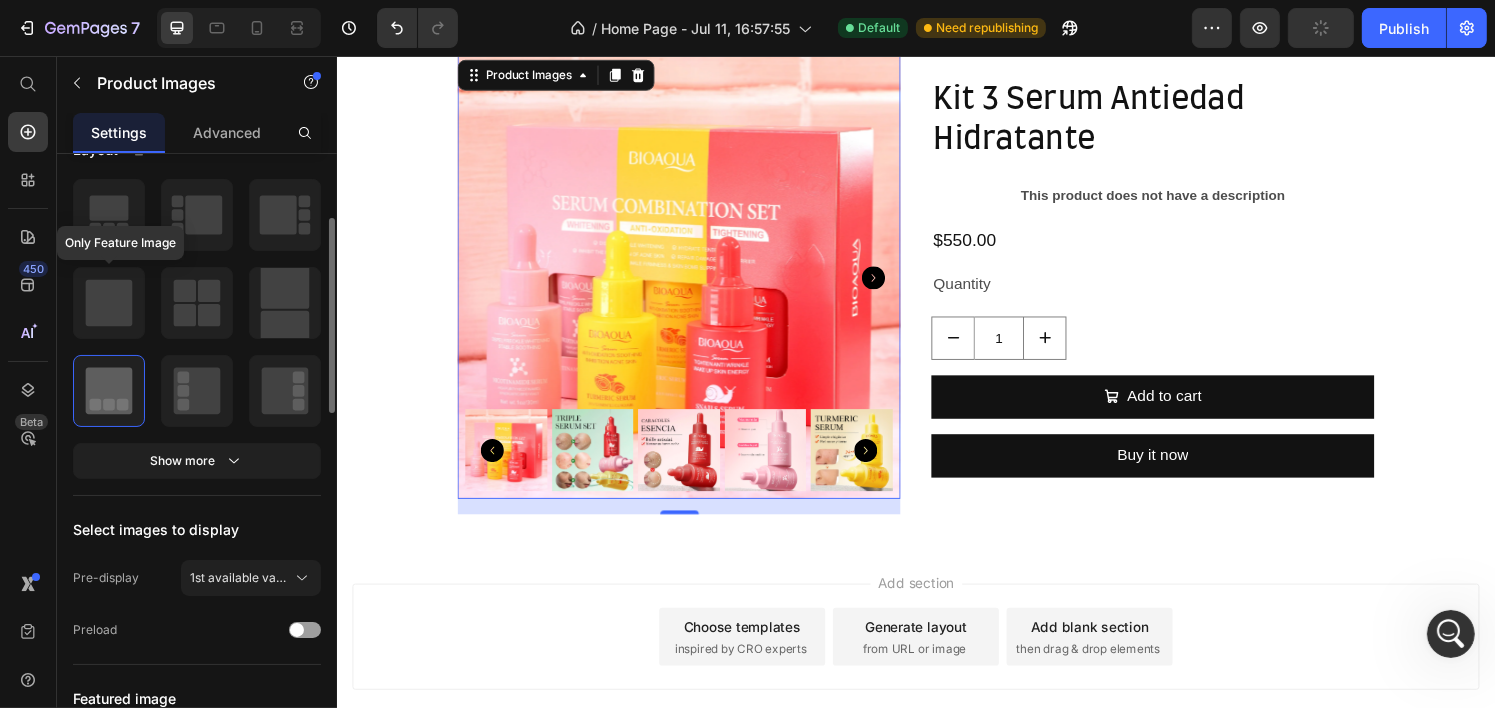 click 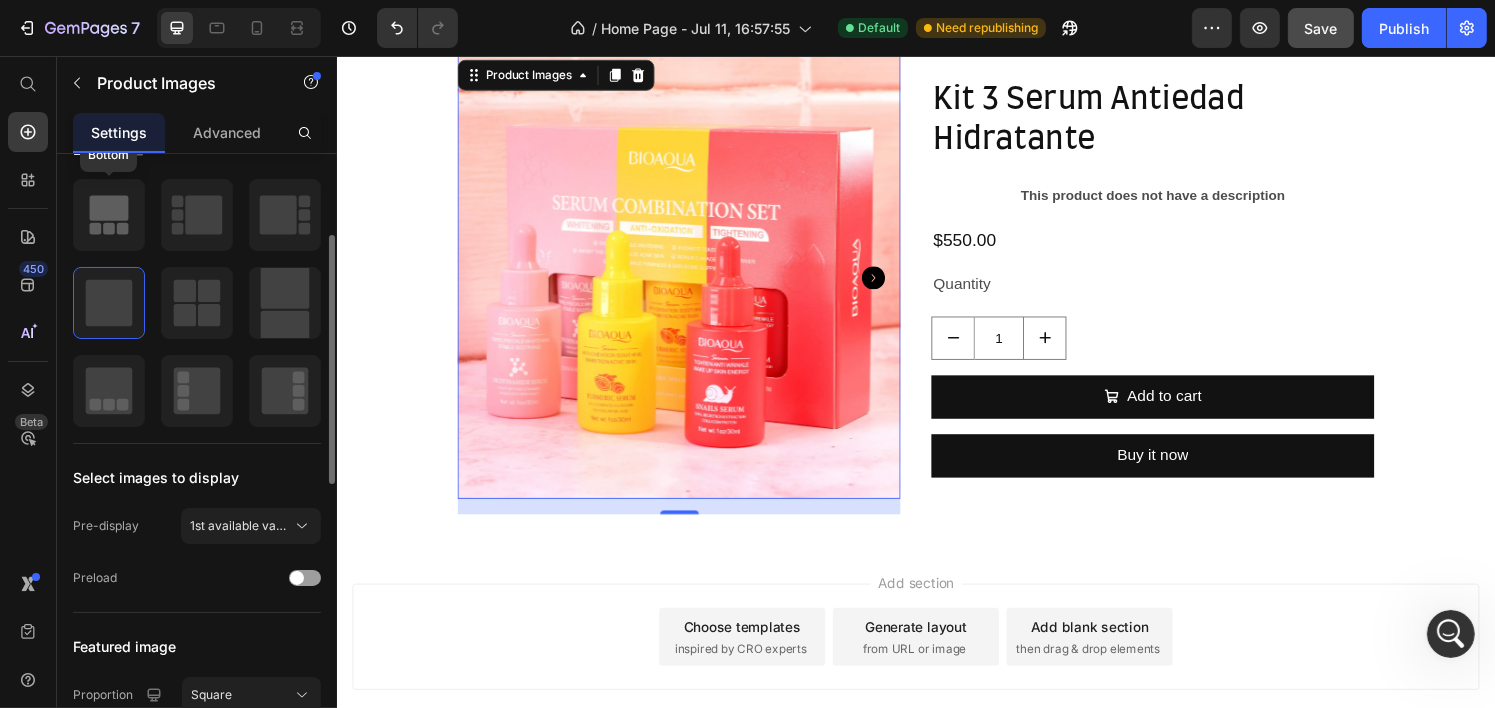 click 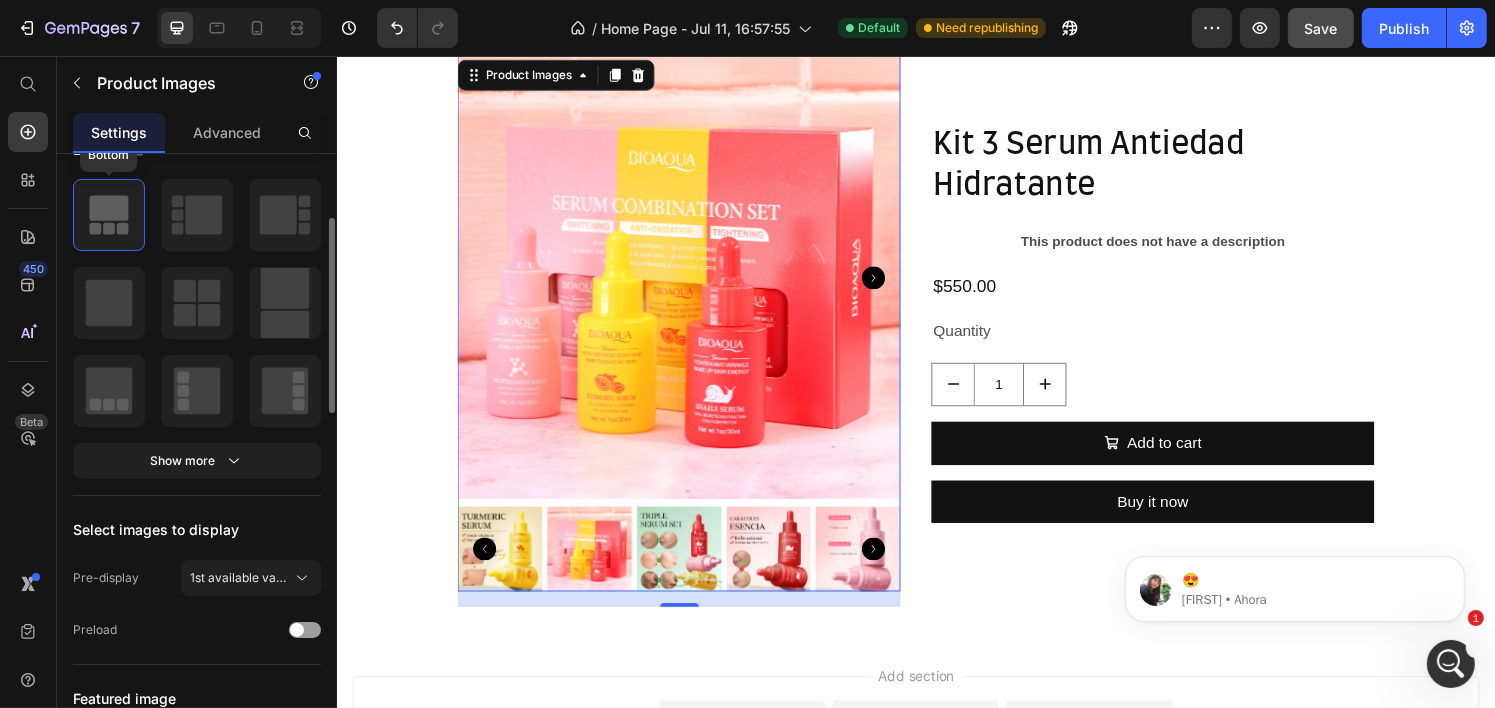 scroll, scrollTop: 0, scrollLeft: 0, axis: both 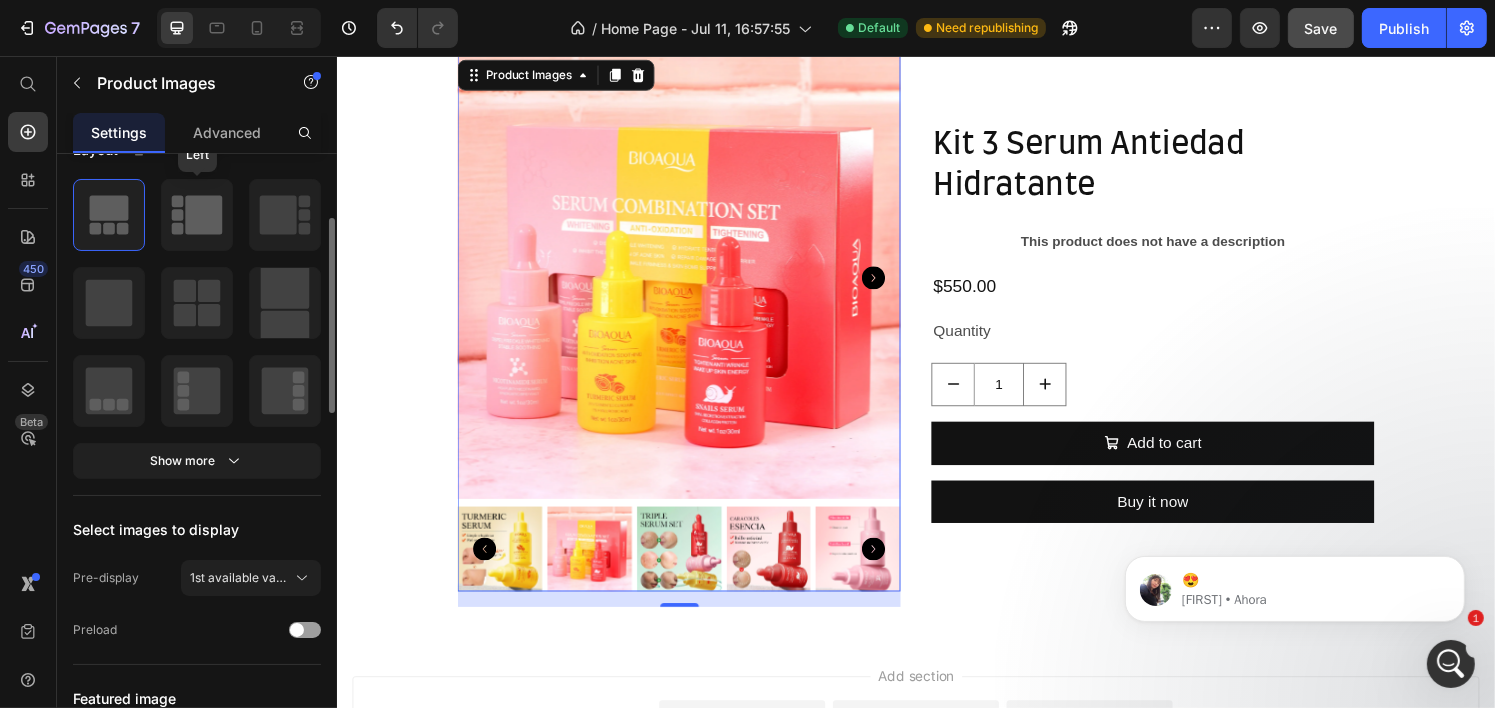 click 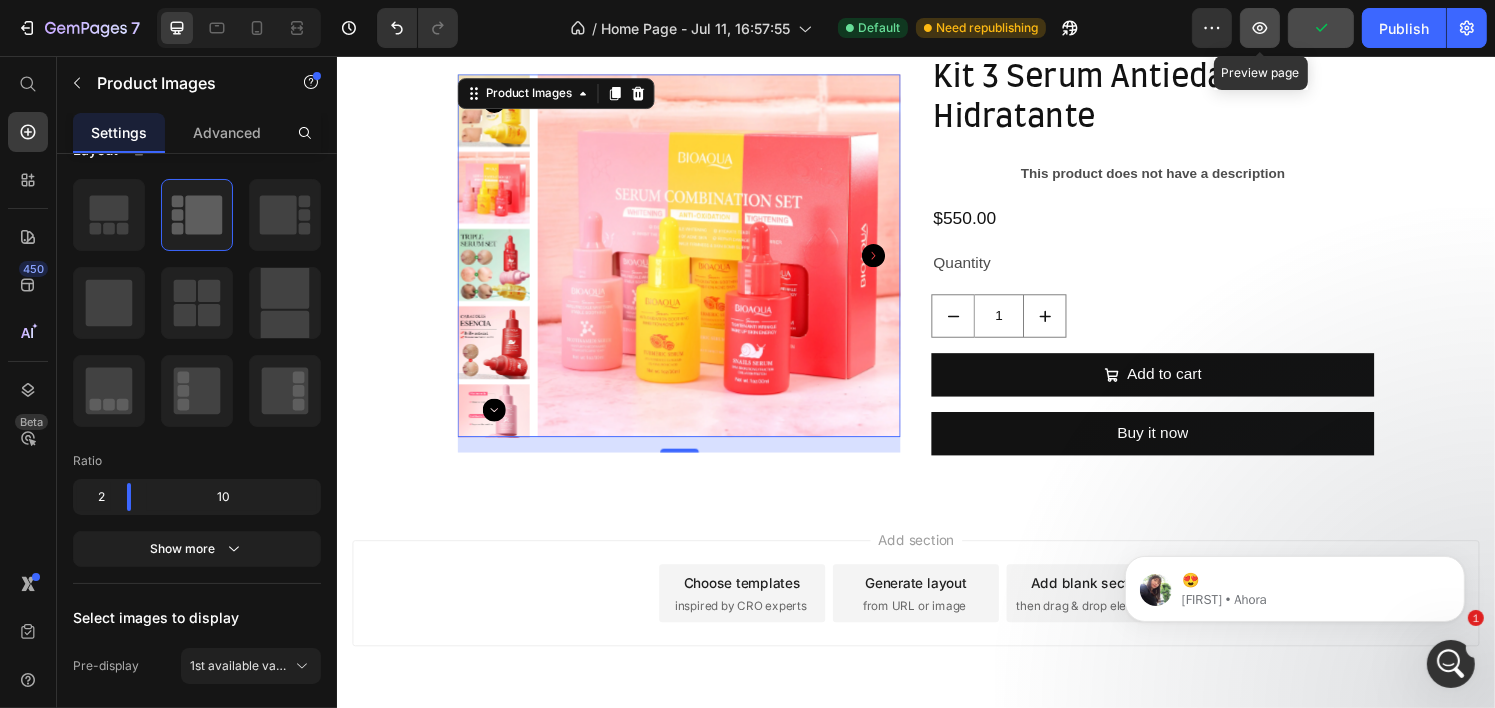 click 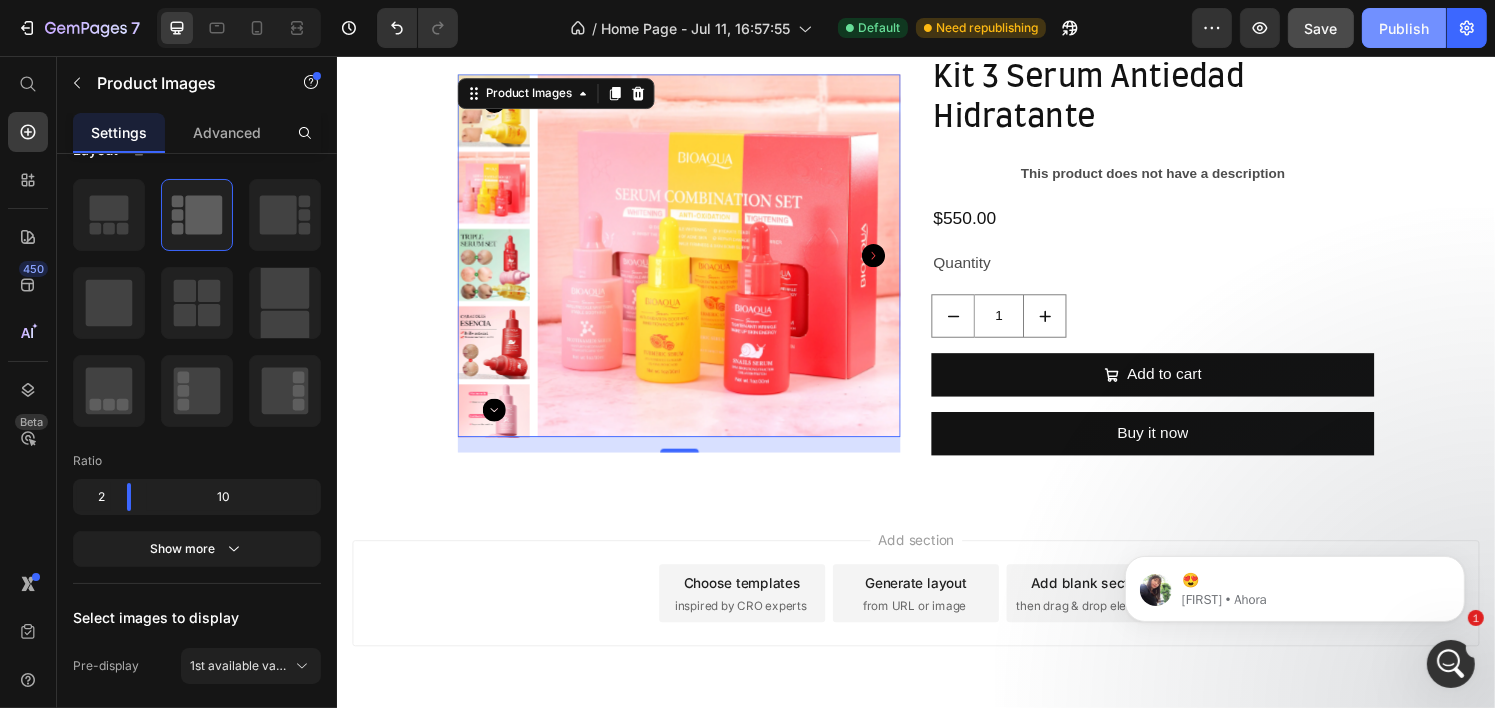 click on "Publish" 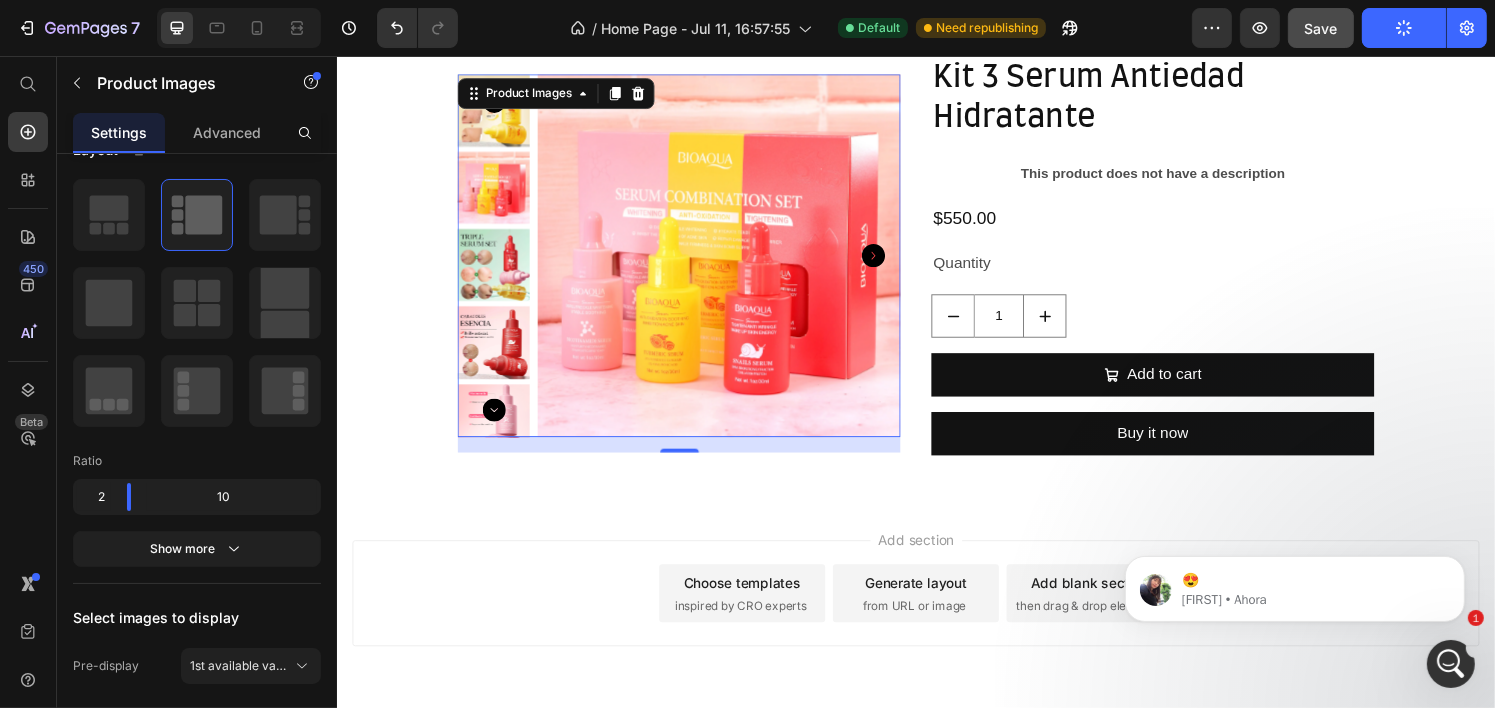 click 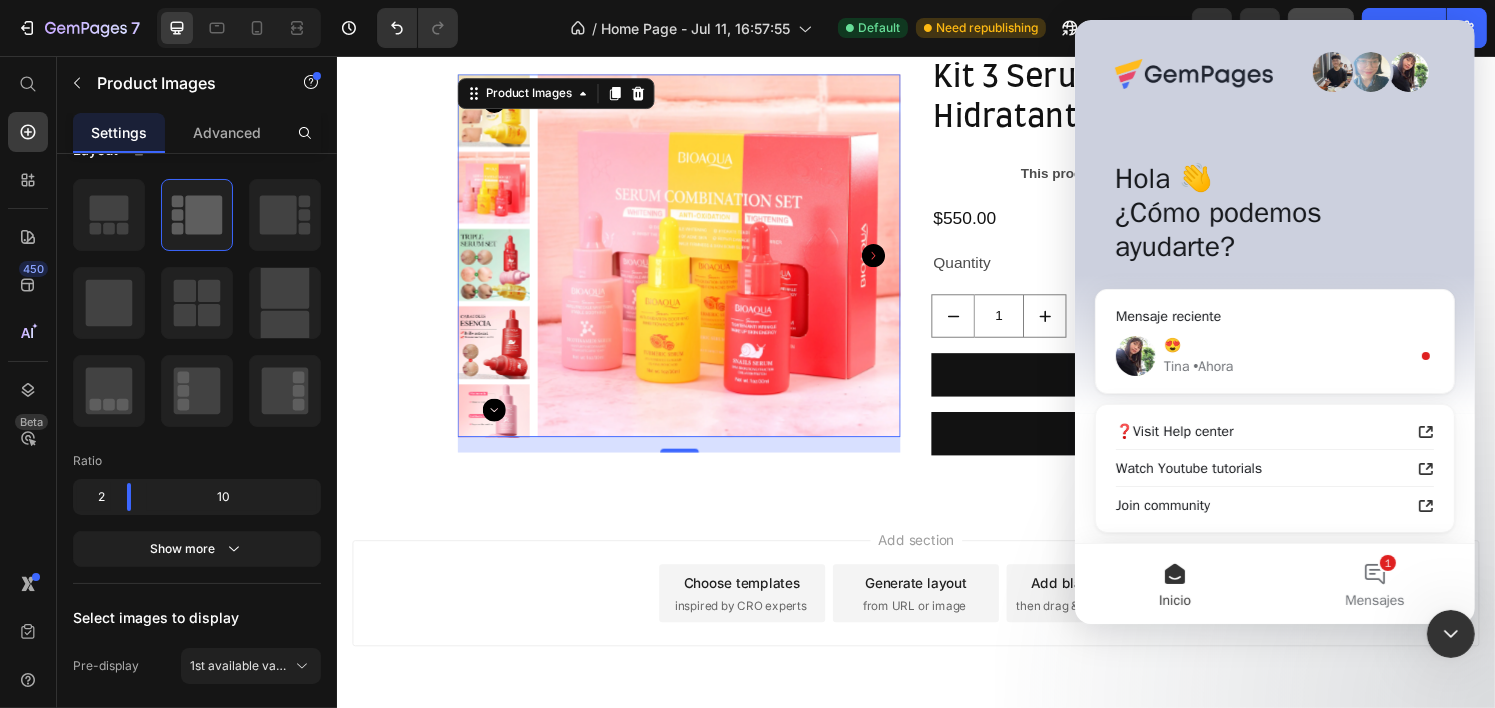 click on "😍" at bounding box center (1286, 345) 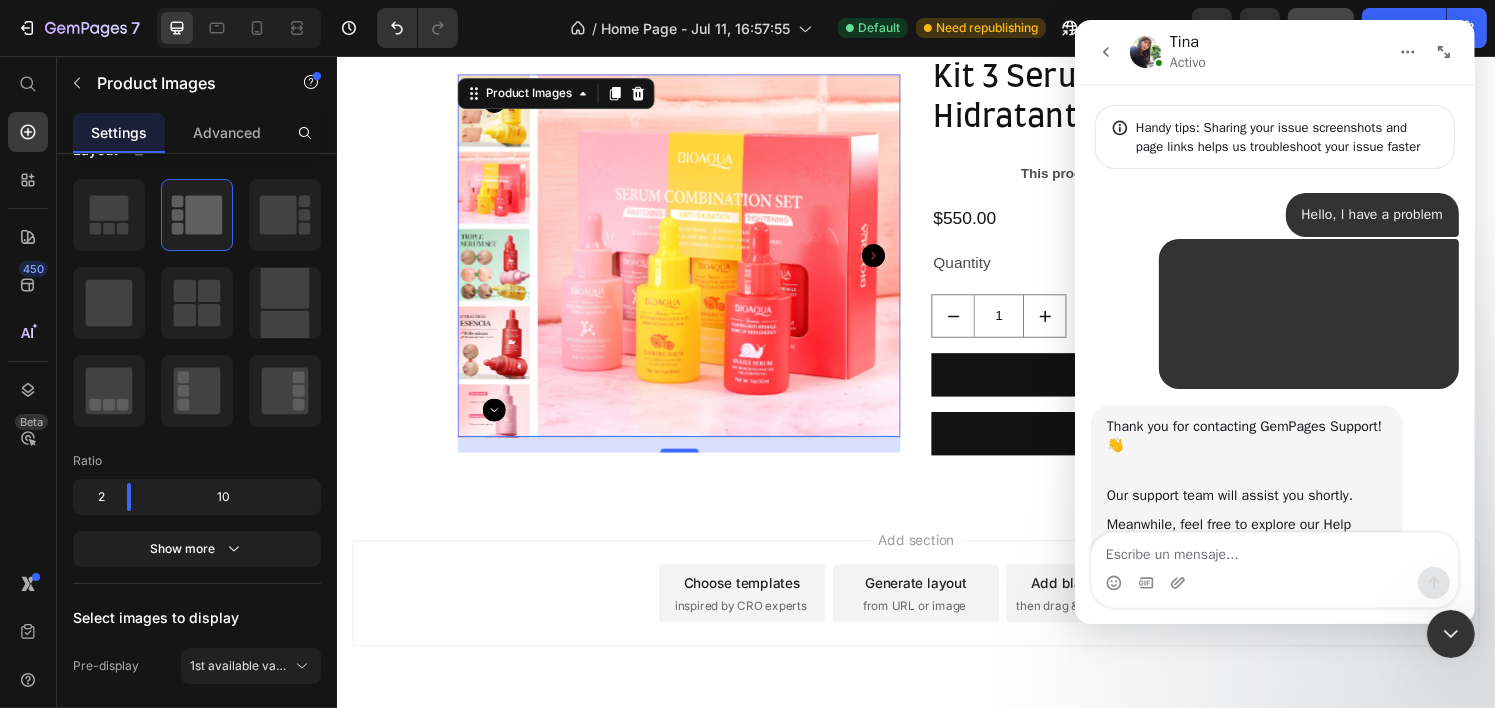 scroll, scrollTop: 3, scrollLeft: 0, axis: vertical 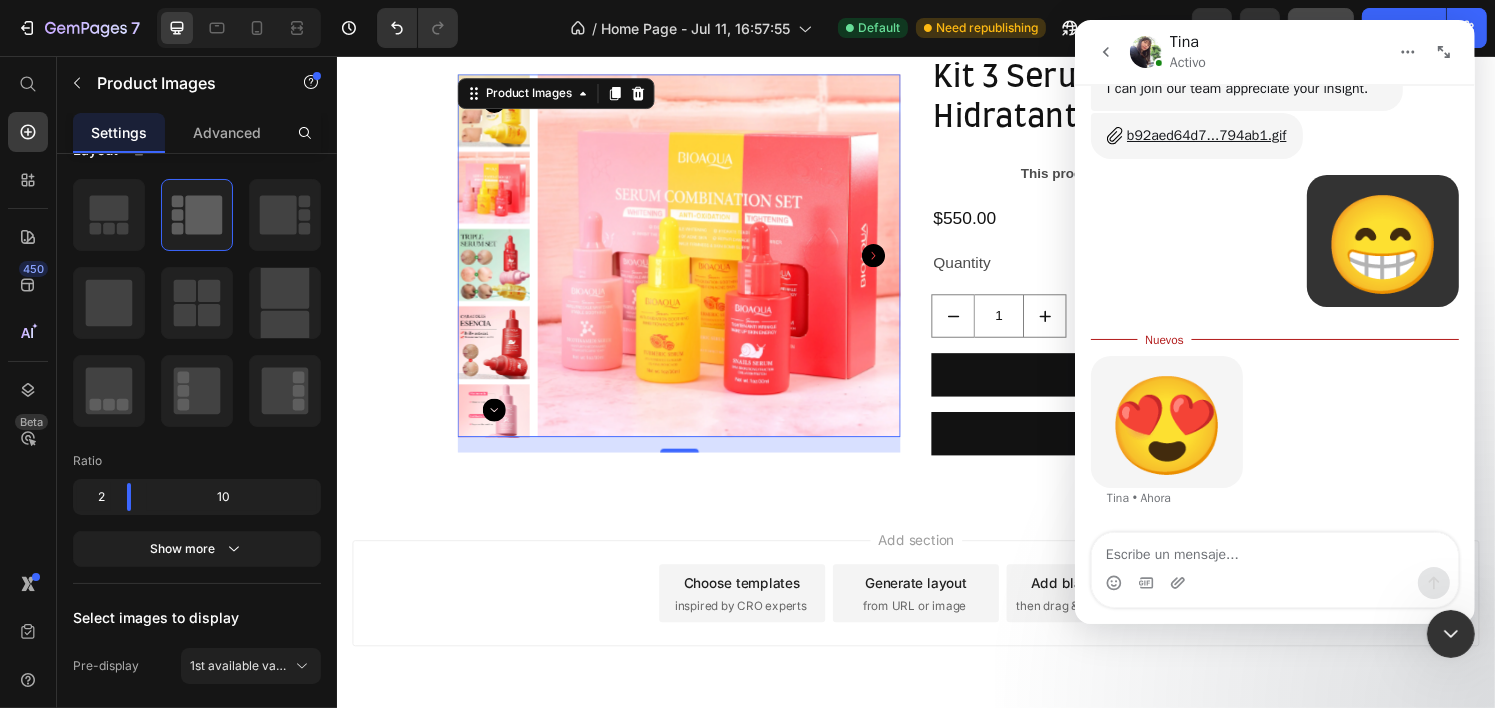 click at bounding box center [1105, 52] 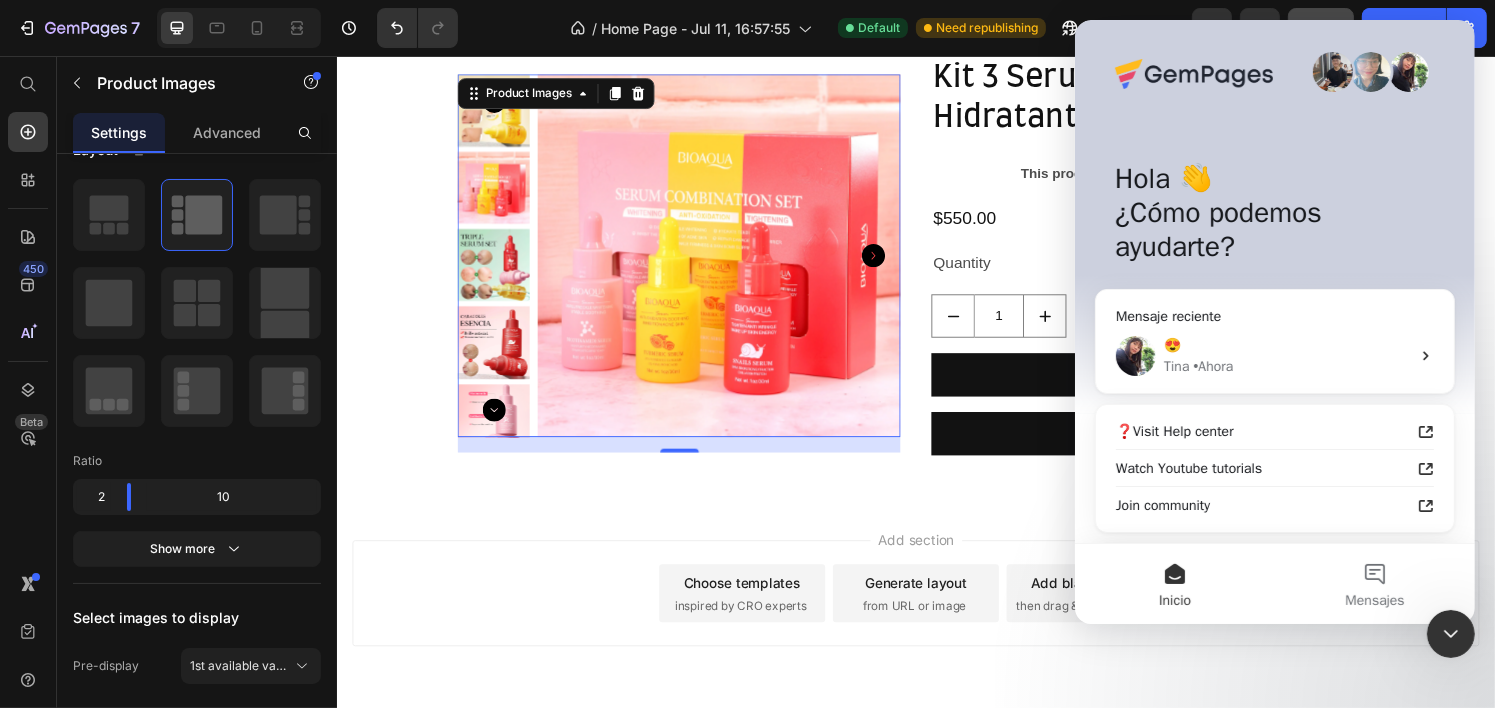 scroll, scrollTop: 0, scrollLeft: 0, axis: both 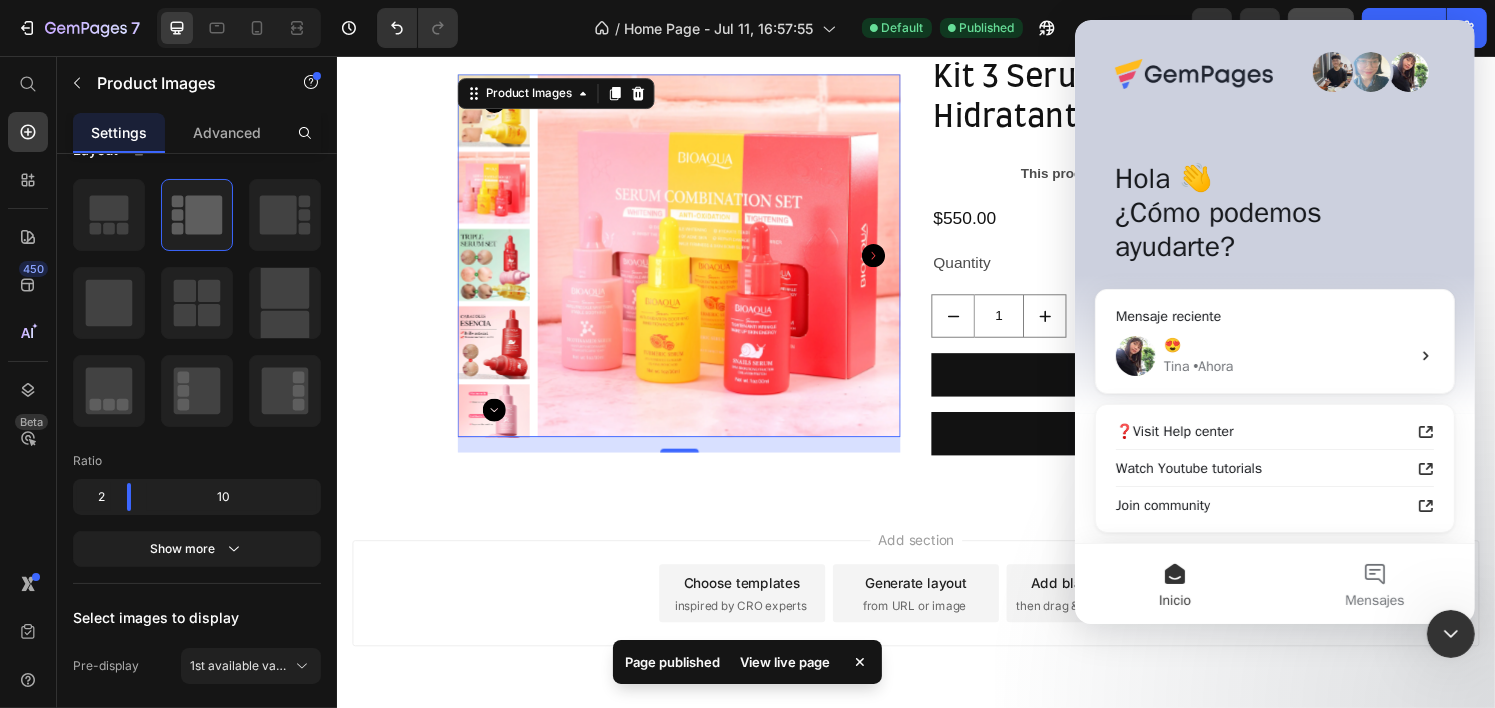 click 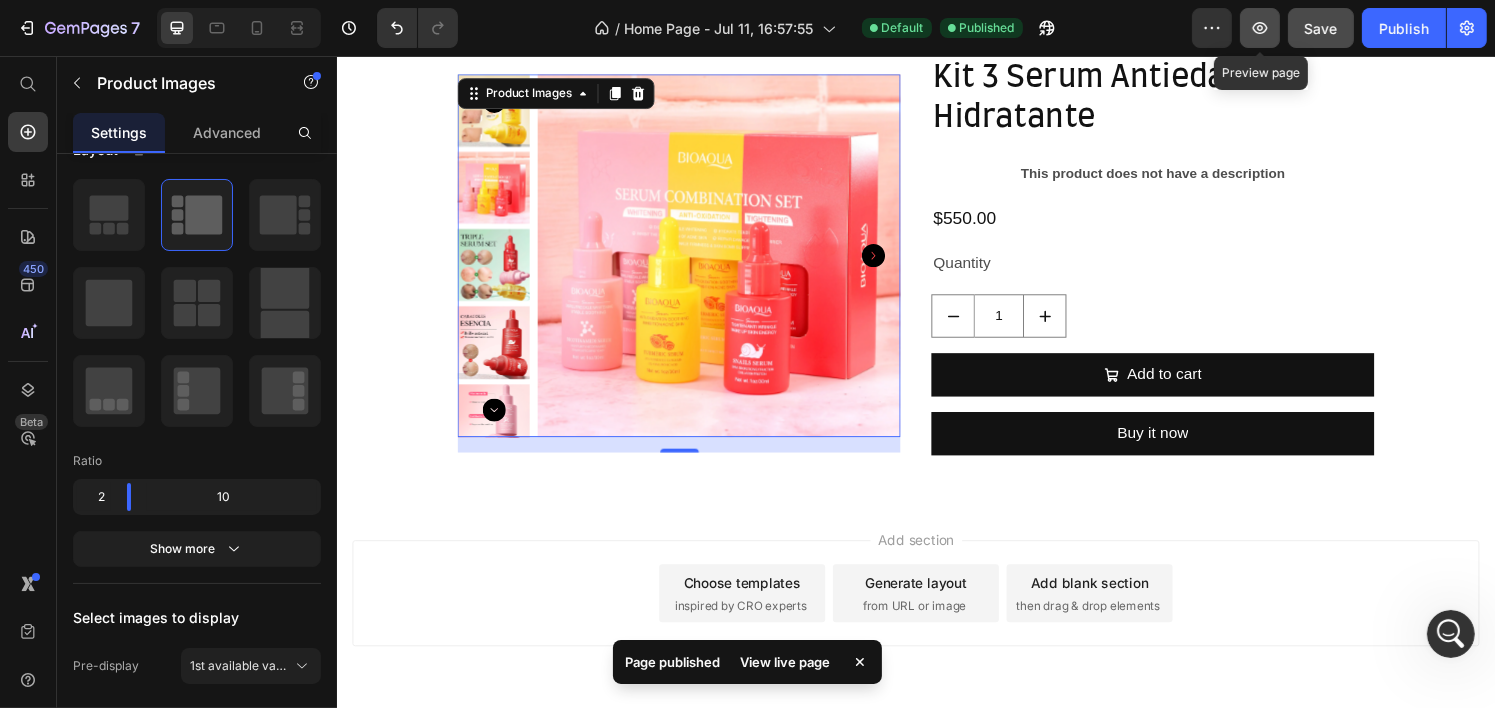 click 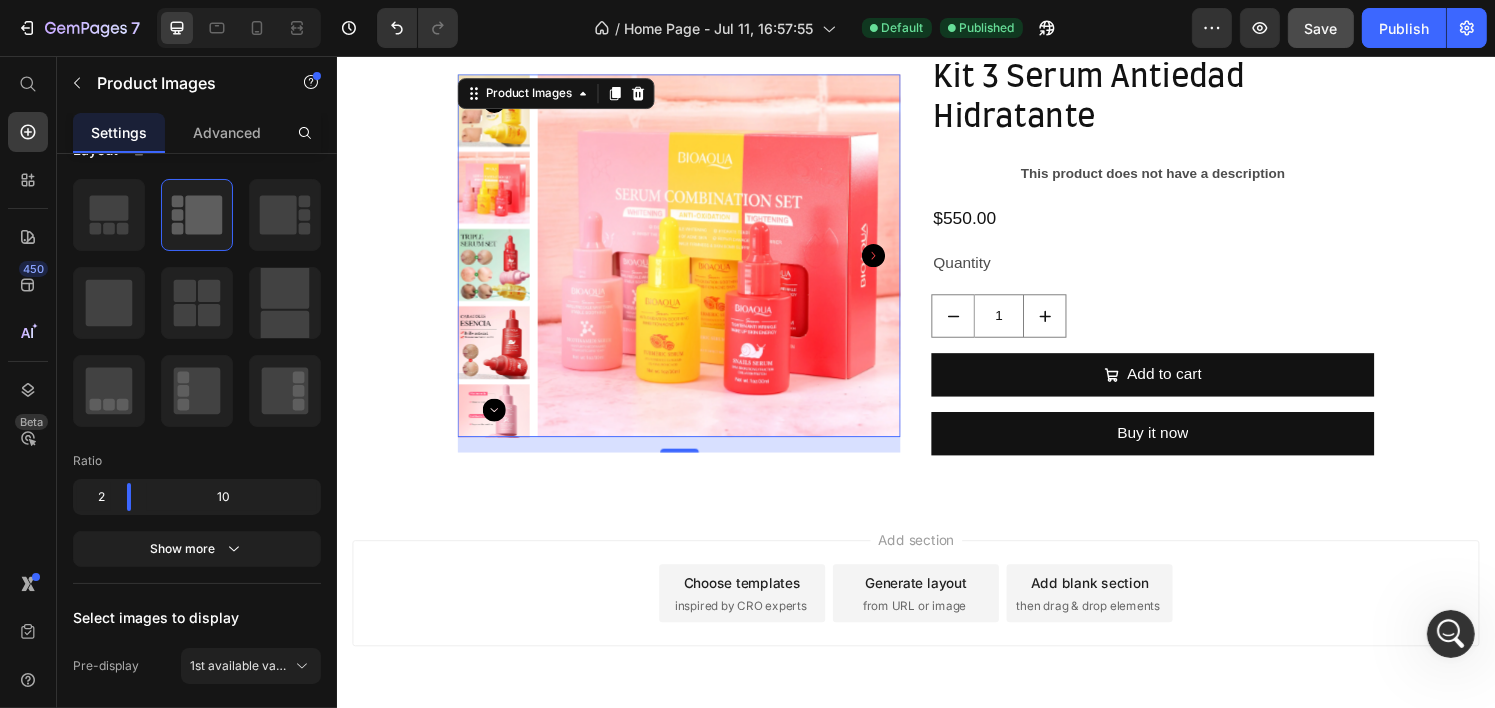 click at bounding box center [732, 263] 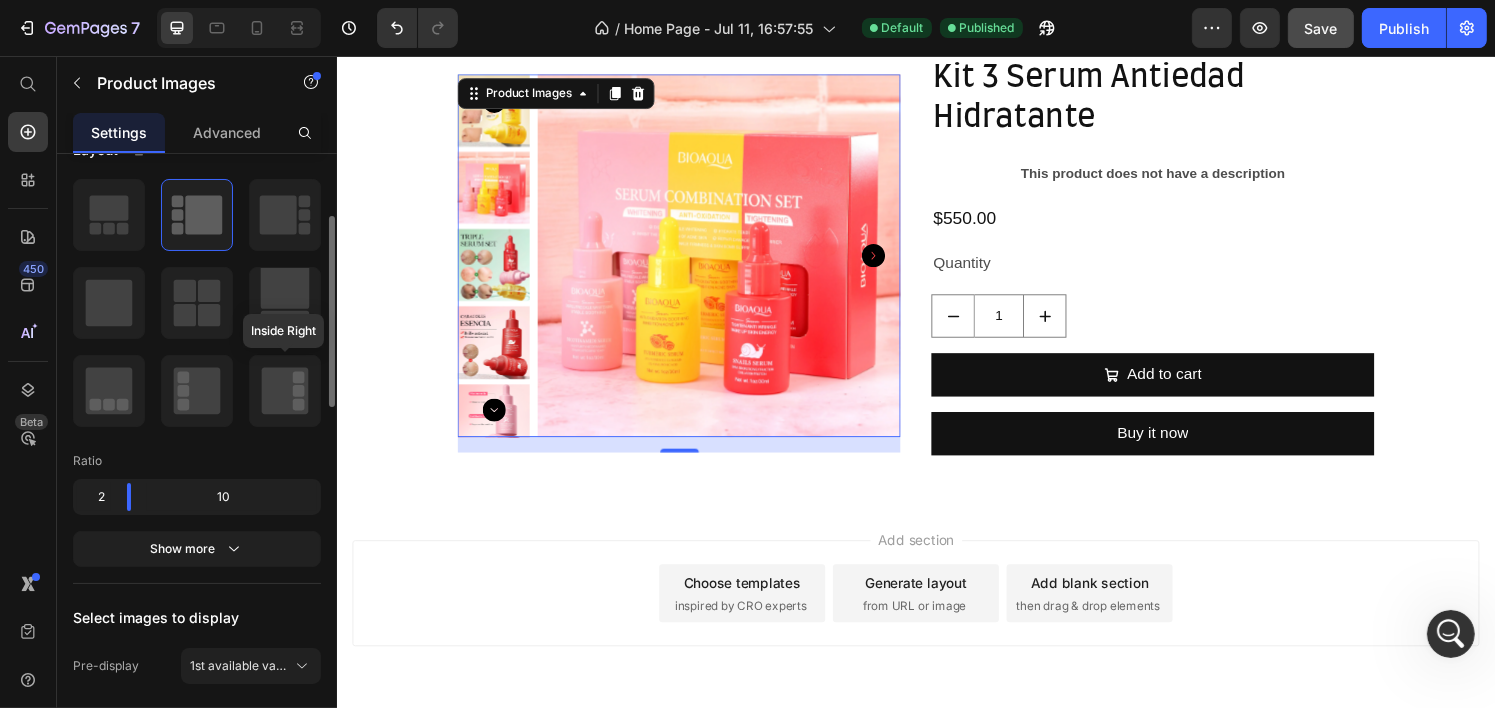 scroll, scrollTop: 300, scrollLeft: 0, axis: vertical 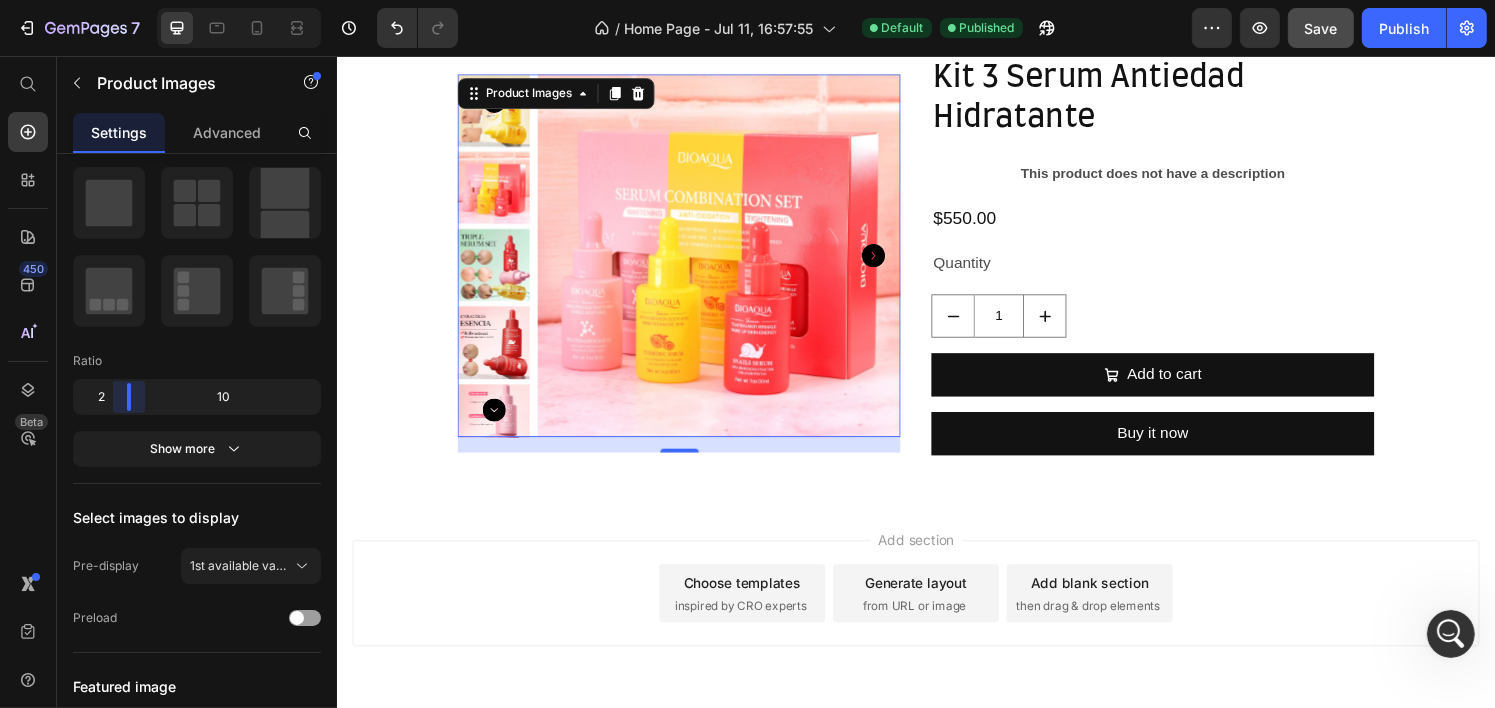 drag, startPoint x: 148, startPoint y: 395, endPoint x: 123, endPoint y: 392, distance: 25.179358 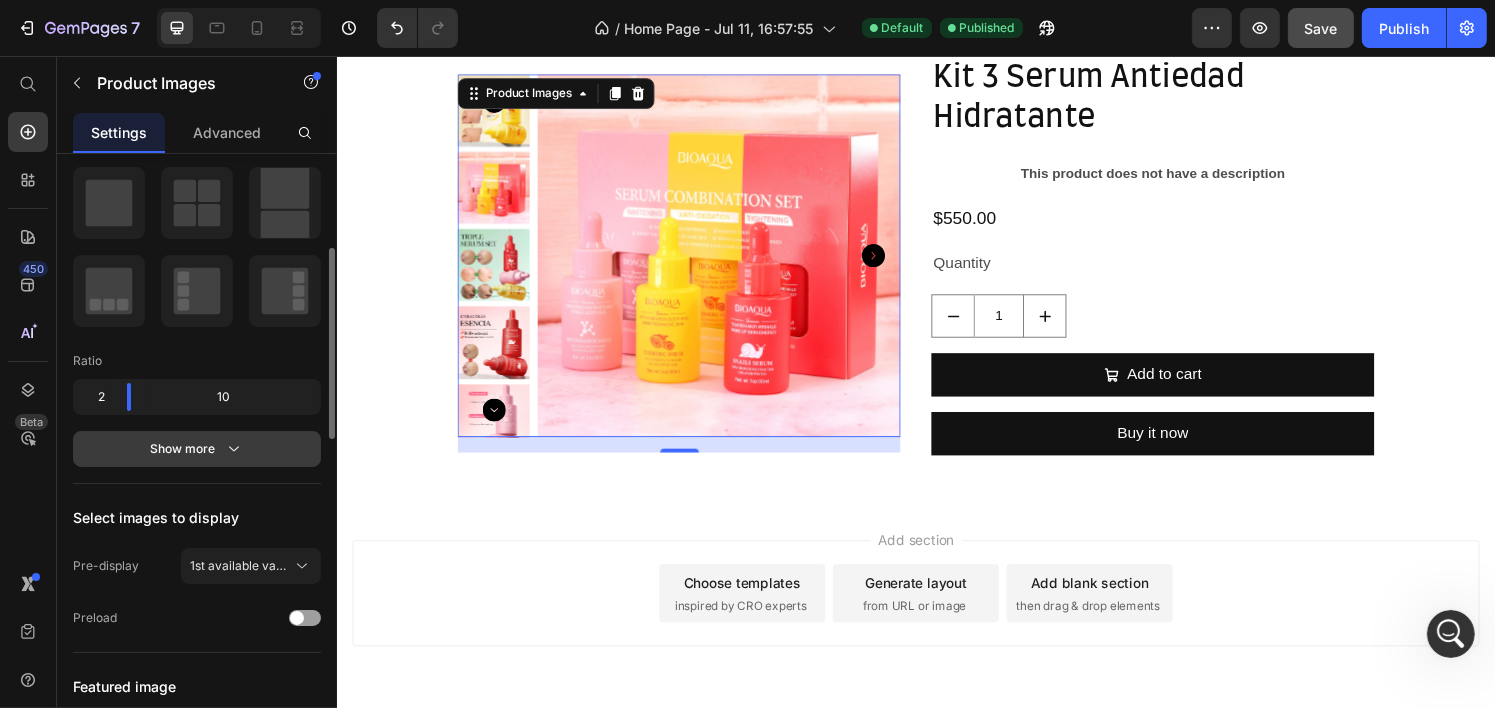 click on "Show more" at bounding box center [197, 449] 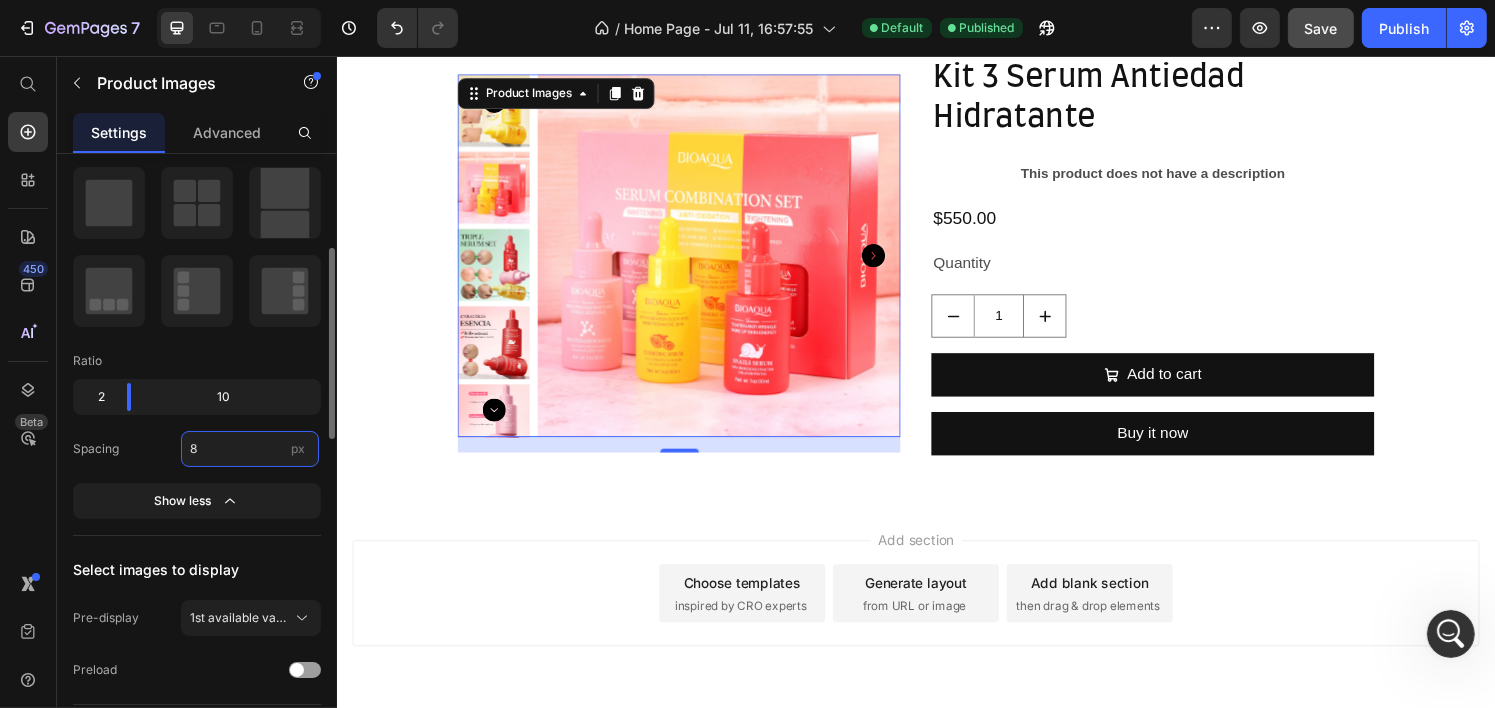 click on "8" at bounding box center [250, 449] 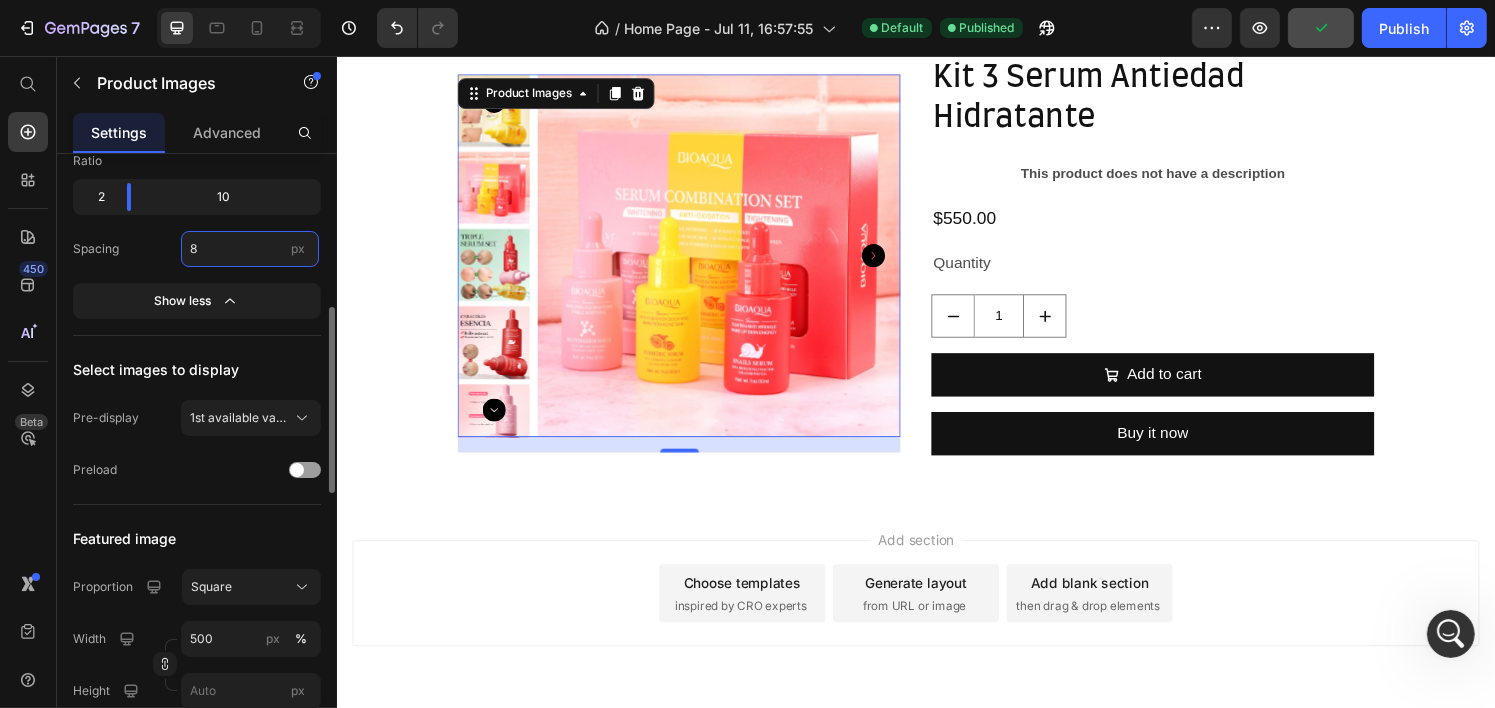 scroll, scrollTop: 600, scrollLeft: 0, axis: vertical 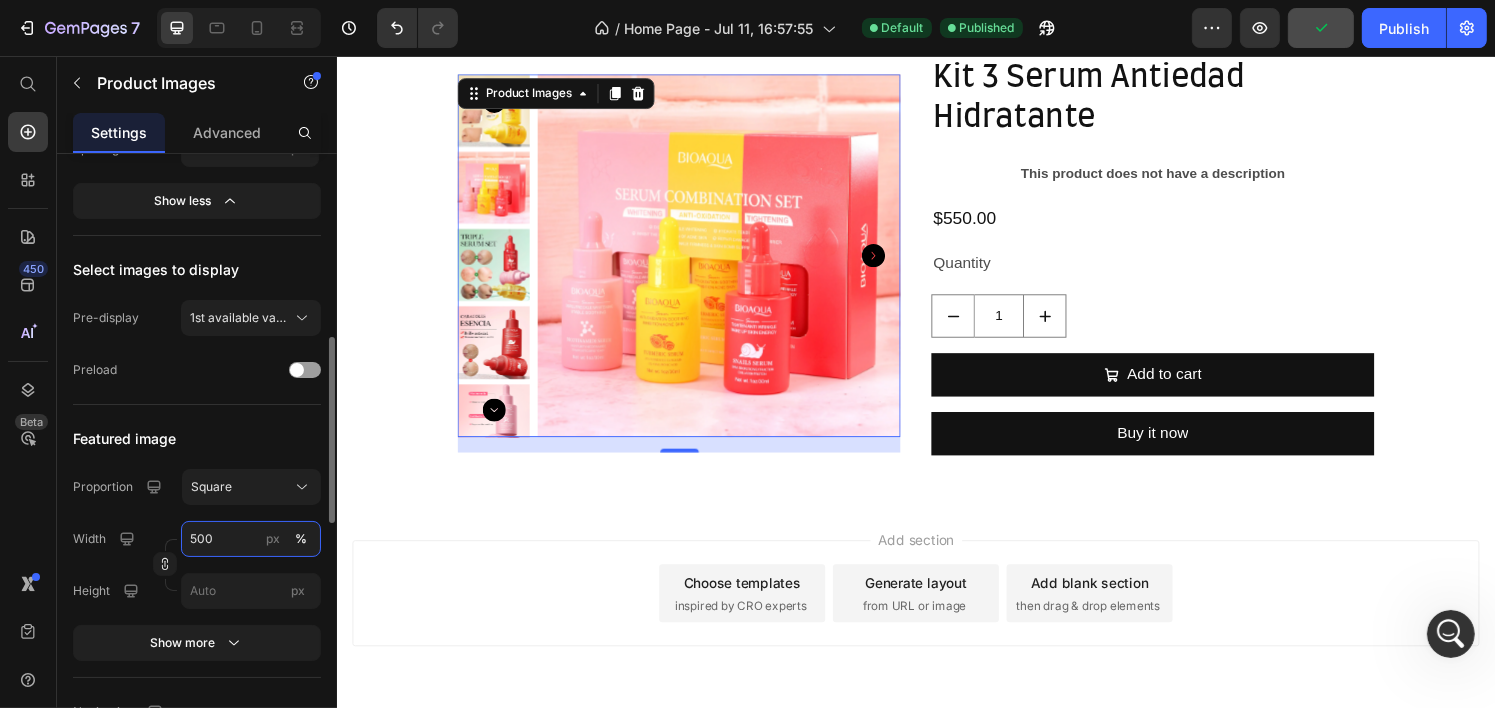 click on "500" at bounding box center (251, 539) 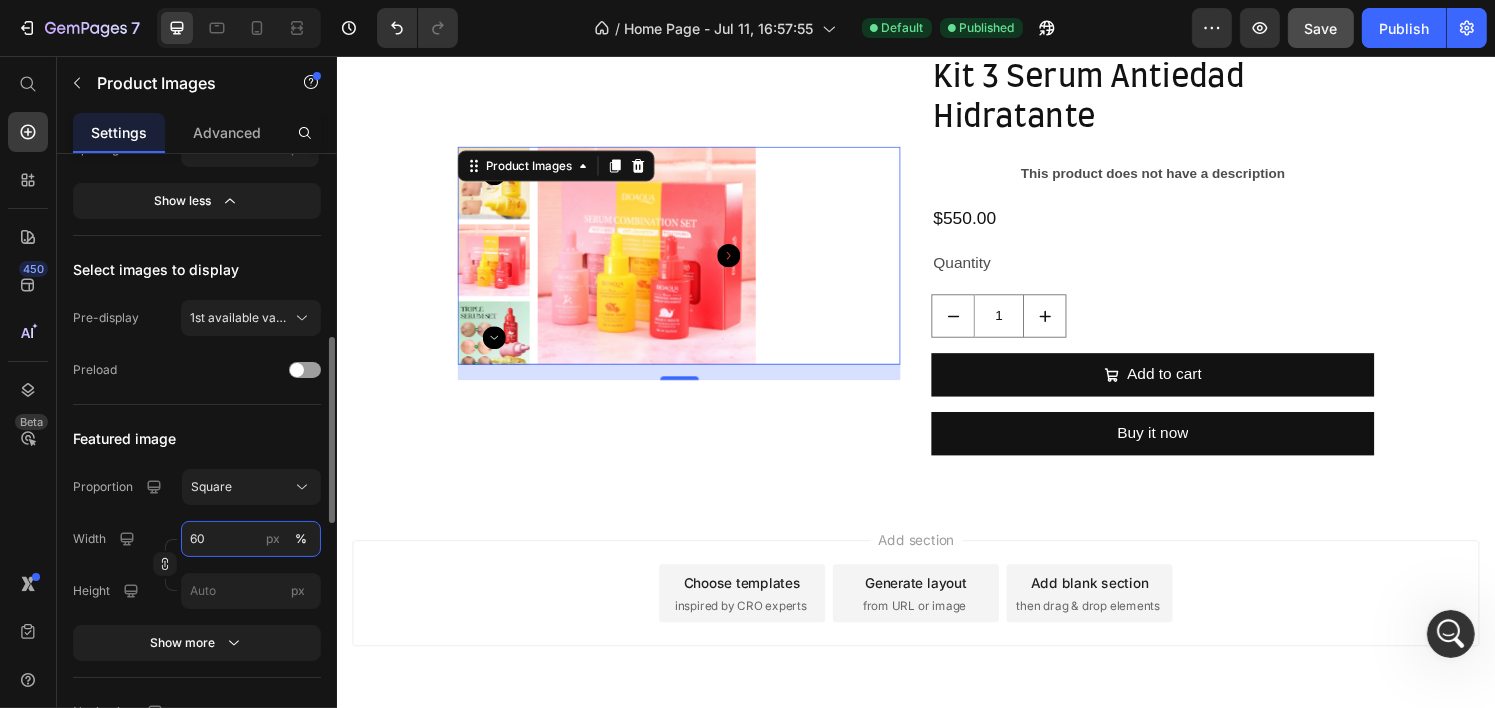 type on "6" 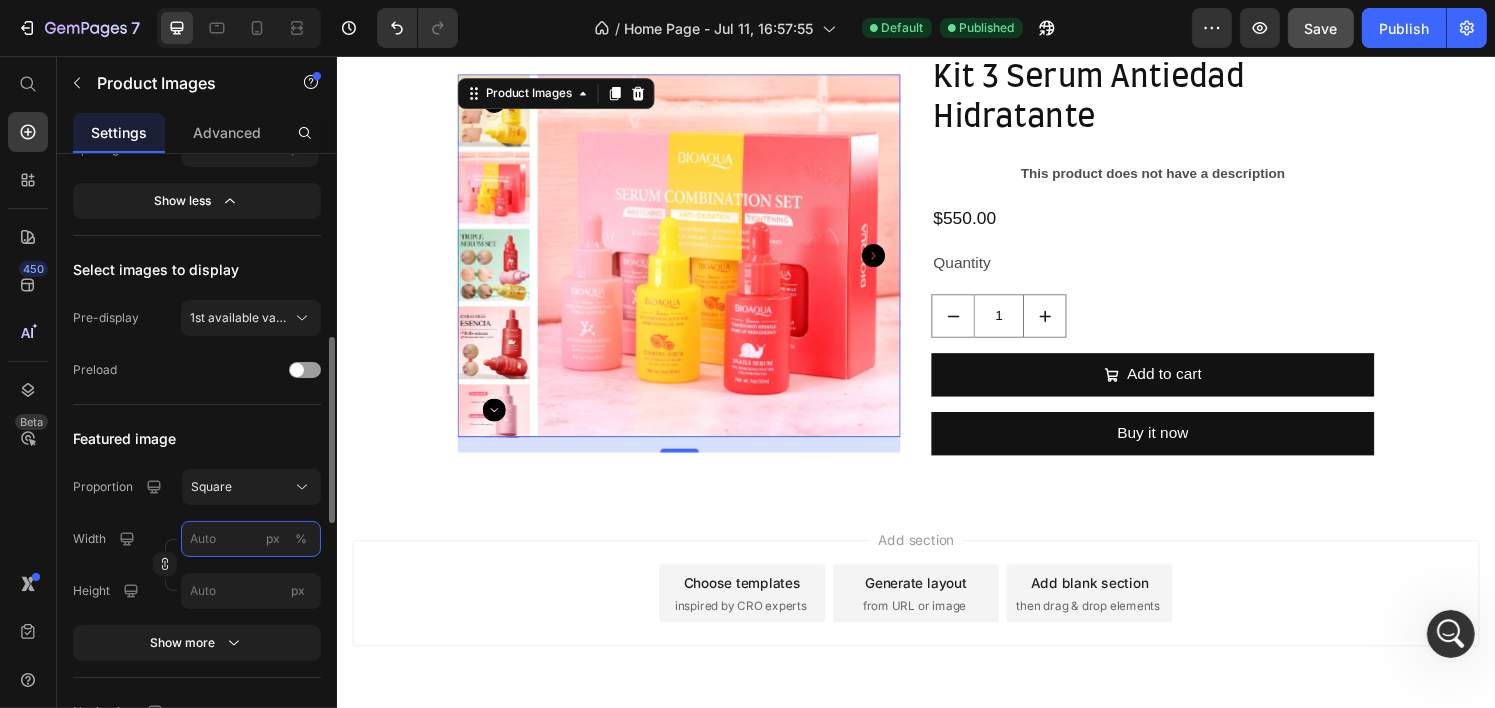 type on "7" 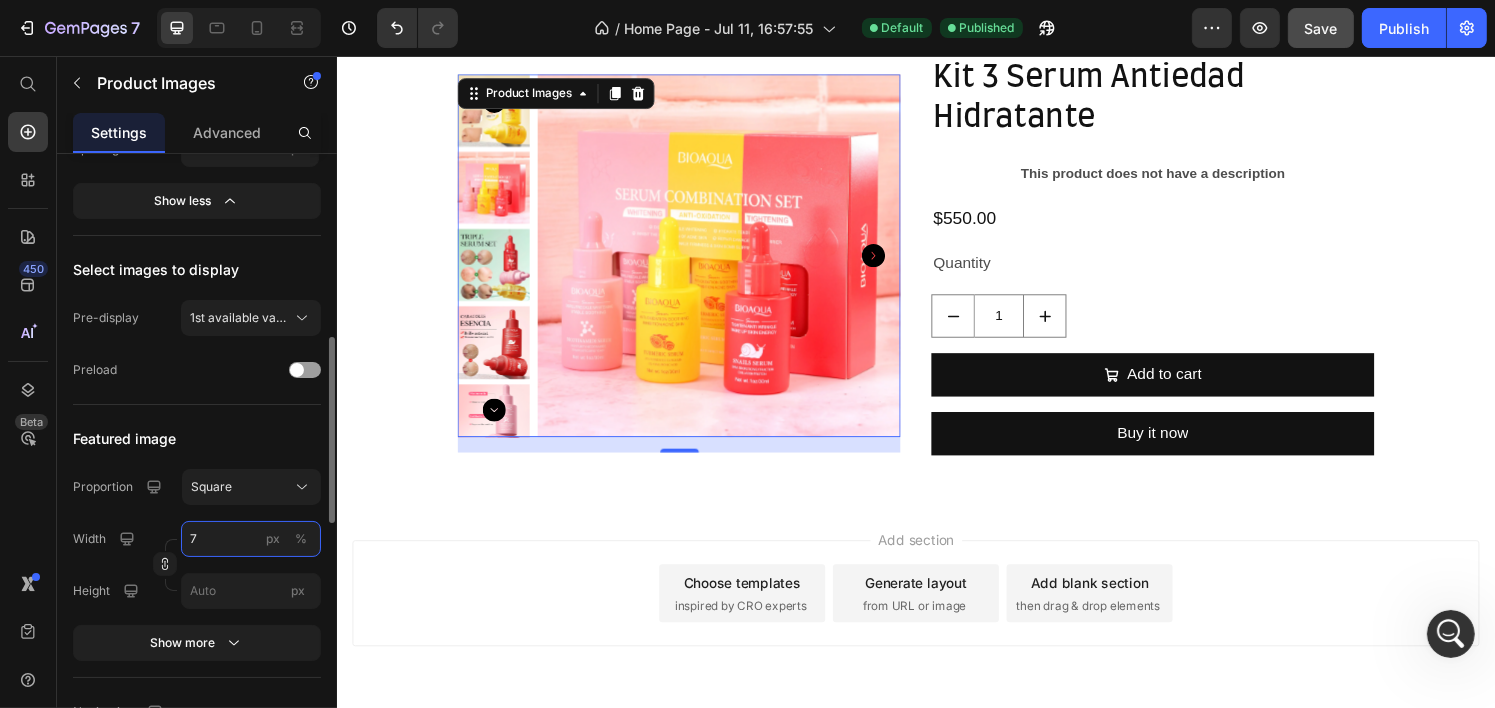 type on "7" 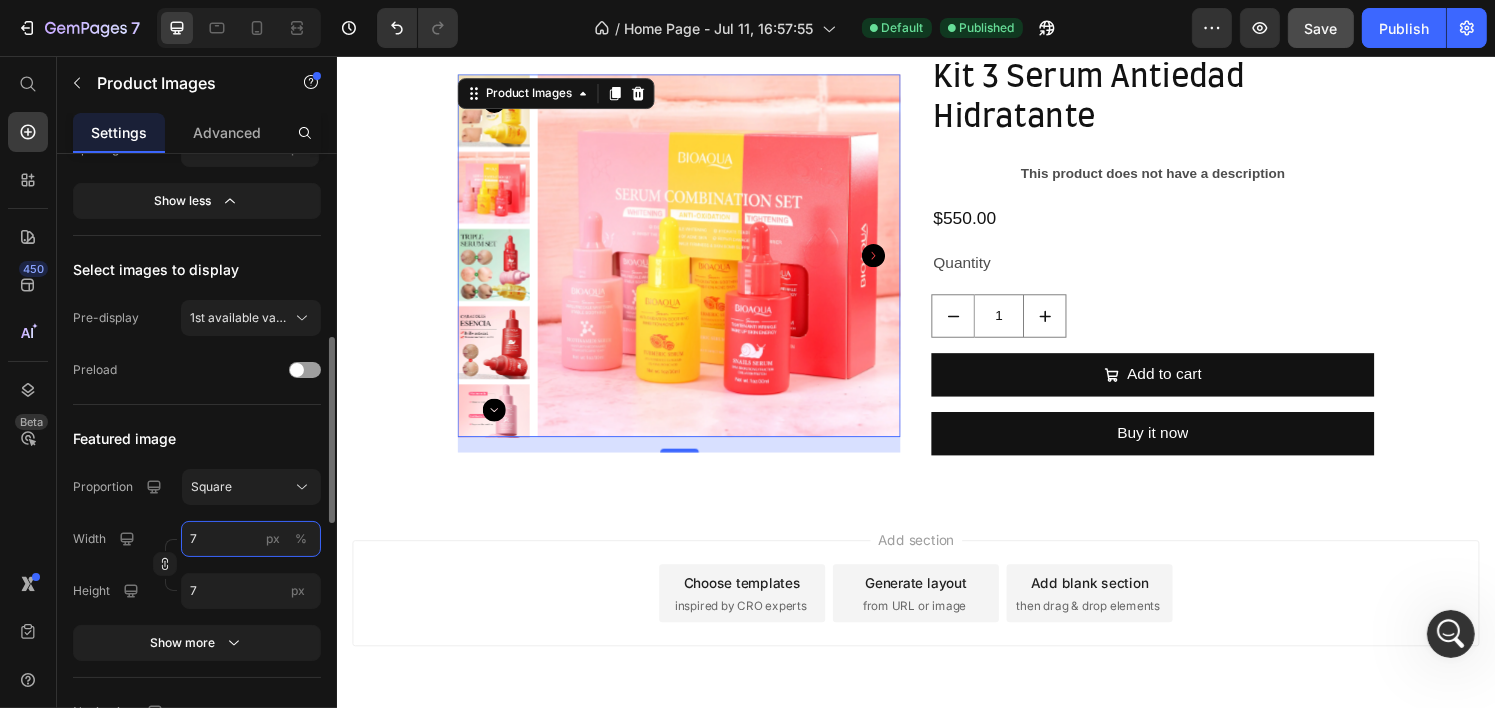 type on "70" 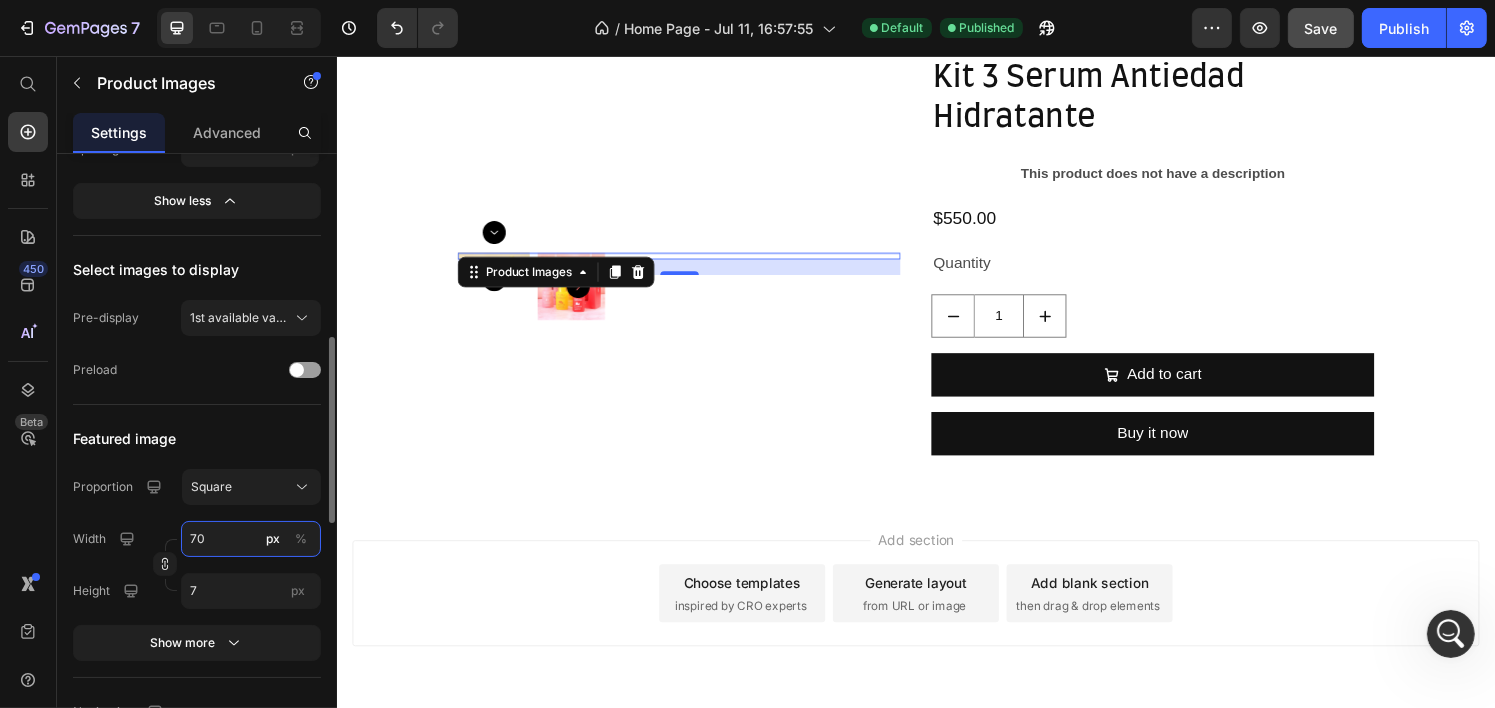 type on "70" 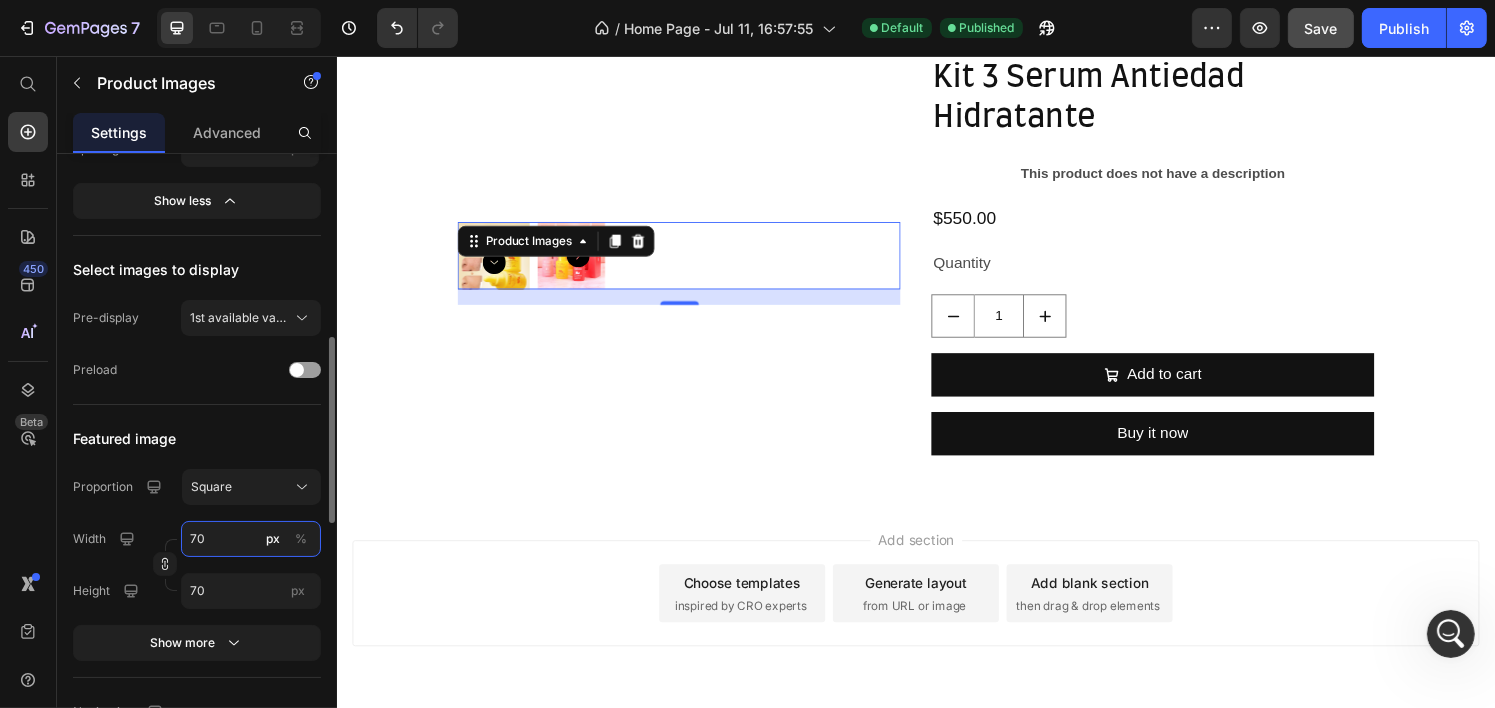 type on "700" 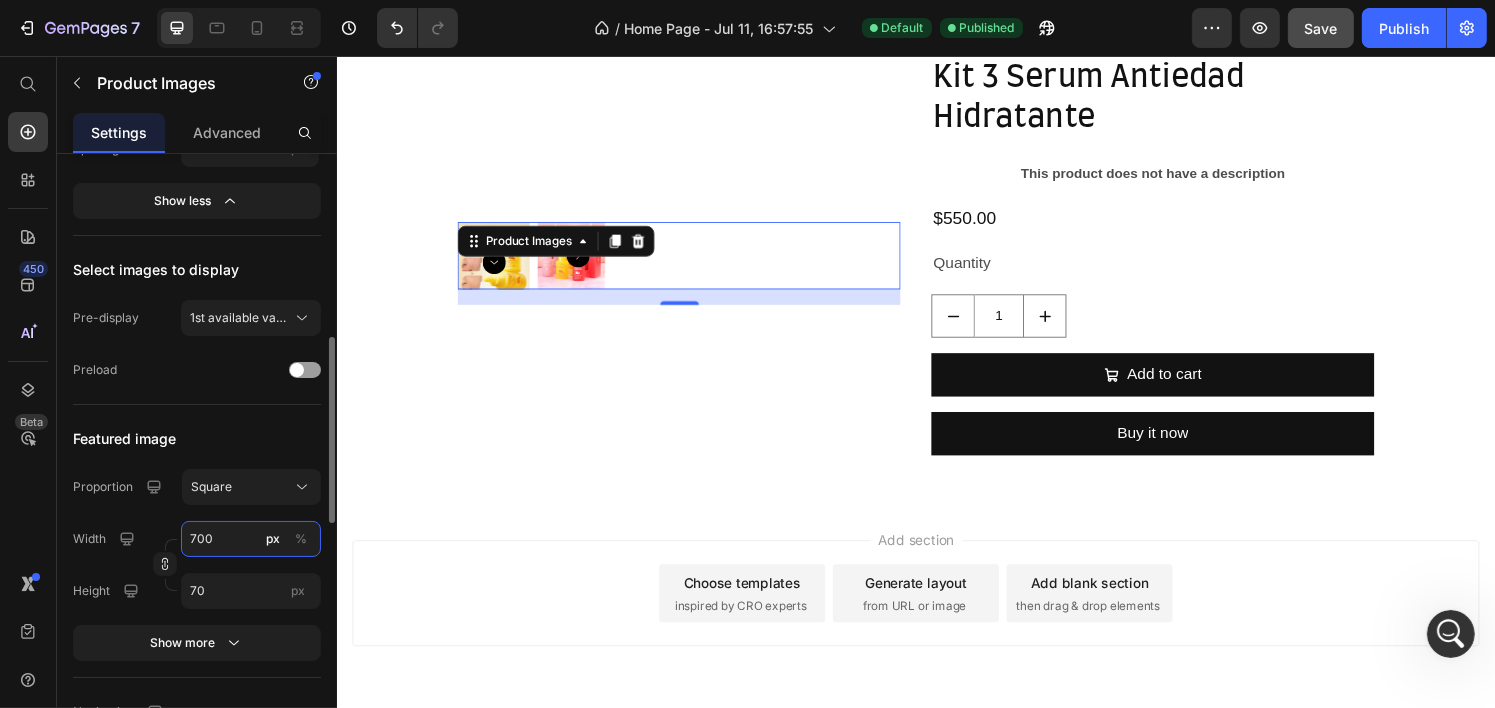 type on "700" 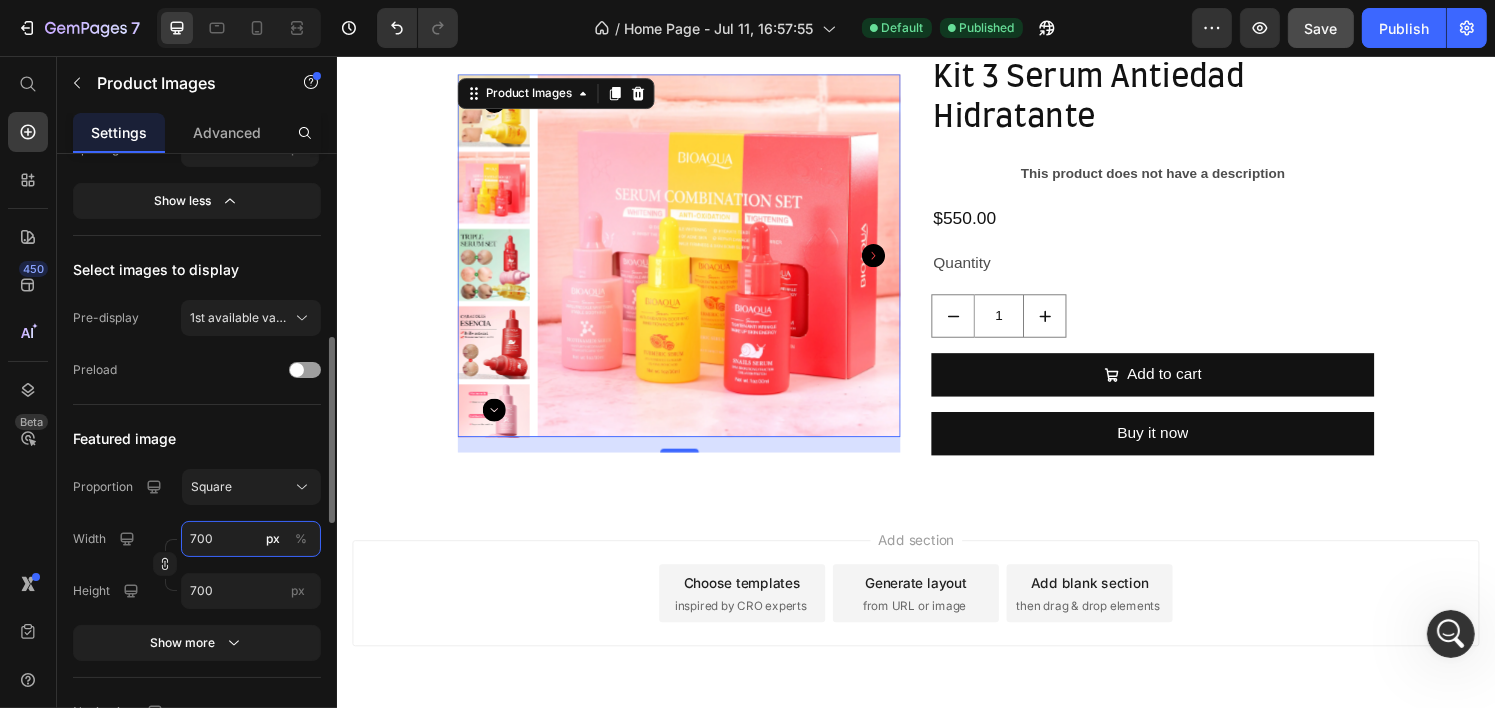 type on "70" 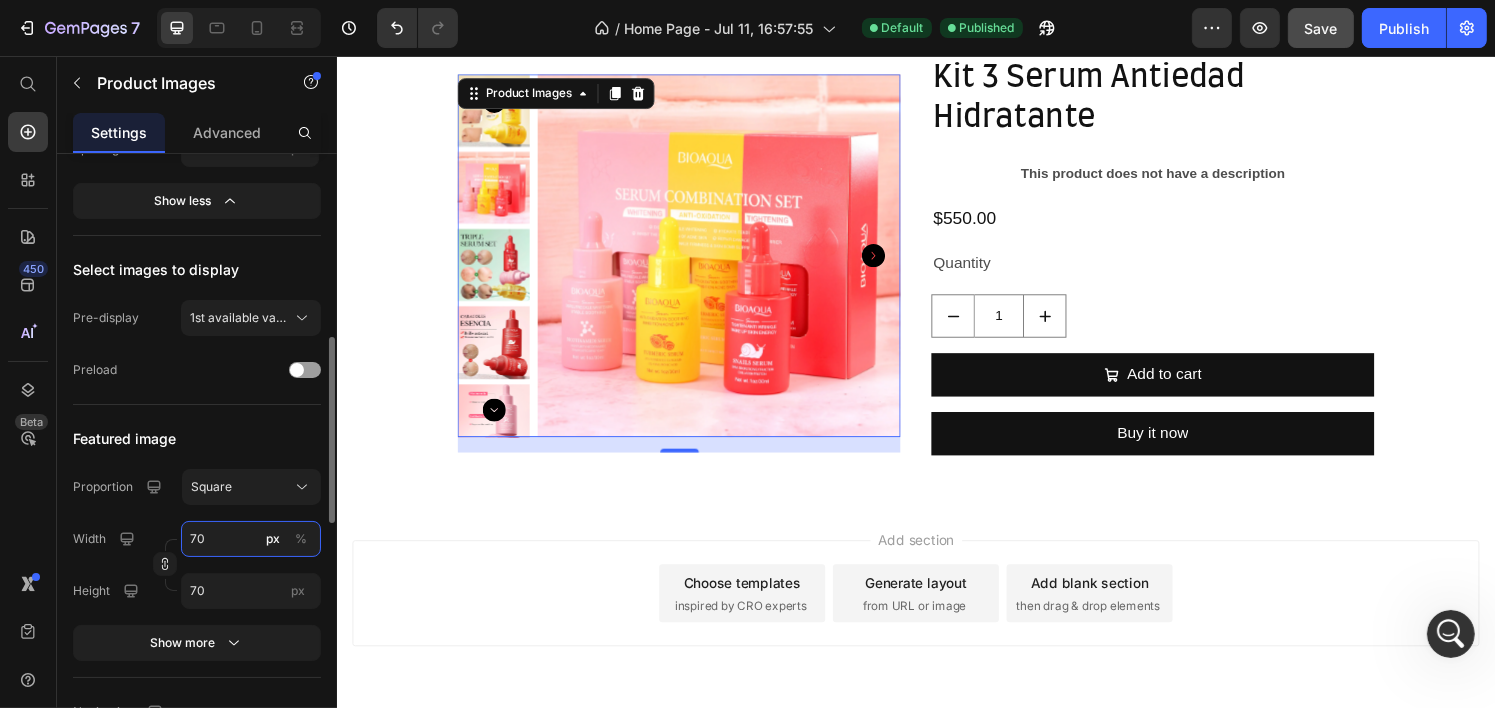 type on "7" 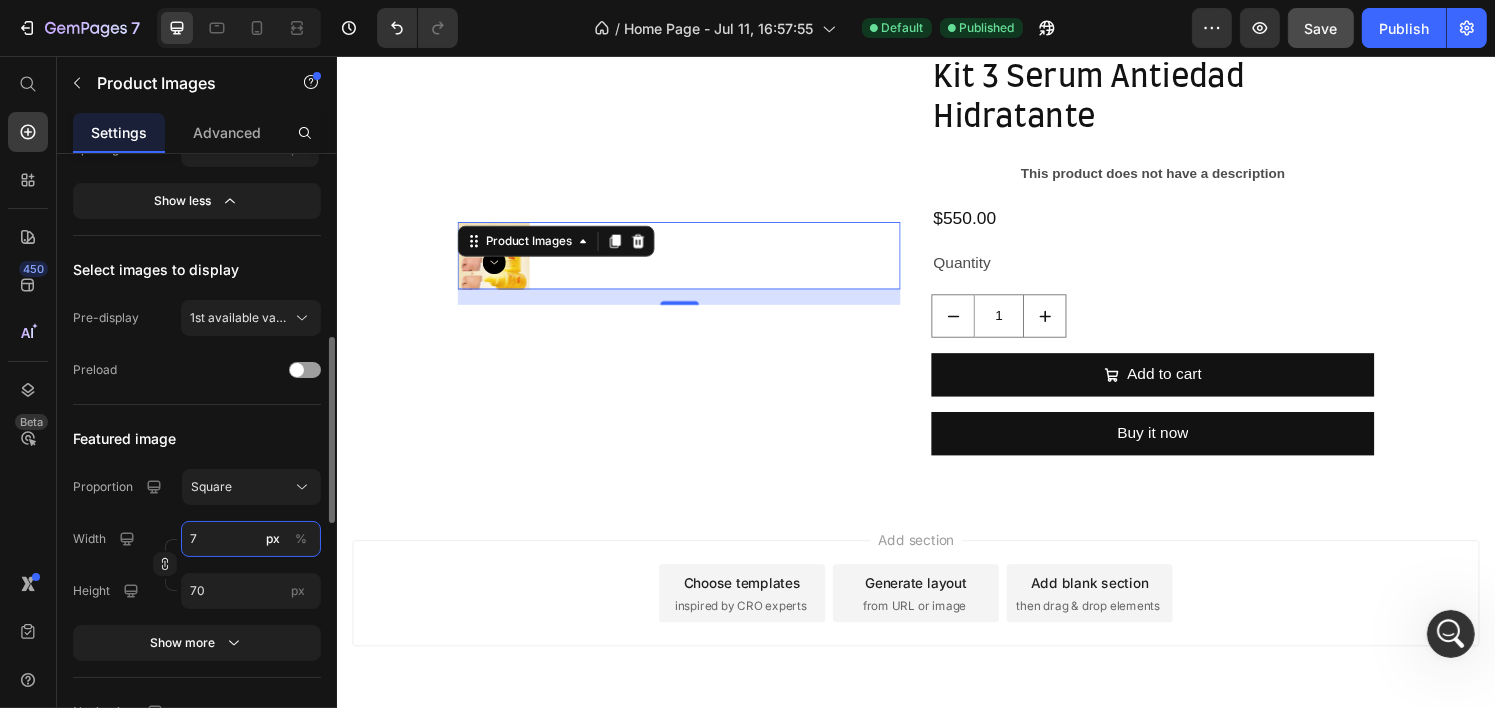 type on "7" 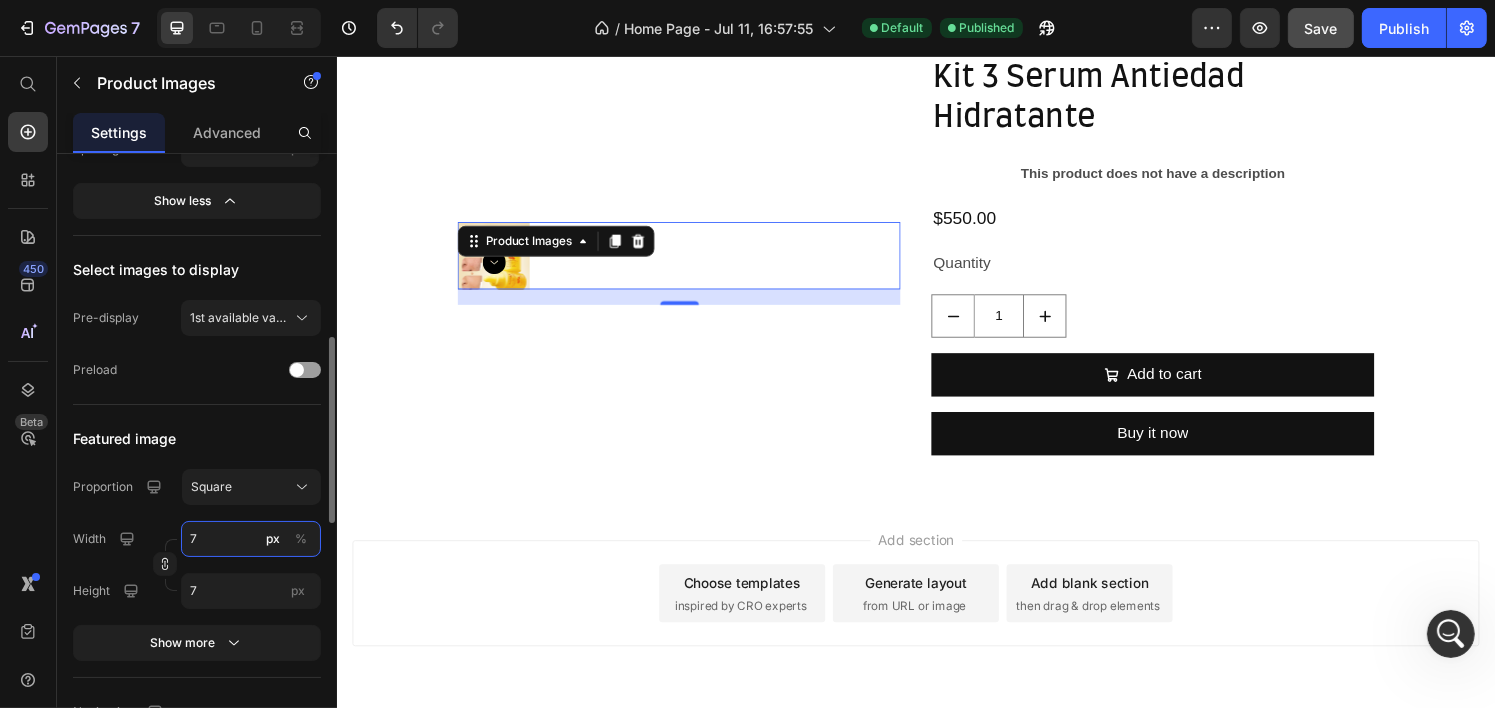 type 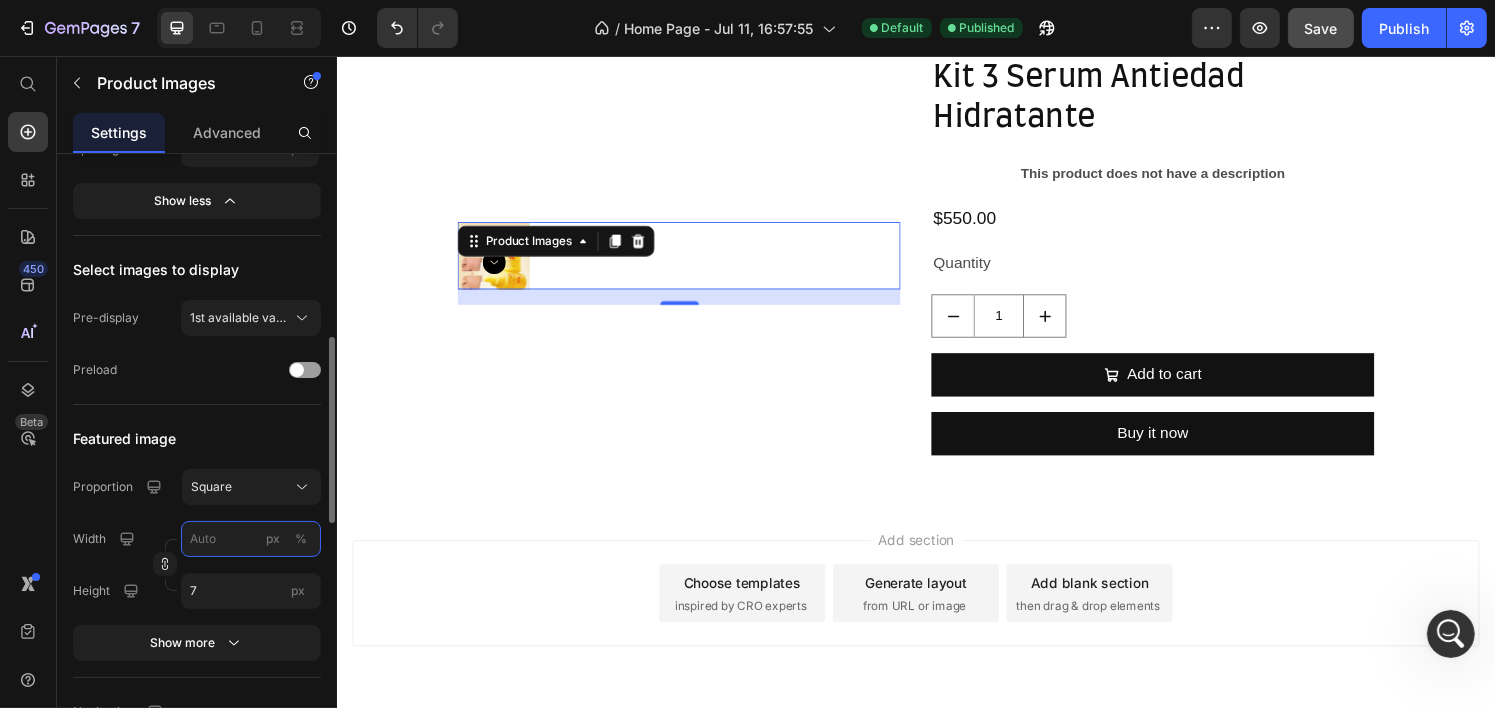 type 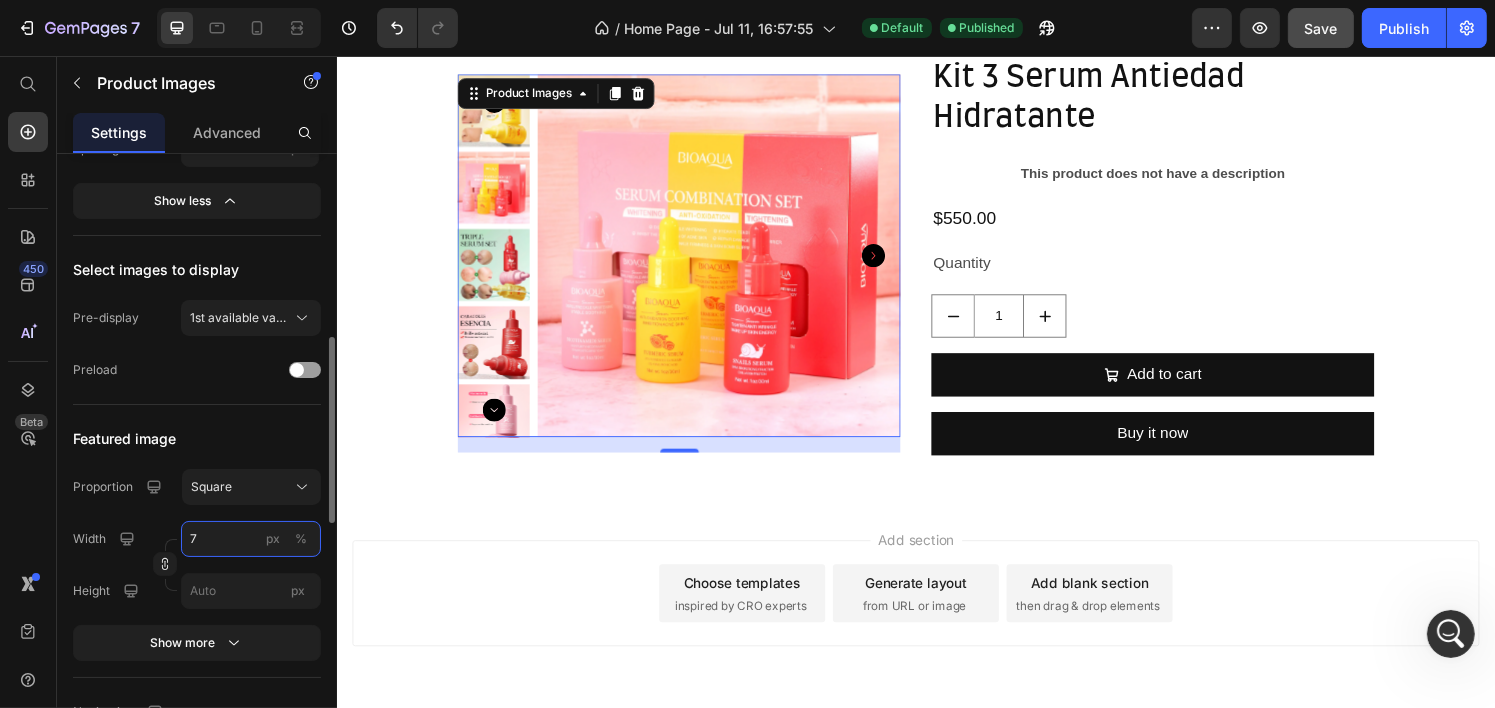 type on "71" 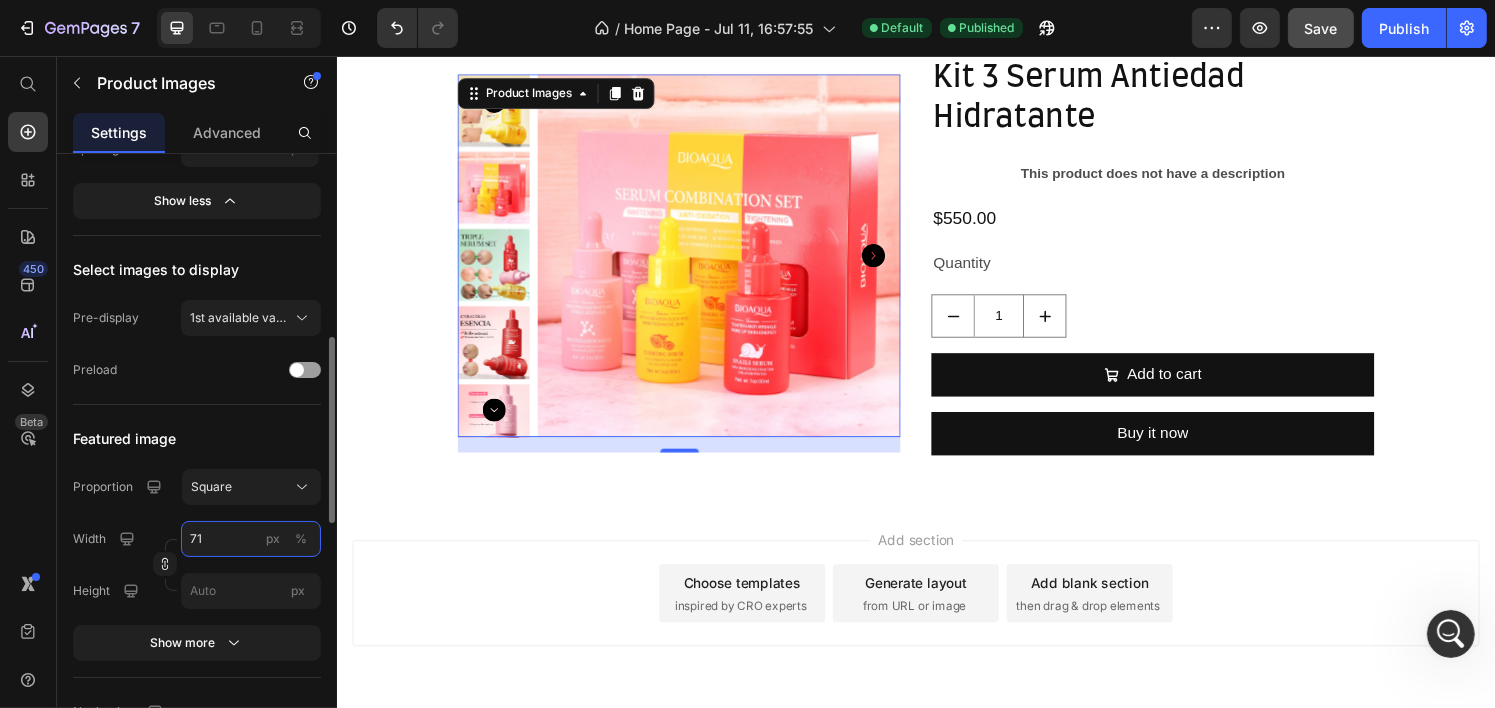 type on "71" 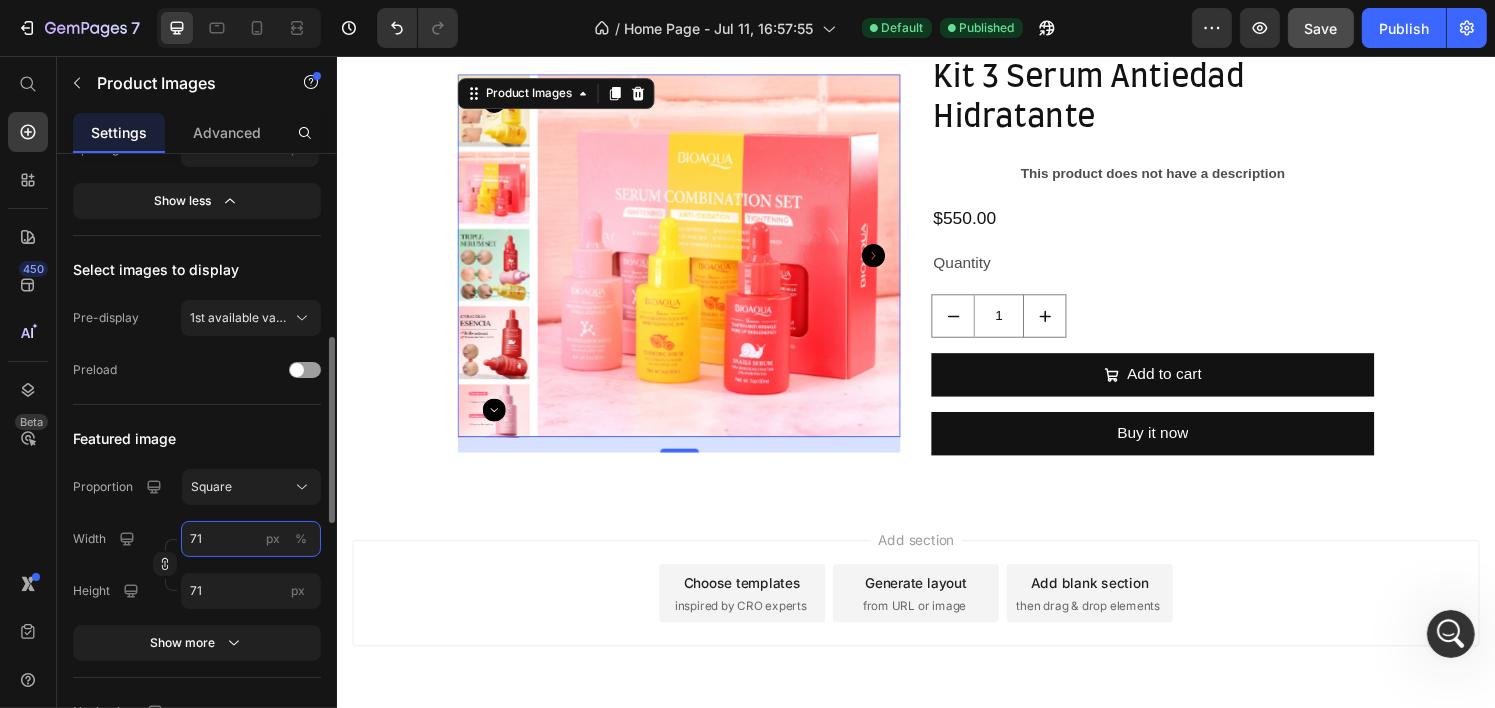 type on "710" 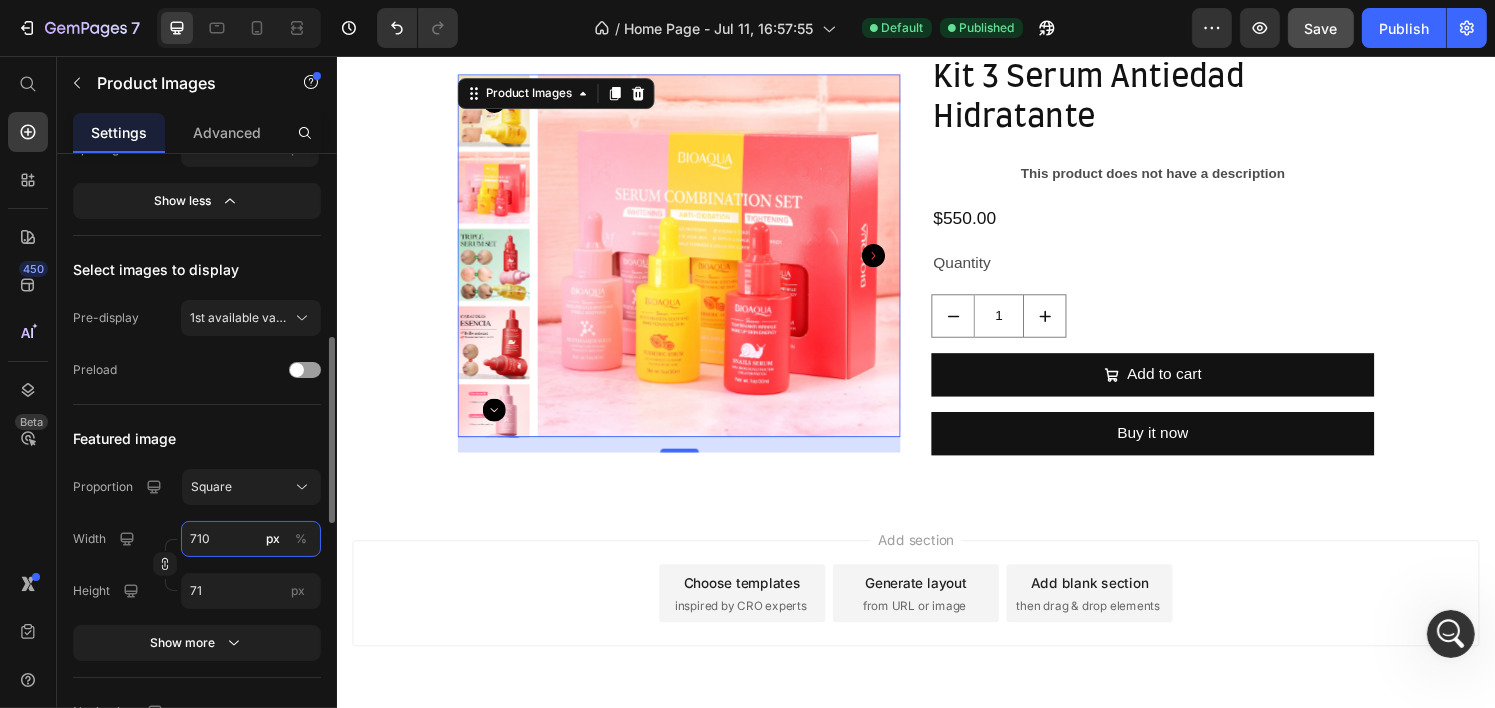 type on "710" 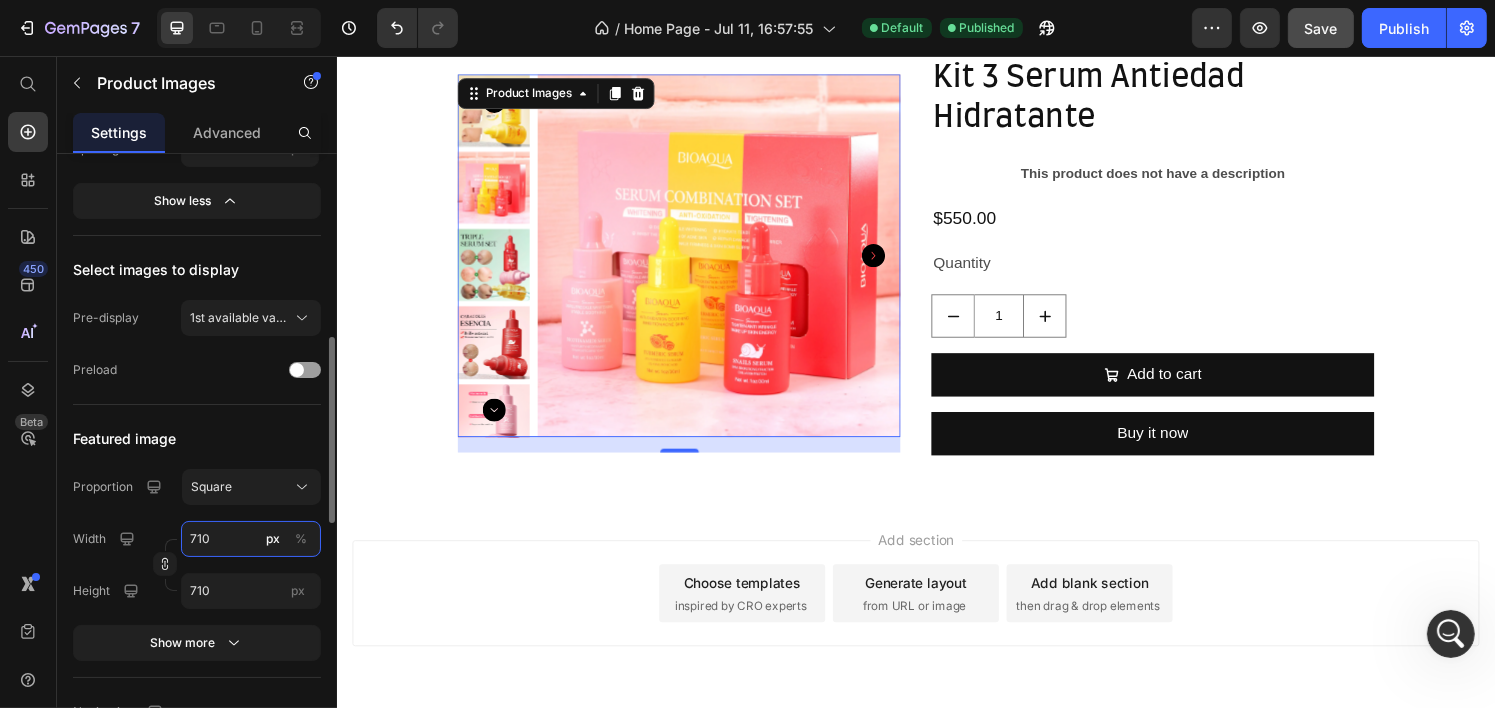 type on "7100" 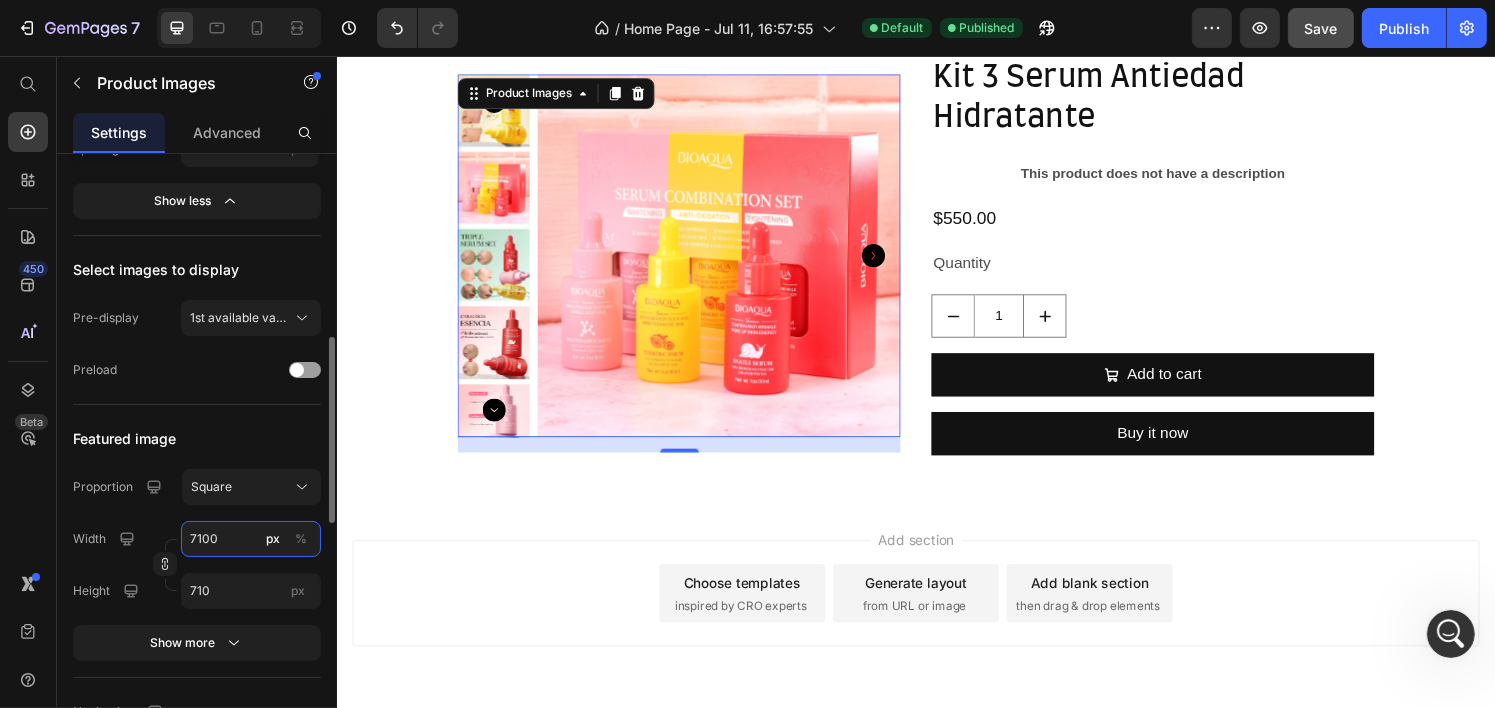 type on "7100" 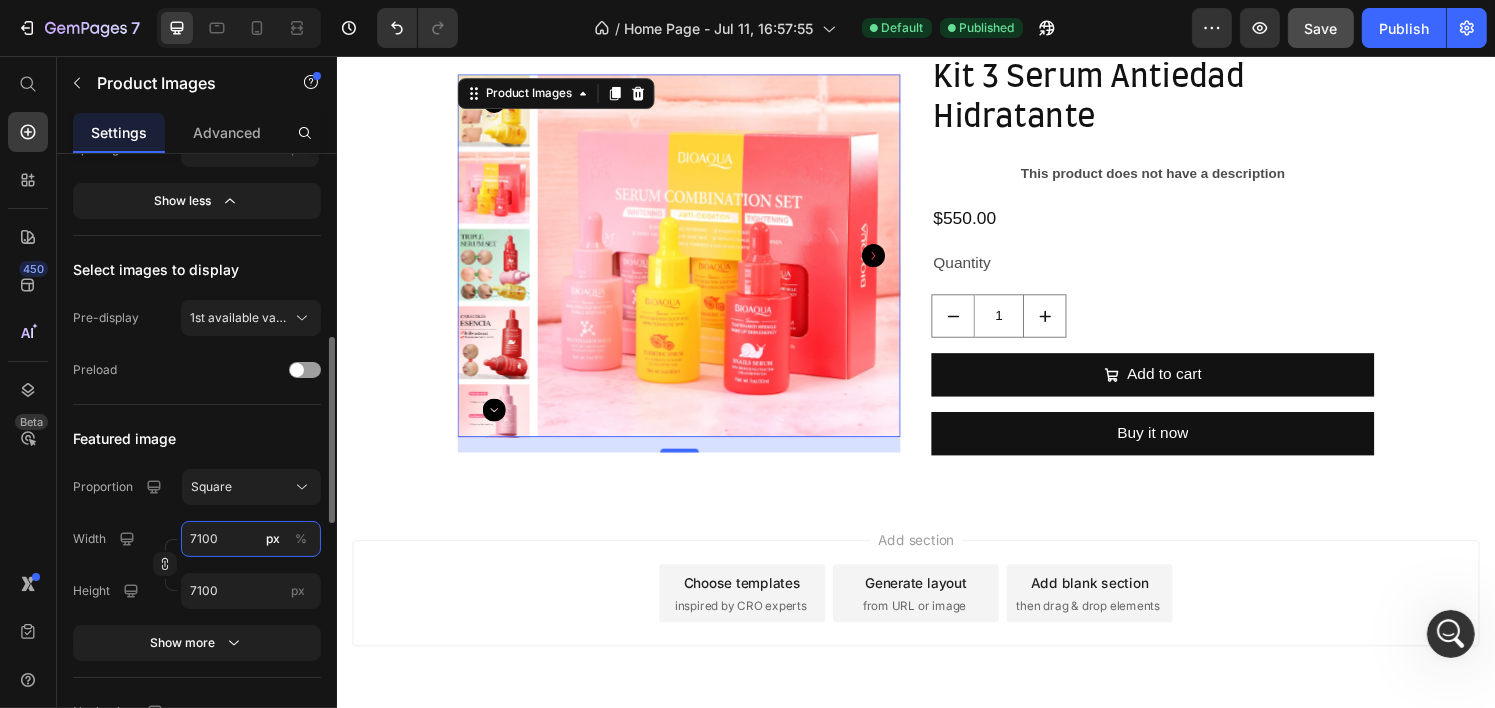 type on "710" 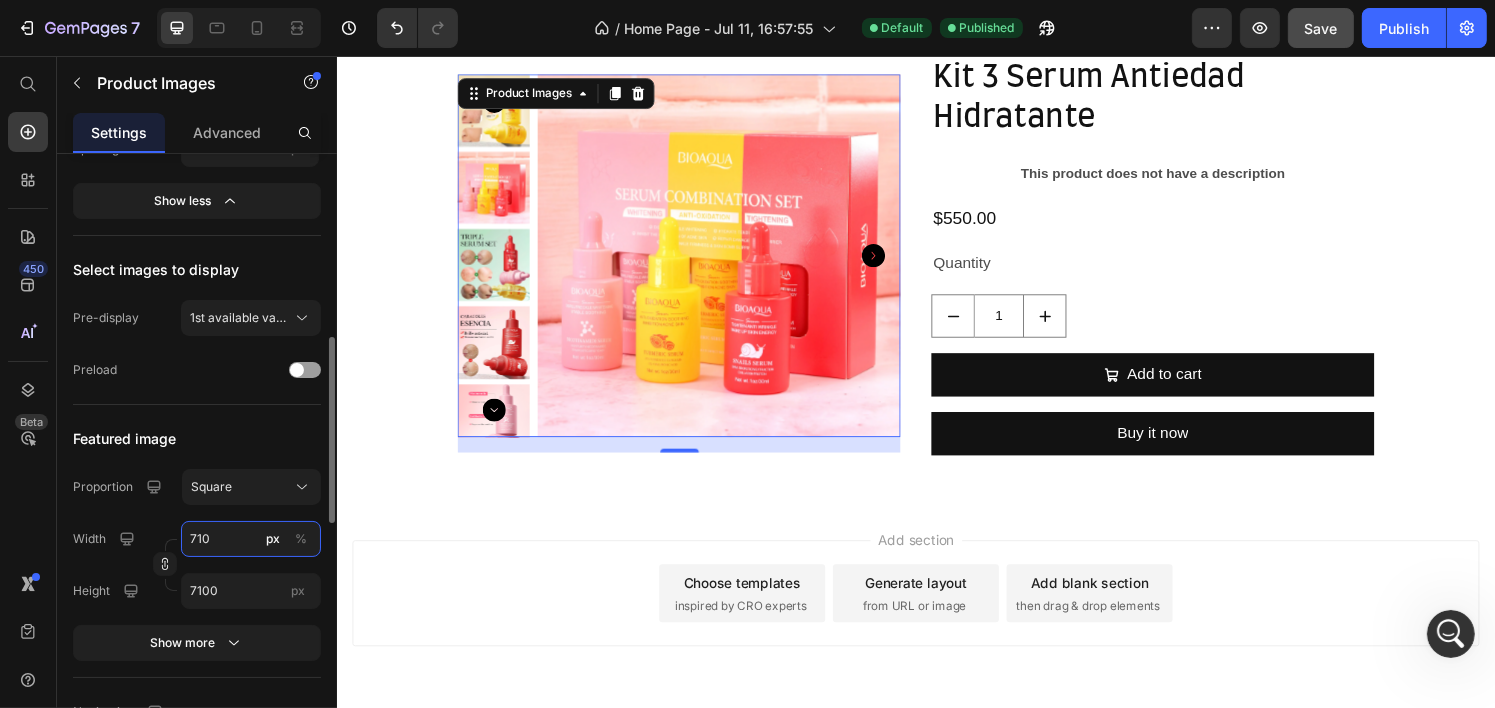 type on "710" 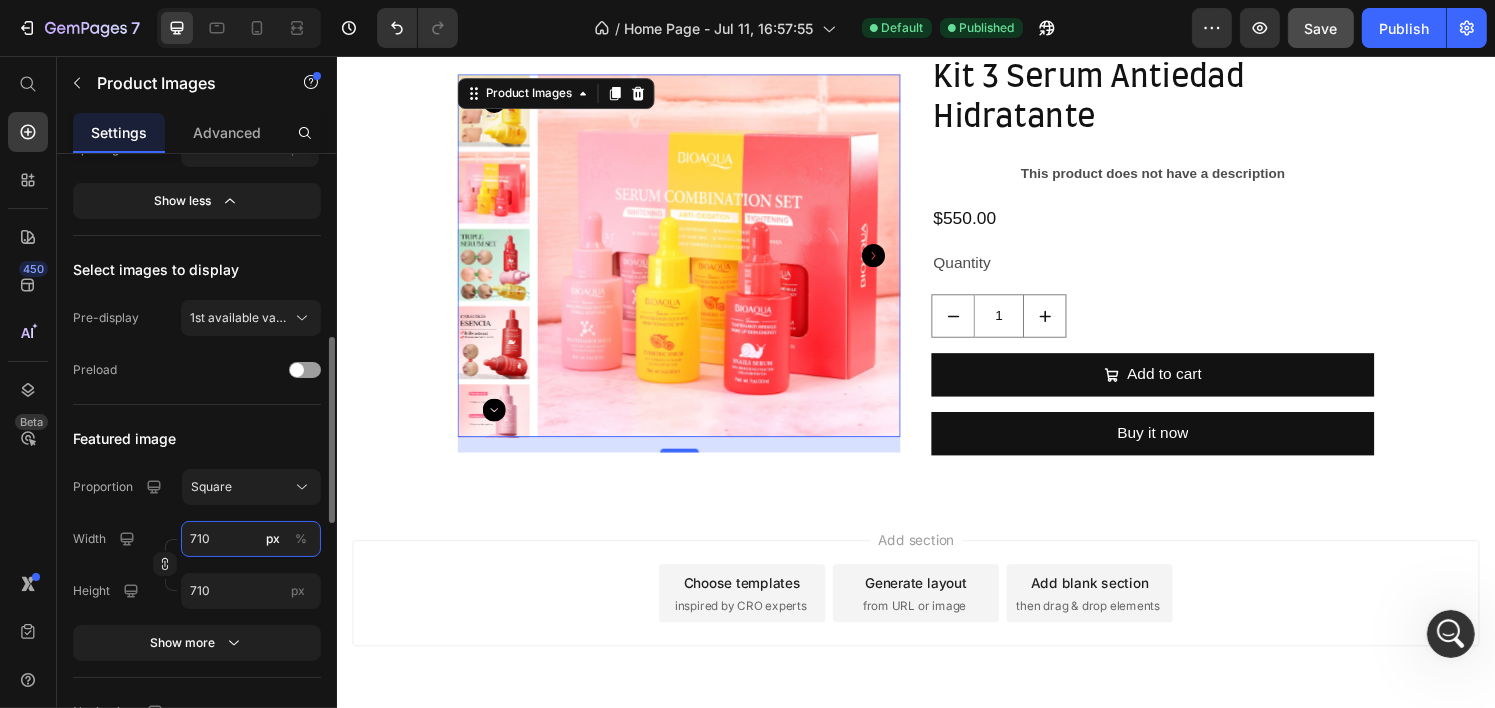 type on "71" 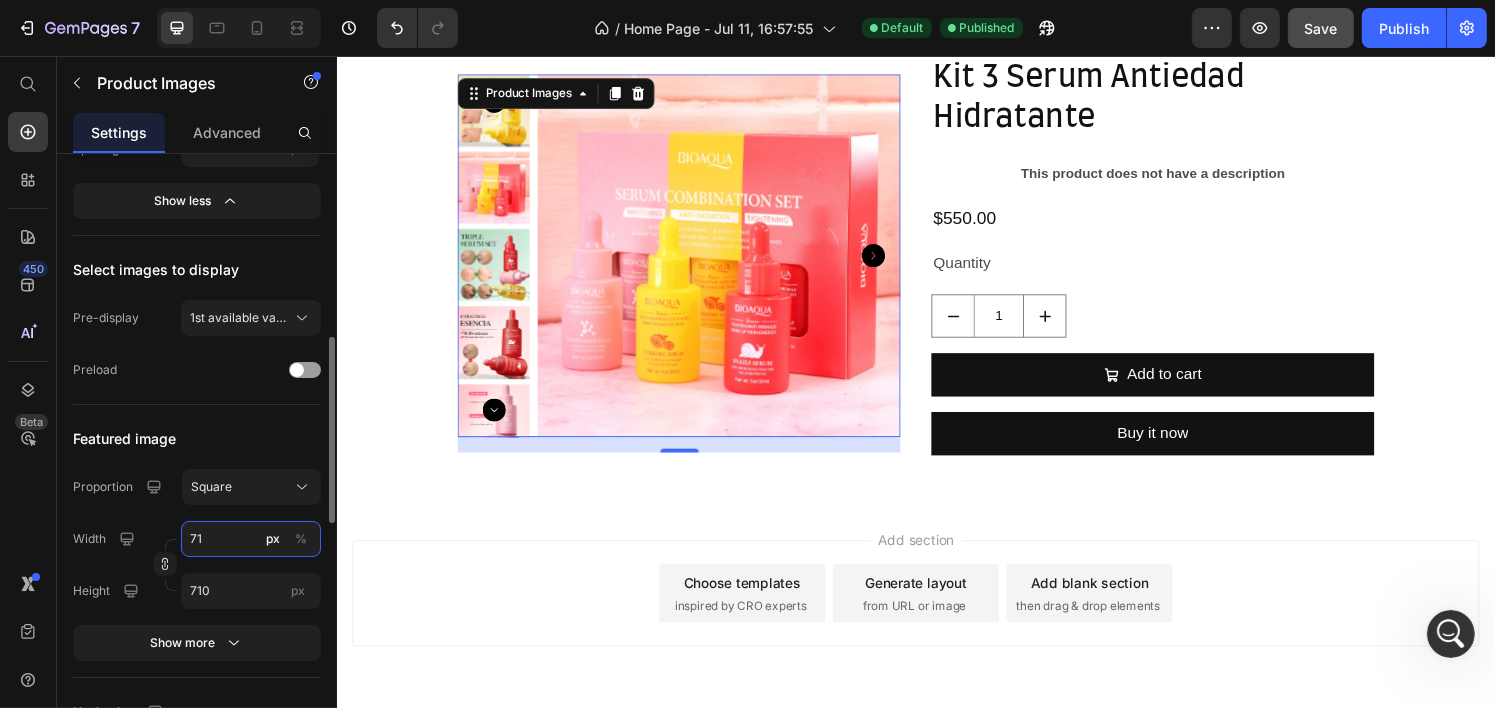 type on "71" 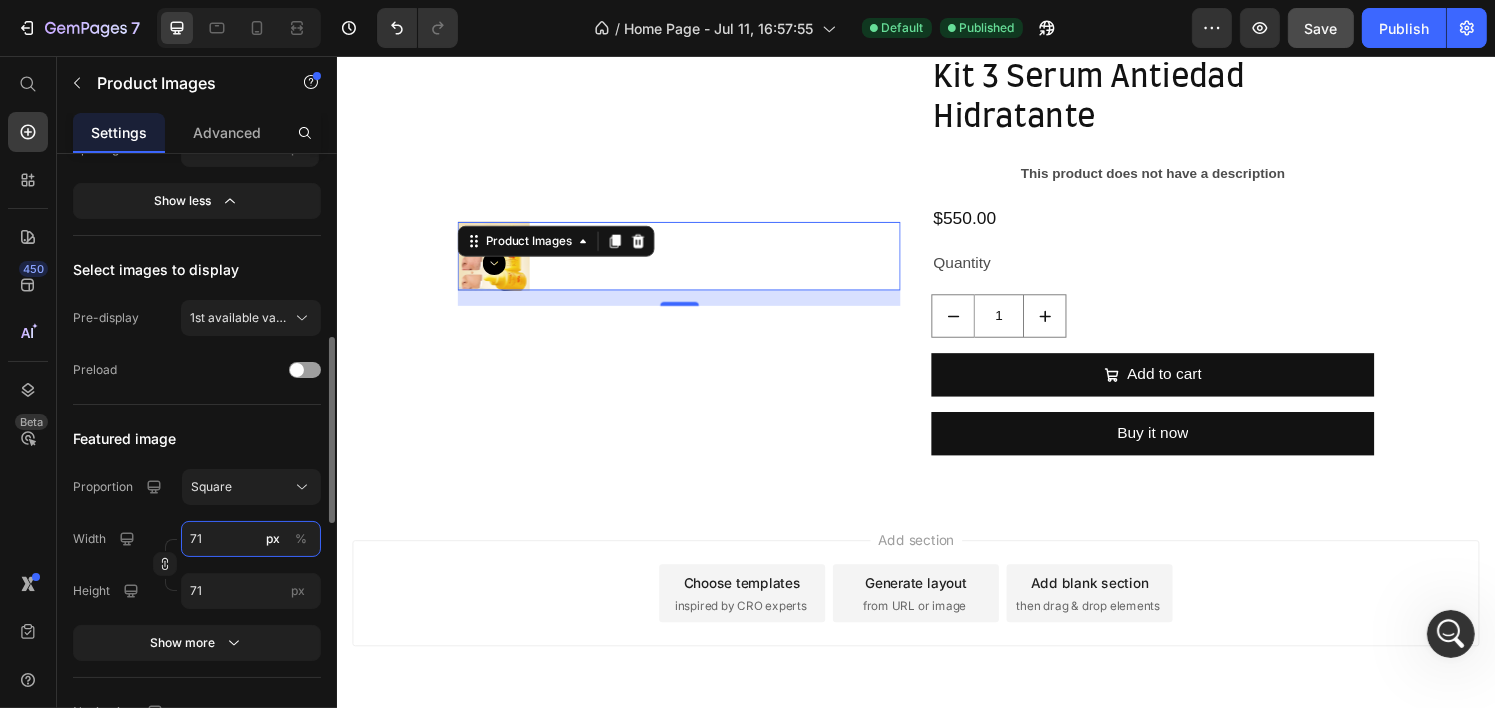 type on "7" 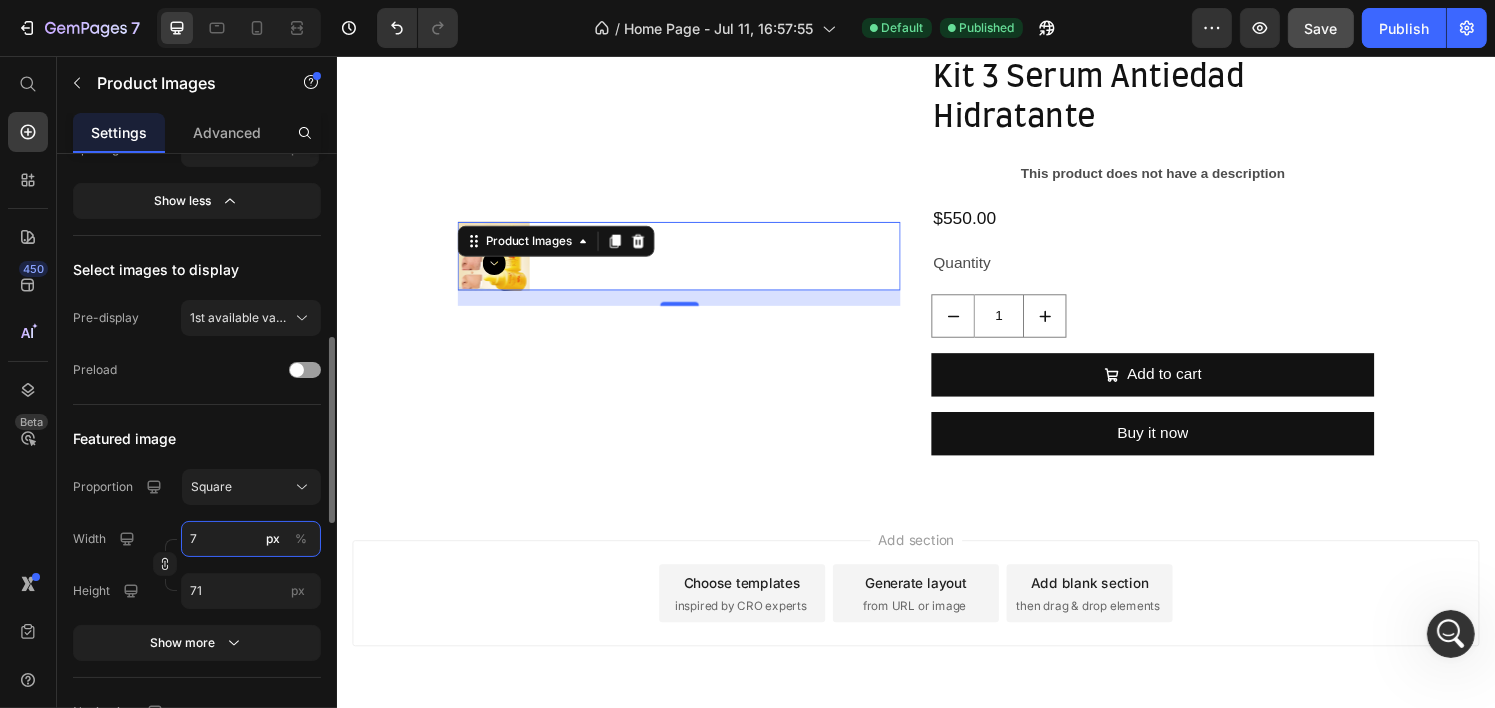 type on "7" 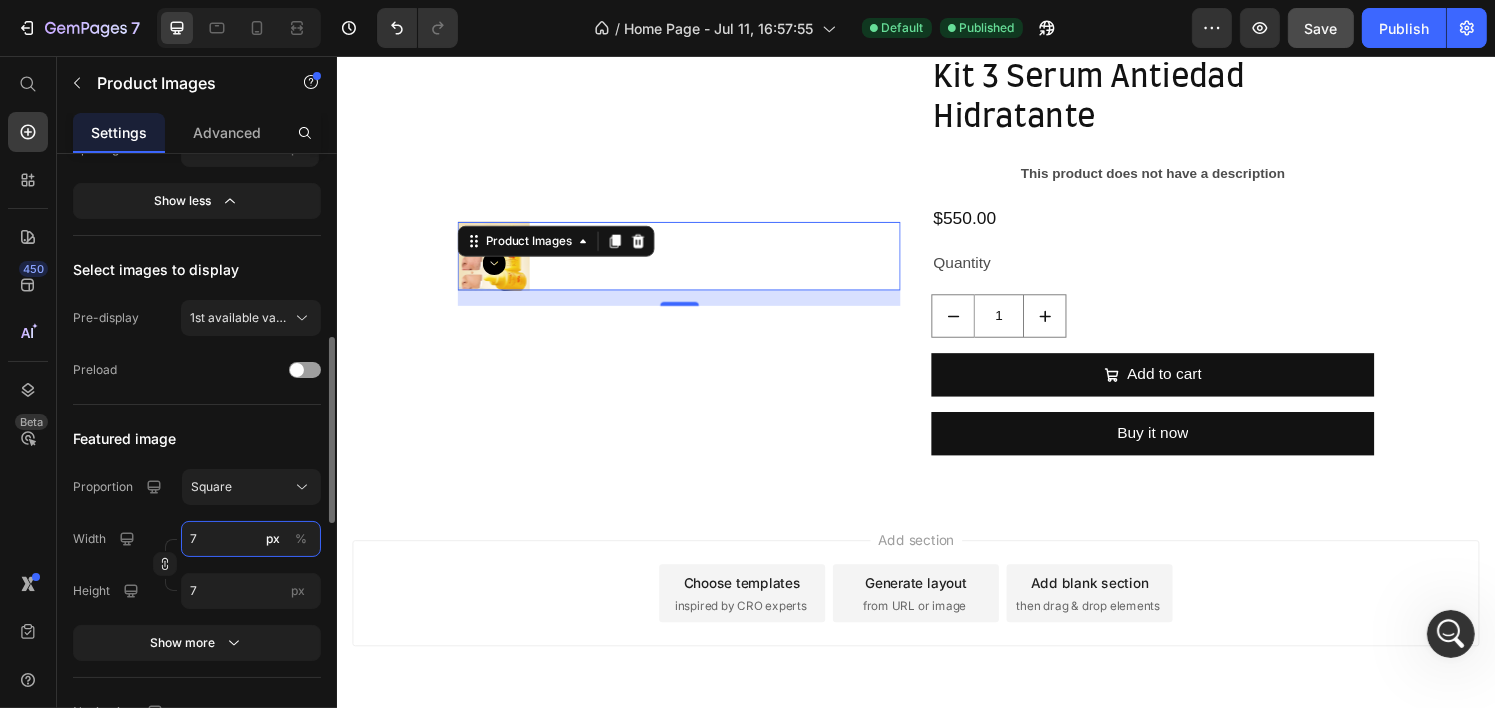 type 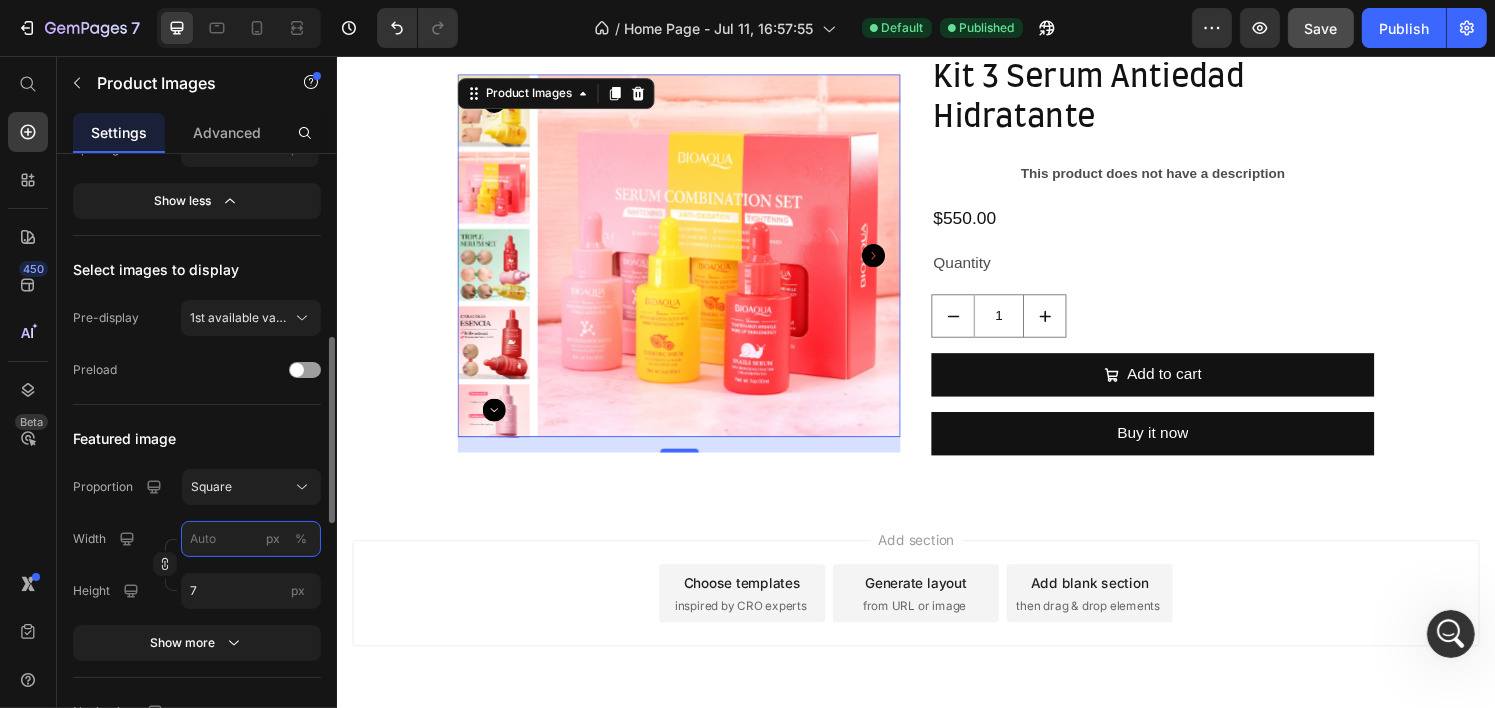 type 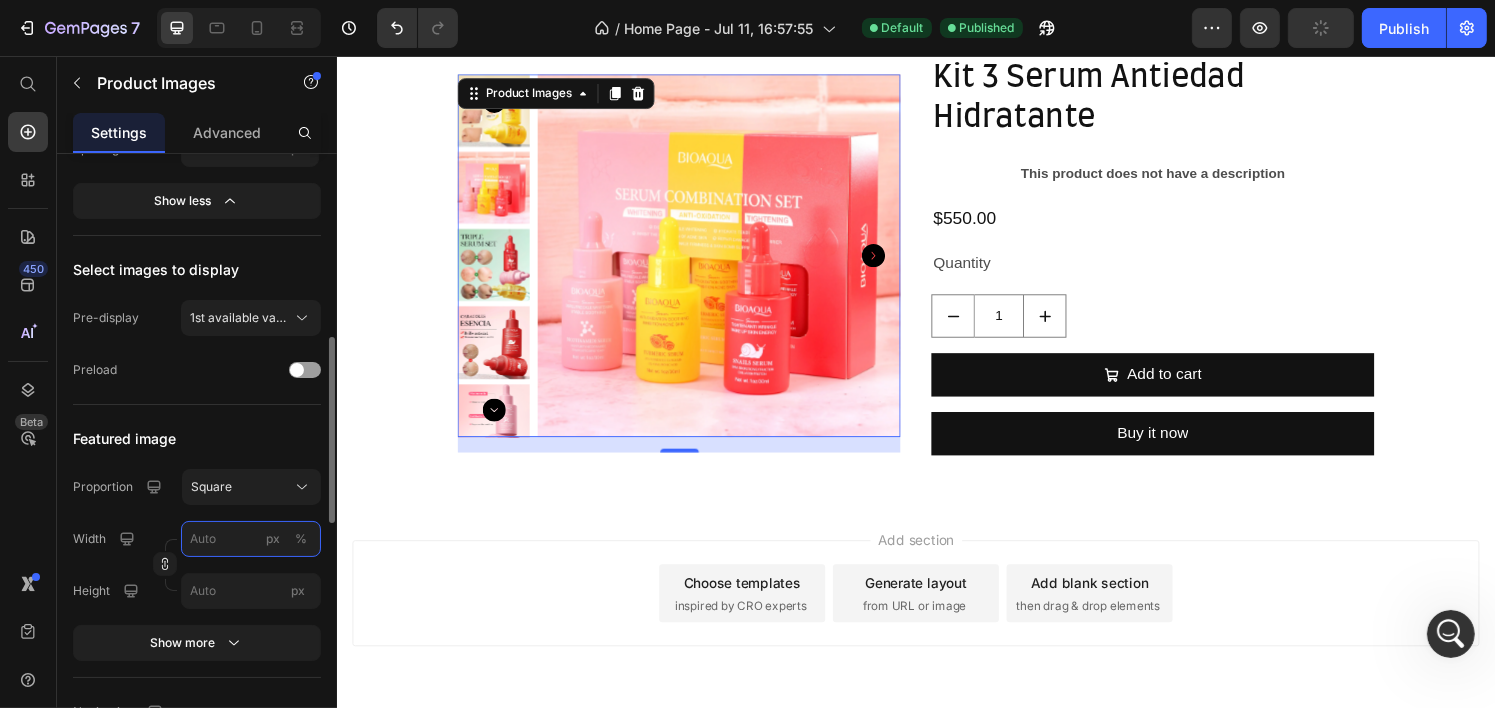 type on "7100" 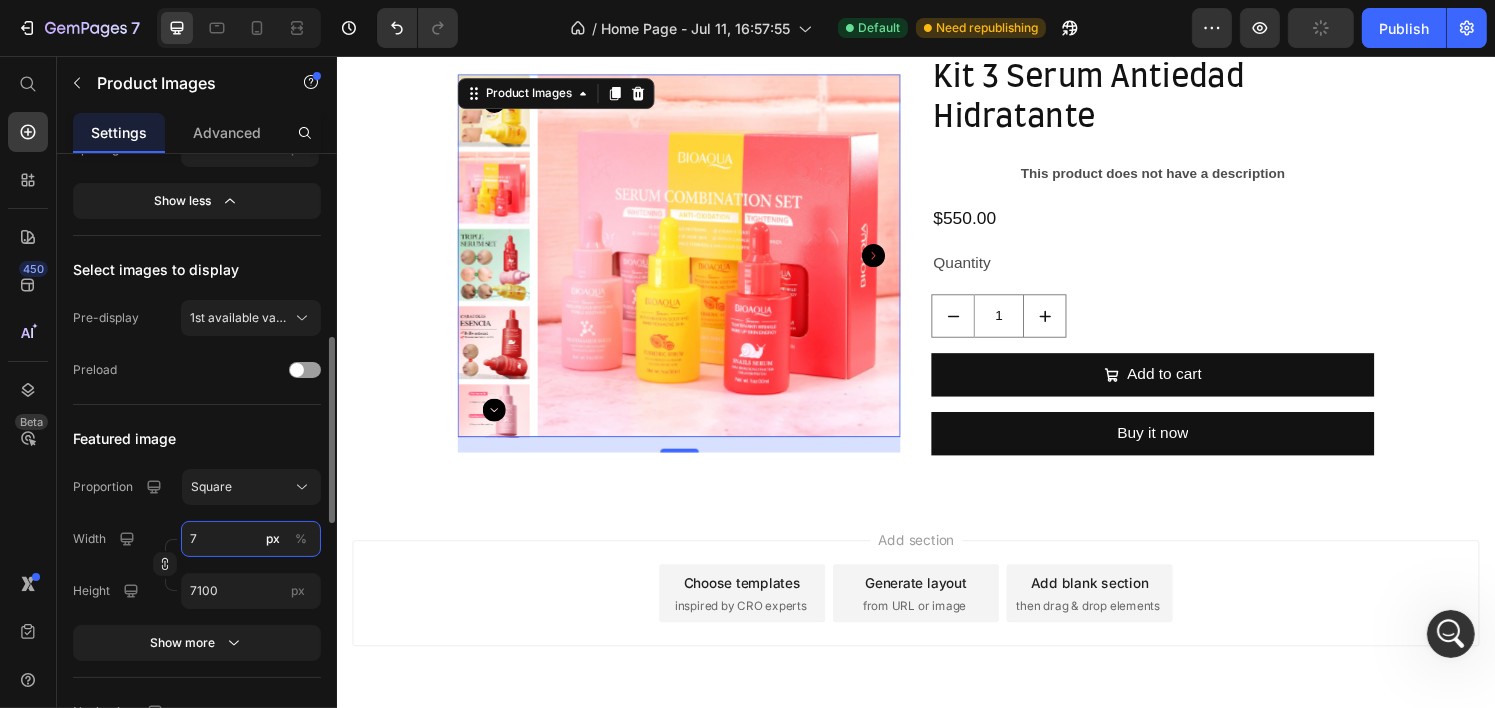 type on "71" 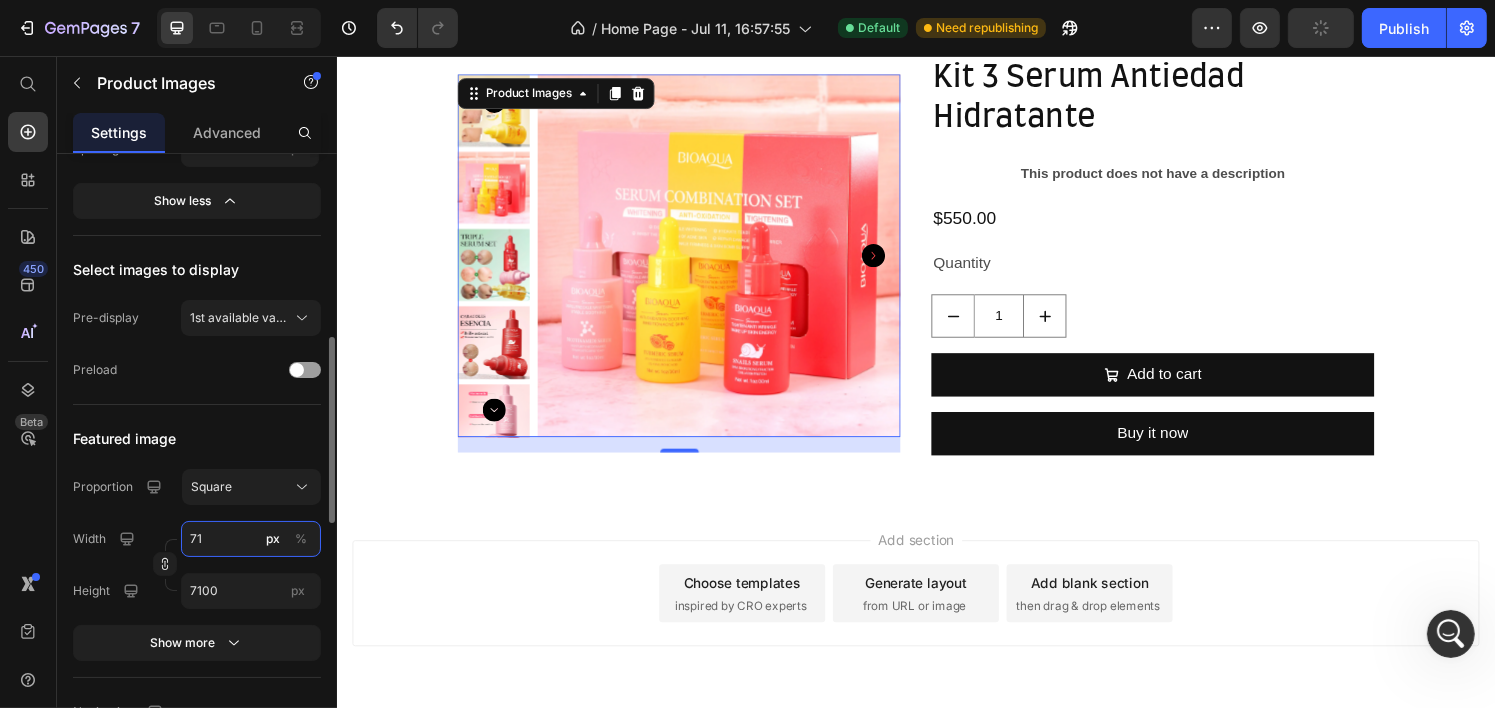type on "71" 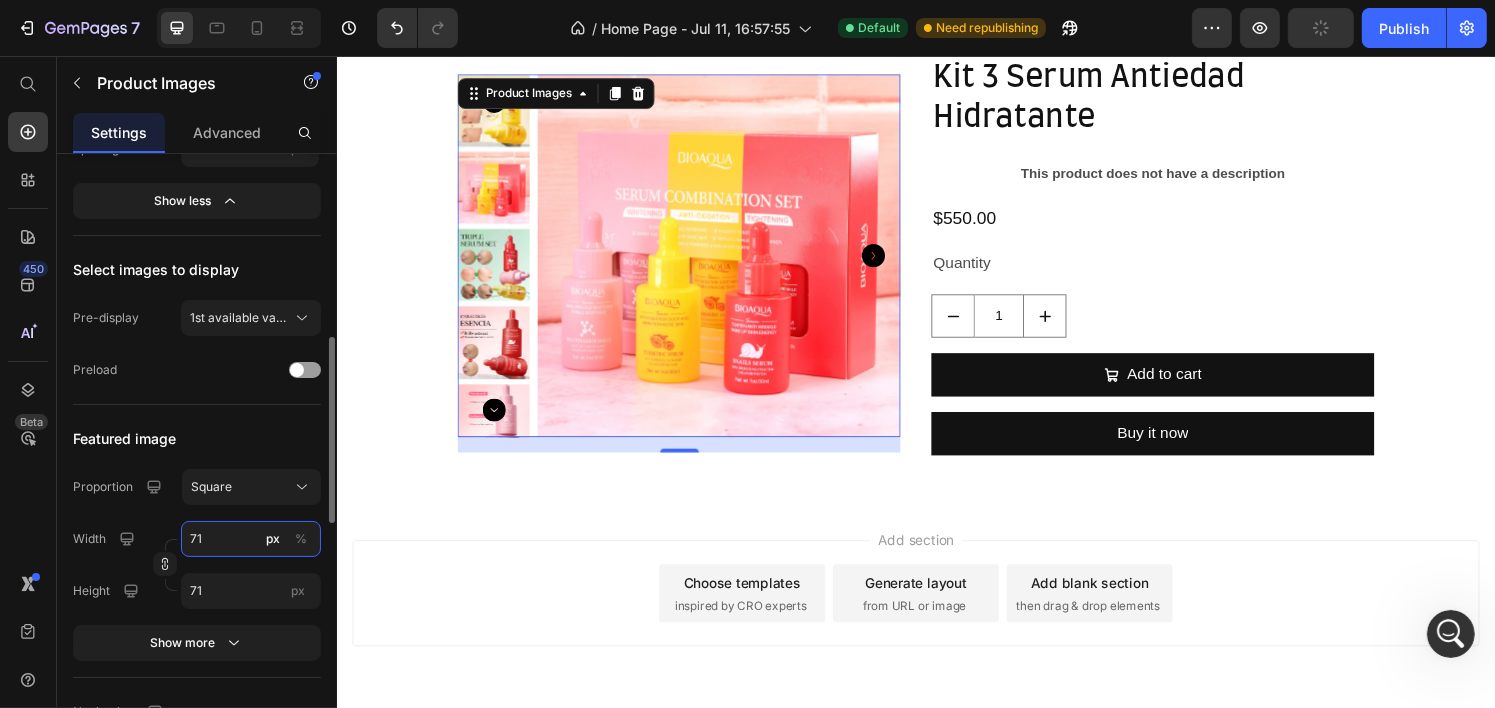 type on "710" 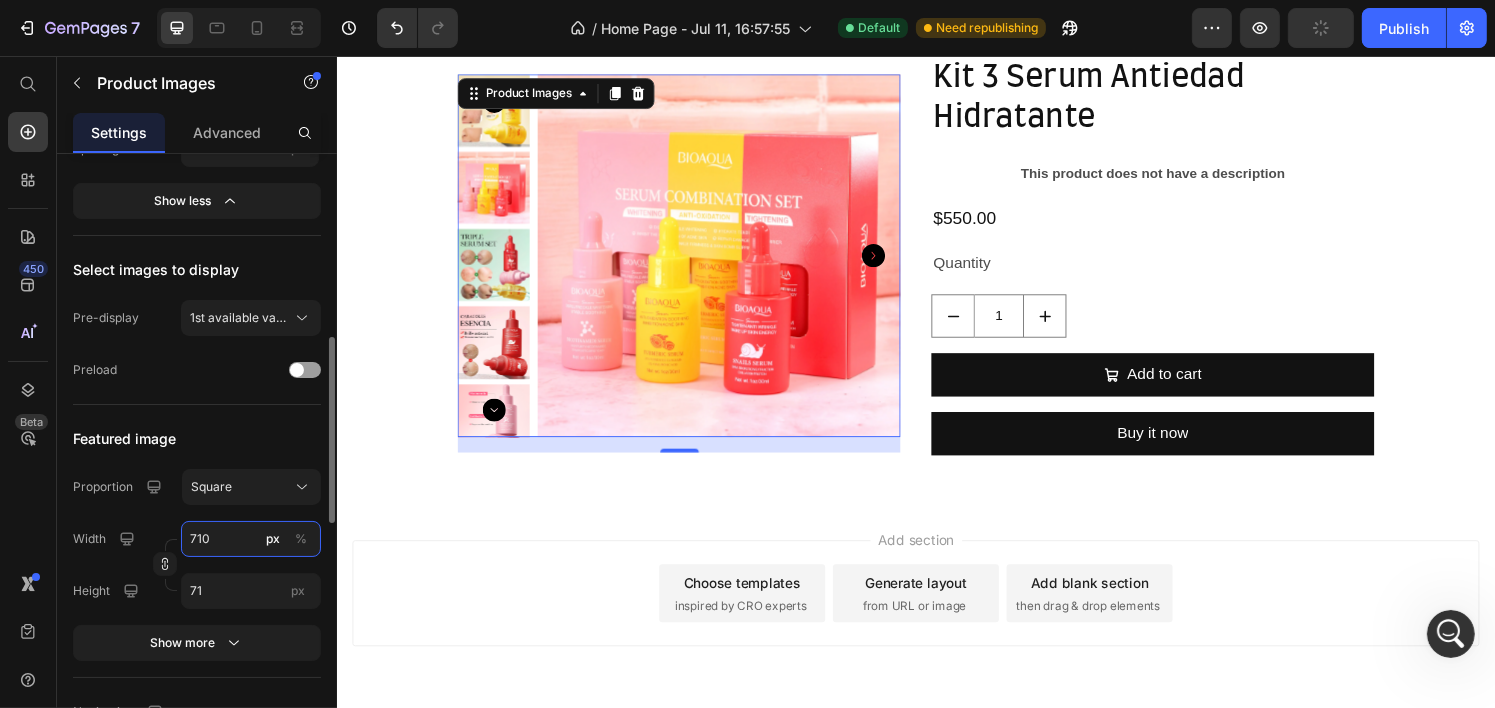type on "710" 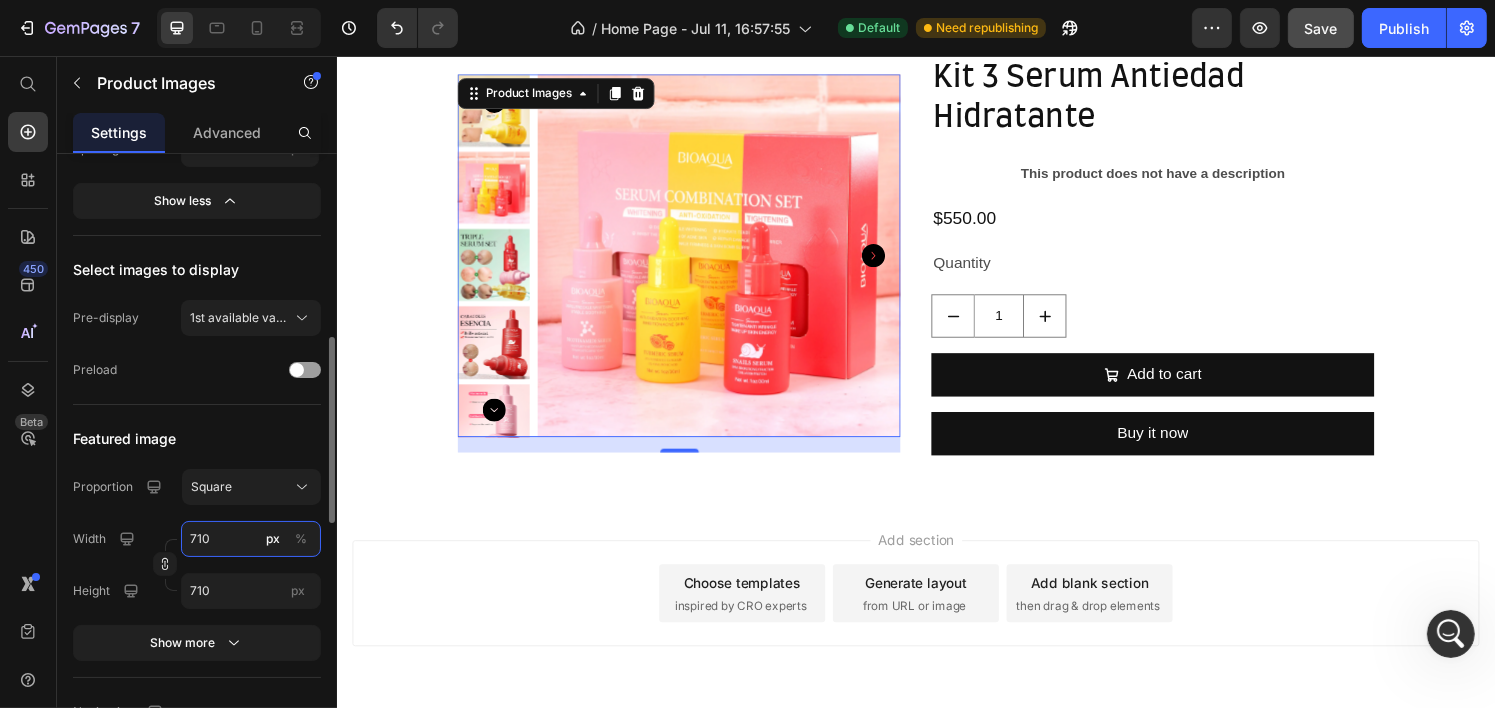type on "7100" 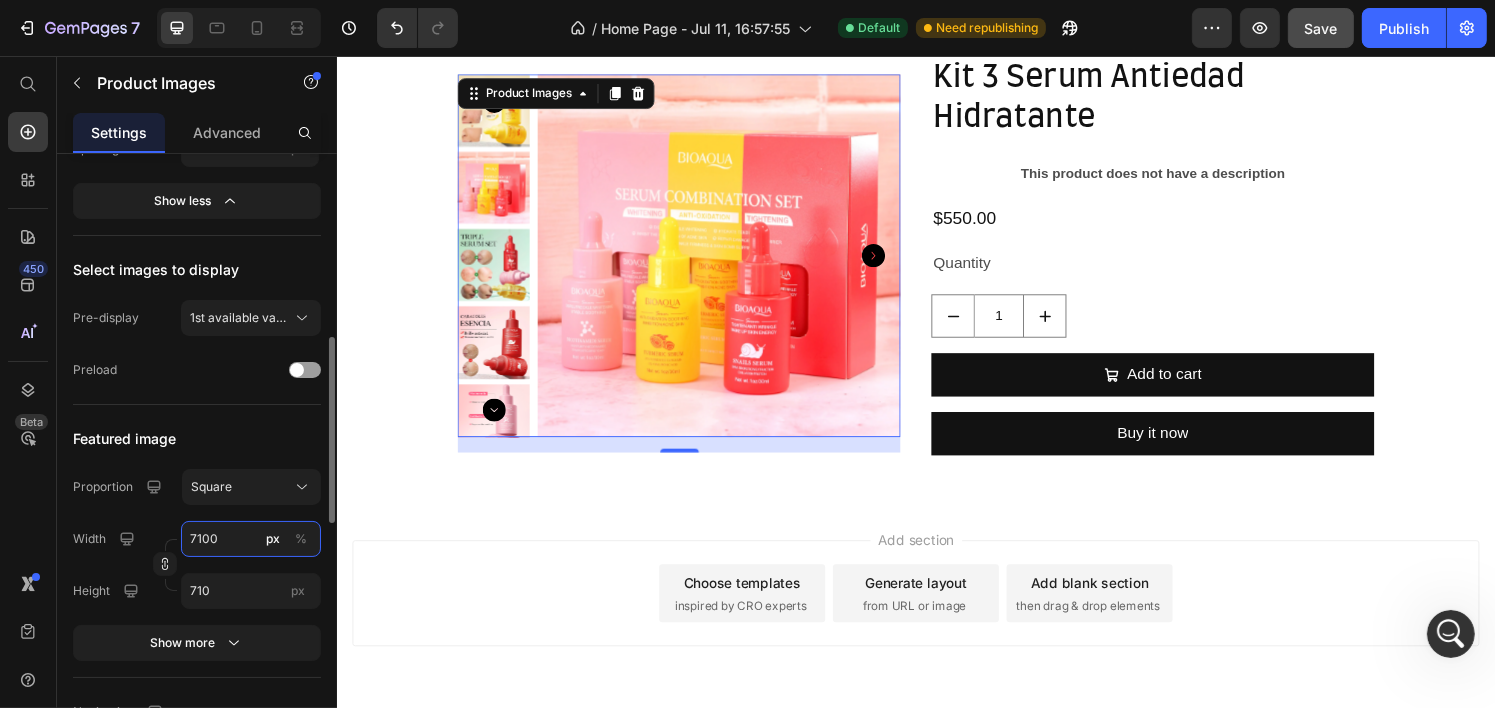 type on "7100" 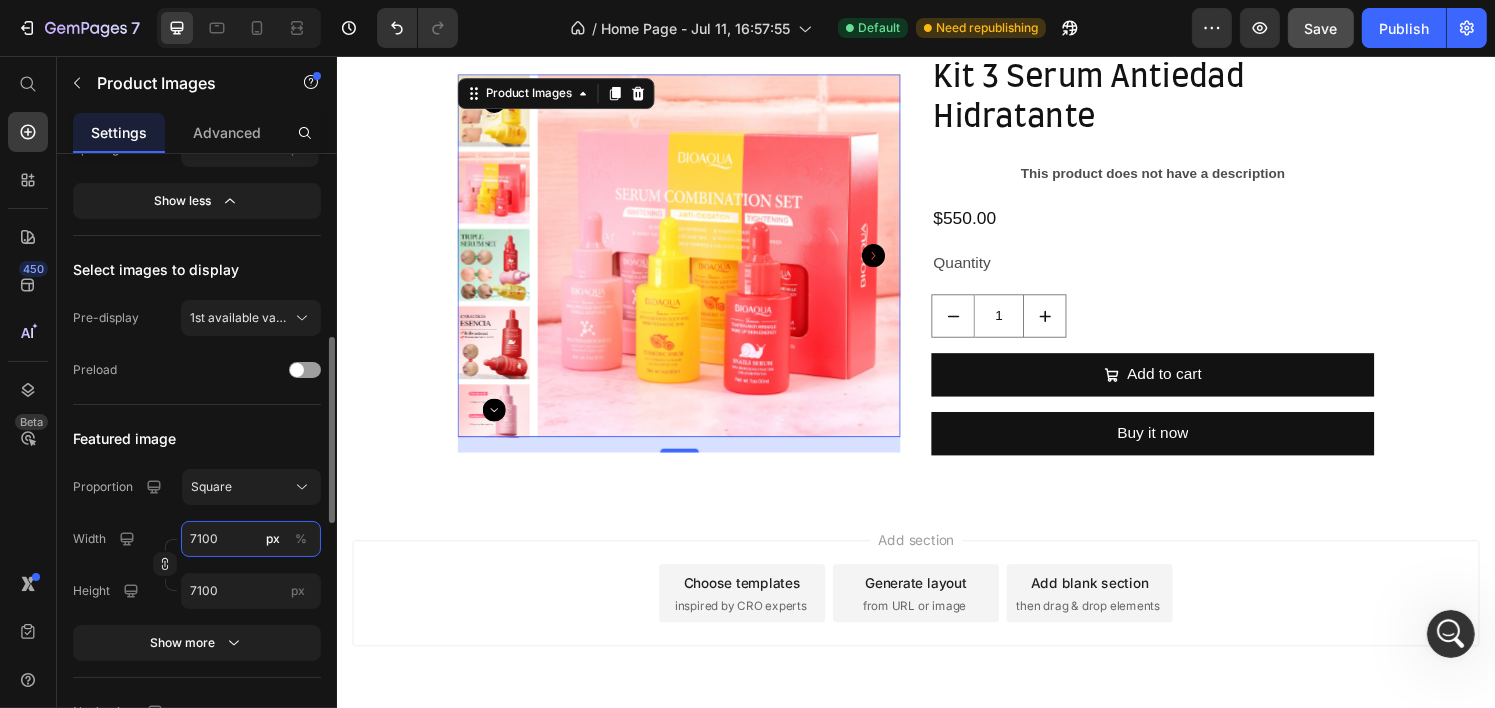 type on "710" 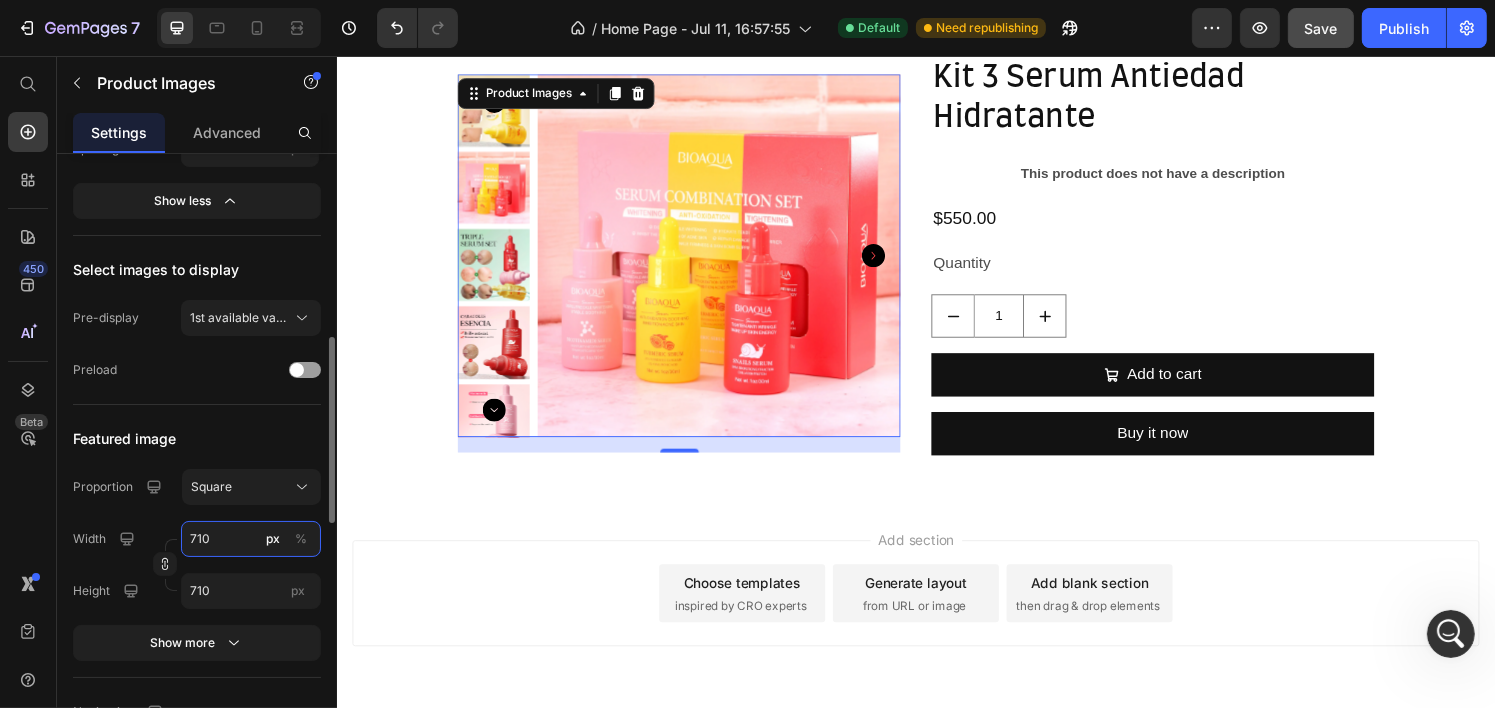 type on "71" 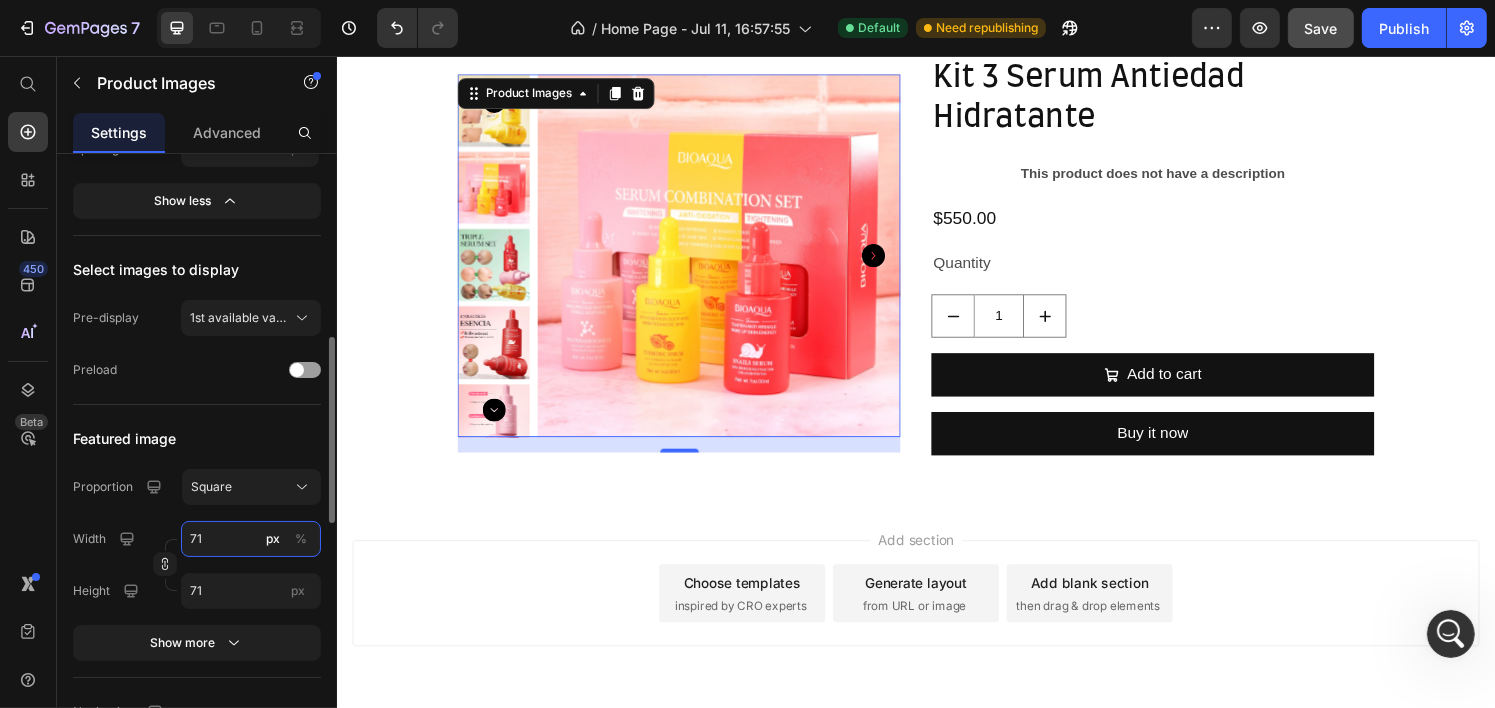 type on "7" 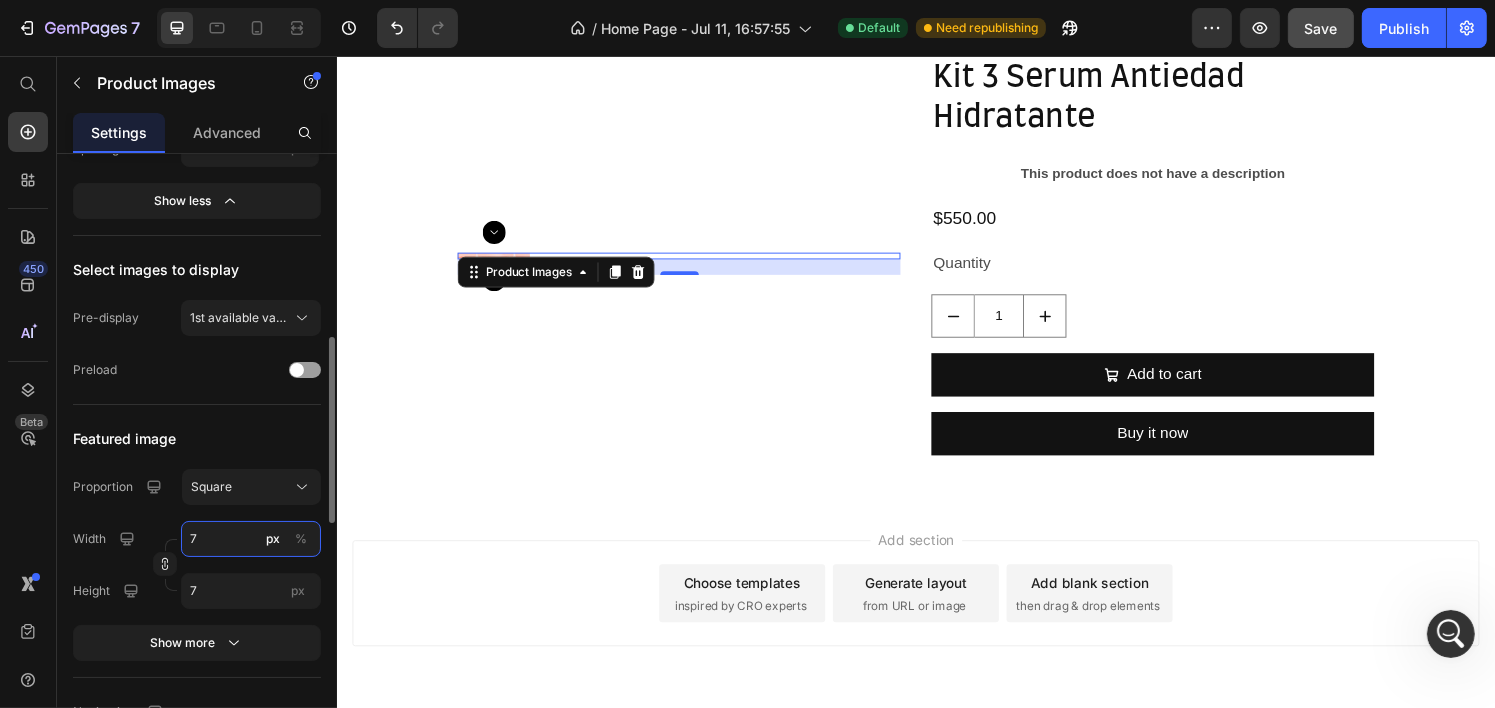 type 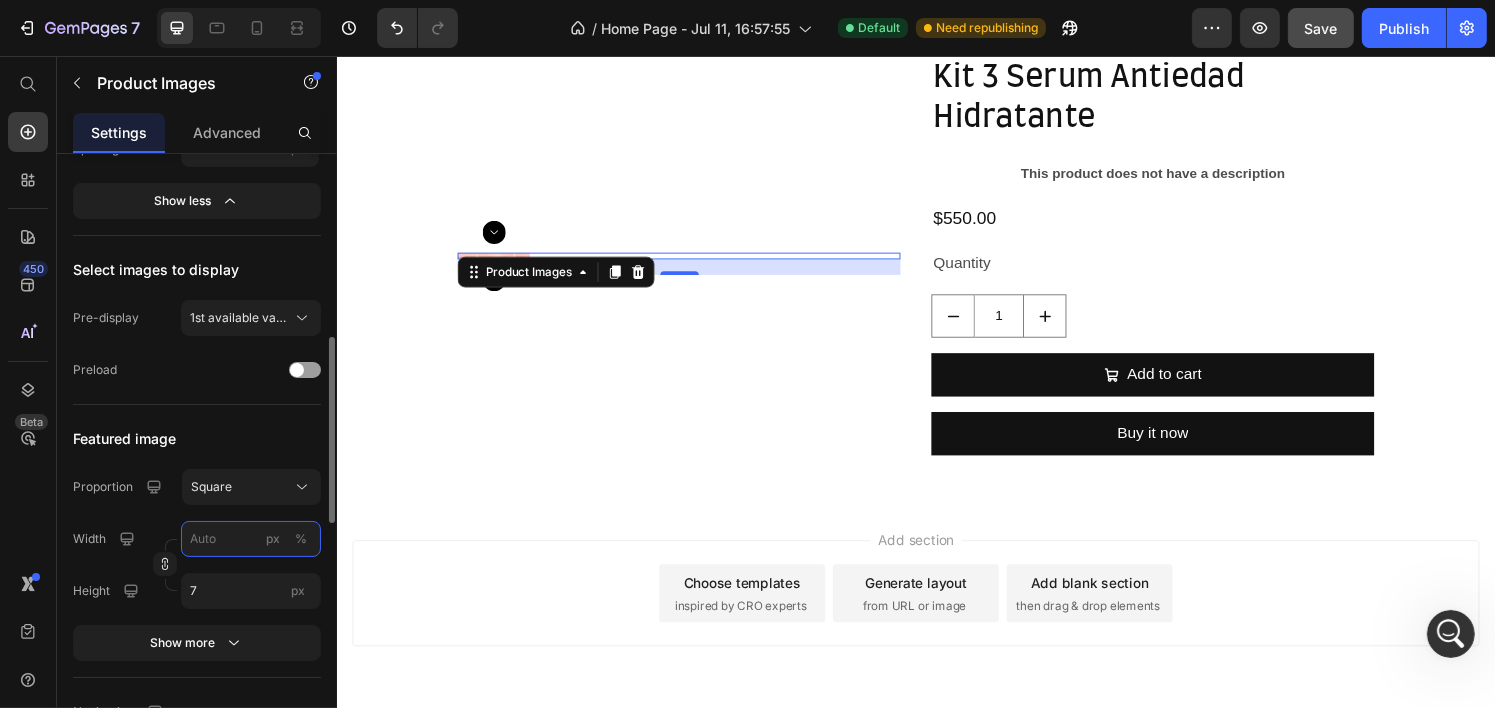 type 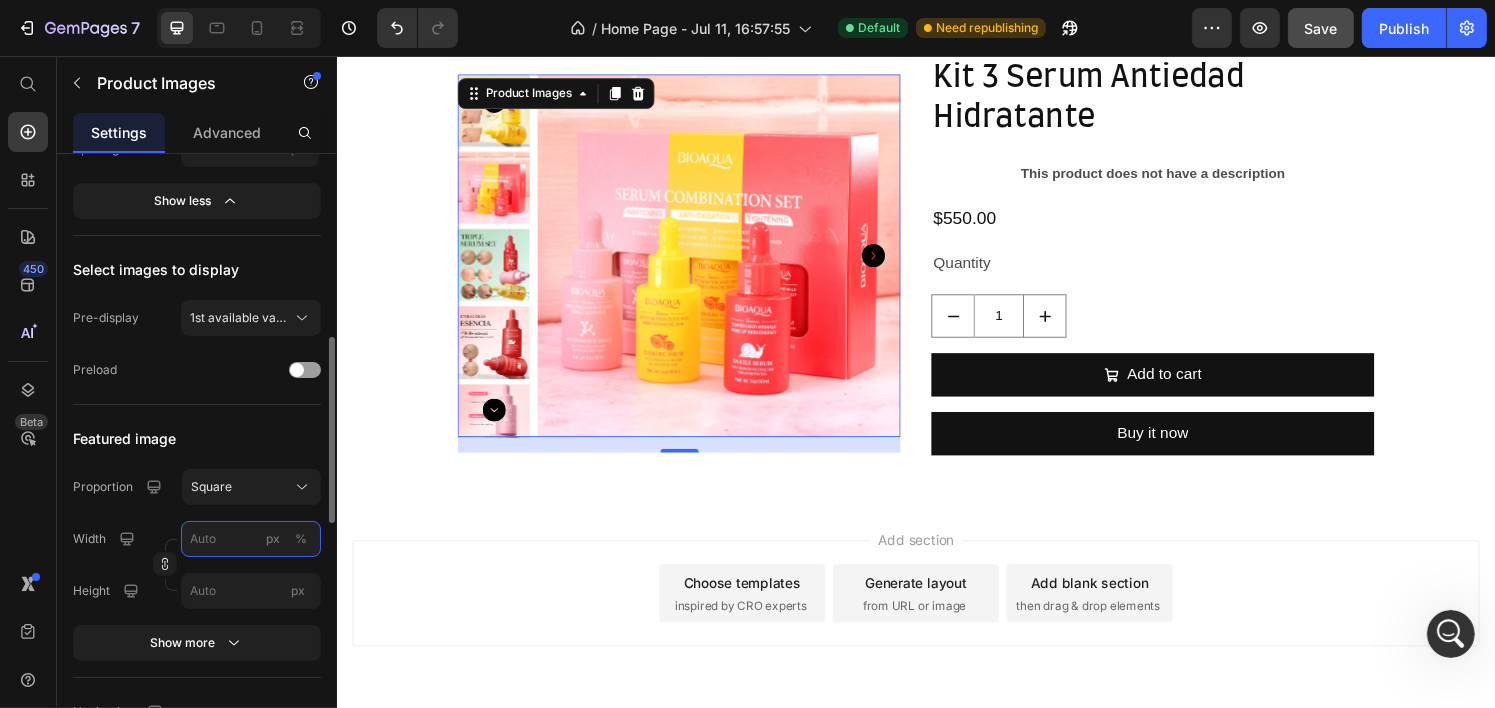 type on "7" 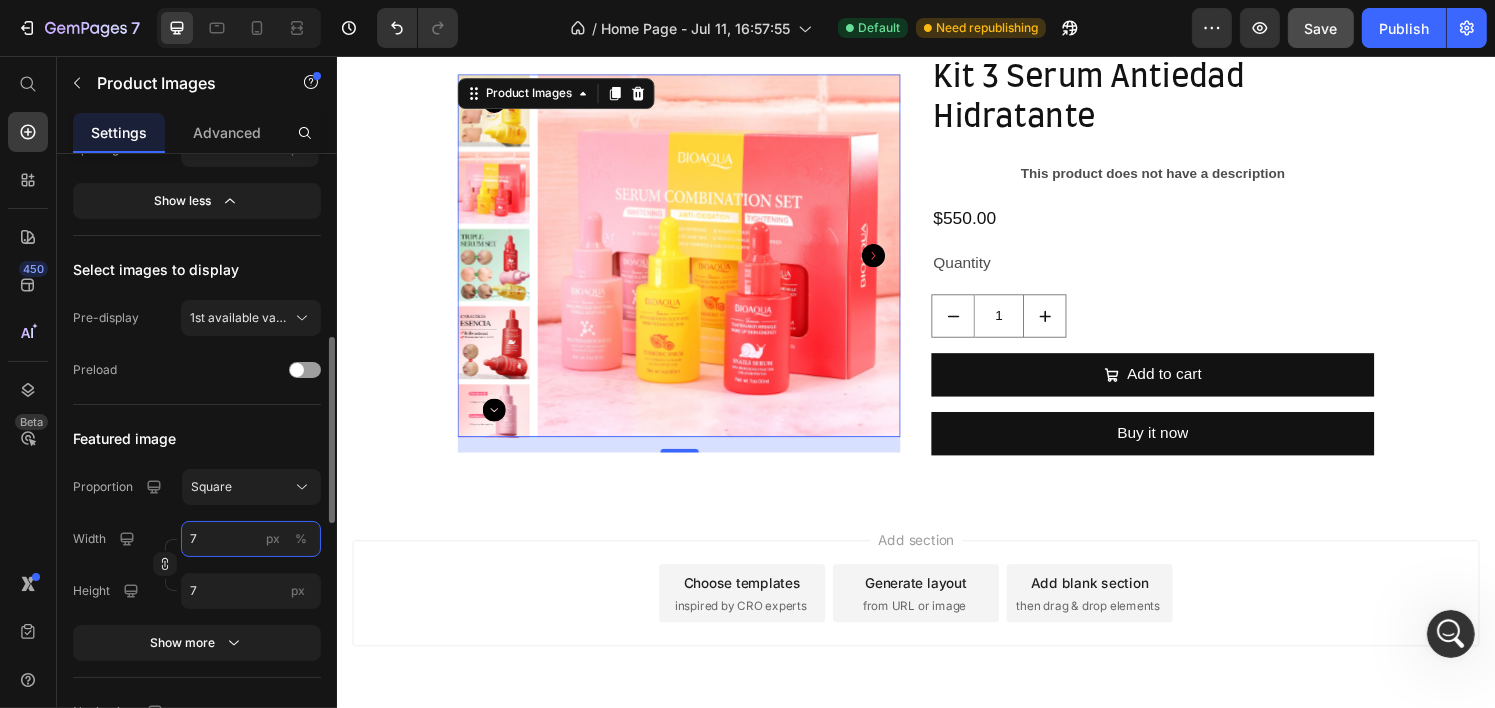 type on "71" 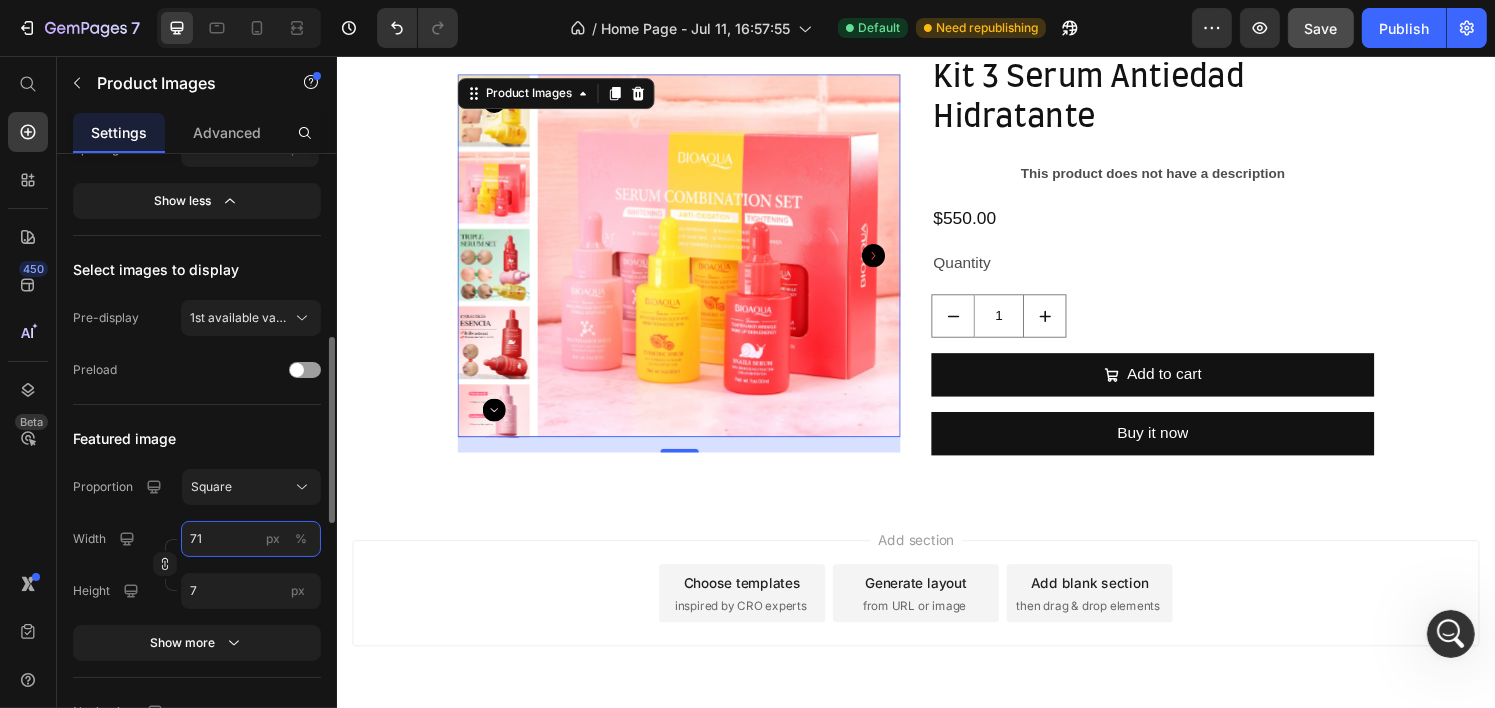 type on "71" 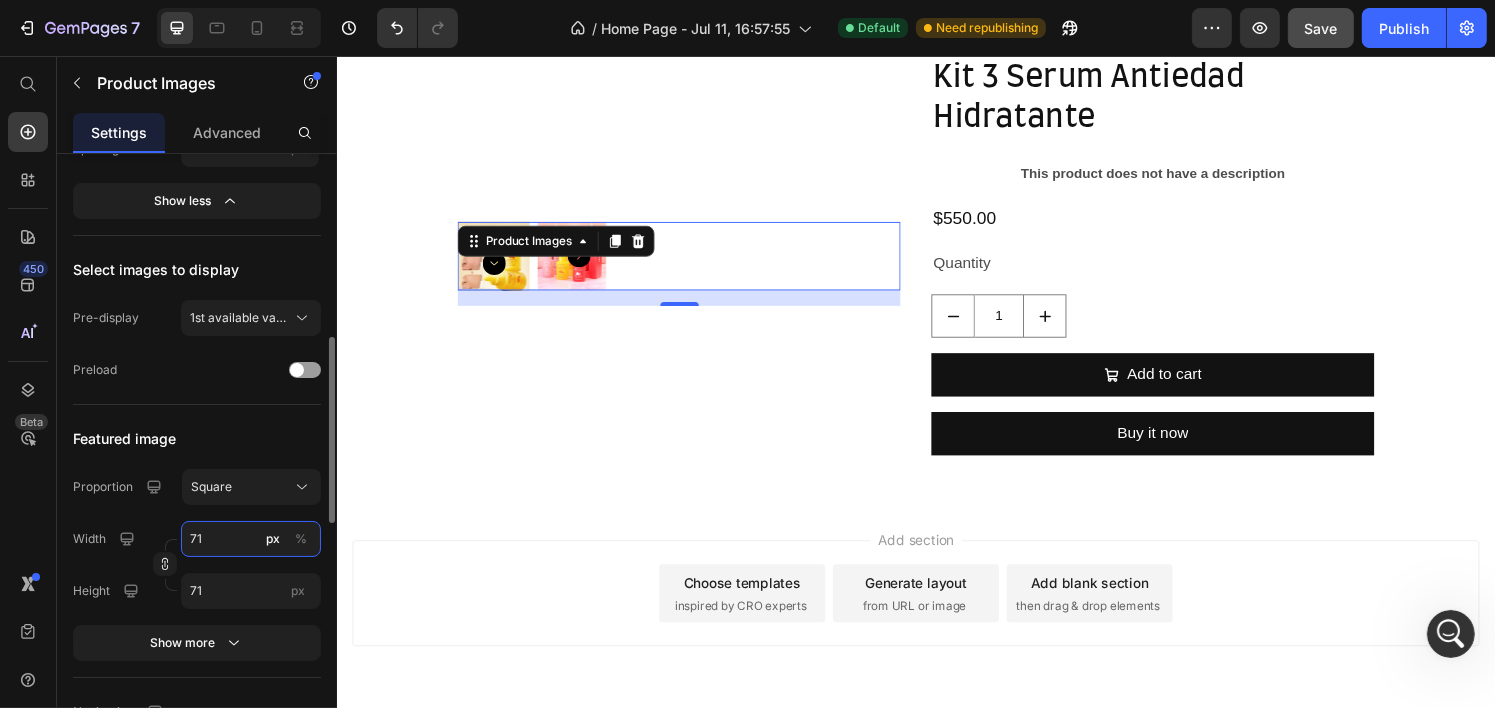 type on "7" 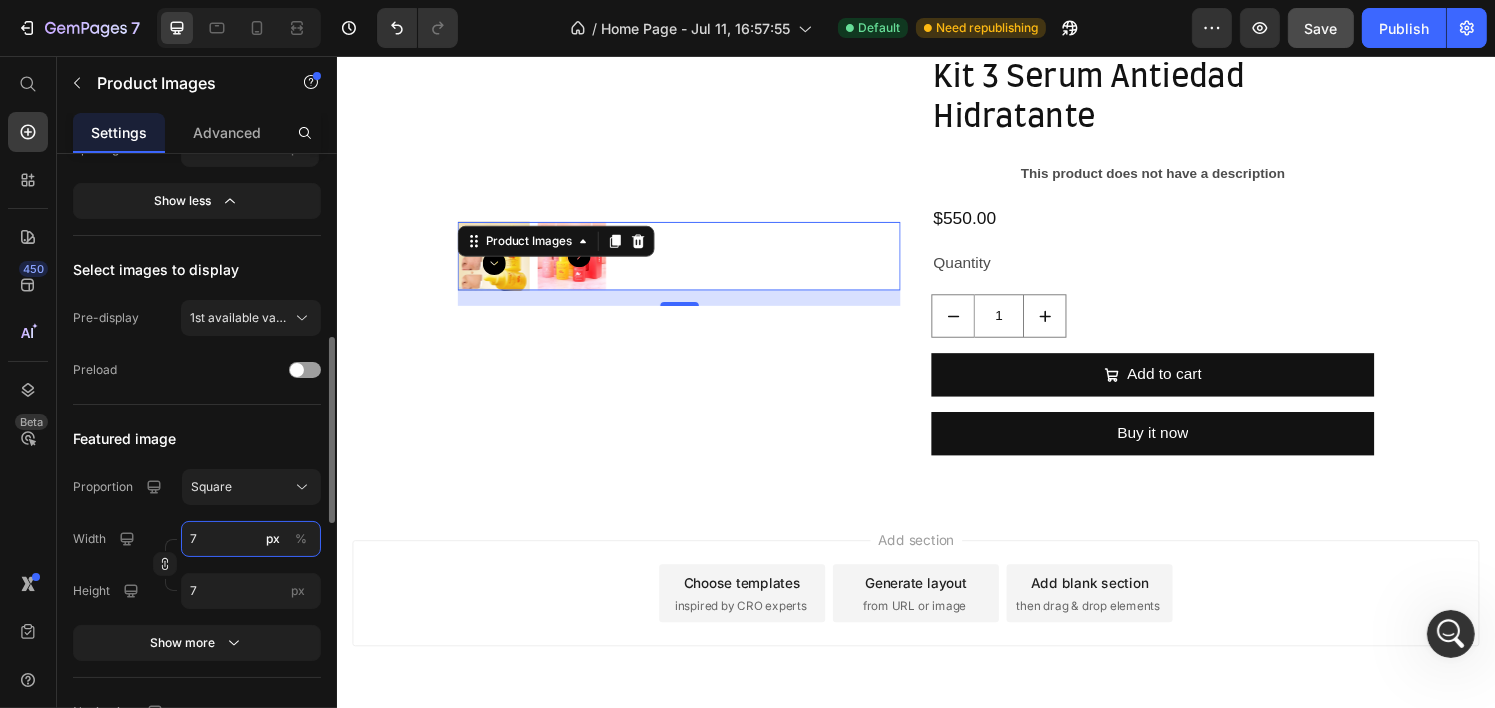 type 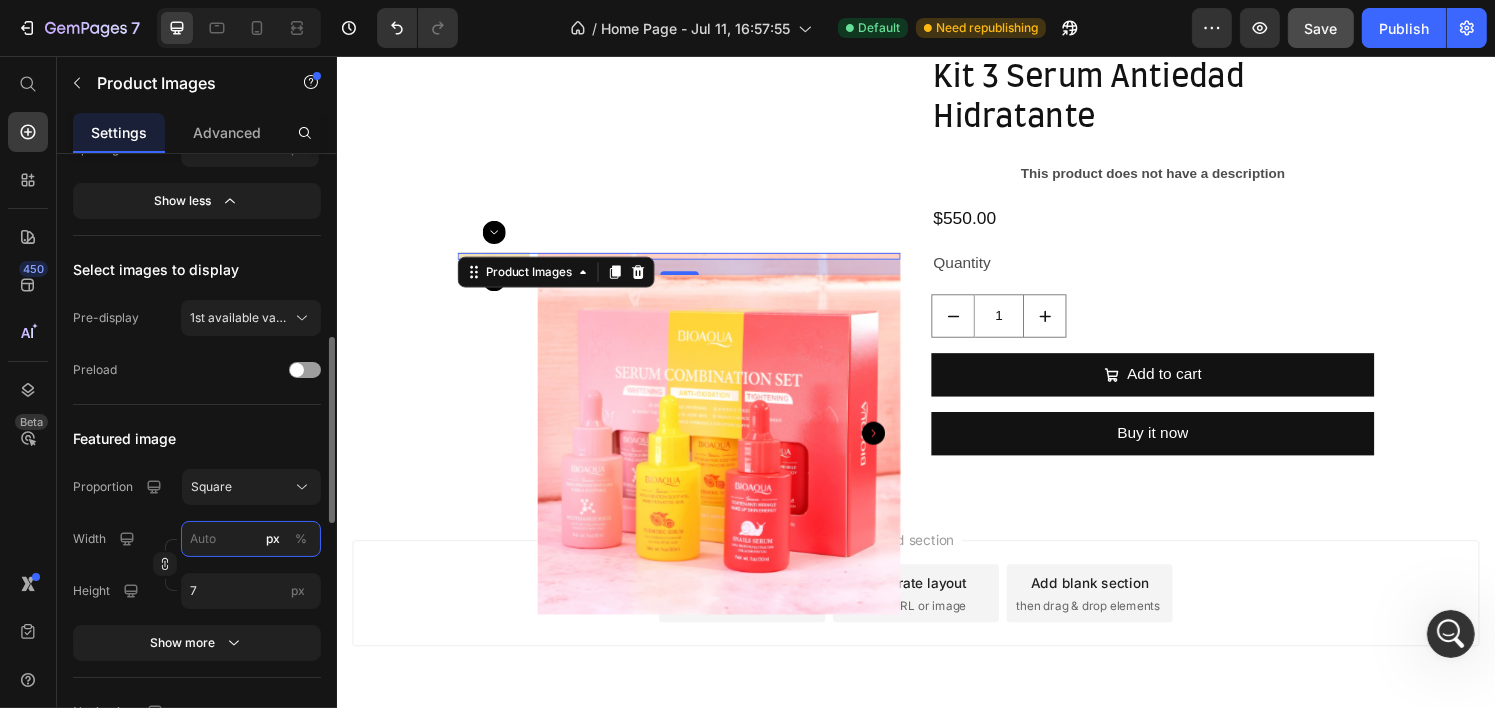 type 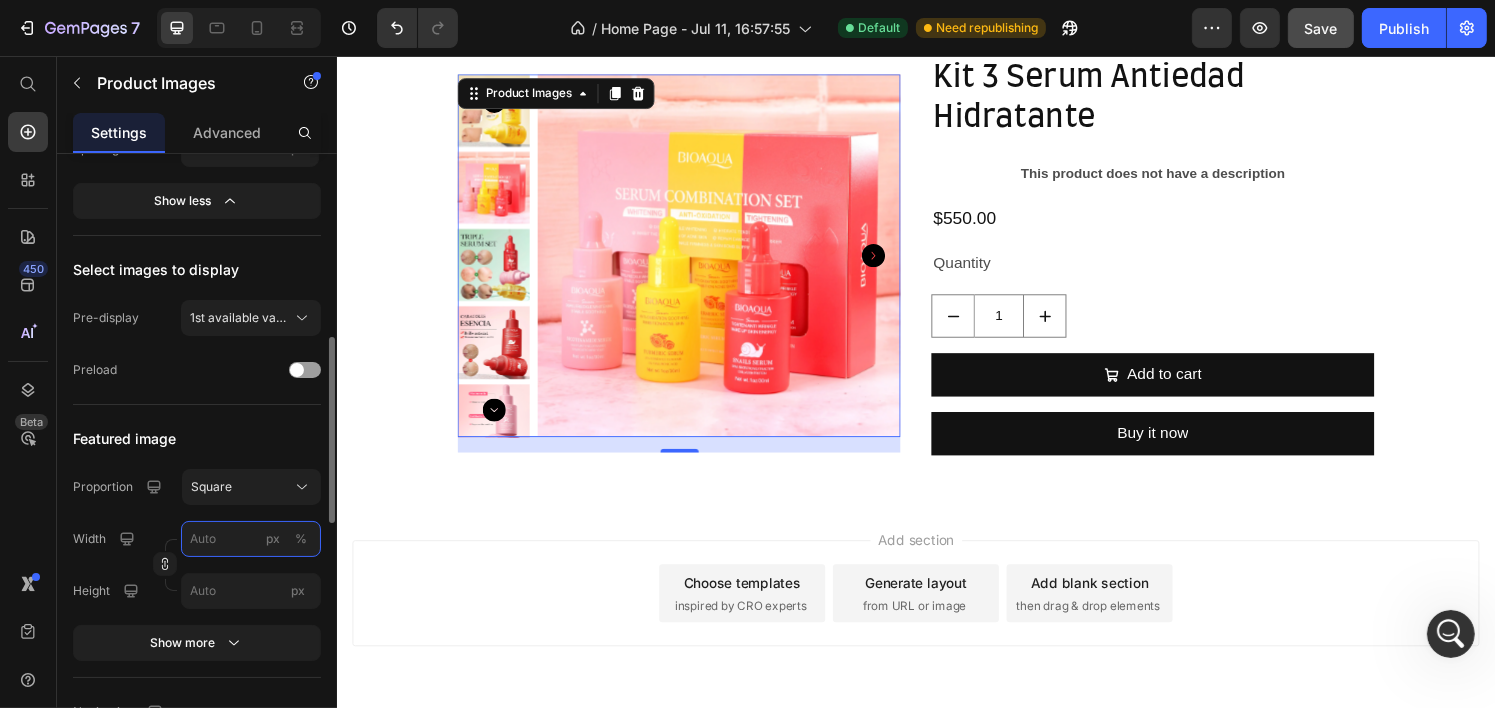 type on "1" 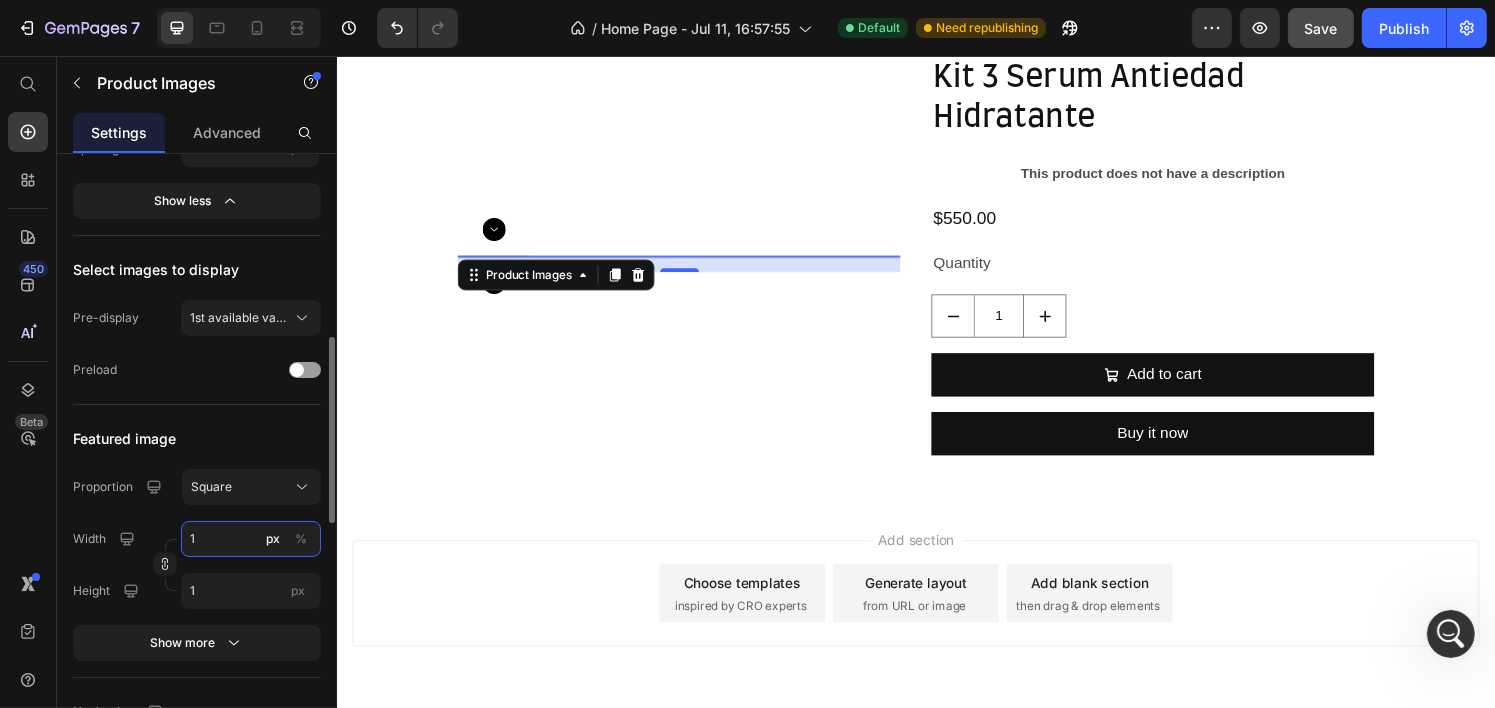 type on "10" 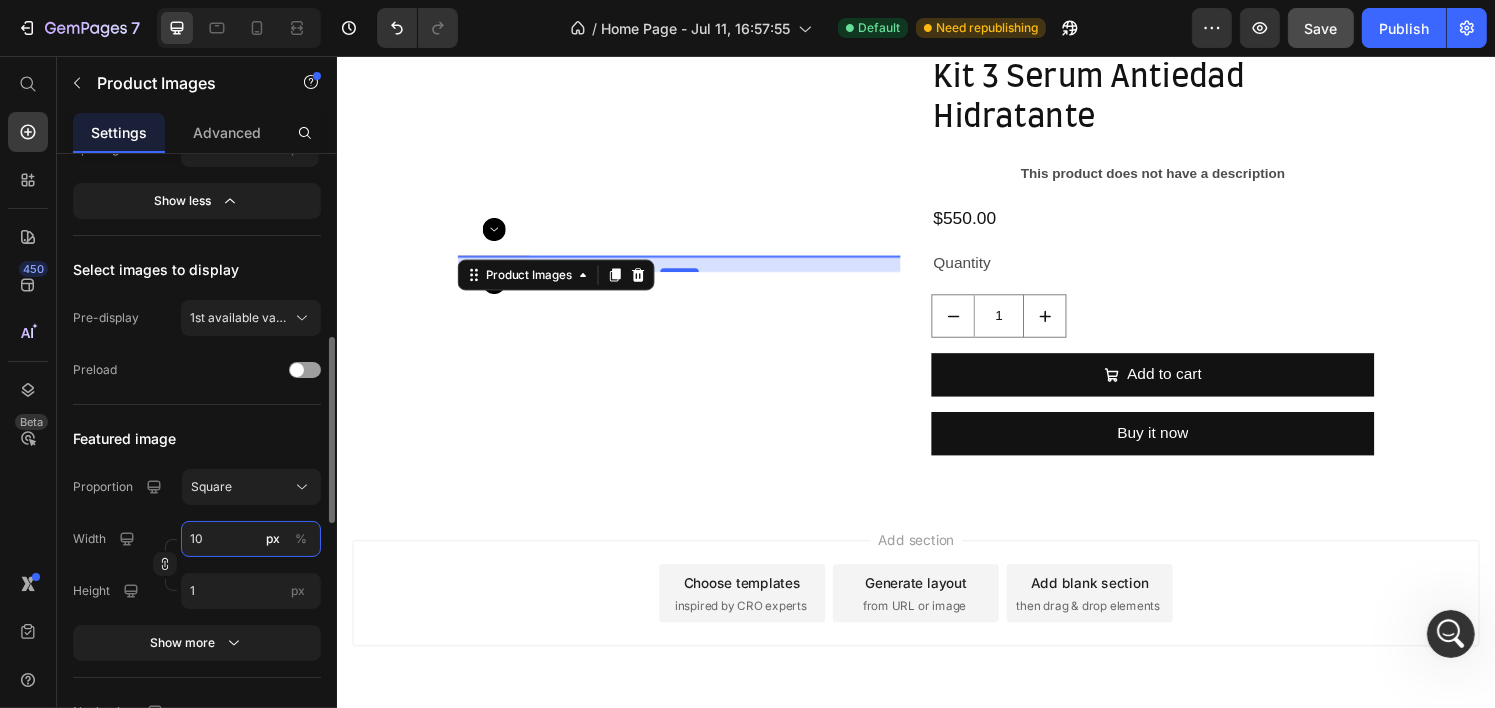 type on "10" 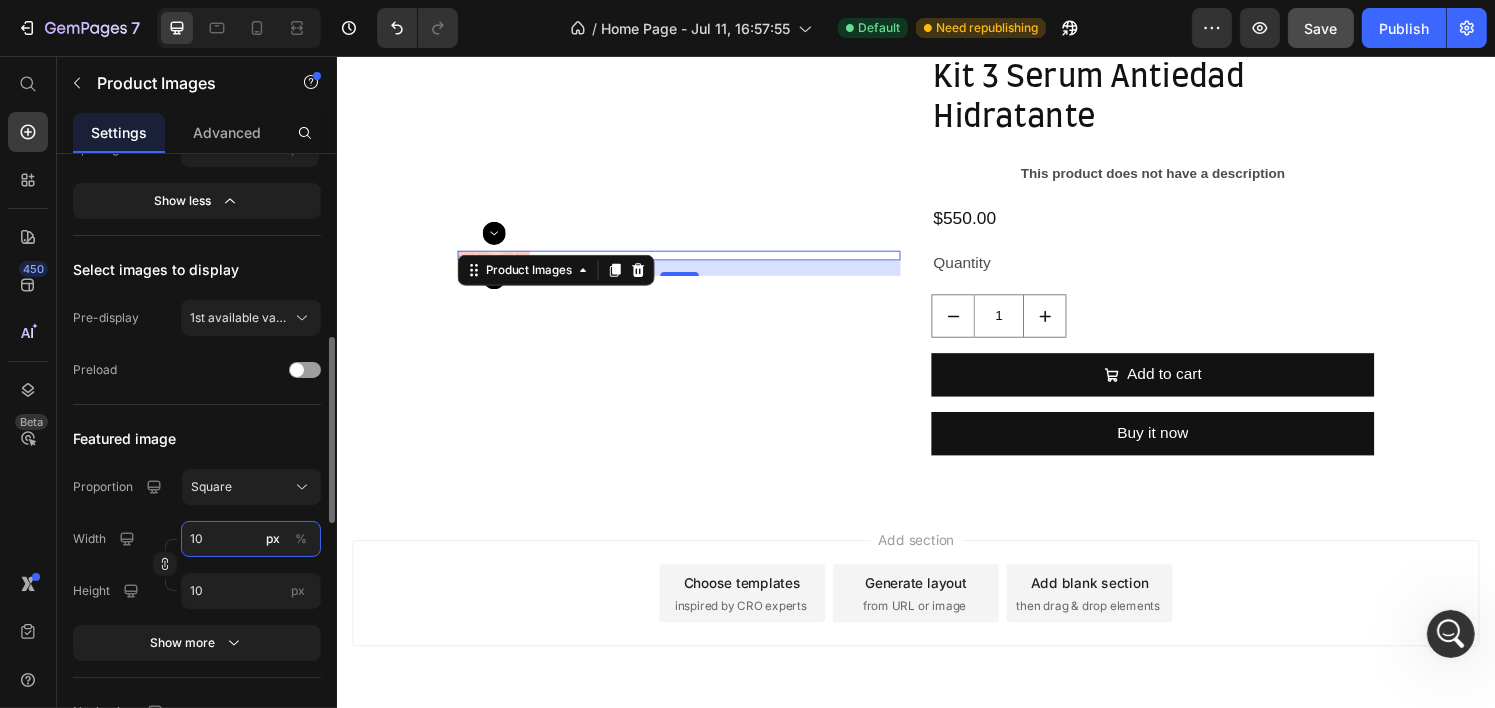 type on "100" 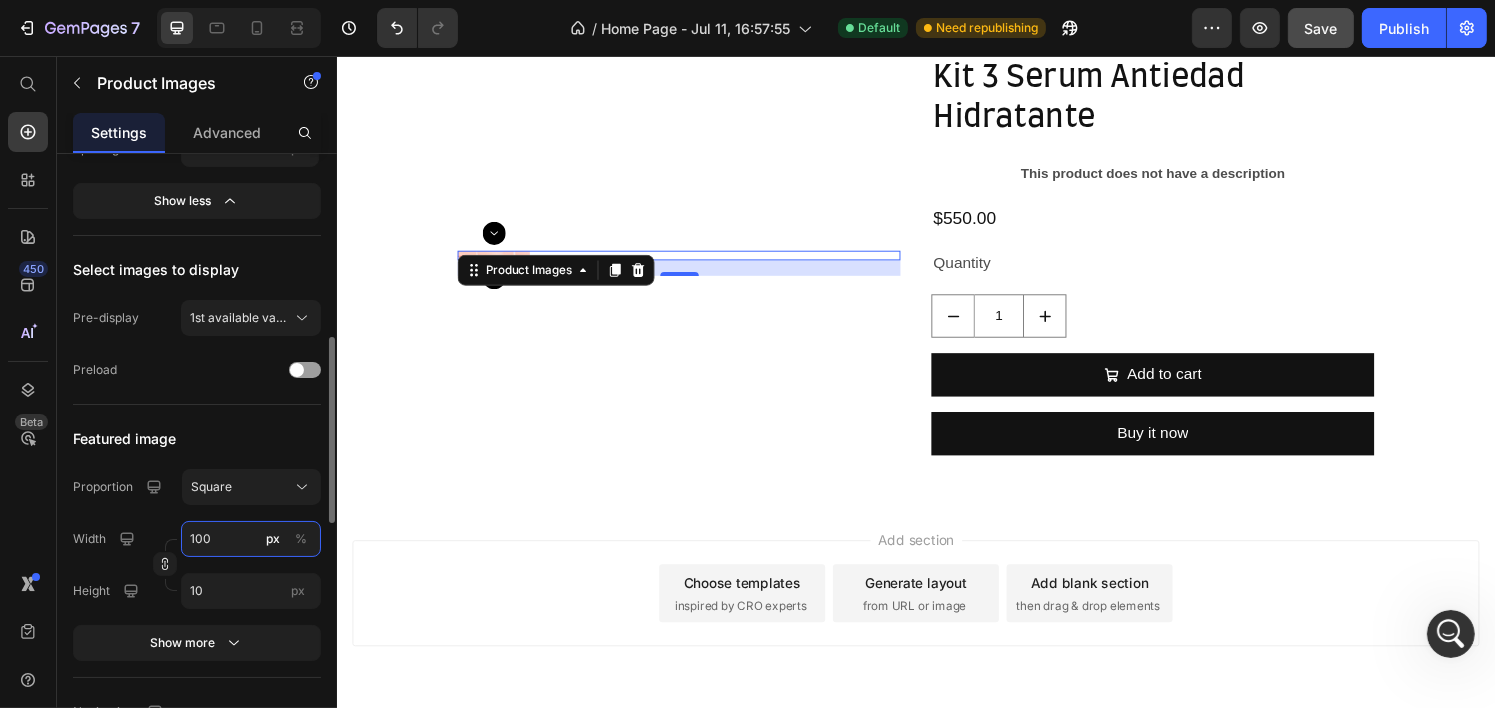 type on "100" 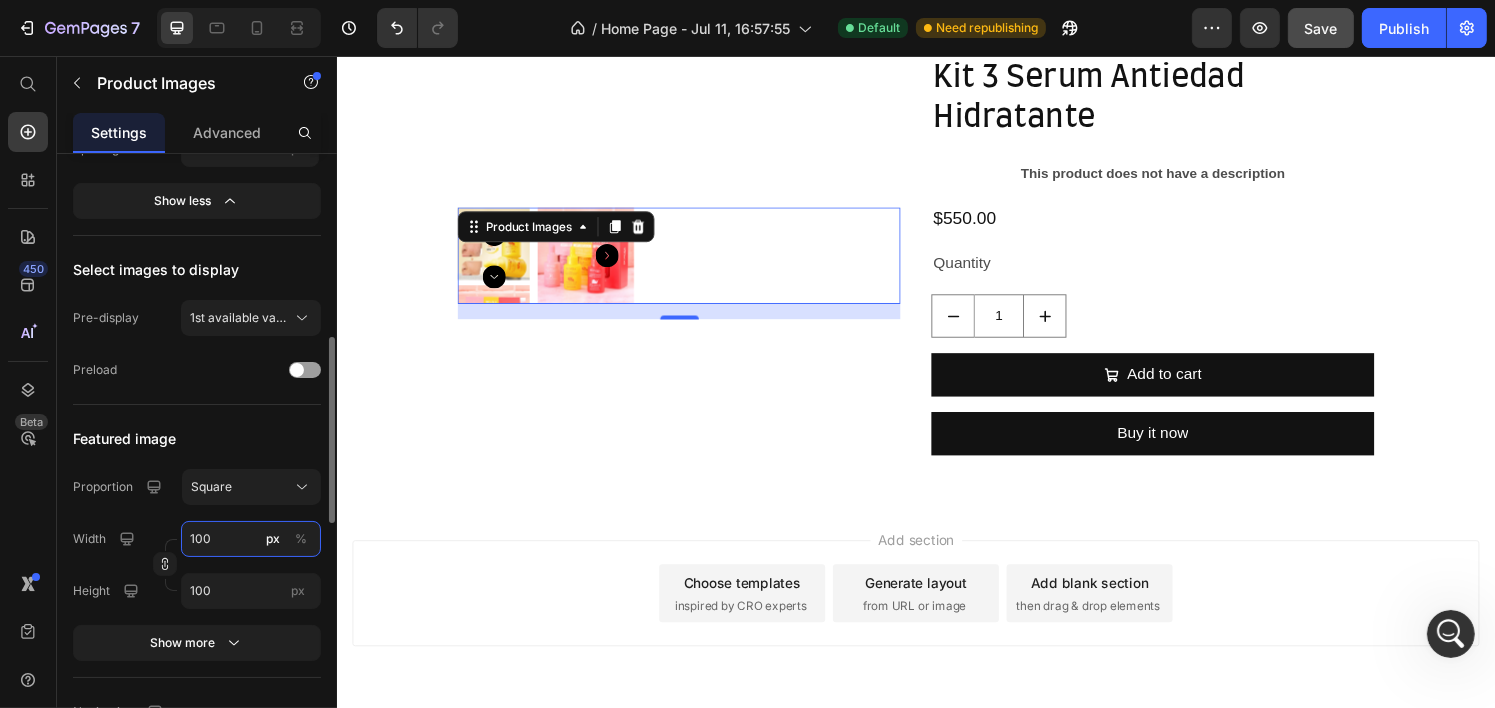 type on "1000" 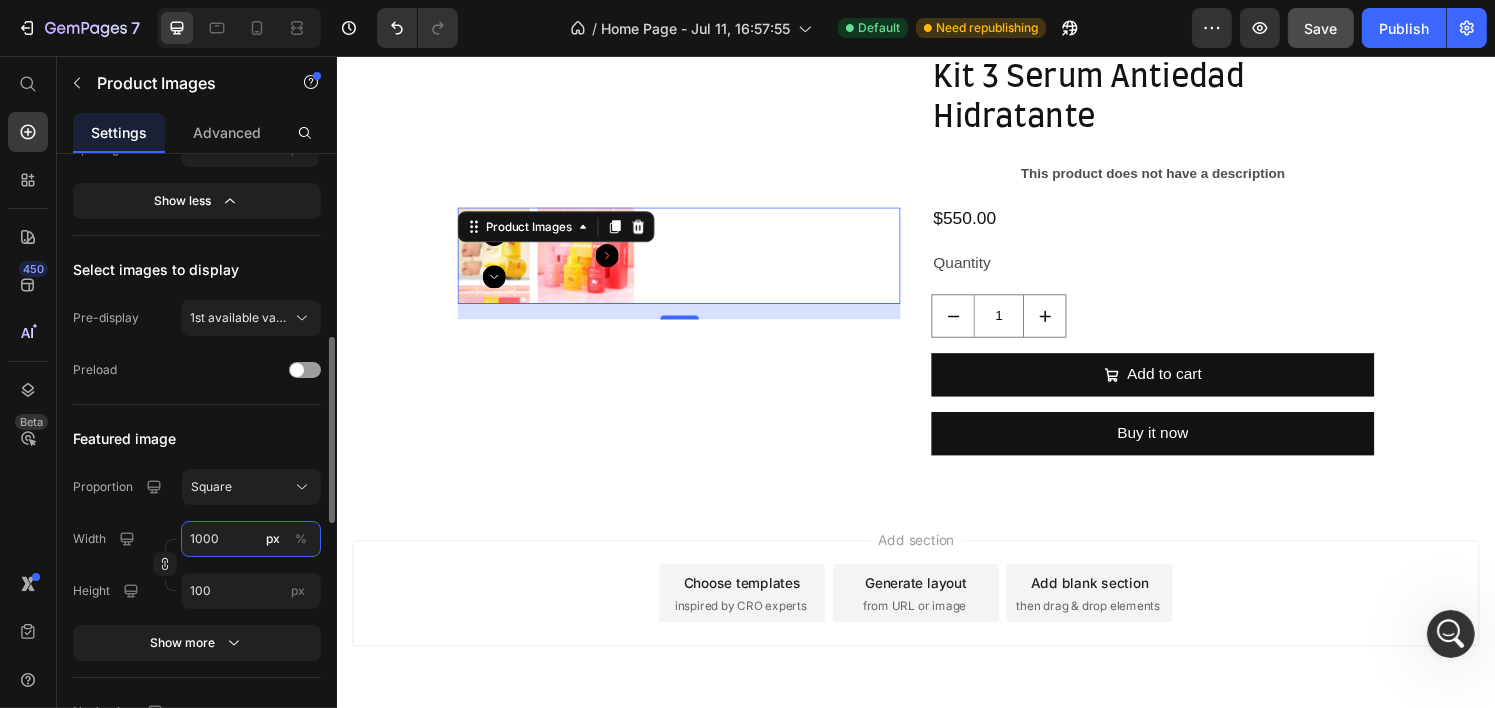 type on "1000" 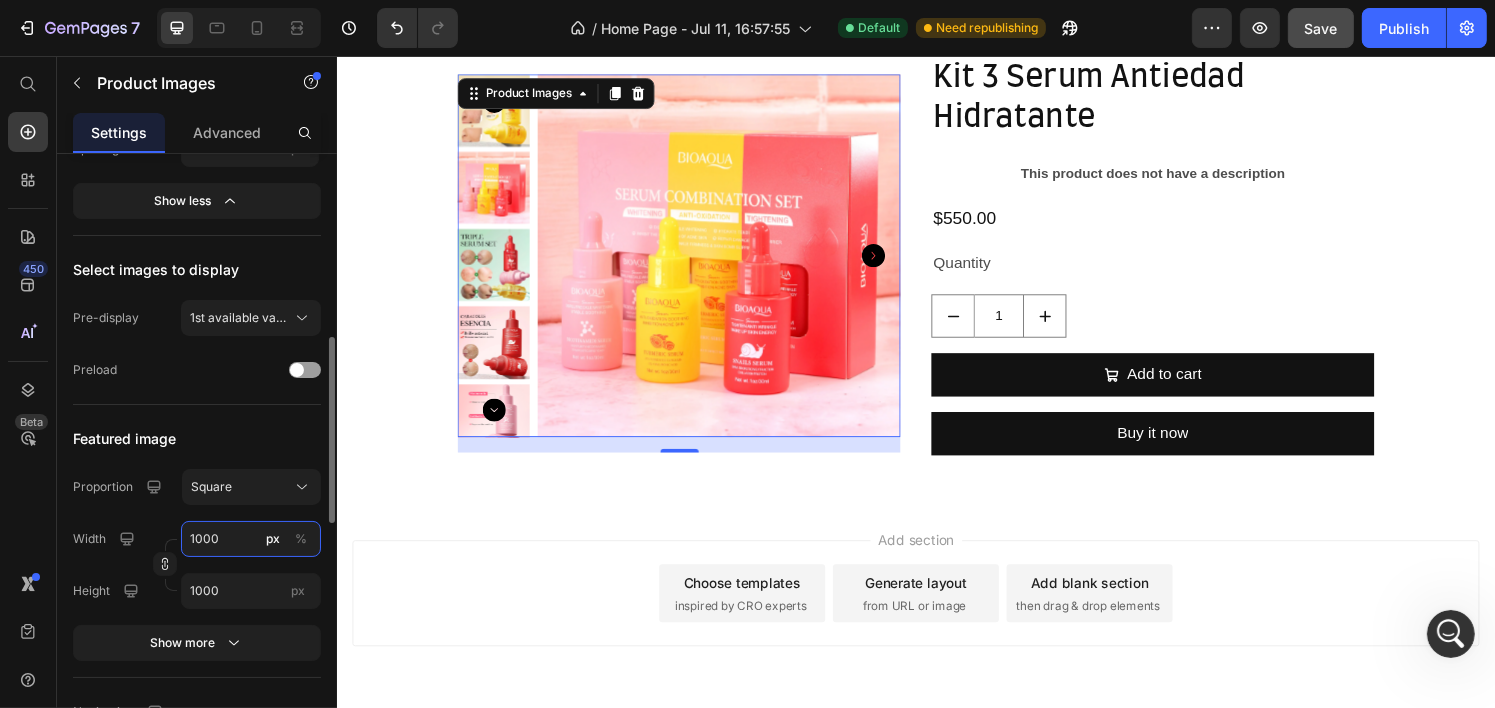 type on "100" 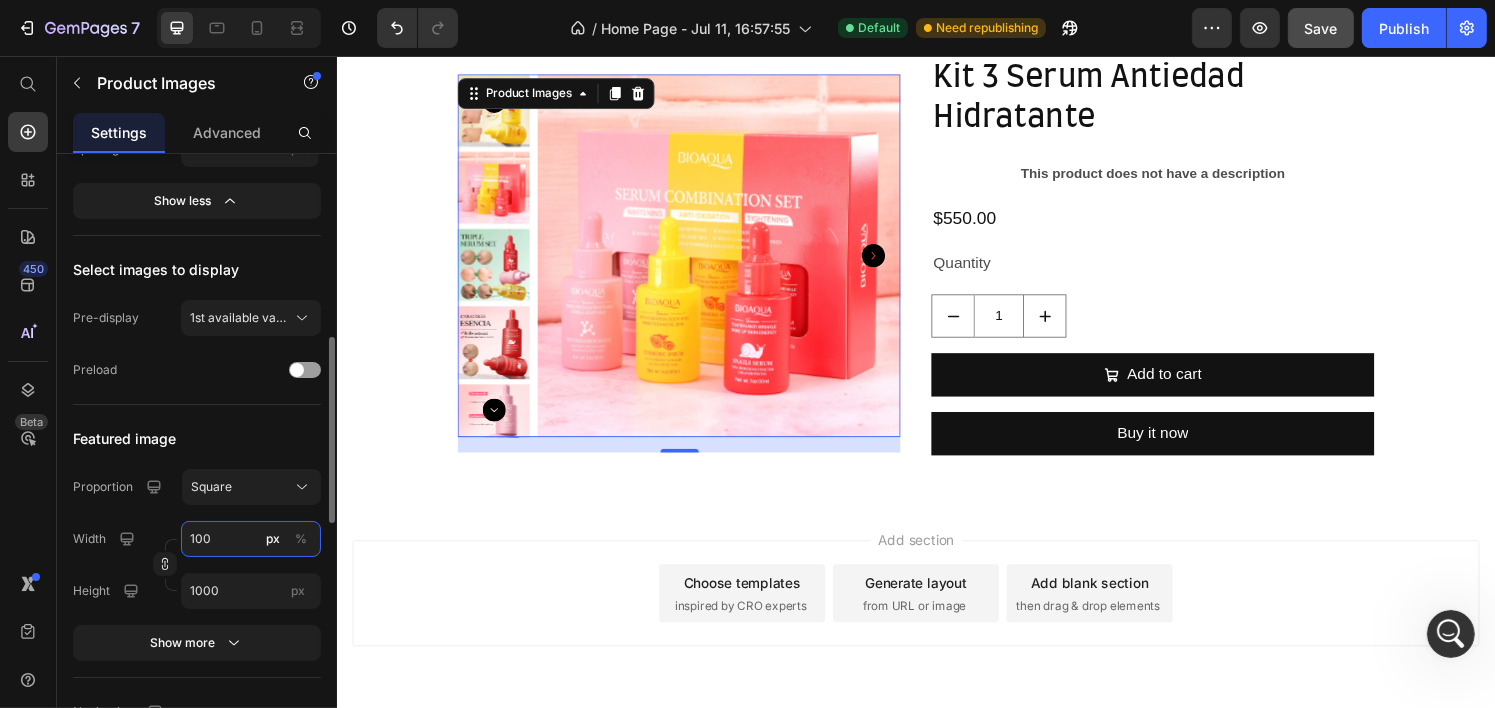 type on "100" 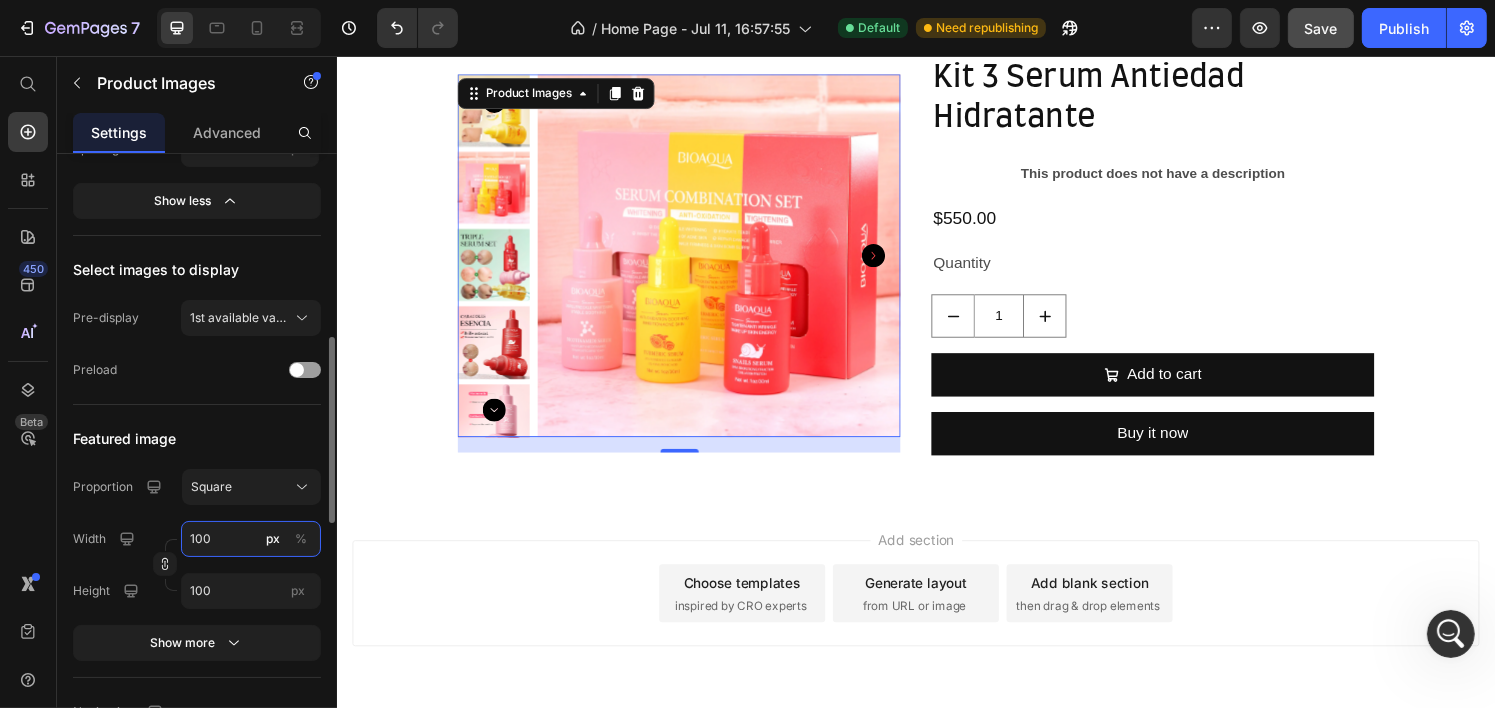 type on "10" 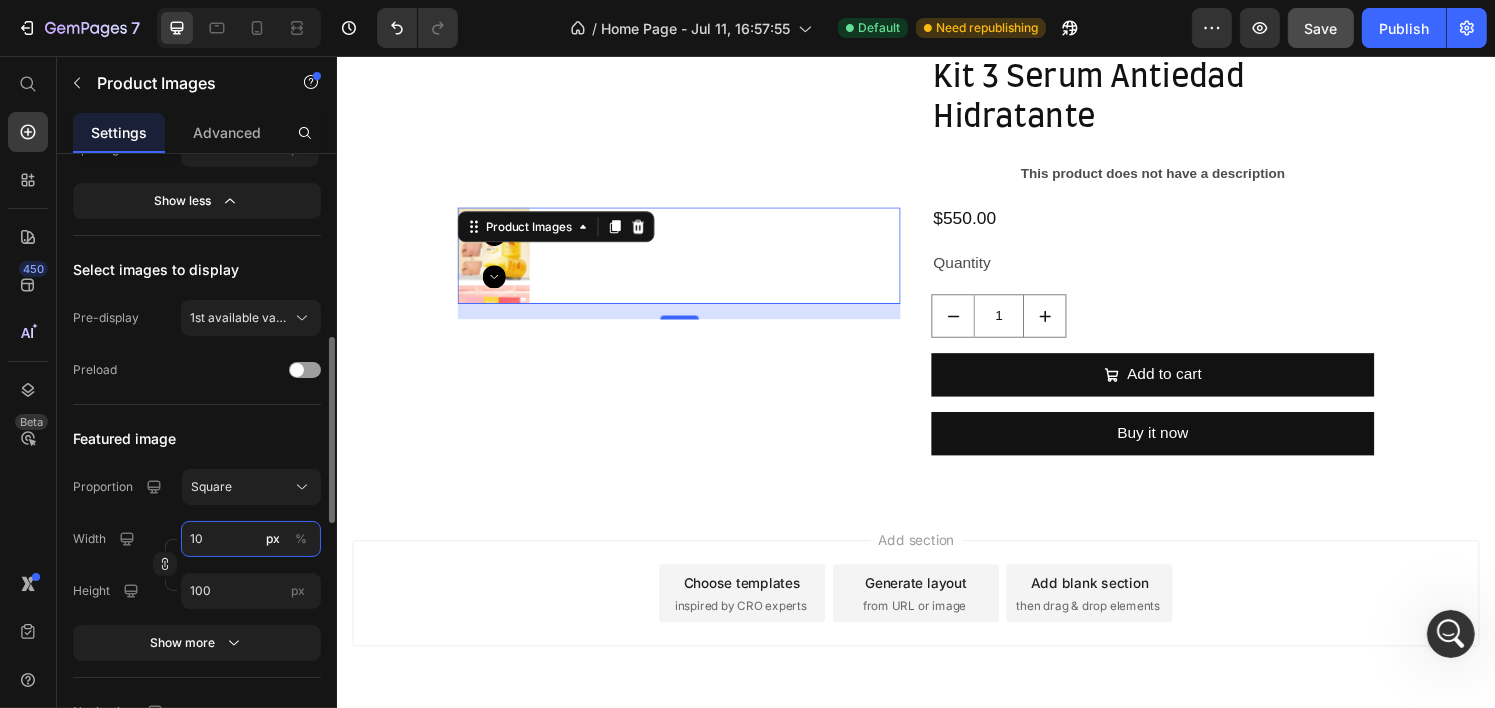 type on "10" 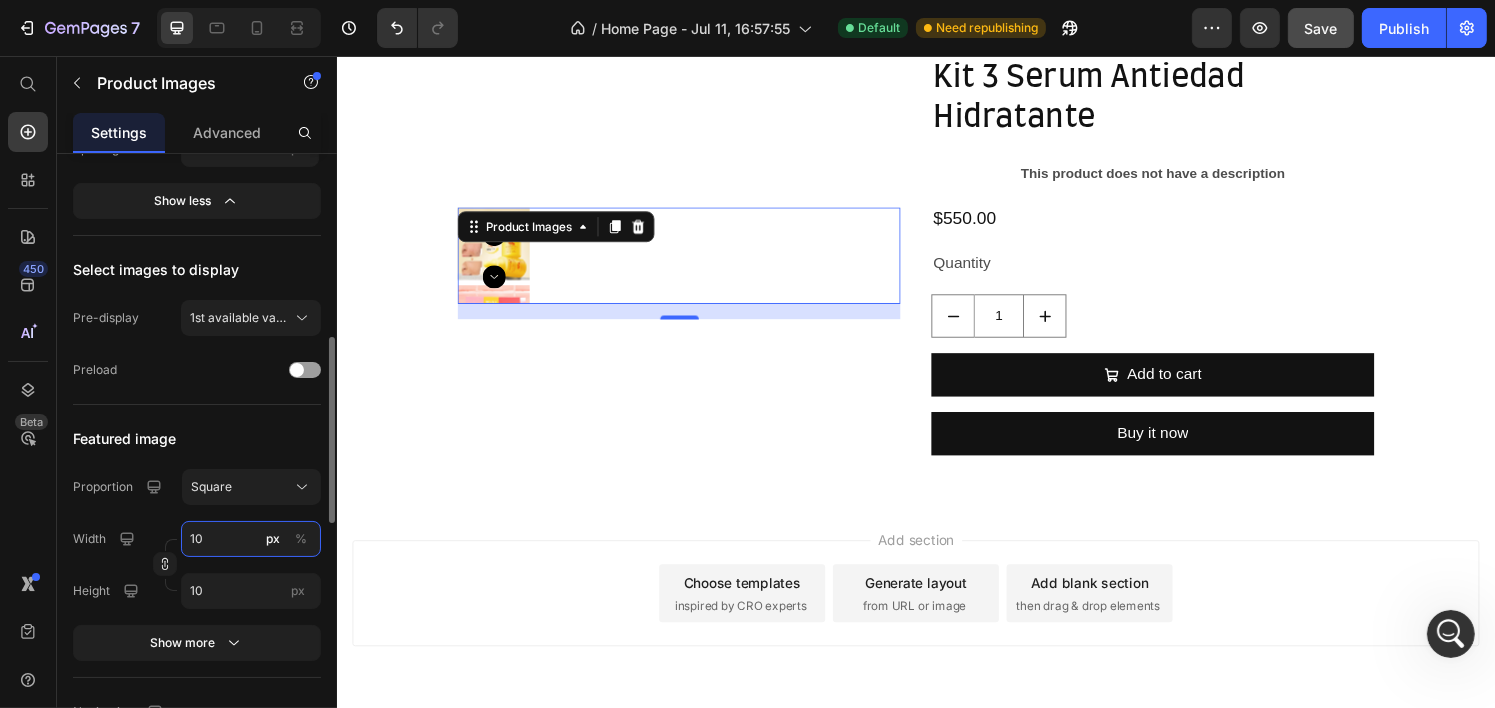 type on "1" 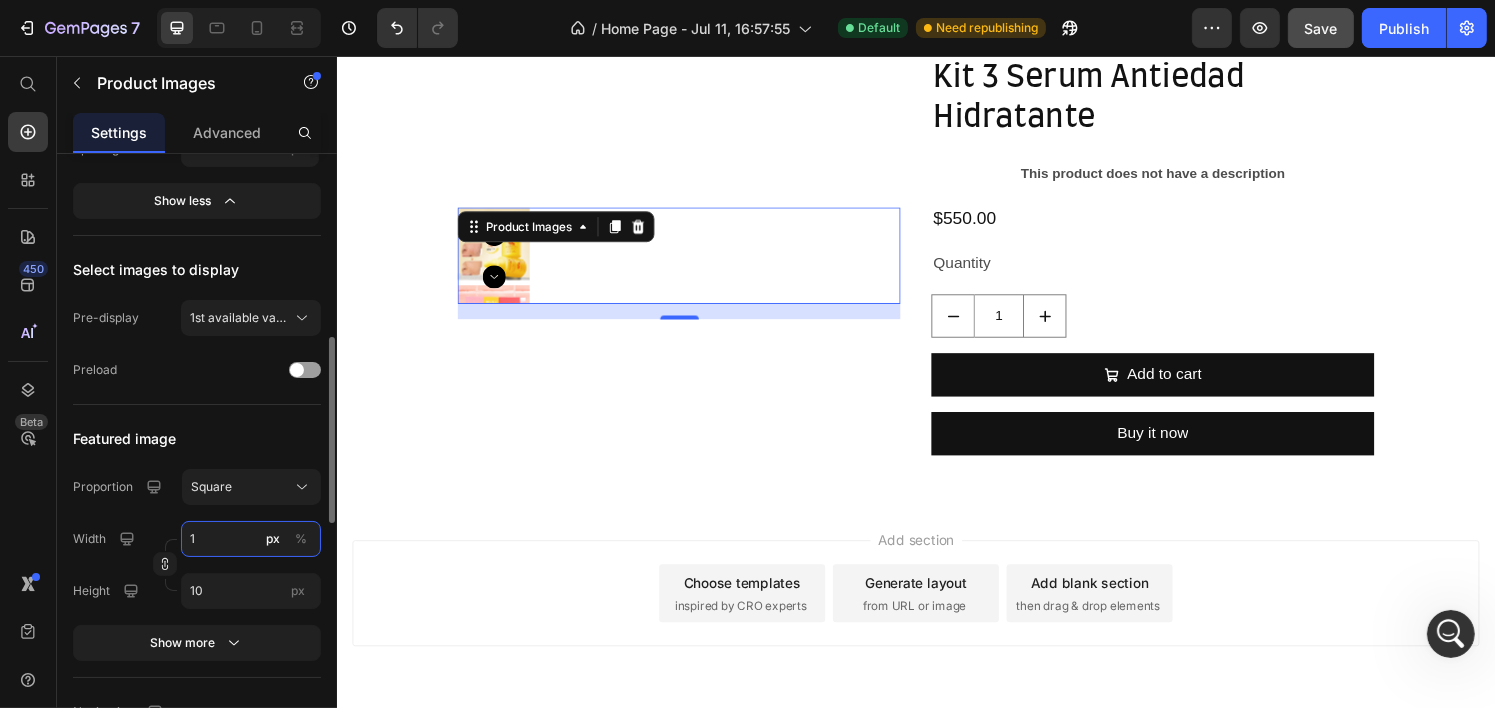 type on "1" 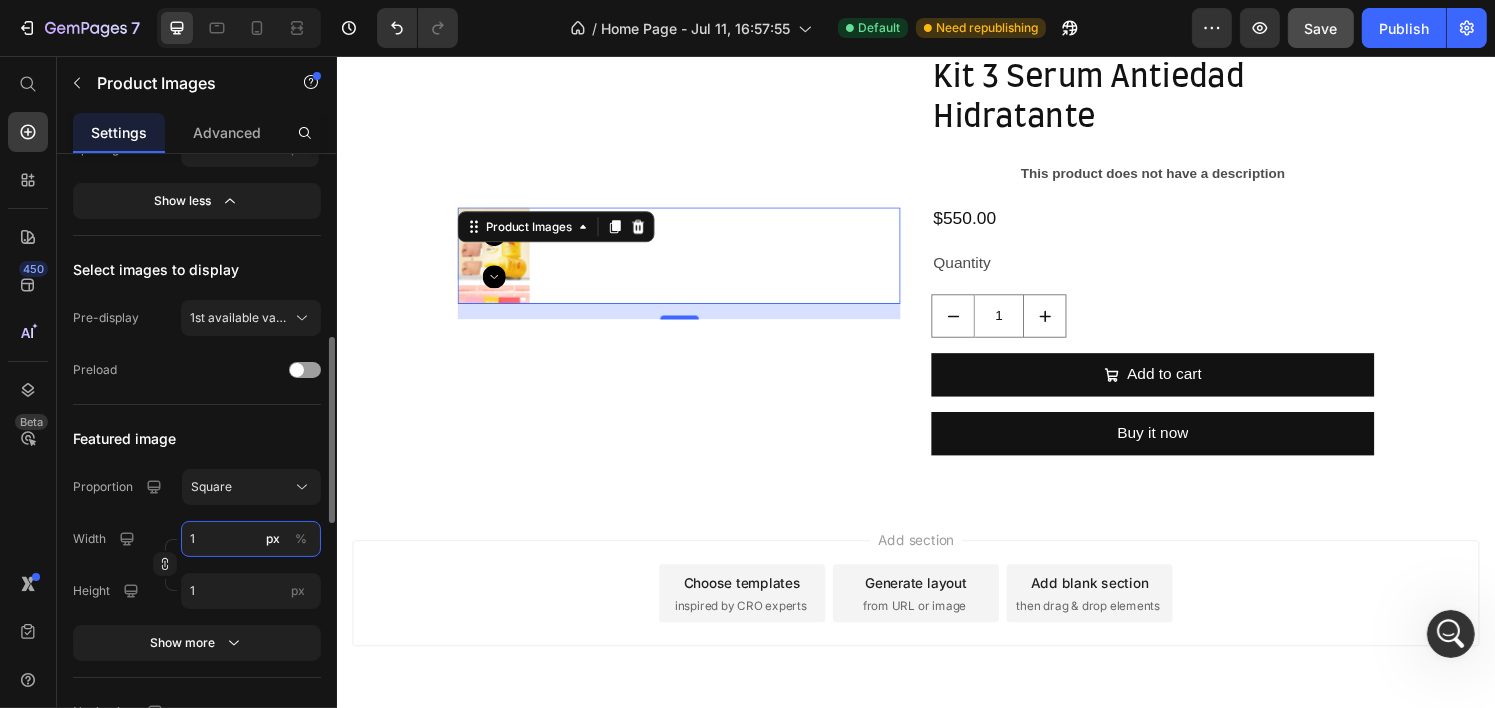 type 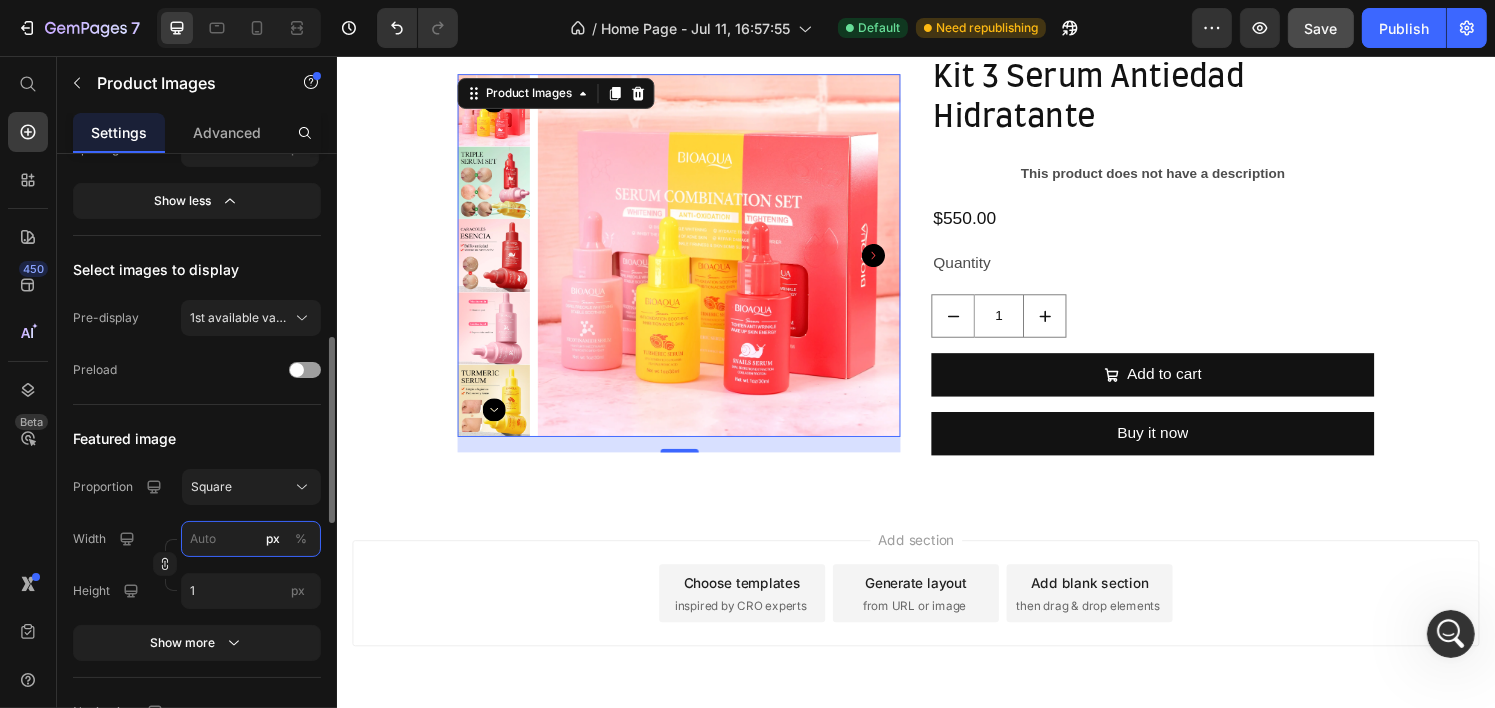 type 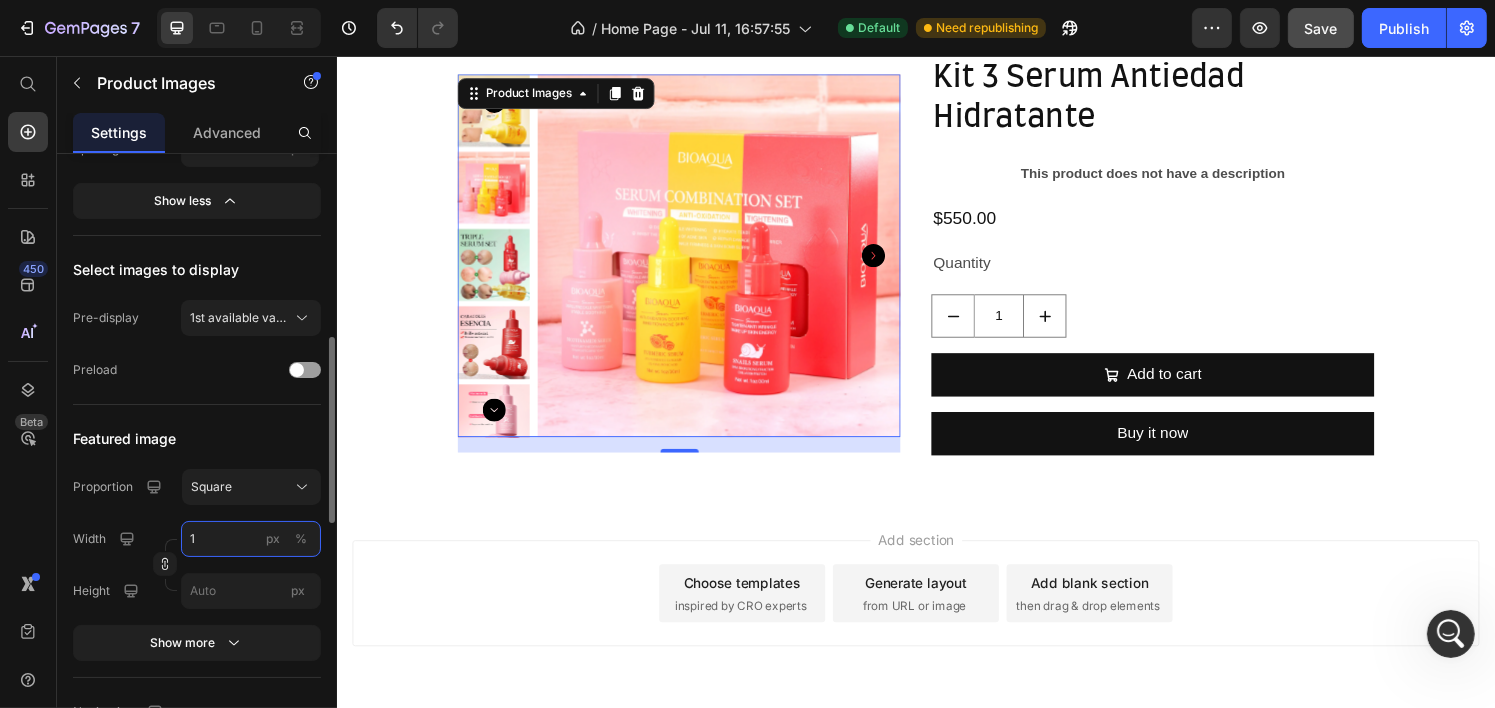 type on "17" 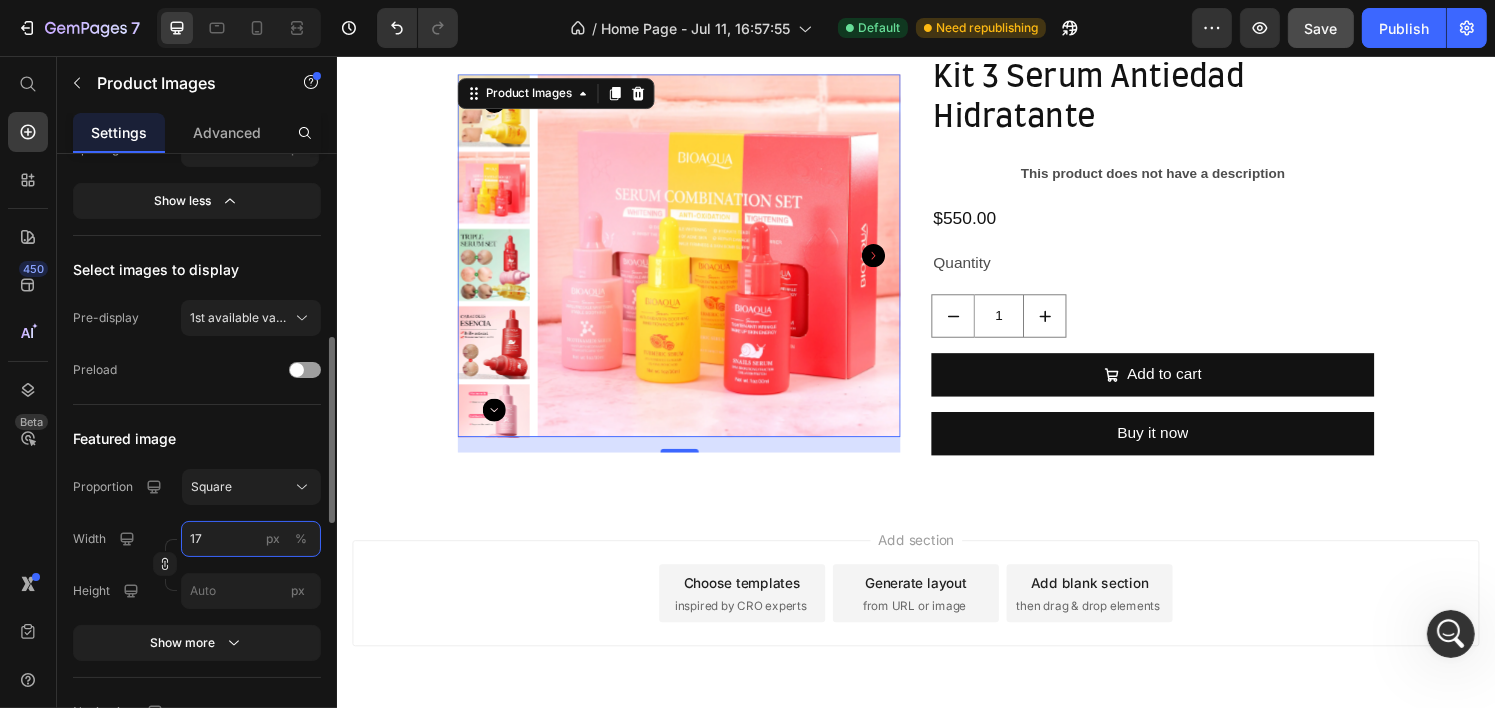 type on "17" 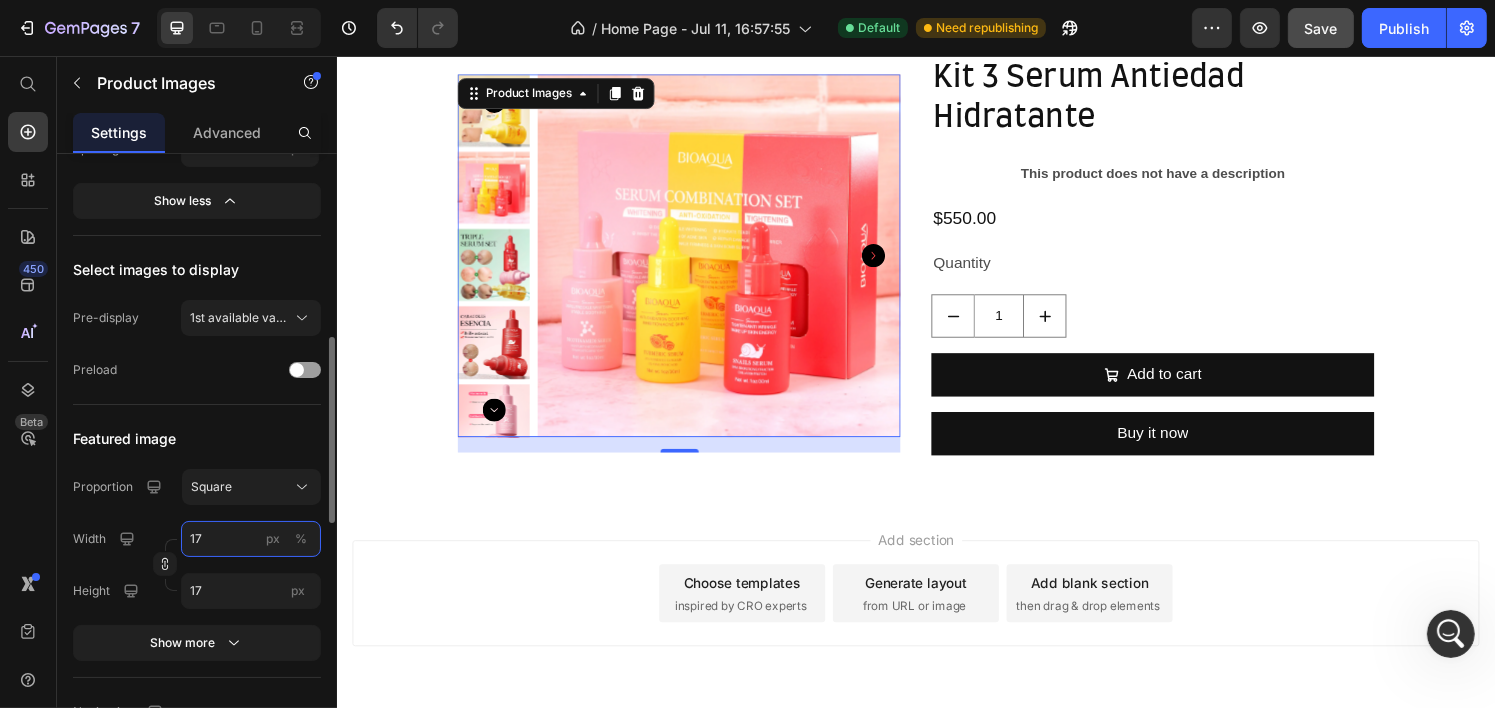type on "170" 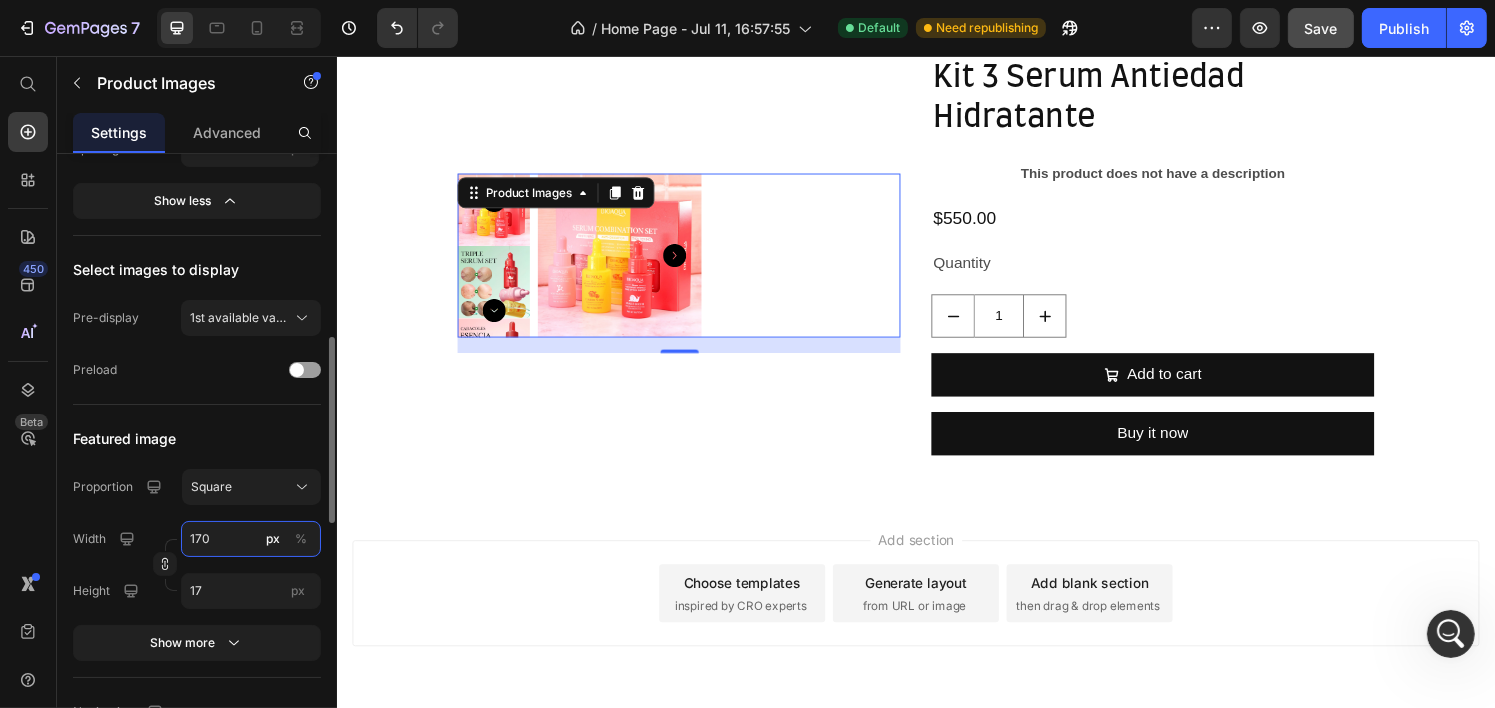 type on "170" 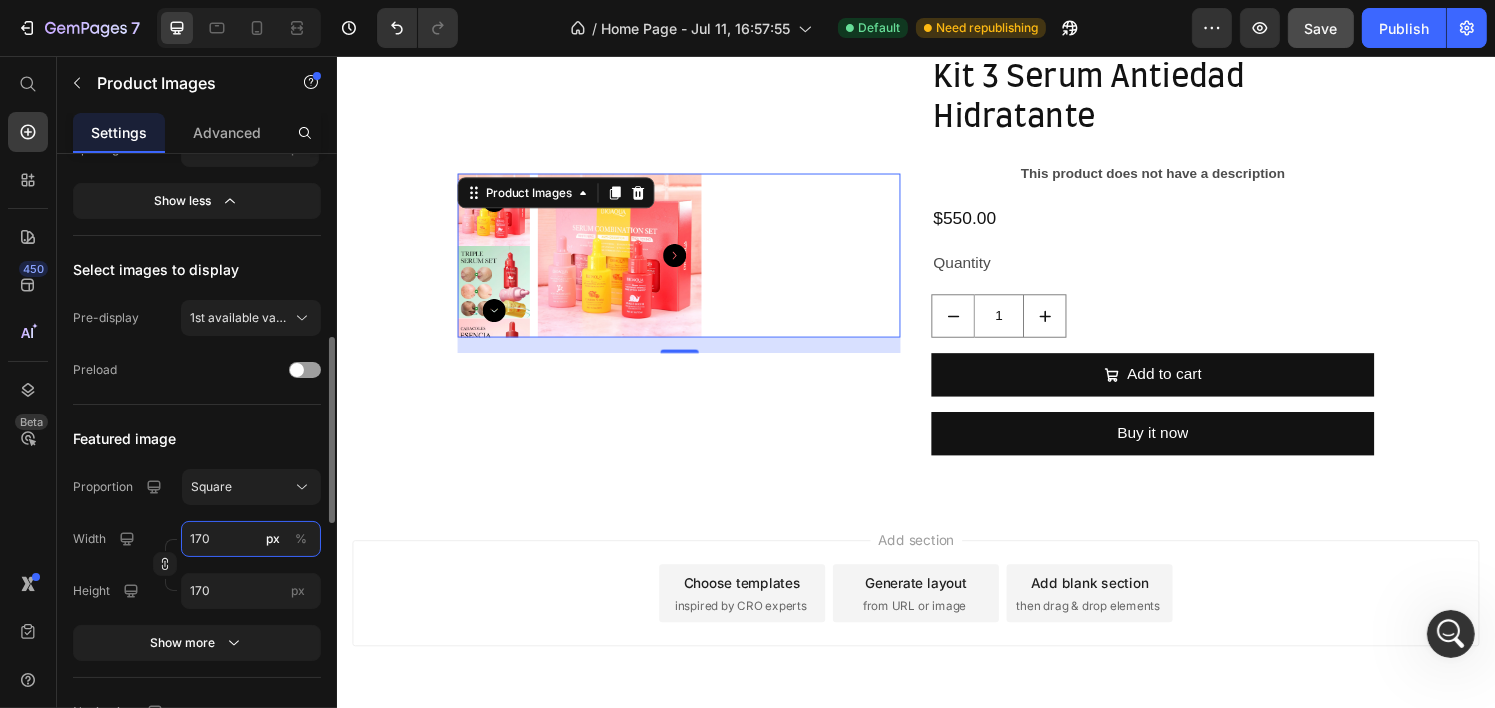 type on "1700" 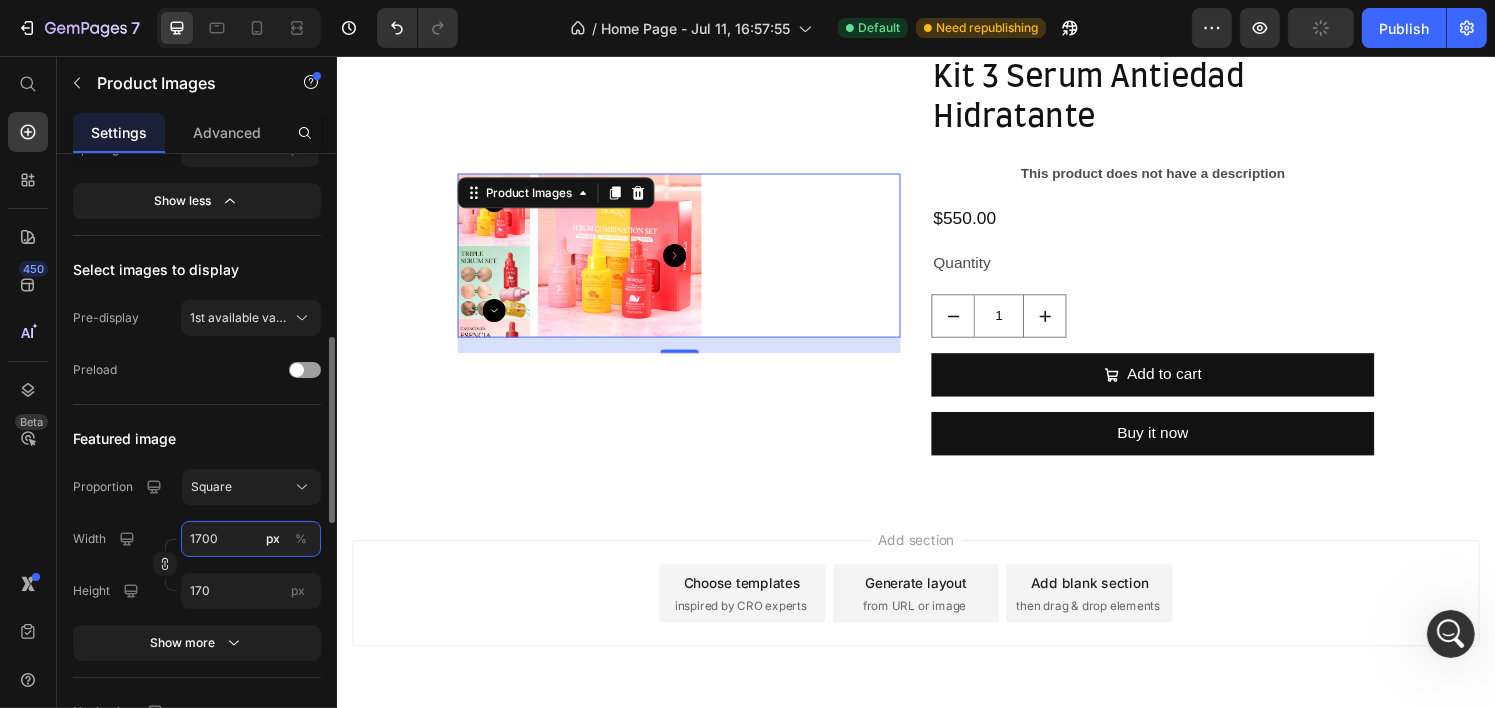 type on "1700" 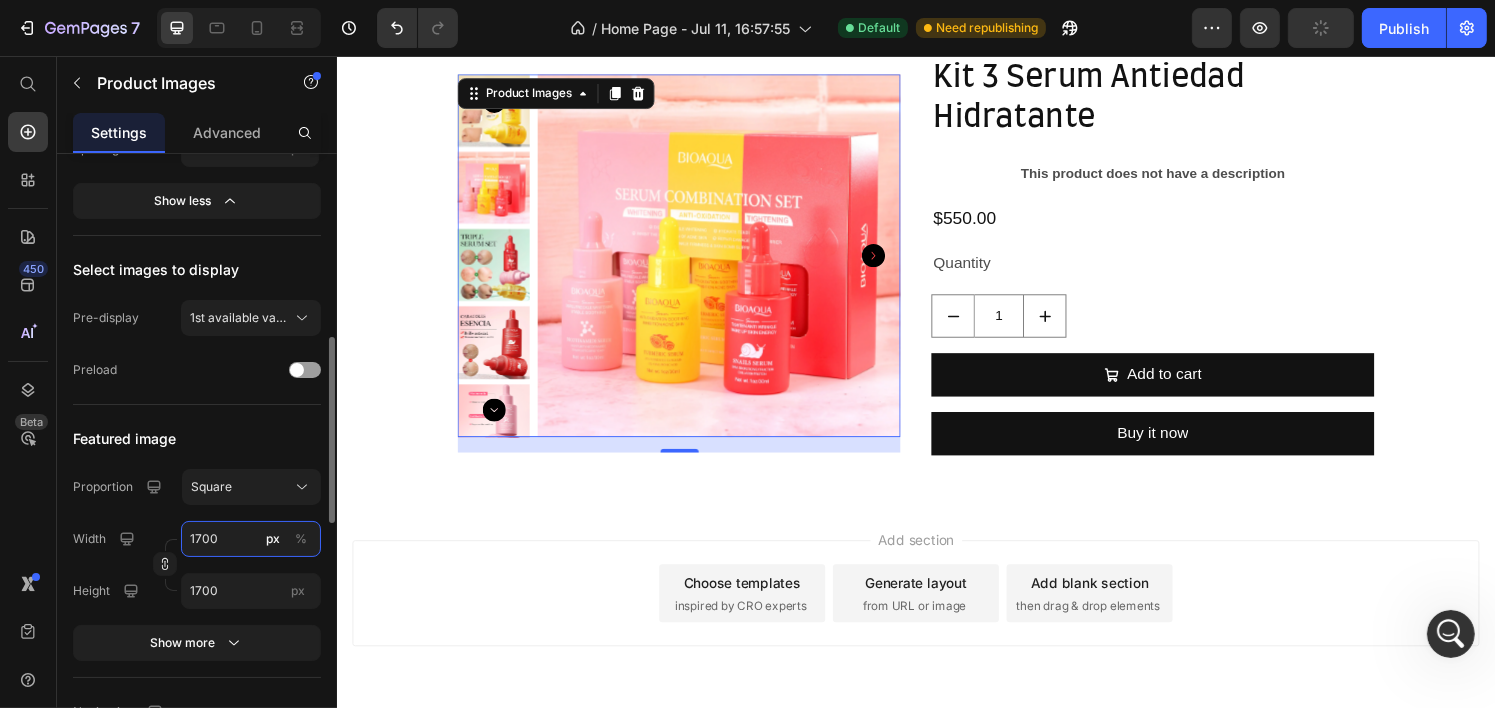 type on "170" 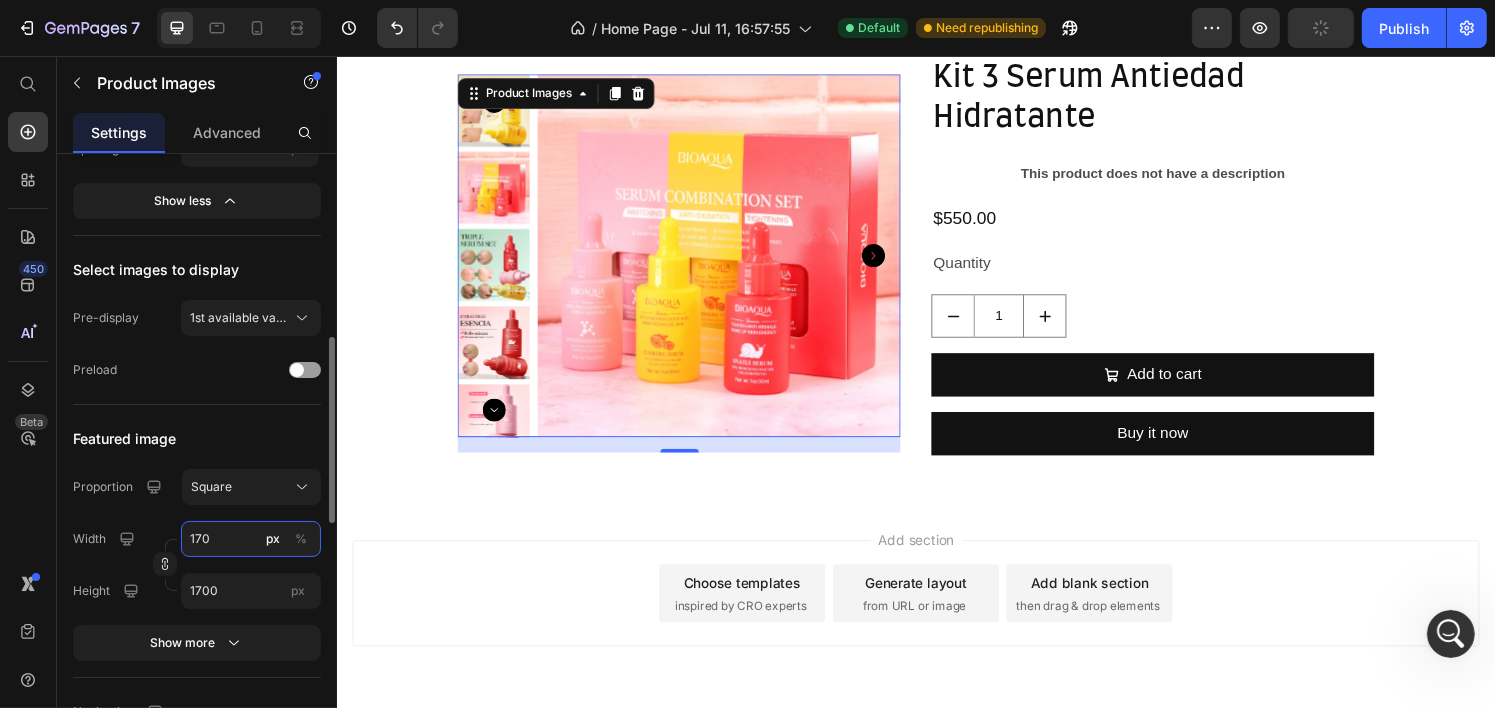 type on "170" 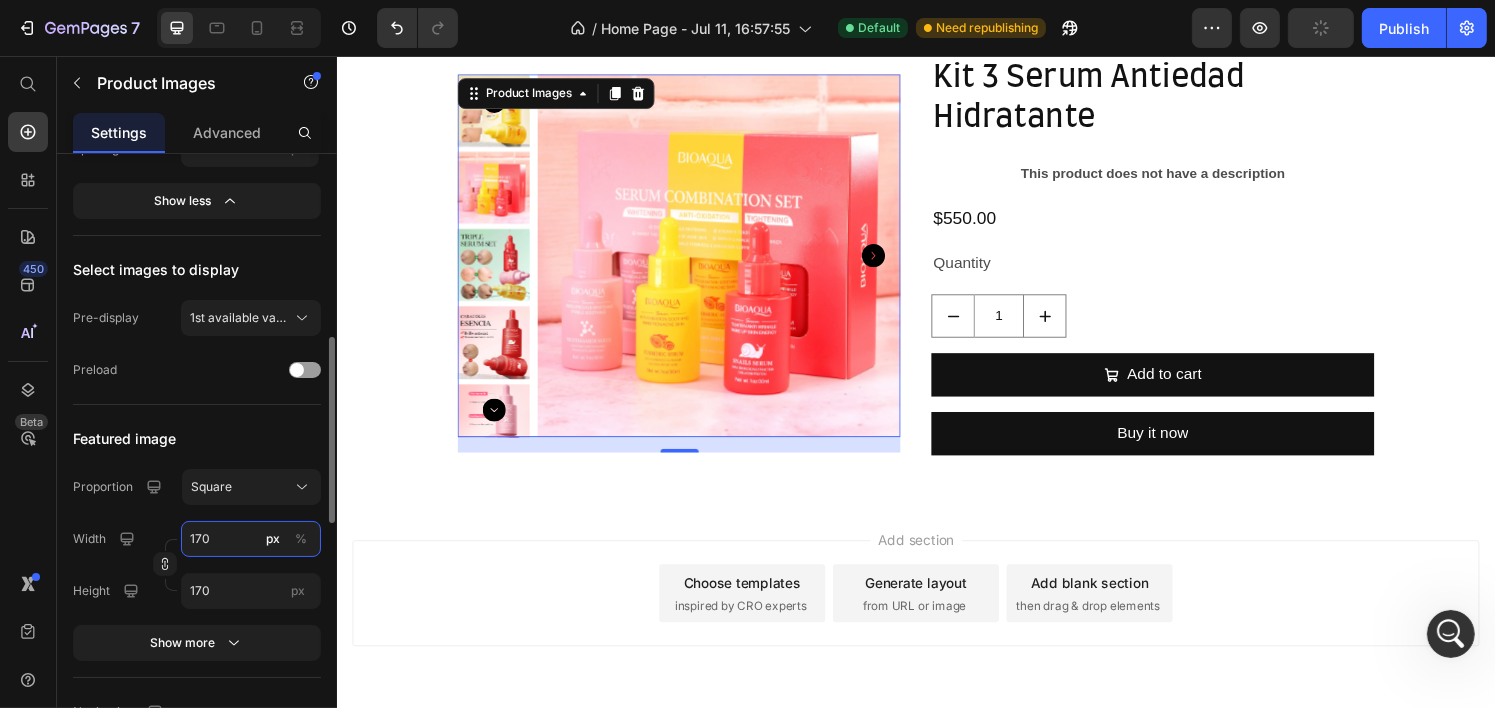 type on "17" 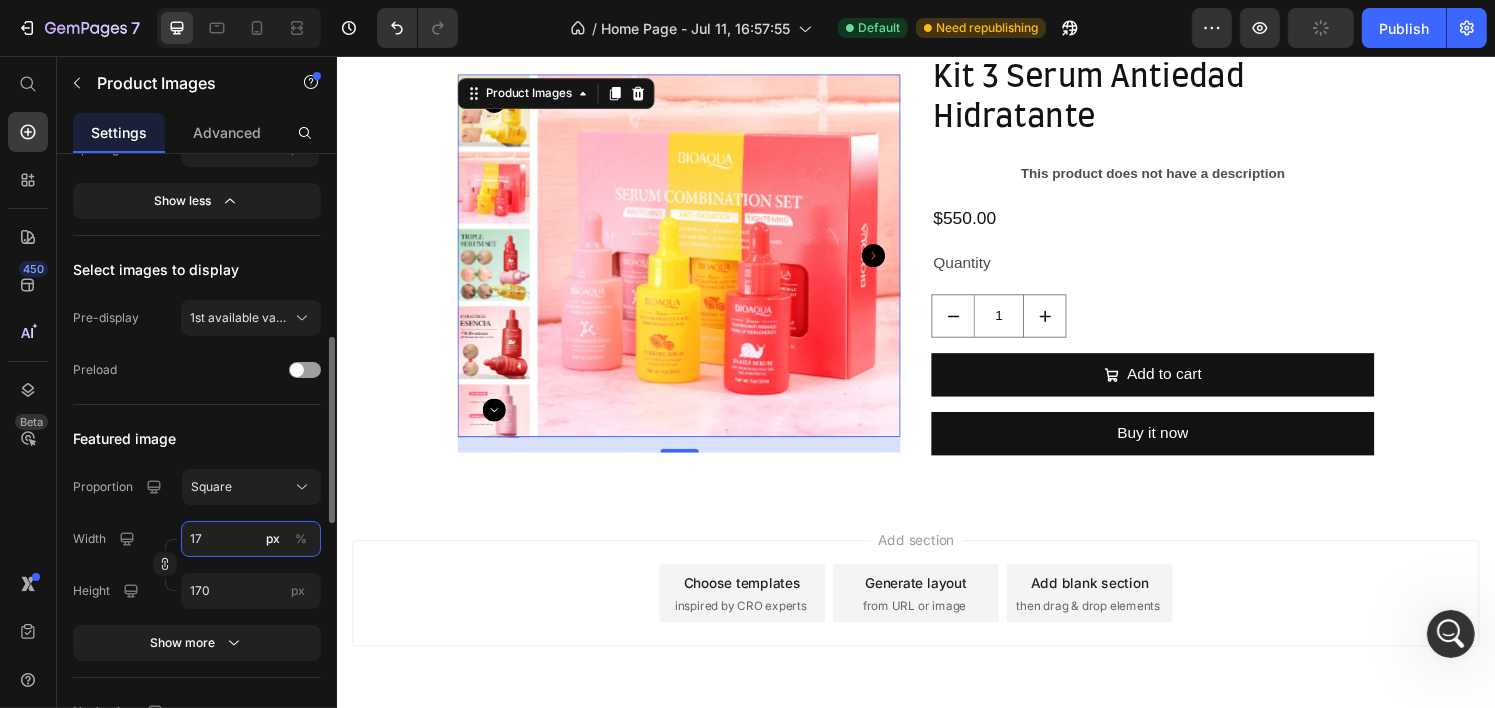 type on "17" 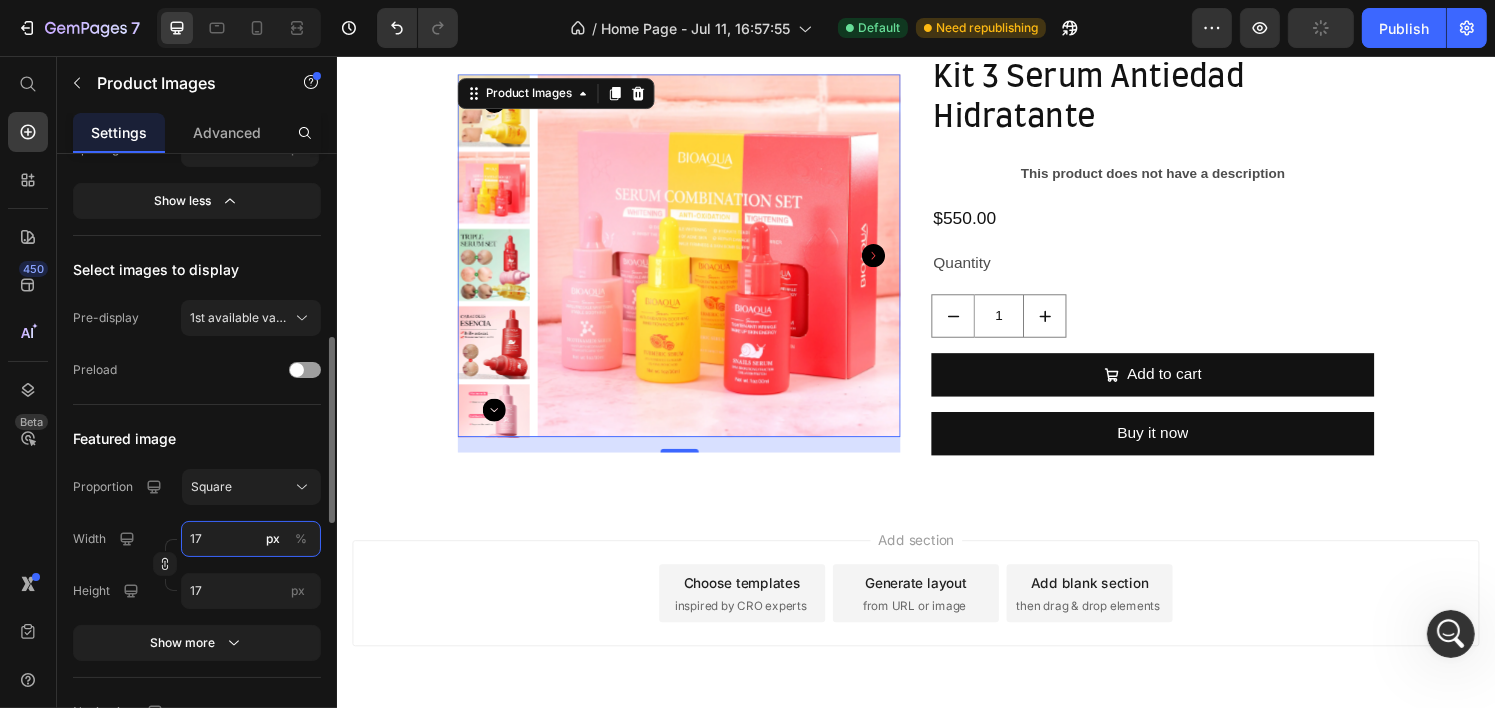 type on "1" 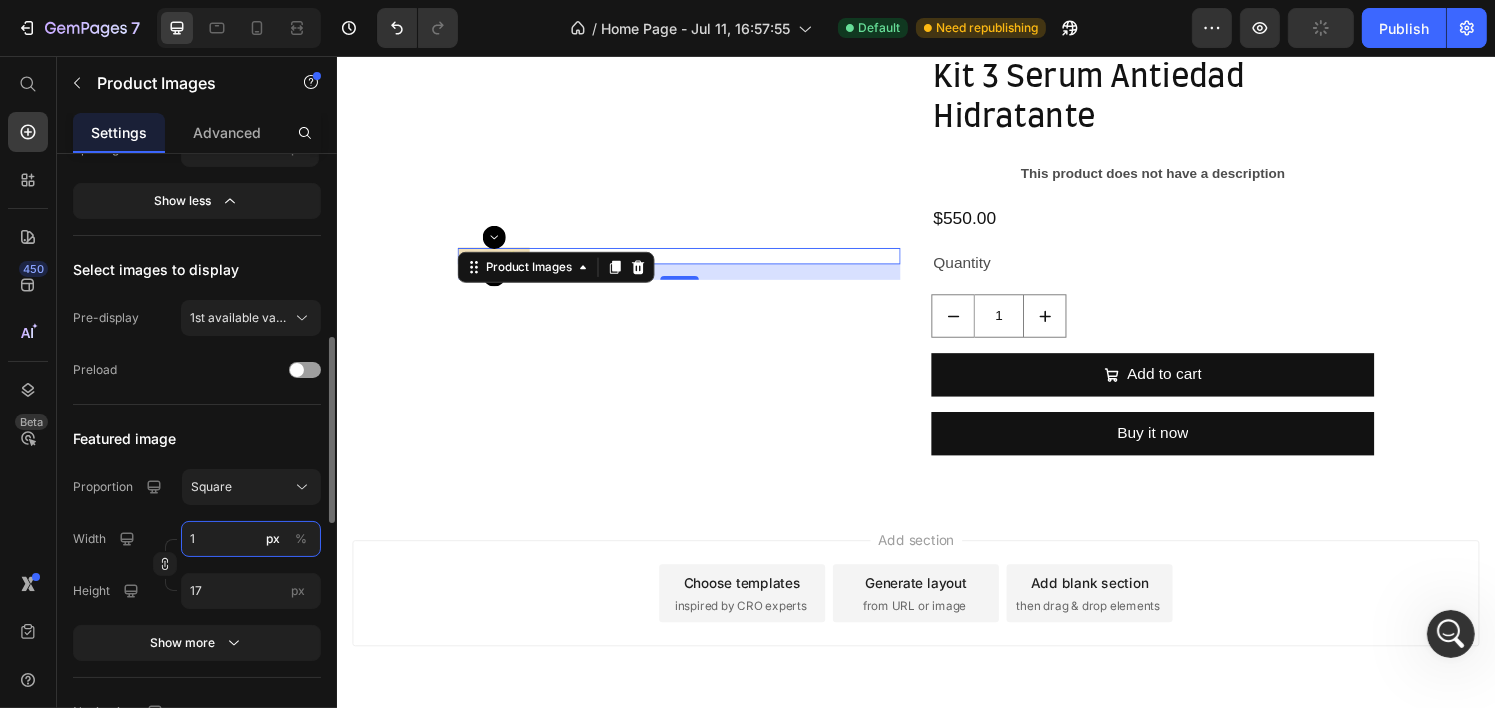type on "1" 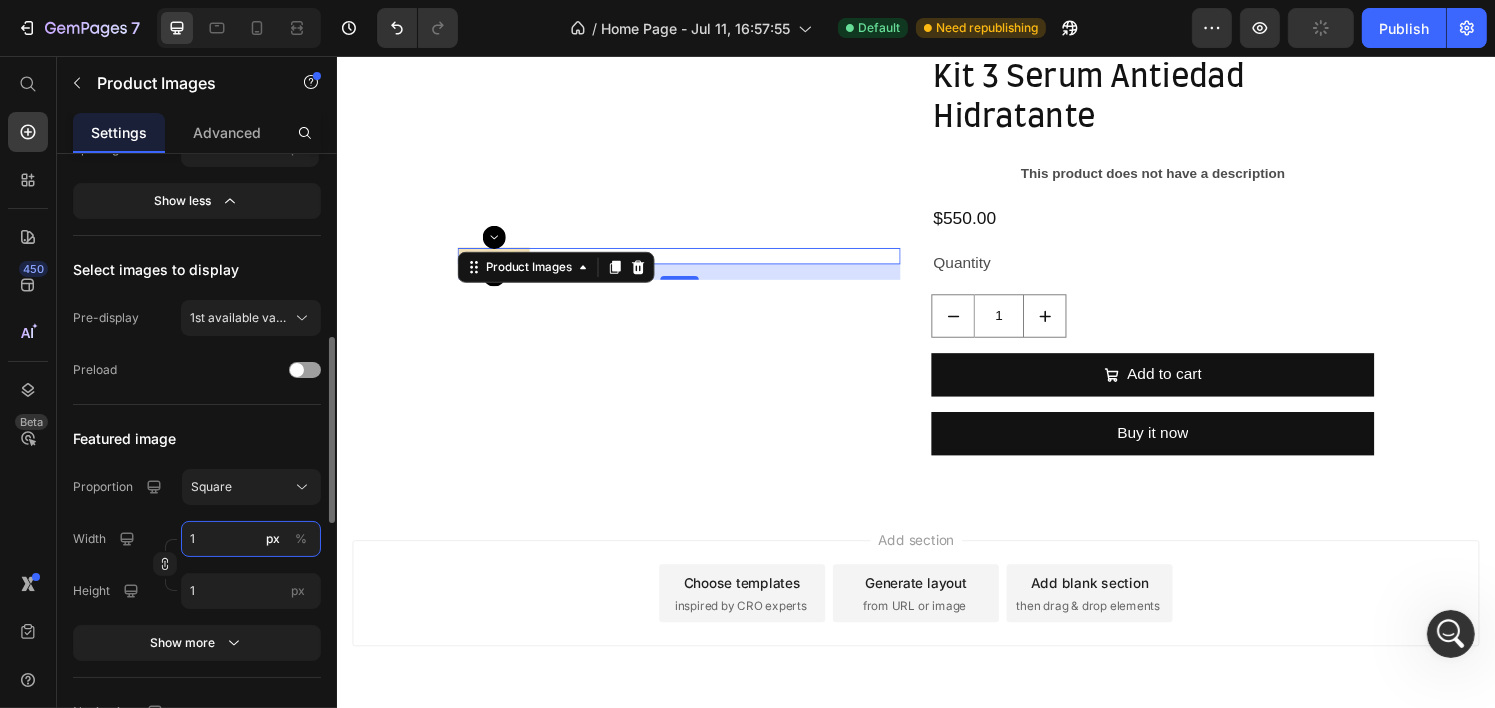 type 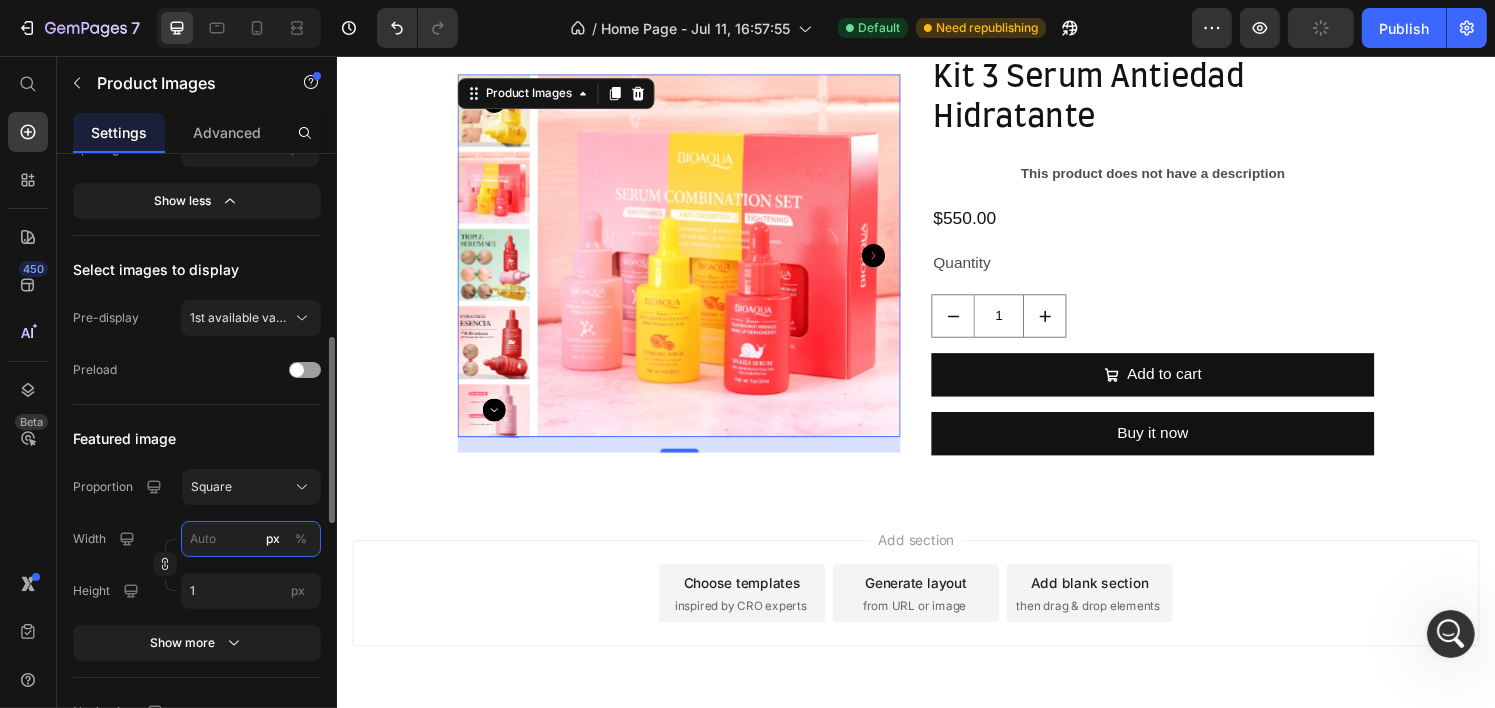 type 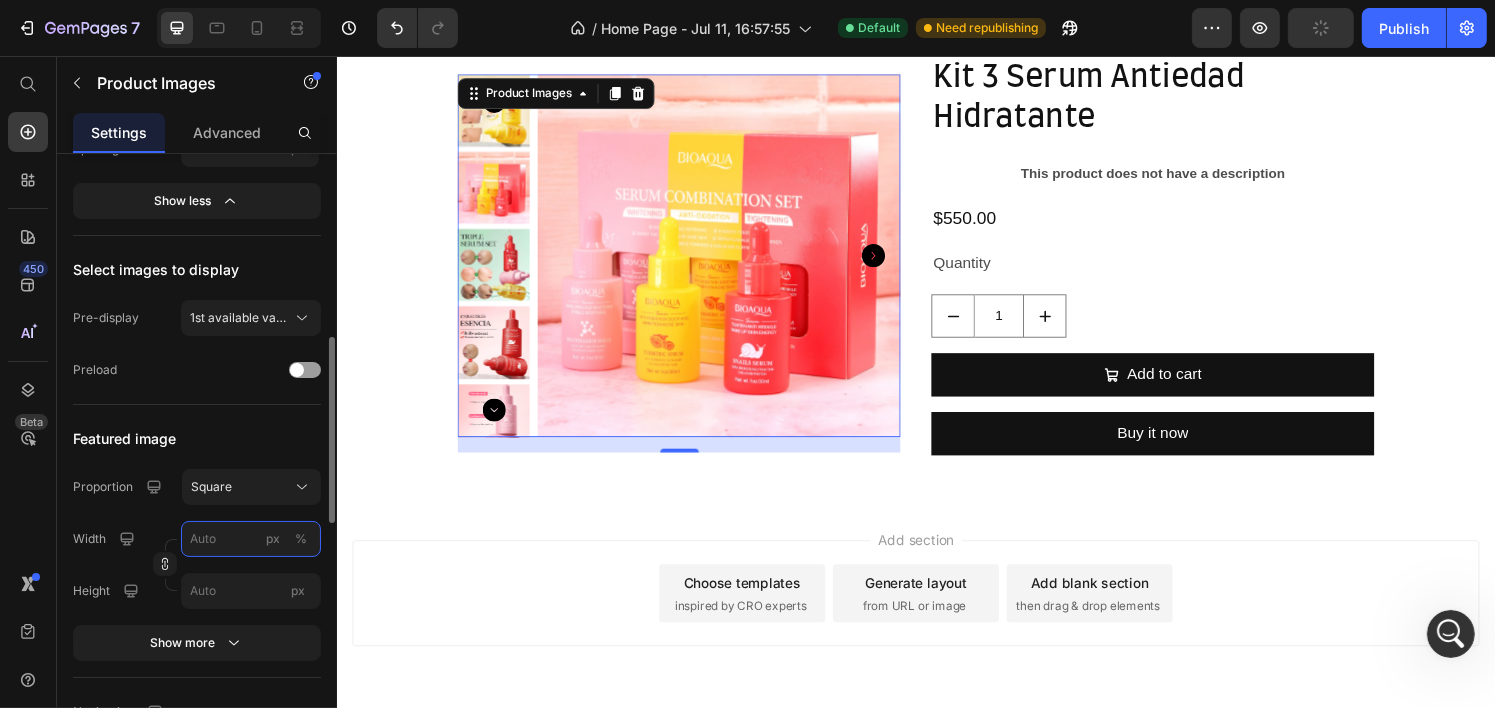 type on "1" 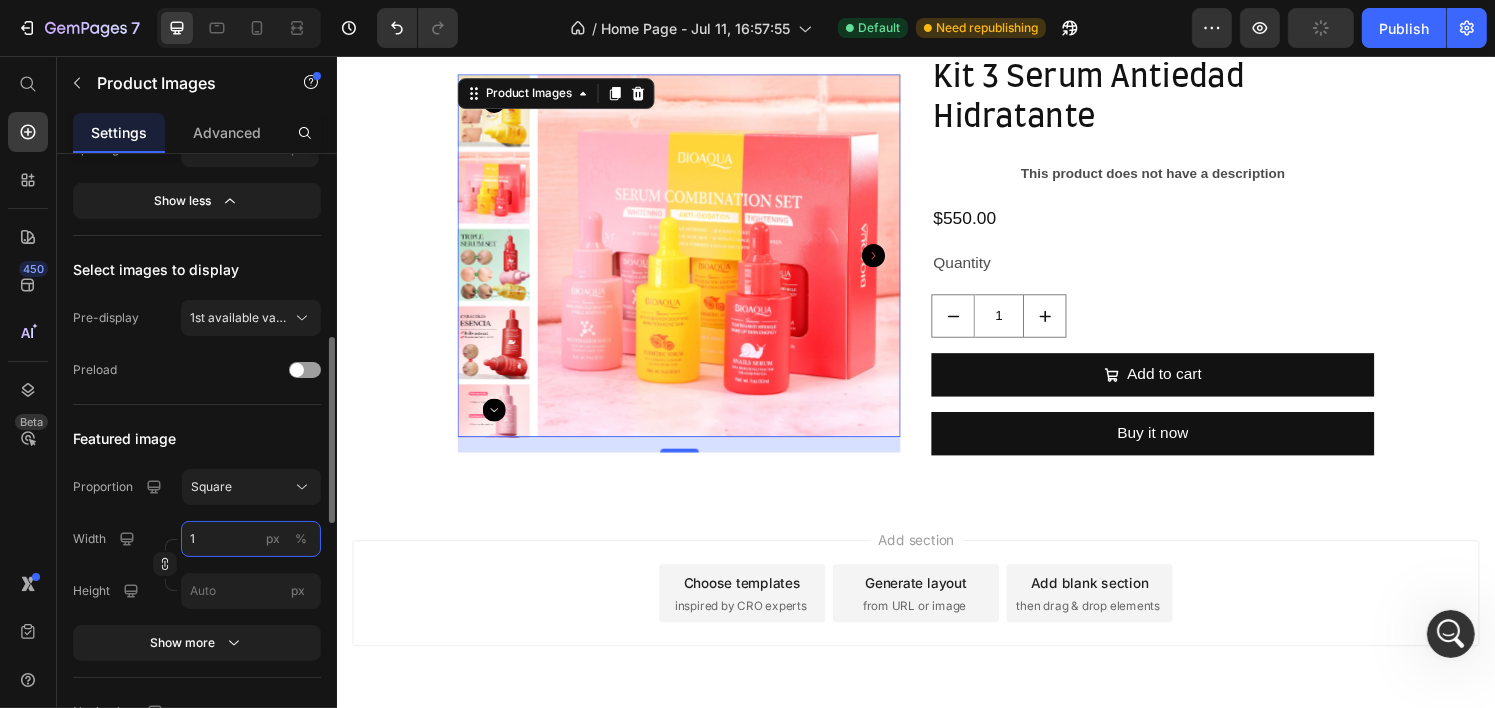 type 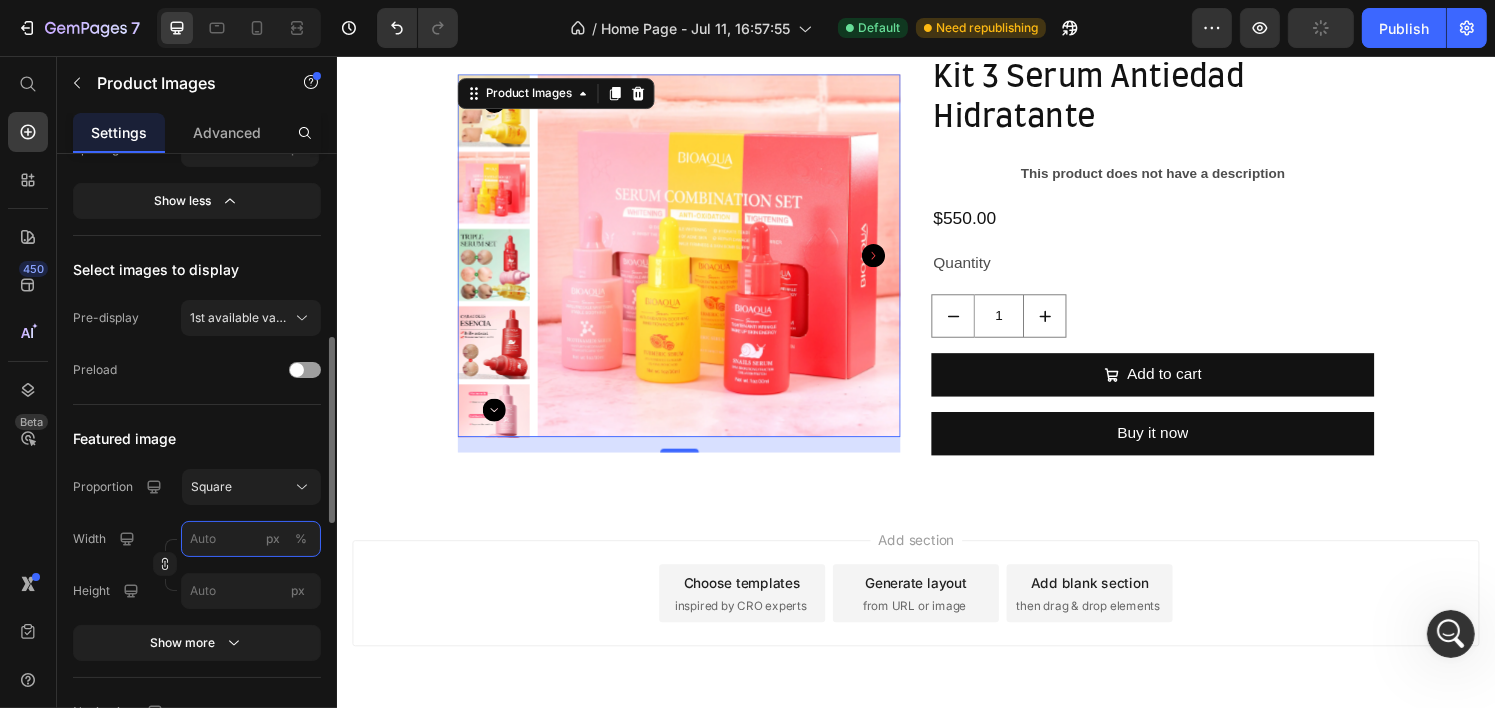 type 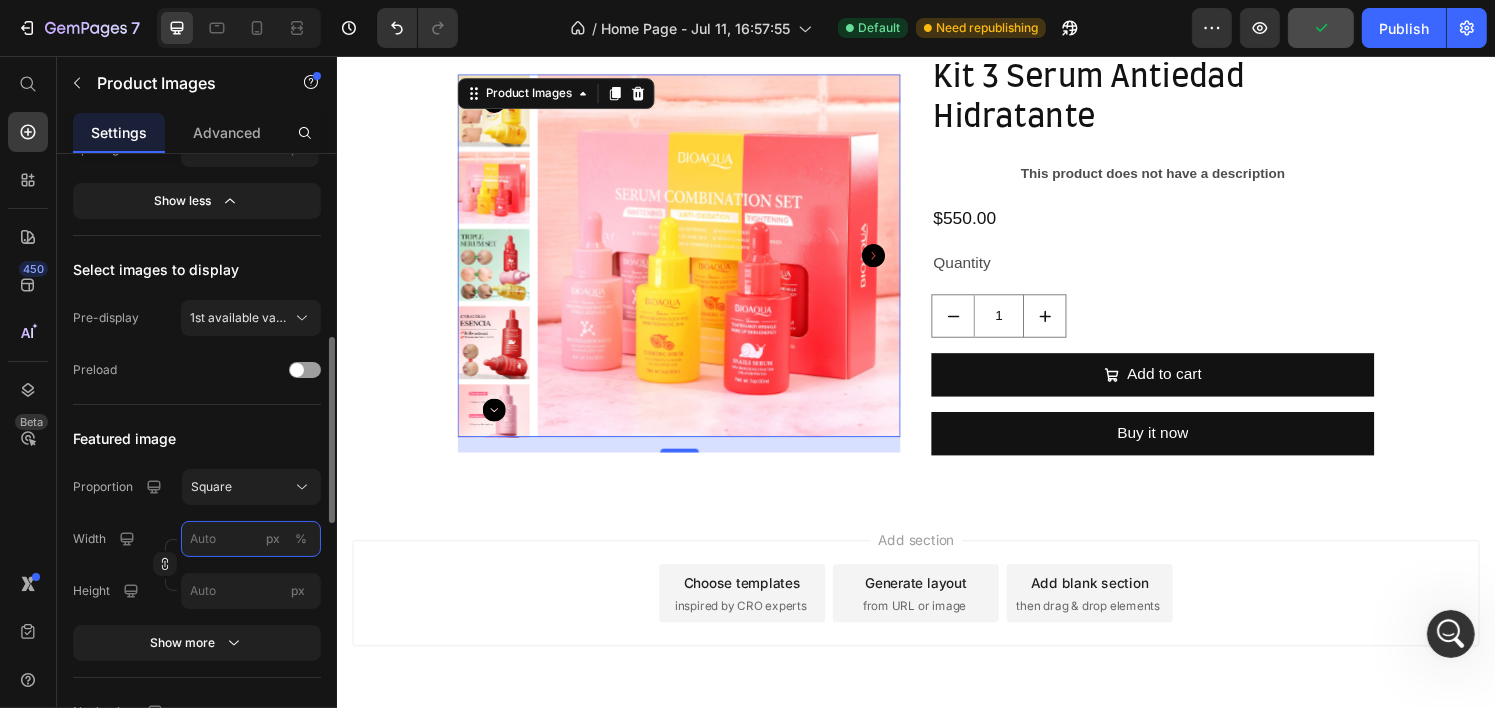 type on "1" 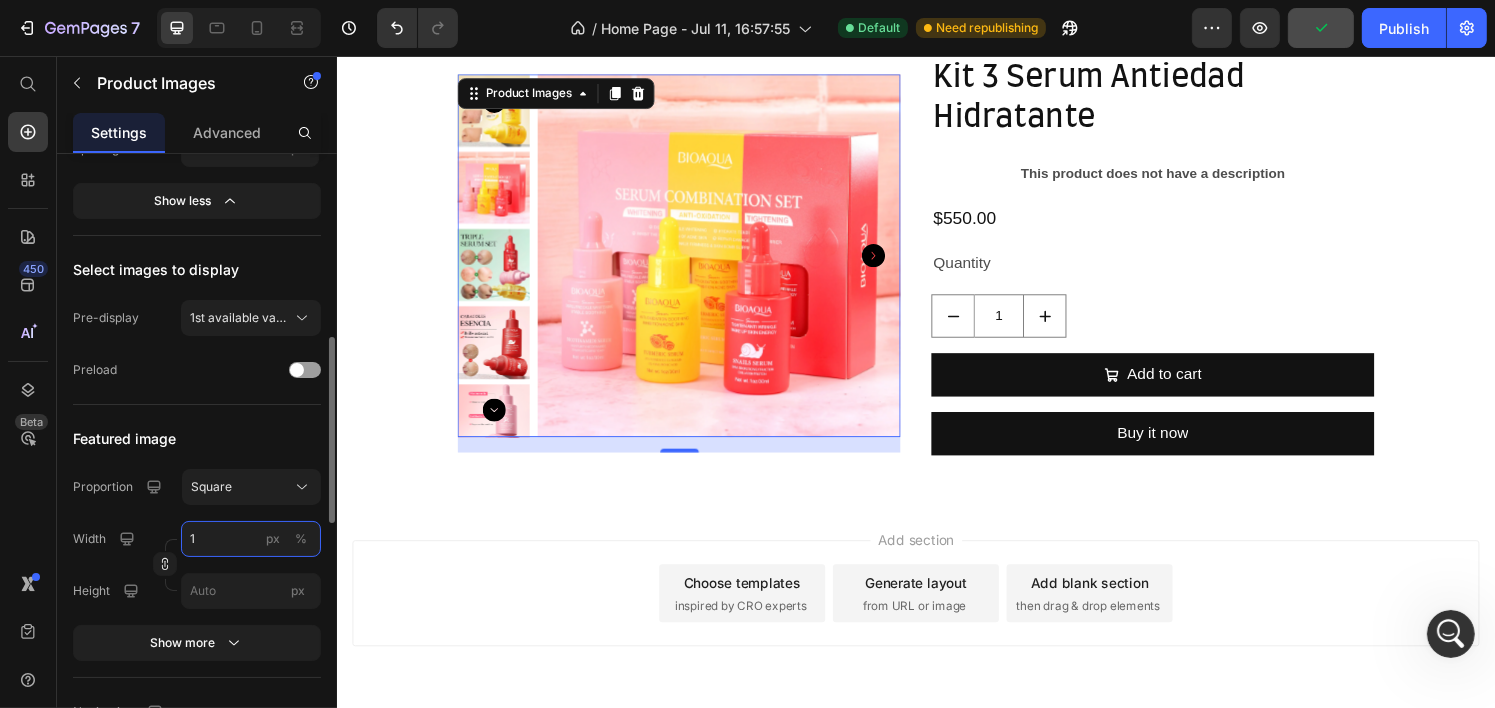 type 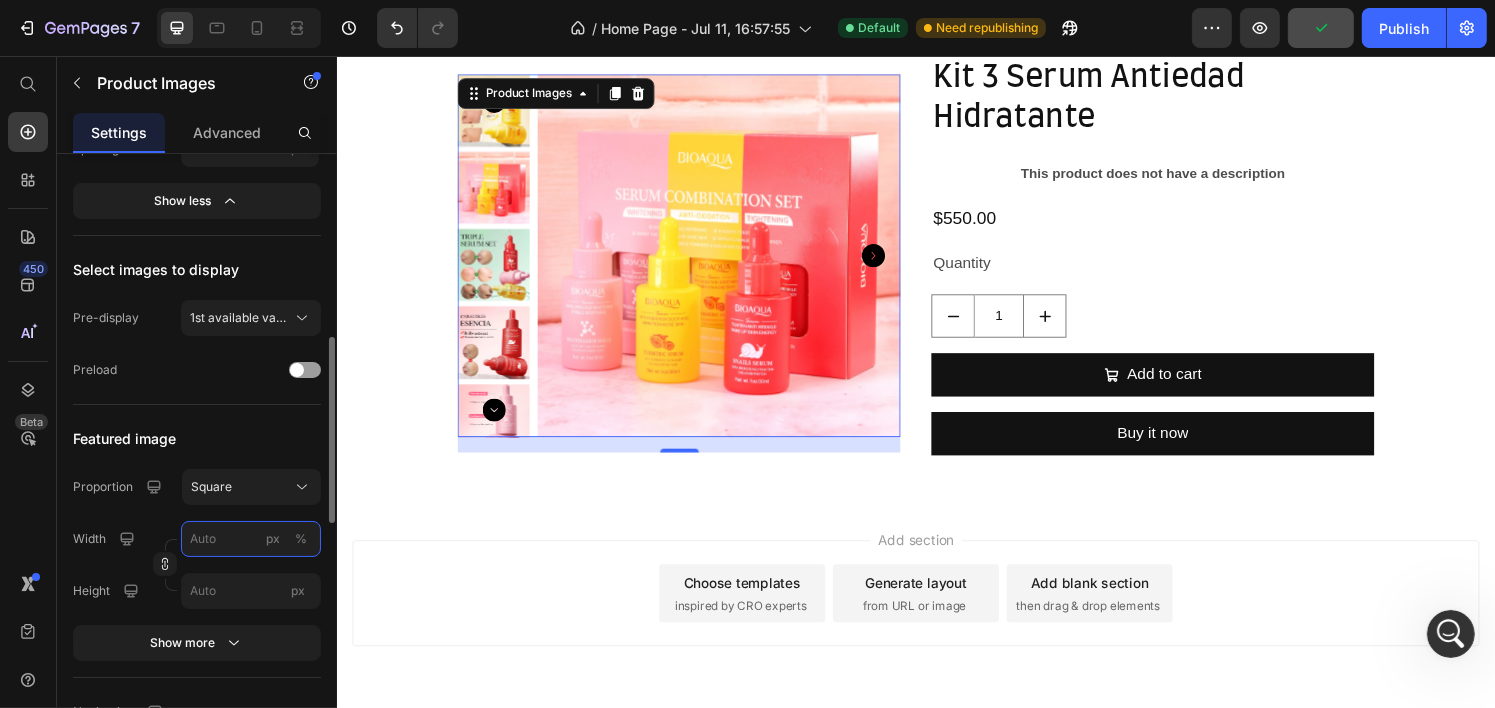 type 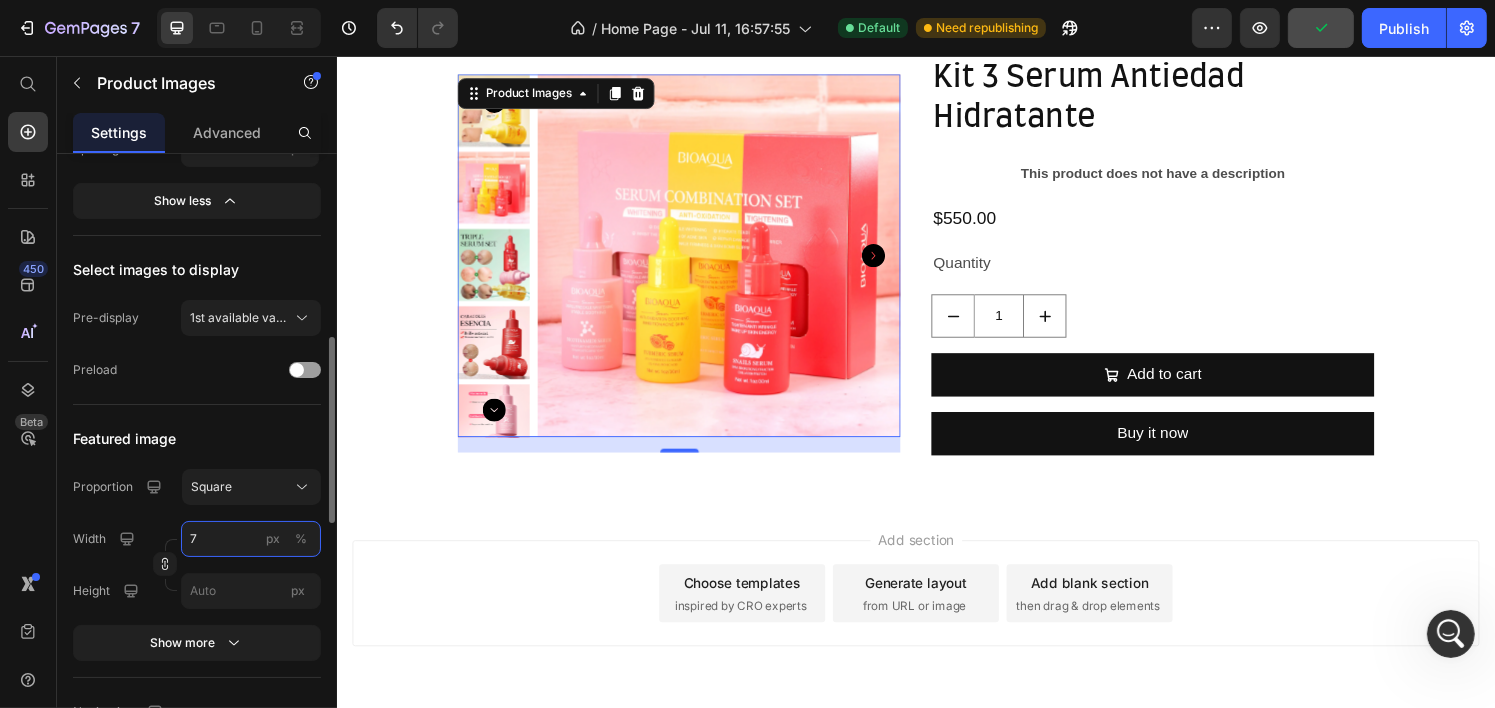 type on "7" 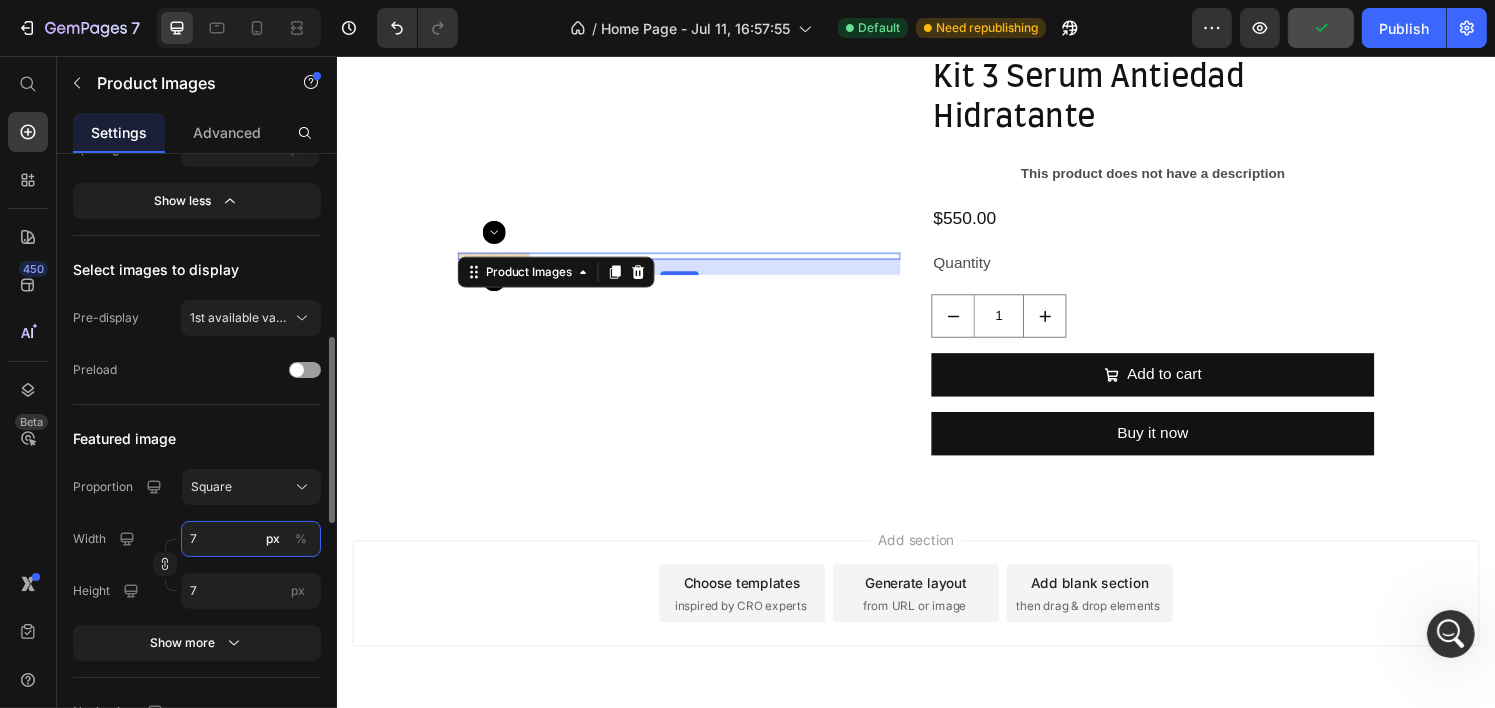 type on "70" 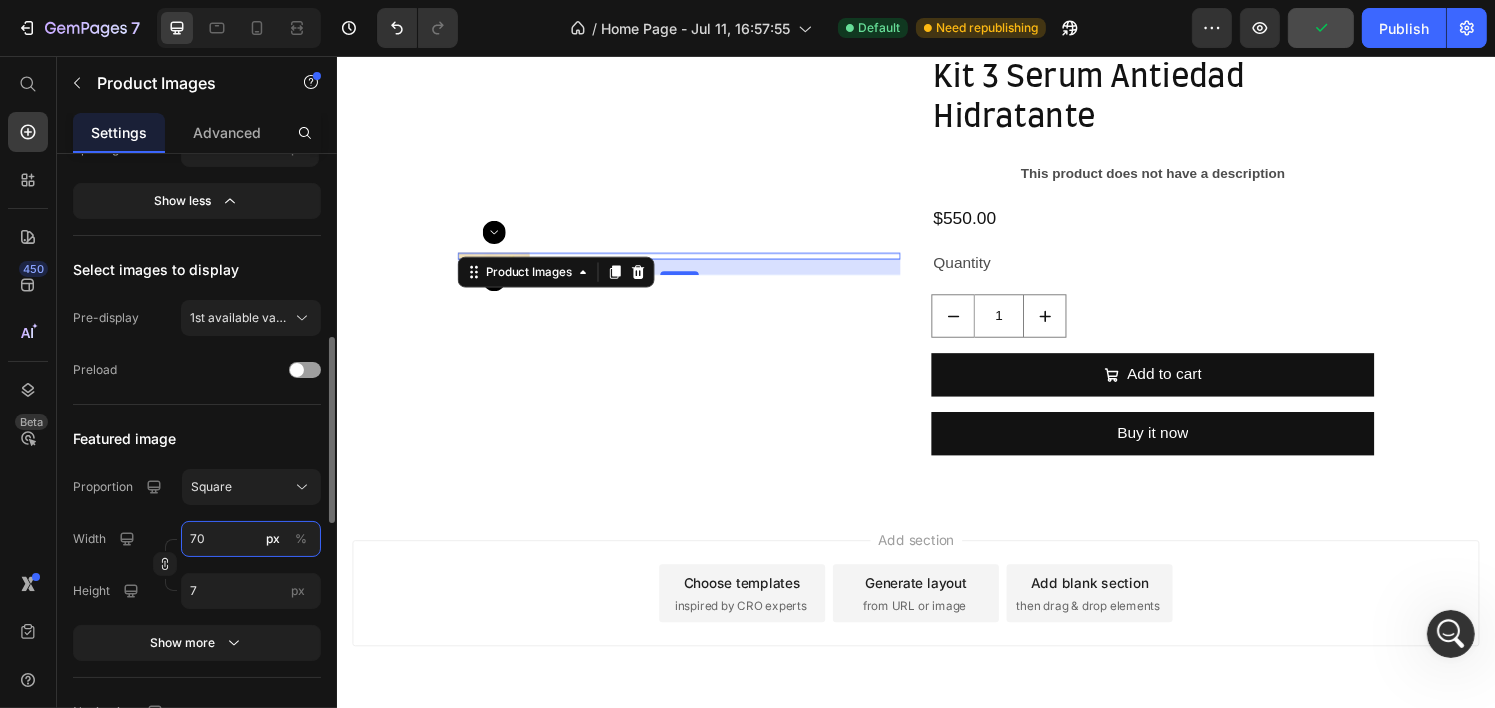 type on "70" 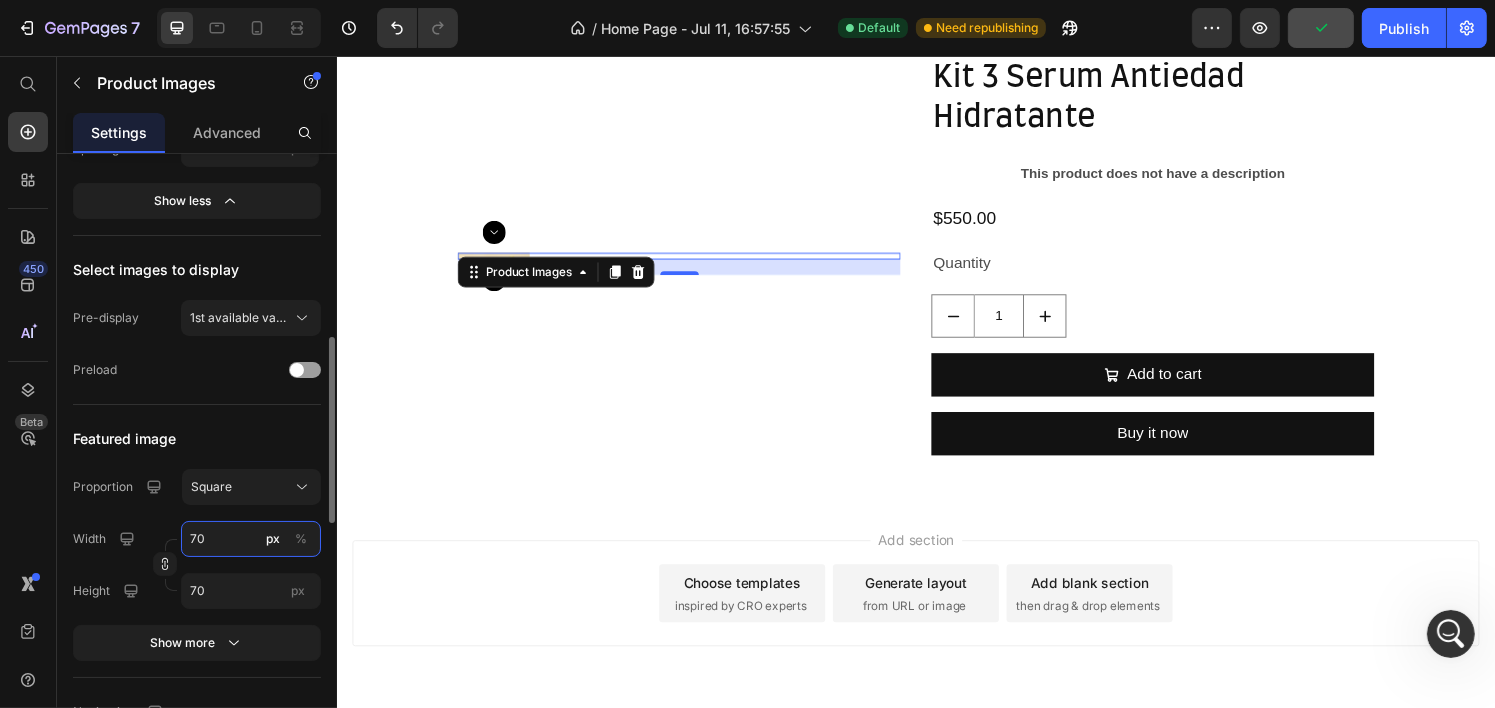 type on "700" 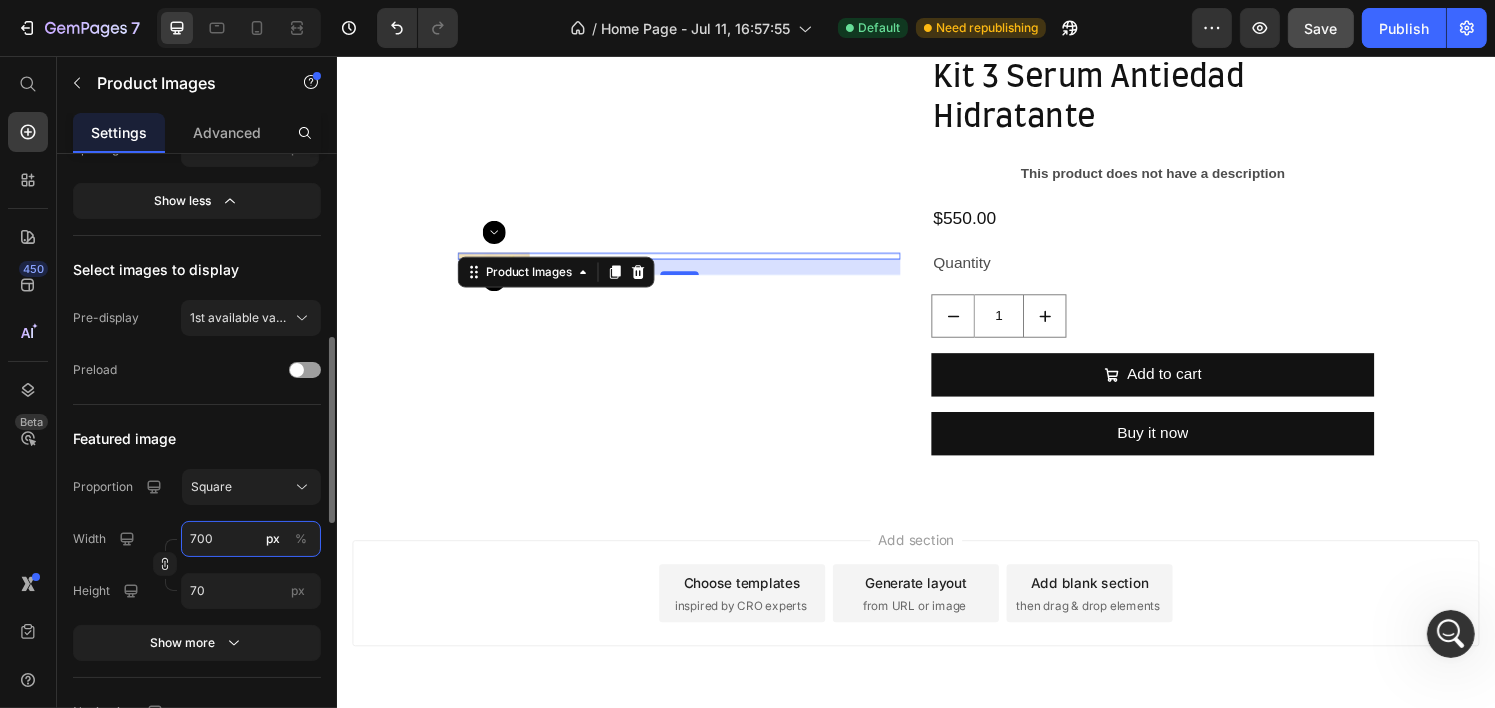 type on "700" 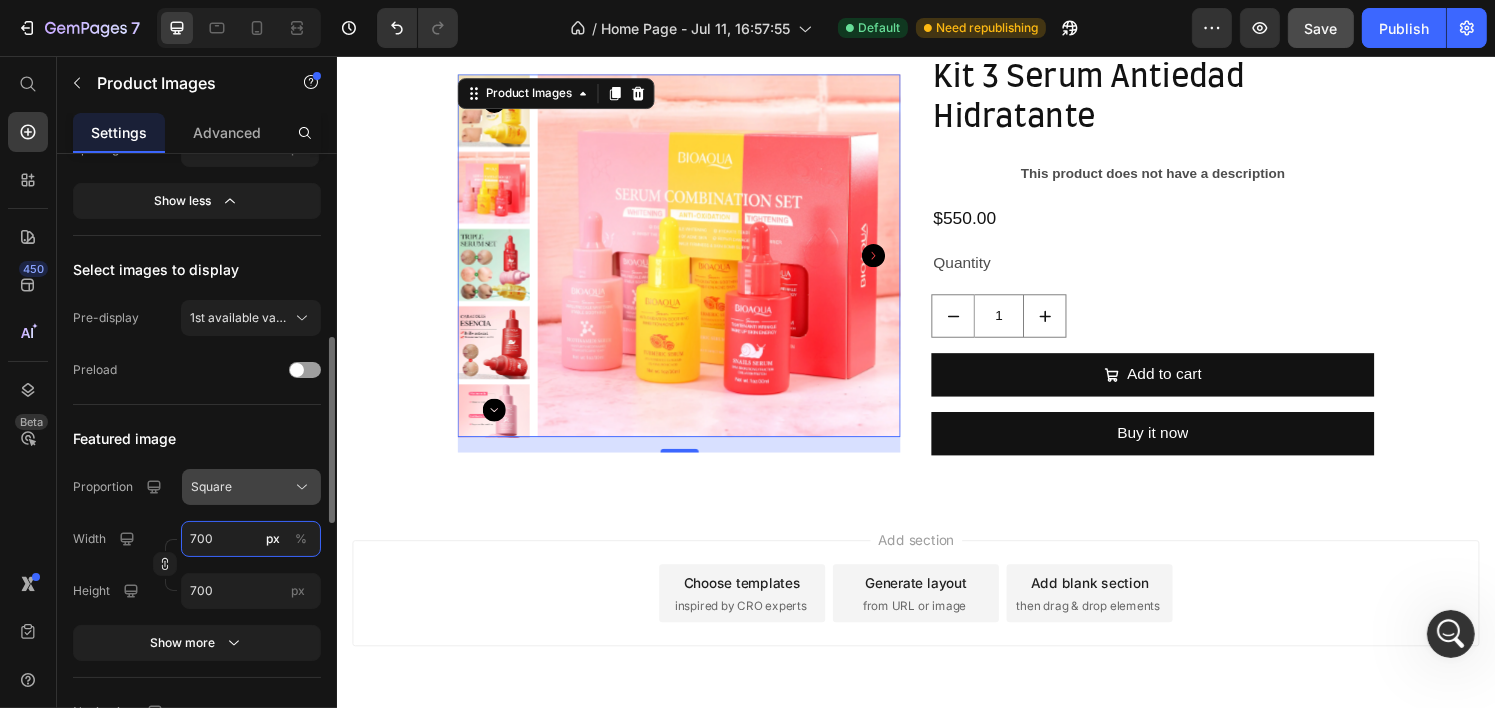type on "700" 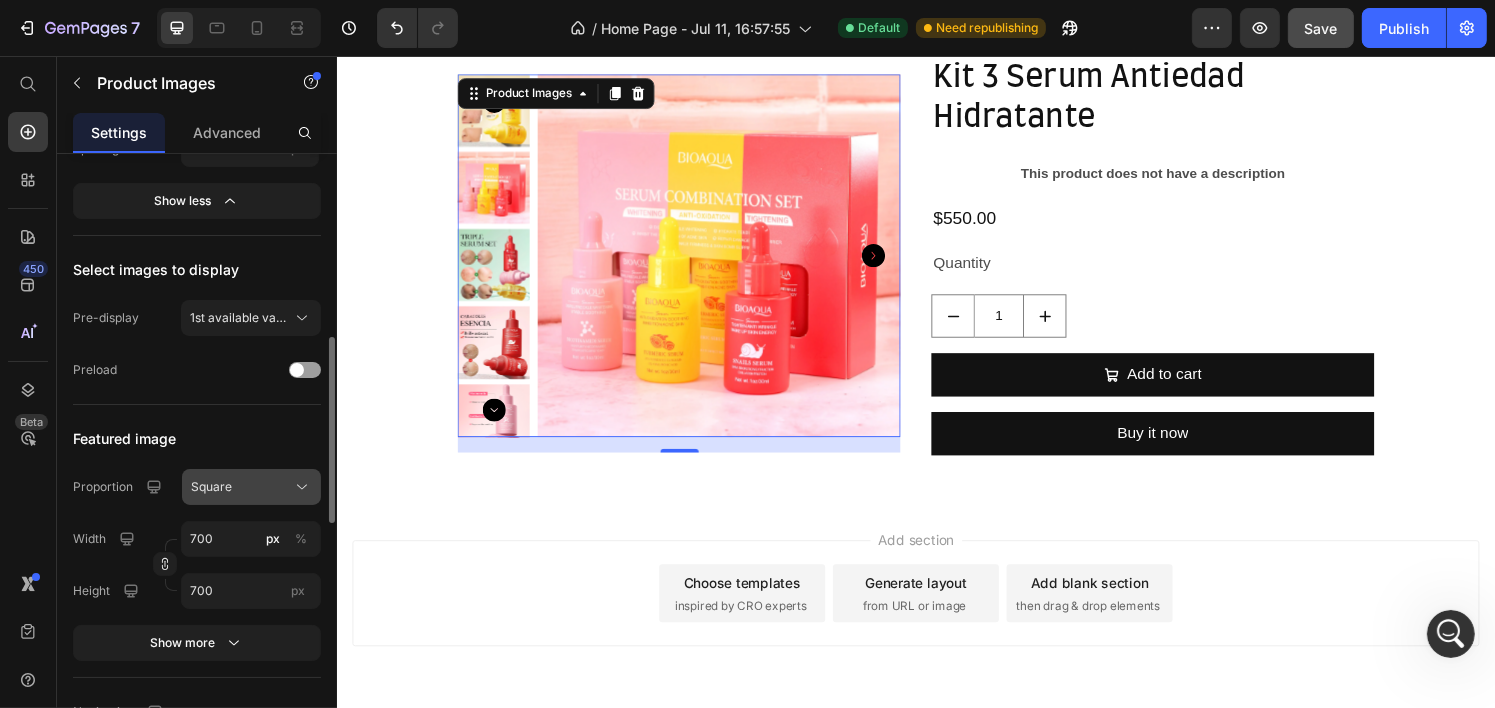 click on "Square" at bounding box center (251, 487) 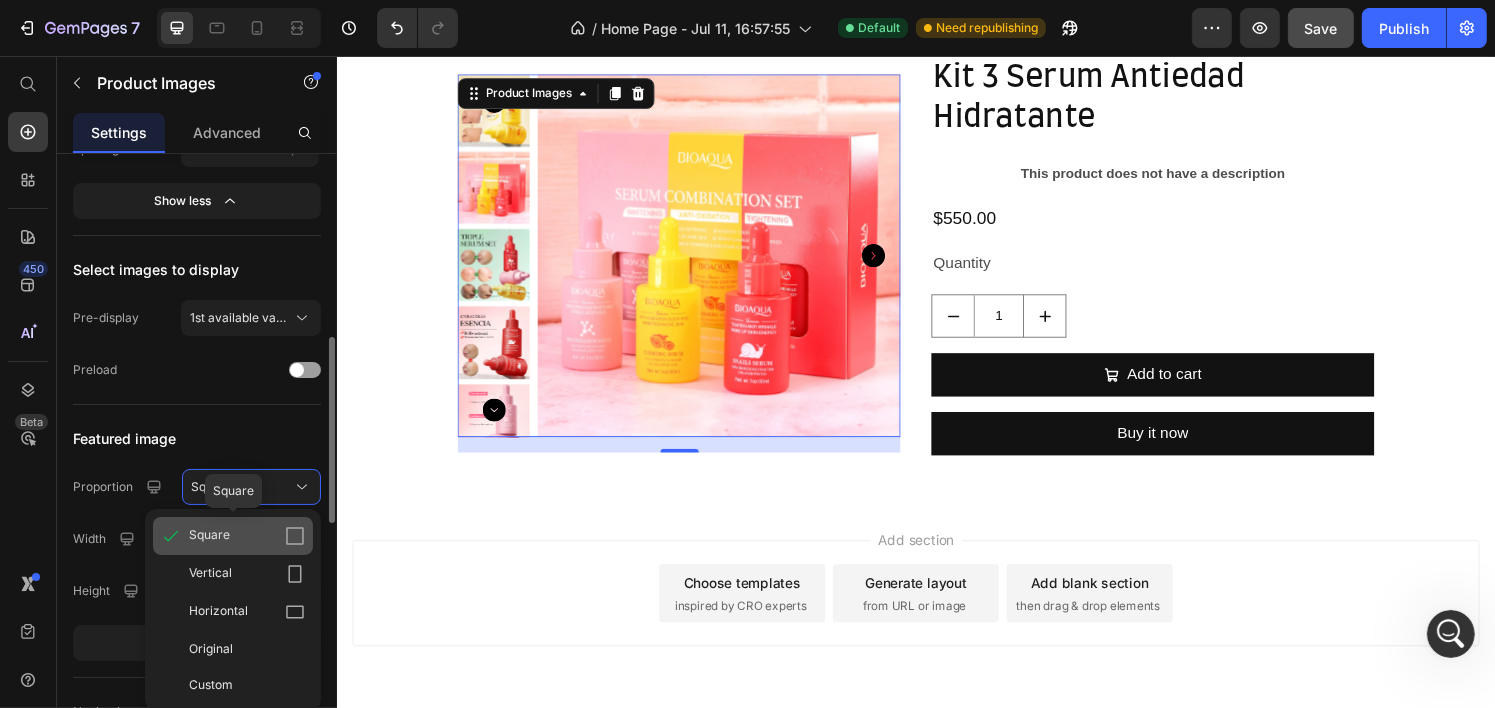 click on "Square" at bounding box center [247, 536] 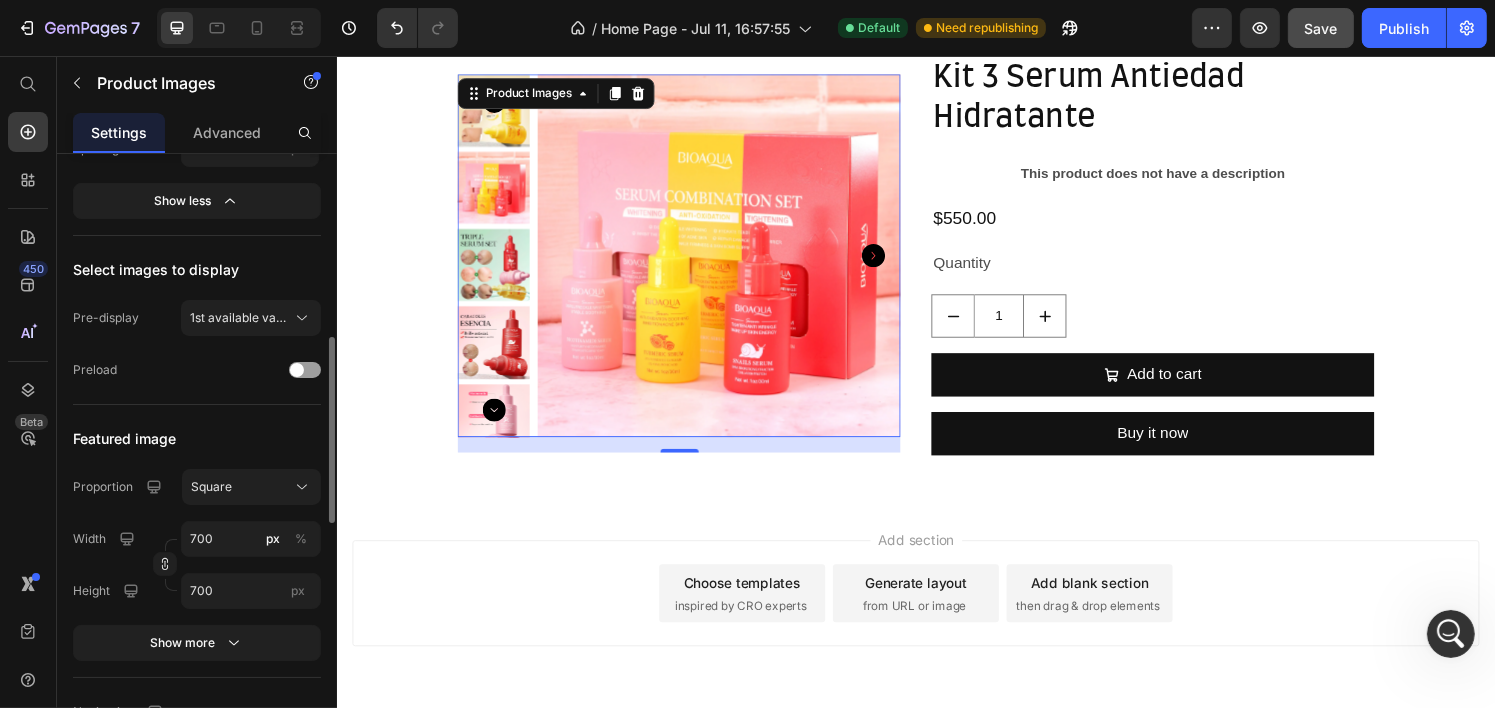 scroll, scrollTop: 800, scrollLeft: 0, axis: vertical 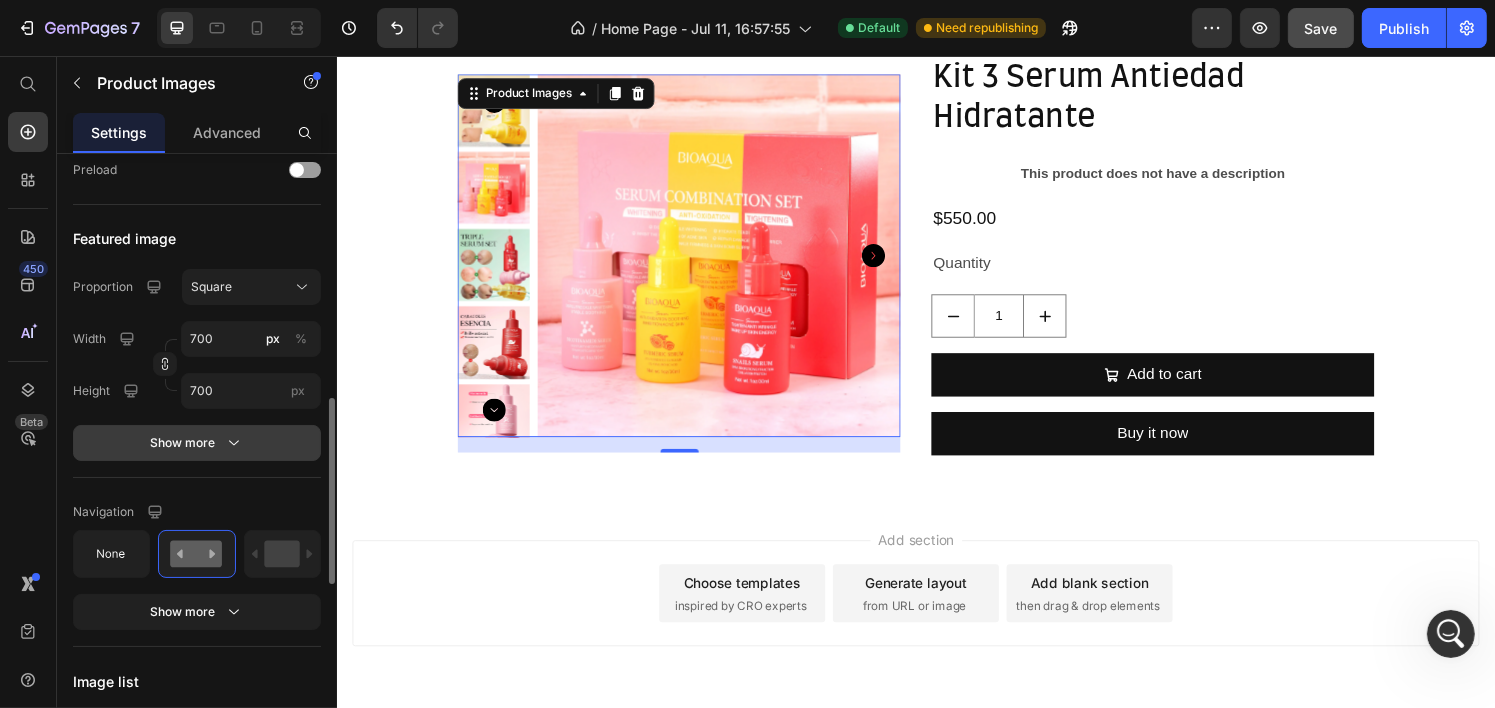 click 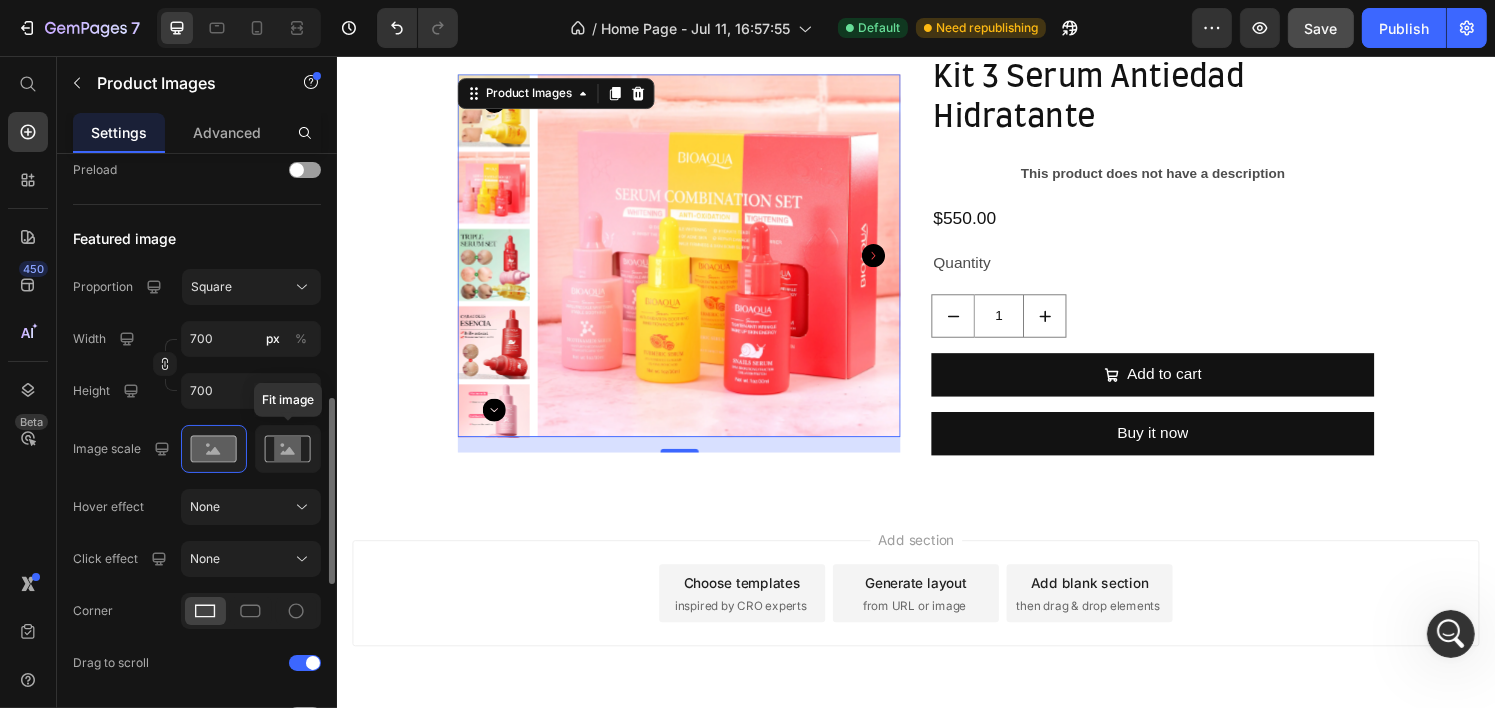 click 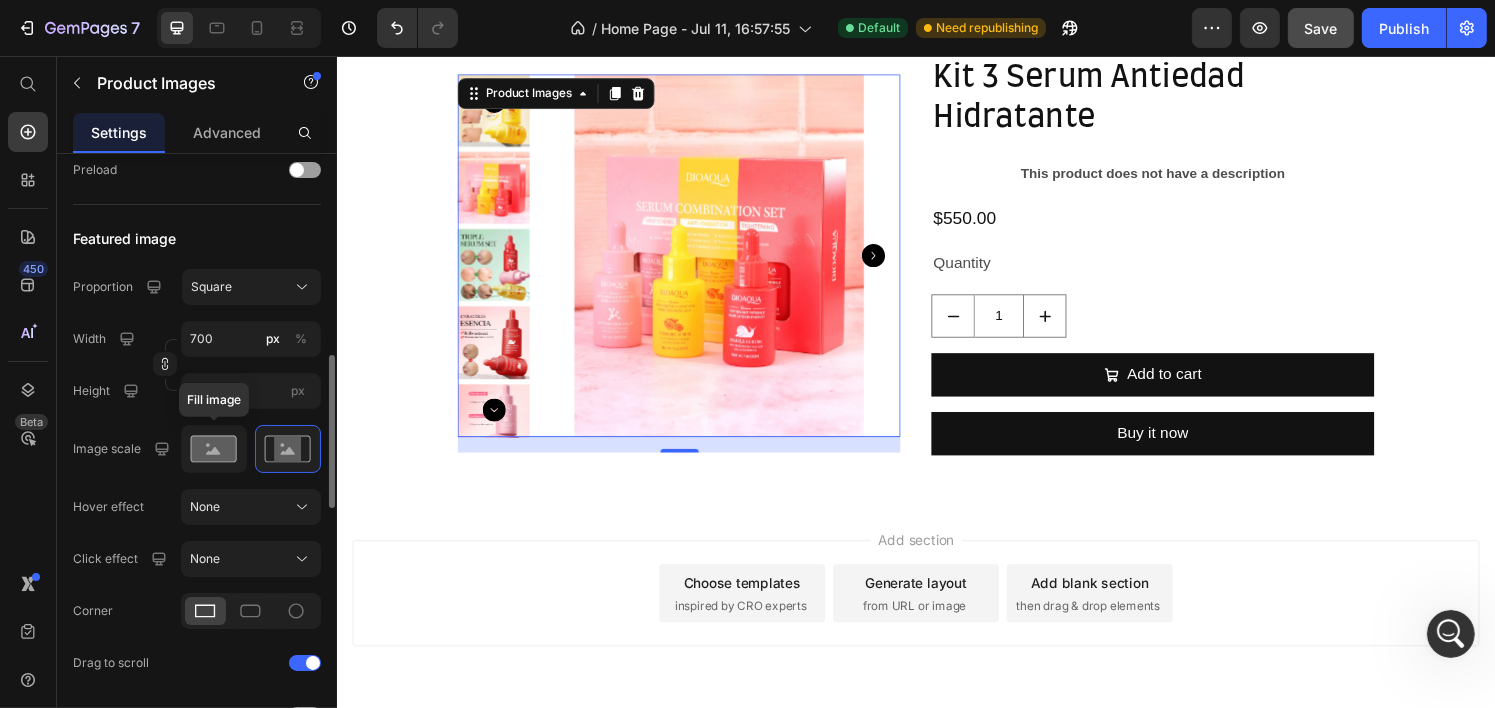 click 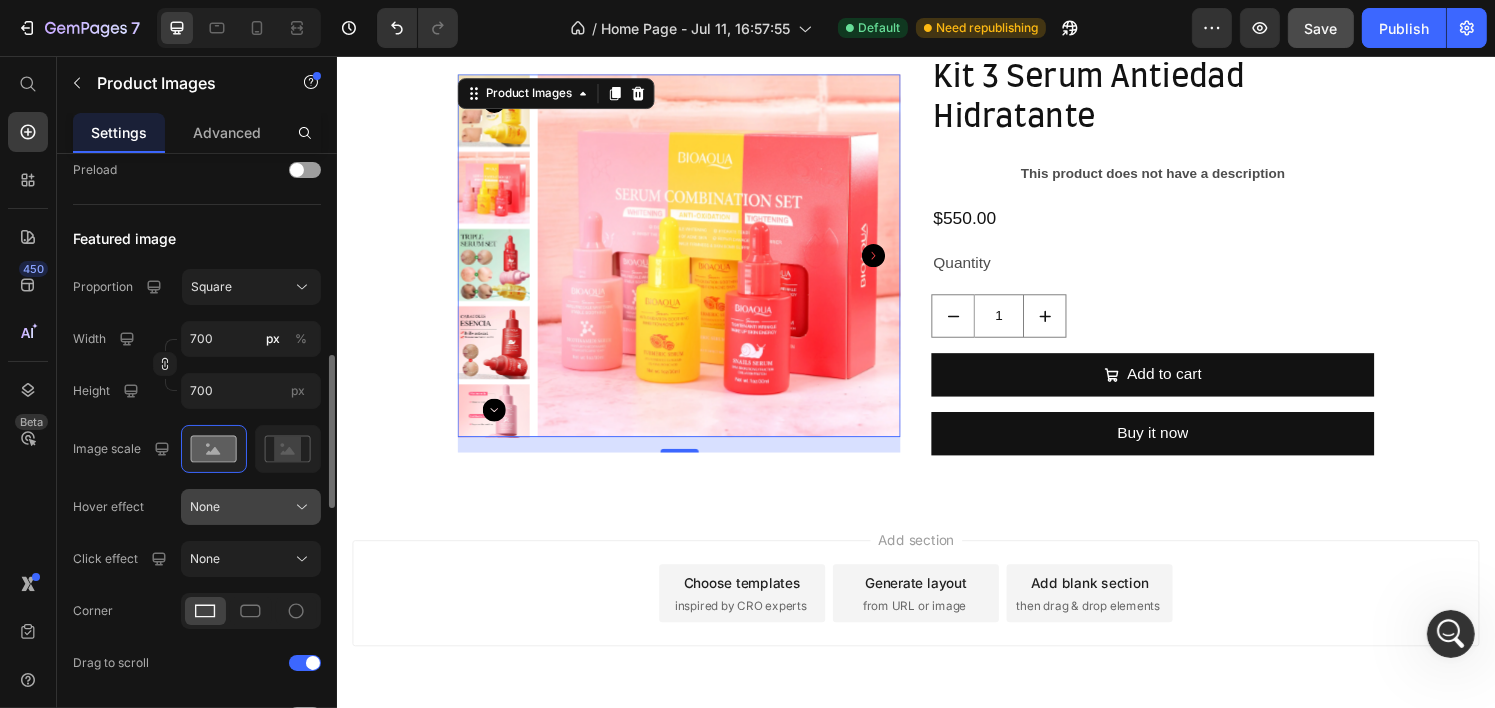 click on "None" 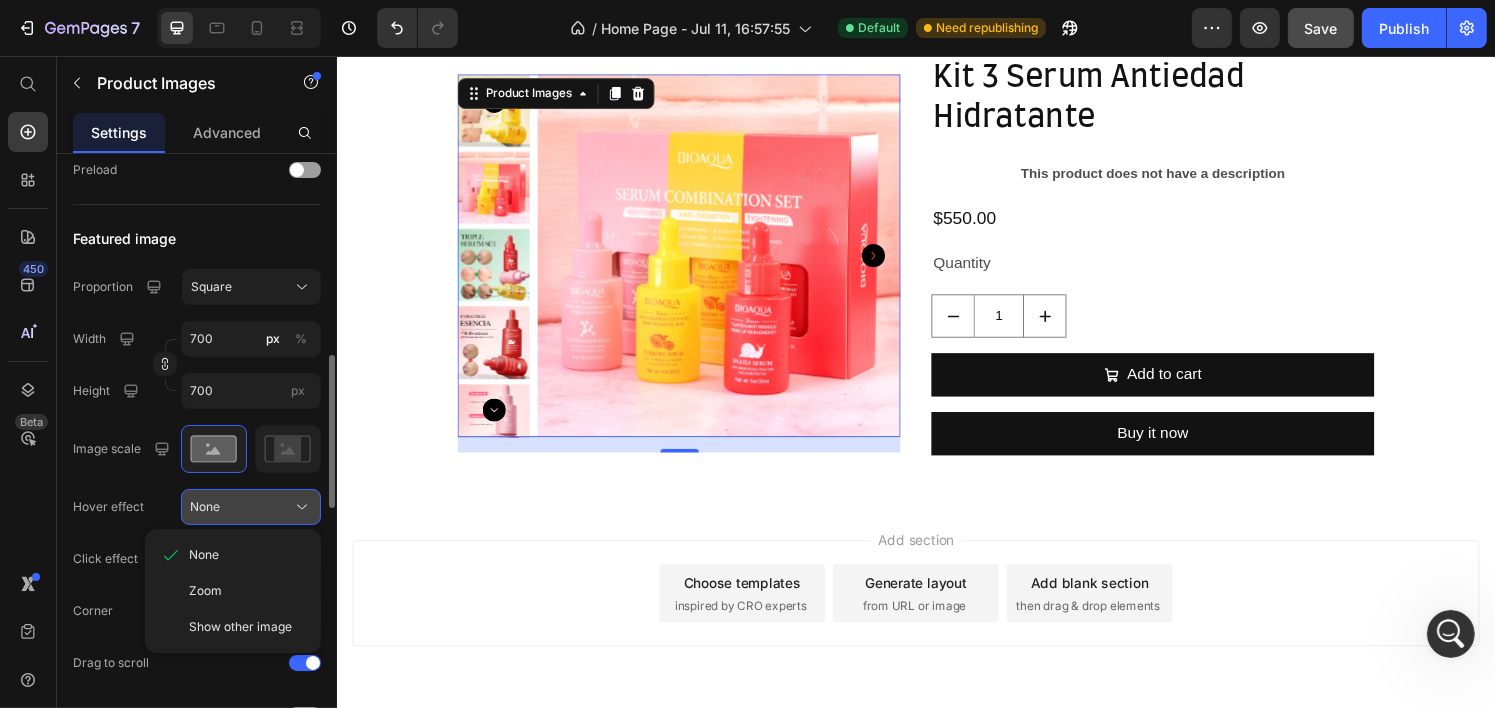 click on "None" 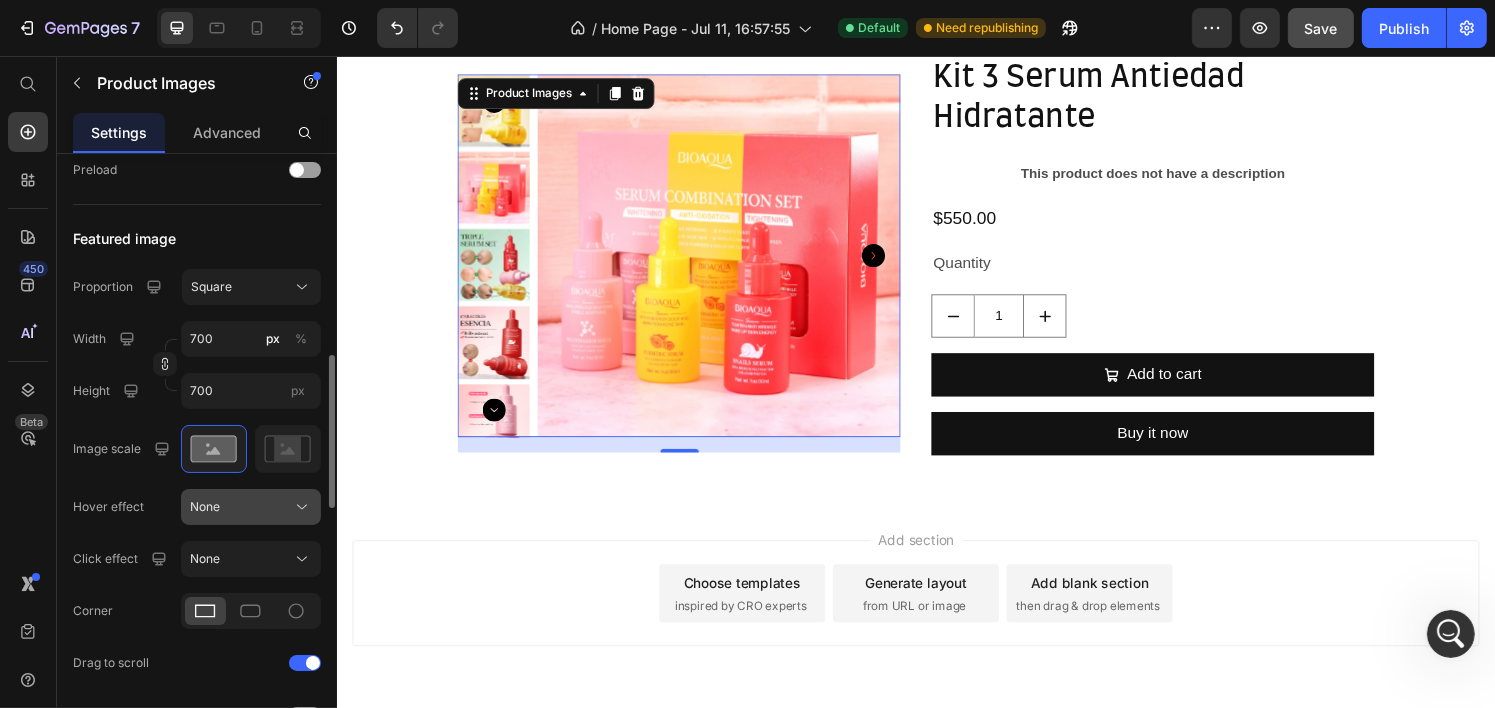 click on "None" 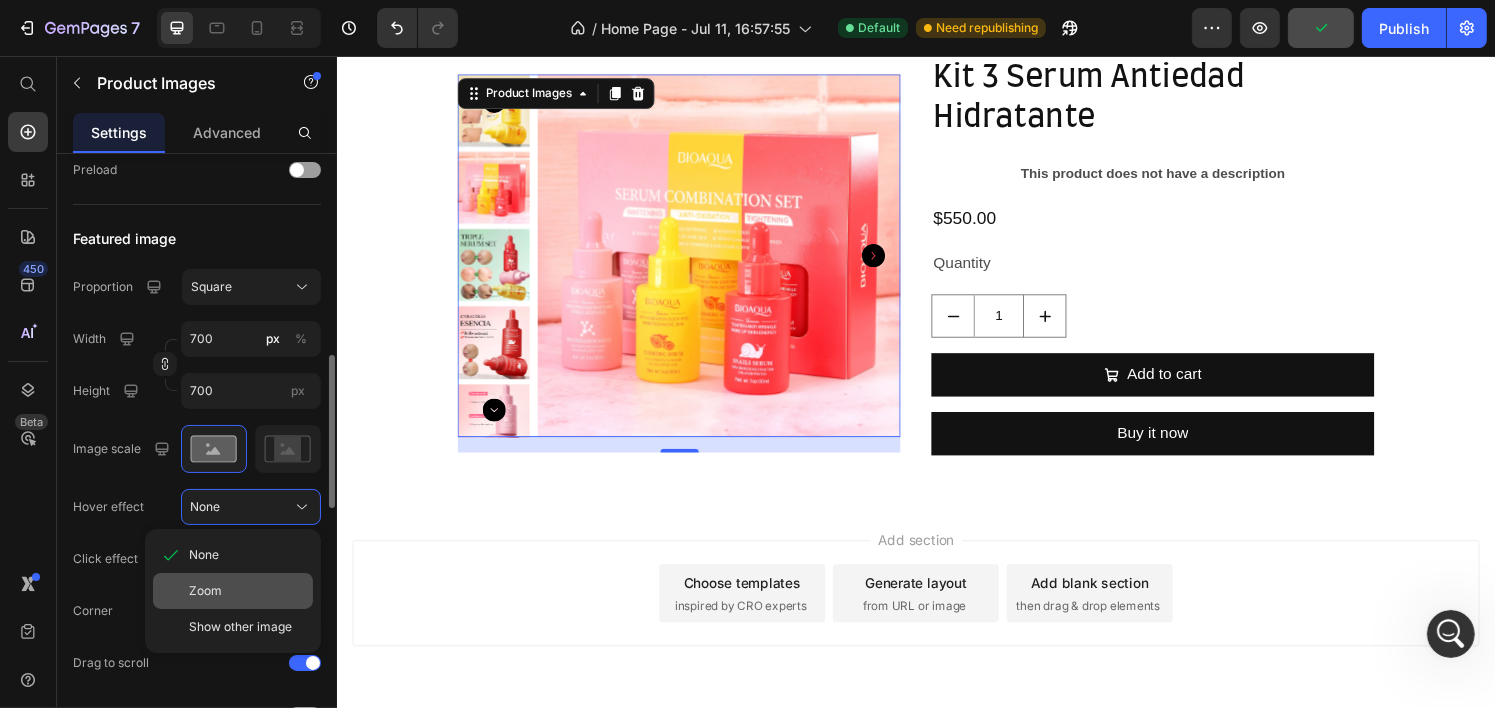 drag, startPoint x: 223, startPoint y: 587, endPoint x: 161, endPoint y: 365, distance: 230.49512 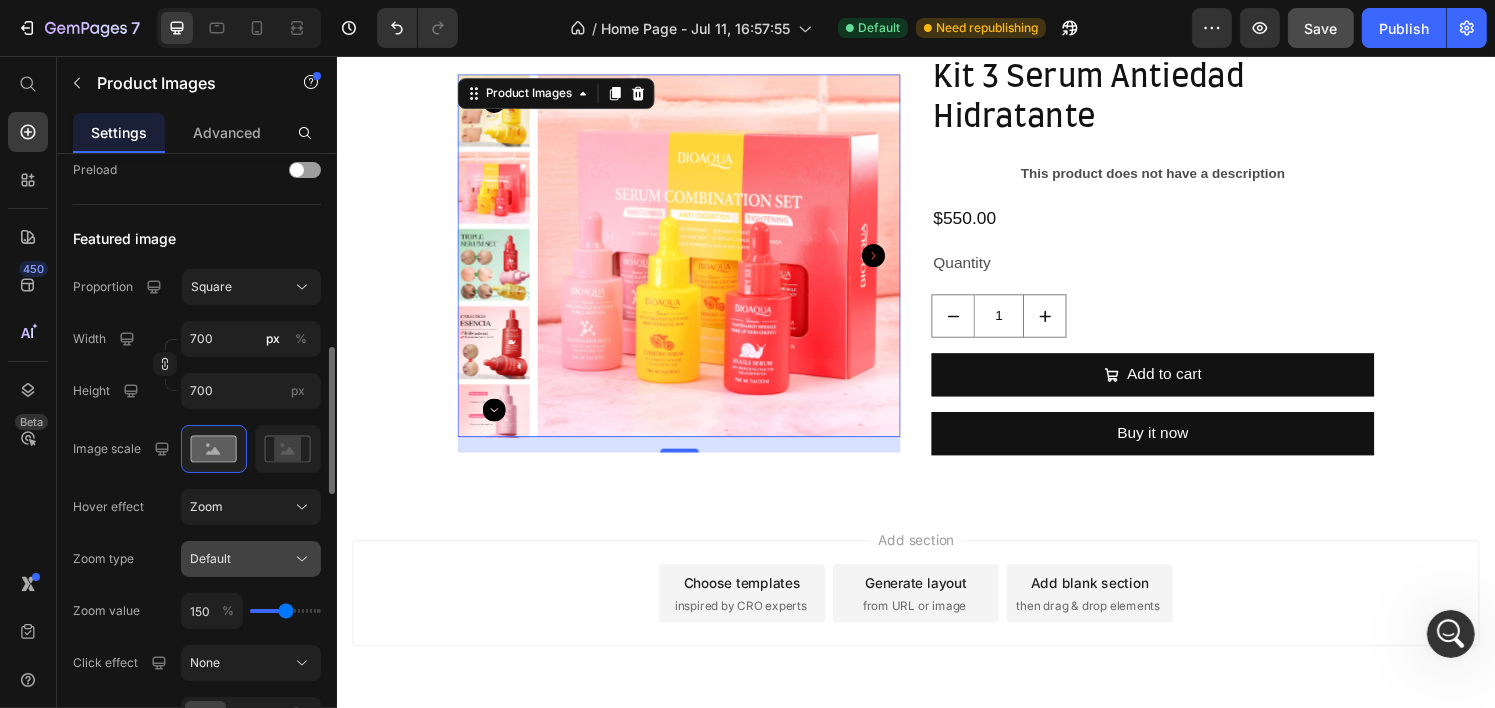 click on "Default" at bounding box center (210, 559) 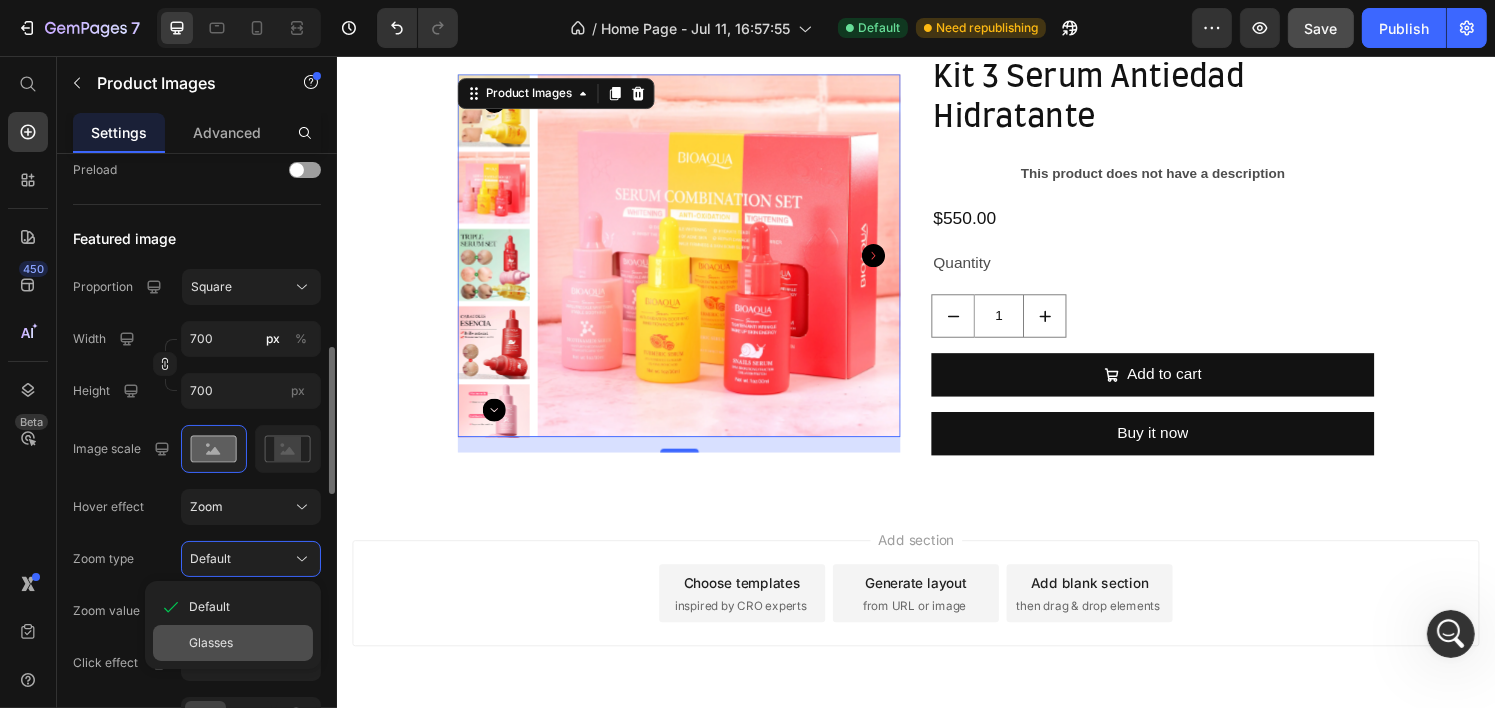 click on "Glasses" 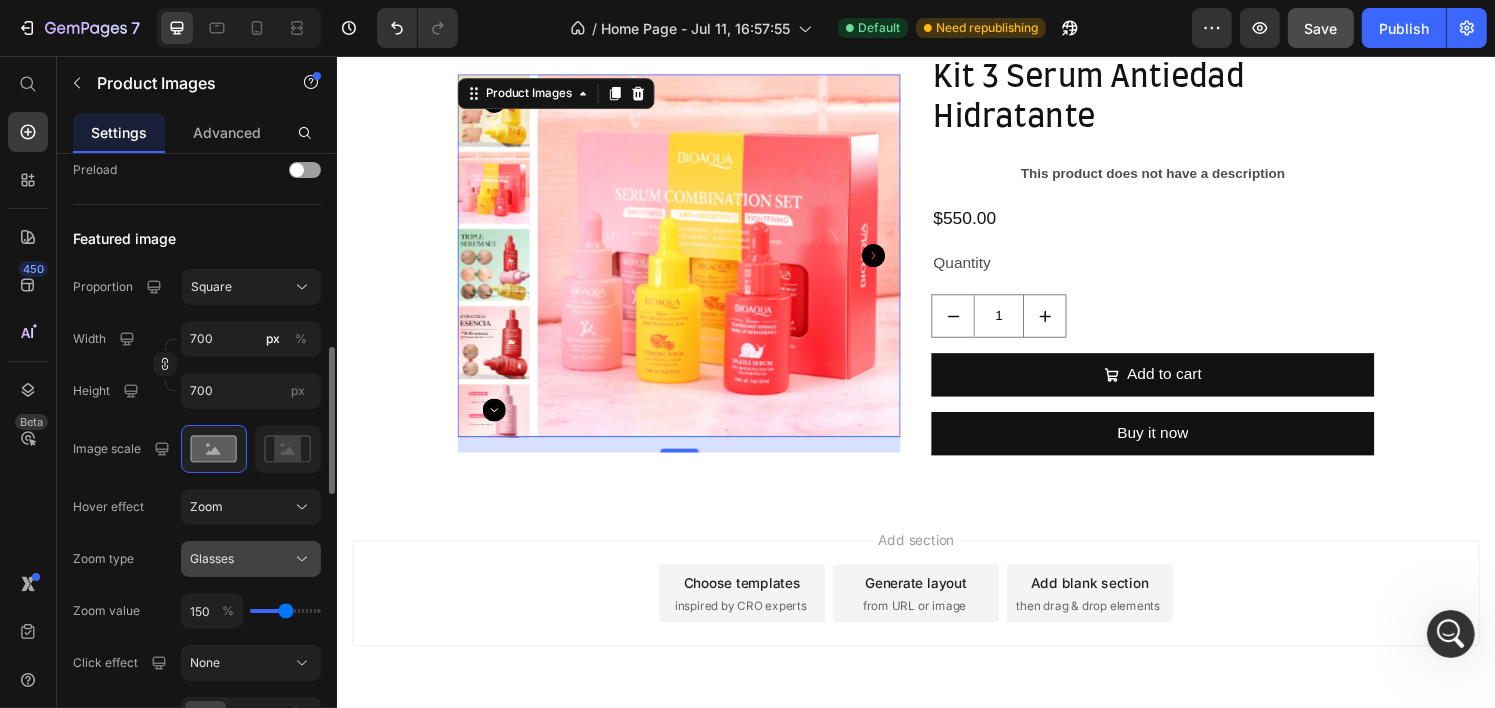 click on "Glasses" at bounding box center [212, 559] 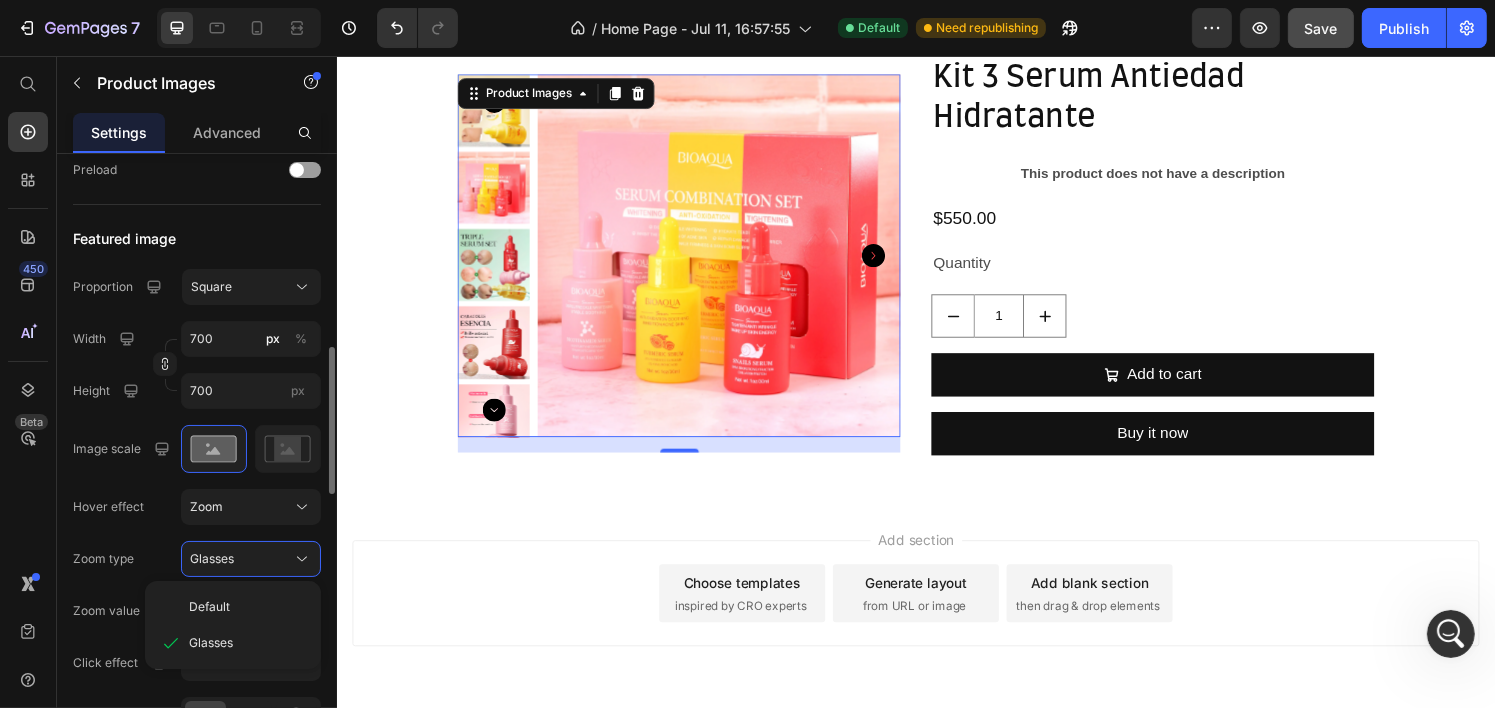 click on "Default" at bounding box center (209, 607) 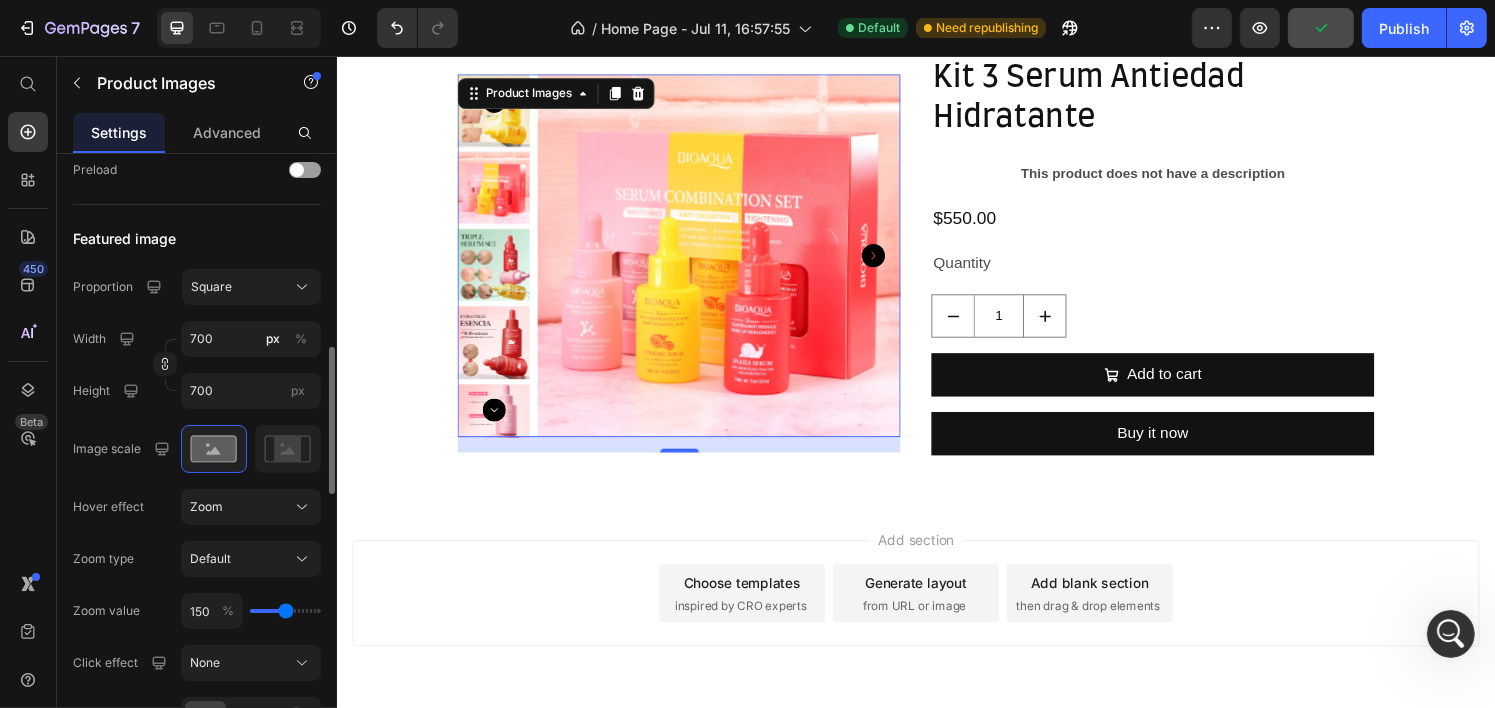 type on "140" 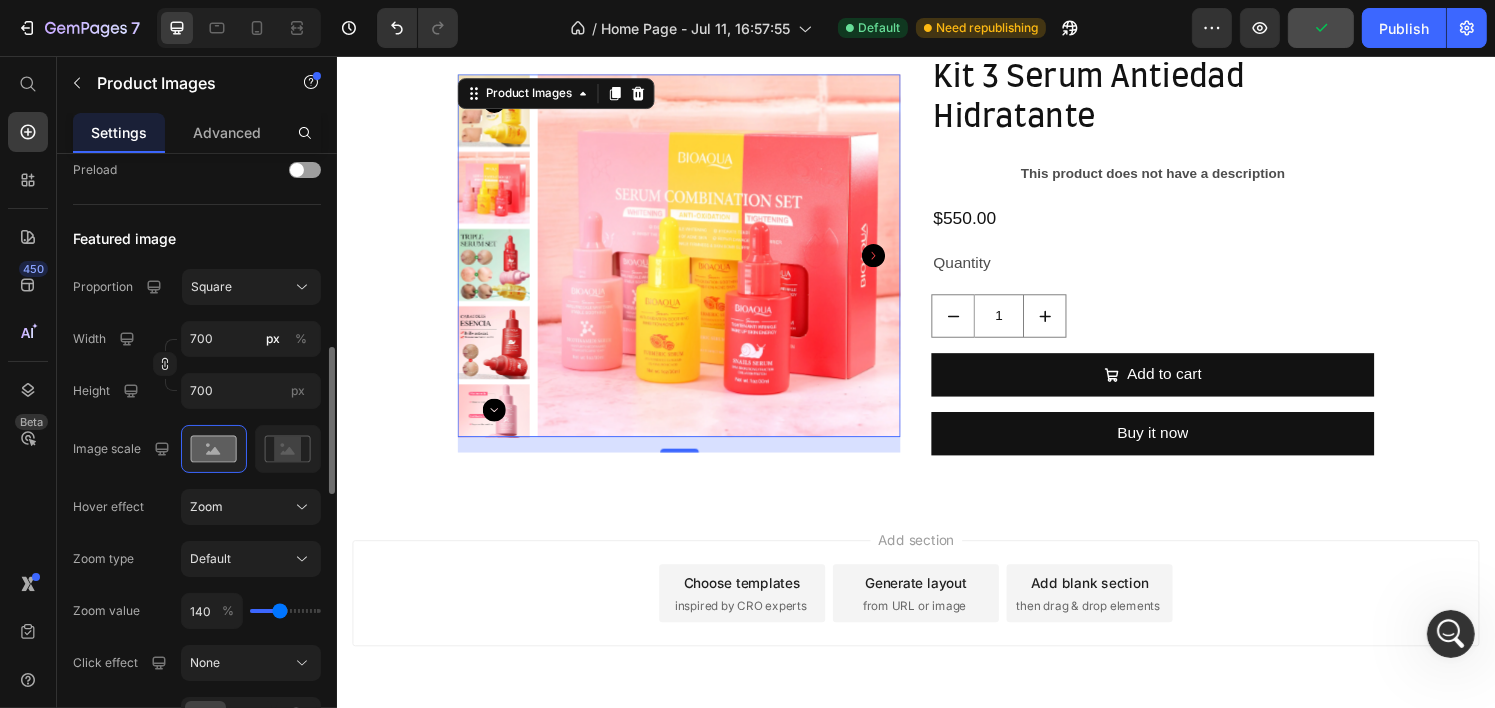type on "150" 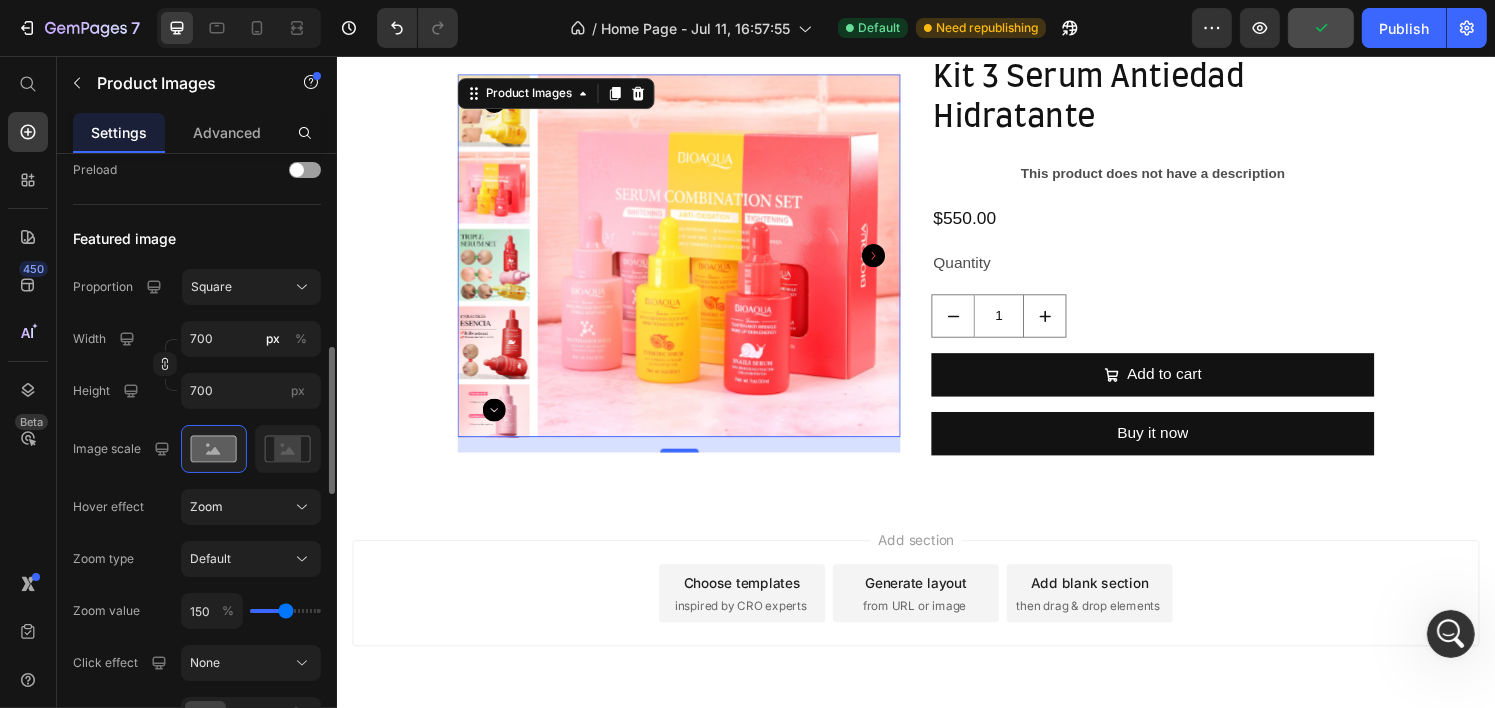 click at bounding box center (285, 611) 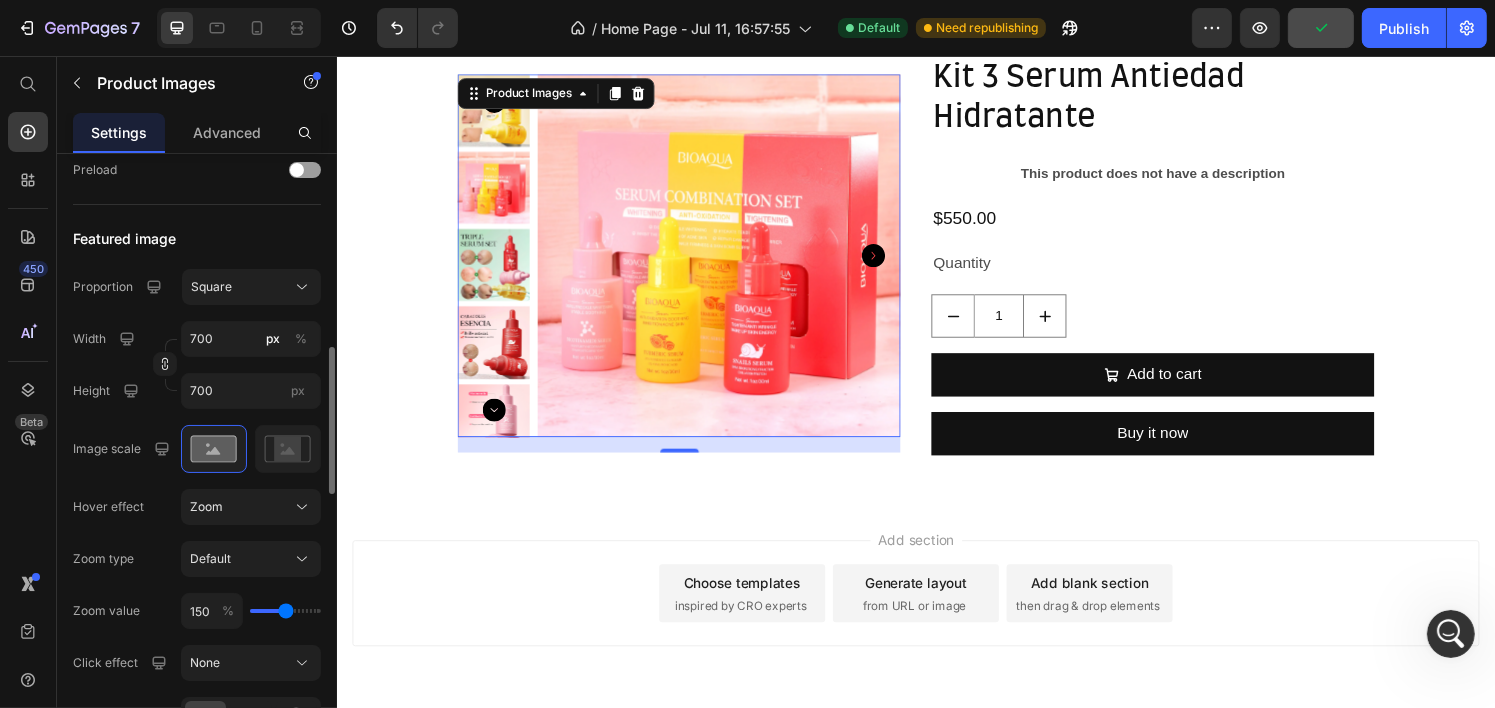 type on "160" 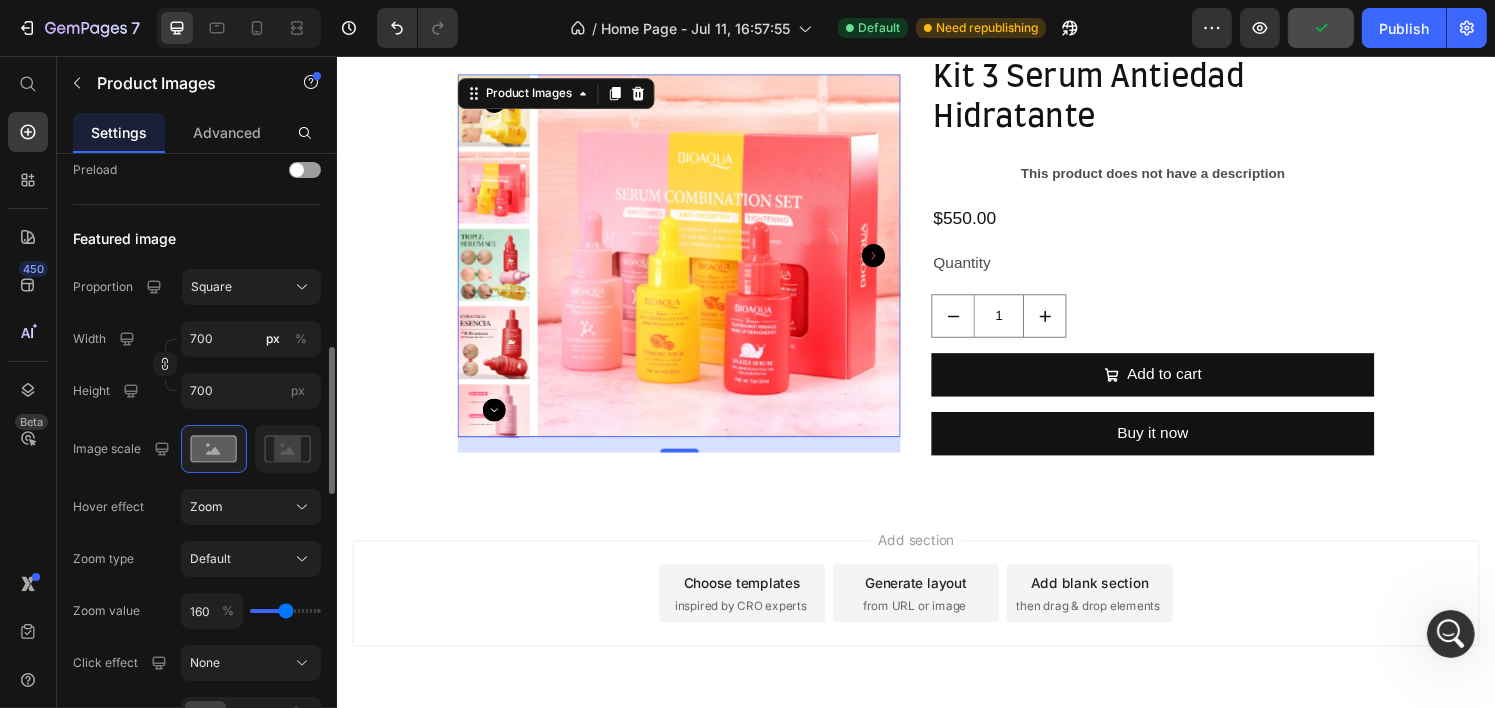 type on "160" 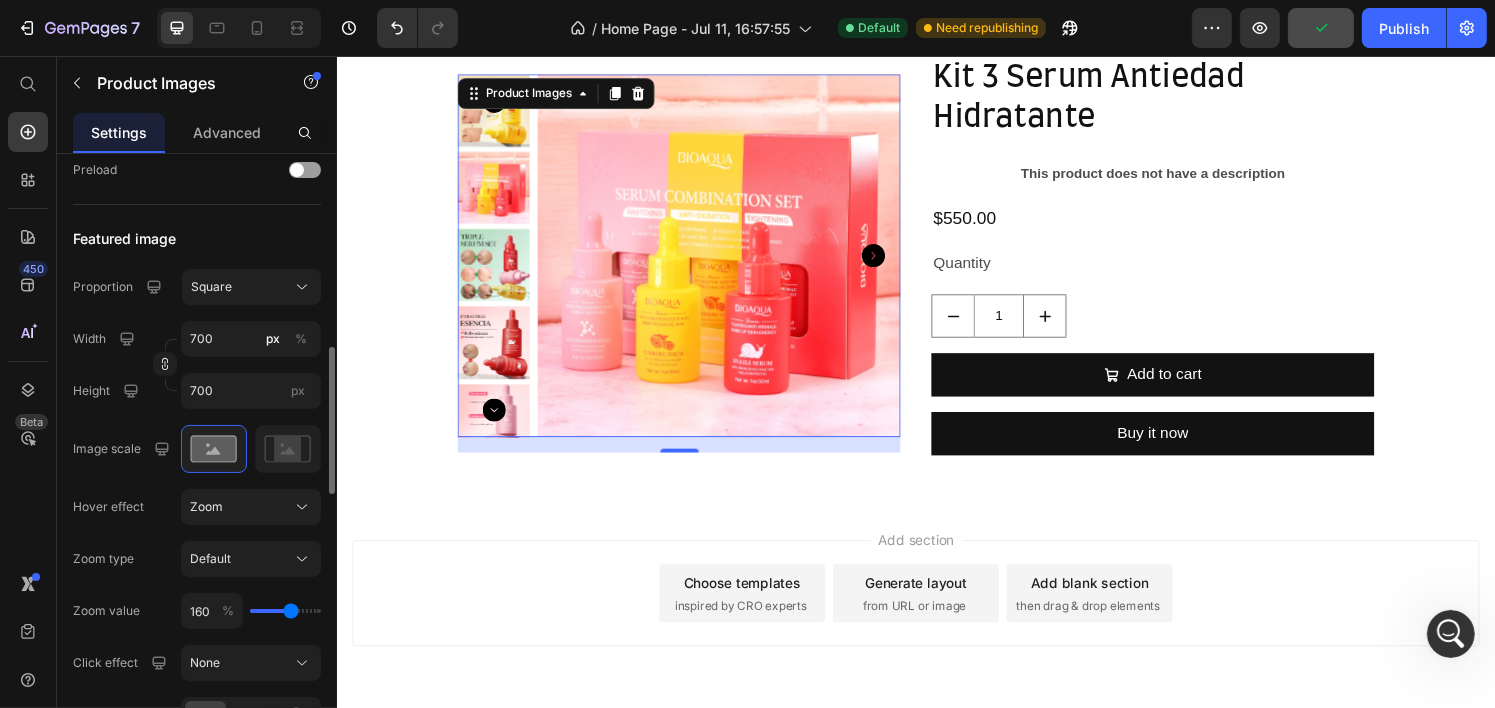 type on "170" 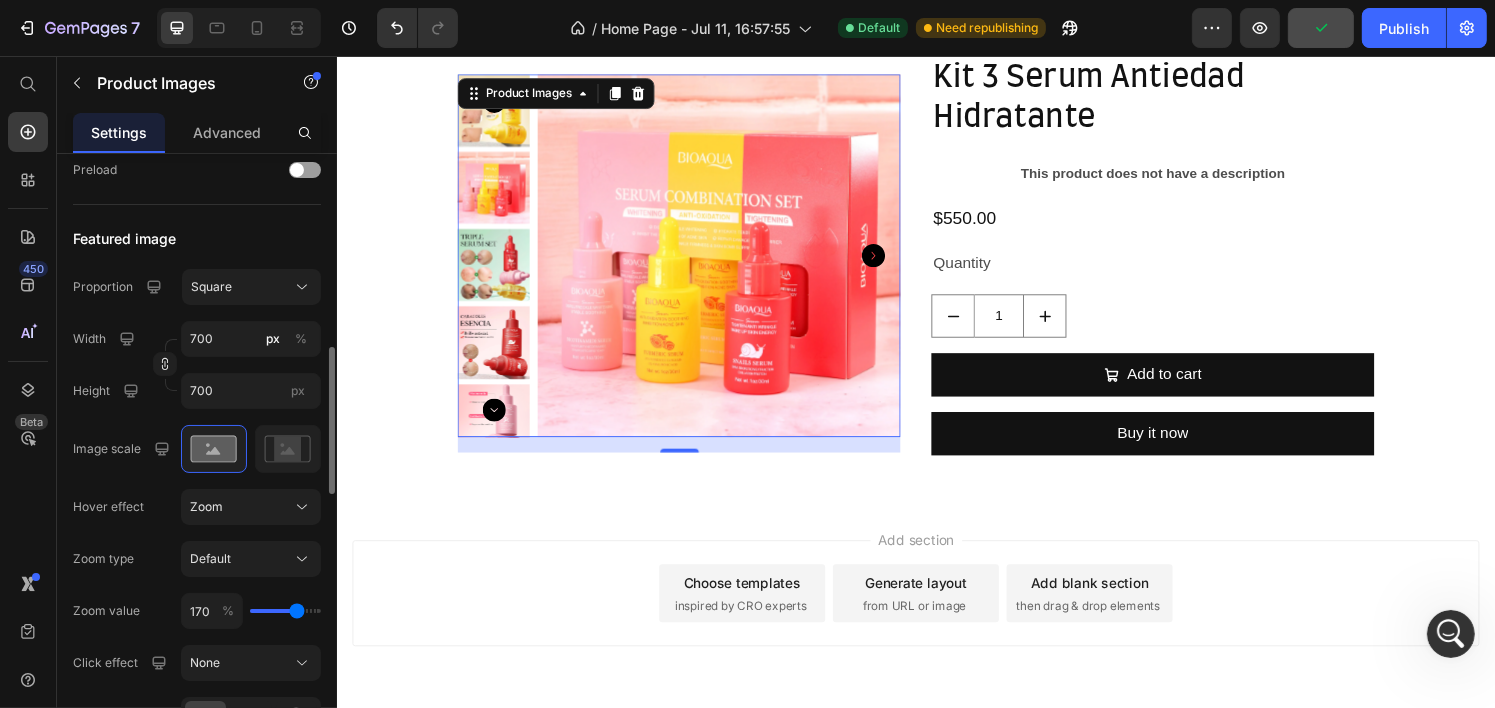 type on "180" 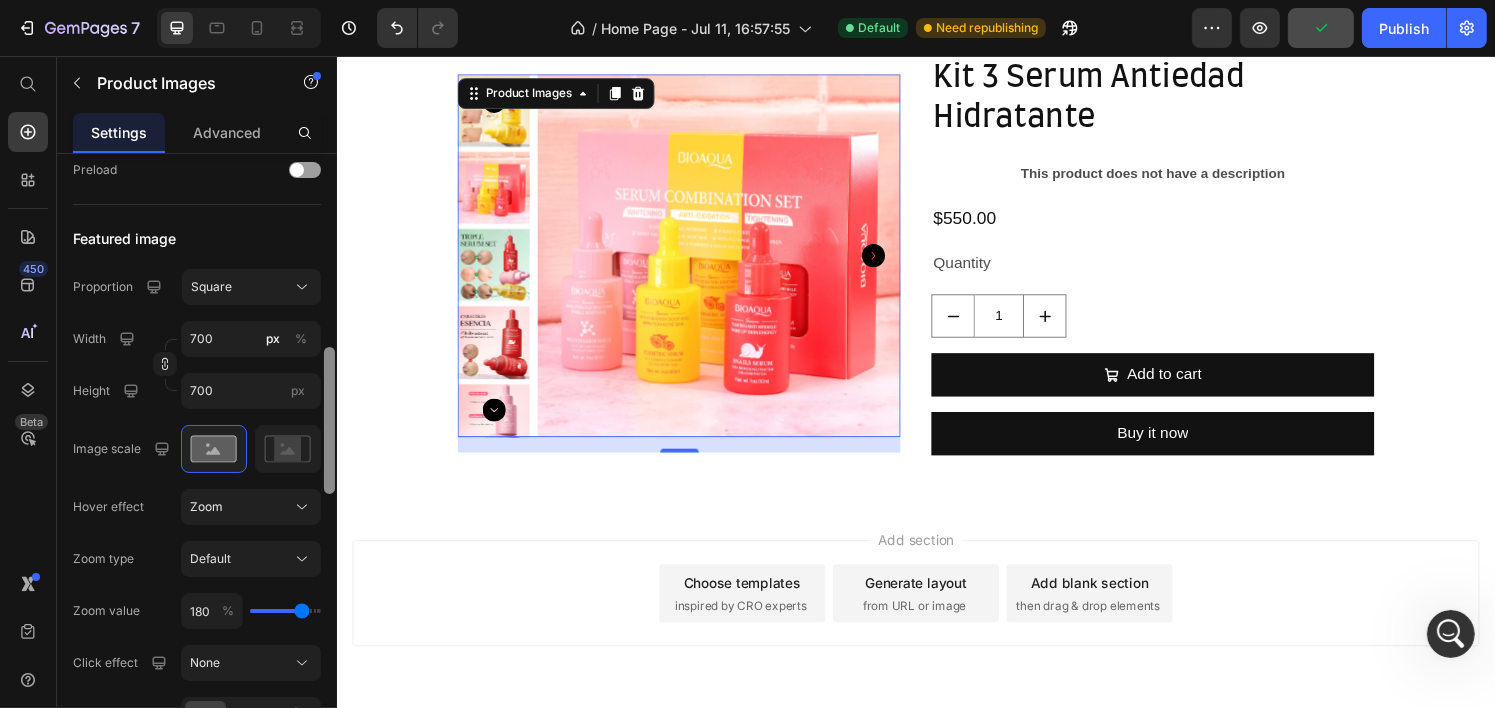 drag, startPoint x: 287, startPoint y: 604, endPoint x: 335, endPoint y: 601, distance: 48.09366 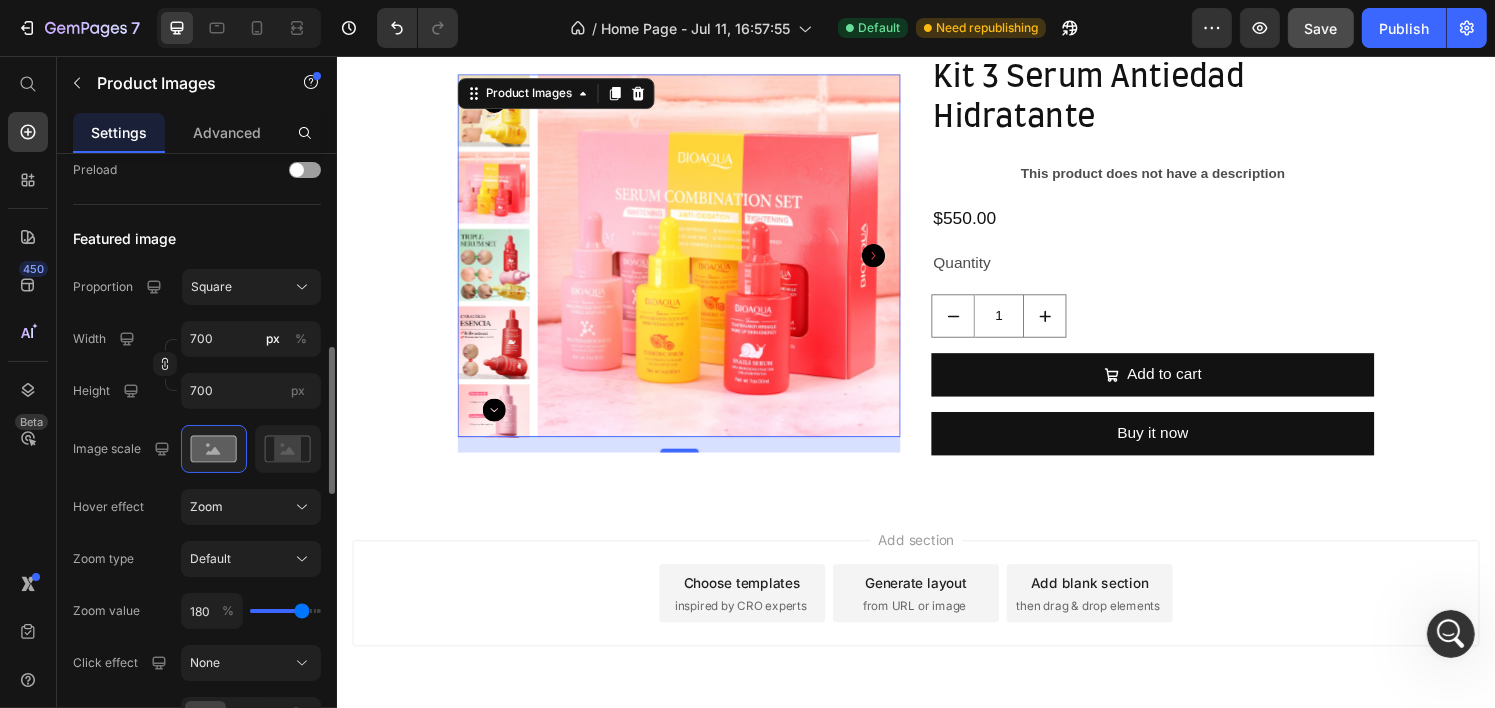 type on "170" 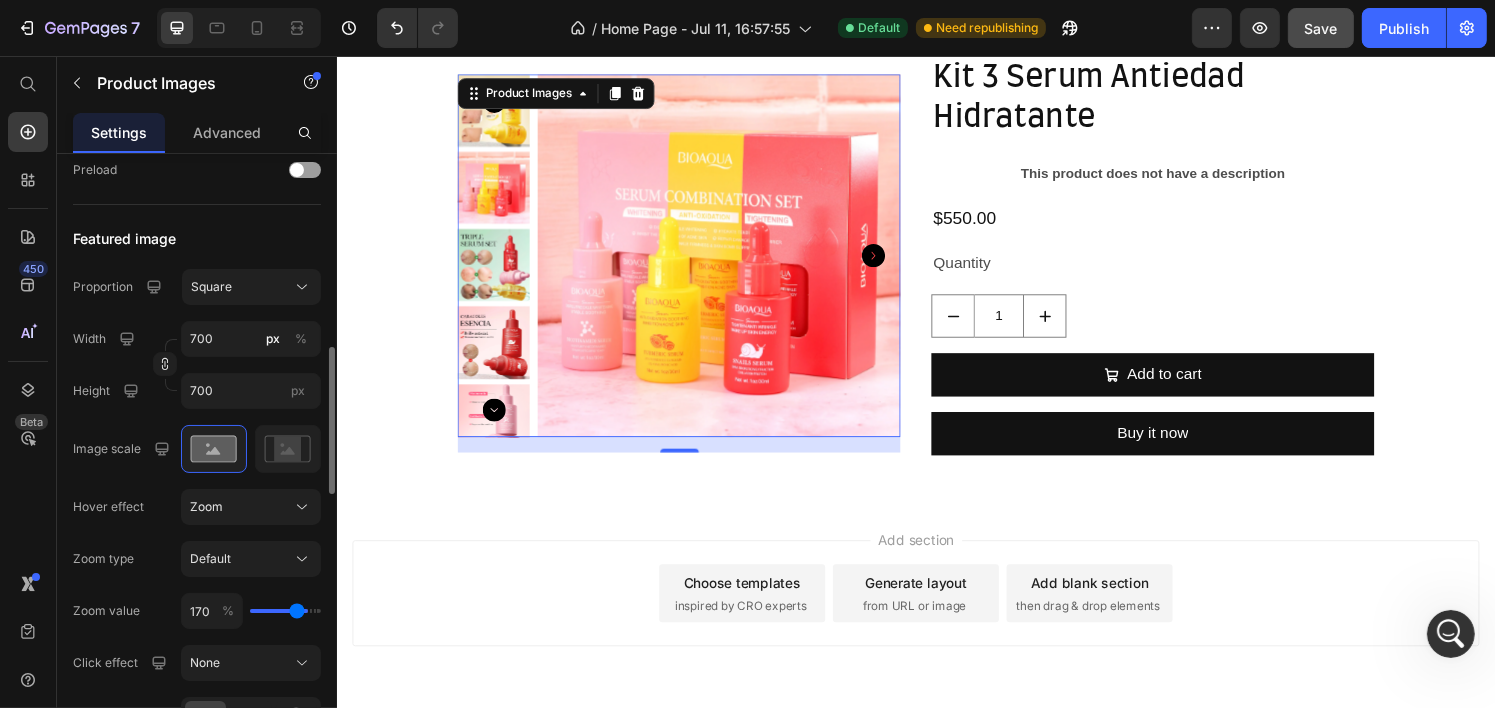 type on "160" 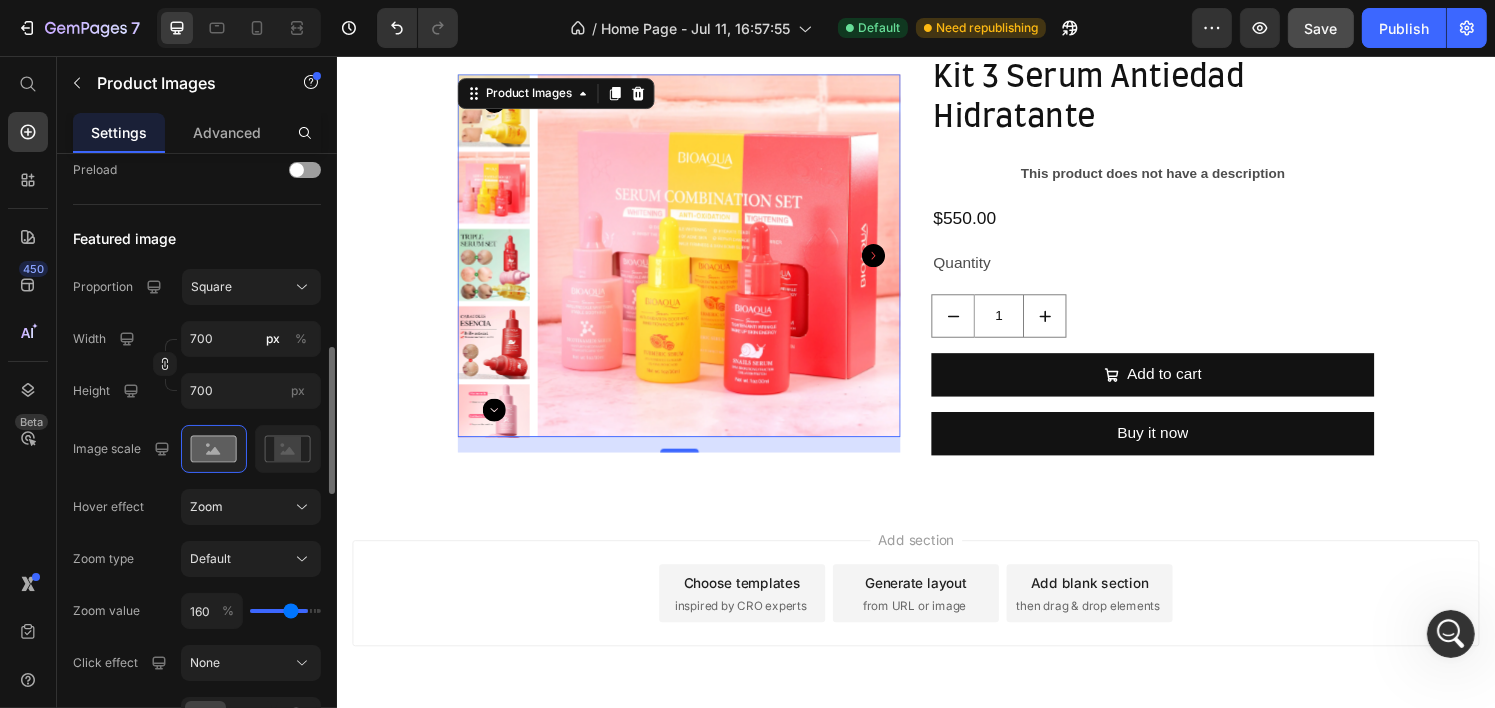 type on "150" 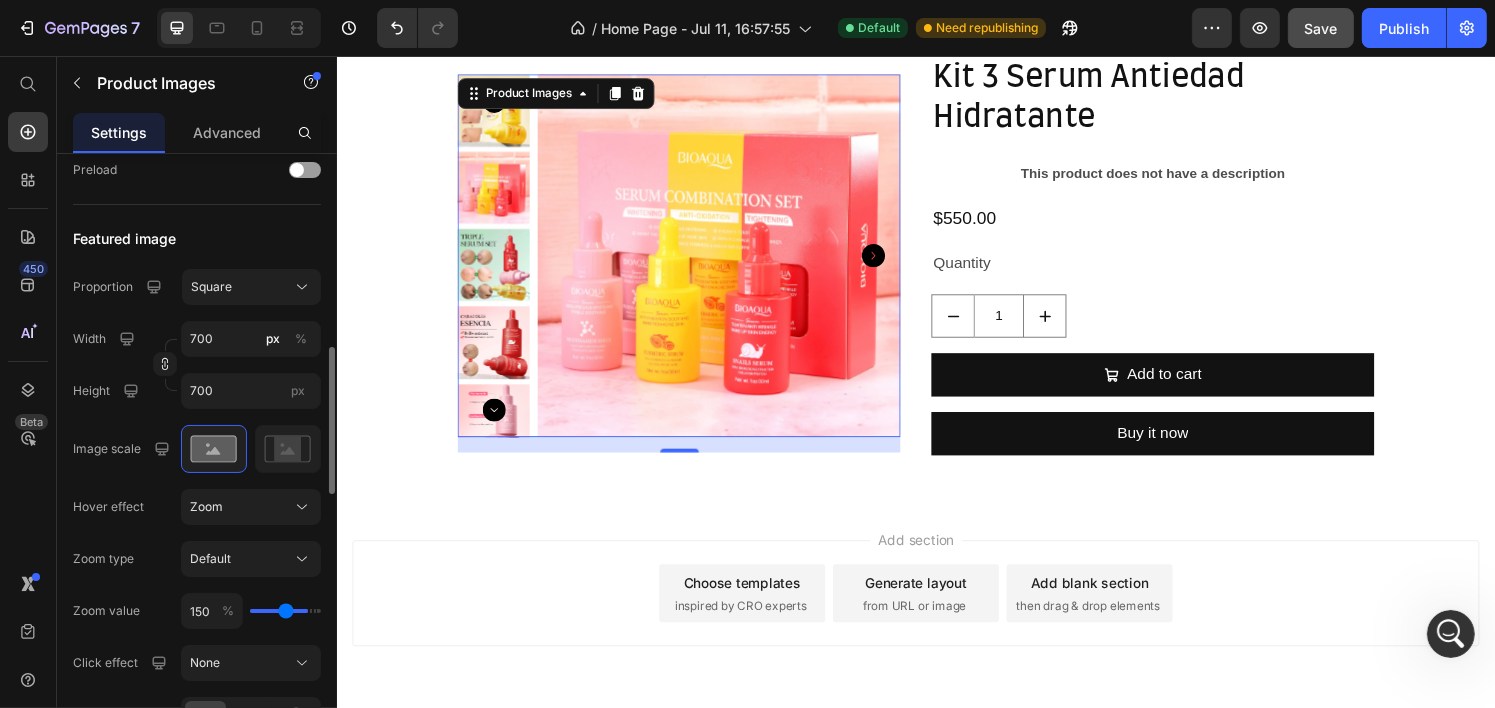 type on "140" 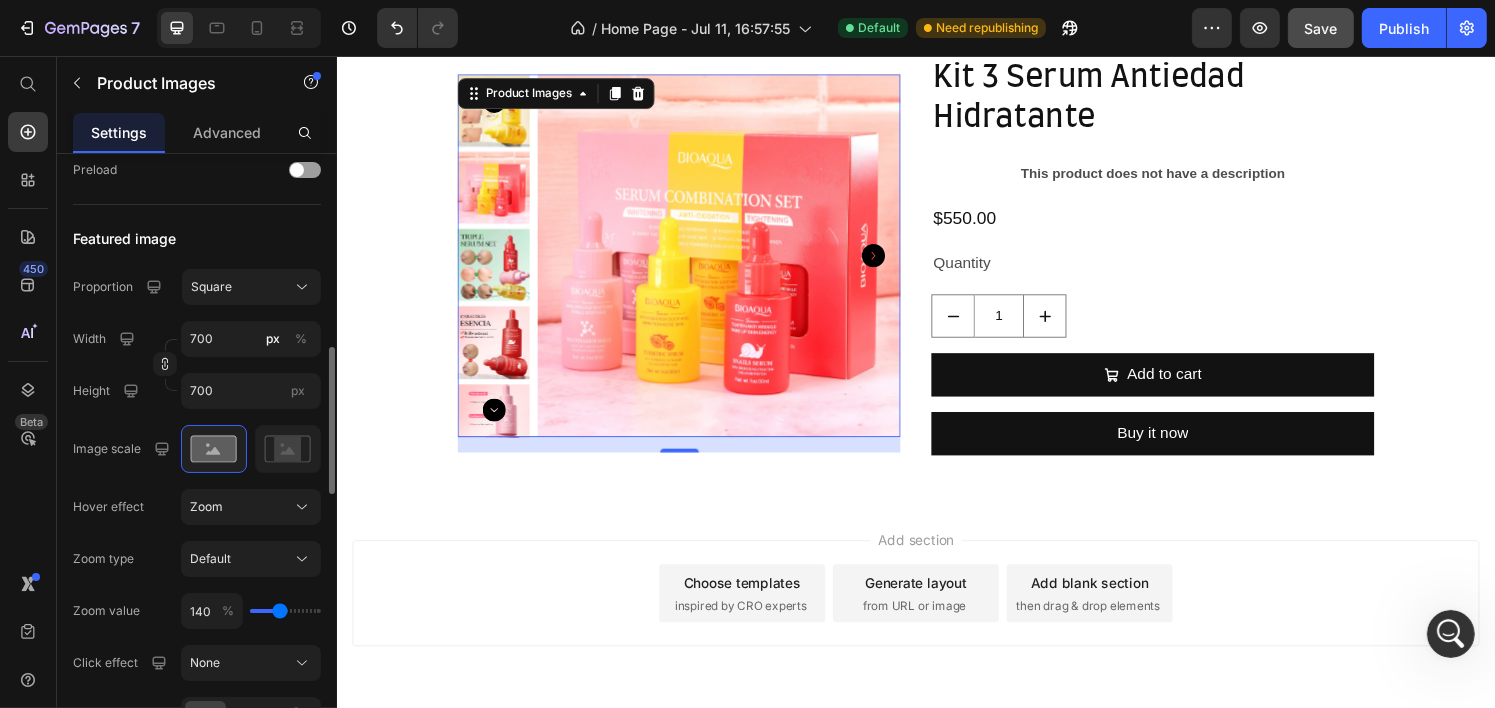 type on "130" 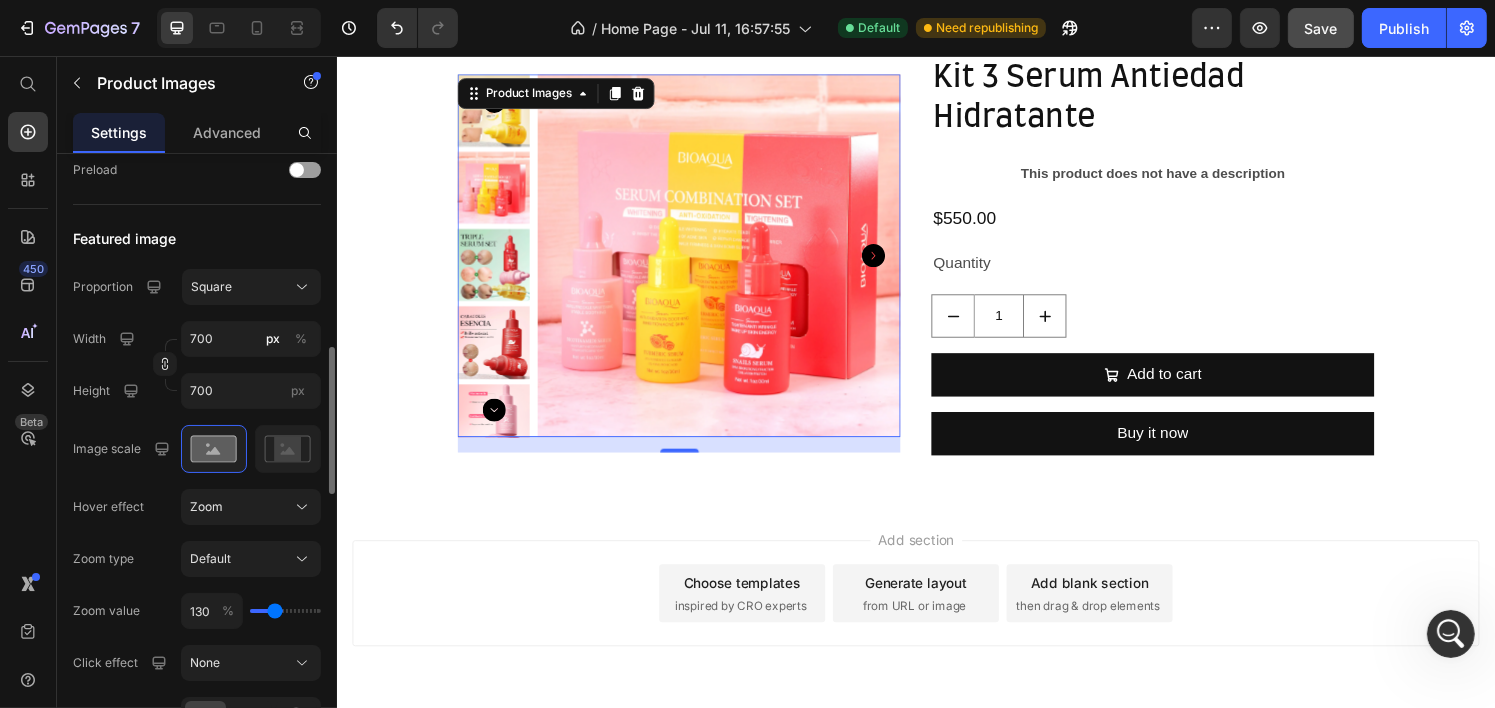 type on "120" 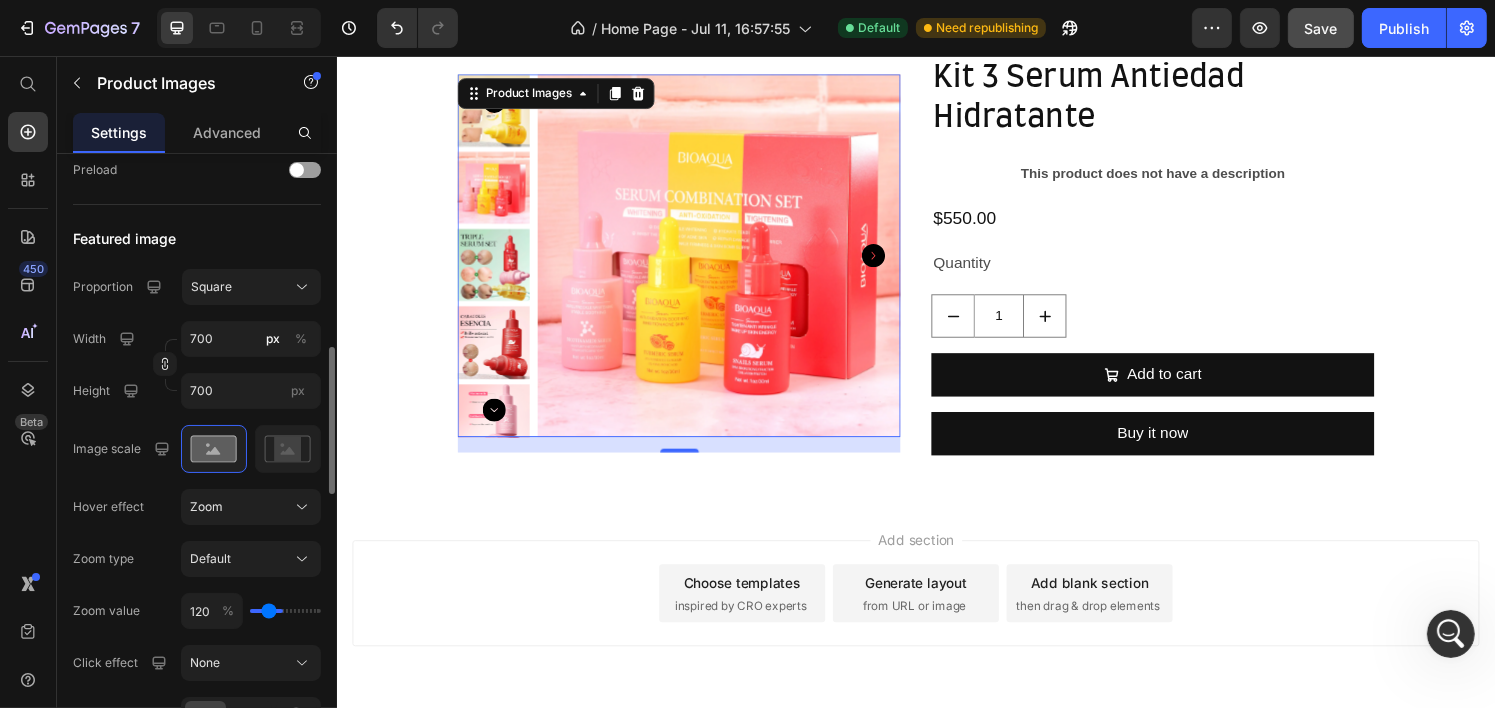 type on "110" 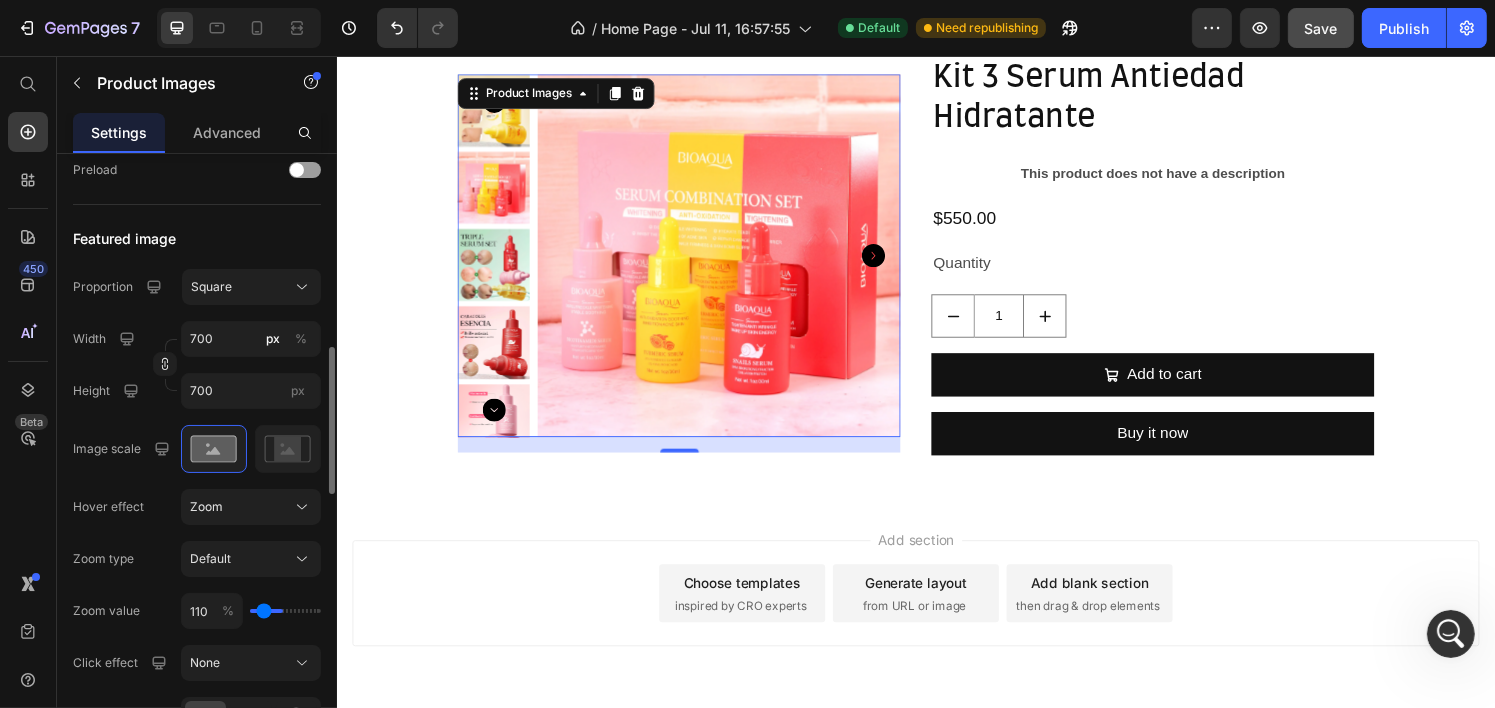 type on "100" 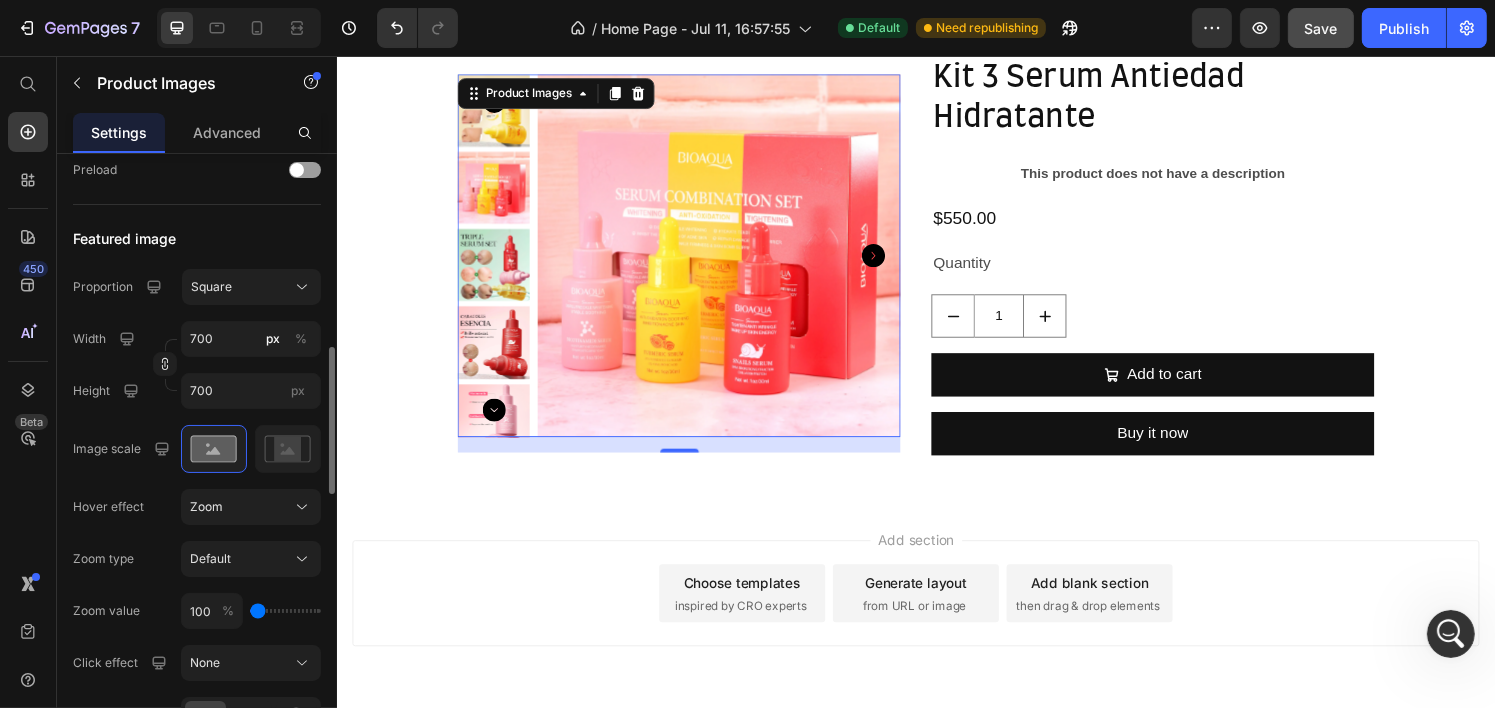 drag, startPoint x: 295, startPoint y: 609, endPoint x: 230, endPoint y: 621, distance: 66.09841 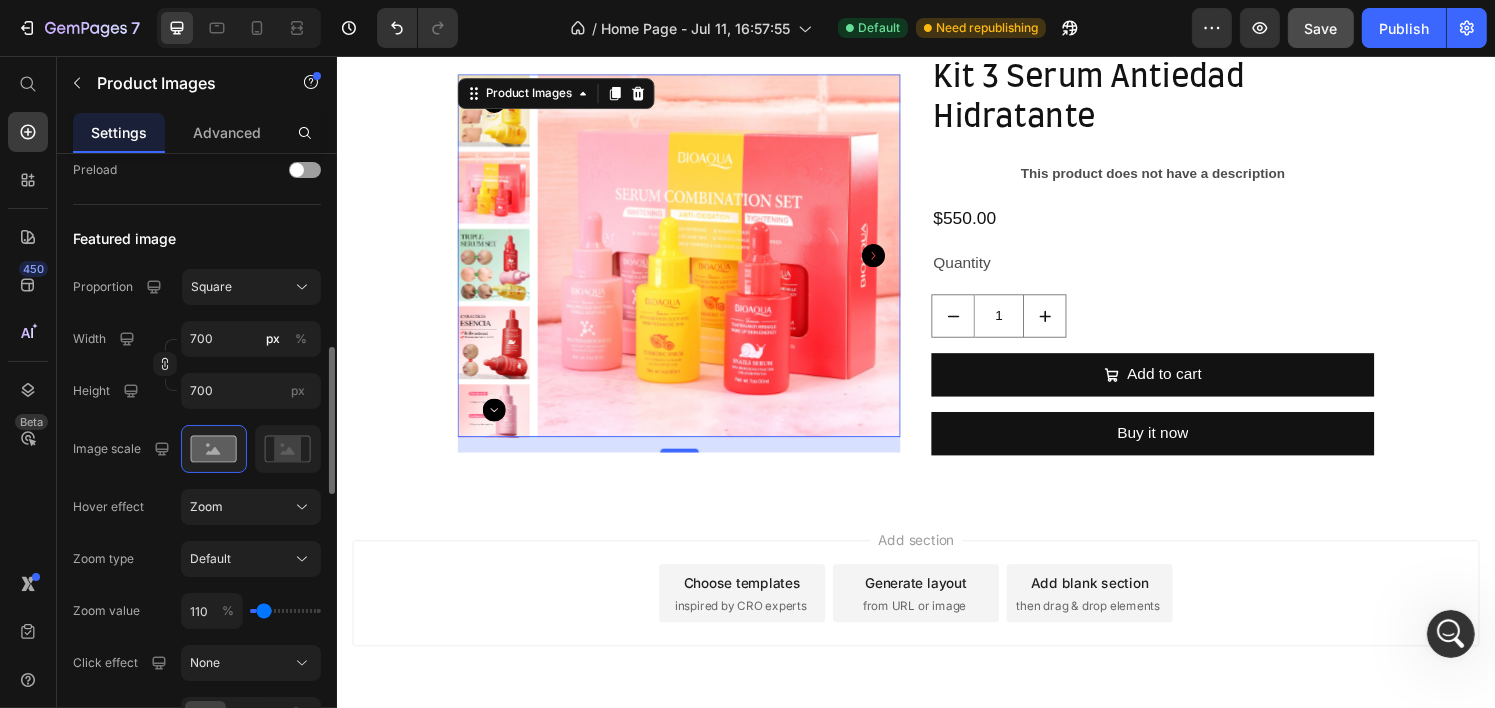 type on "120" 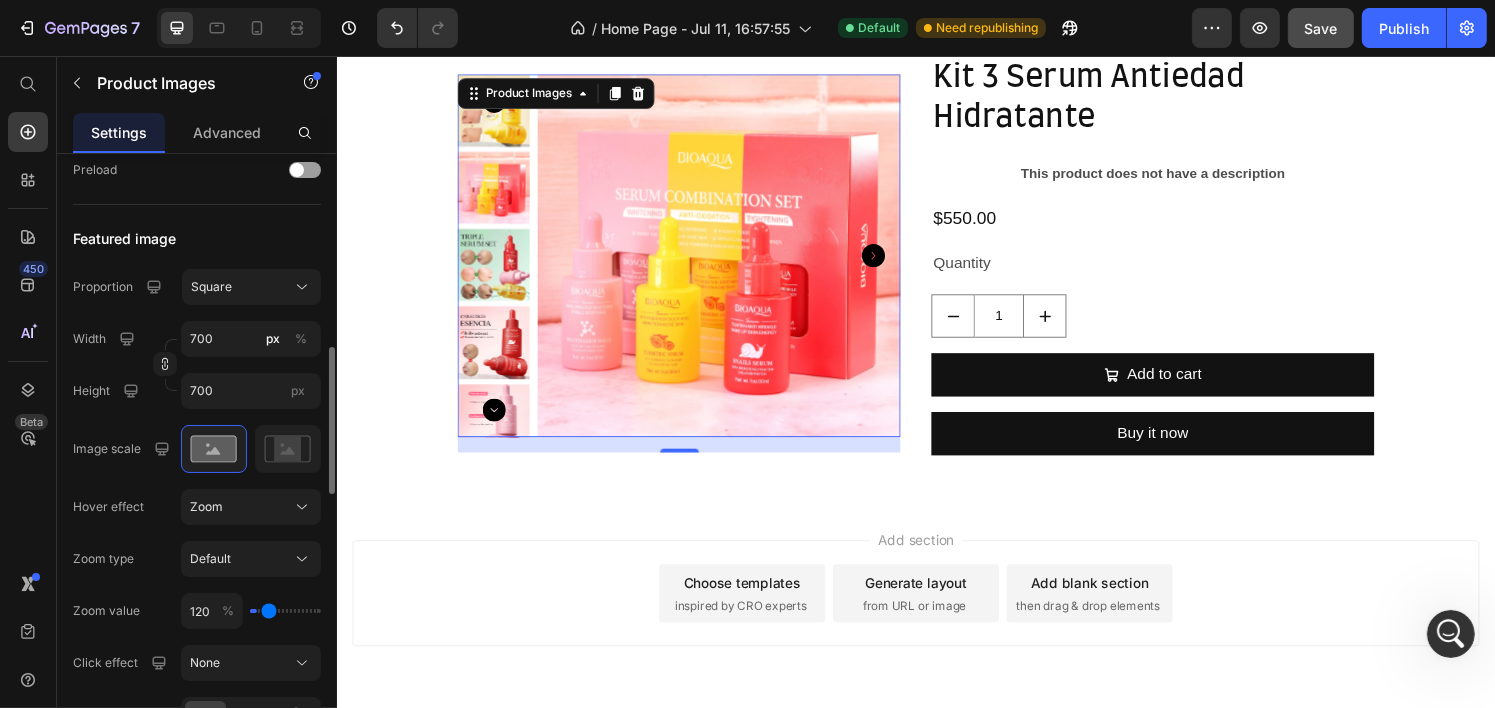 type on "130" 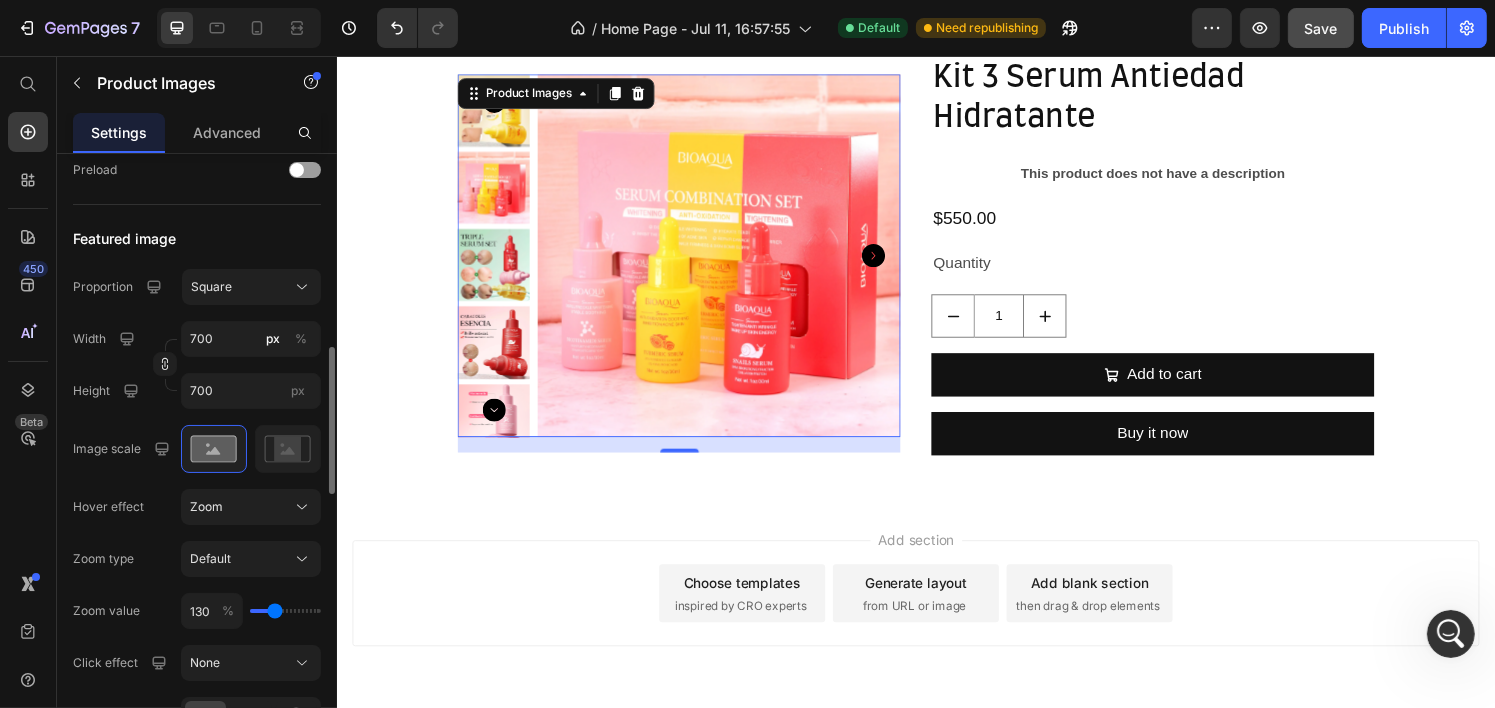 type on "140" 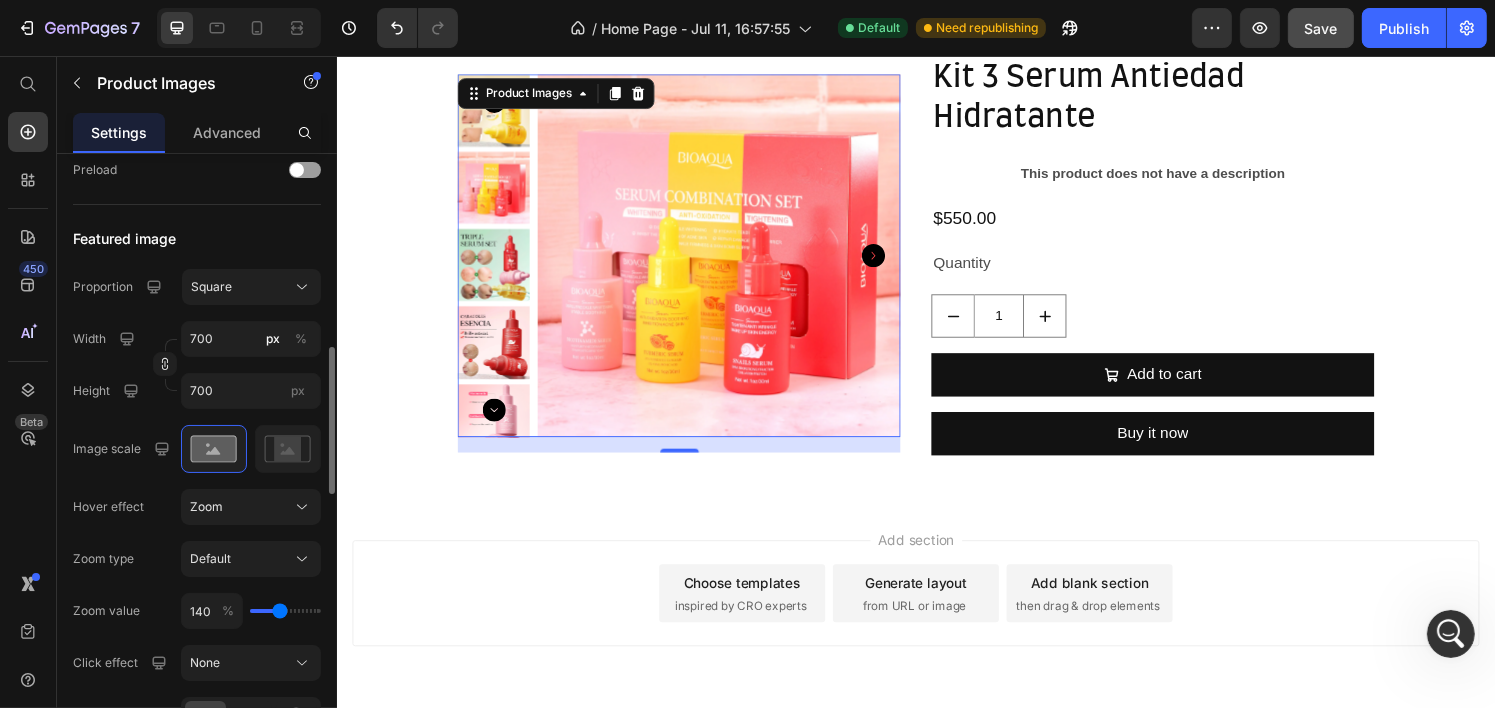 type on "150" 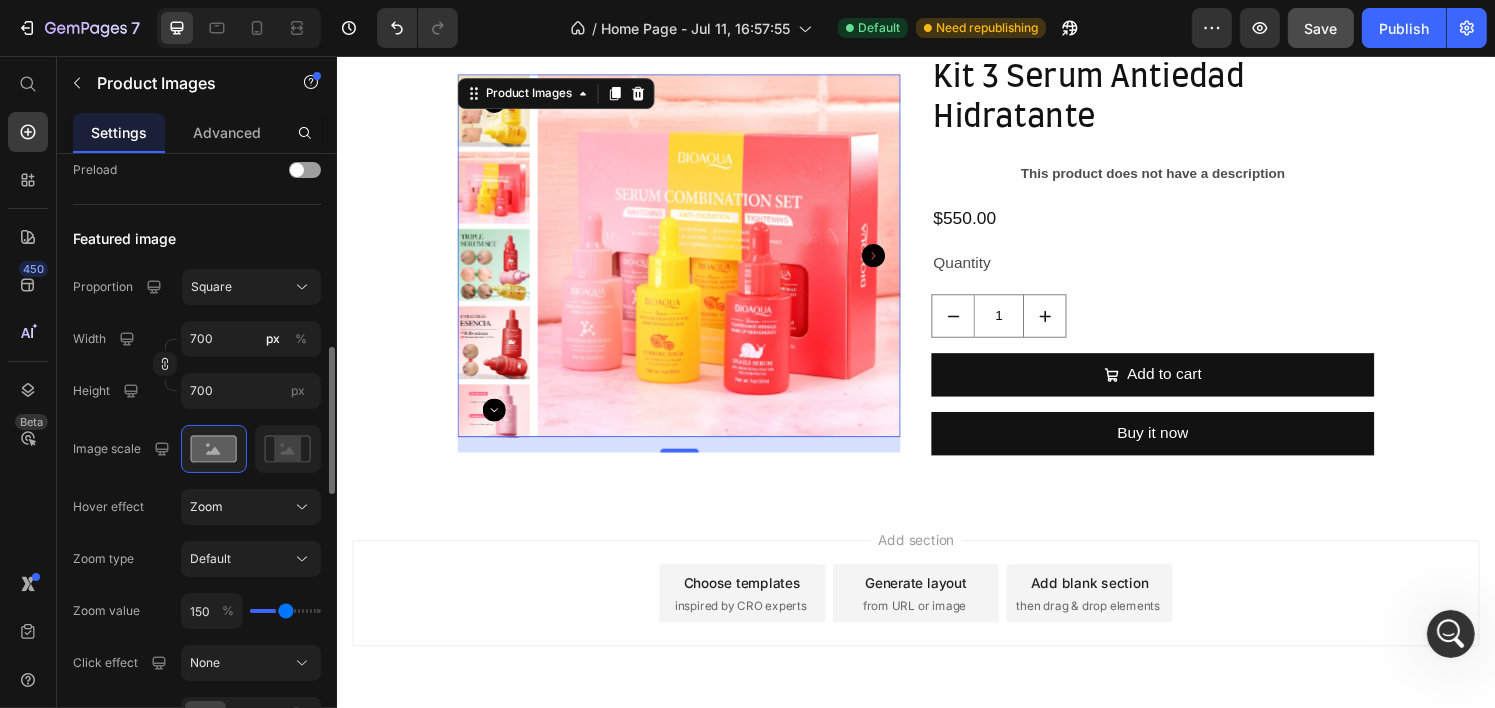 type on "160" 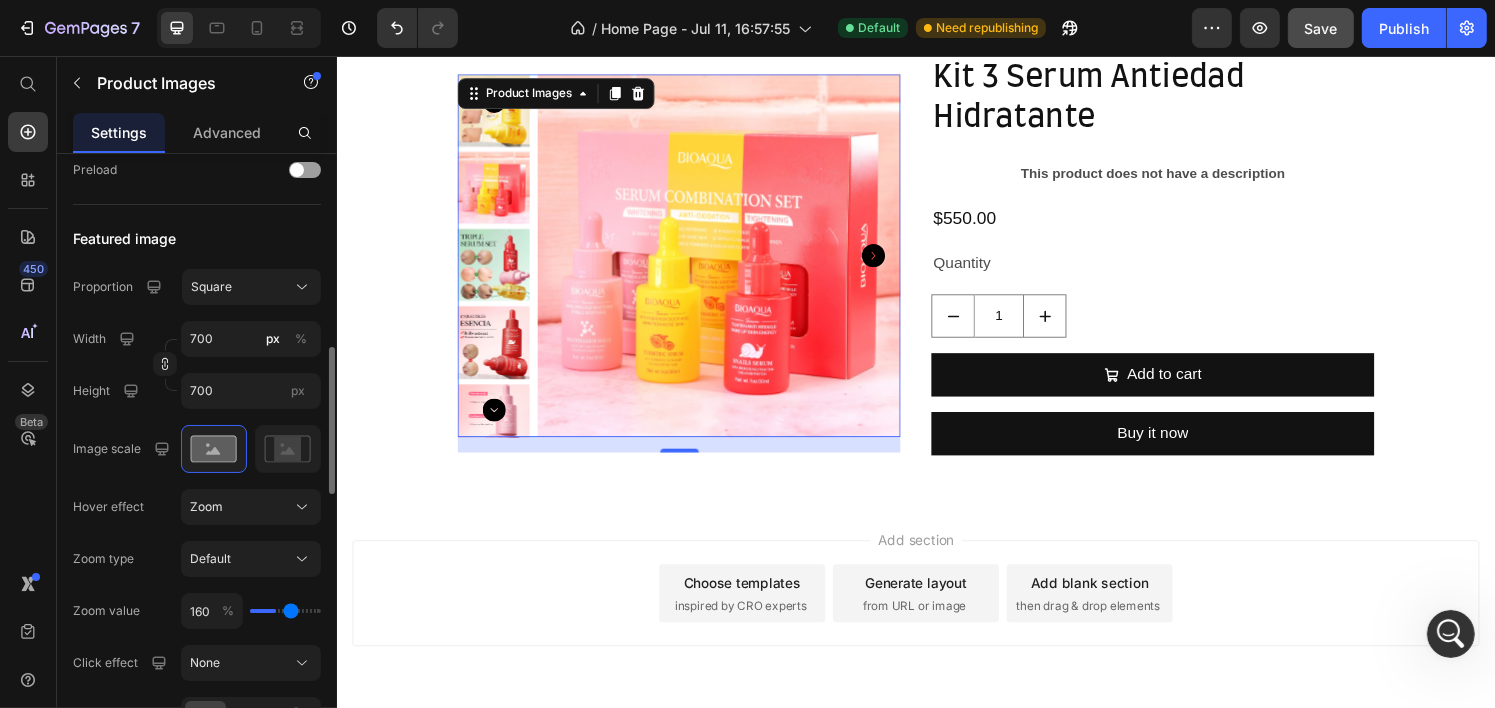type on "170" 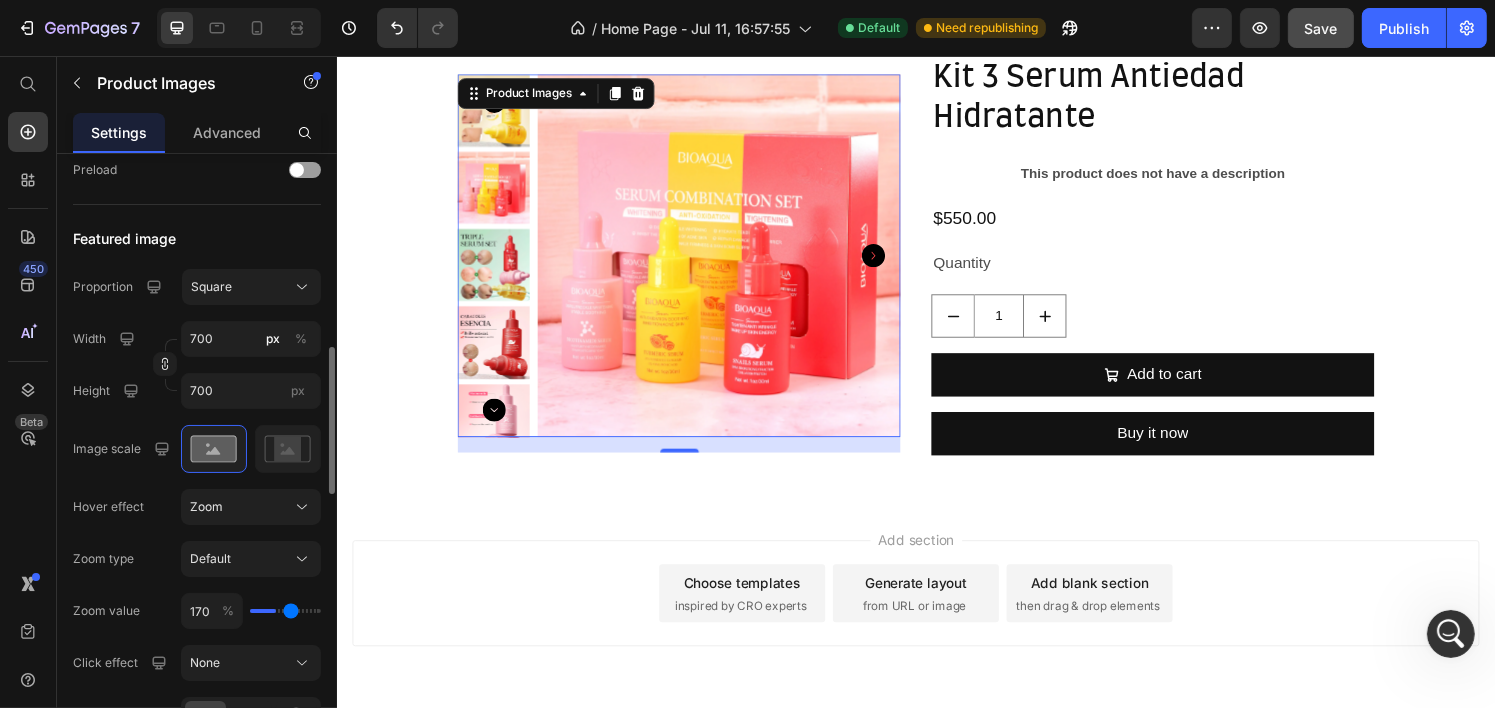 type on "170" 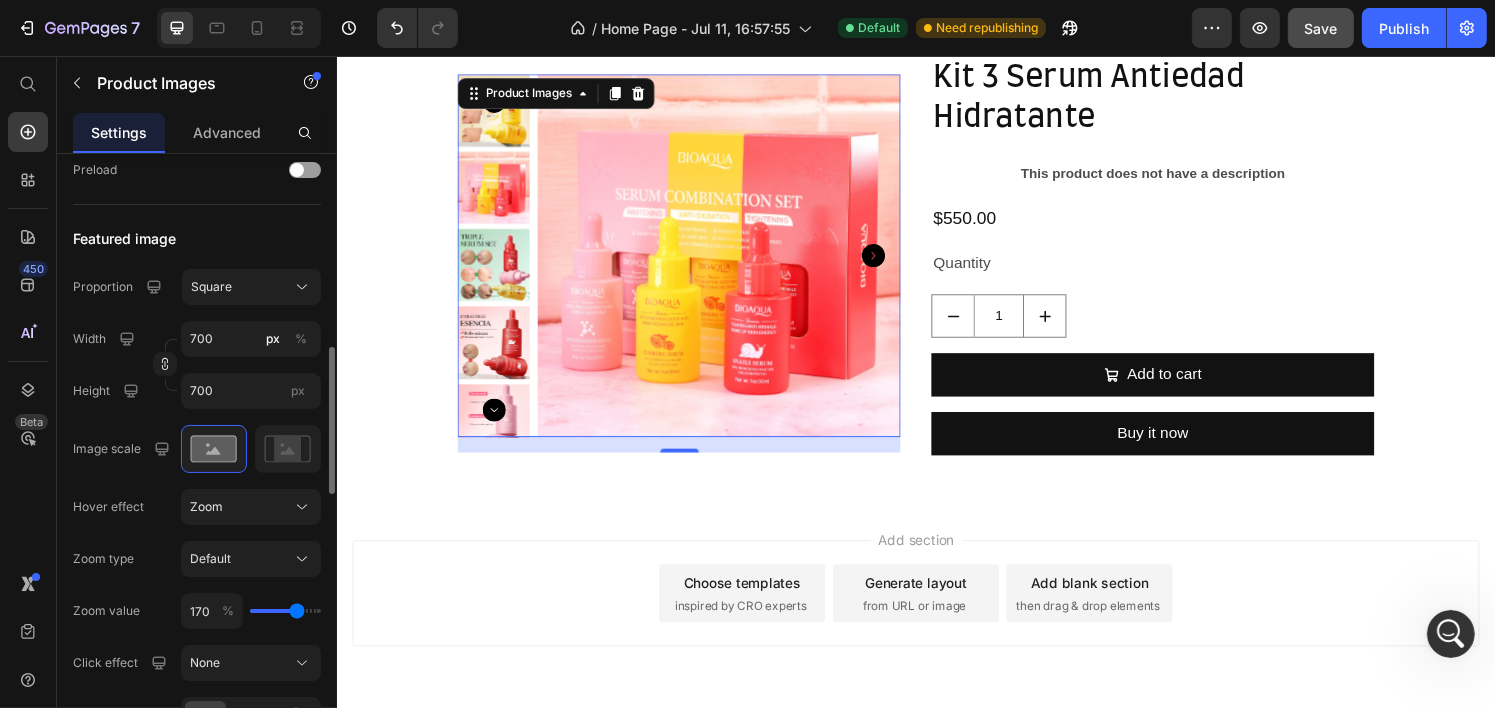 type on "180" 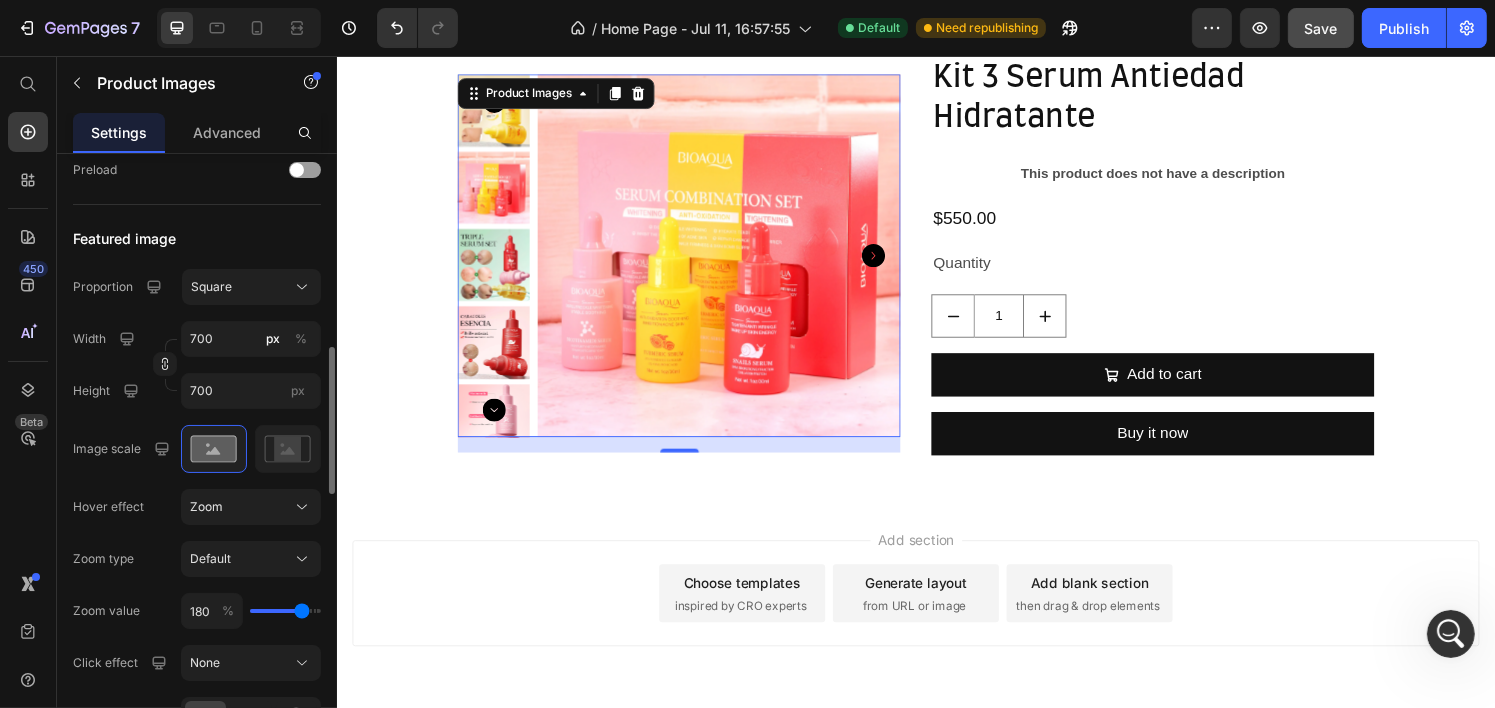 type on "190" 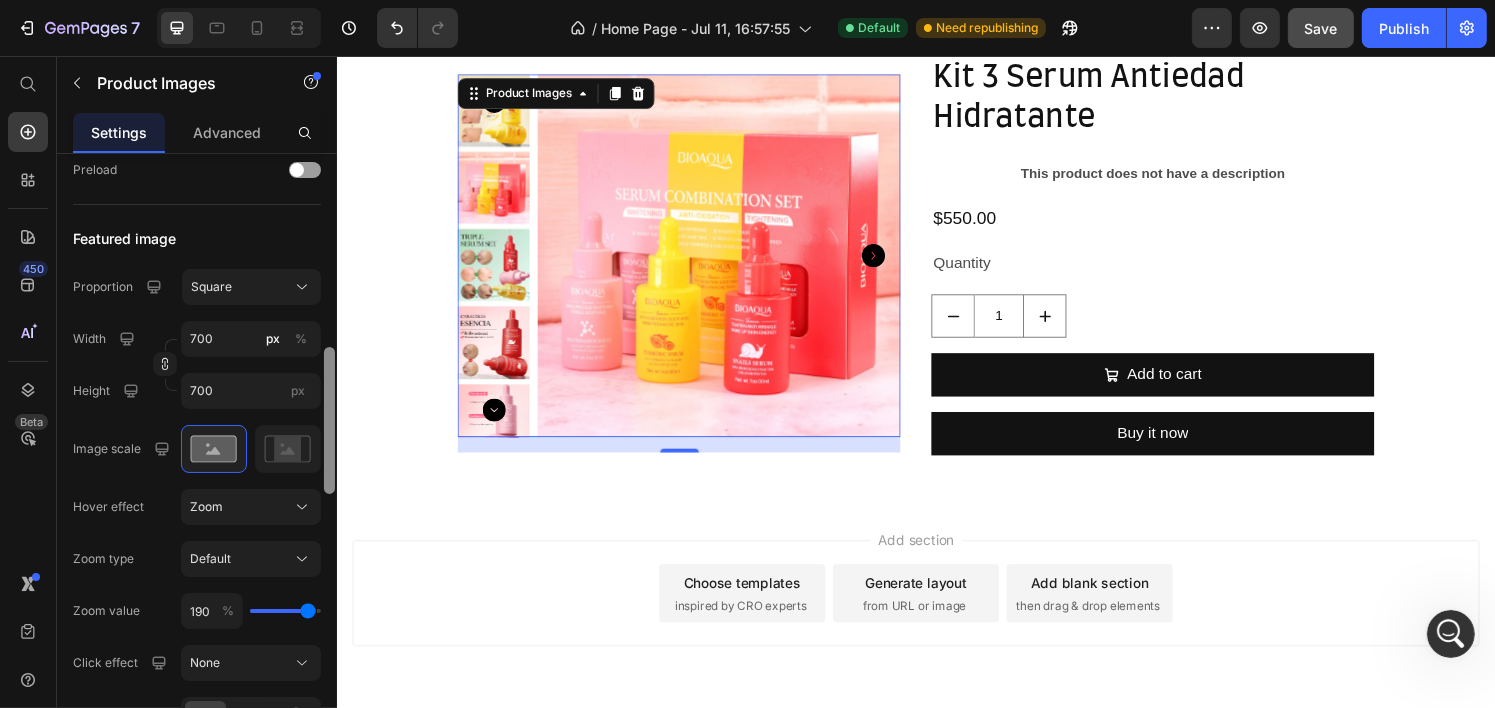 drag, startPoint x: 256, startPoint y: 604, endPoint x: 333, endPoint y: 594, distance: 77.64664 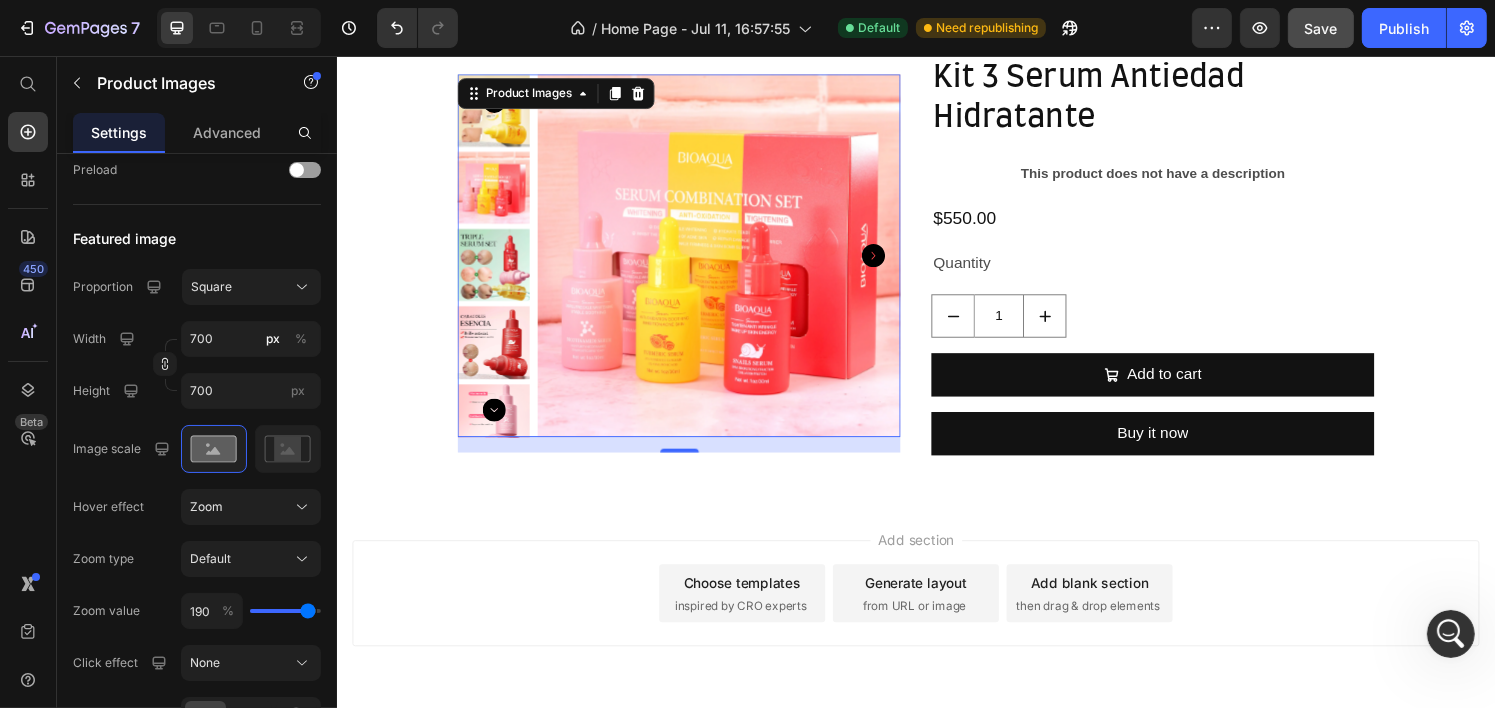 click at bounding box center (498, 192) 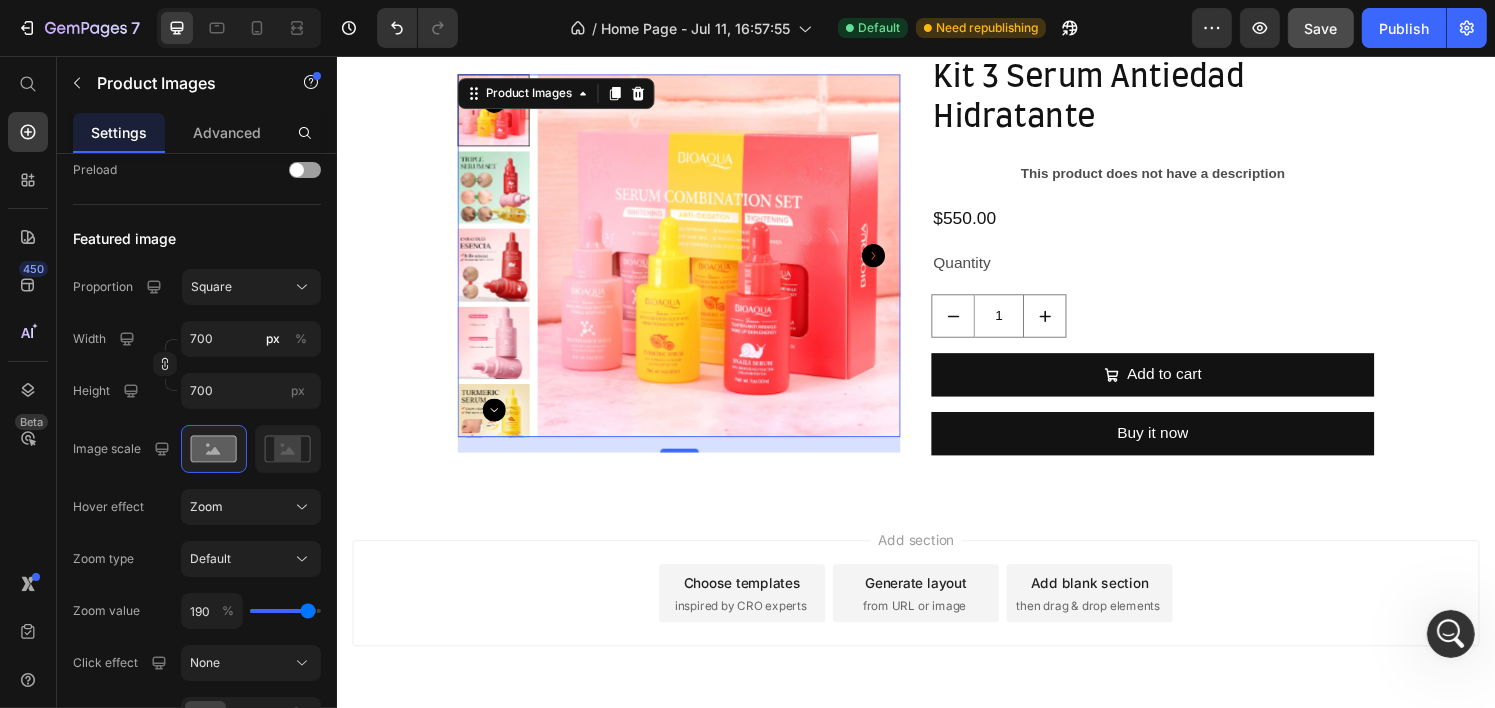 click at bounding box center (498, 192) 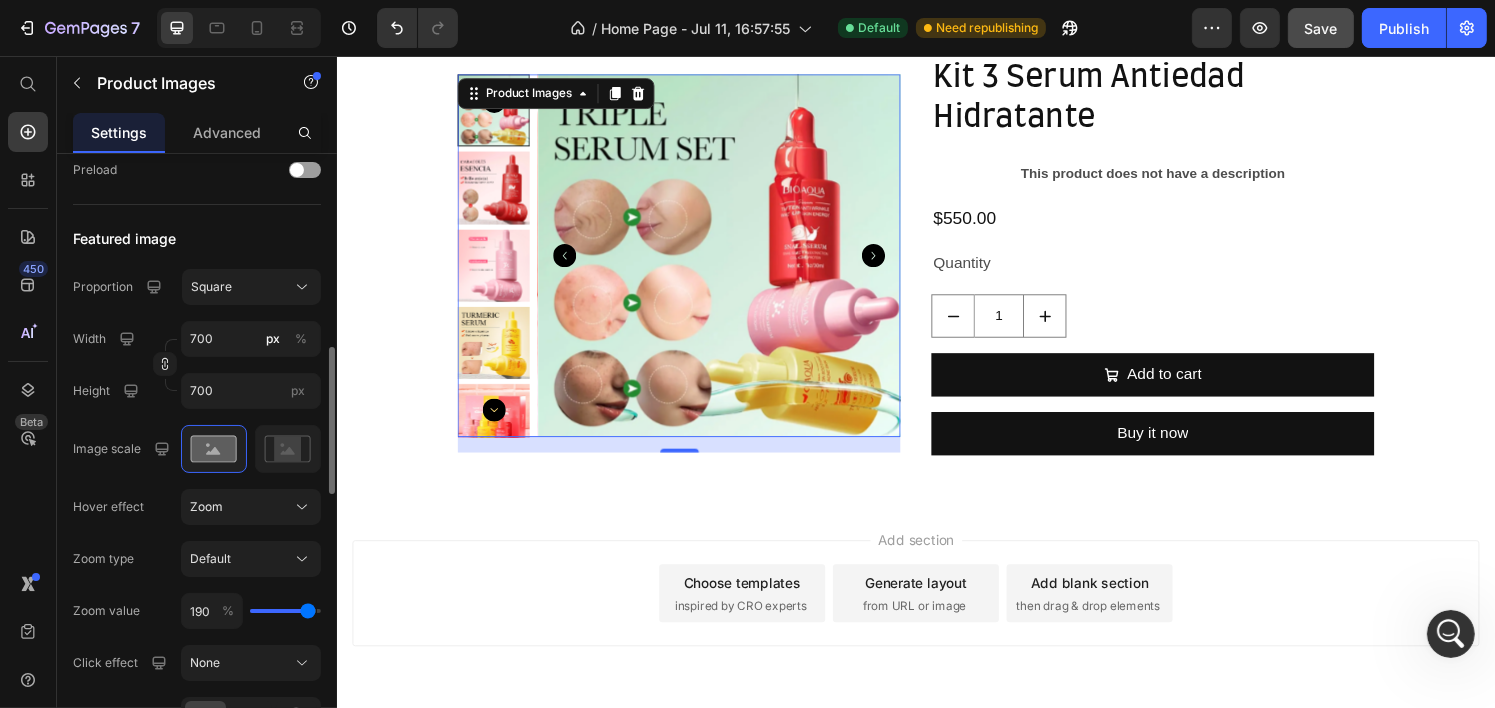 click on "190 %" 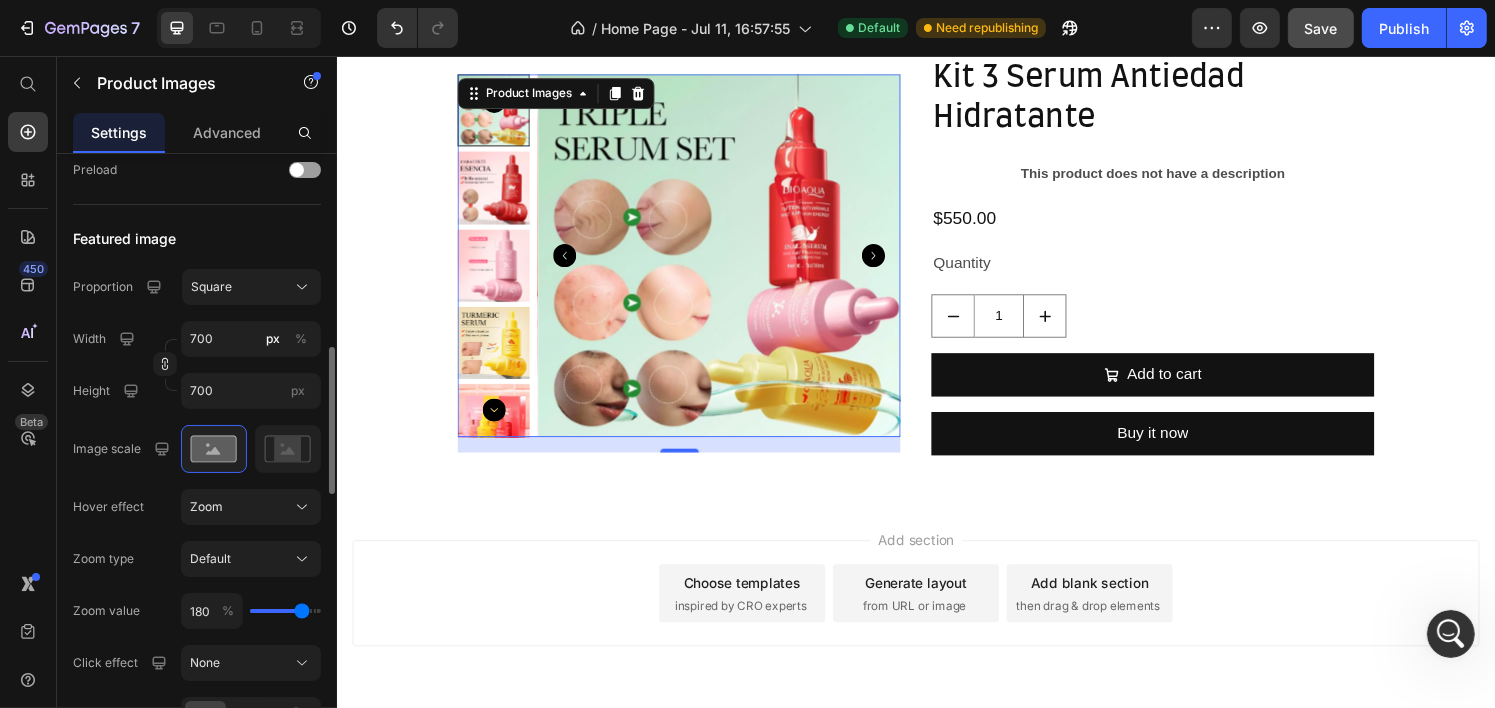 type on "170" 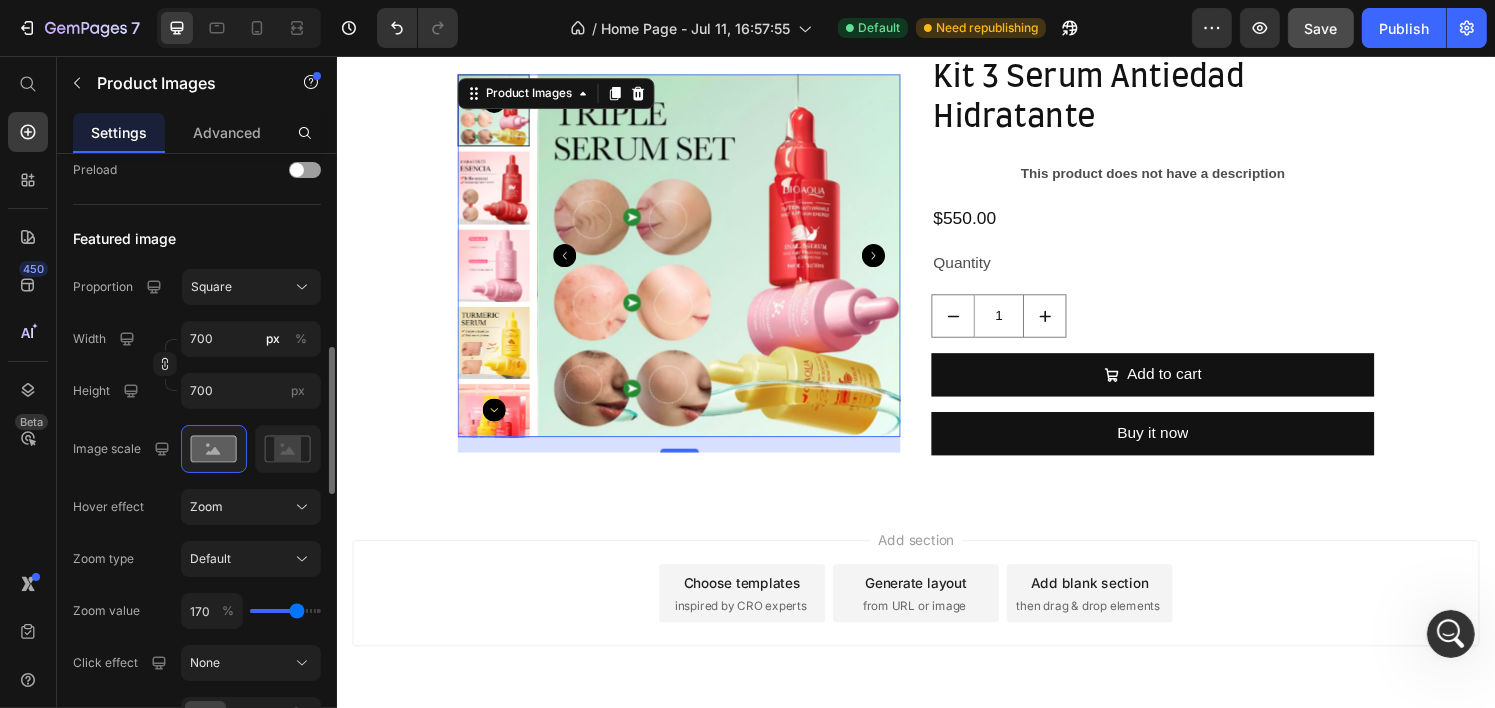 type on "160" 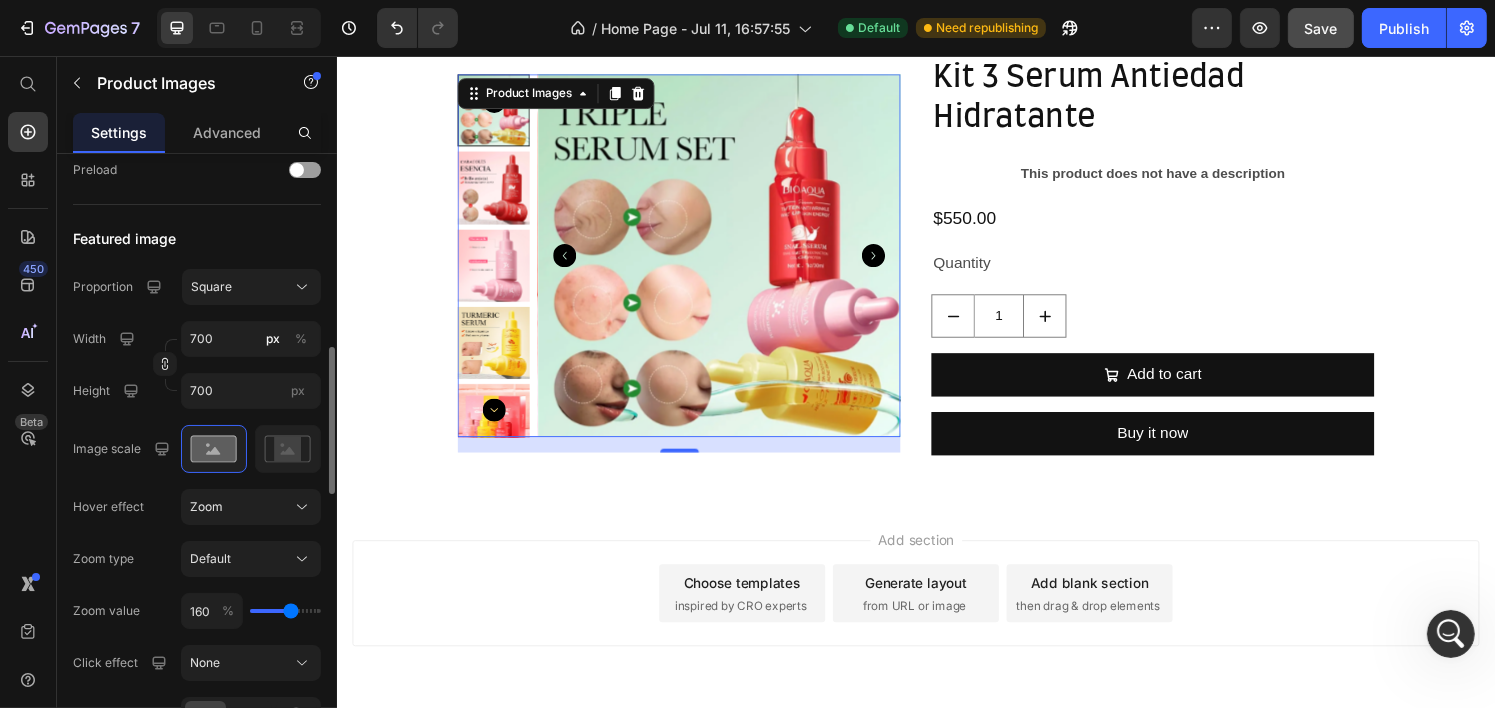 drag, startPoint x: 309, startPoint y: 608, endPoint x: 291, endPoint y: 611, distance: 18.248287 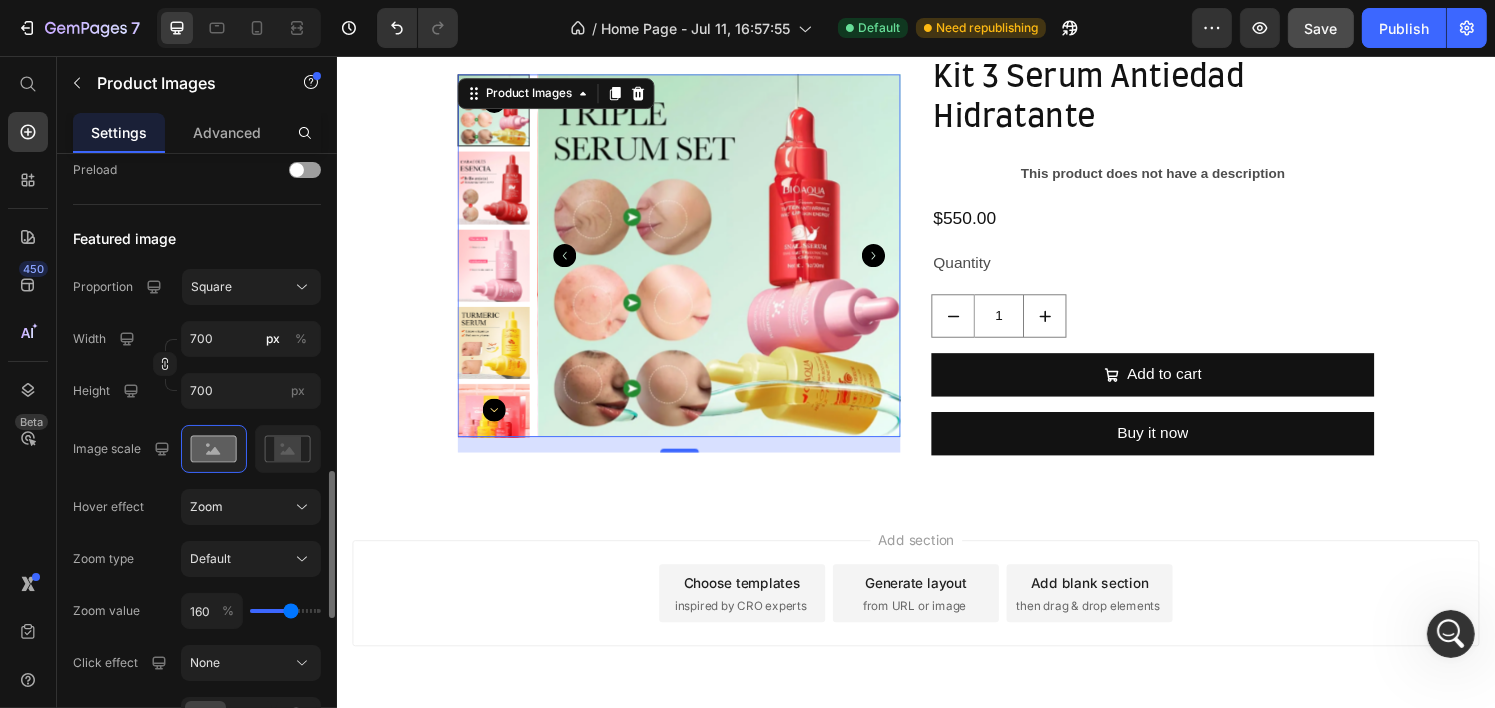 scroll, scrollTop: 900, scrollLeft: 0, axis: vertical 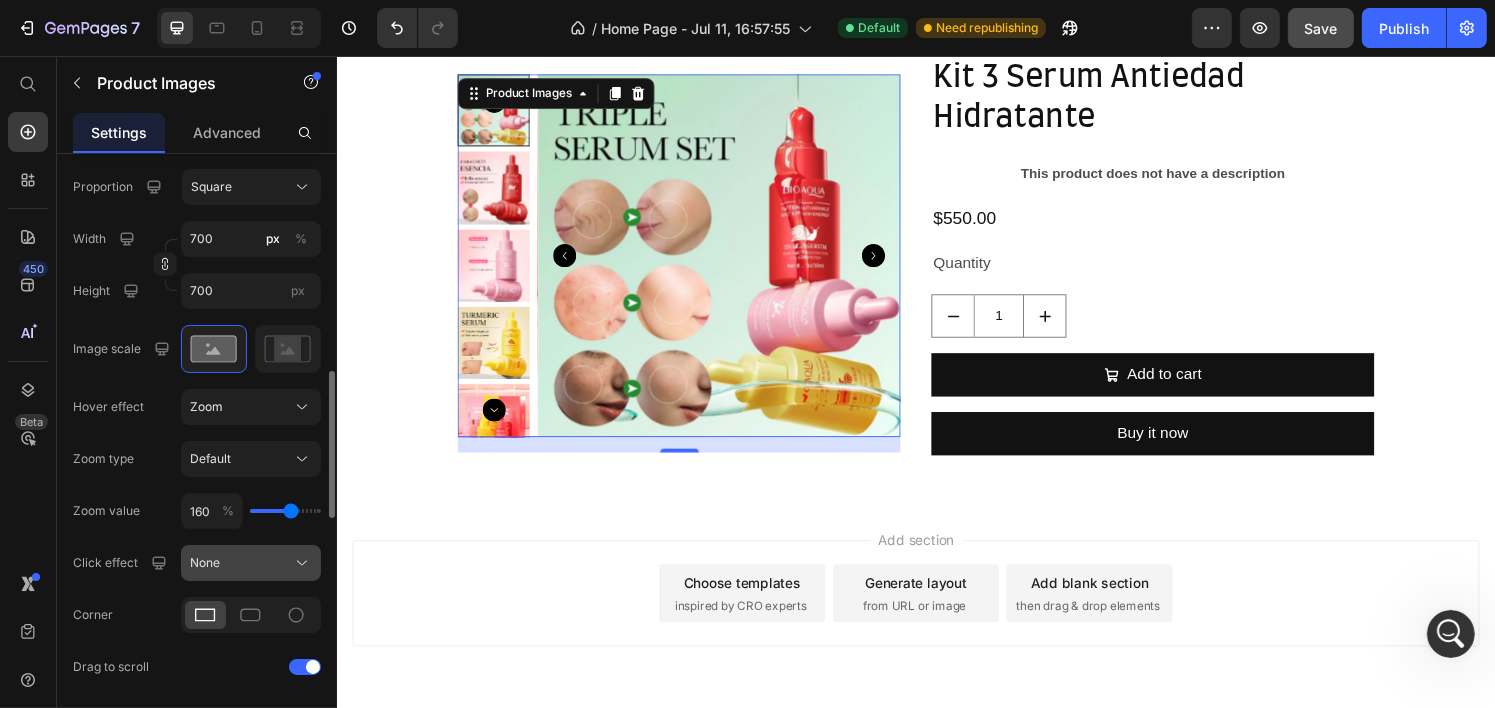 click on "None" at bounding box center (251, 563) 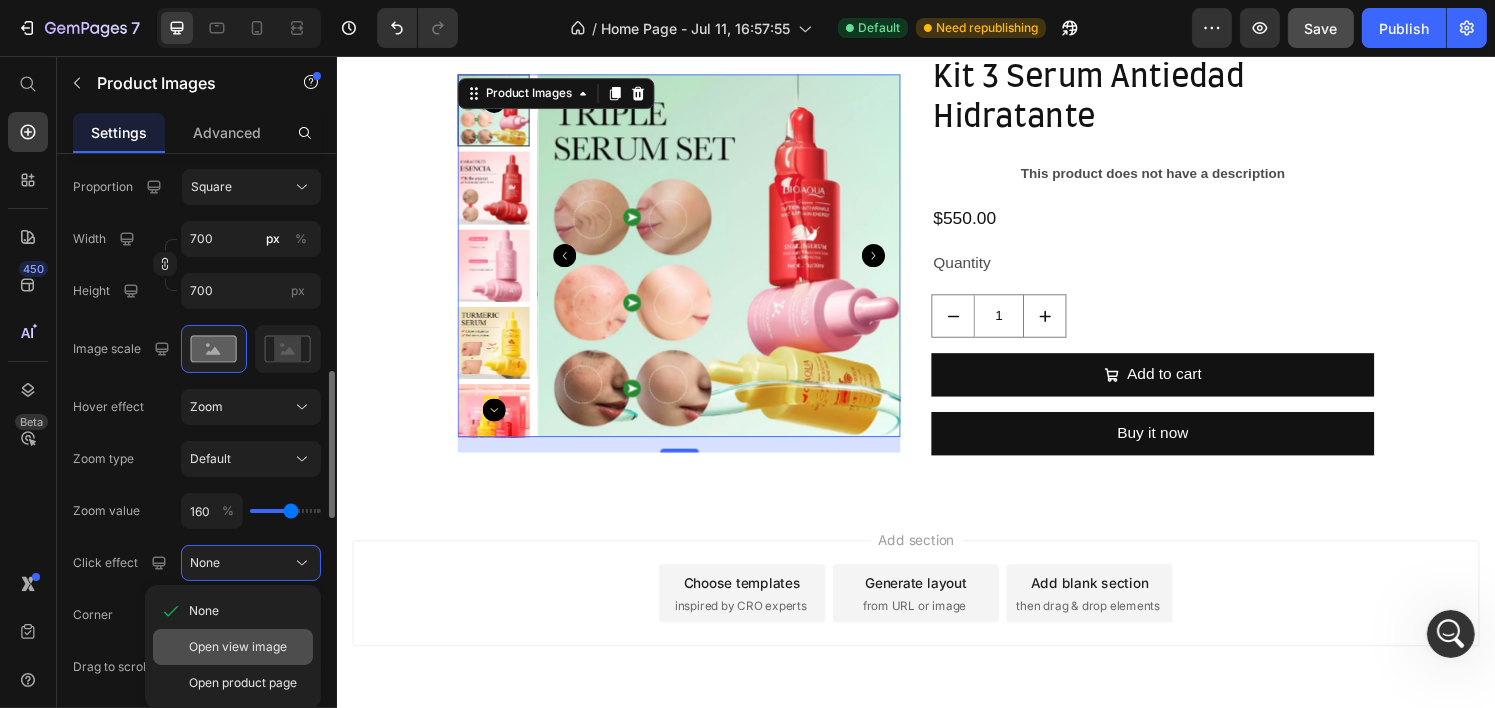 click on "Open view image" at bounding box center (238, 647) 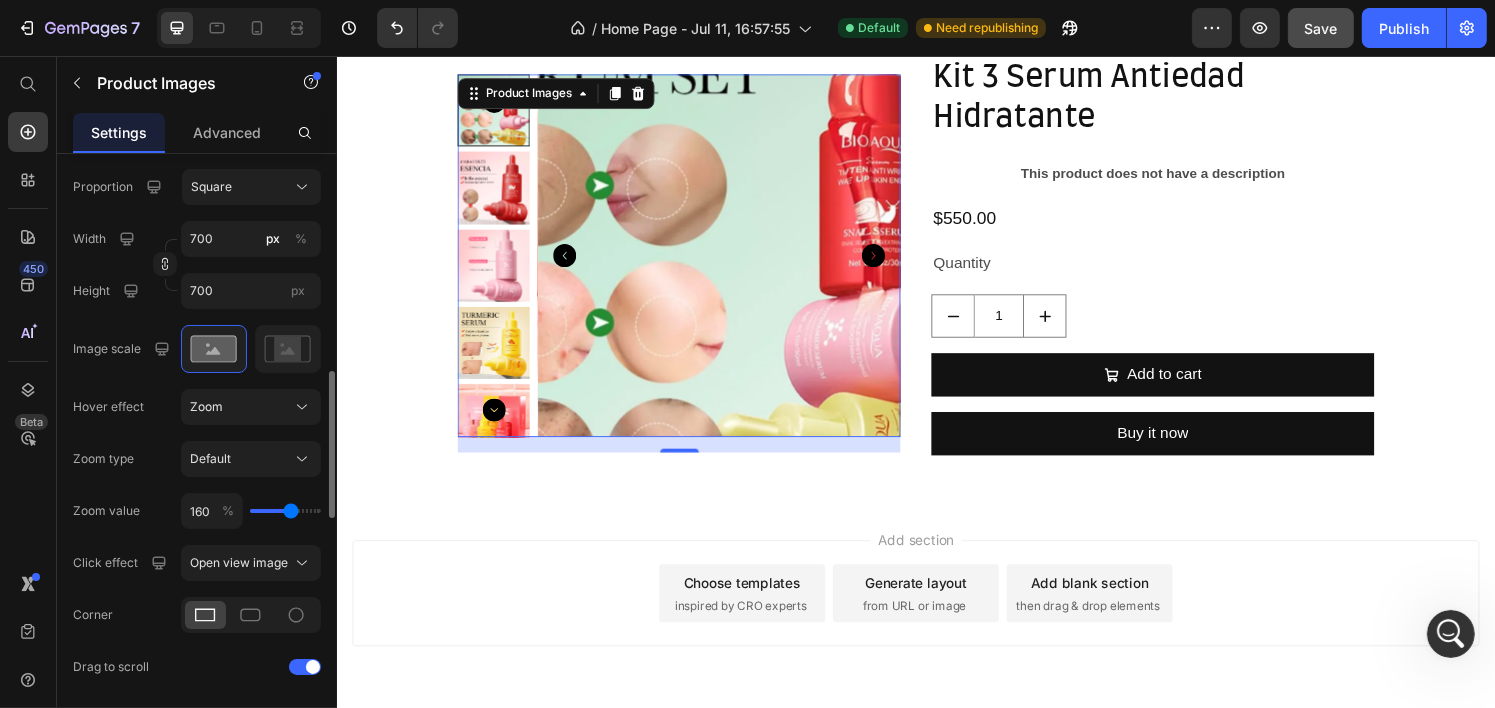click at bounding box center (732, 263) 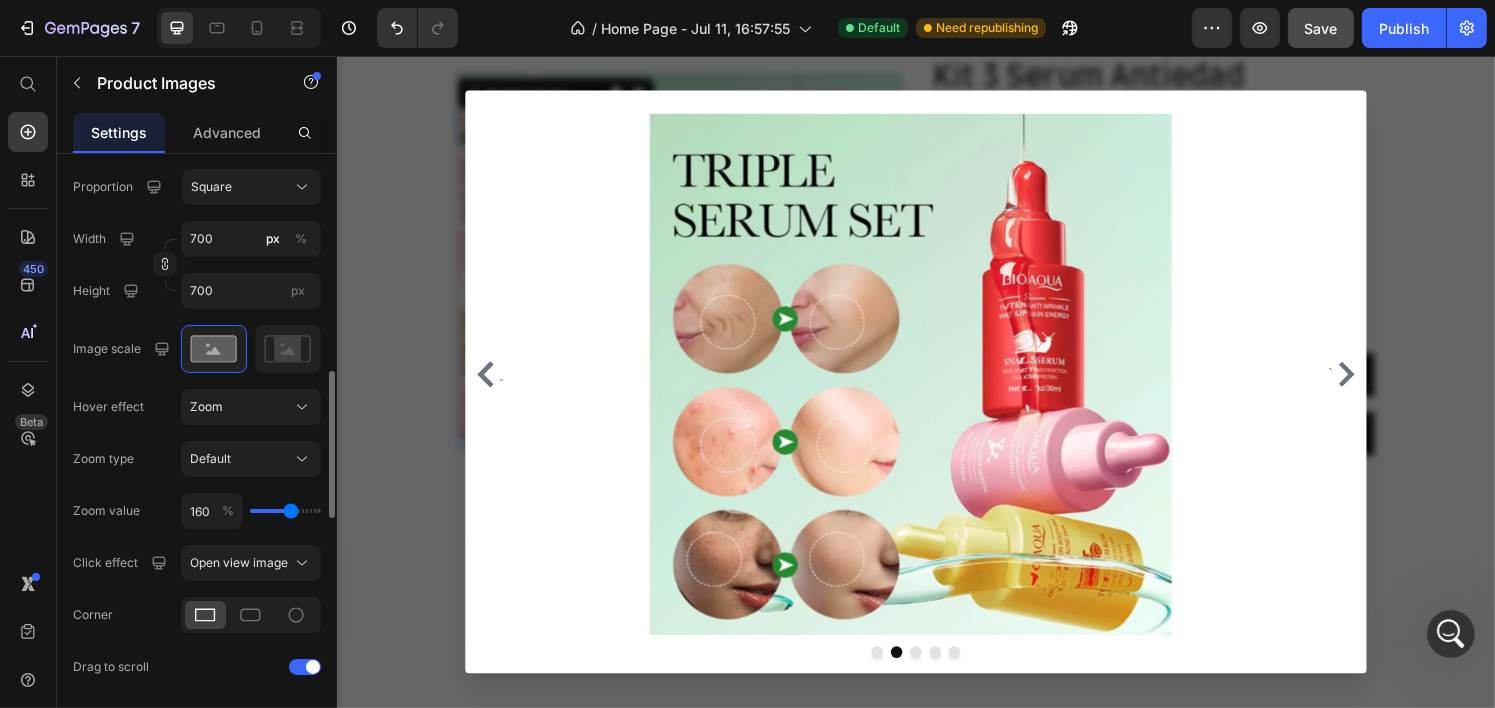 click 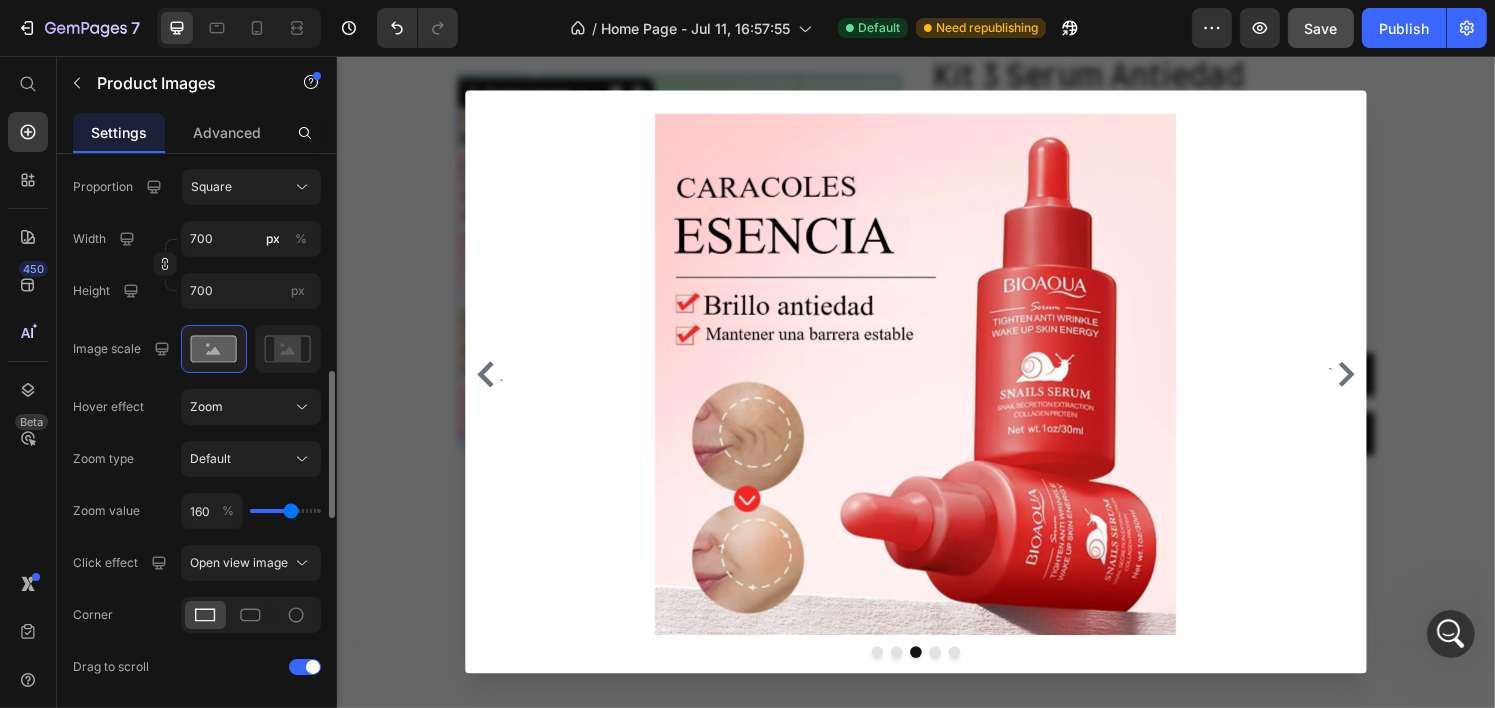 click 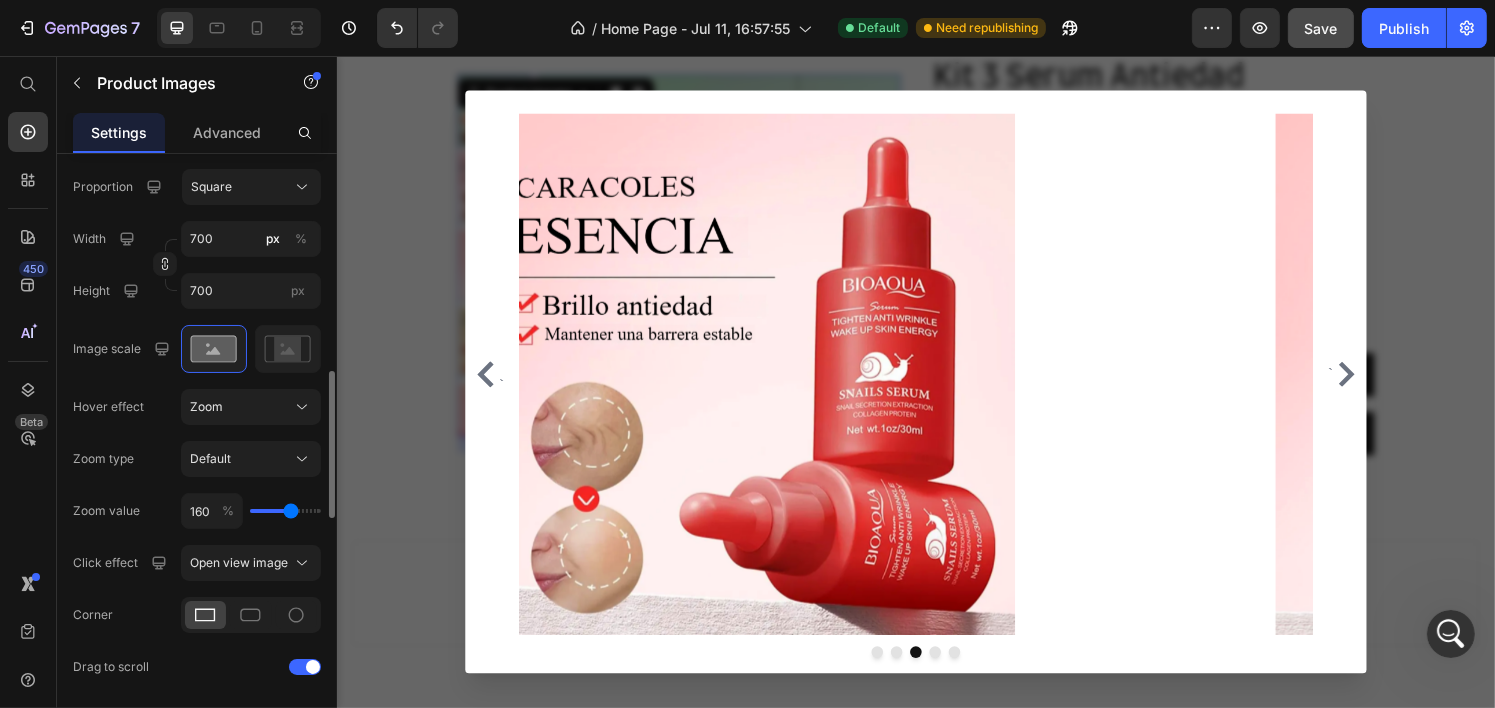 click at bounding box center [936, 394] 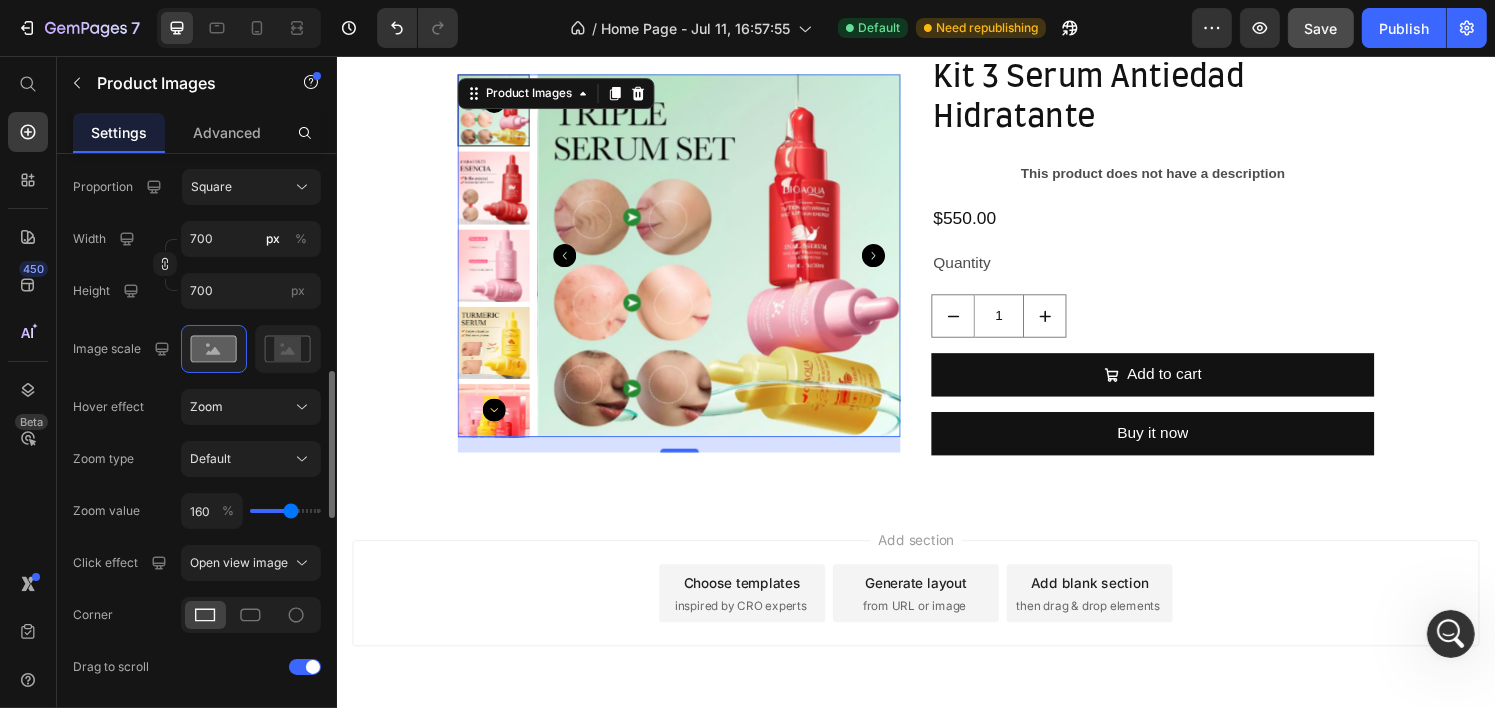 scroll, scrollTop: 1000, scrollLeft: 0, axis: vertical 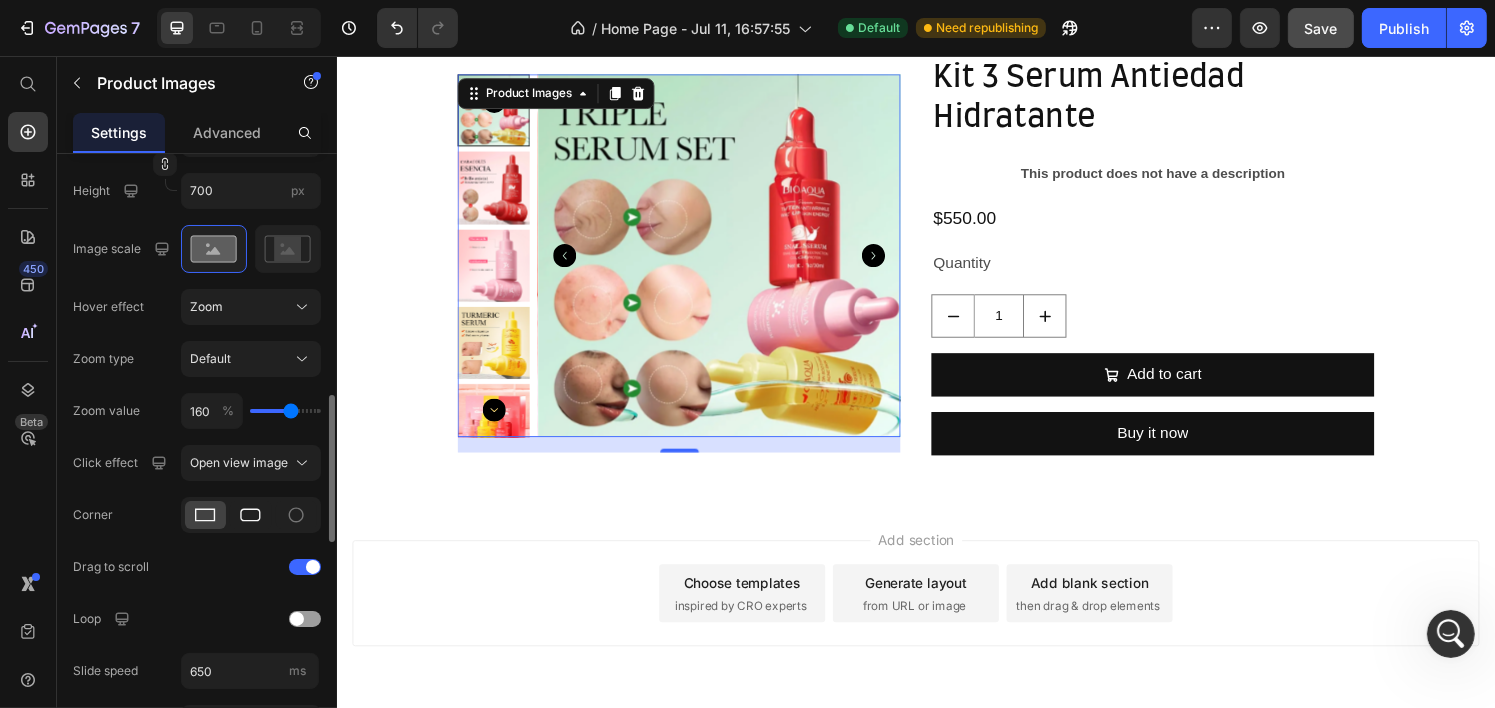 click 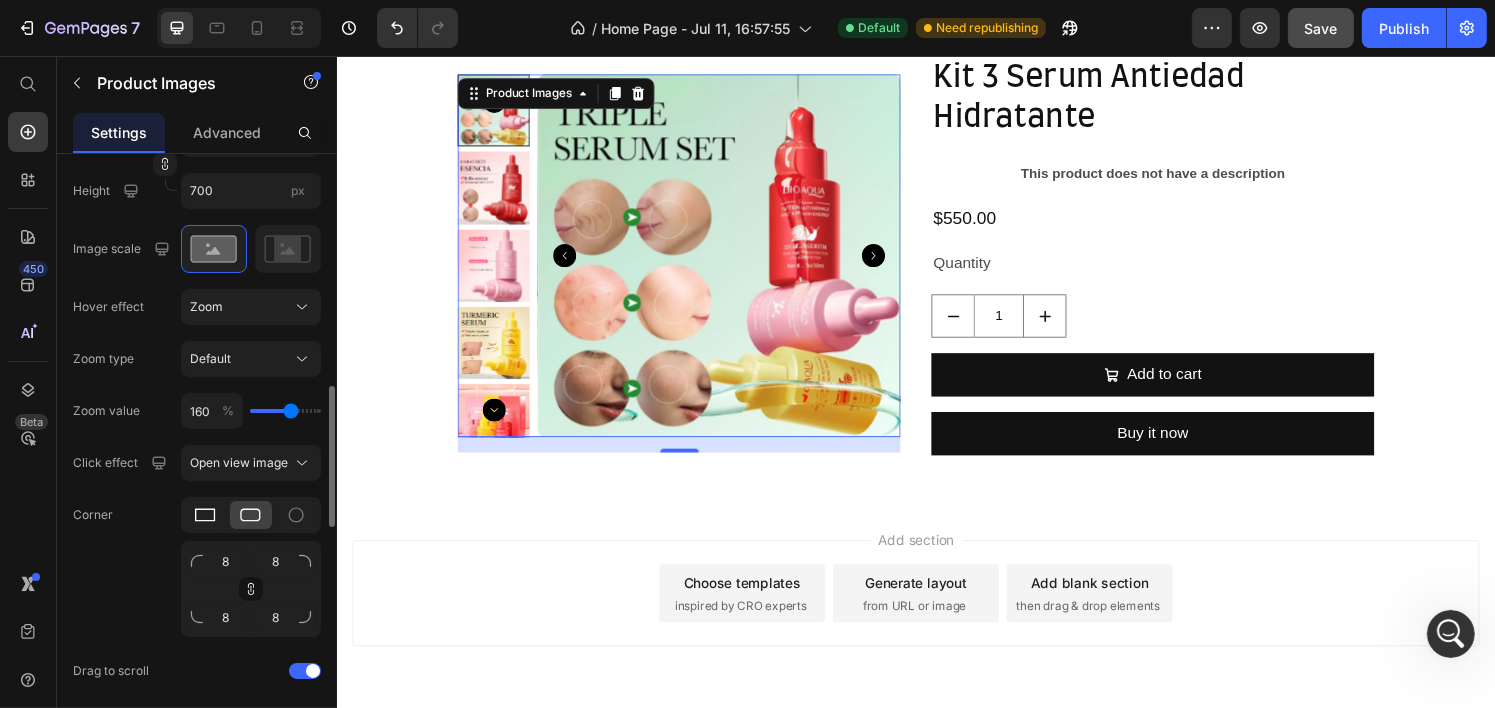 click 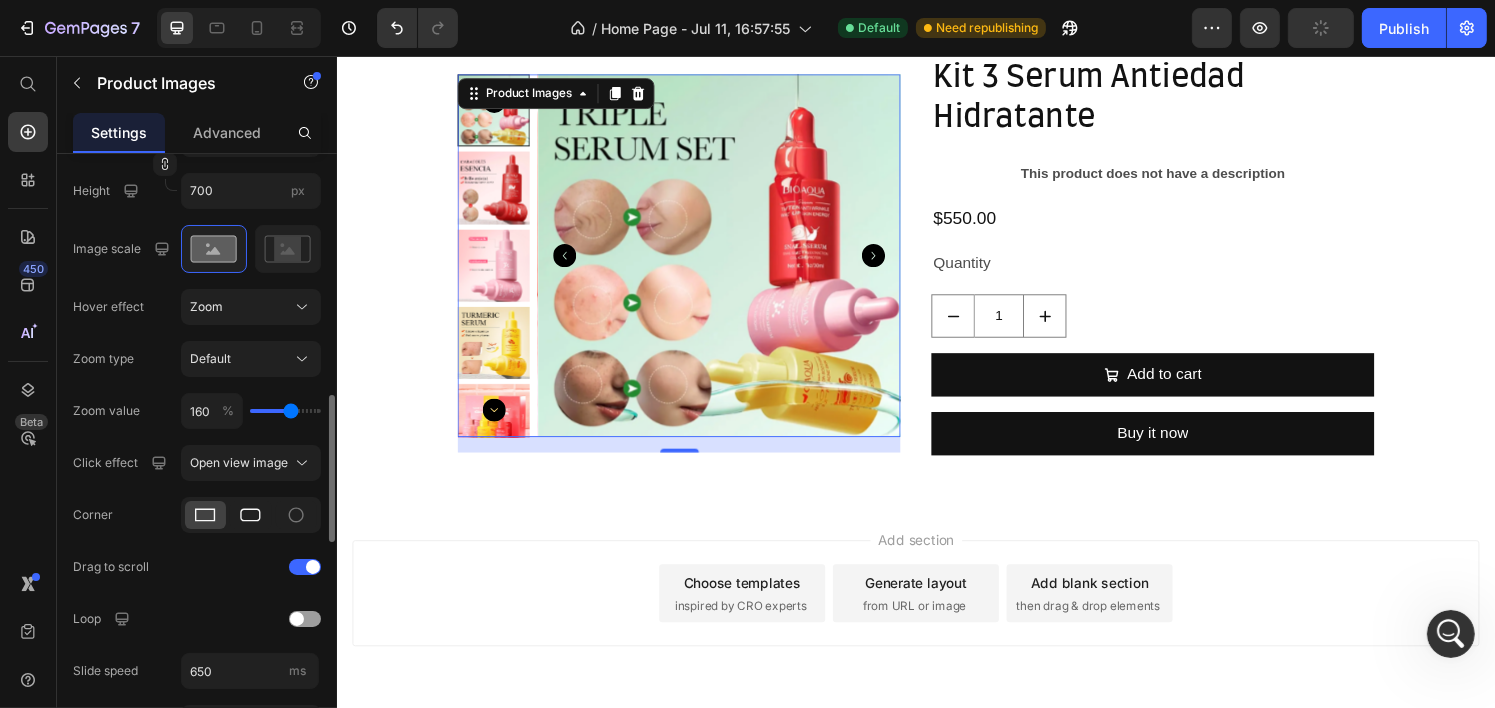 click 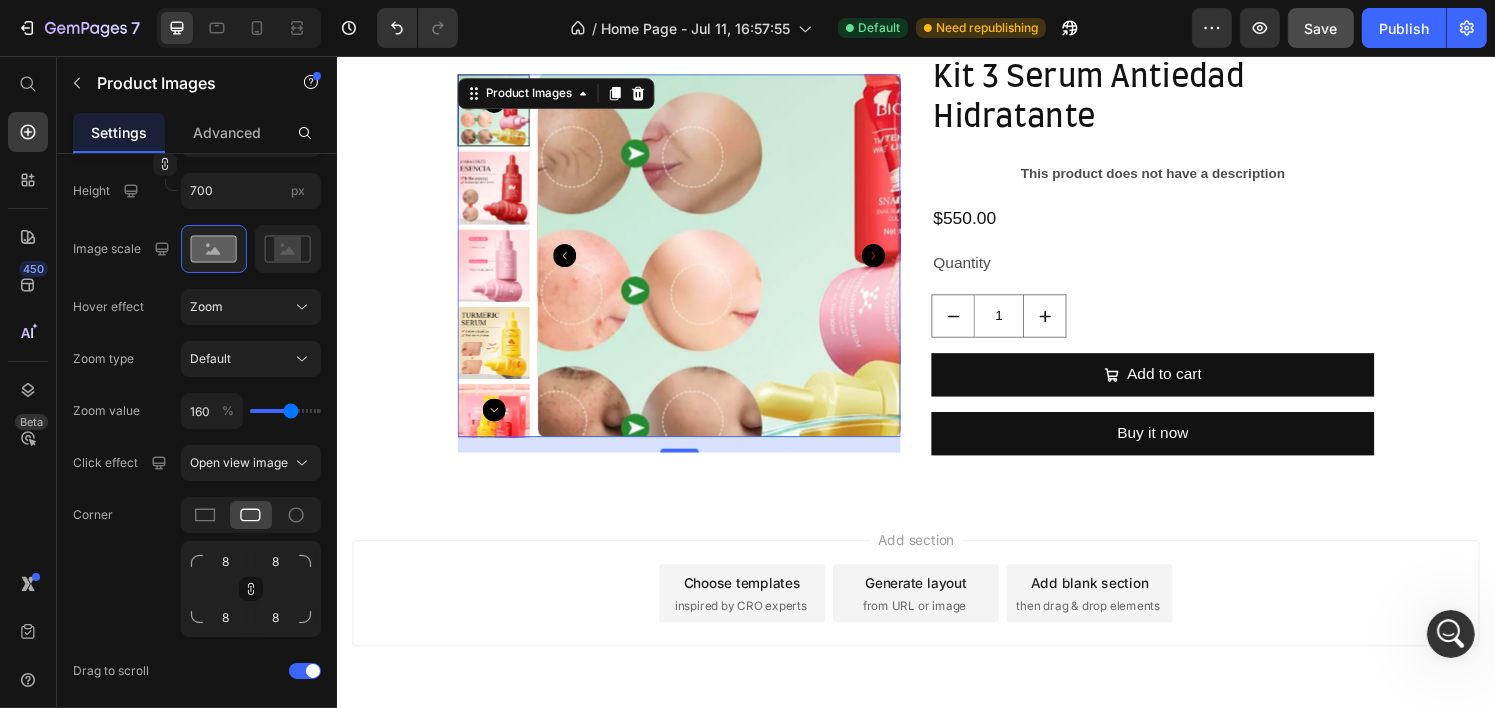 click at bounding box center (732, 263) 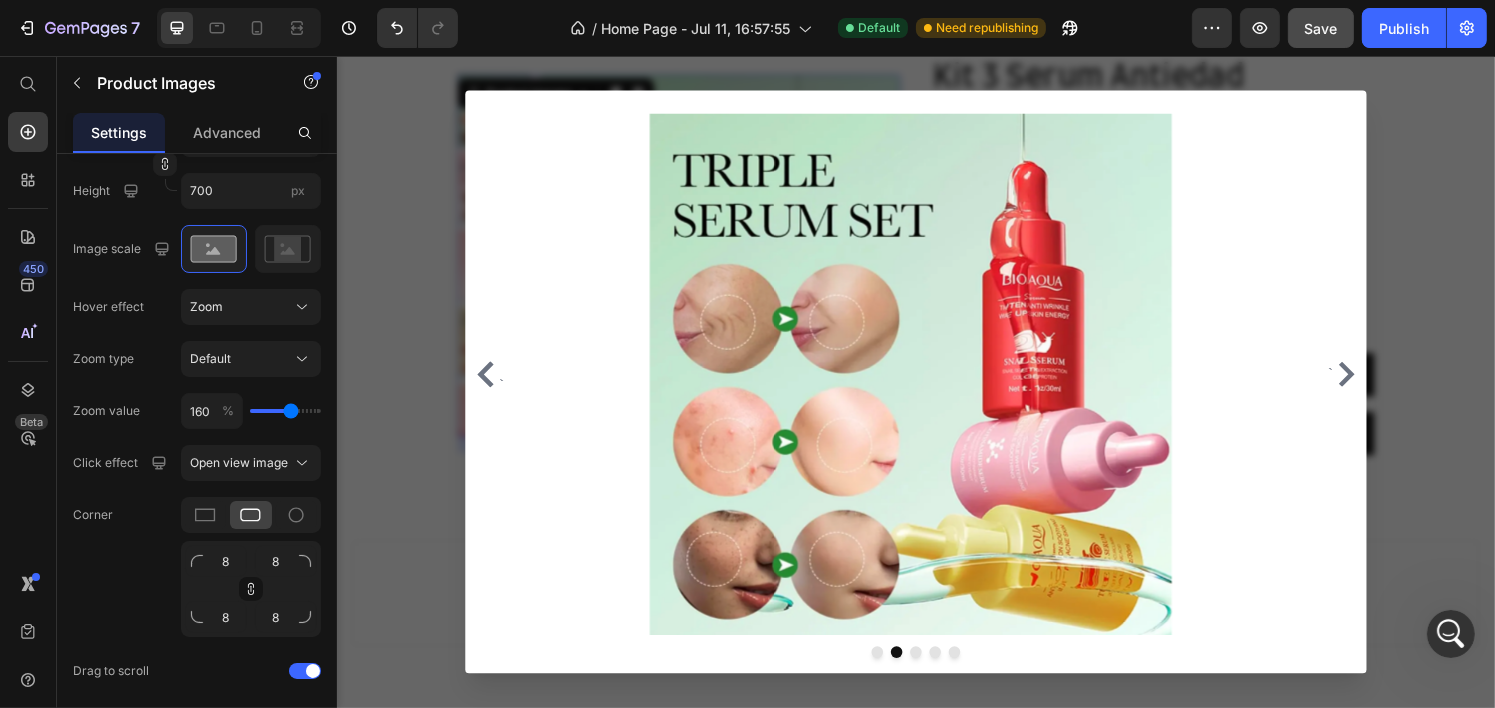 click at bounding box center [936, 394] 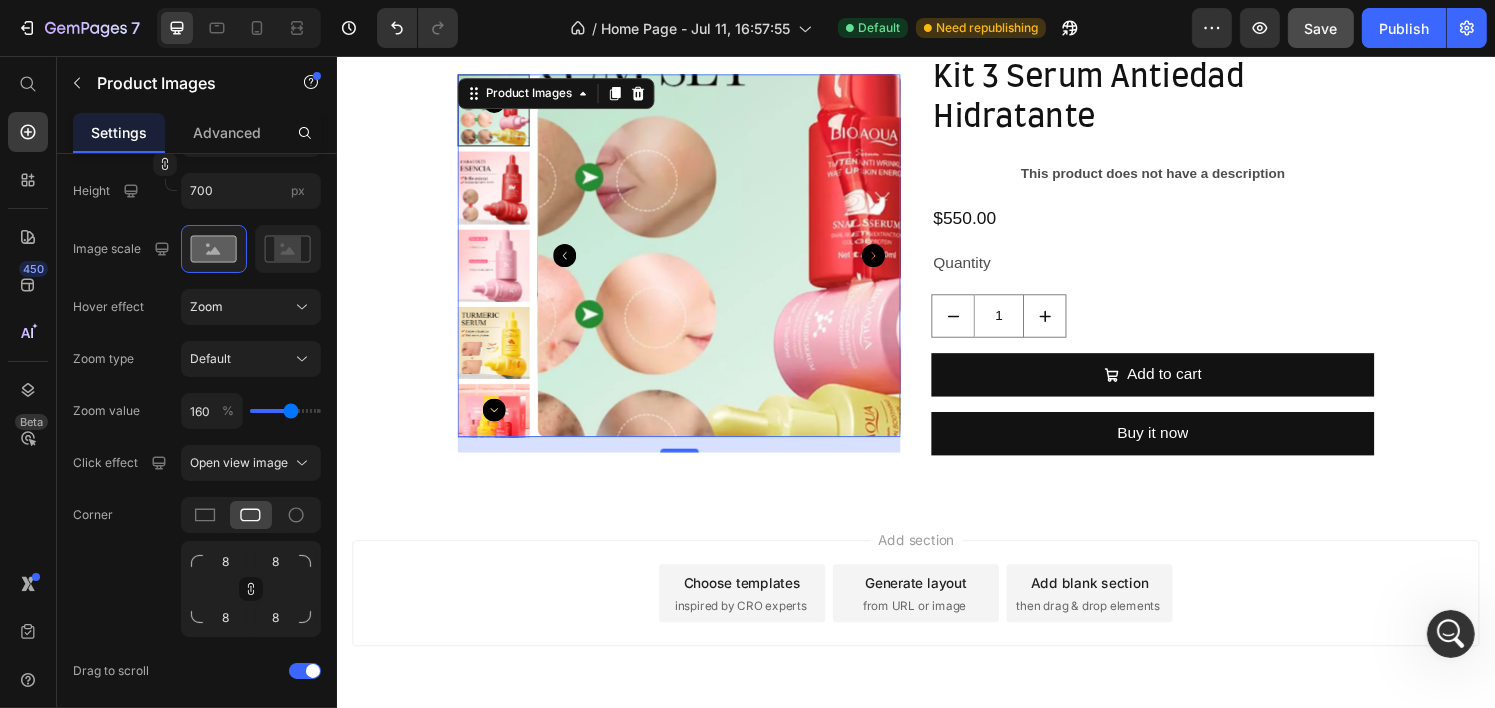 click at bounding box center (732, 263) 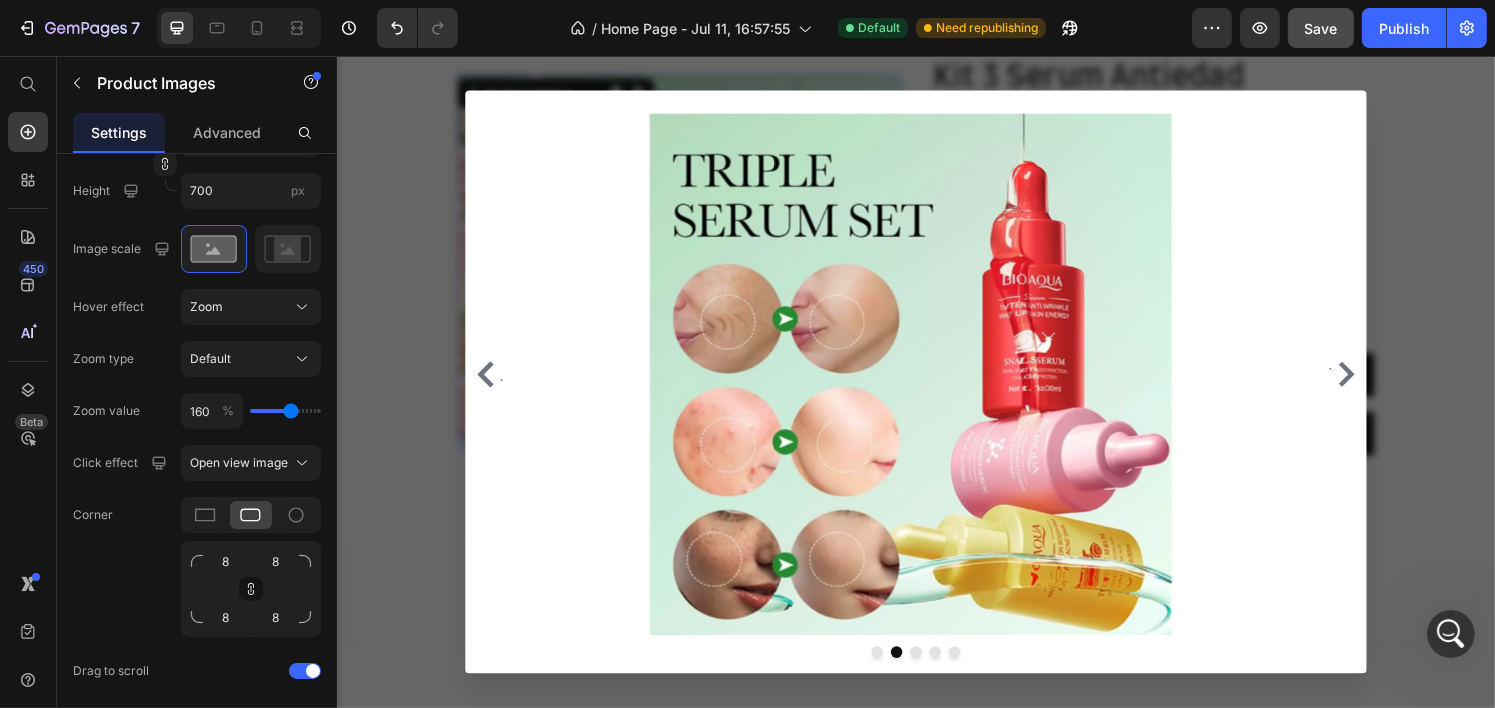 click at bounding box center [936, 394] 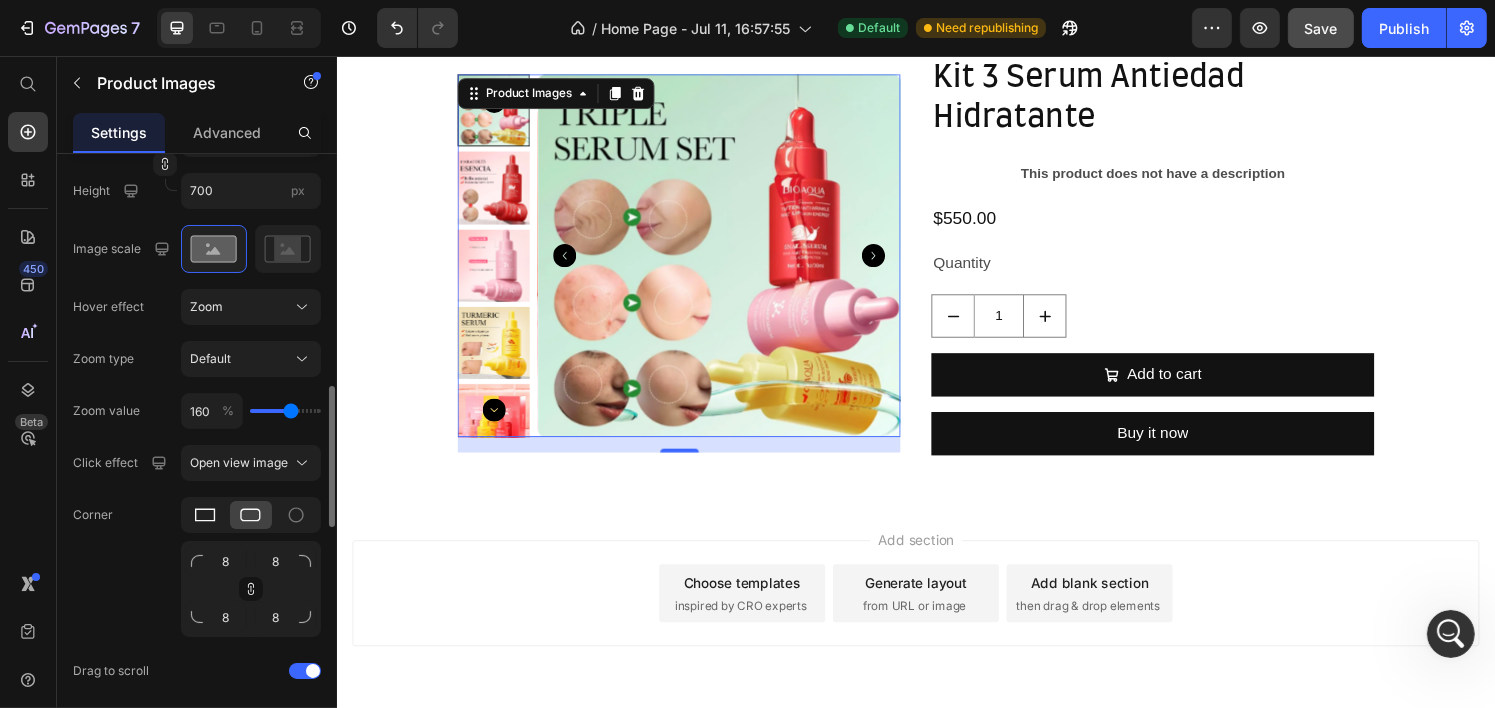 drag, startPoint x: 207, startPoint y: 507, endPoint x: 643, endPoint y: 293, distance: 485.68713 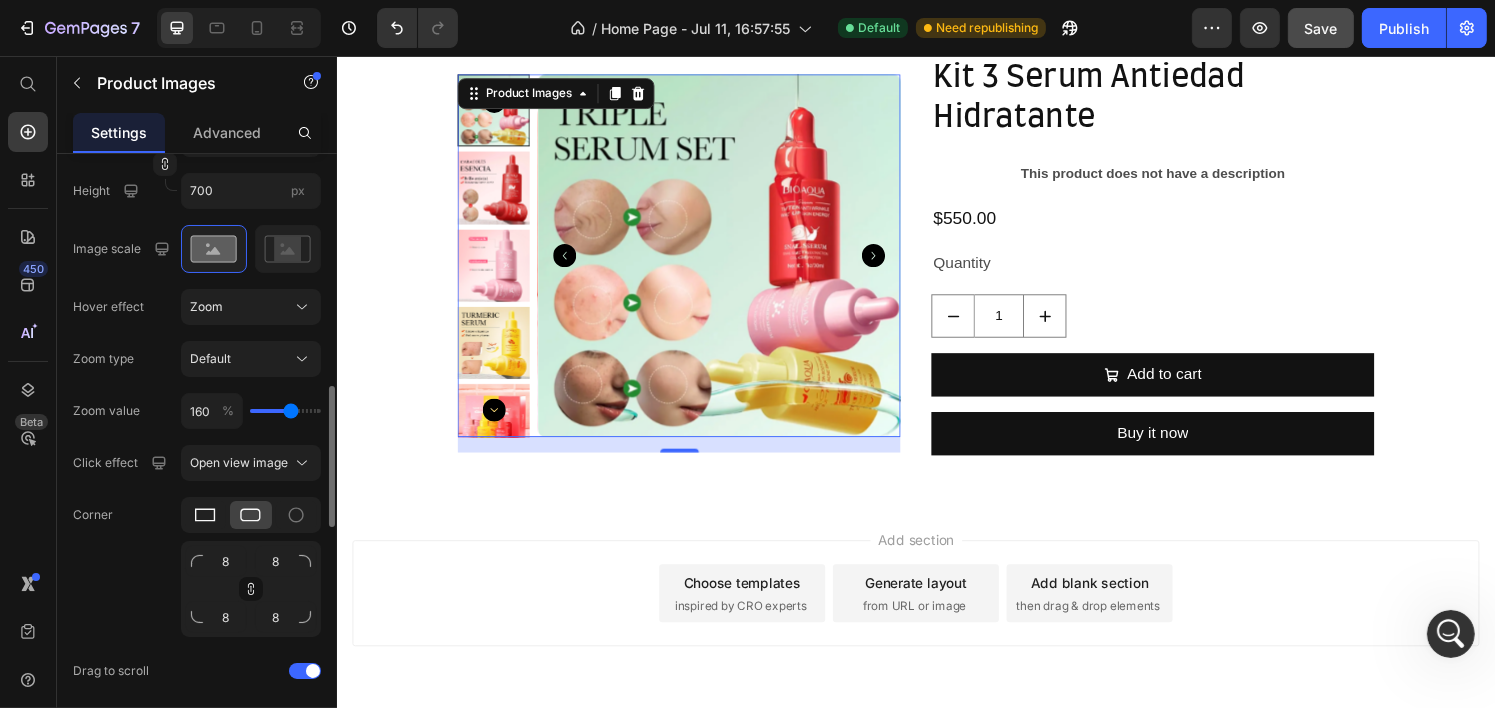 click 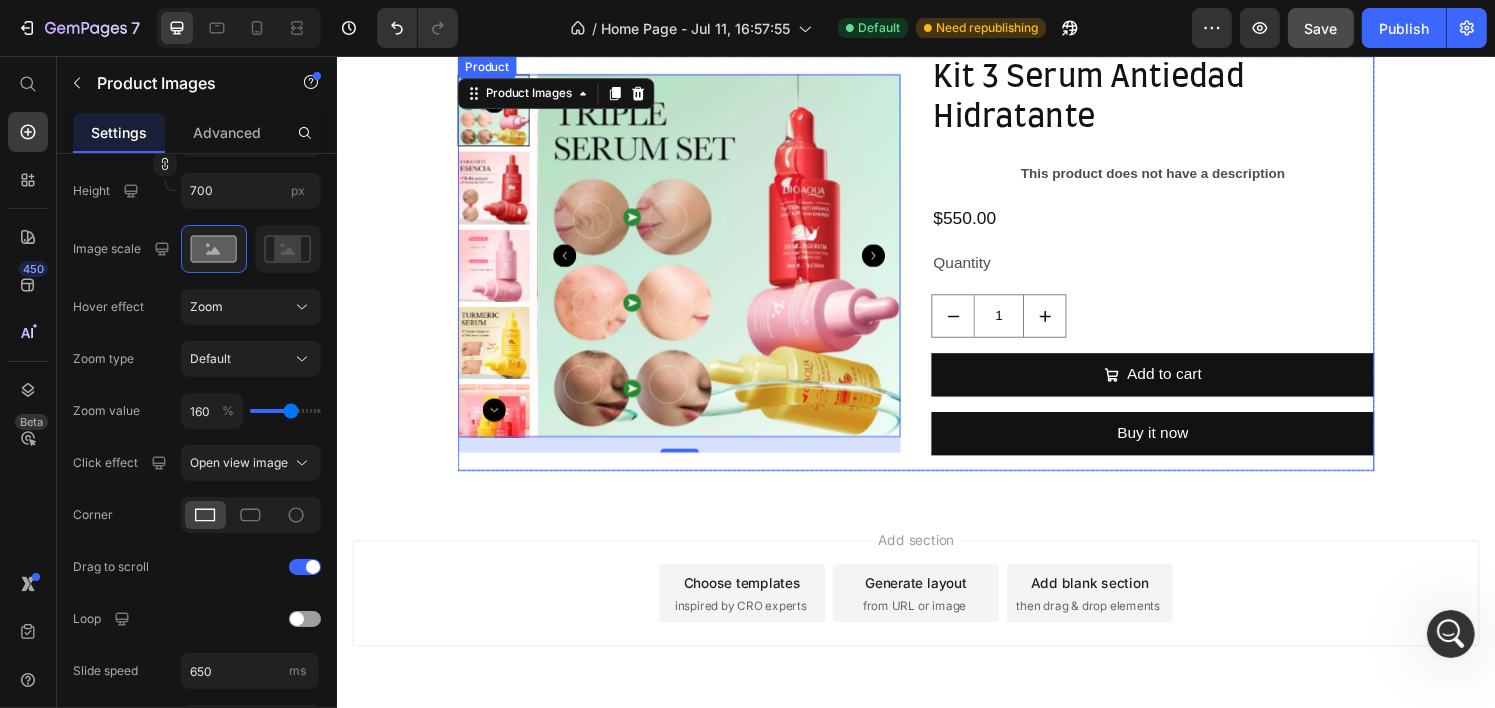 click on "Kit 3 Serum Antiedad Hidratante Product Title This product does not have a description Product Description $550.00 Product Price Quantity Text Block 1 Product Quantity
Add to cart Add to Cart Buy it now Dynamic Checkout" at bounding box center (1181, 271) 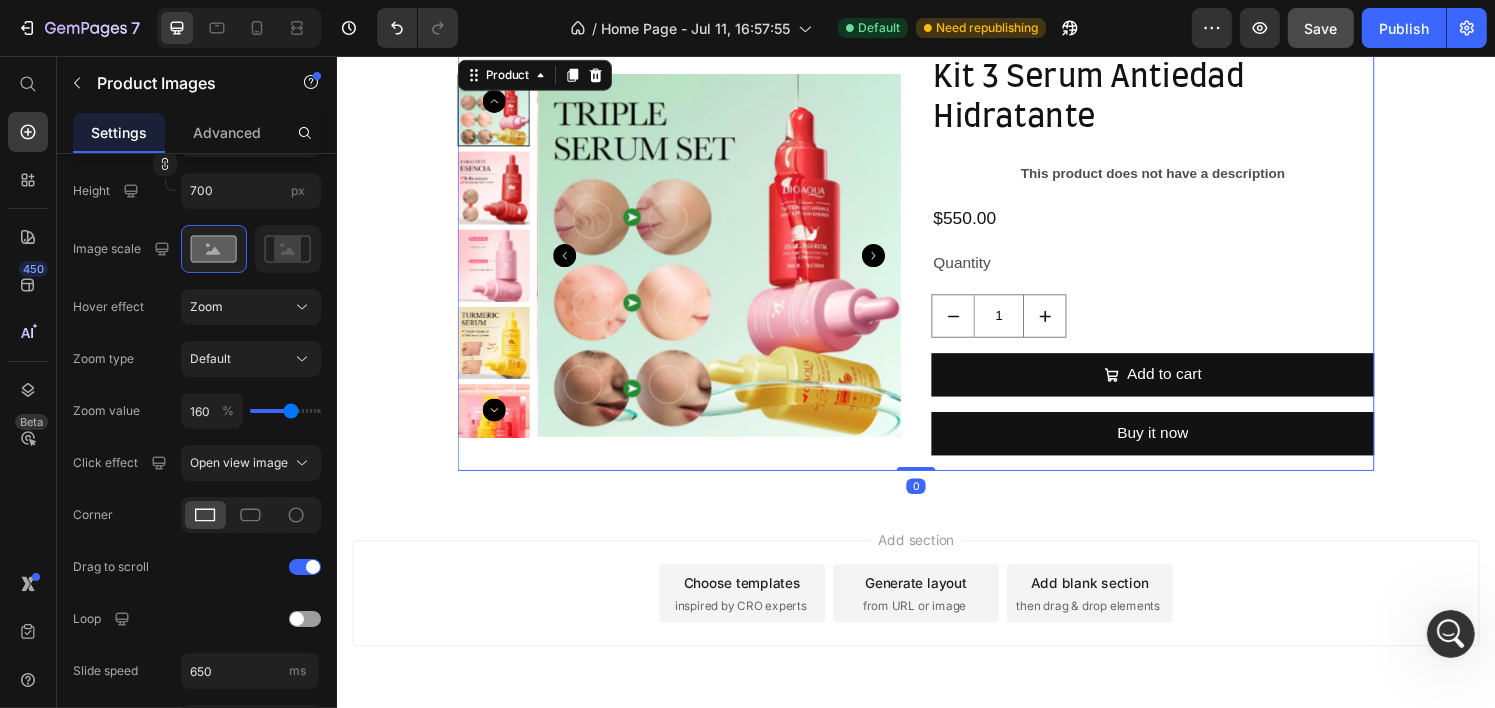 scroll, scrollTop: 0, scrollLeft: 0, axis: both 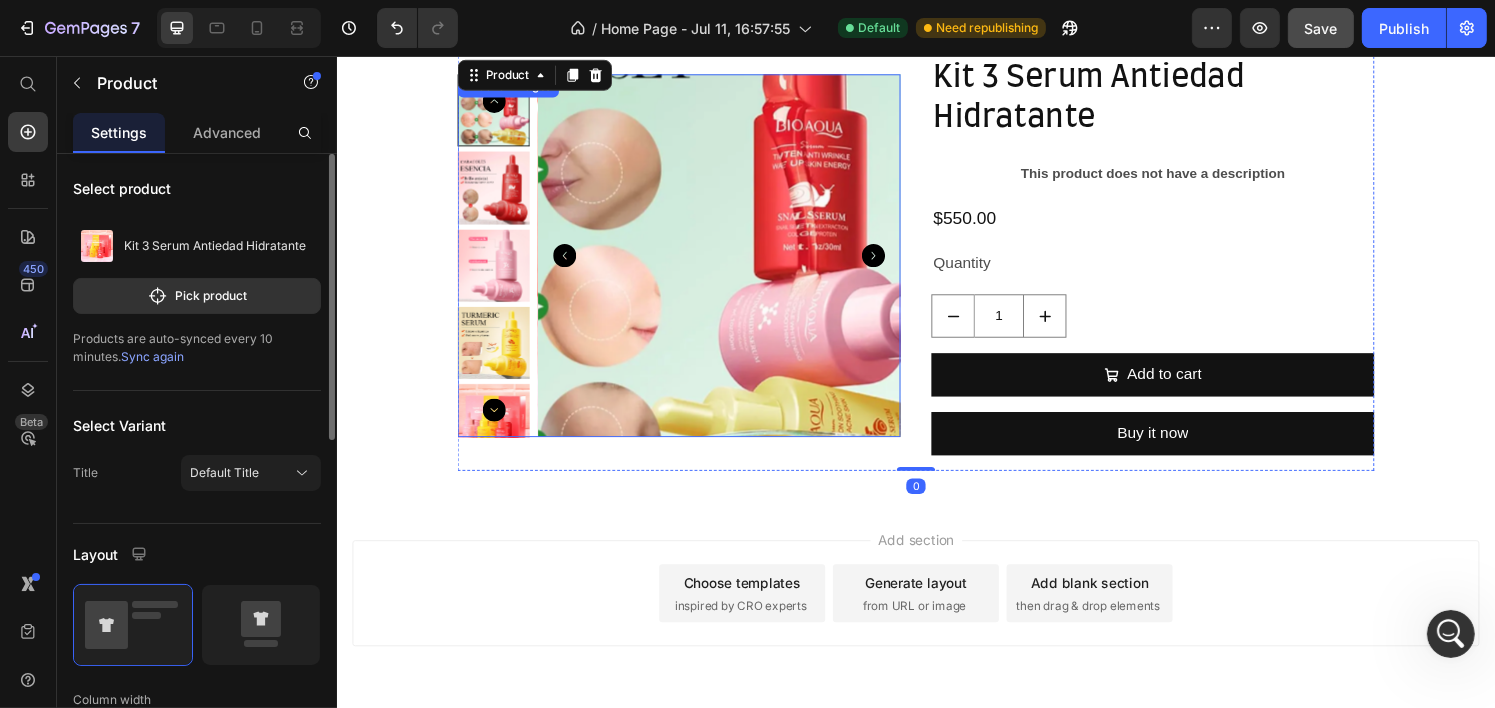 click at bounding box center [732, 263] 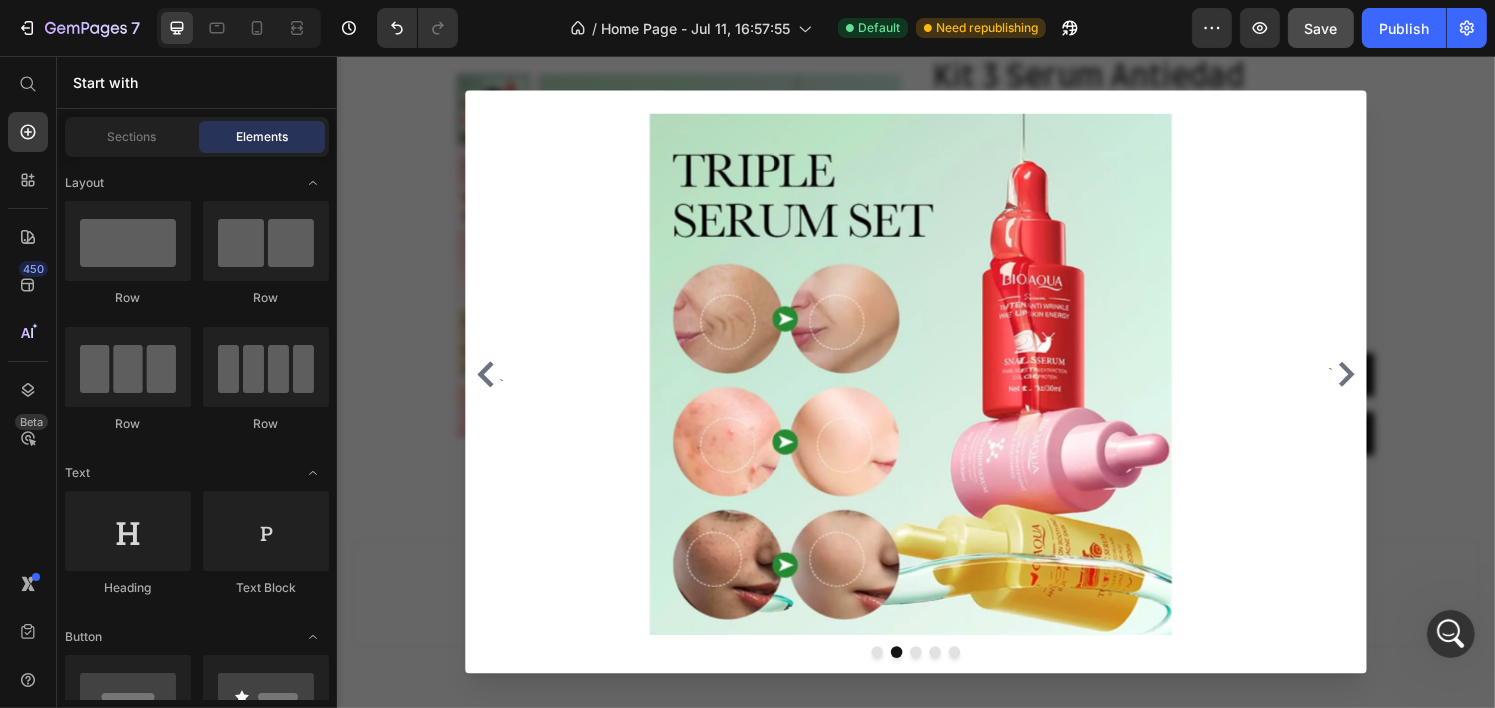 click at bounding box center (936, 394) 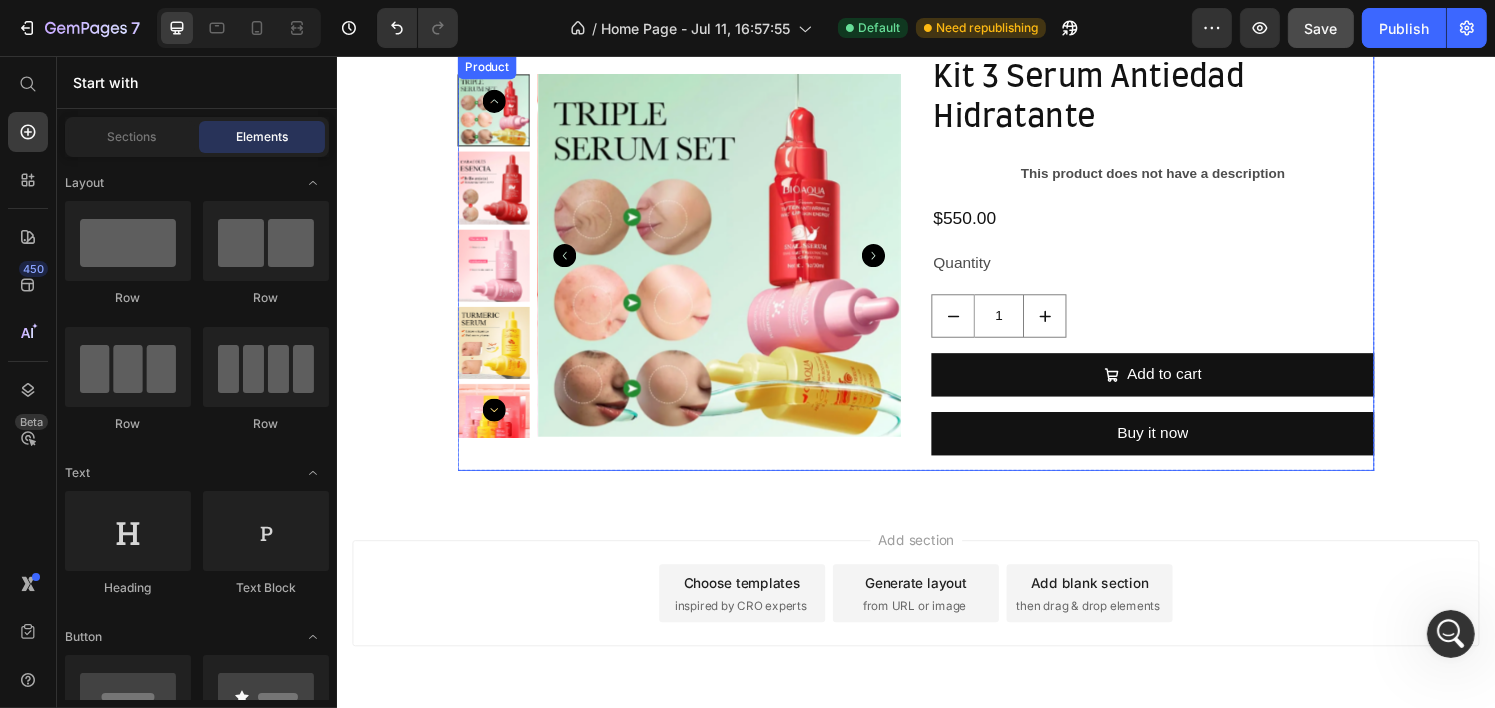 click on "Product Images" at bounding box center (690, 271) 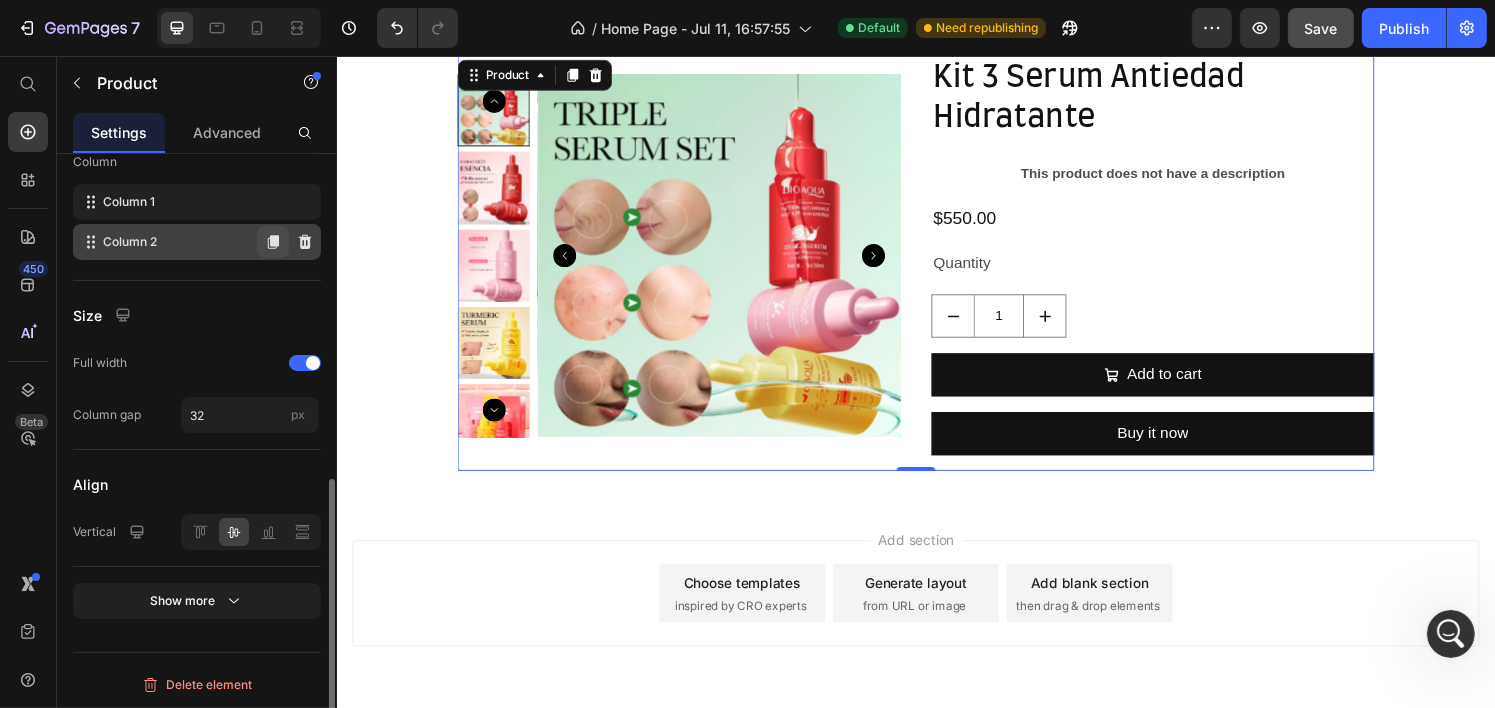 scroll, scrollTop: 494, scrollLeft: 0, axis: vertical 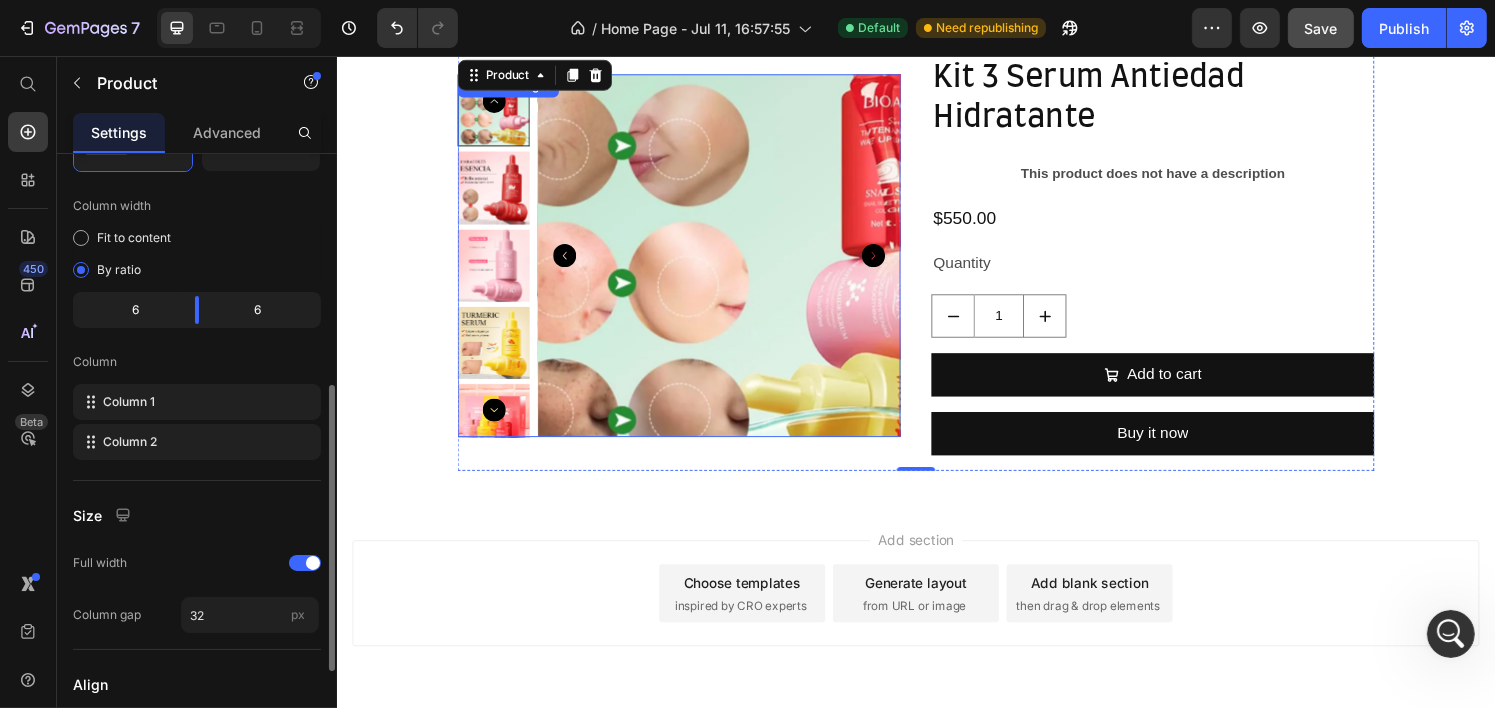 click at bounding box center (732, 263) 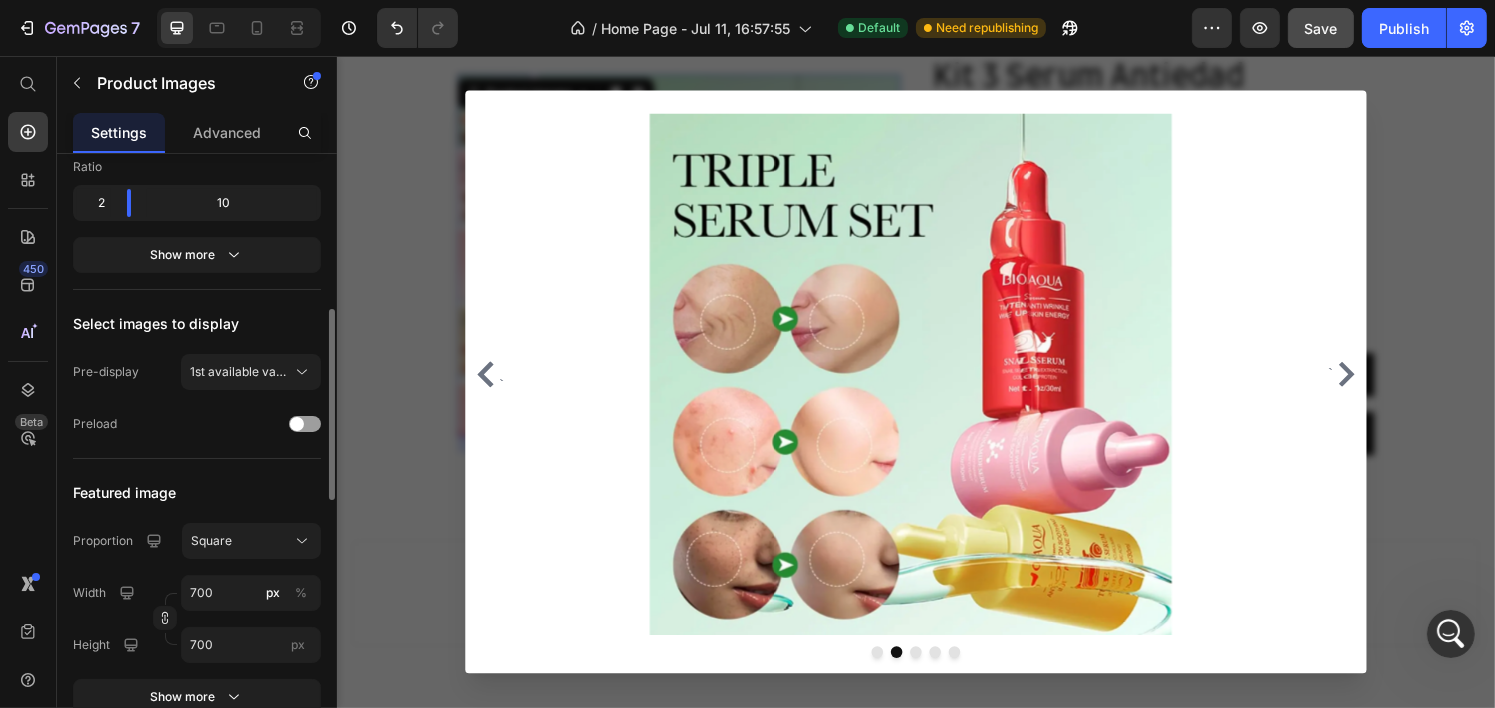 scroll, scrollTop: 0, scrollLeft: 0, axis: both 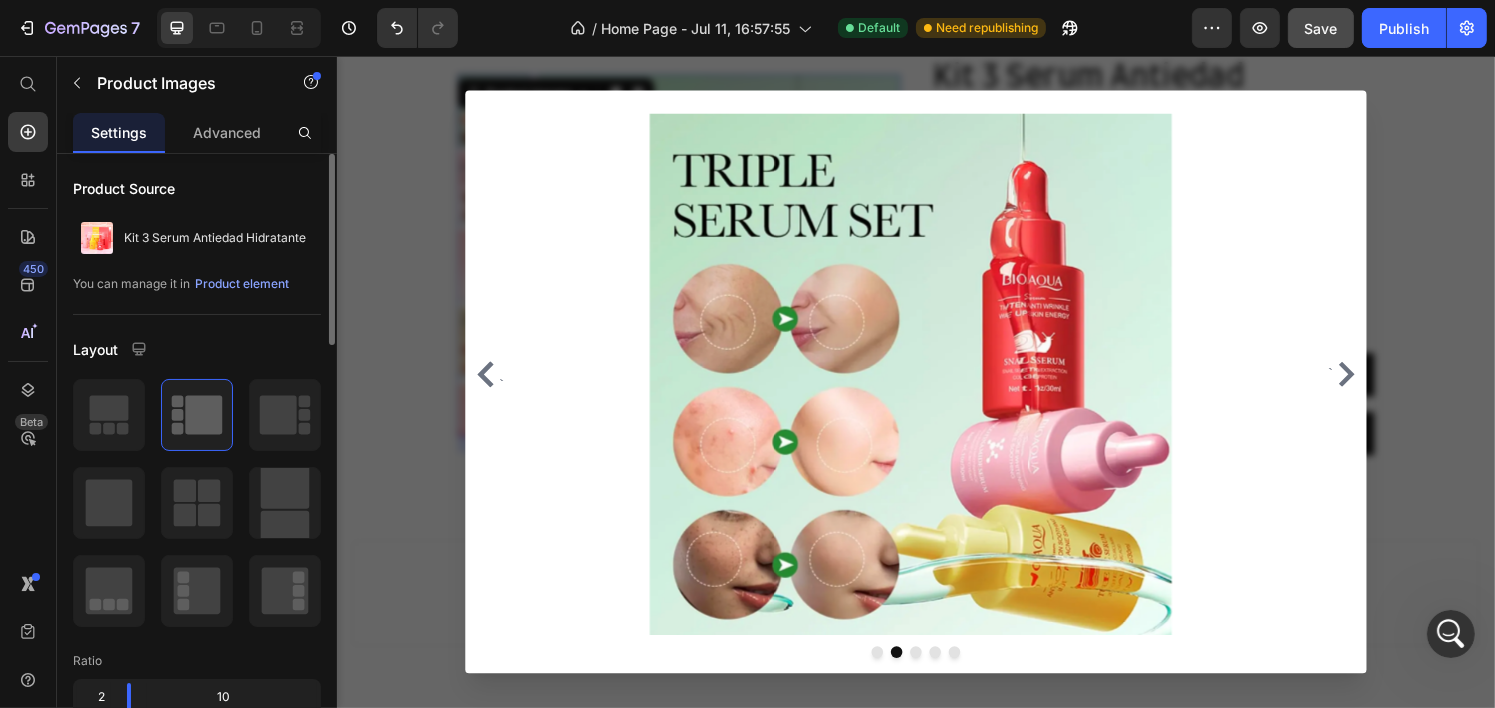 click at bounding box center (936, 394) 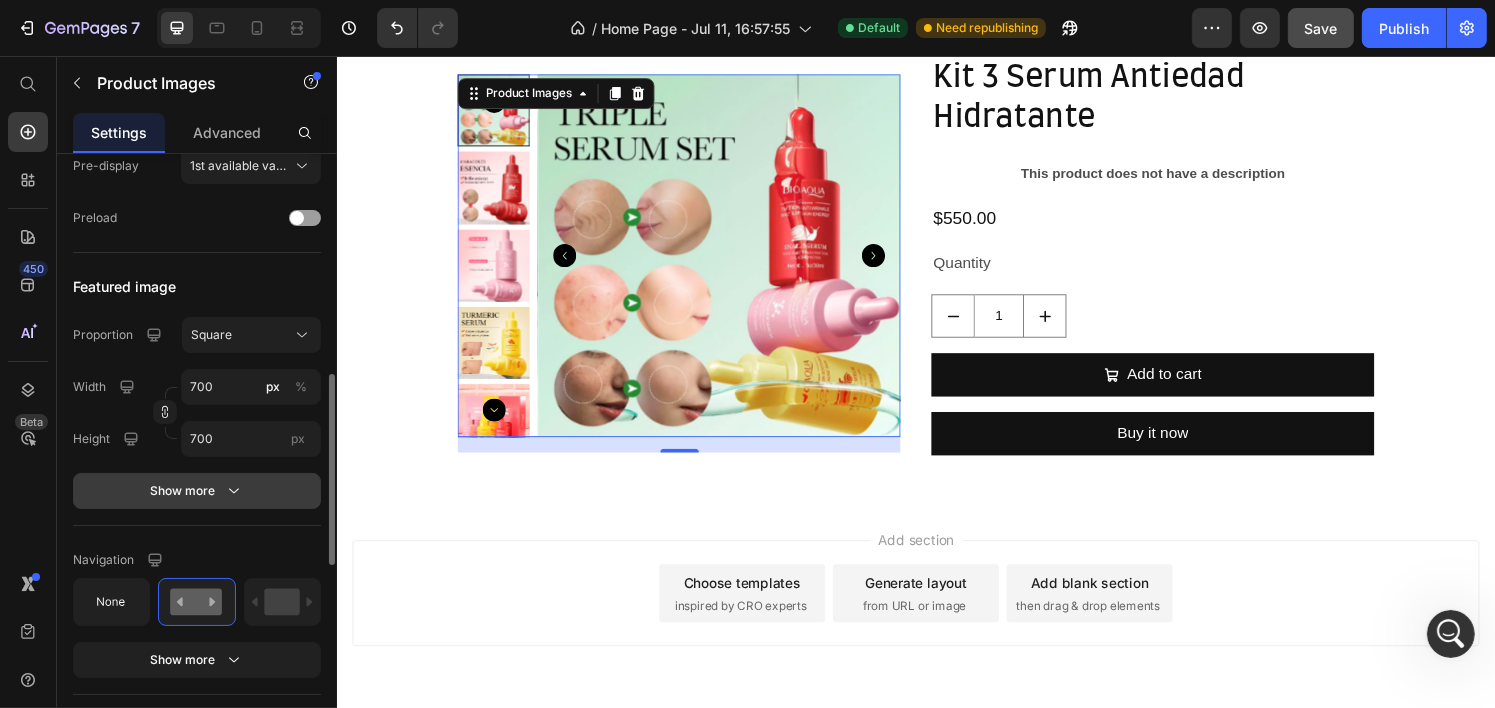 click on "Show more" at bounding box center (197, 491) 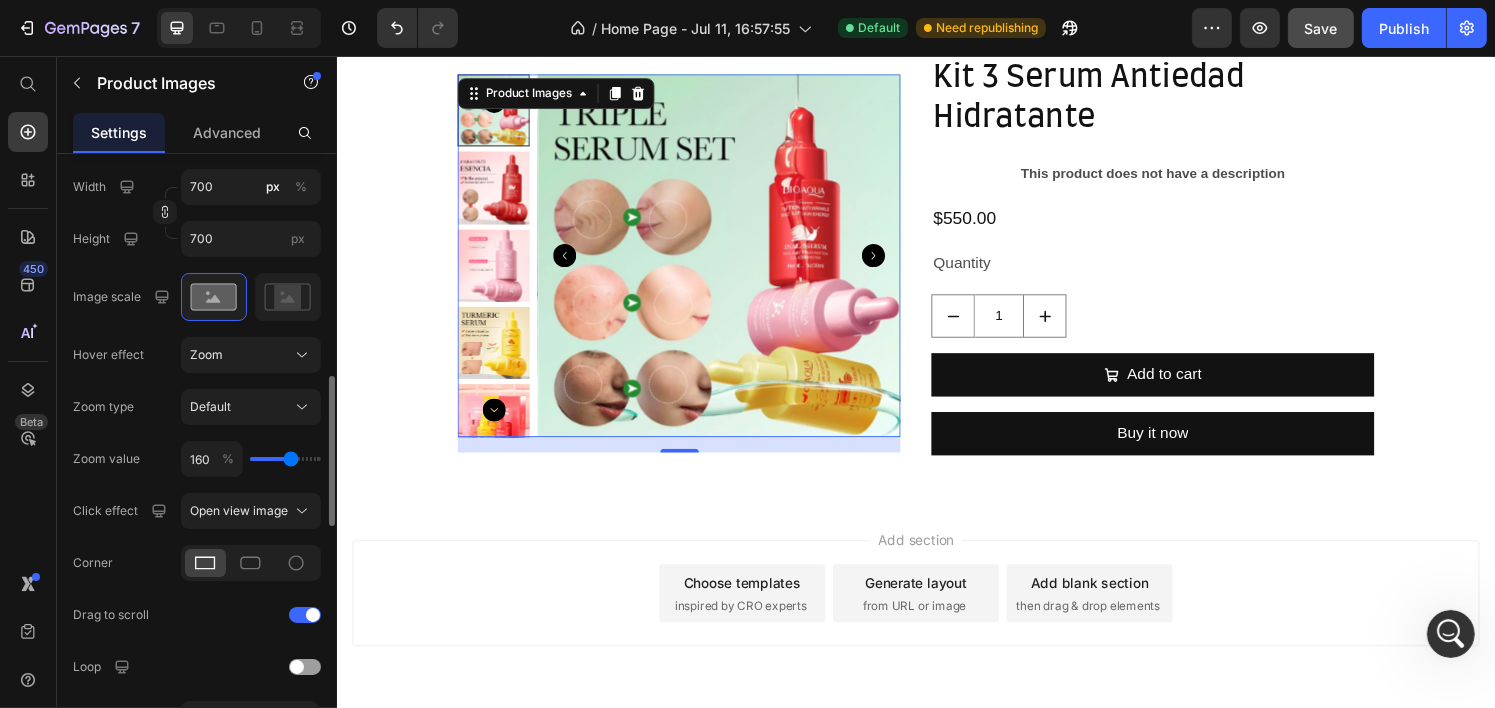 scroll, scrollTop: 1000, scrollLeft: 0, axis: vertical 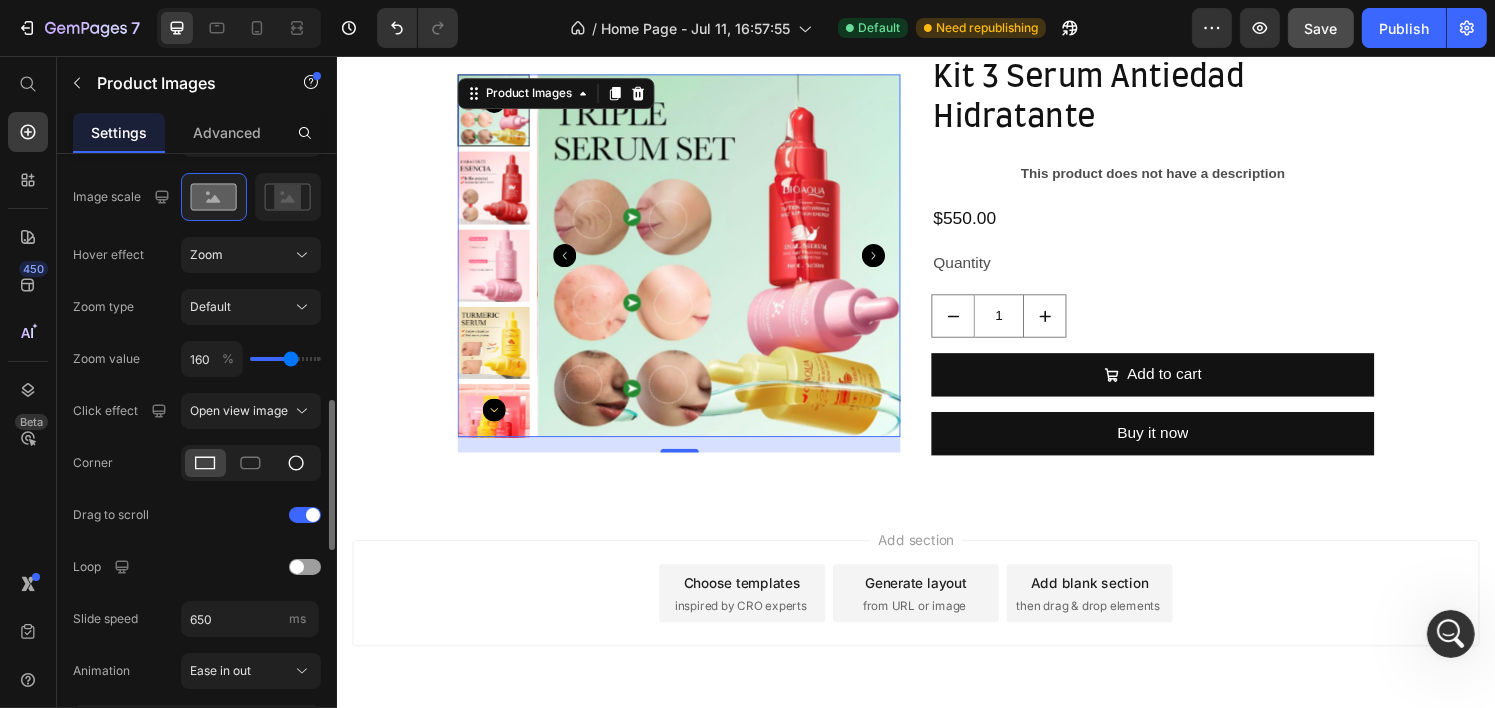 click 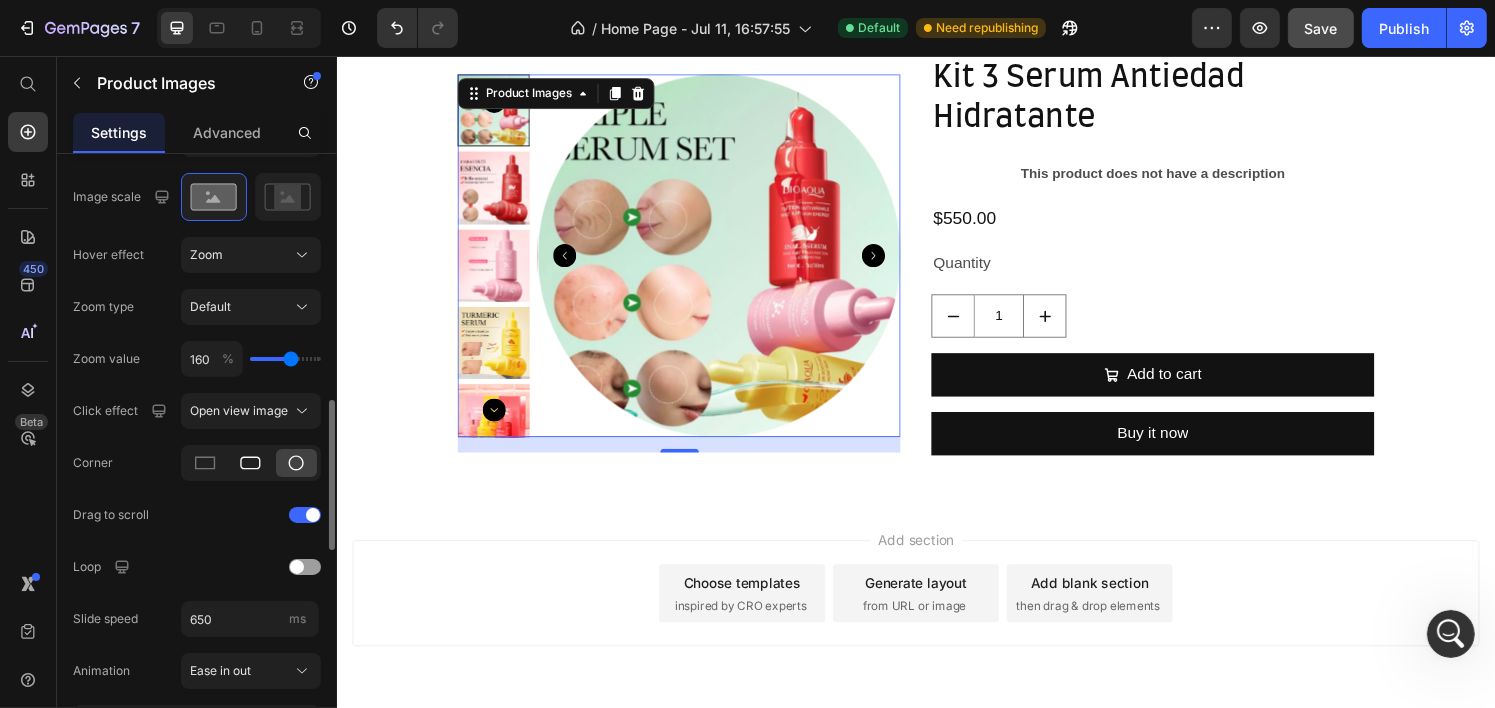 click 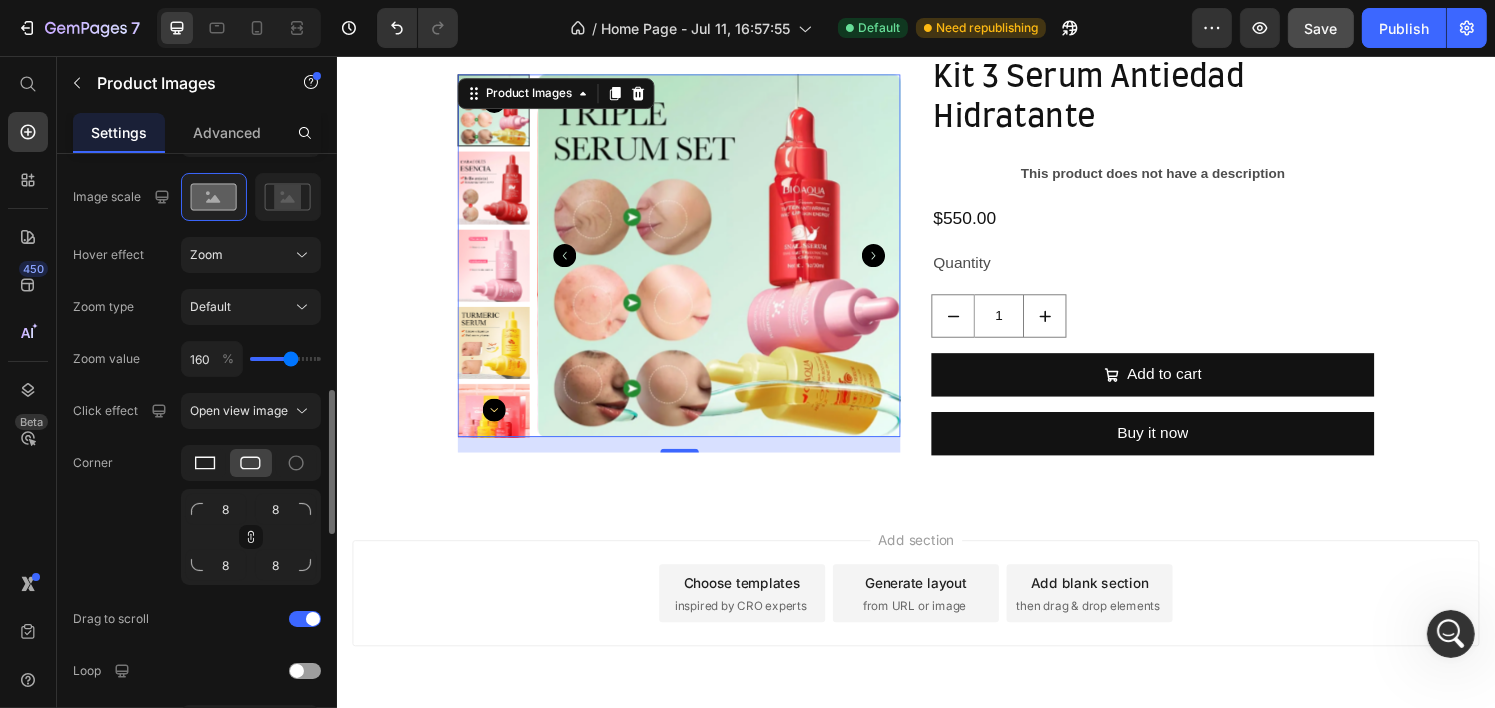 click 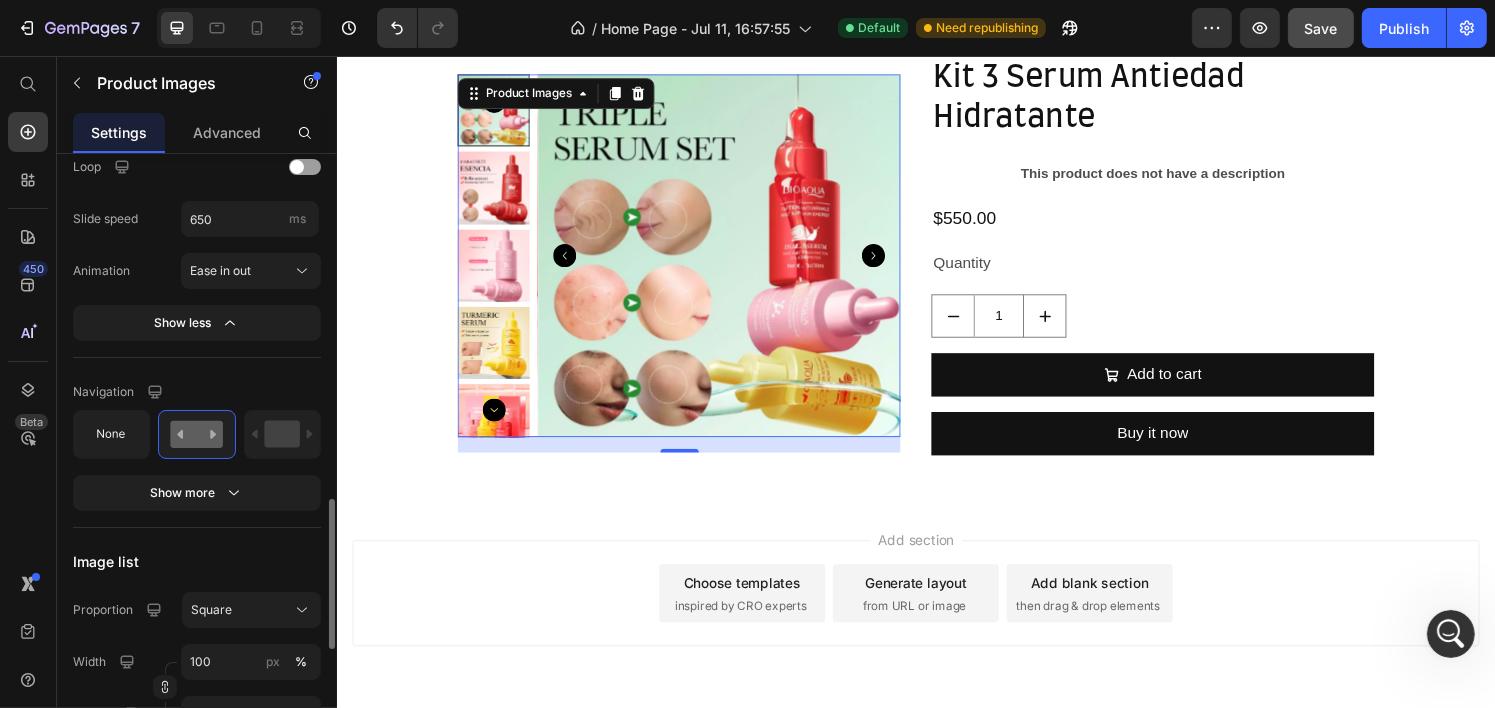 scroll, scrollTop: 1600, scrollLeft: 0, axis: vertical 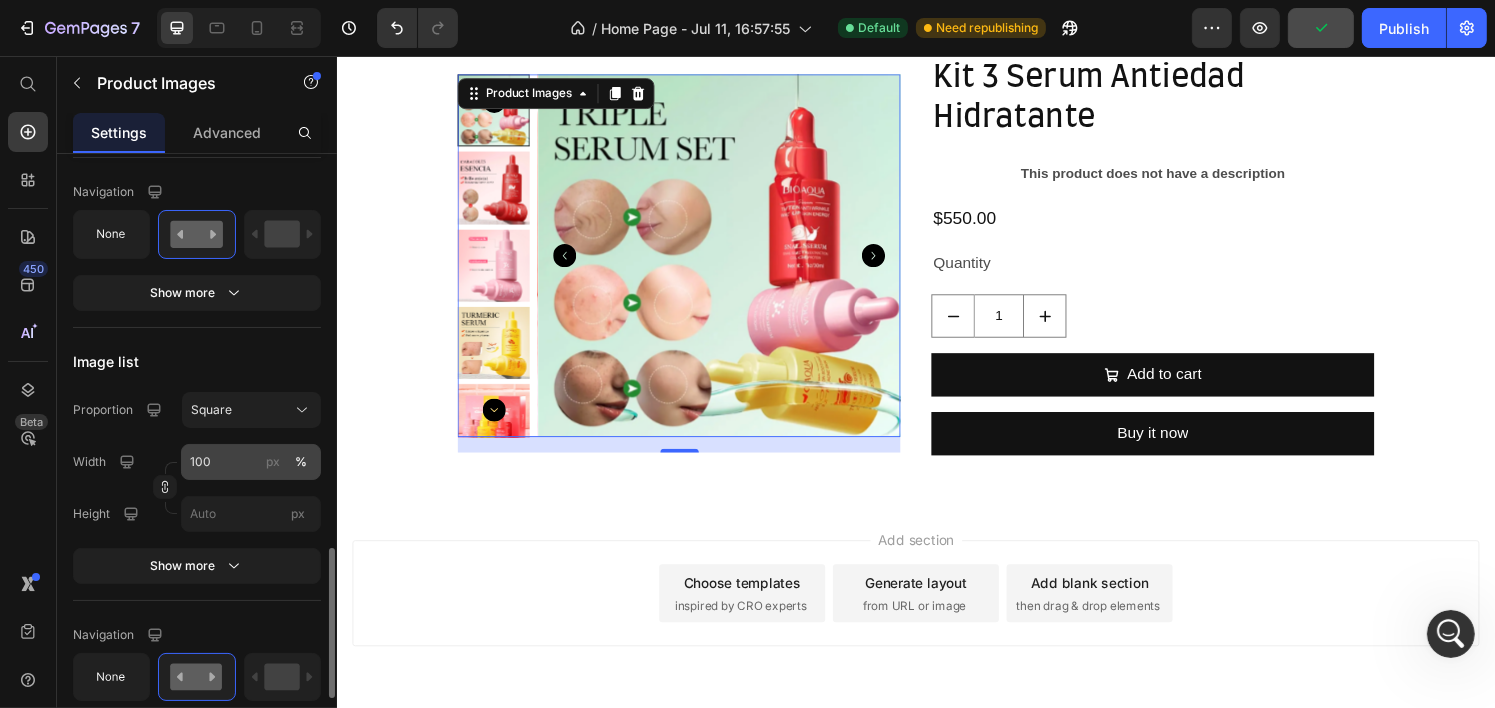 click on "px" 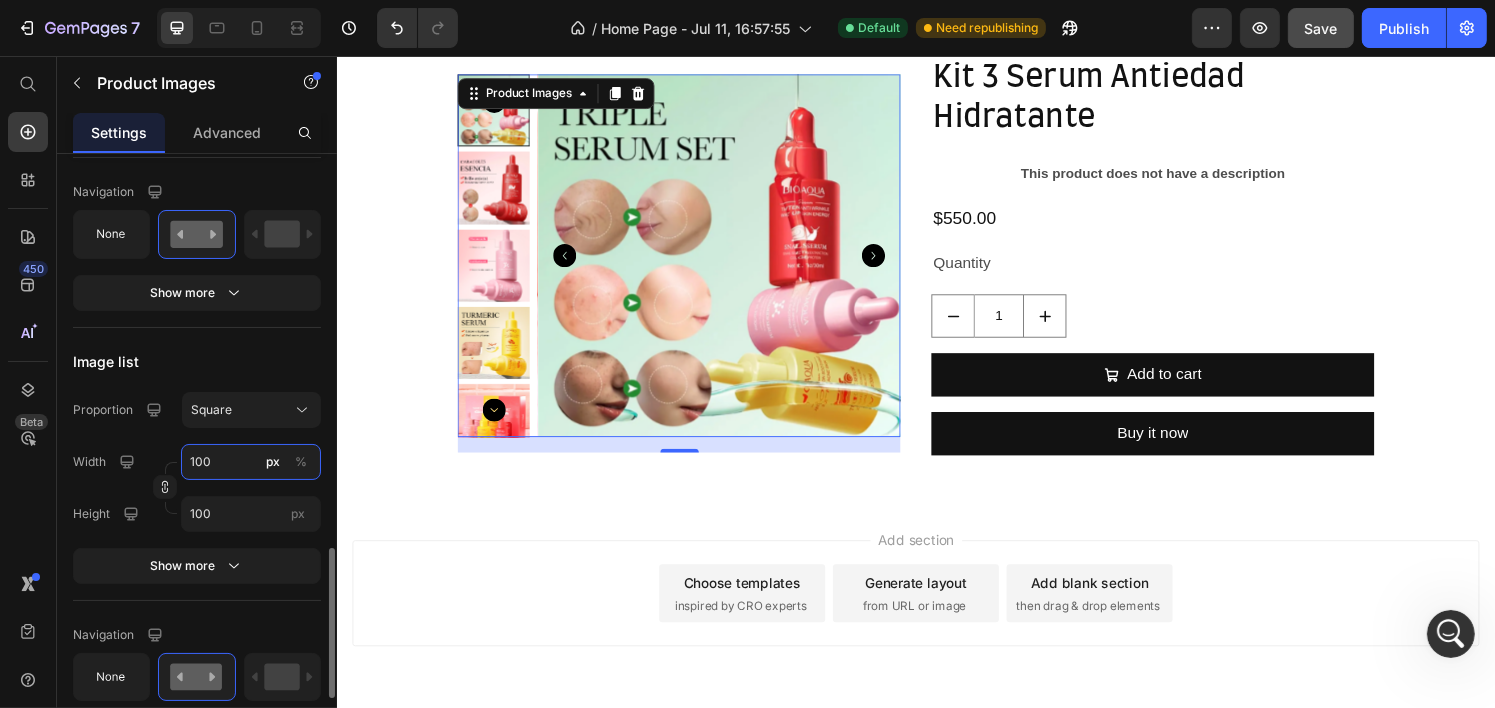 click on "100" at bounding box center (251, 462) 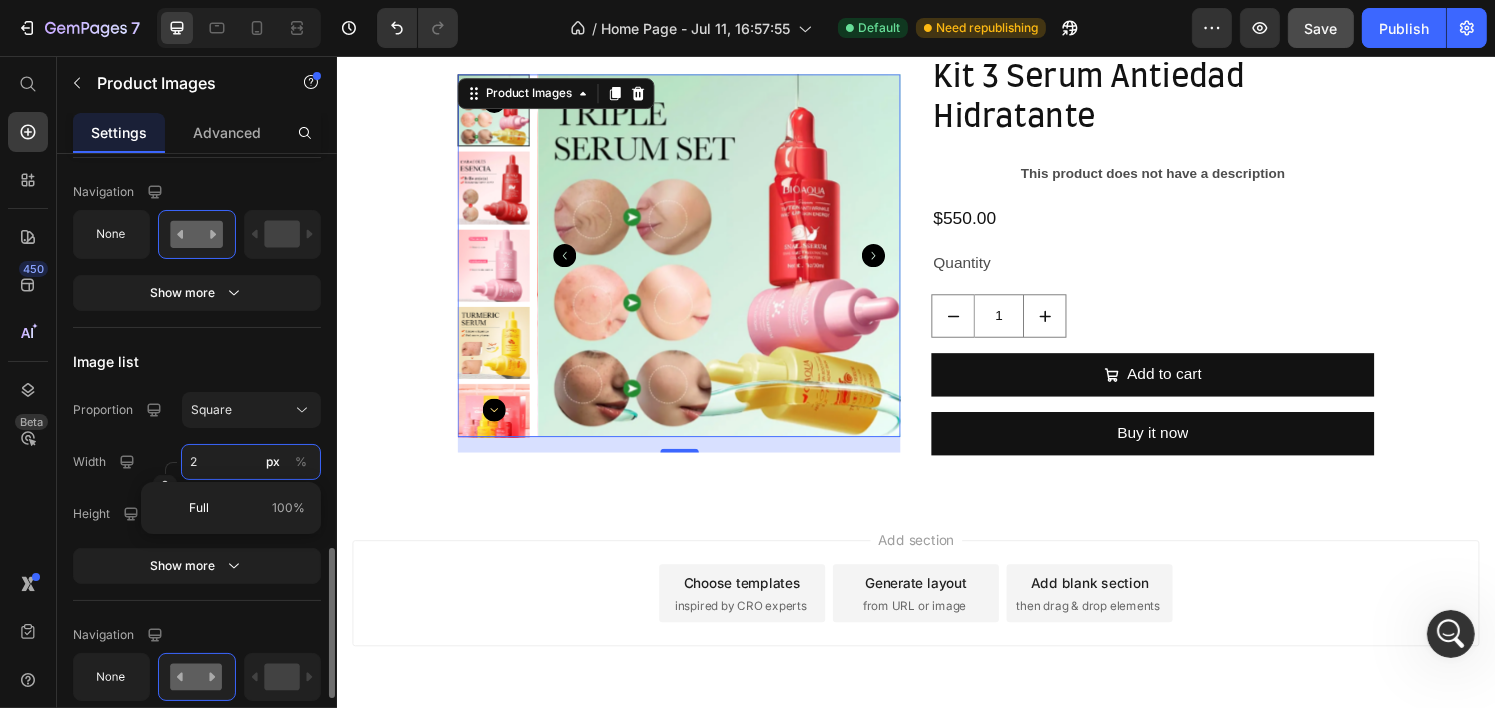 type on "20" 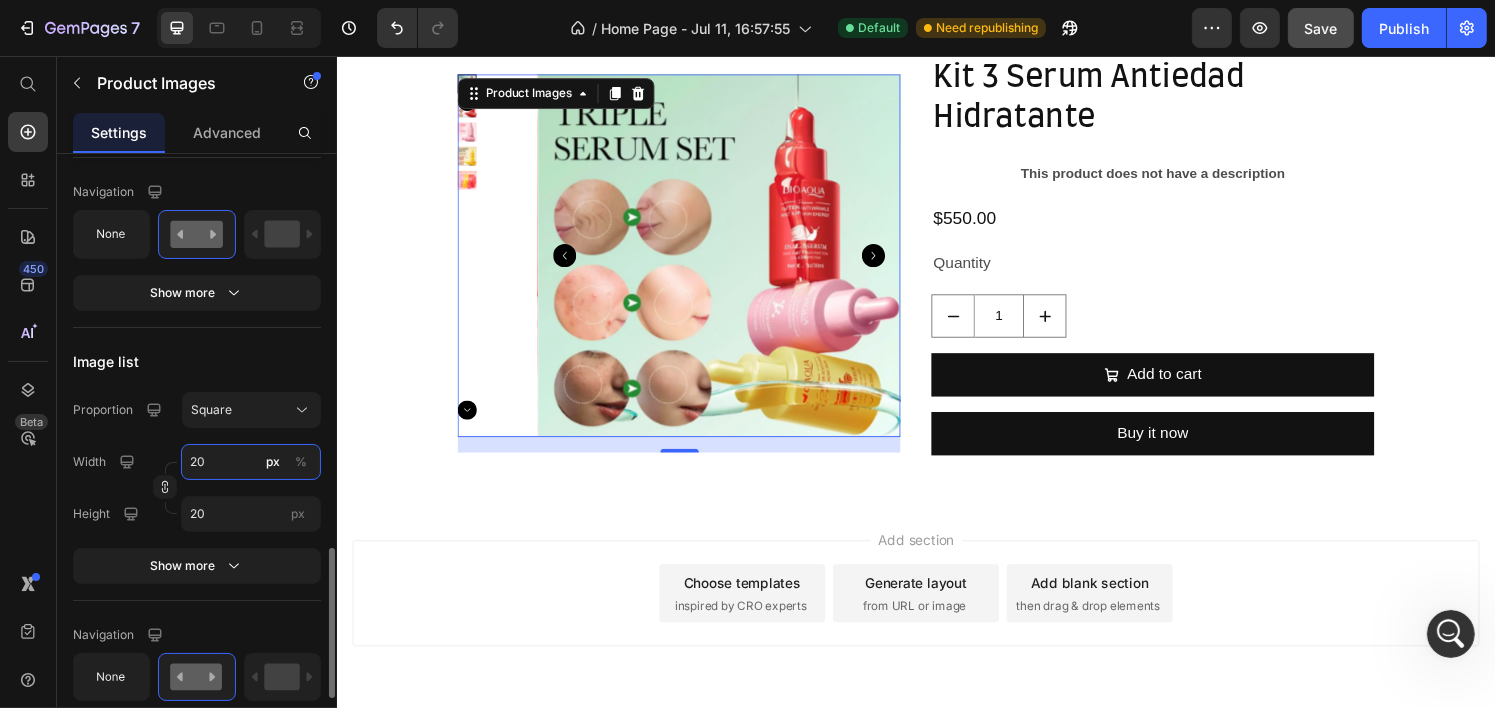 type on "200" 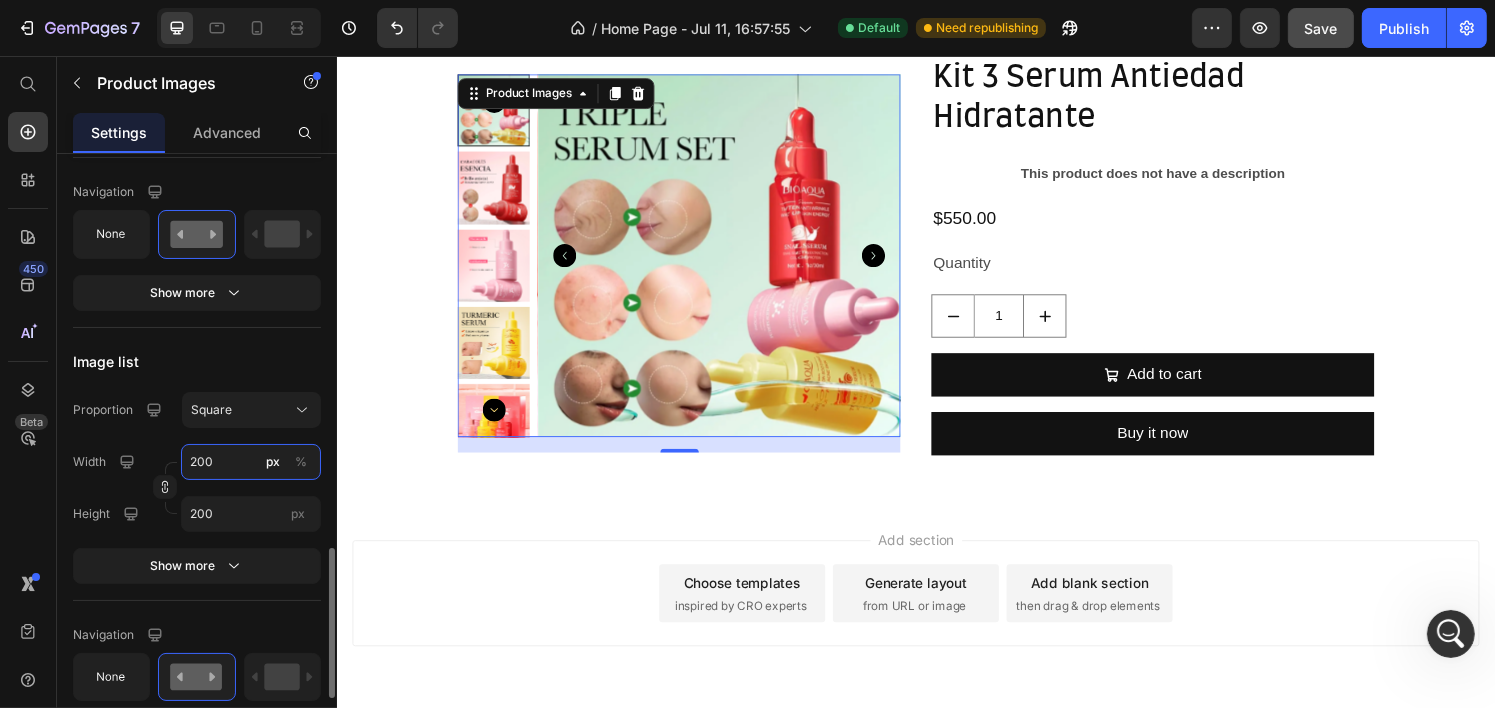 type on "100" 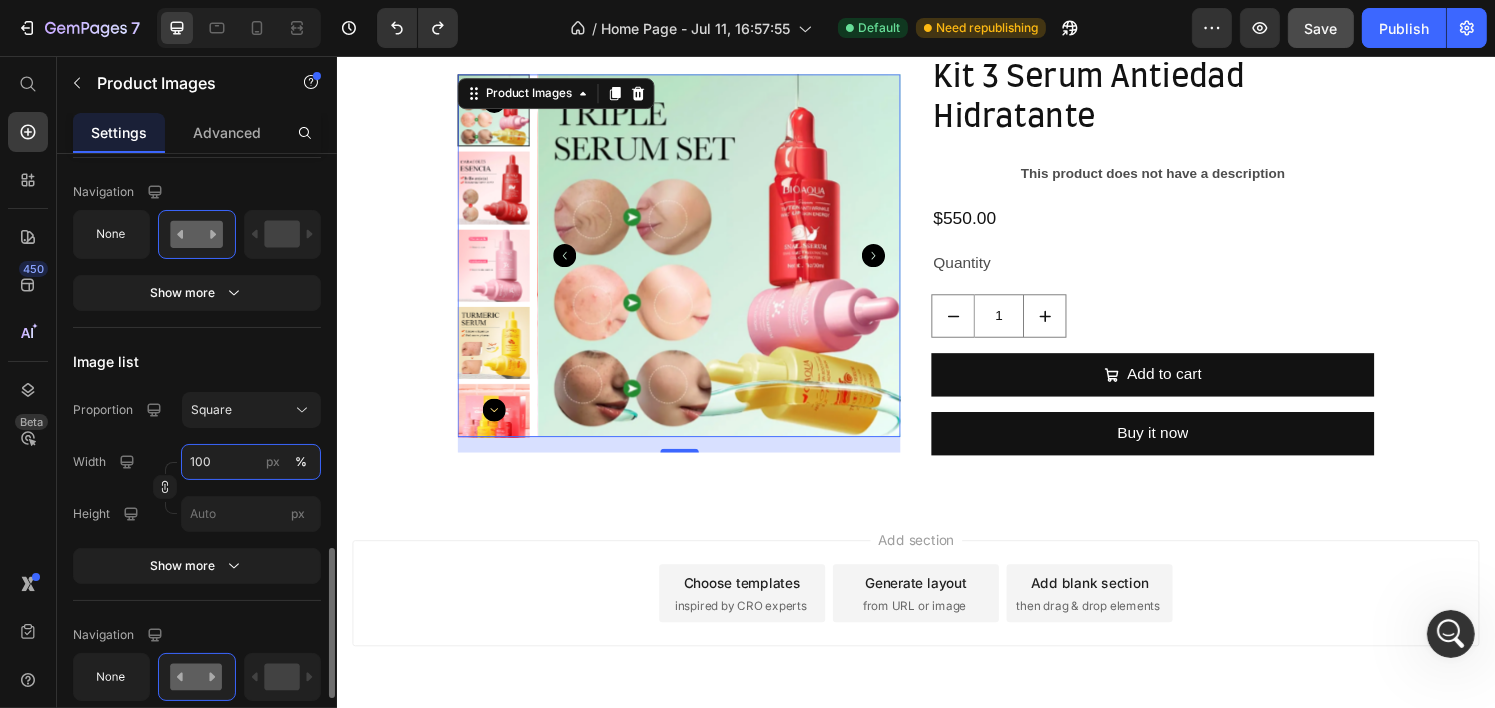 type on "100" 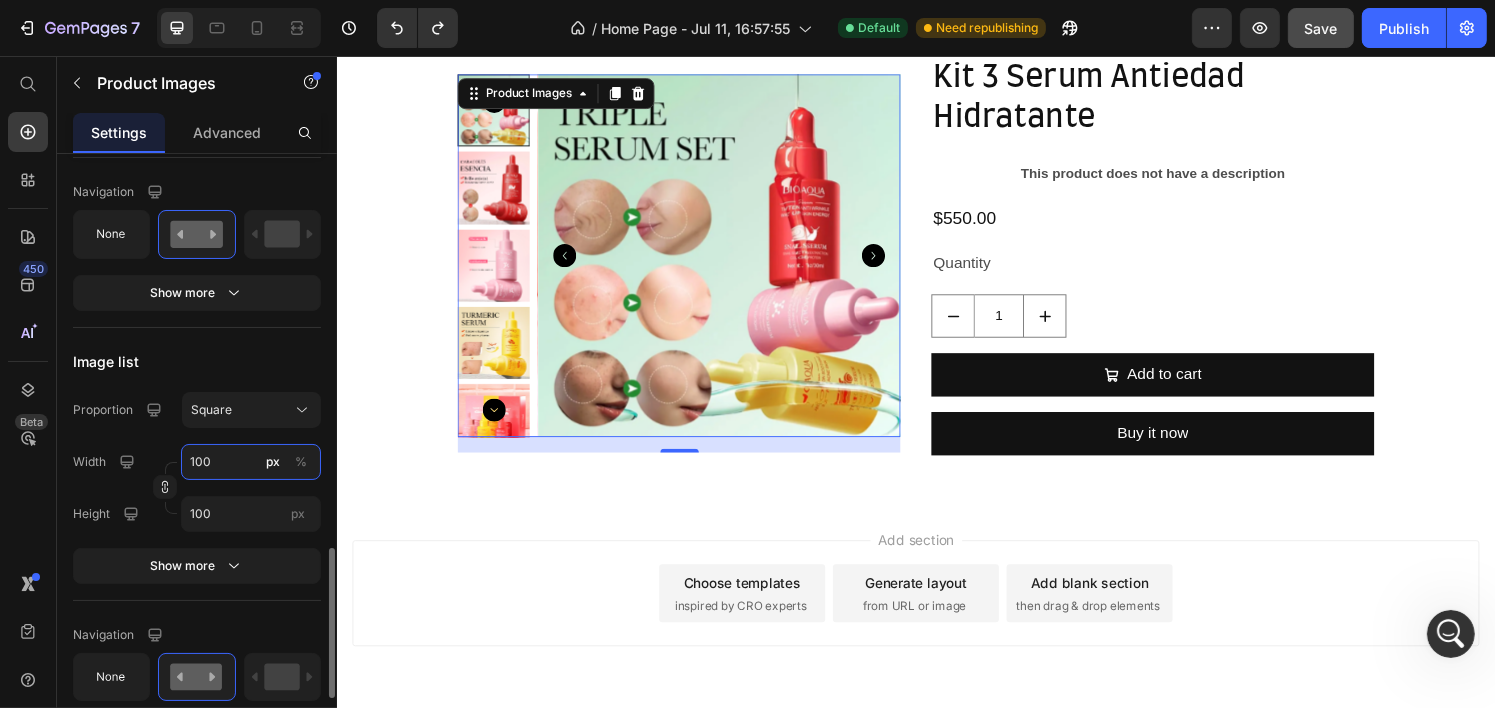 type 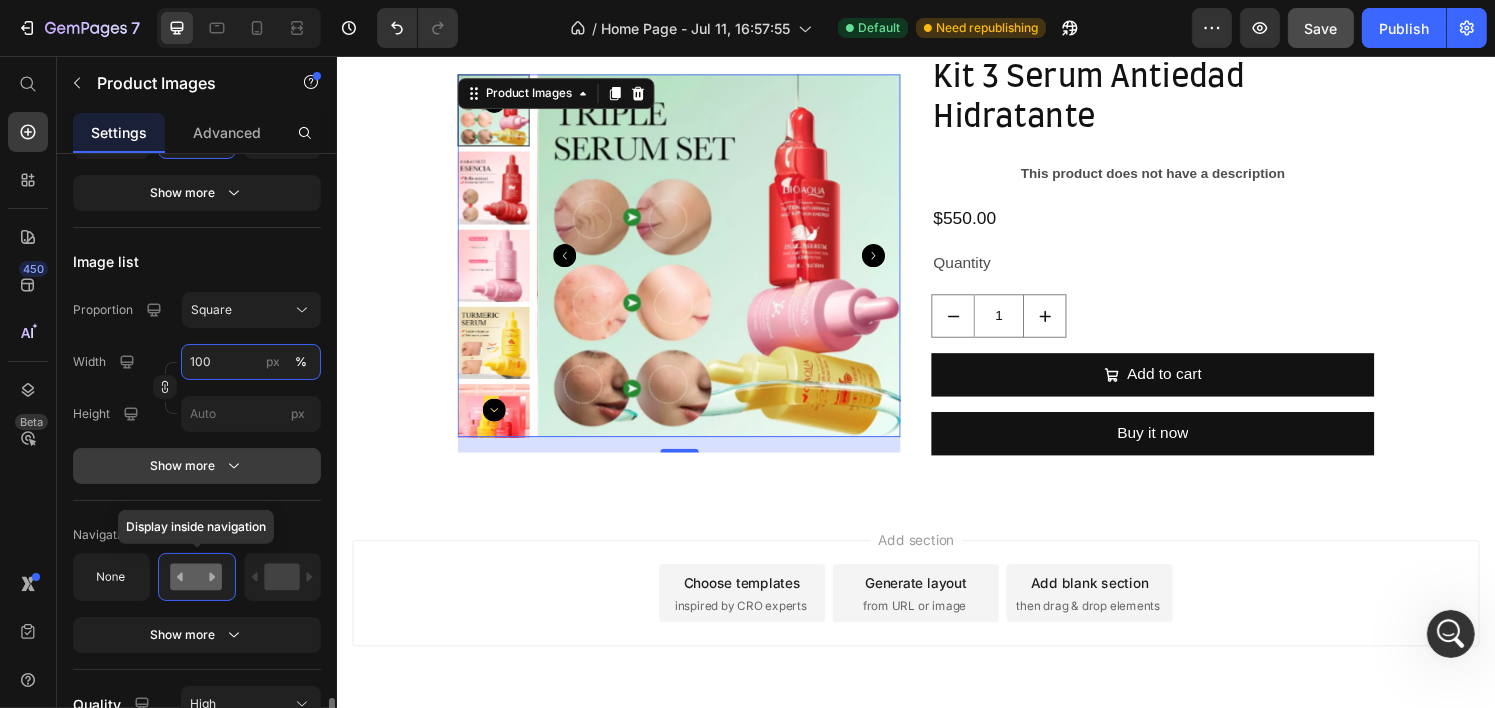 scroll, scrollTop: 1868, scrollLeft: 0, axis: vertical 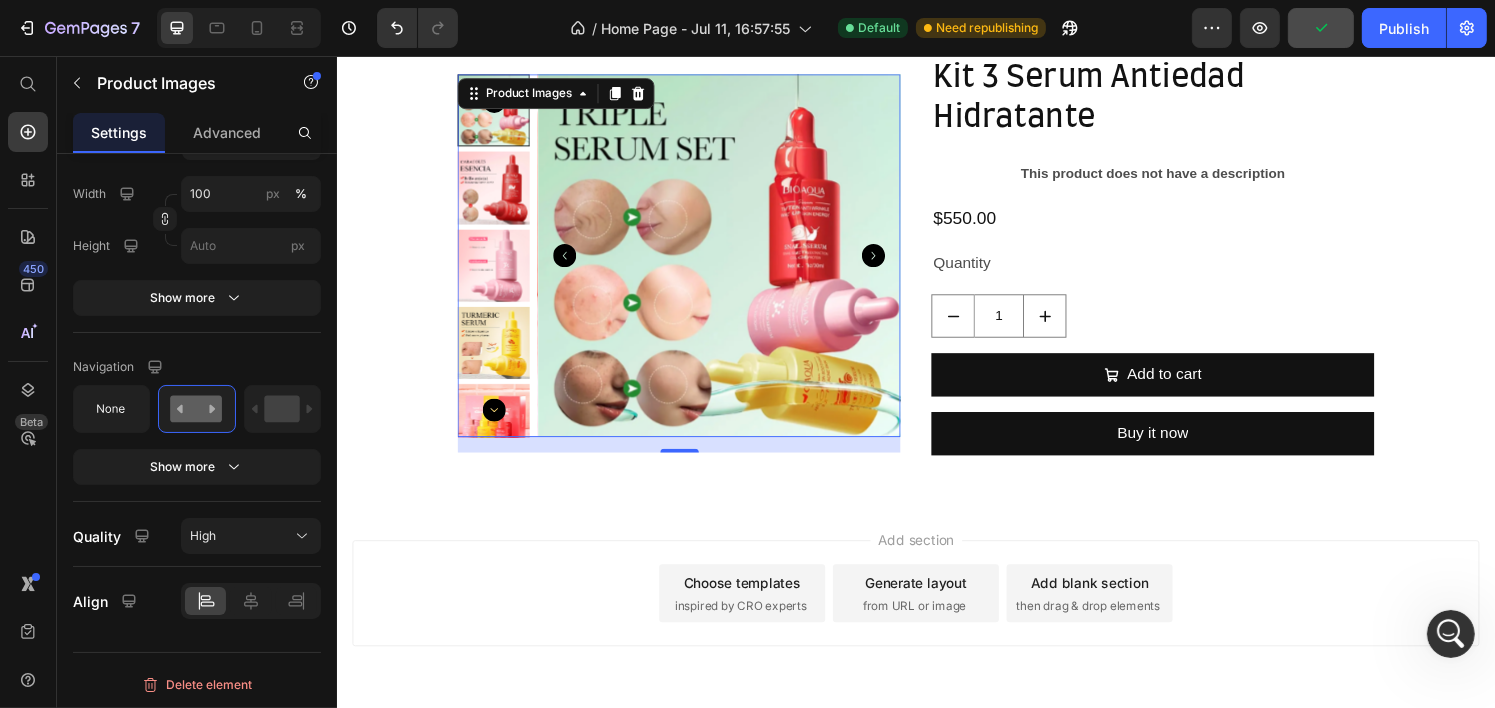 click on "16" at bounding box center (690, 459) 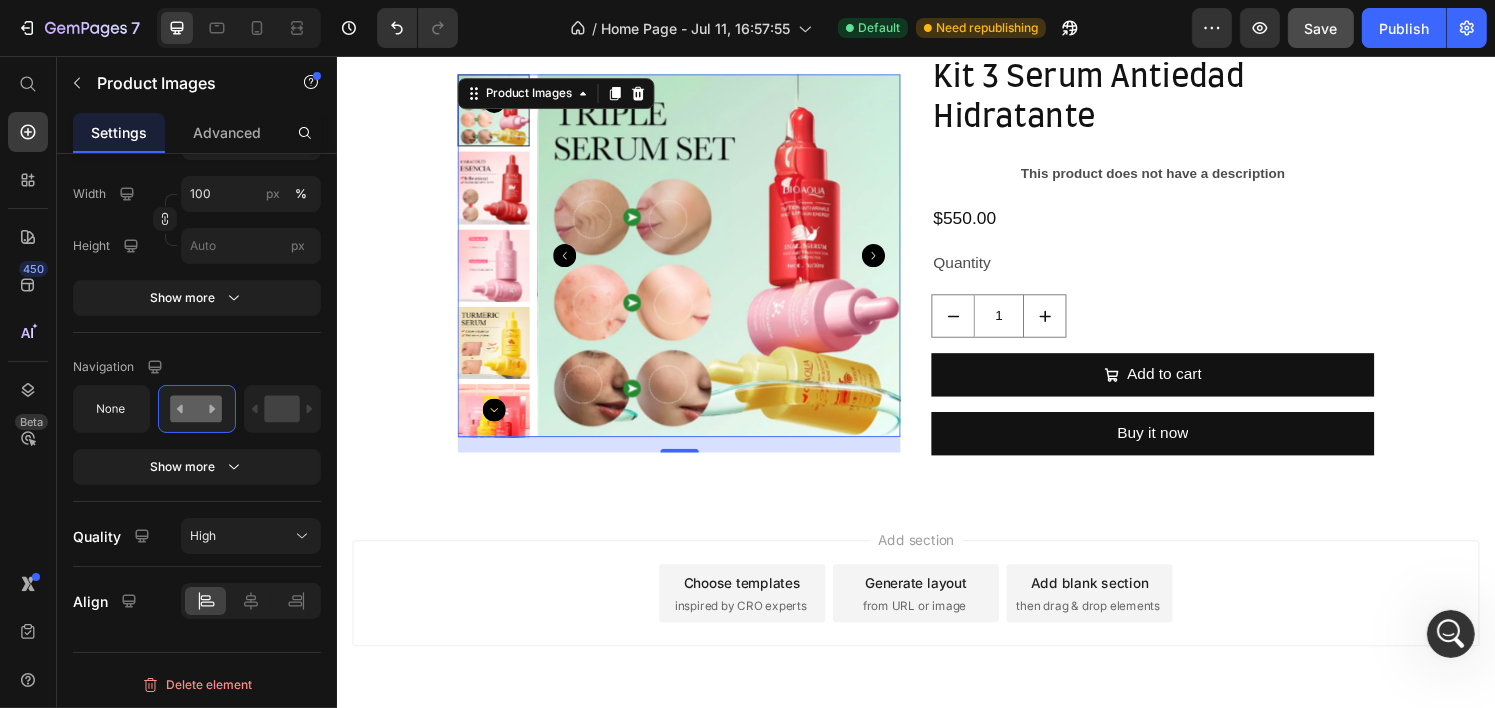 click on "16" at bounding box center [690, 459] 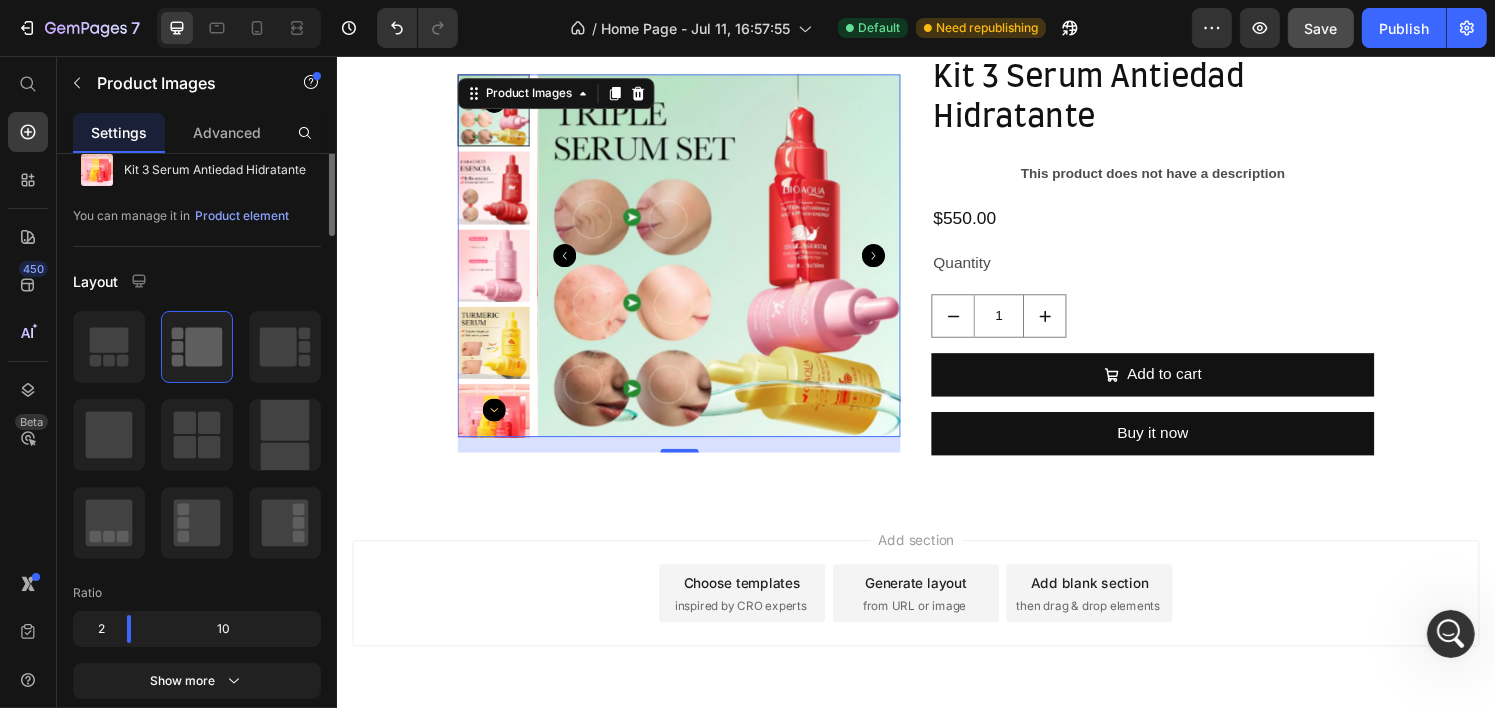 scroll, scrollTop: 0, scrollLeft: 0, axis: both 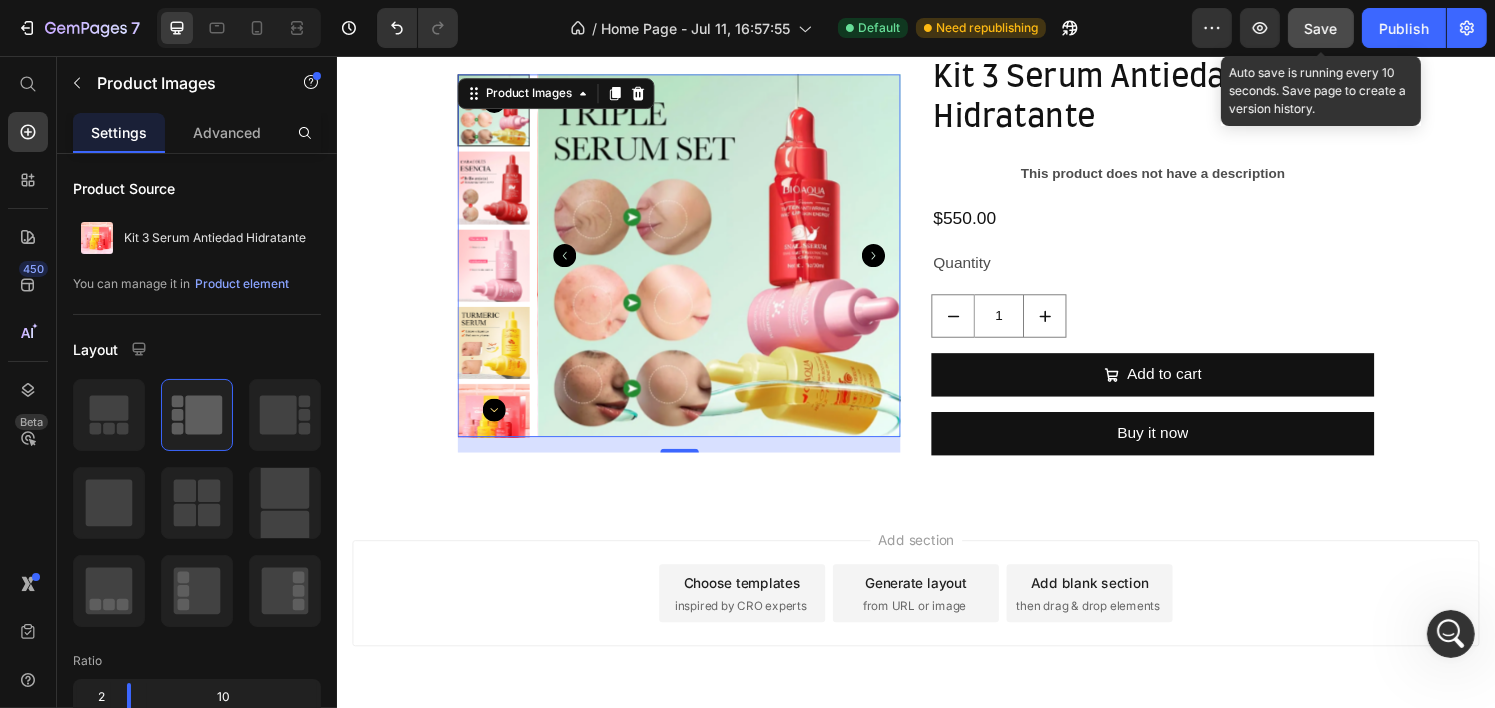 click on "Save" at bounding box center [1321, 28] 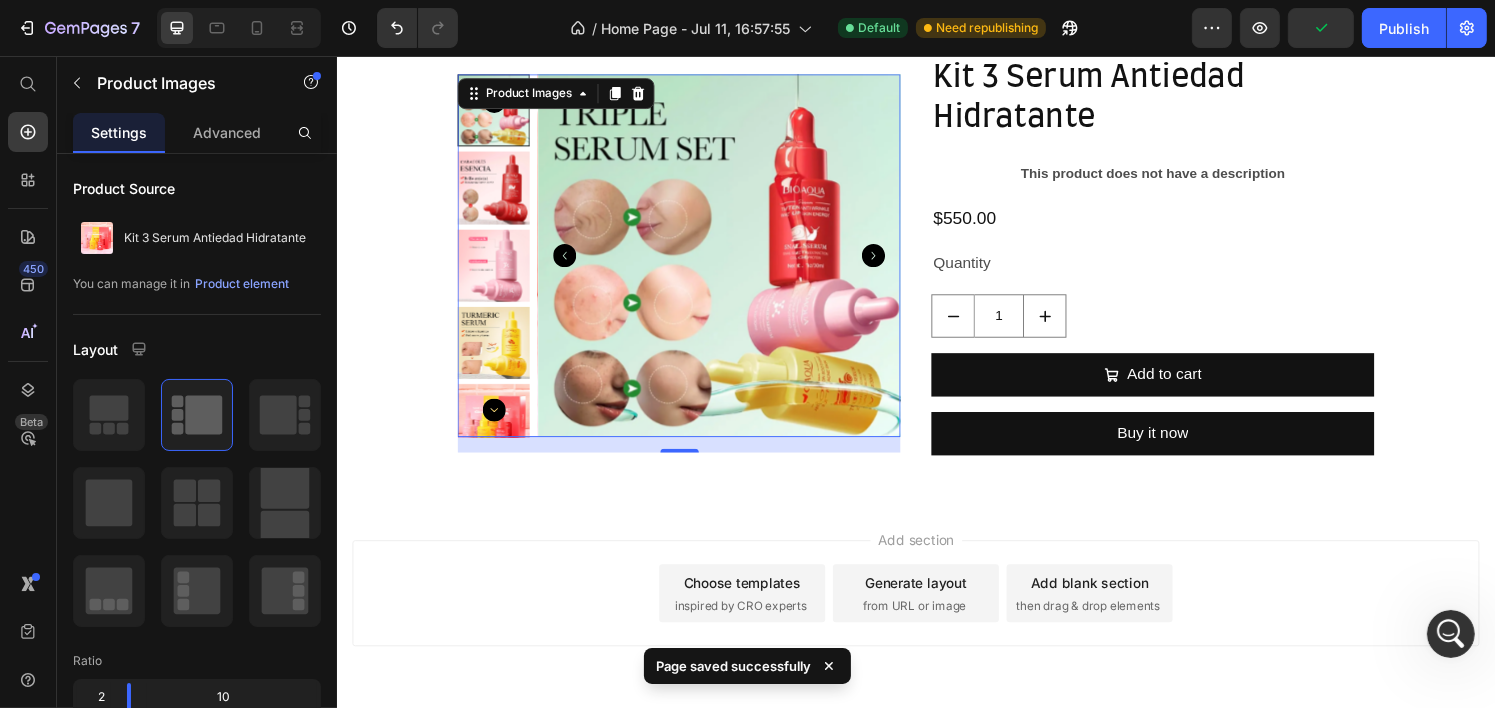 click on "Image Section 1 GARANTIA 10 DIAS Text ENVIO GRATIS Text ORDENA AHORA Y PAGA AL RECIBIR Text GARANTIA 10 DIAS Text ENVIO GRATIS Text ORDENA AHORA Y PAGA AL RECIBIR Text GARANTIA 10 DIAS Text ENVIO GRATIS Text ORDENA AHORA Y PAGA AL RECIBIR Text GARANTIA 10 DIAS Text ENVIO GRATIS Text ORDENA AHORA Y PAGA AL RECIBIR Text GARANTIA 10 DIAS Text ENVIO GRATIS Text ORDENA AHORA Y PAGA AL RECIBIR Text GARANTIA 10 DIAS Text ENVIO GRATIS Text ORDENA AHORA Y PAGA AL RECIBIR Text Marquee Section 2
Product Images   16 Kit 3 Serum Antiedad Hidratante Product Title This product does not have a description Product Description $550.00 Product Price Quantity Text Block 1 Product Quantity
Add to cart Add to Cart Buy it now Dynamic Checkout Product Row Section 3 Root" at bounding box center (936, 207) 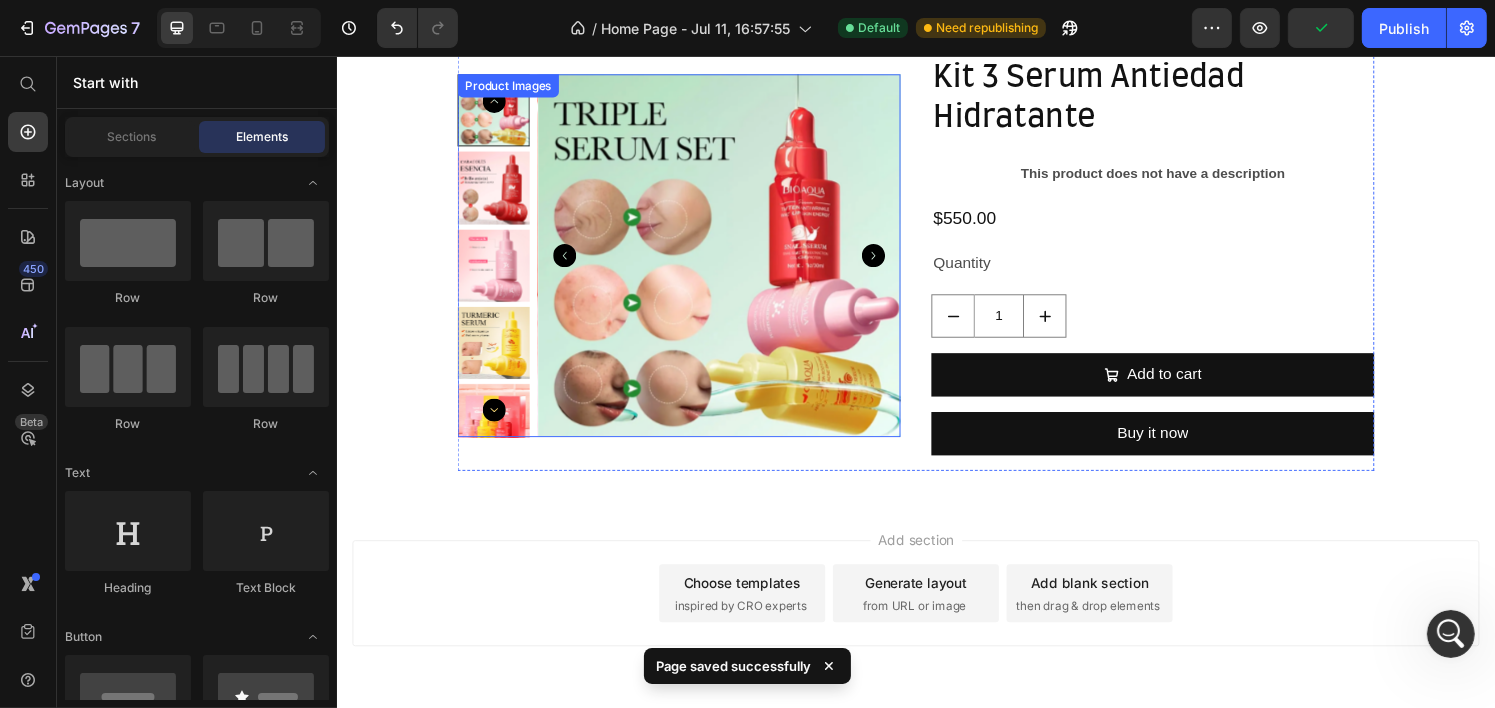 click at bounding box center (498, 353) 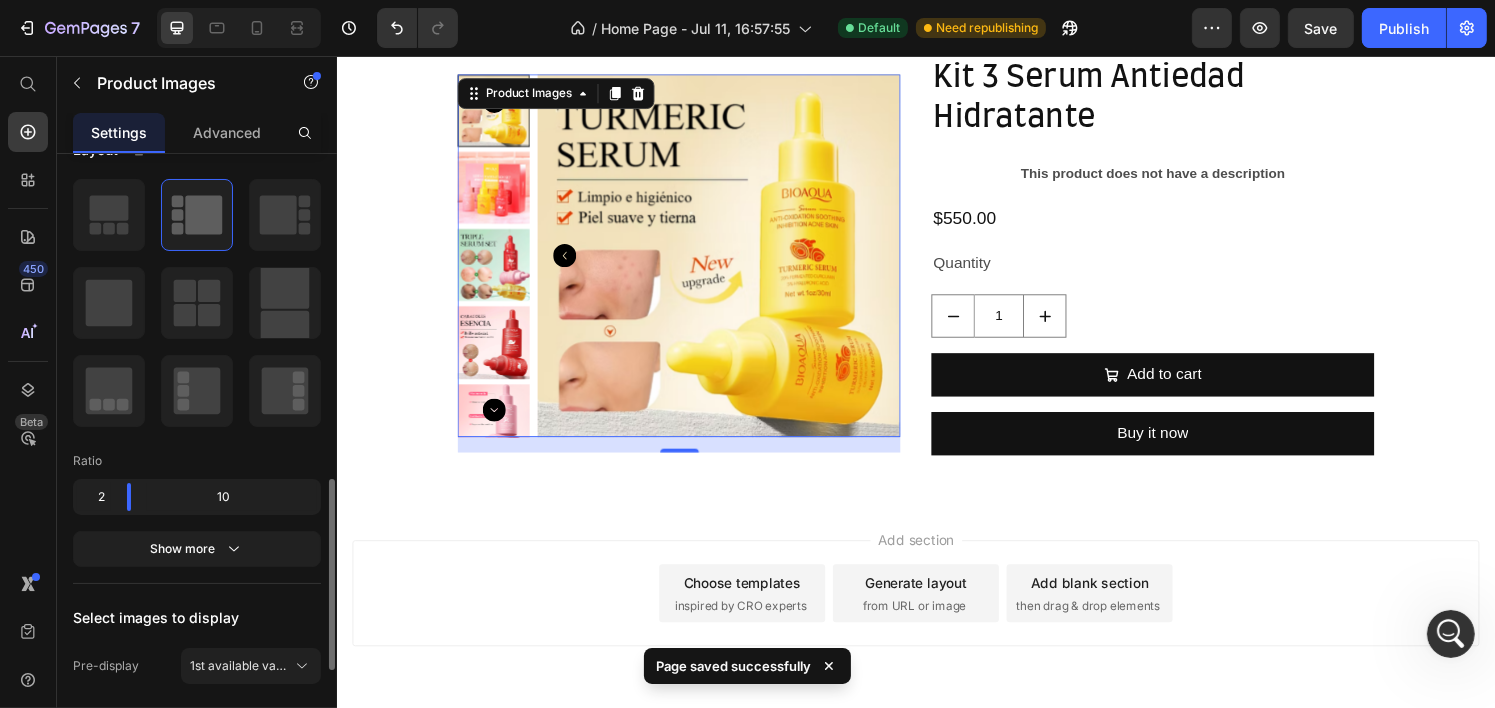 scroll, scrollTop: 400, scrollLeft: 0, axis: vertical 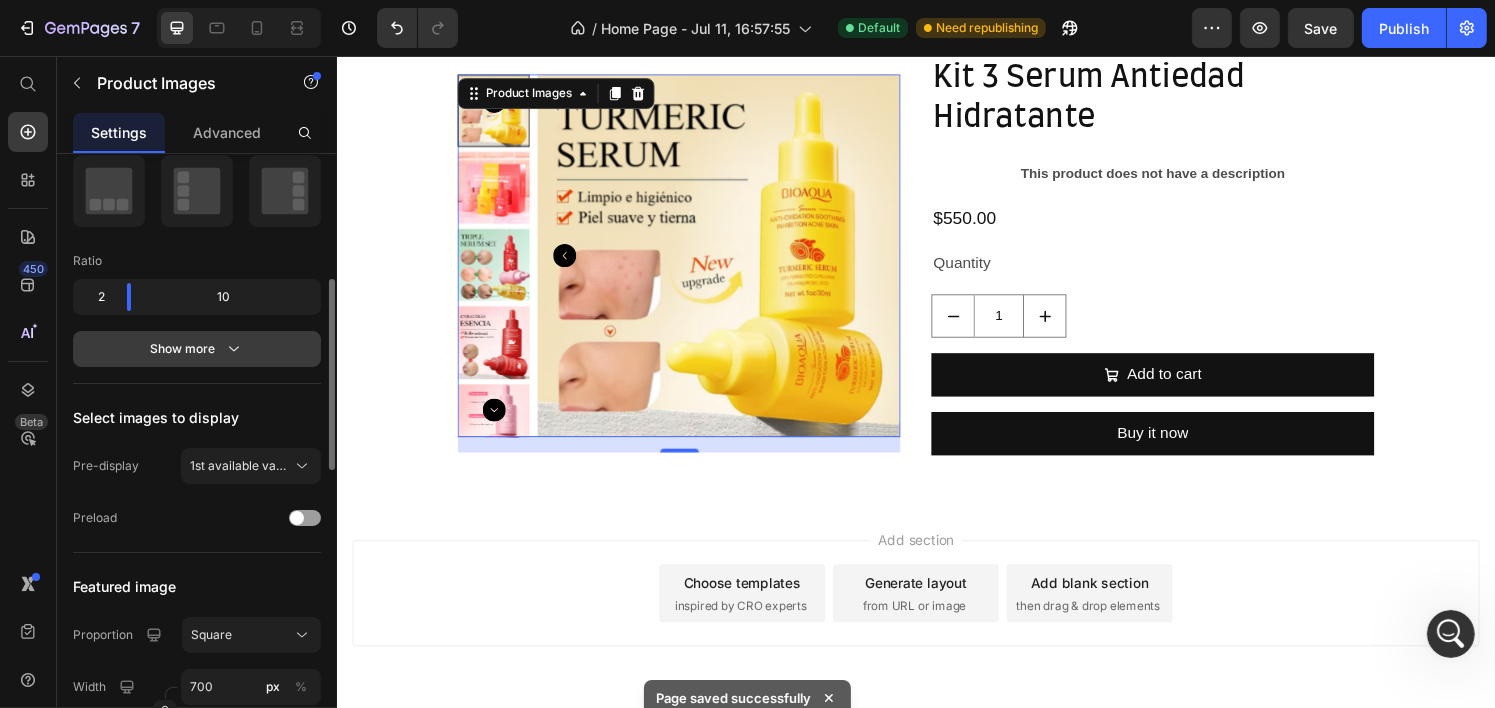 click on "Show more" at bounding box center [197, 349] 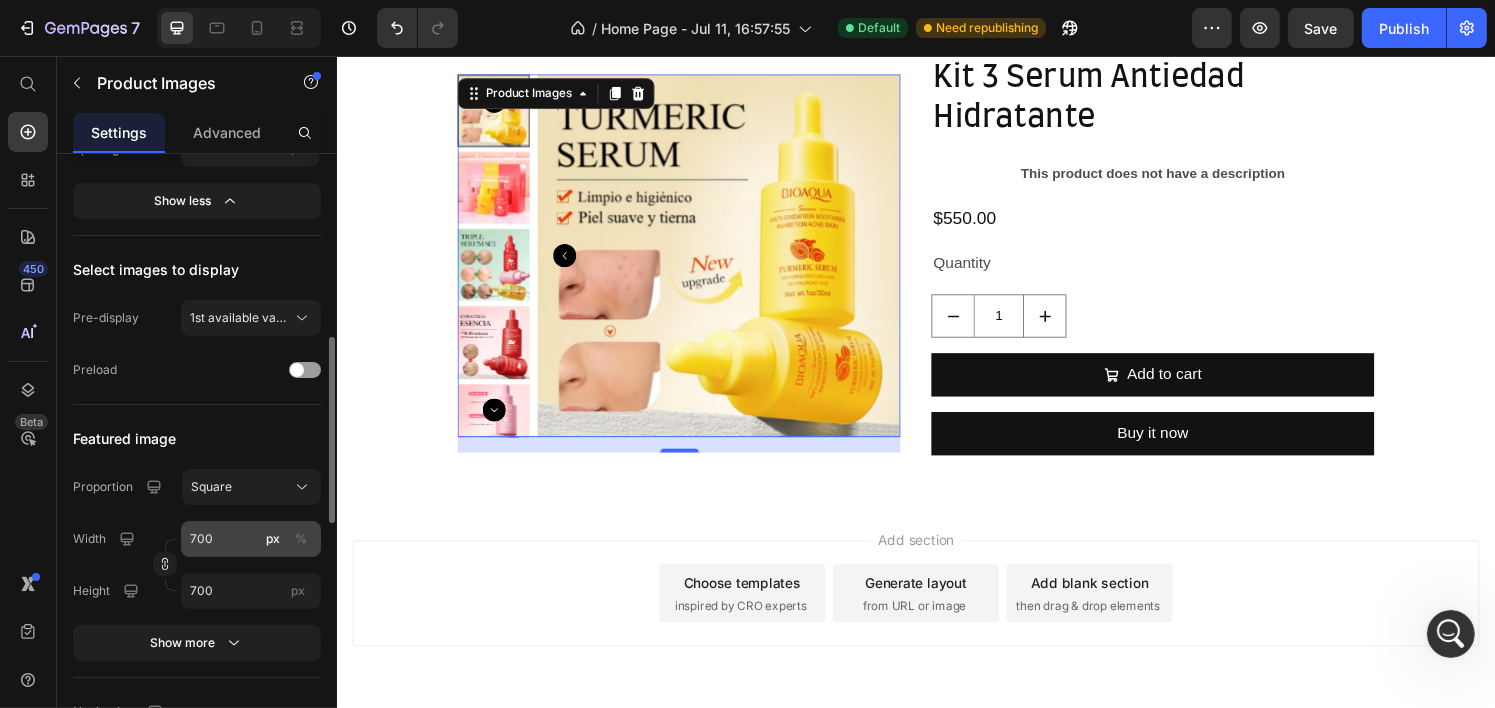 scroll, scrollTop: 700, scrollLeft: 0, axis: vertical 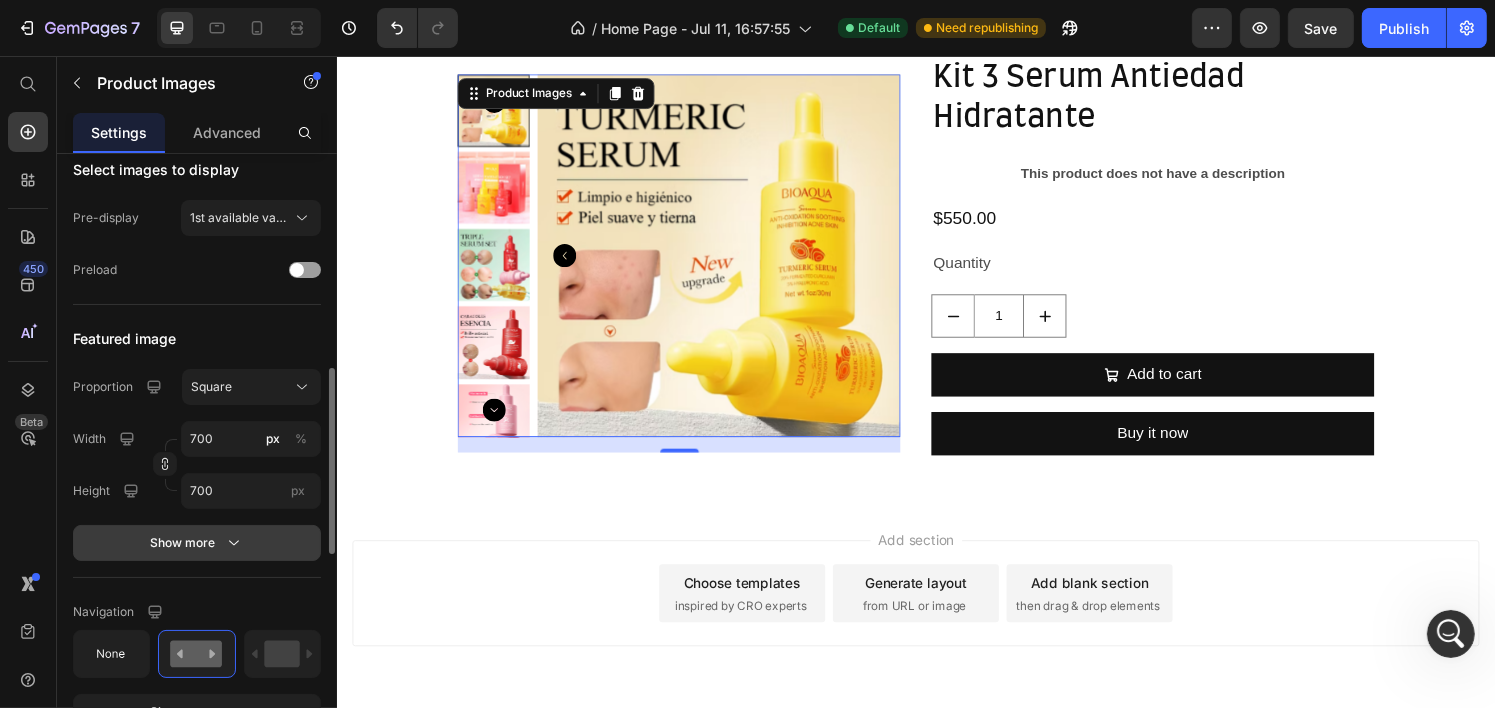 click 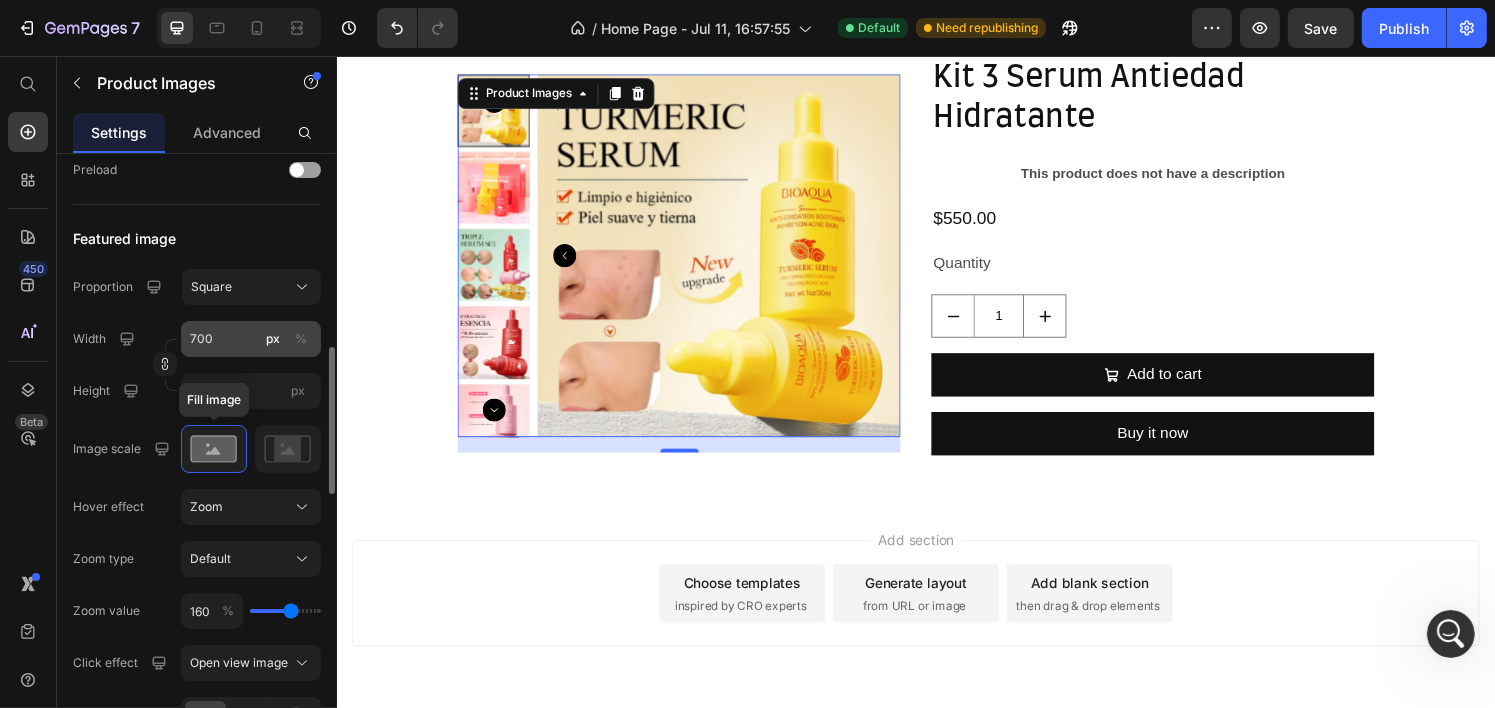 scroll, scrollTop: 700, scrollLeft: 0, axis: vertical 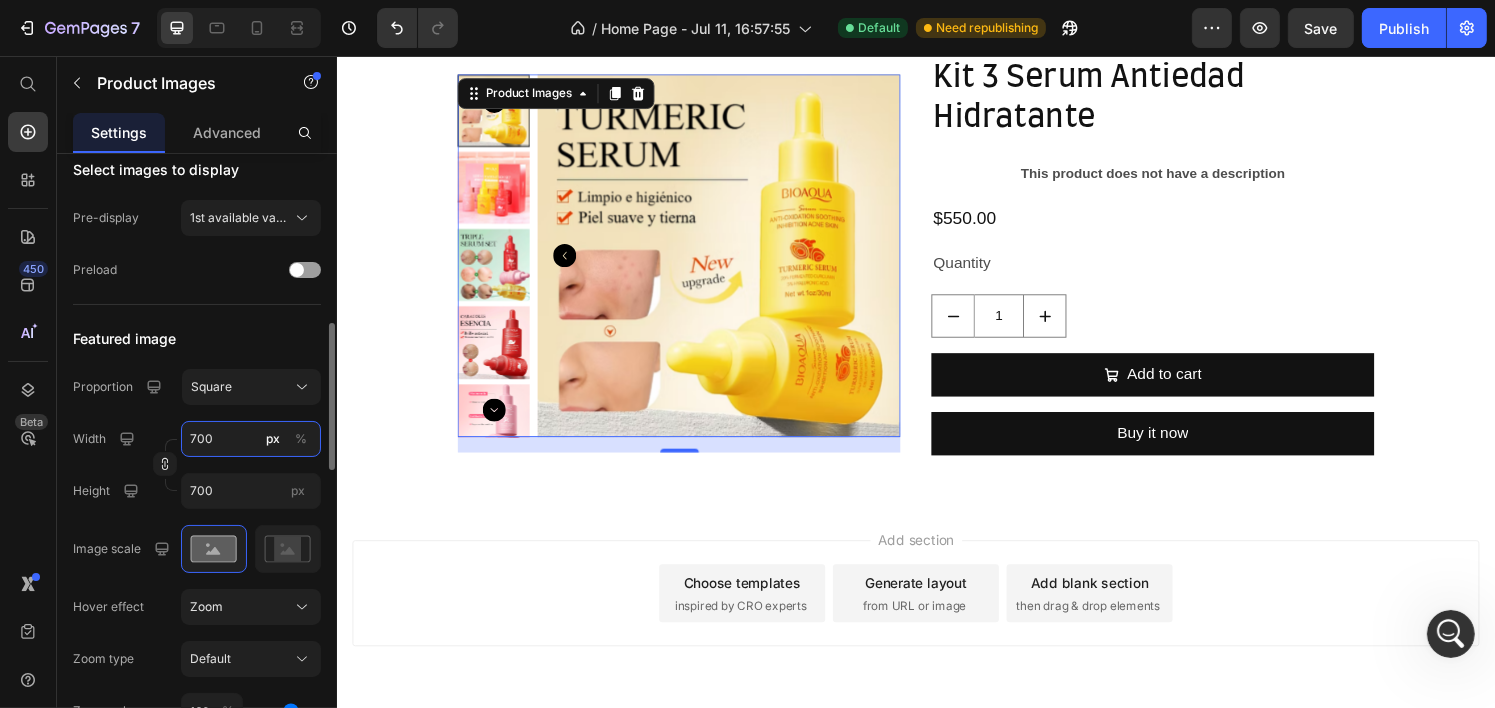 click on "700" at bounding box center (251, 439) 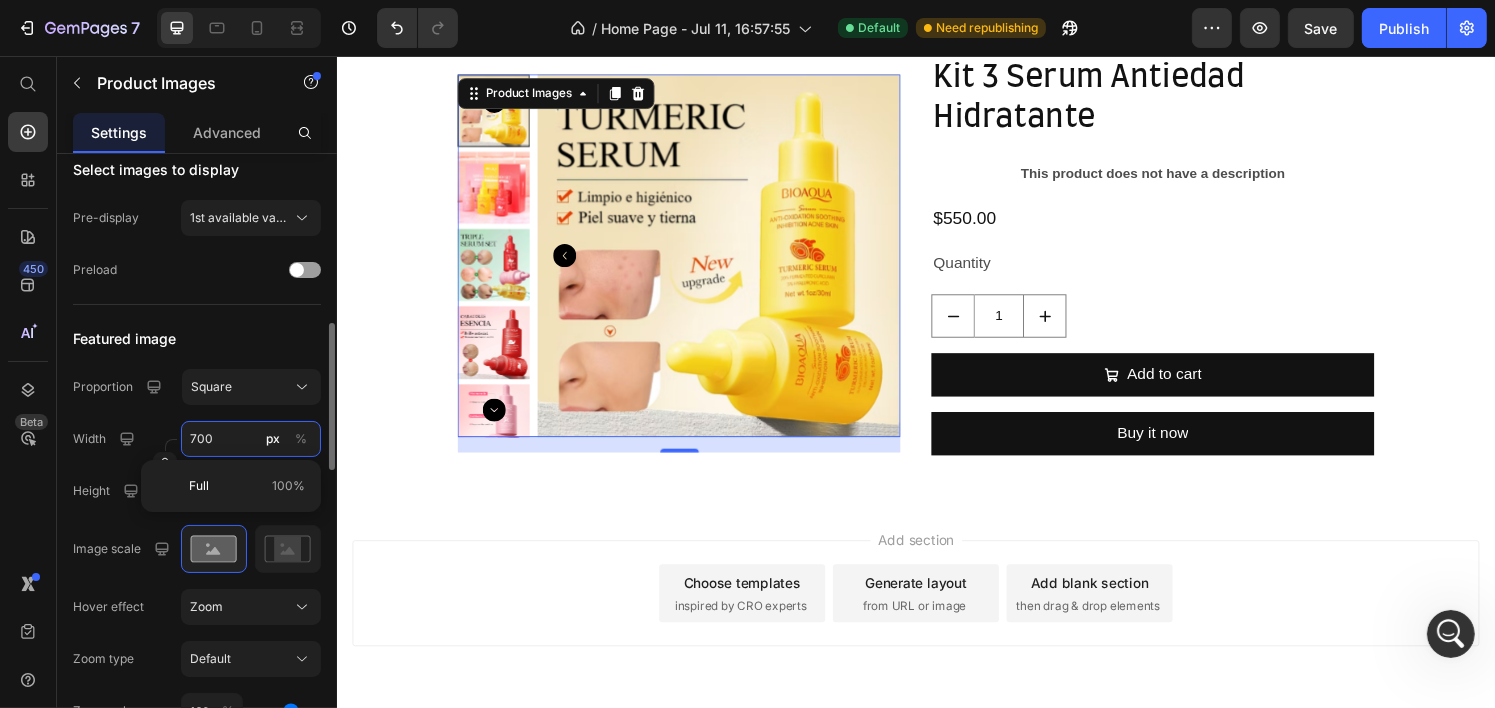 type on "1" 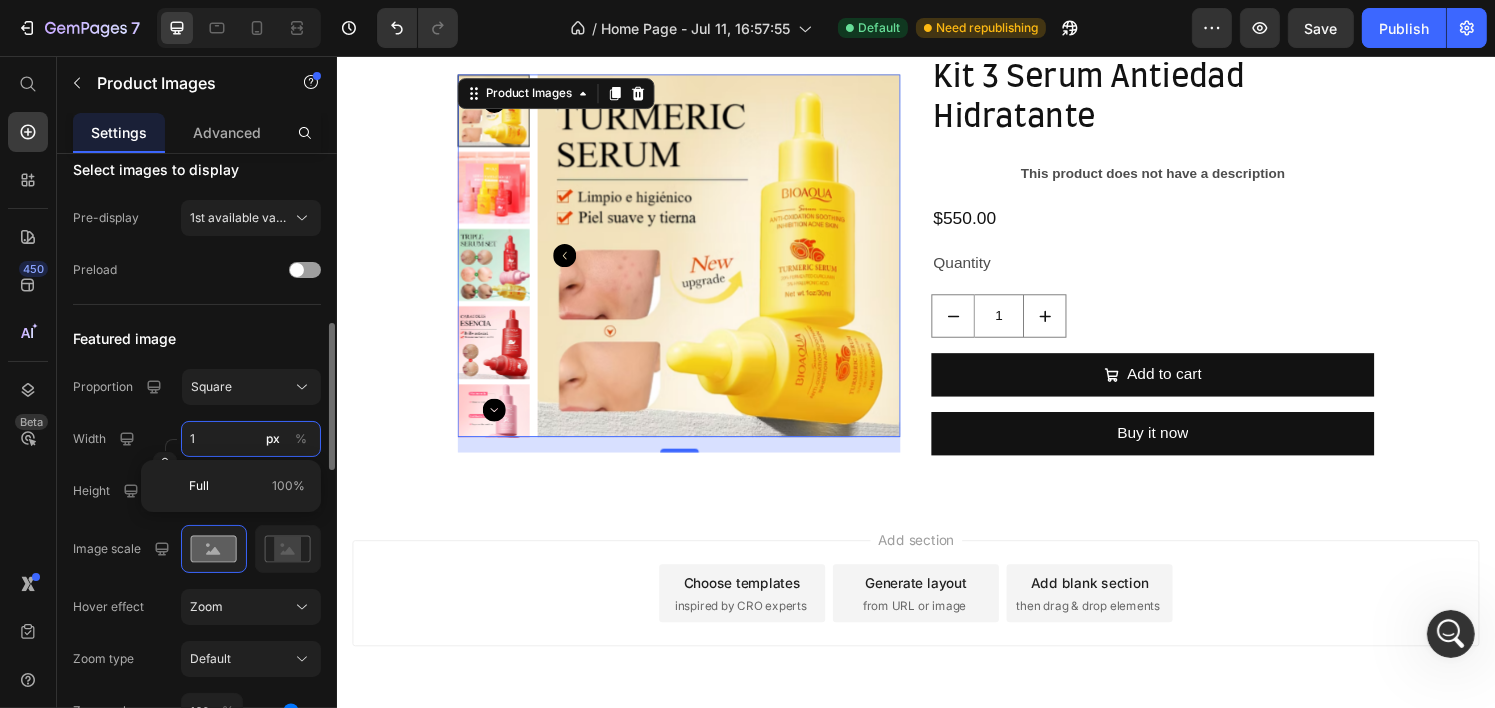type on "1" 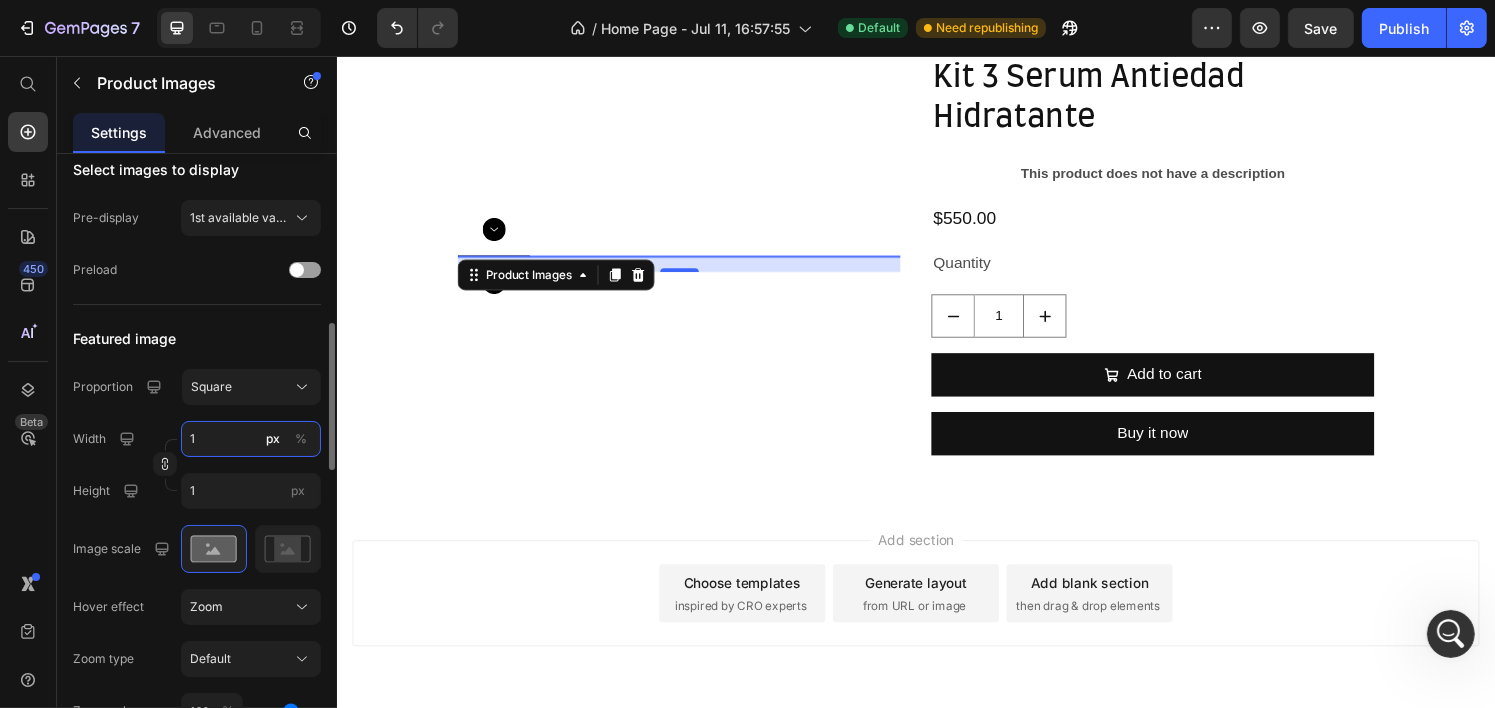 scroll, scrollTop: 272, scrollLeft: 0, axis: vertical 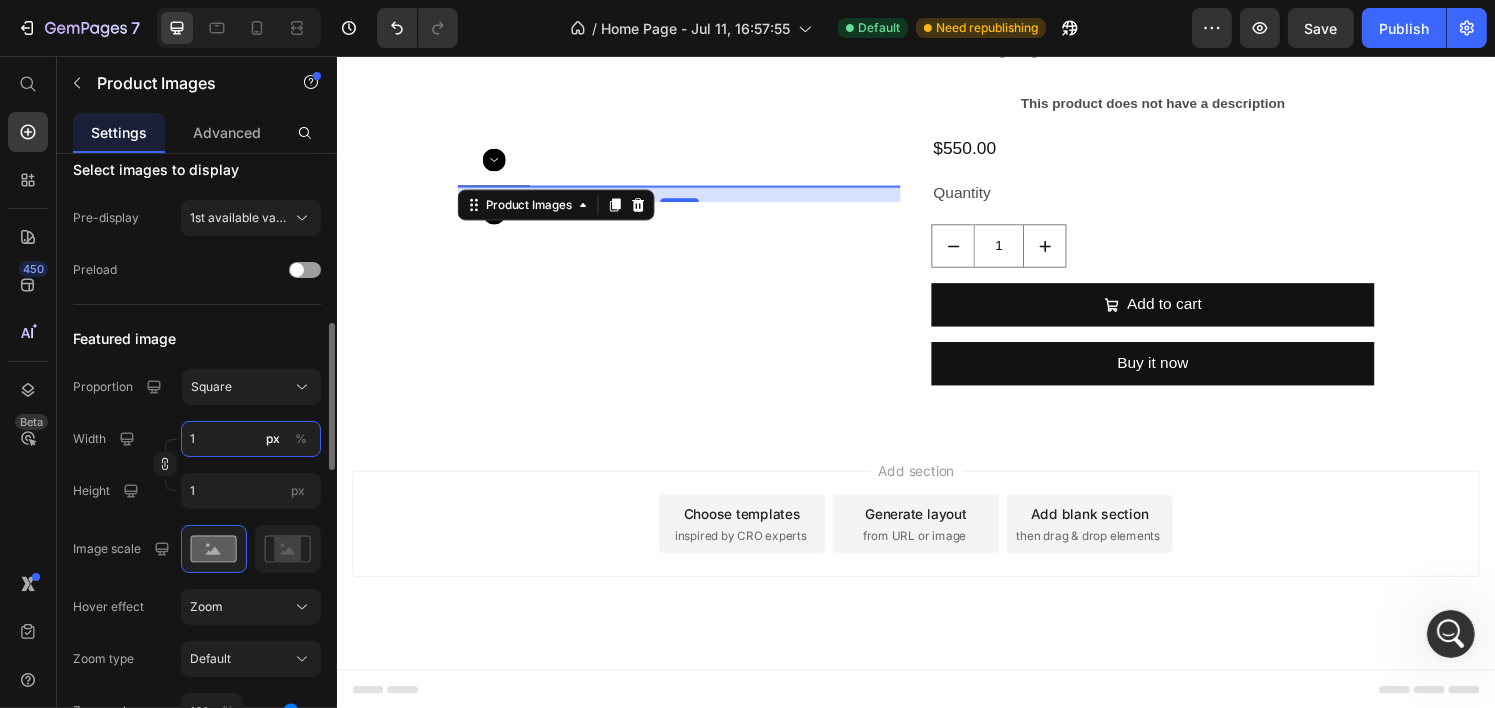 type on "10" 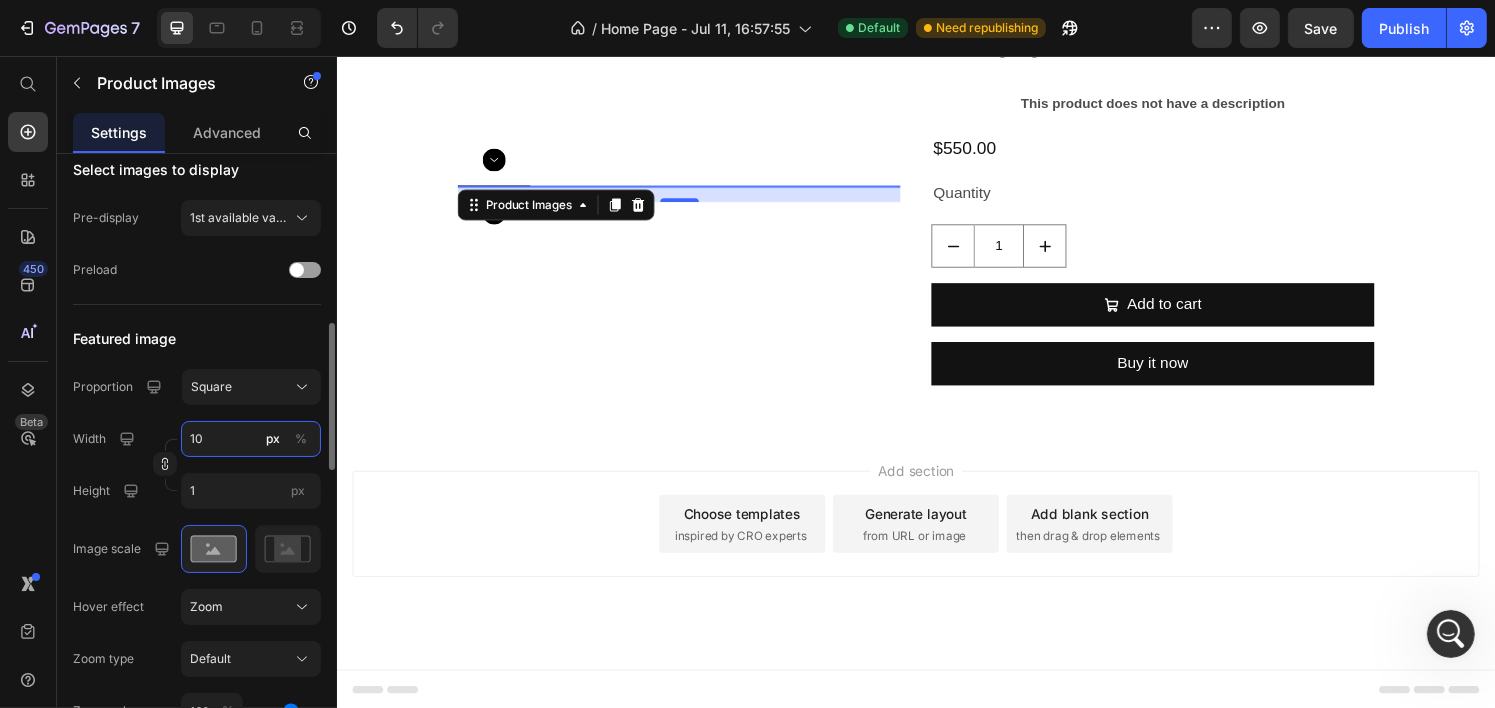 type on "10" 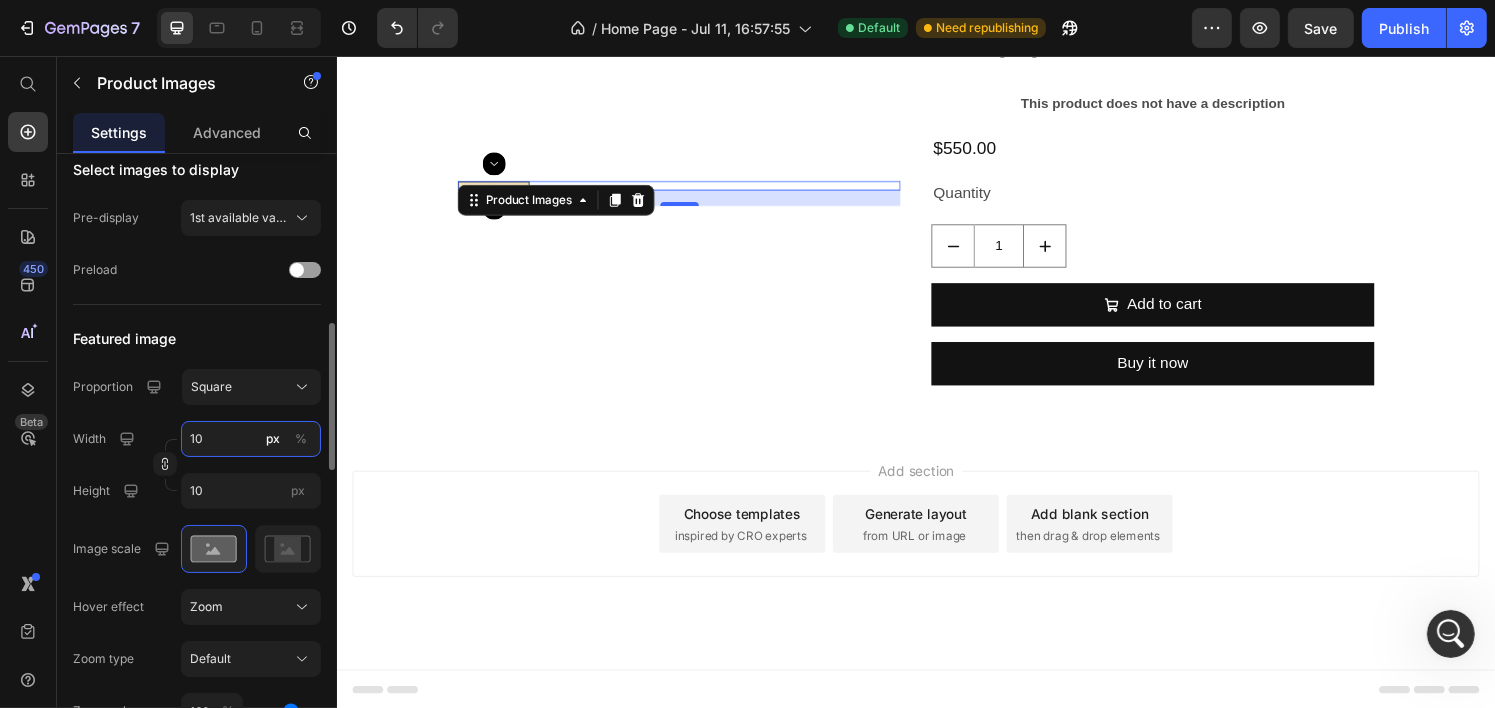 type on "100" 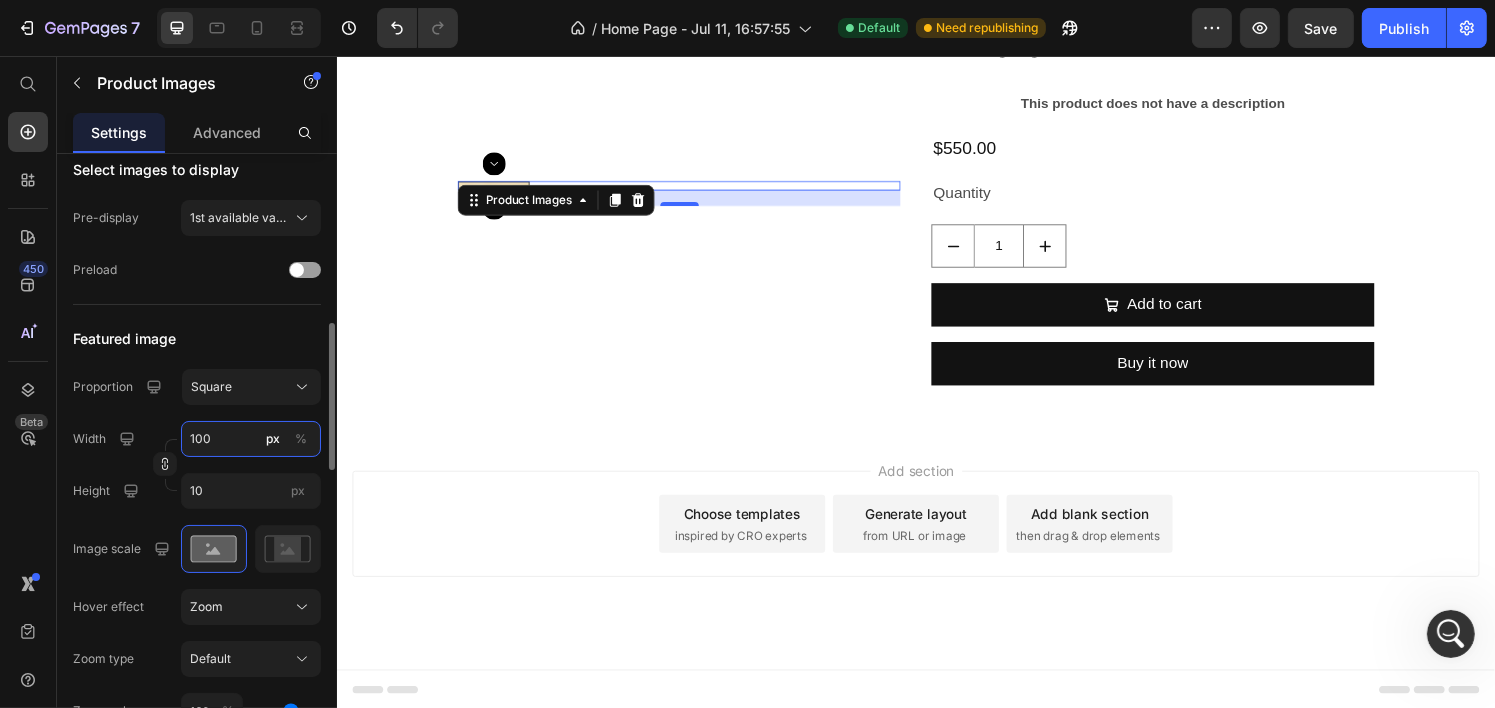 type on "100" 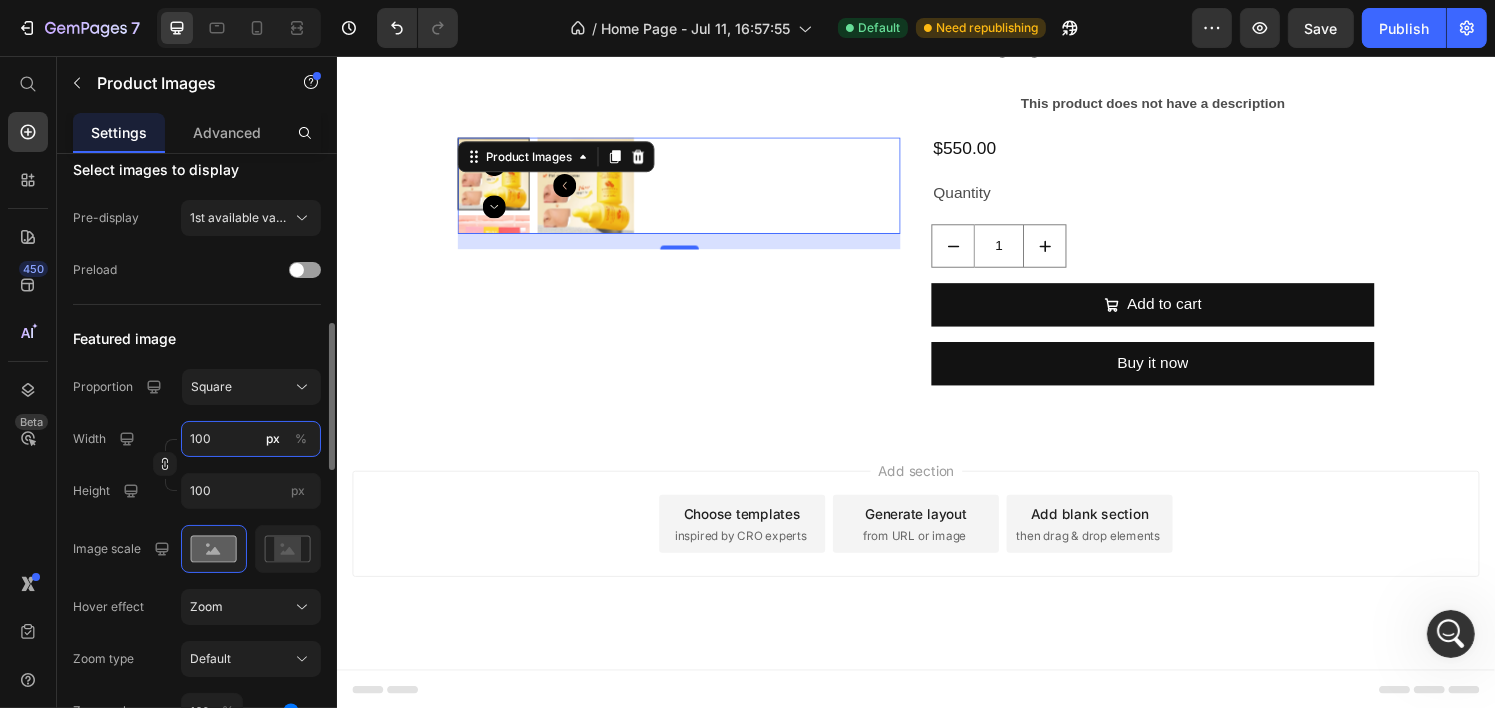 type on "1000" 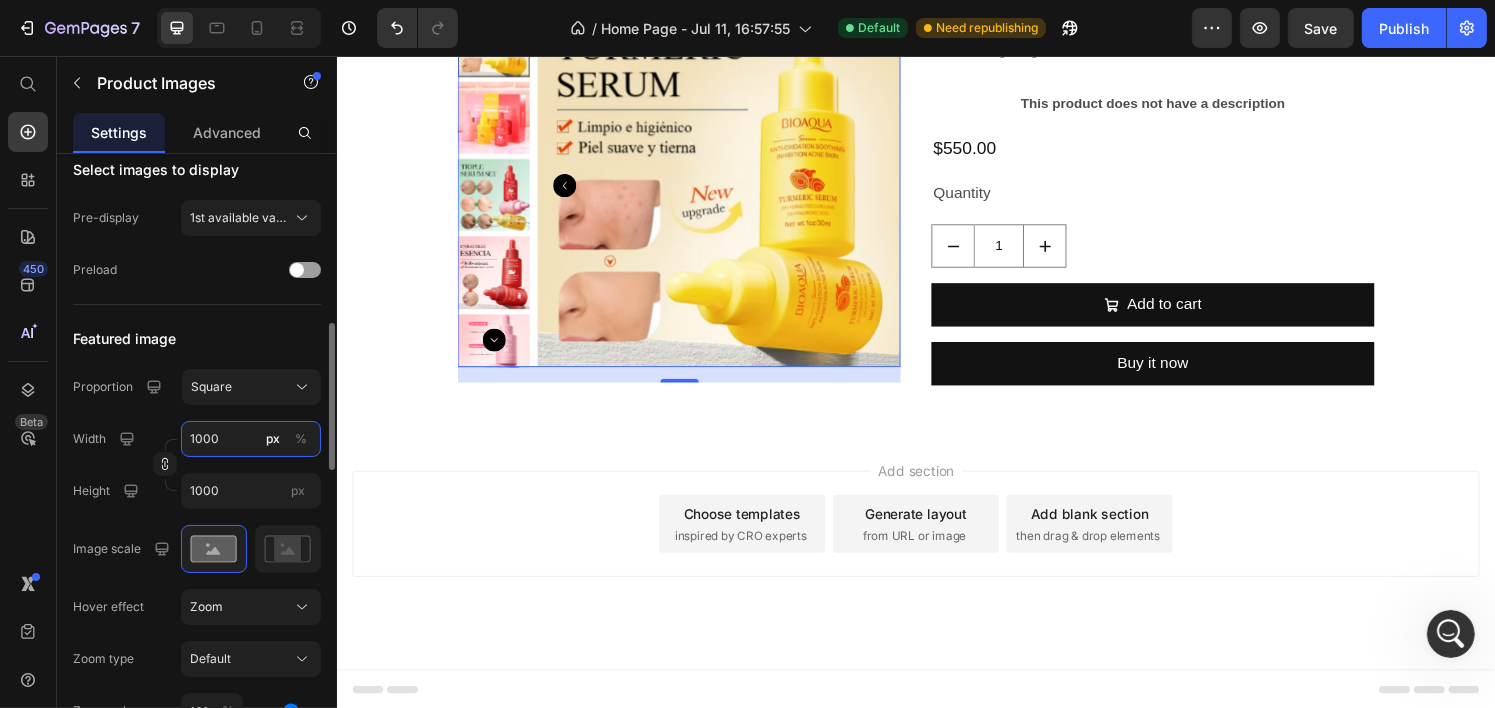 scroll, scrollTop: 200, scrollLeft: 0, axis: vertical 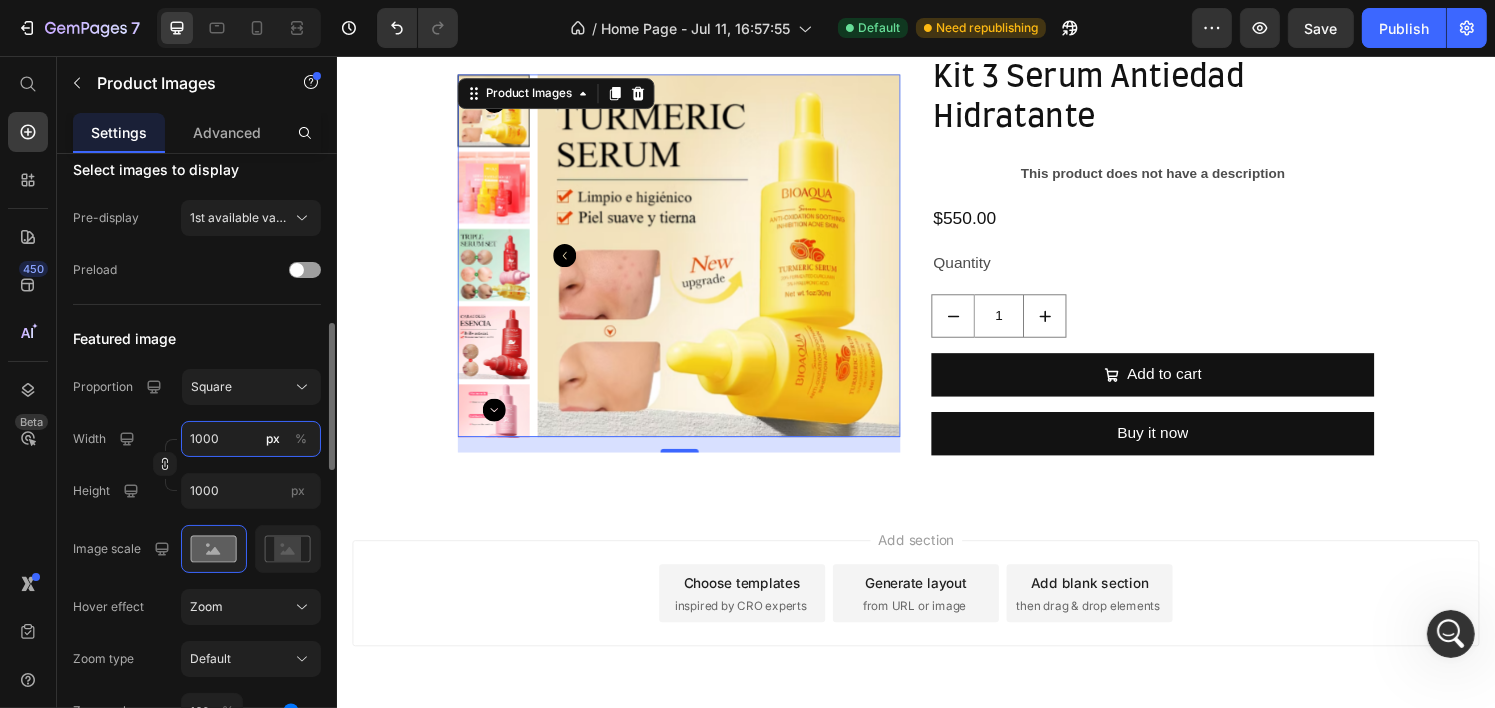 type on "10000" 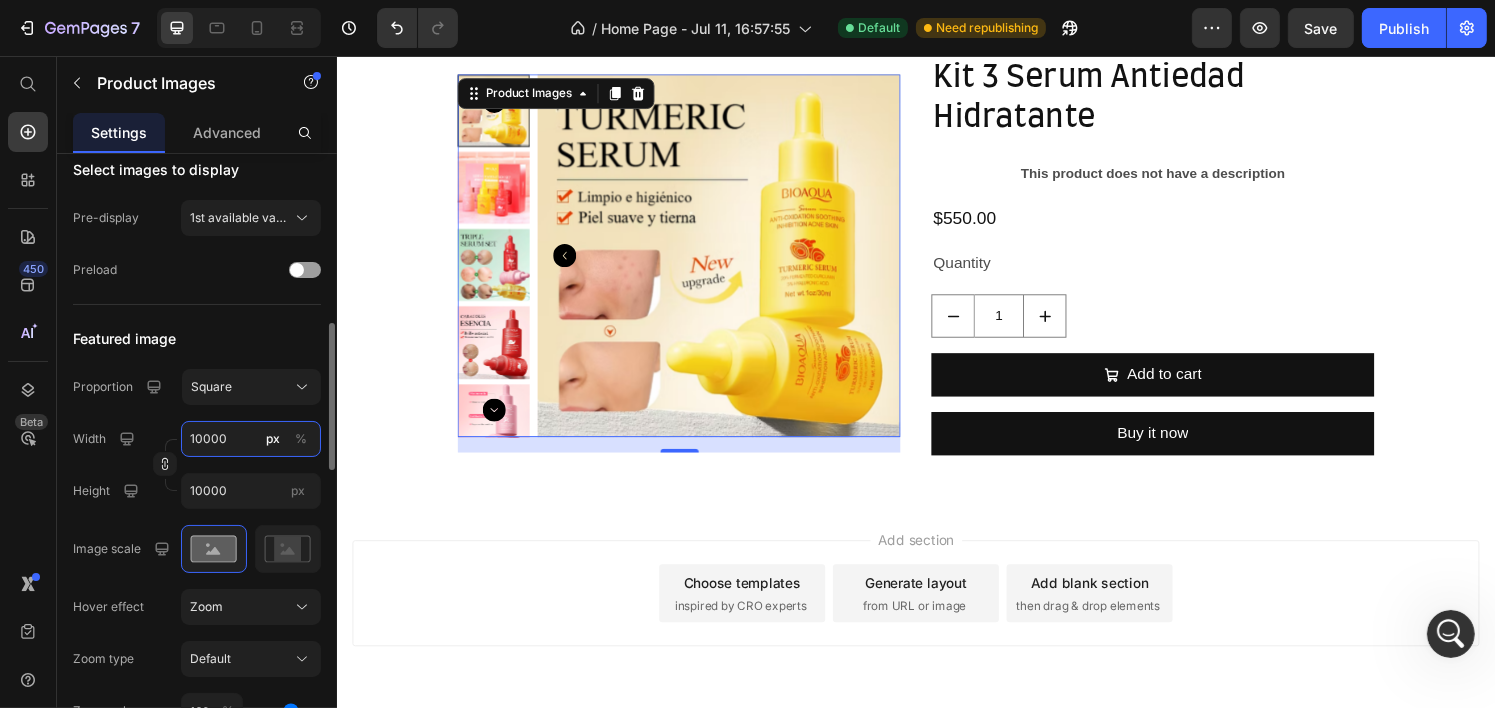 type on "100000" 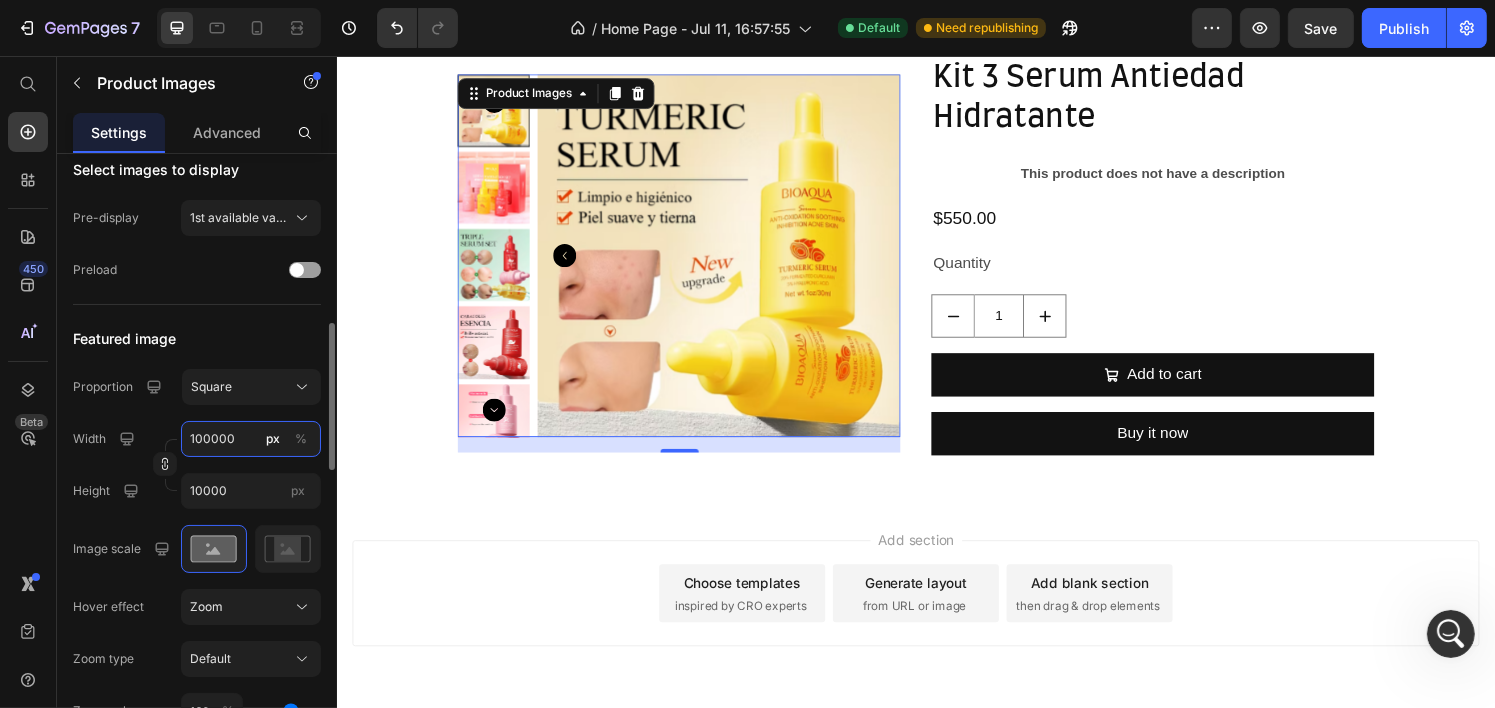 type on "100000" 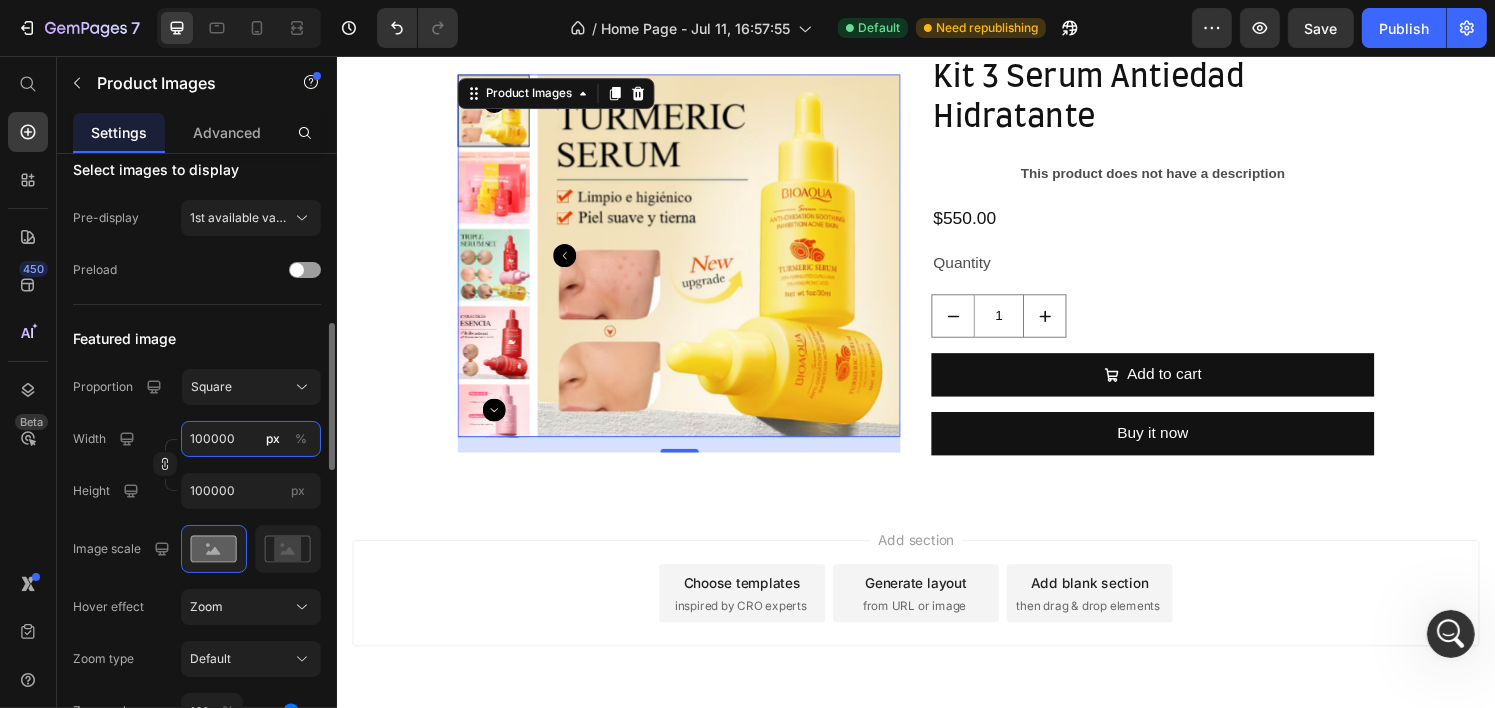 type on "10000" 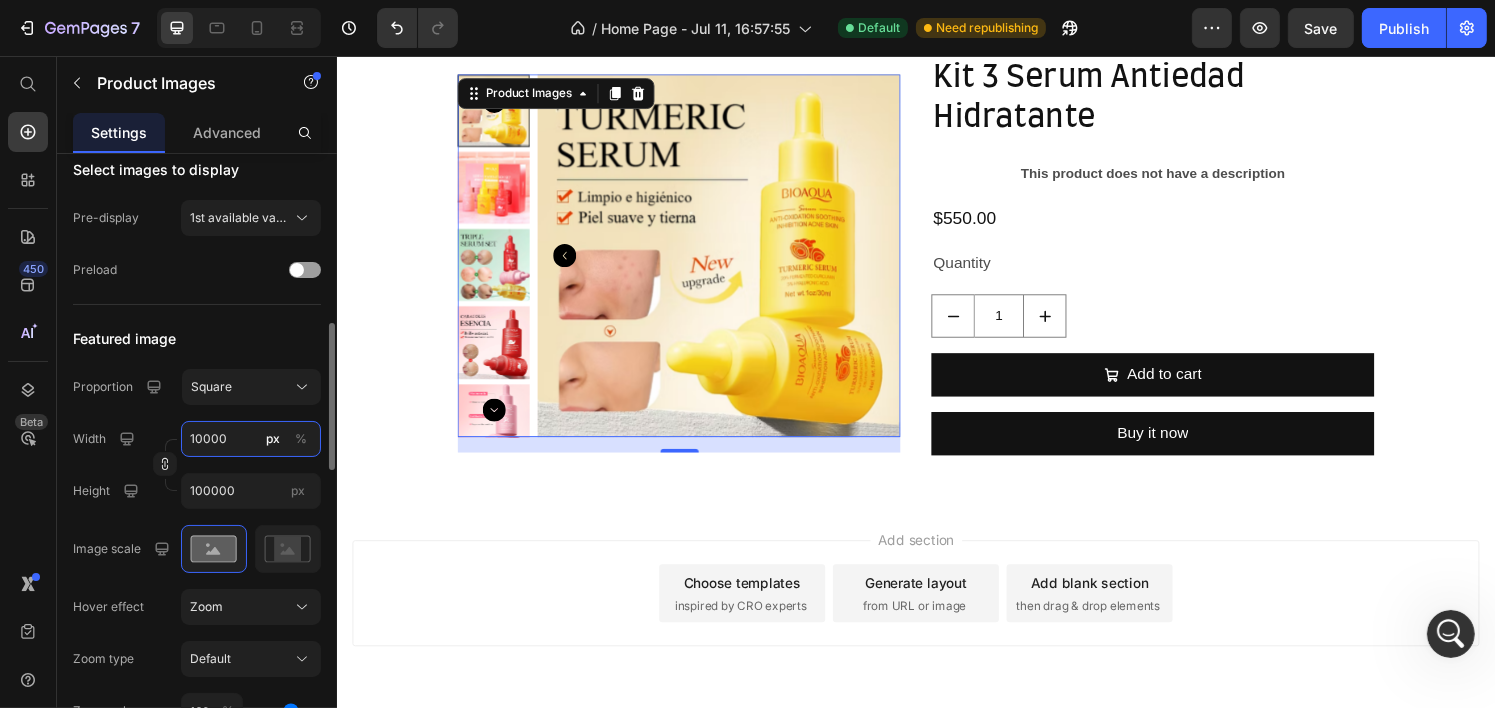 type on "10000" 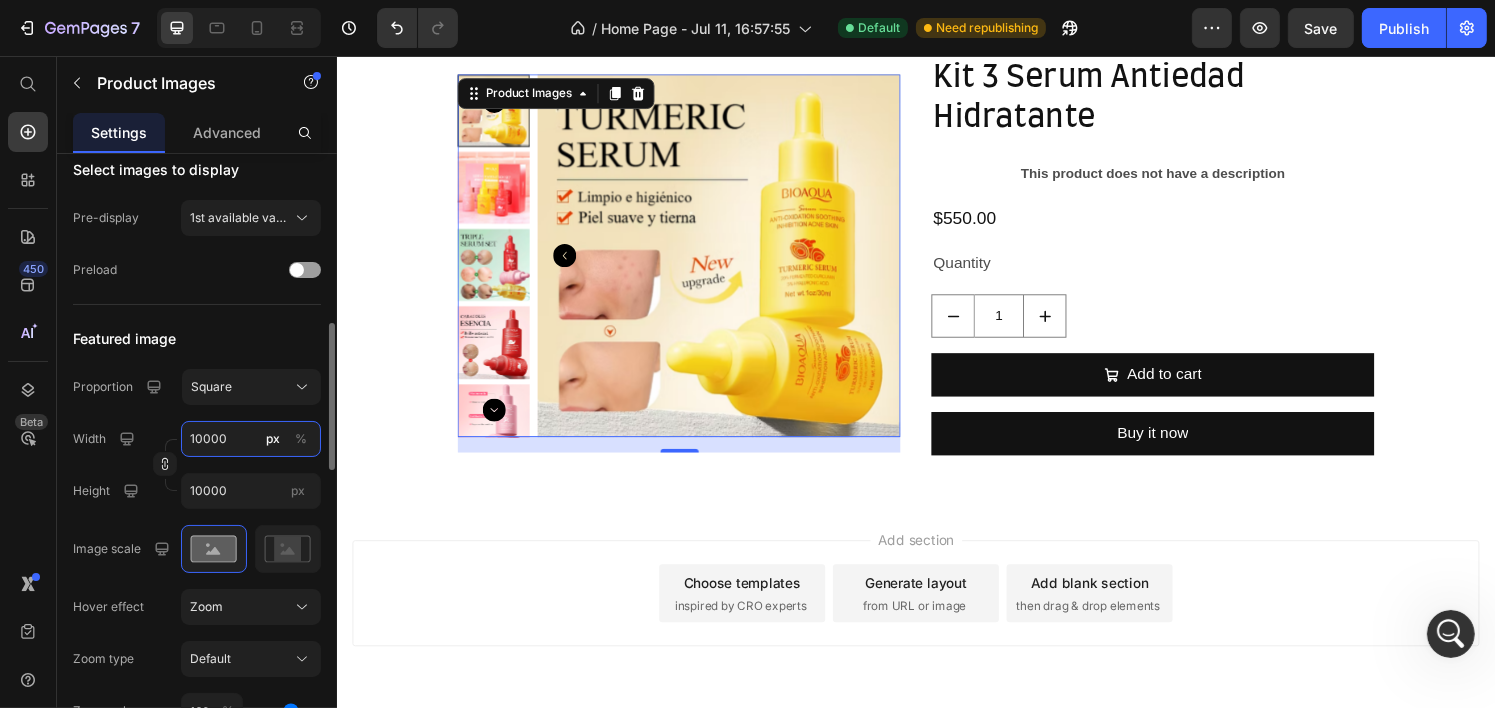 type on "1000" 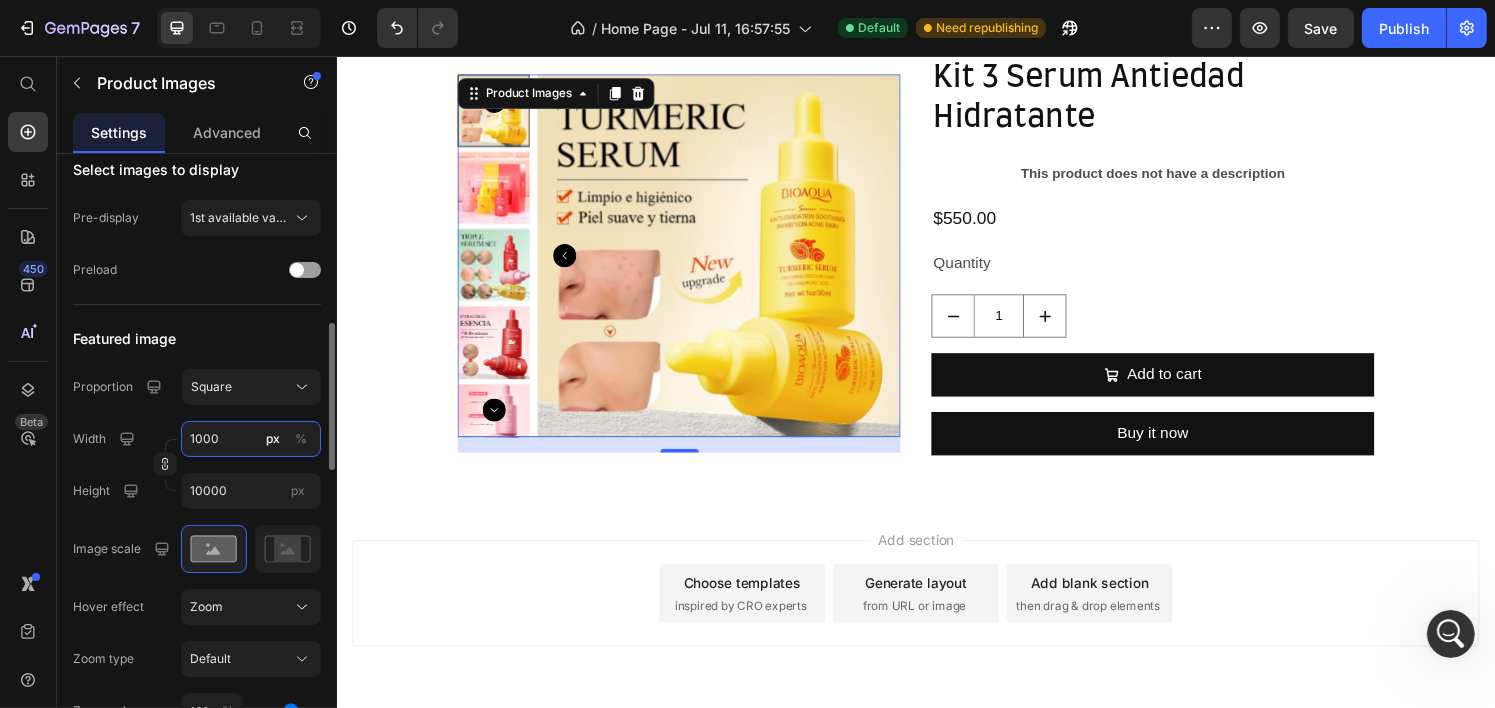 type on "1000" 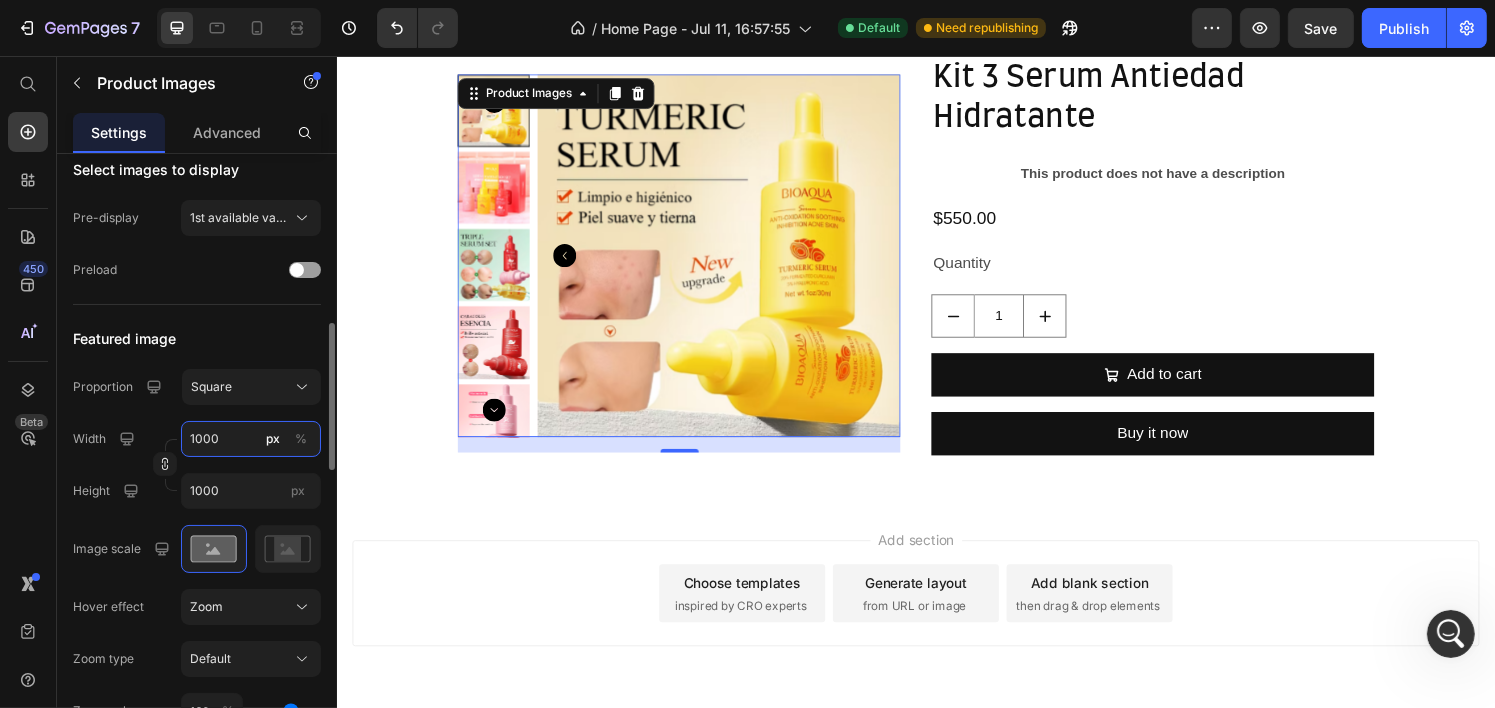 type on "100" 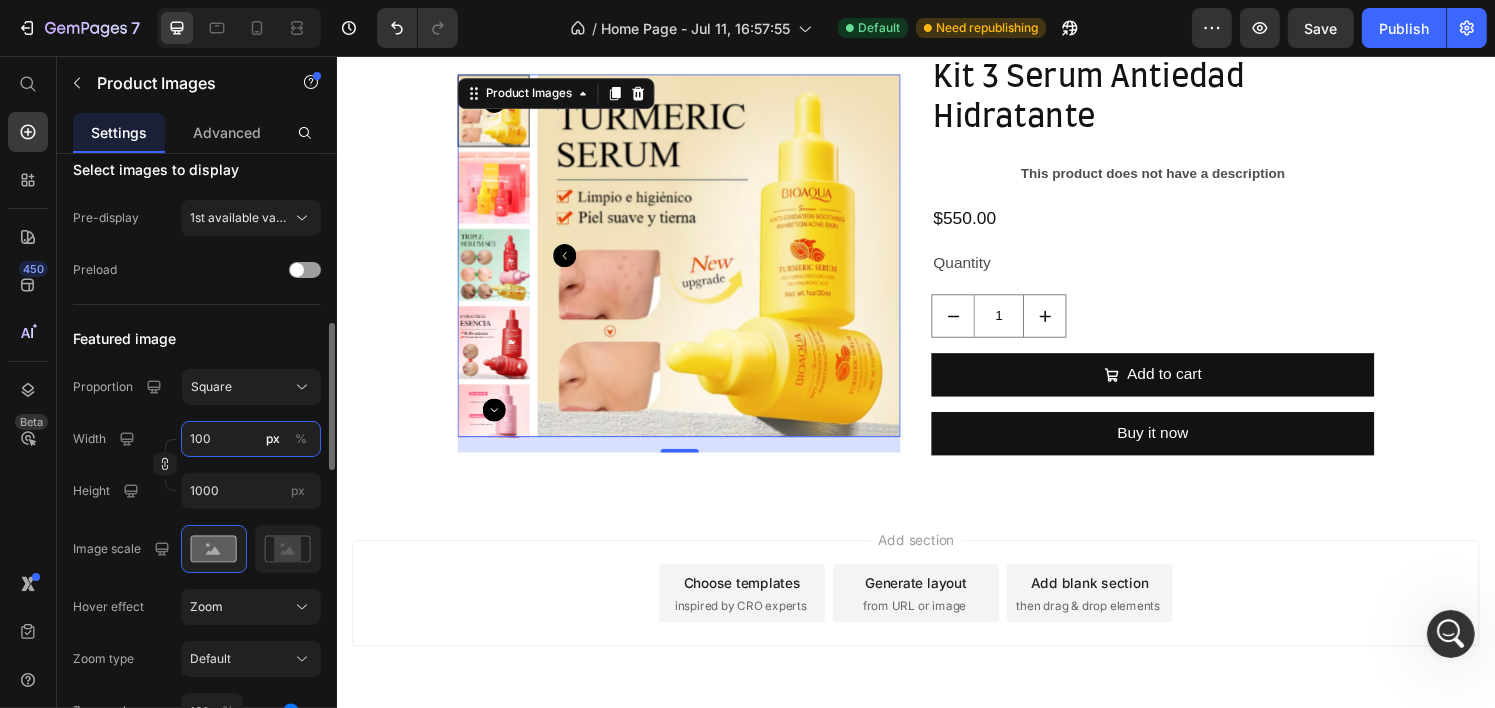 type on "100" 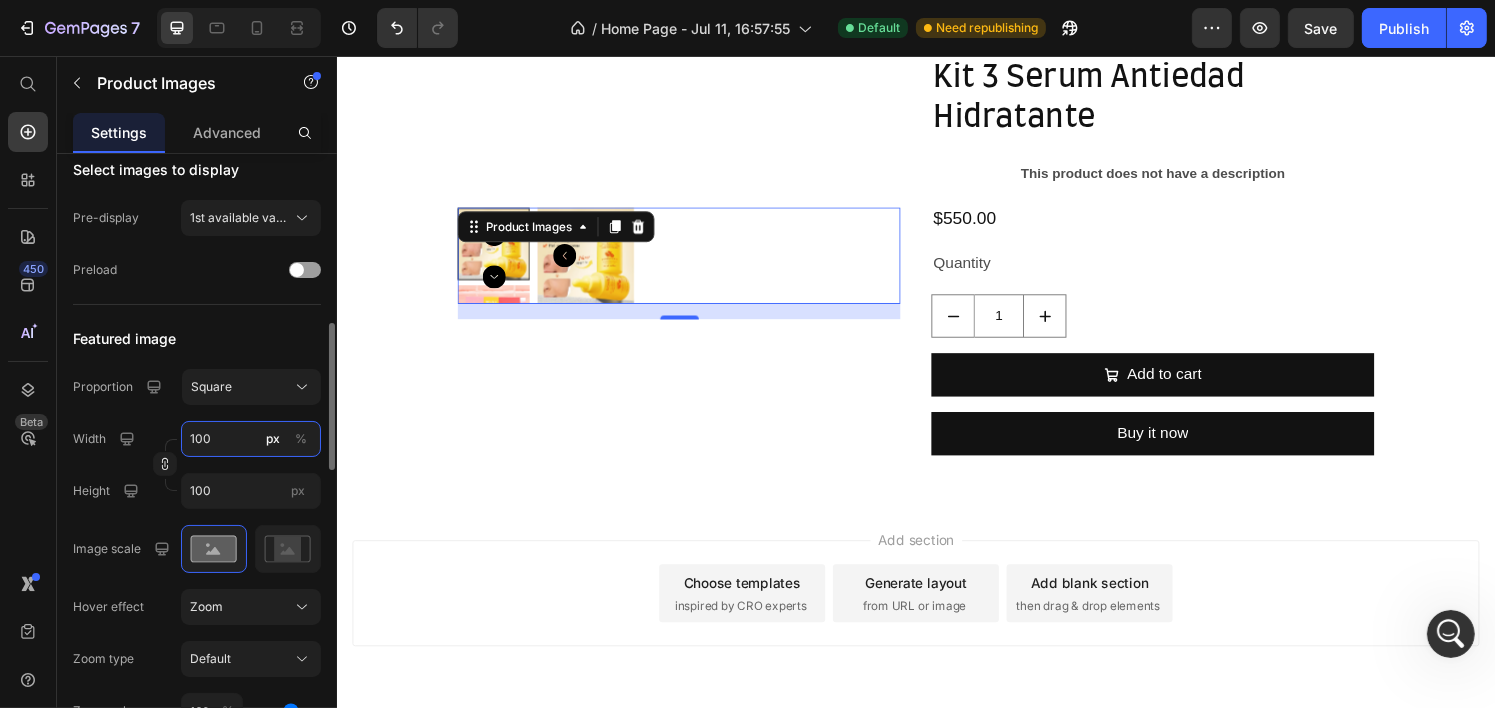 type on "10" 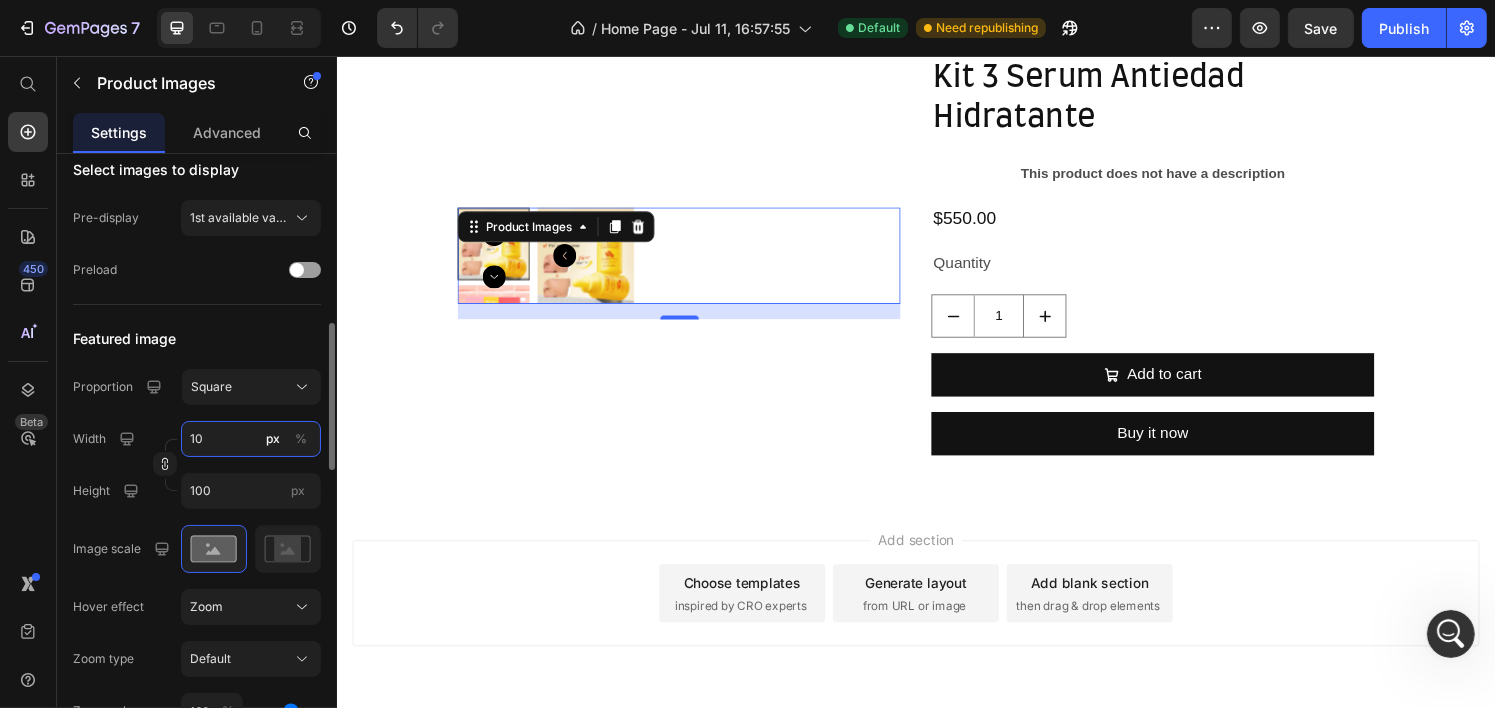 type on "10" 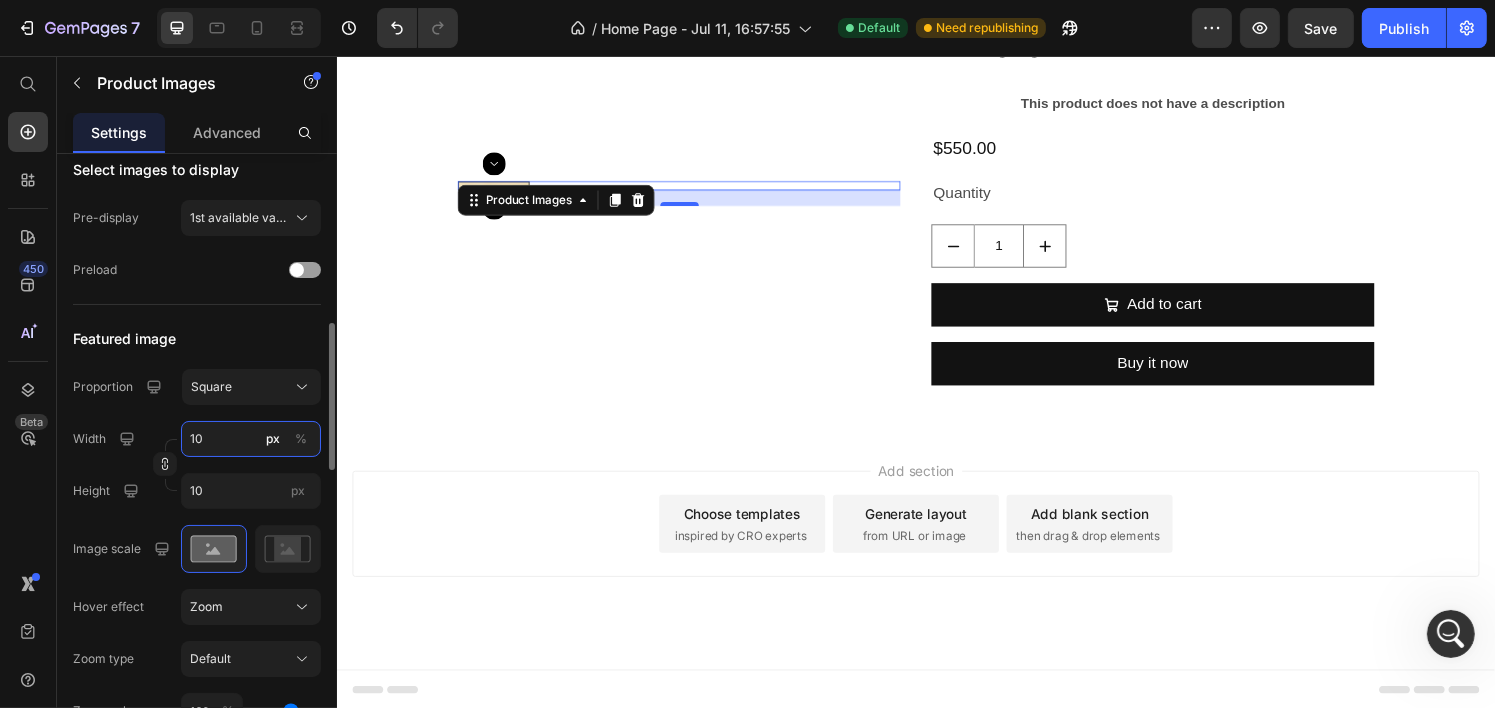 type on "1" 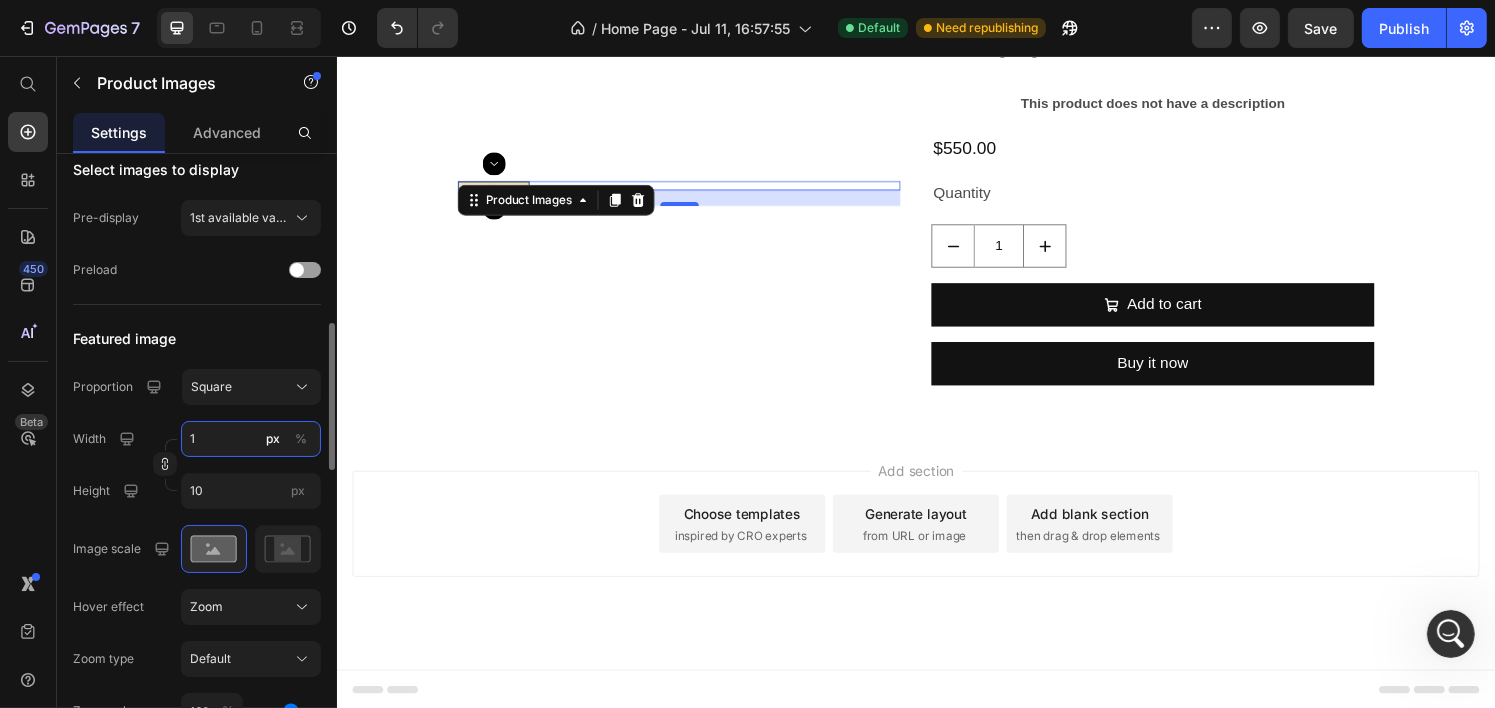type on "1" 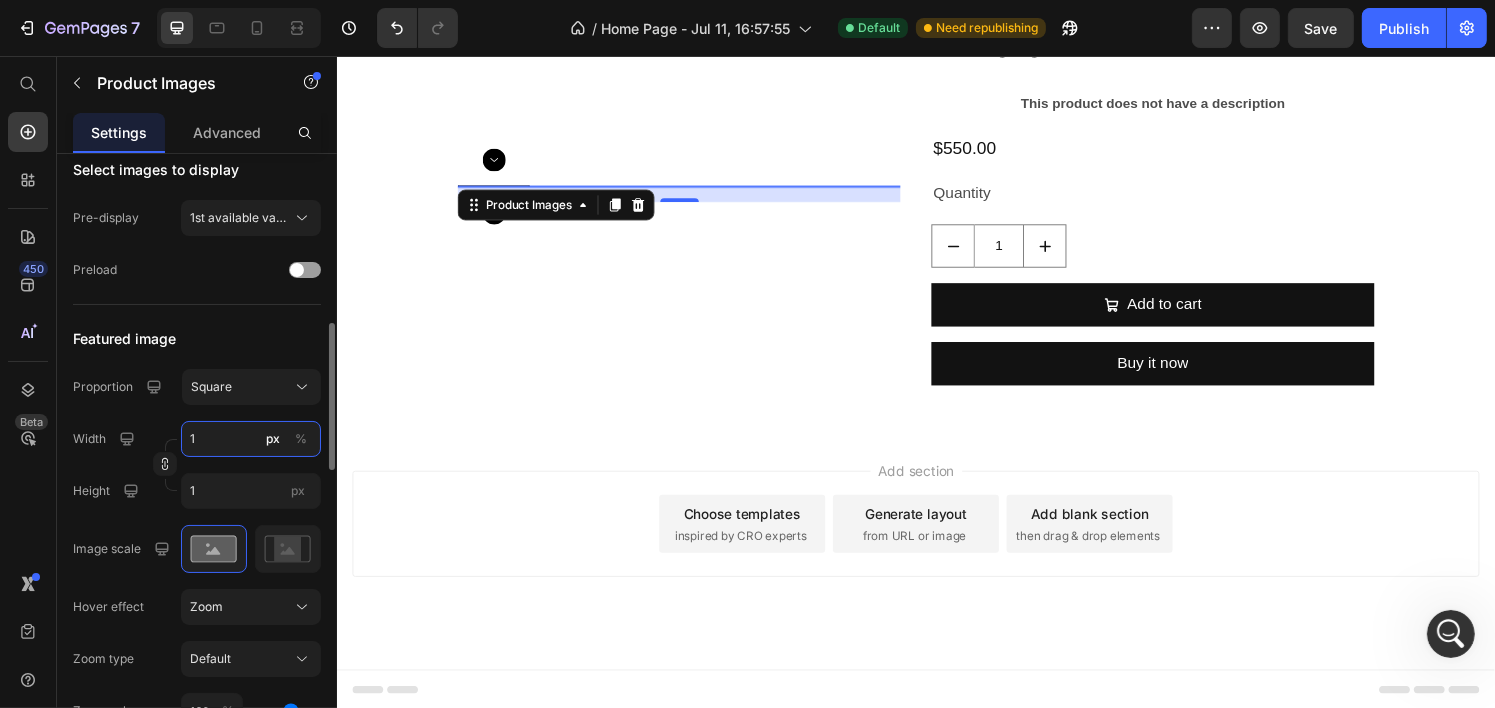 type 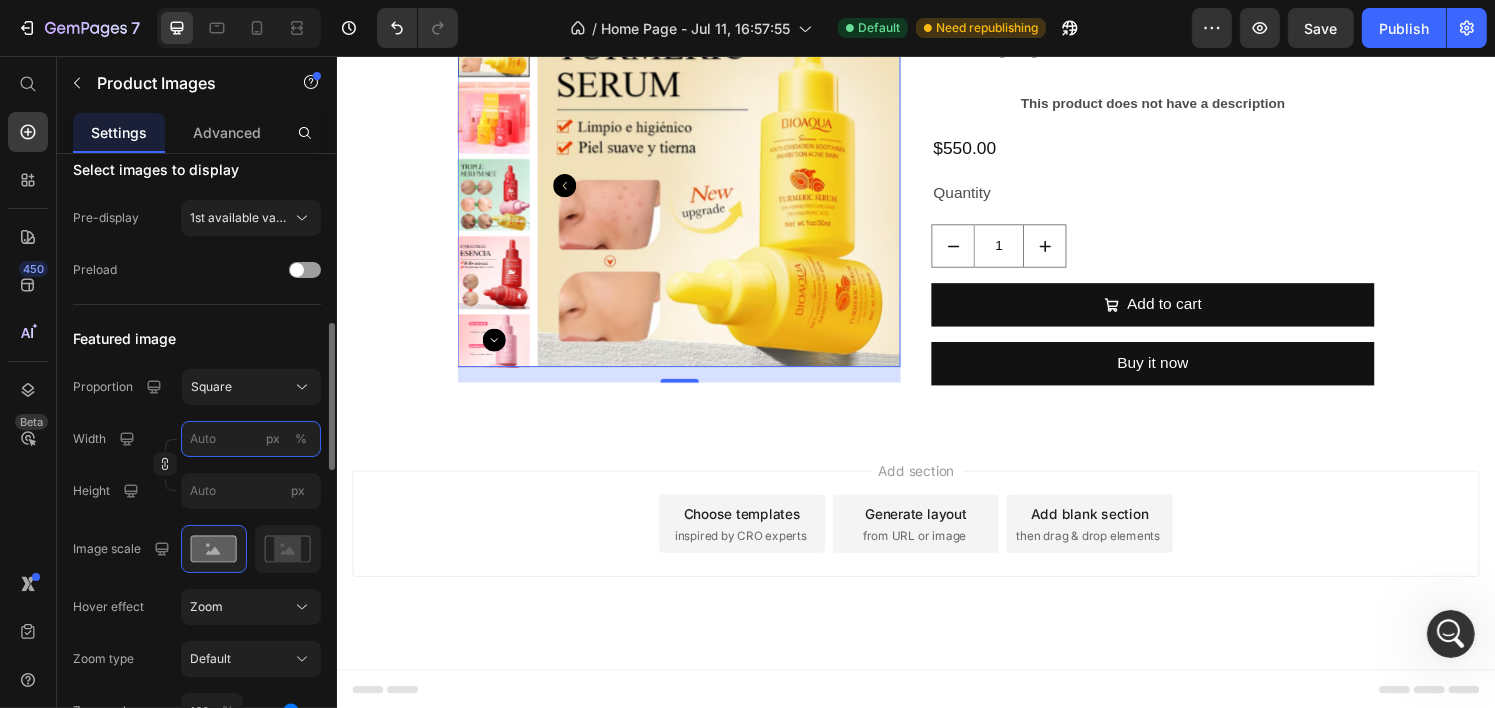 scroll, scrollTop: 200, scrollLeft: 0, axis: vertical 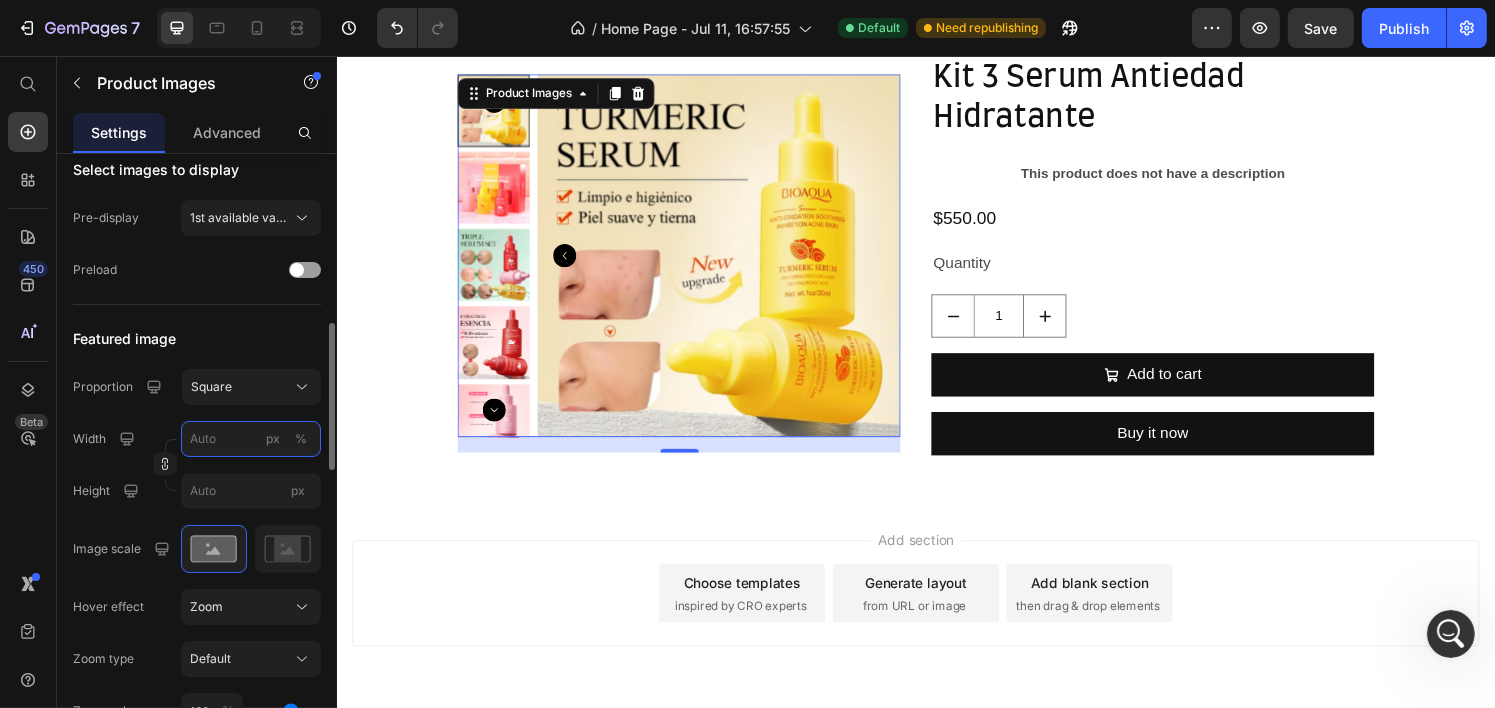 type on "7001" 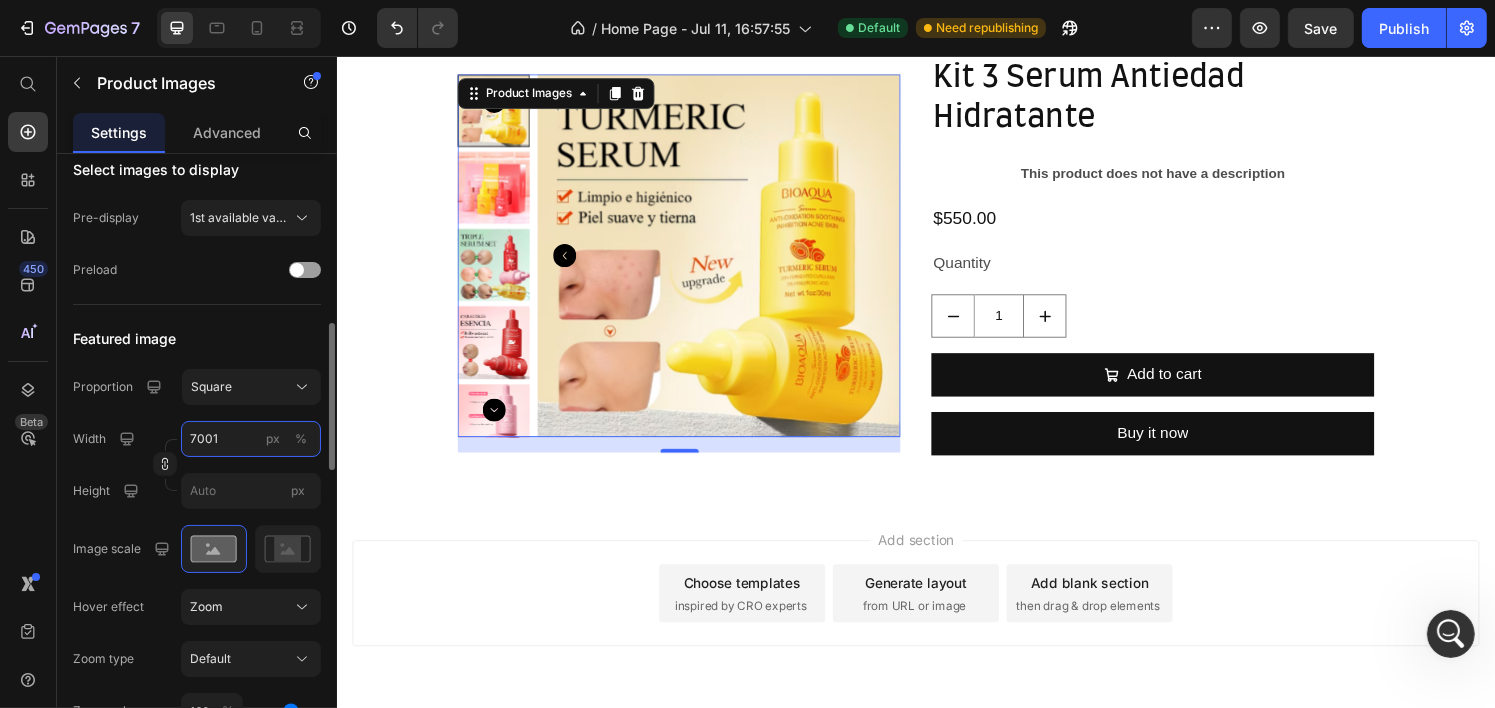 type on "7001" 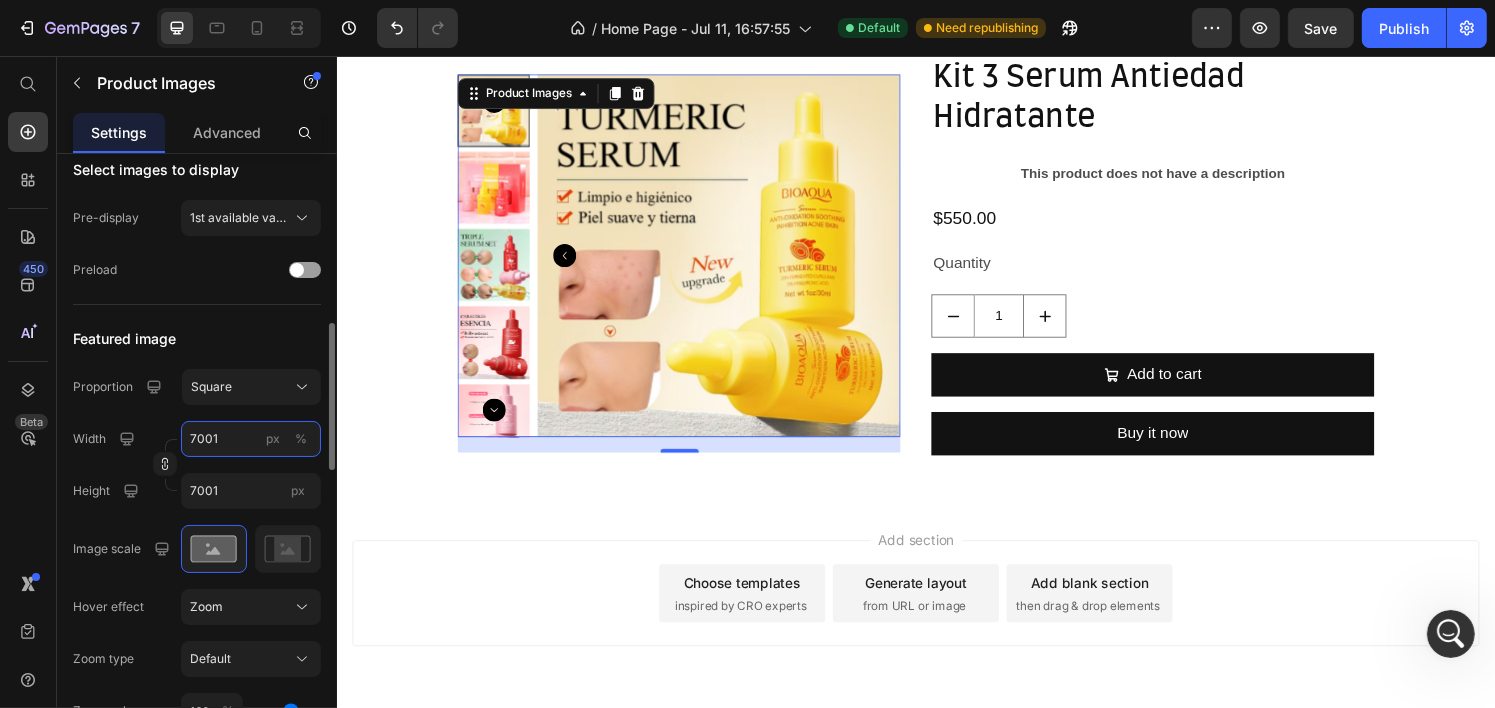 type on "700" 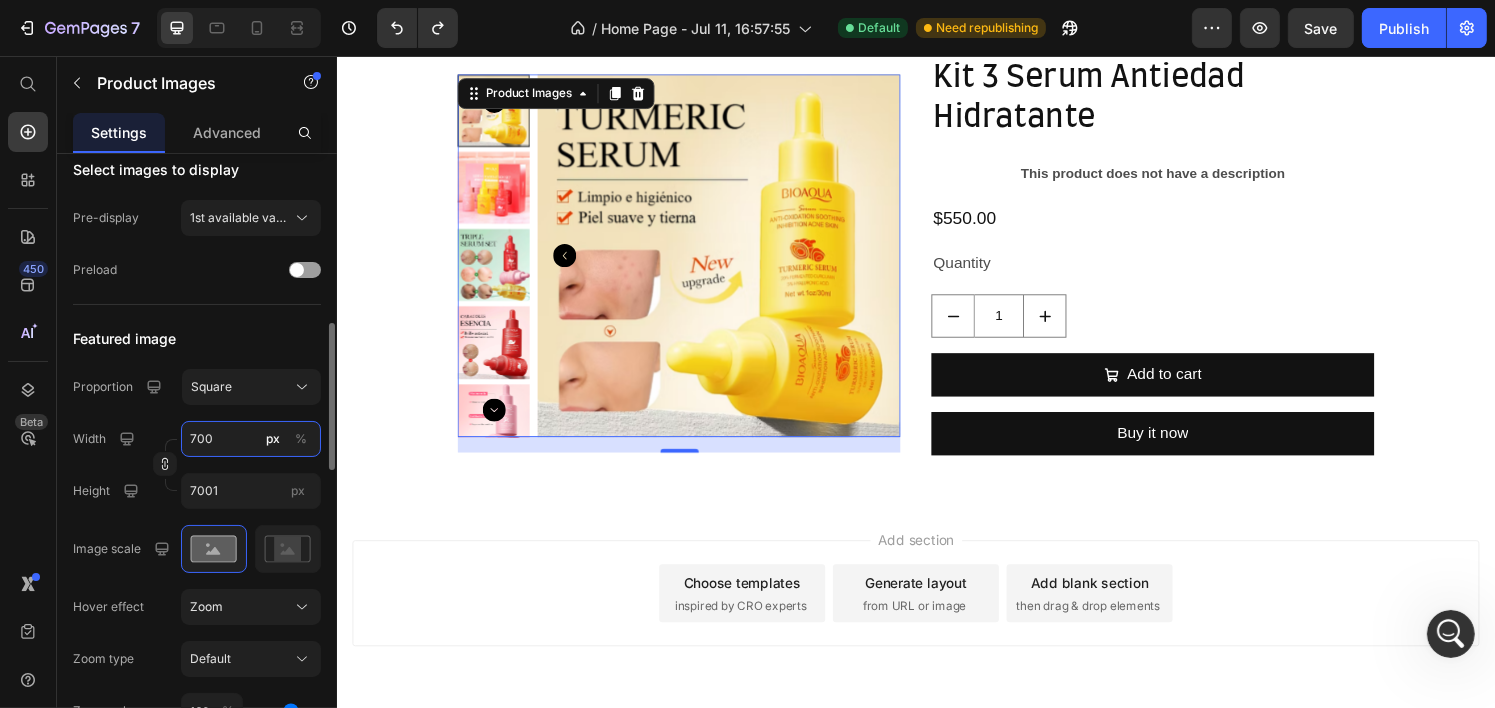 type on "700" 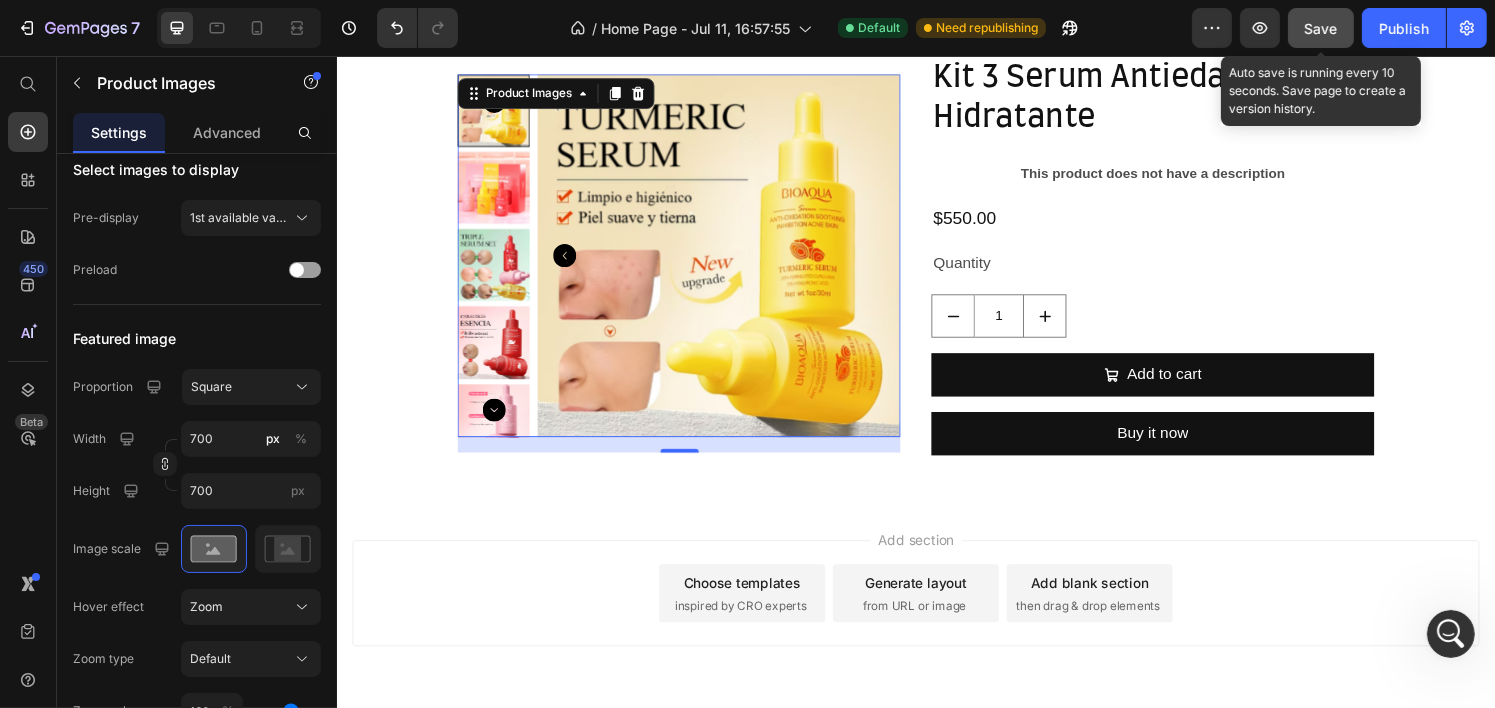 click on "Save" at bounding box center [1321, 28] 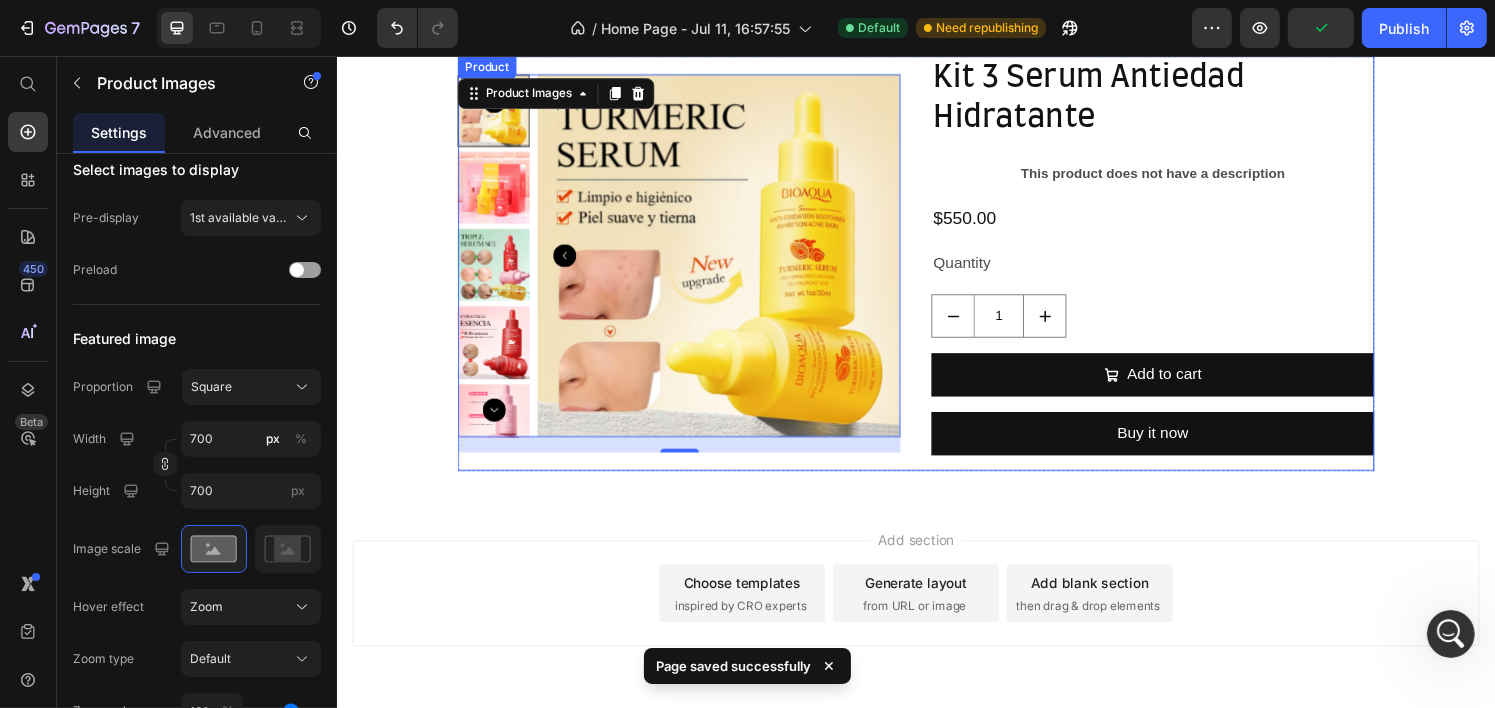 click on "Product Images   16" at bounding box center (690, 271) 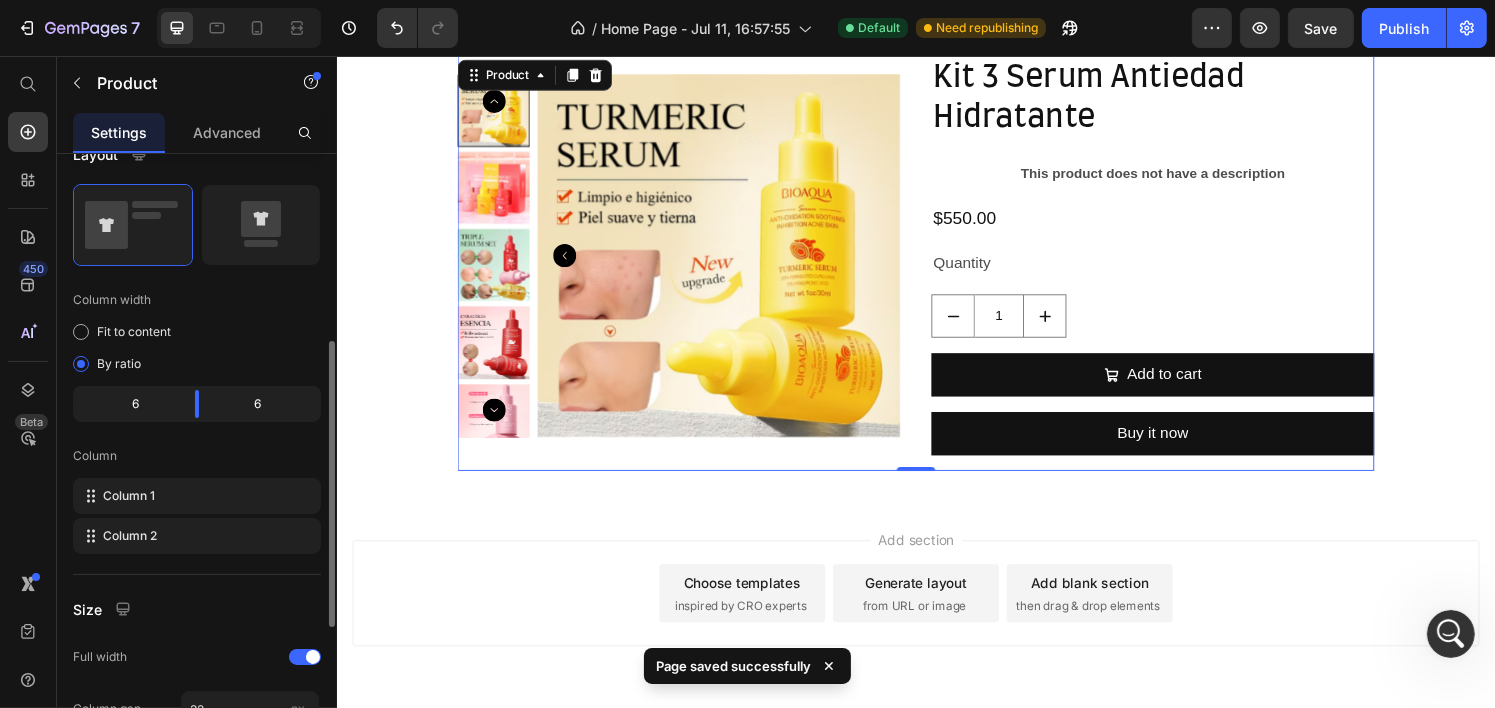scroll, scrollTop: 694, scrollLeft: 0, axis: vertical 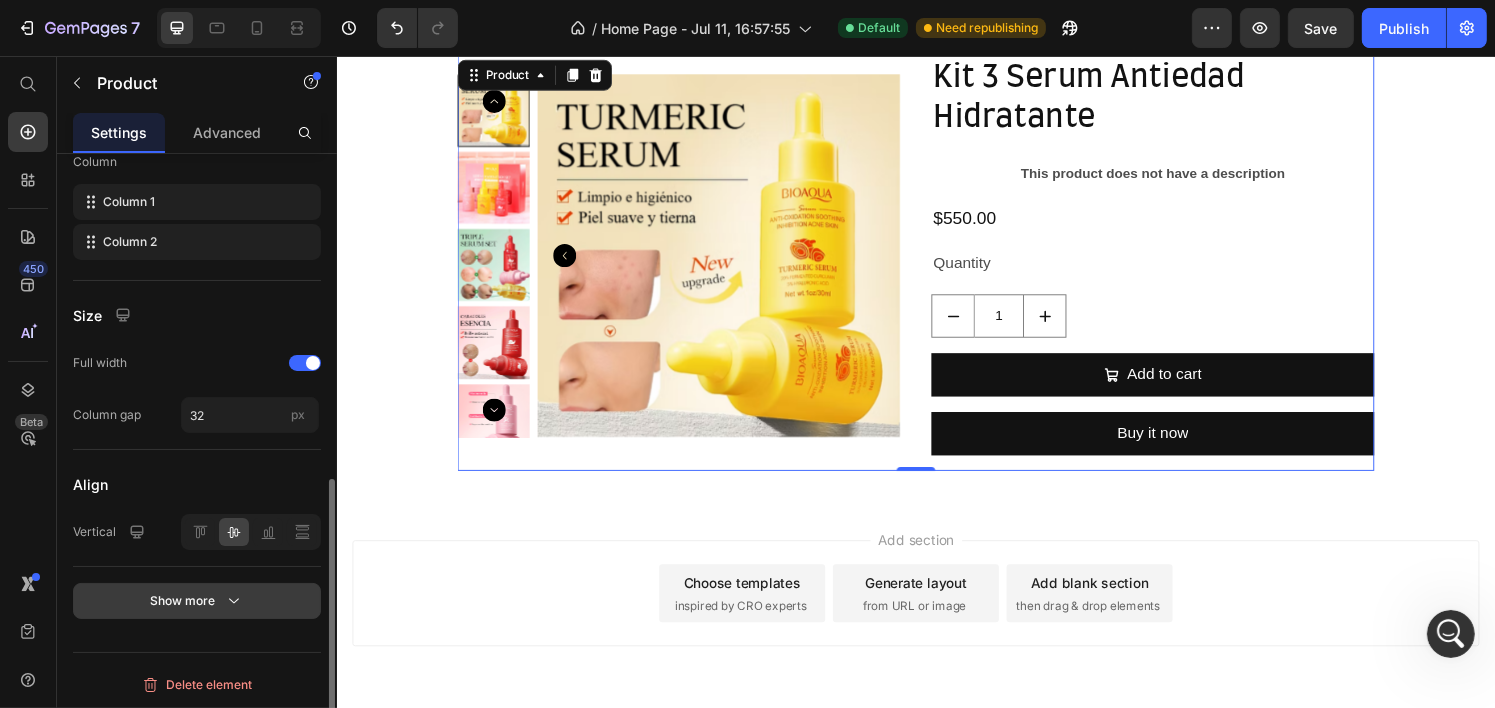 click on "Show more" at bounding box center [197, 601] 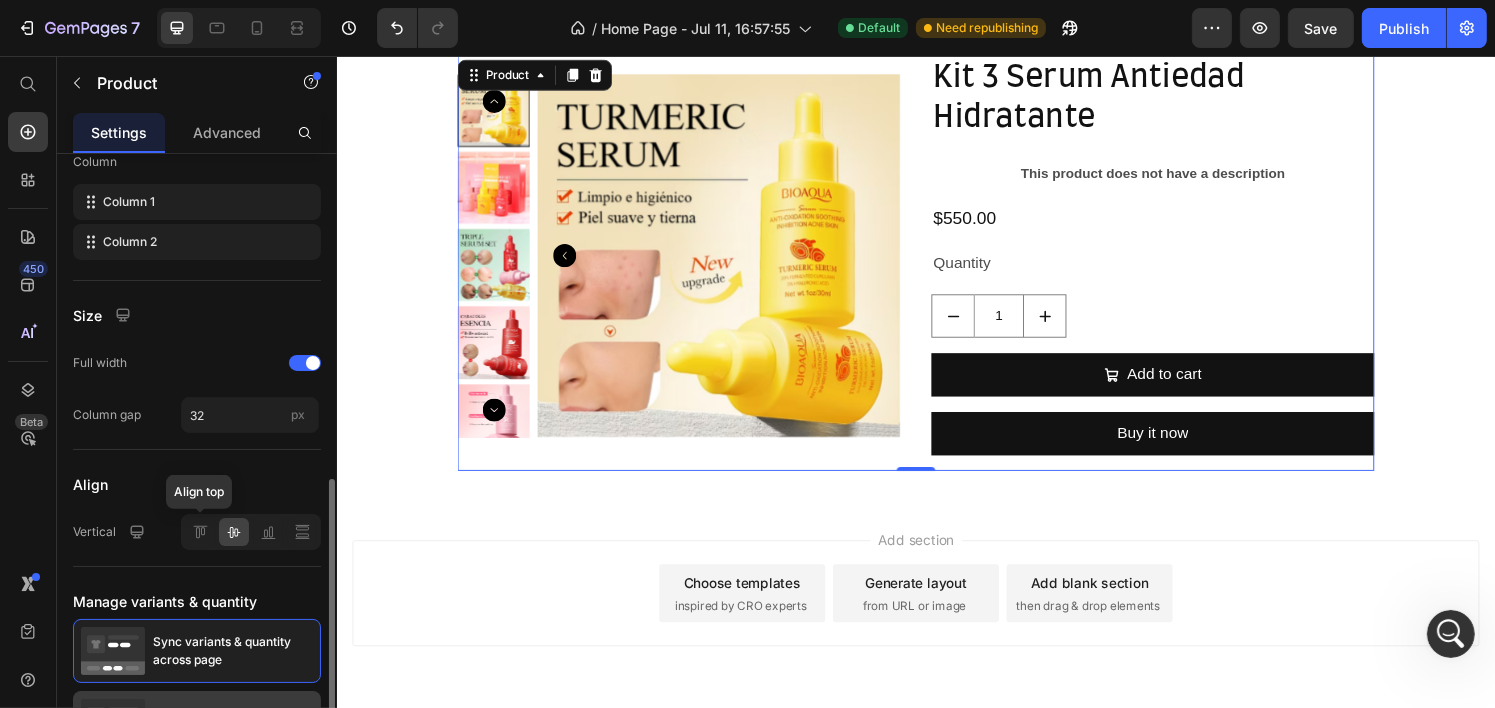 scroll, scrollTop: 877, scrollLeft: 0, axis: vertical 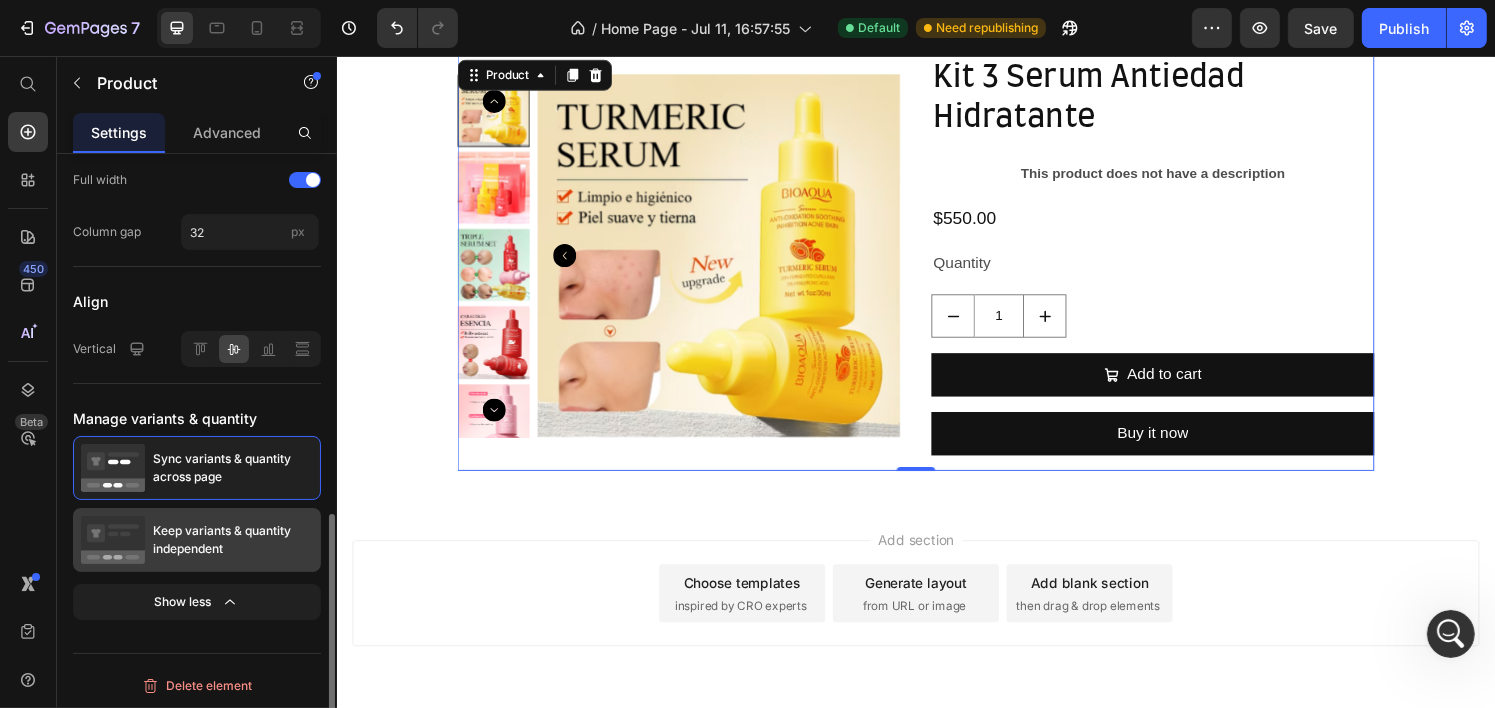 click on "Keep variants & quantity independent" at bounding box center (233, 540) 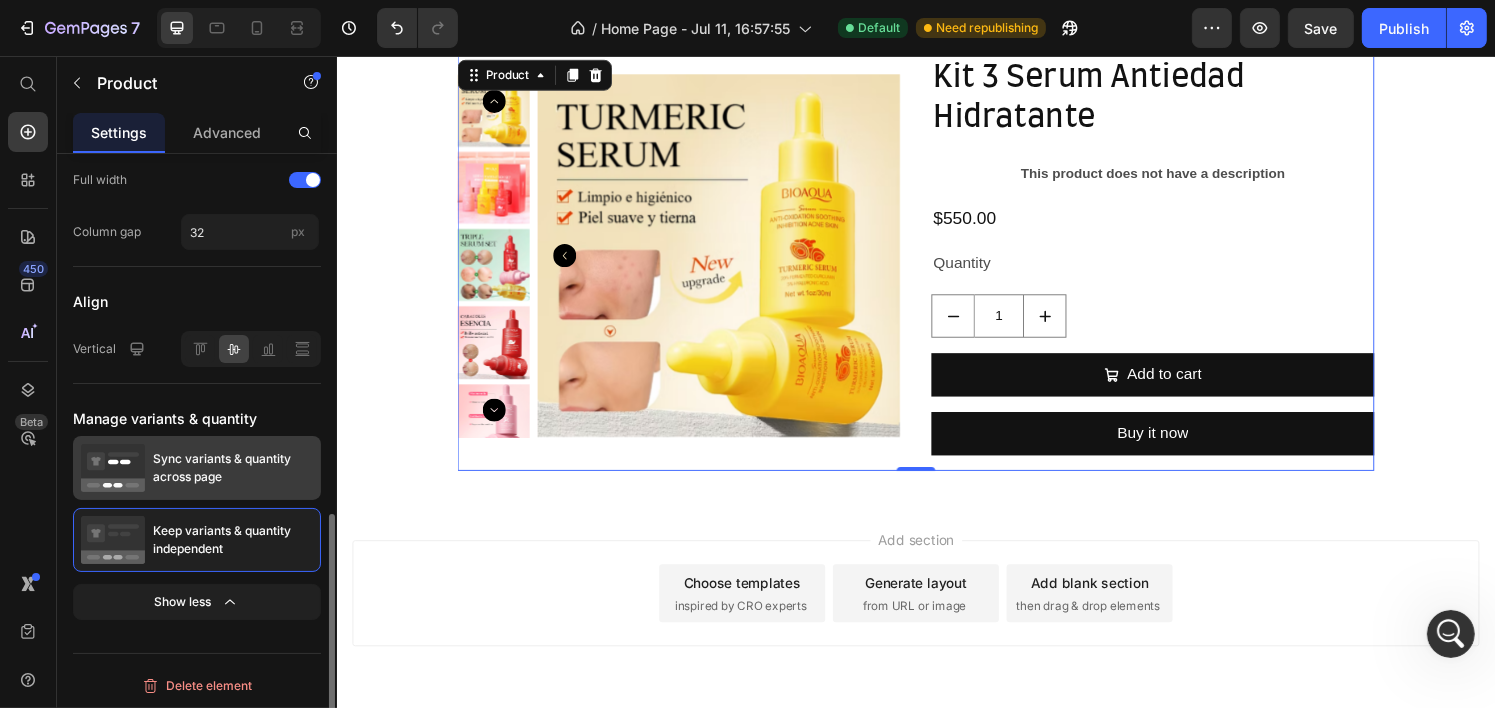 click on "Sync variants & quantity across page" at bounding box center [233, 468] 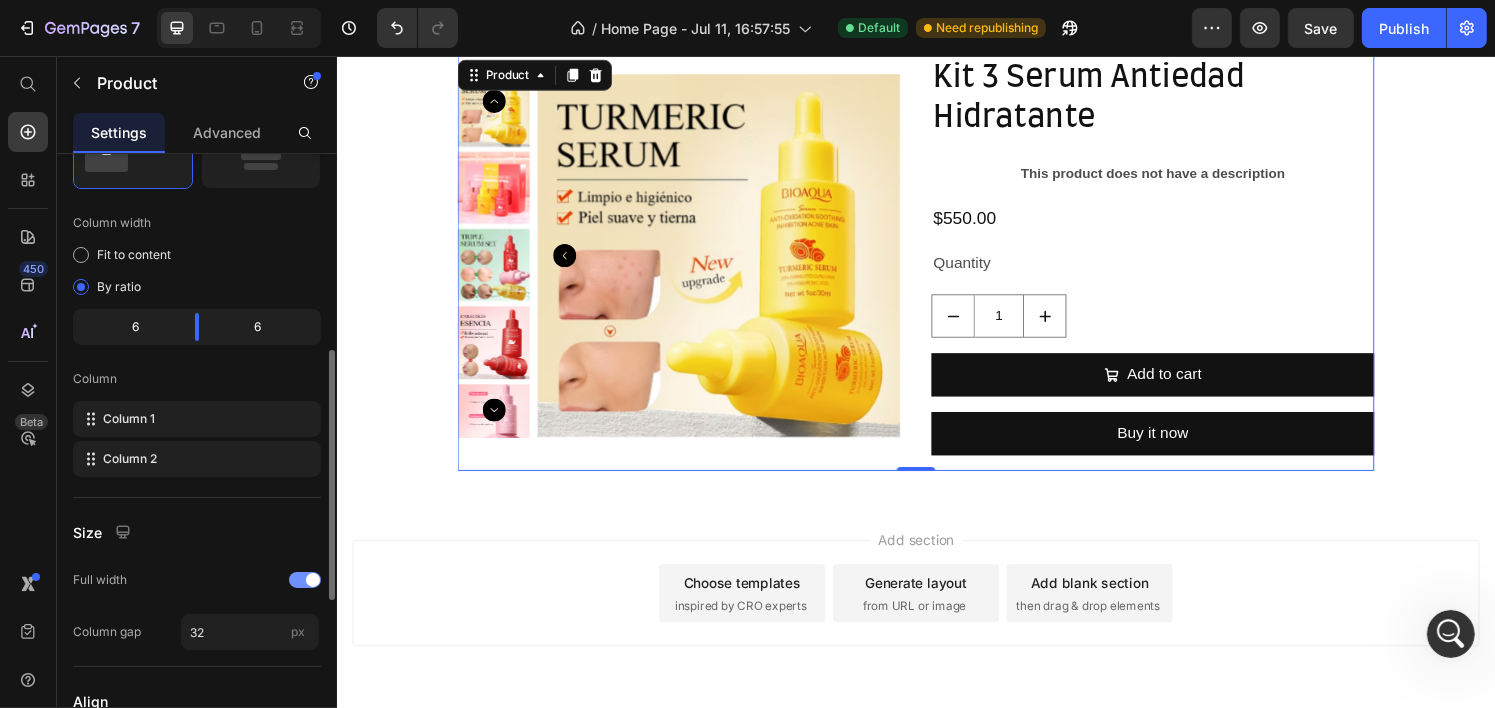 scroll, scrollTop: 577, scrollLeft: 0, axis: vertical 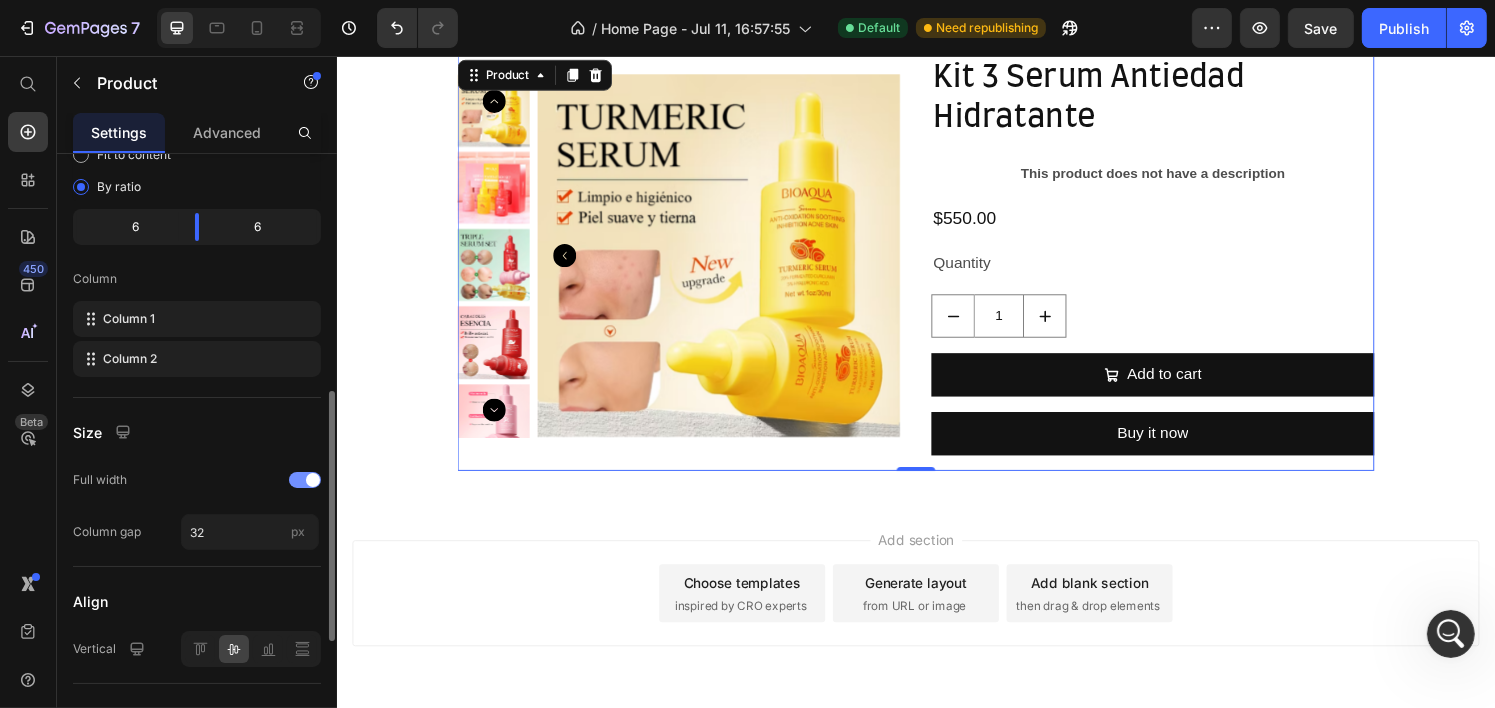 click at bounding box center [313, 480] 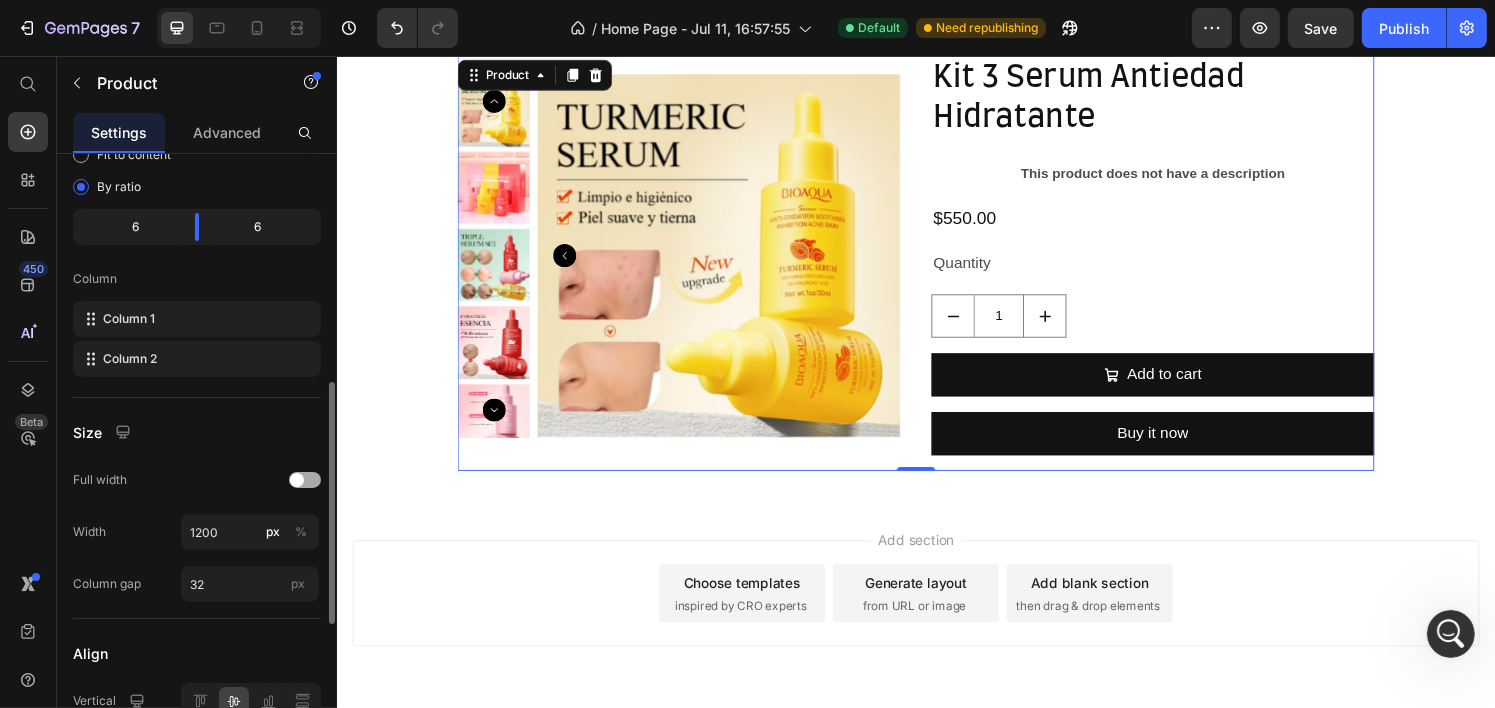 click at bounding box center [297, 480] 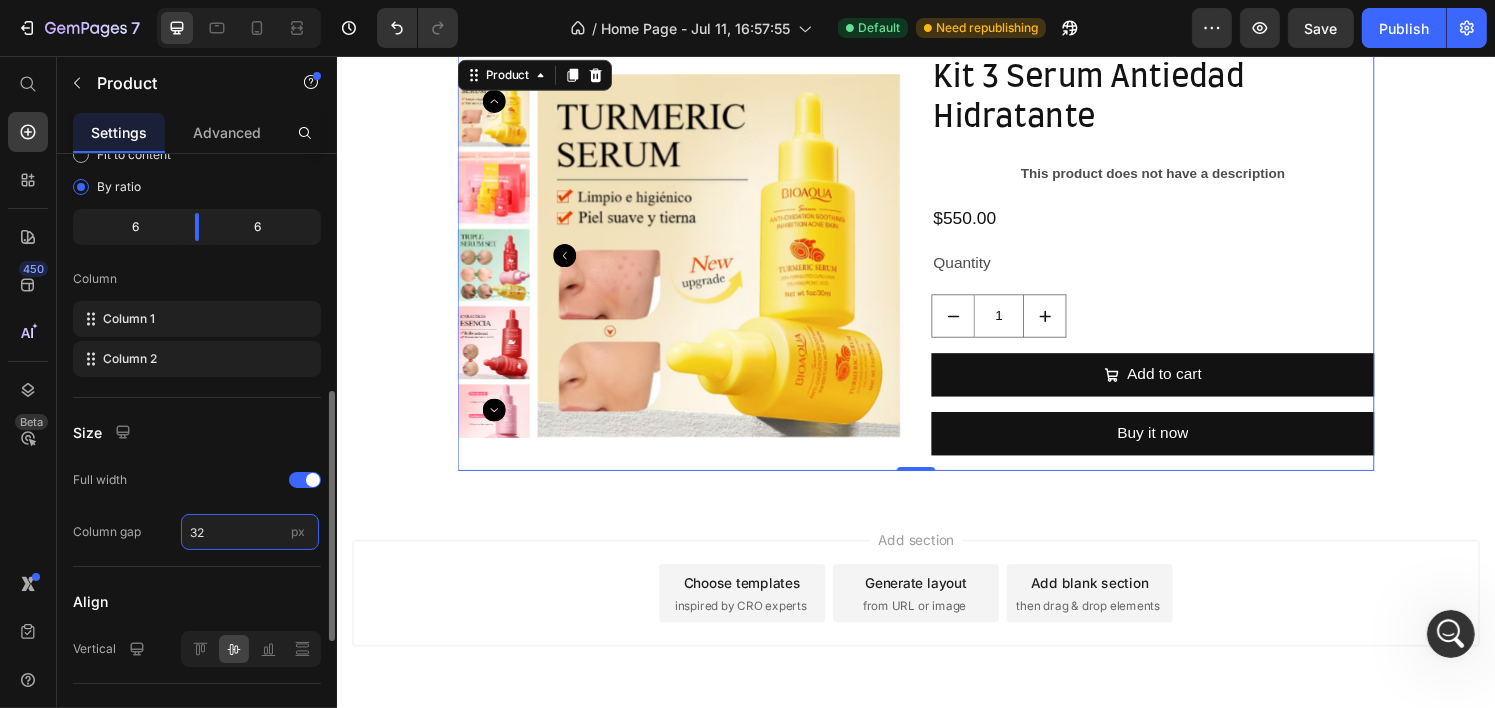 click on "32" at bounding box center (250, 532) 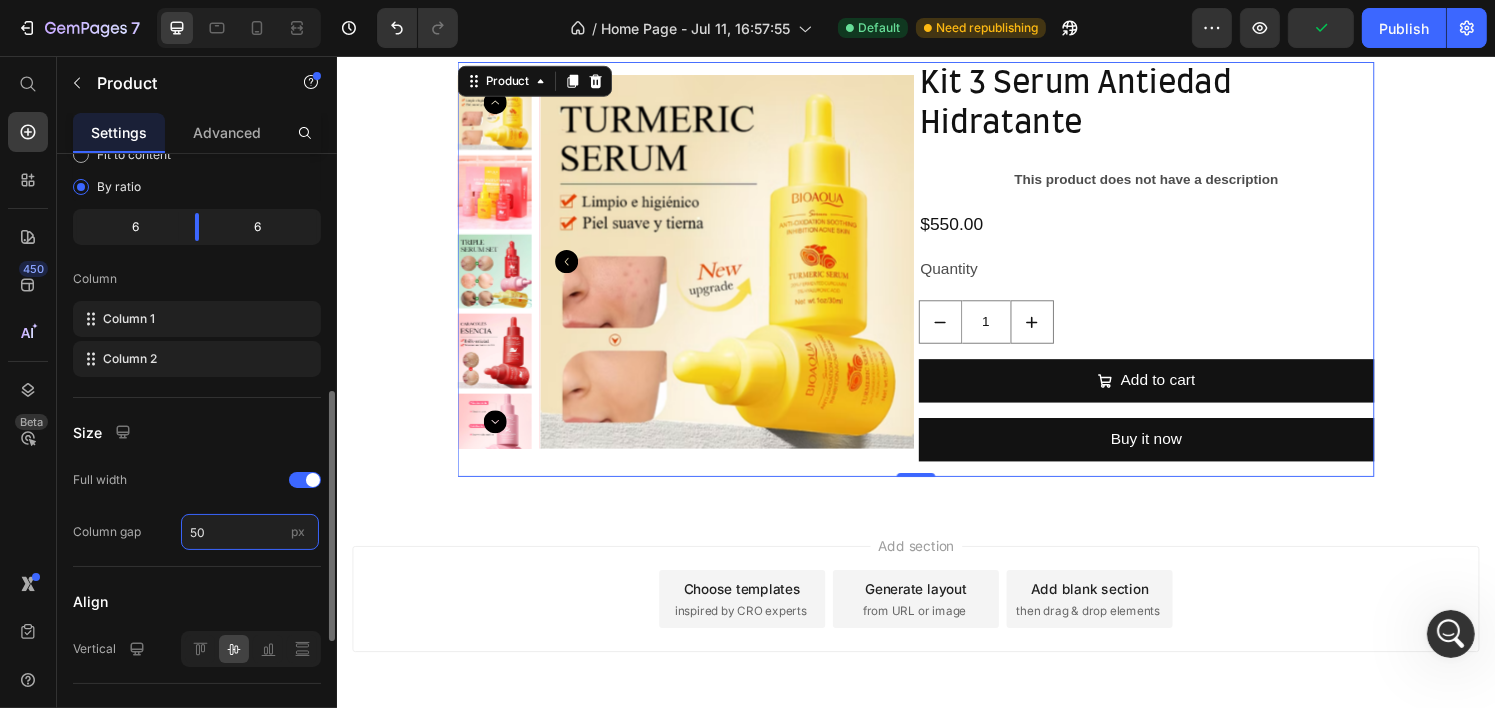 scroll, scrollTop: 204, scrollLeft: 0, axis: vertical 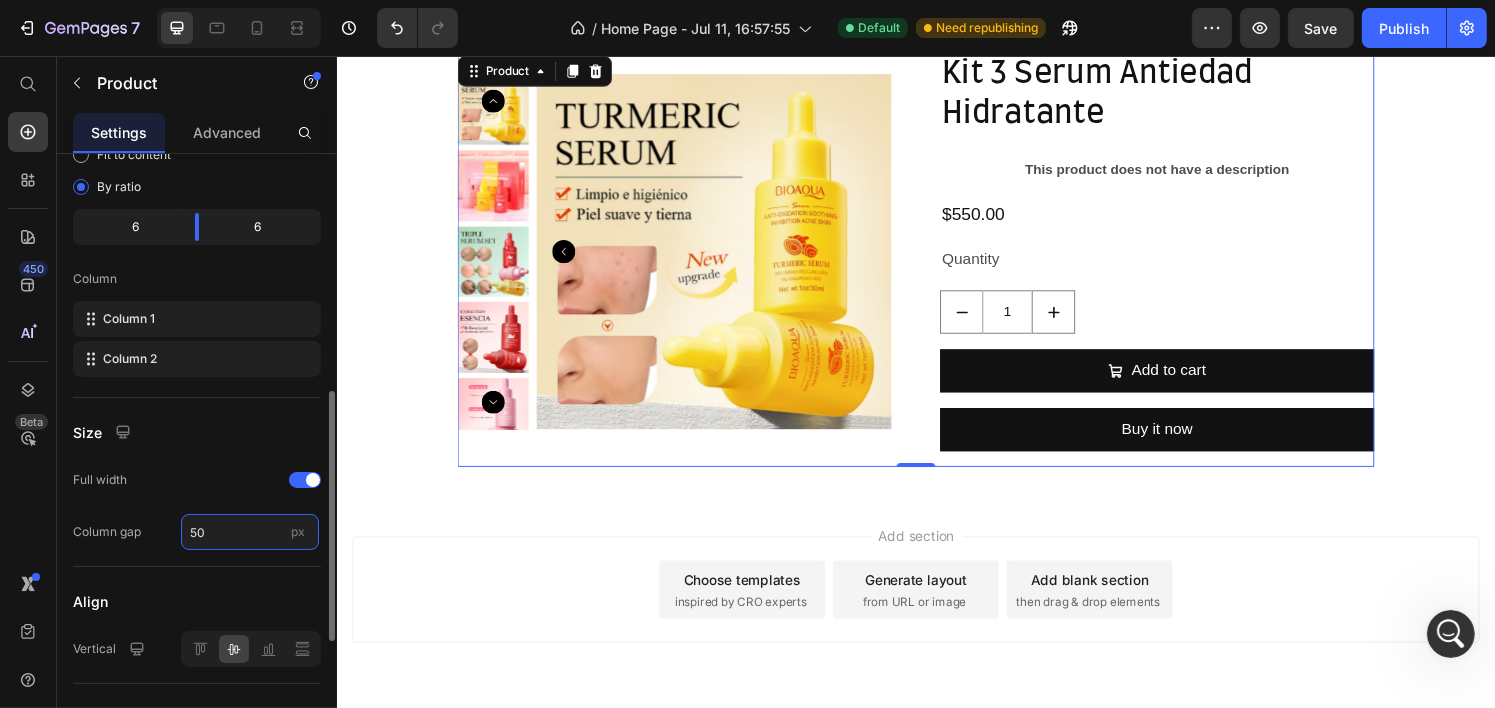 type on "5" 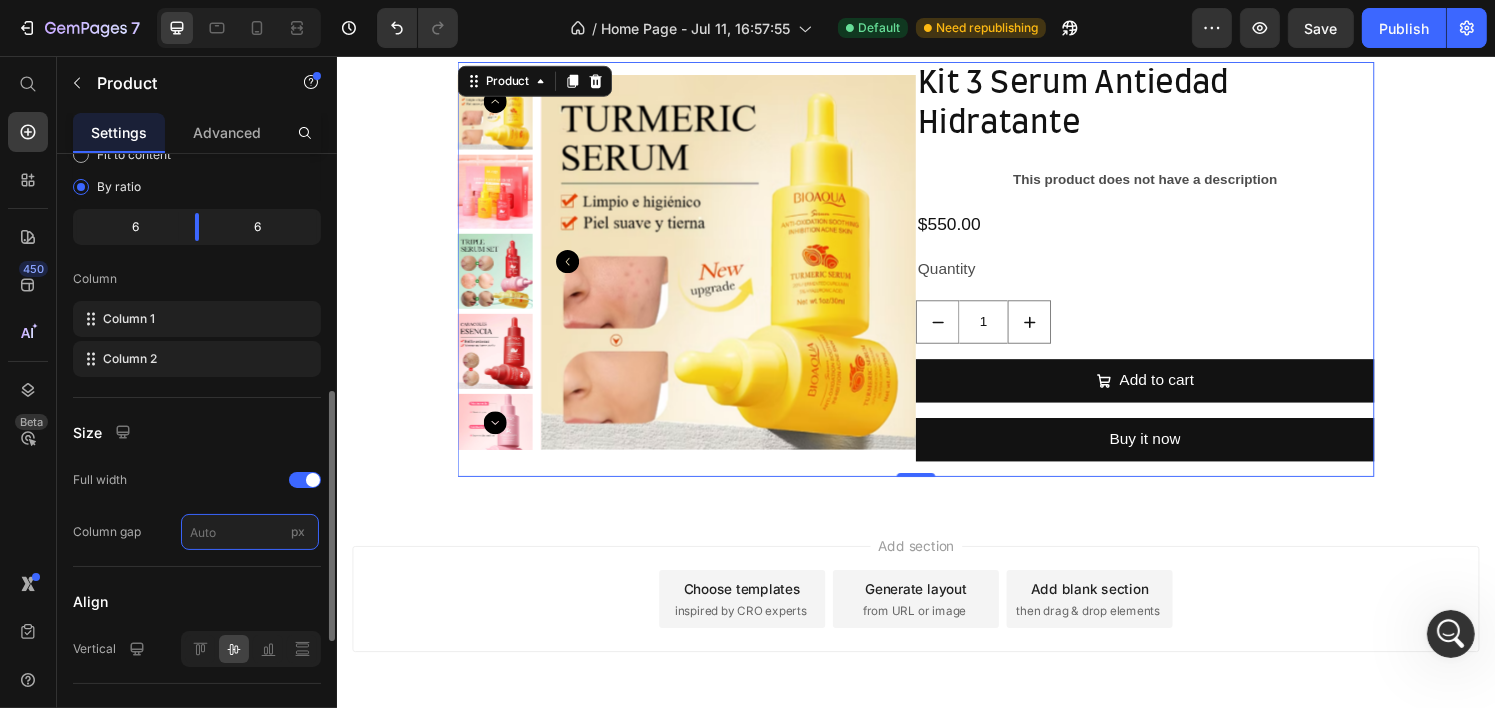 scroll, scrollTop: 192, scrollLeft: 0, axis: vertical 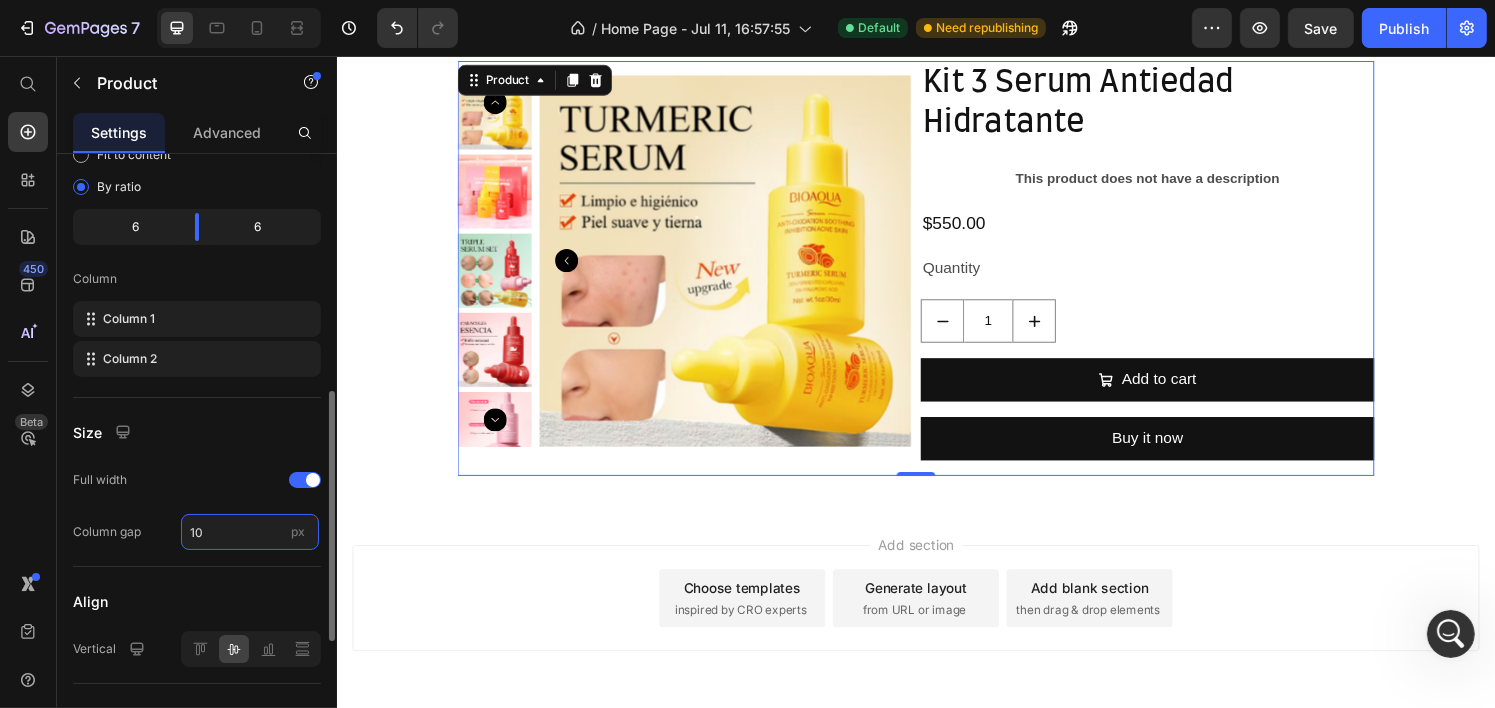 type on "1" 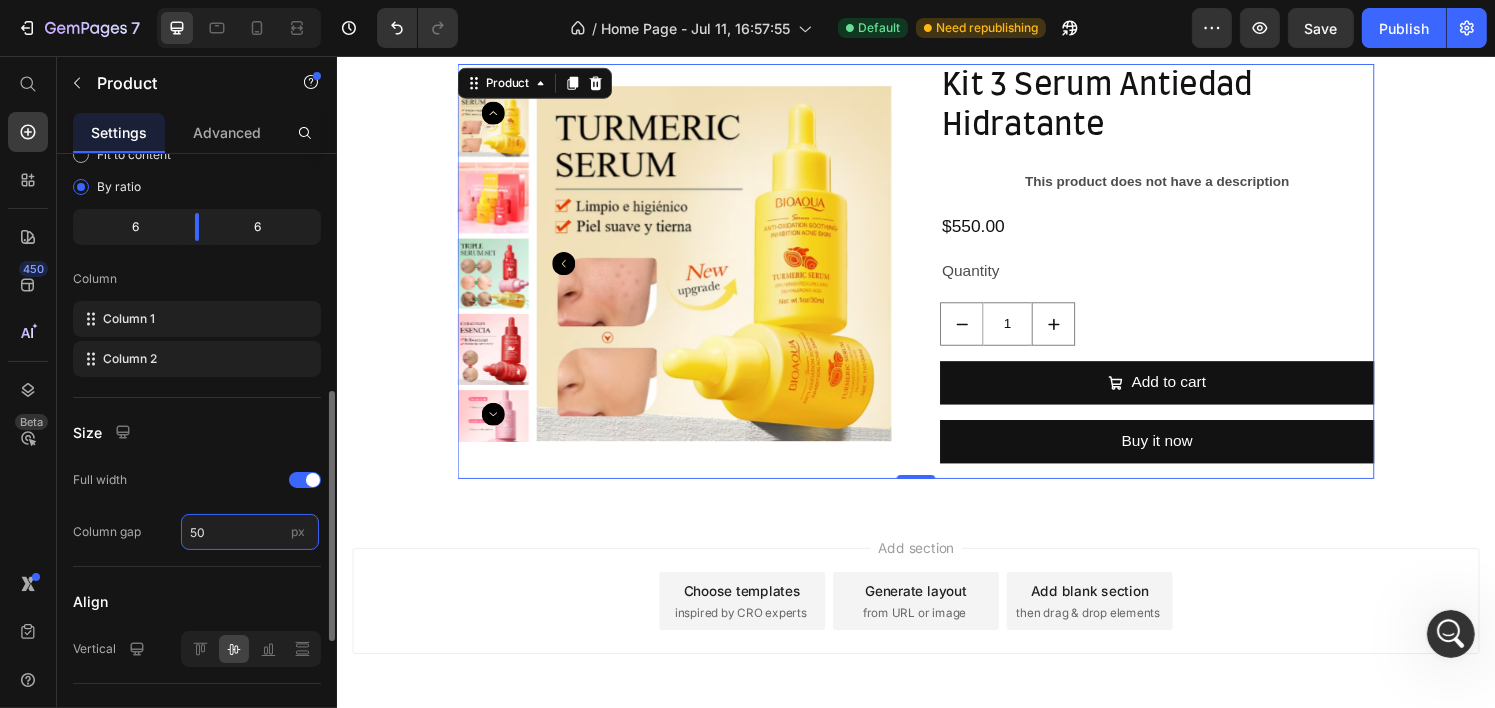 scroll, scrollTop: 204, scrollLeft: 0, axis: vertical 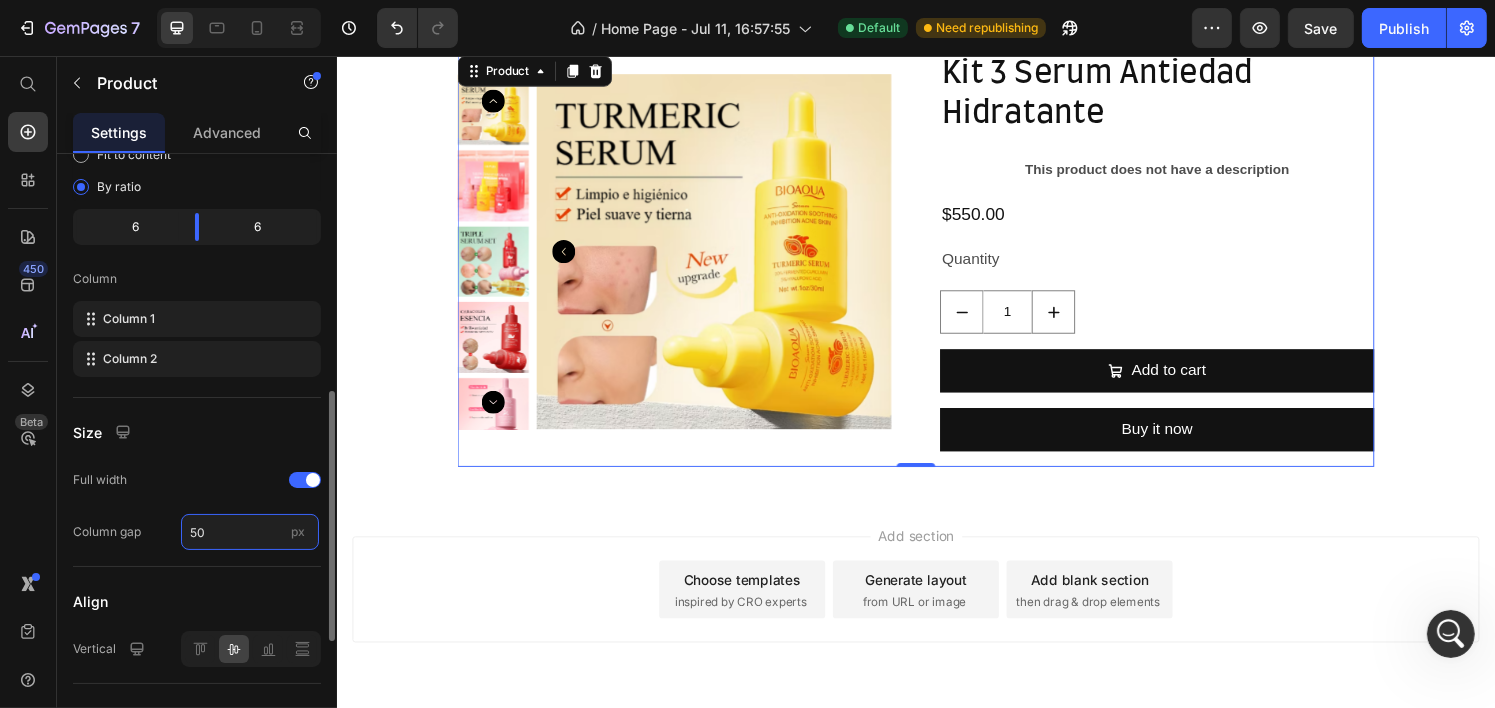 type on "5" 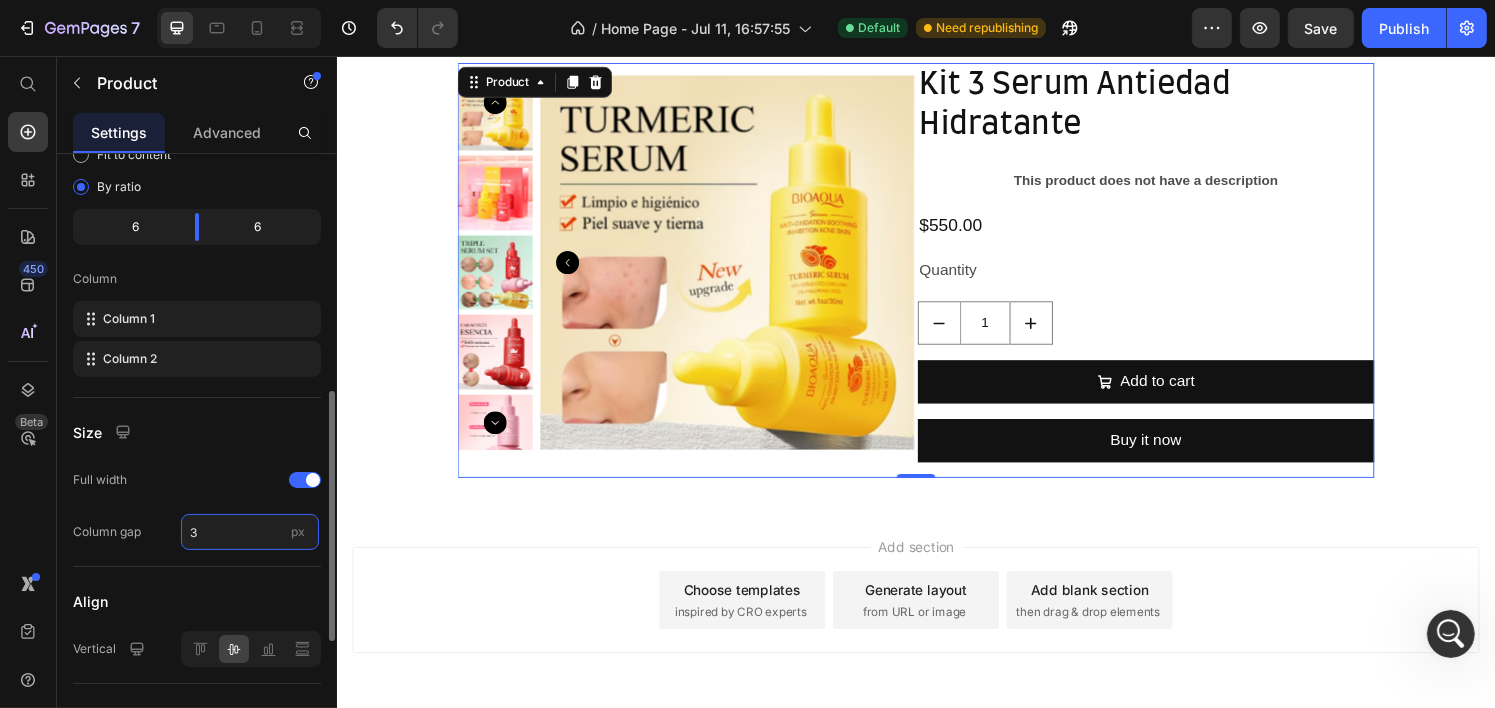 type on "32" 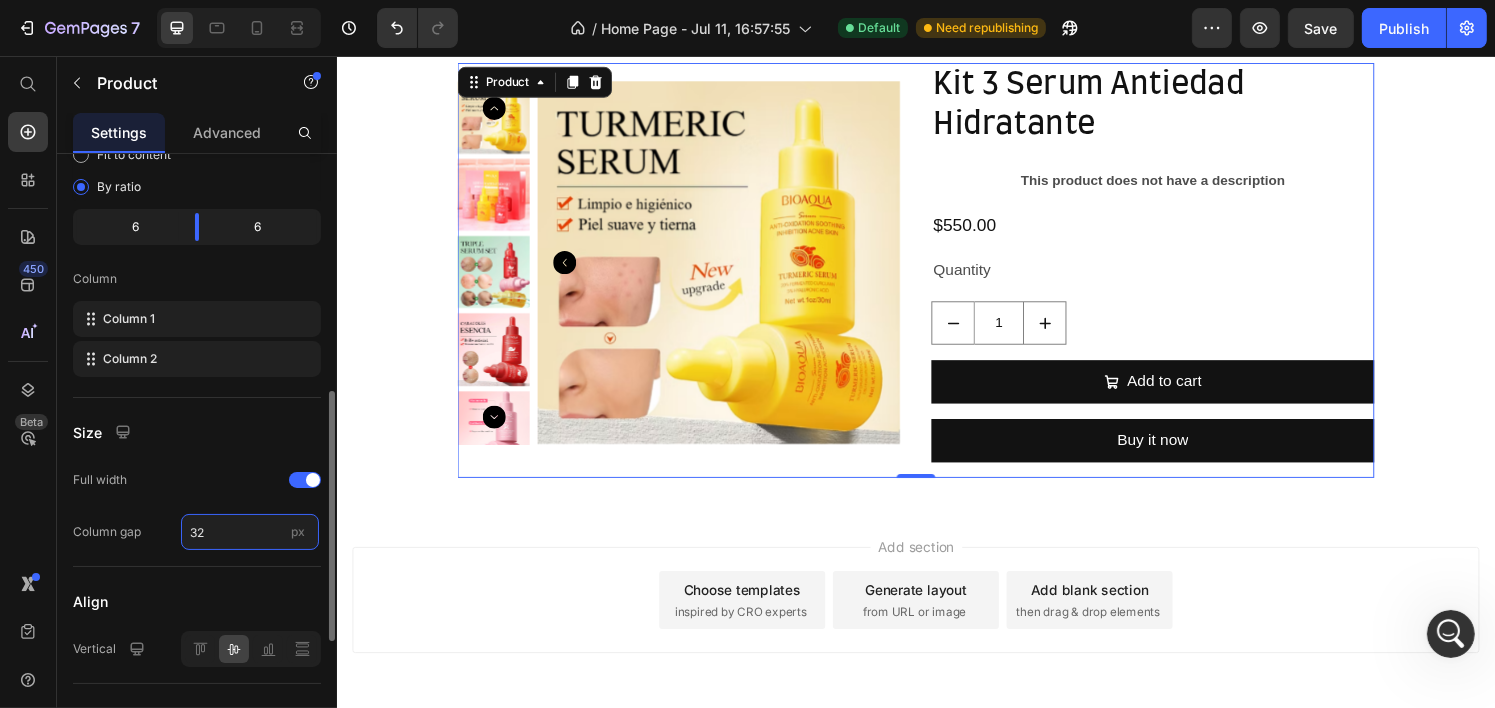 scroll, scrollTop: 200, scrollLeft: 0, axis: vertical 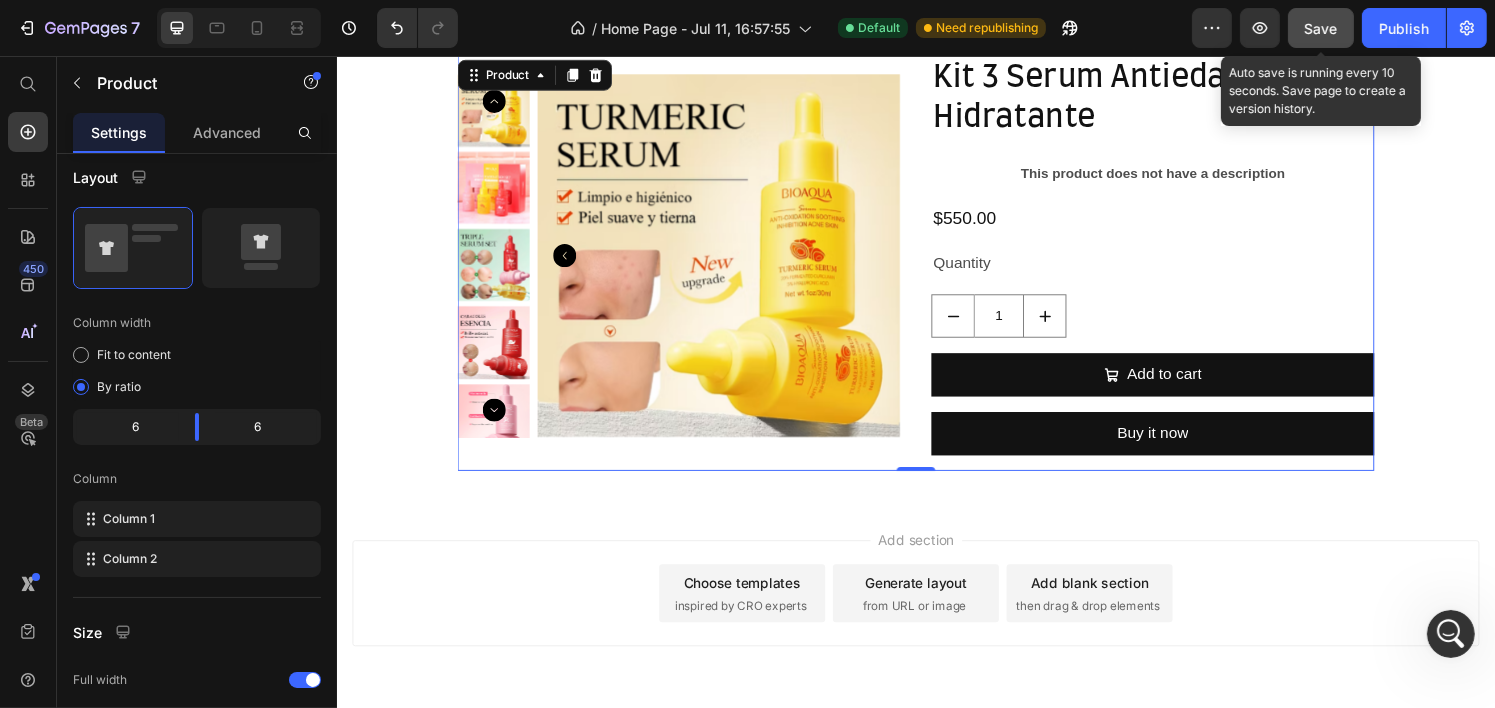 click on "Save" at bounding box center (1321, 28) 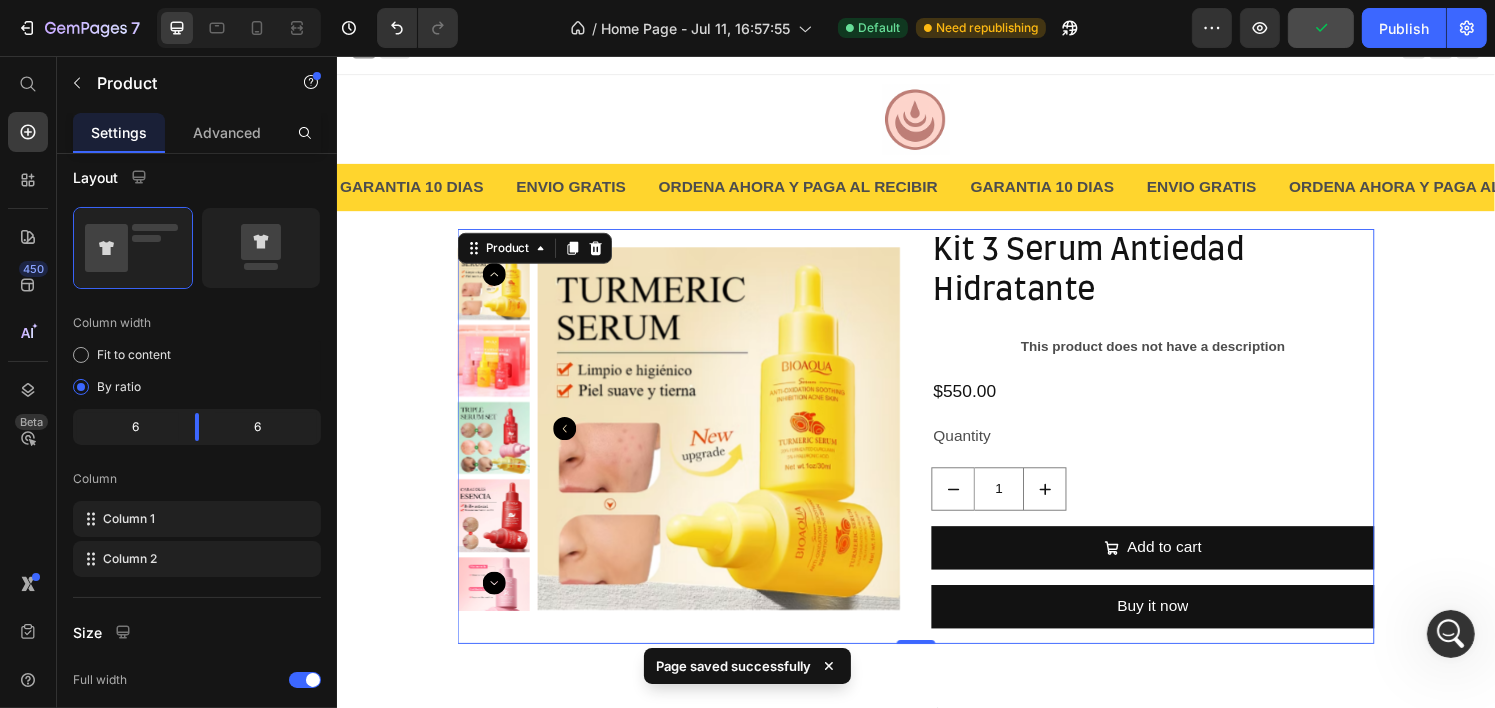 scroll, scrollTop: 0, scrollLeft: 0, axis: both 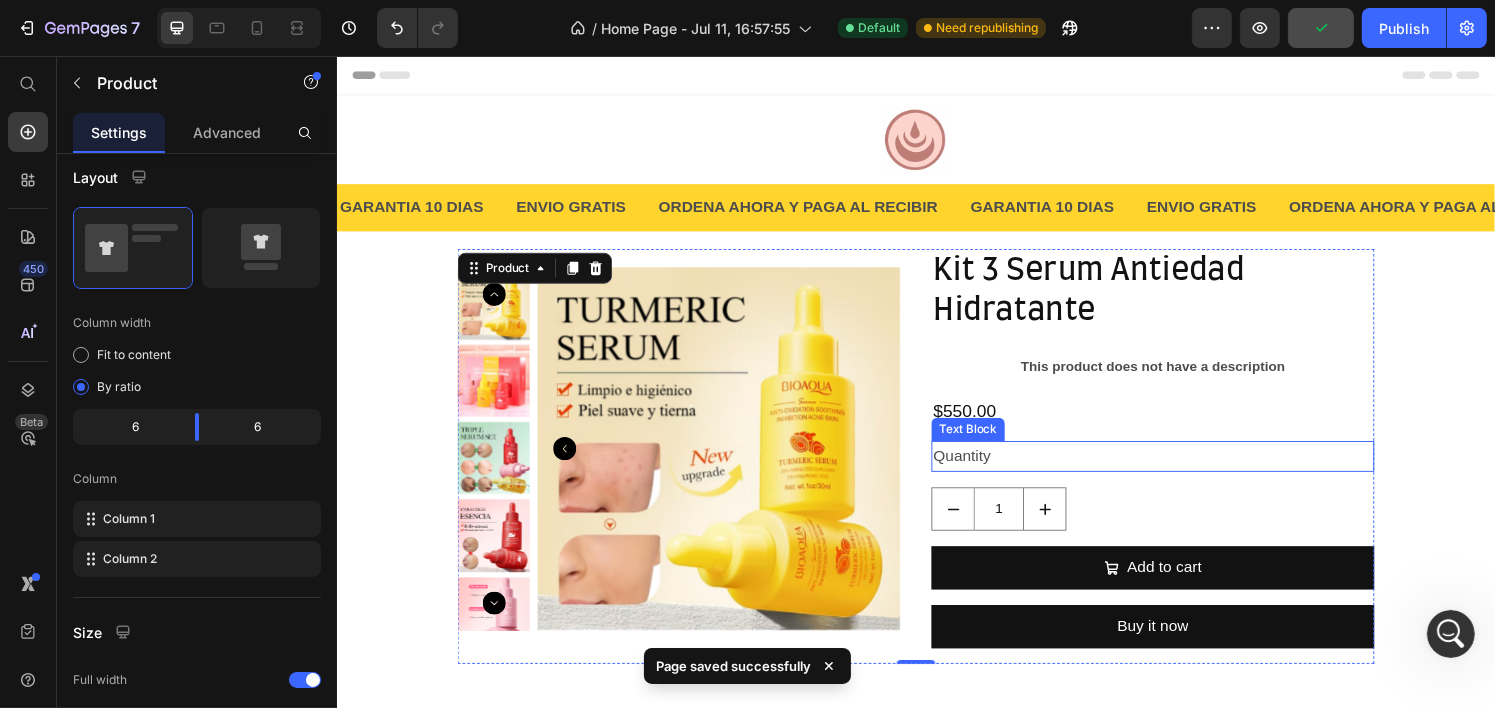 click on "Quantity" at bounding box center (1181, 471) 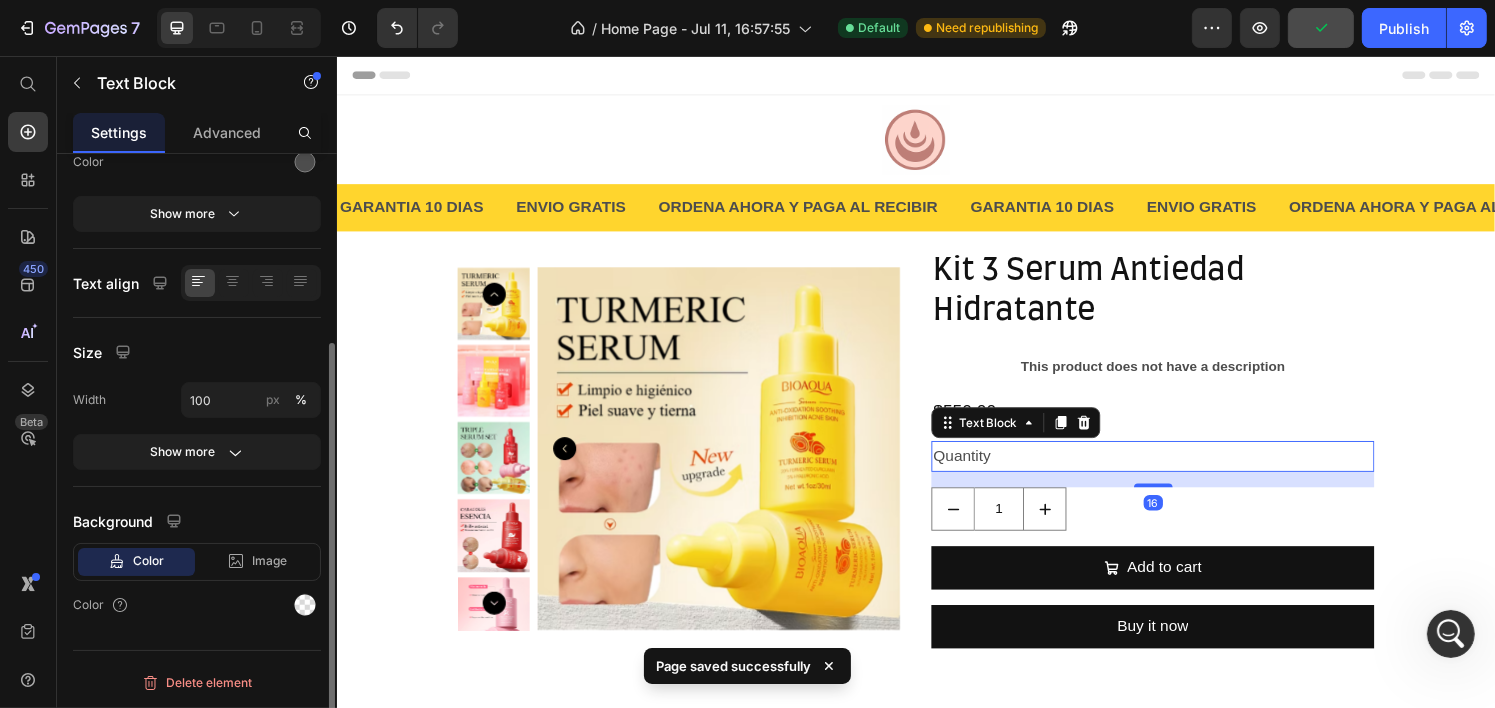 scroll, scrollTop: 0, scrollLeft: 0, axis: both 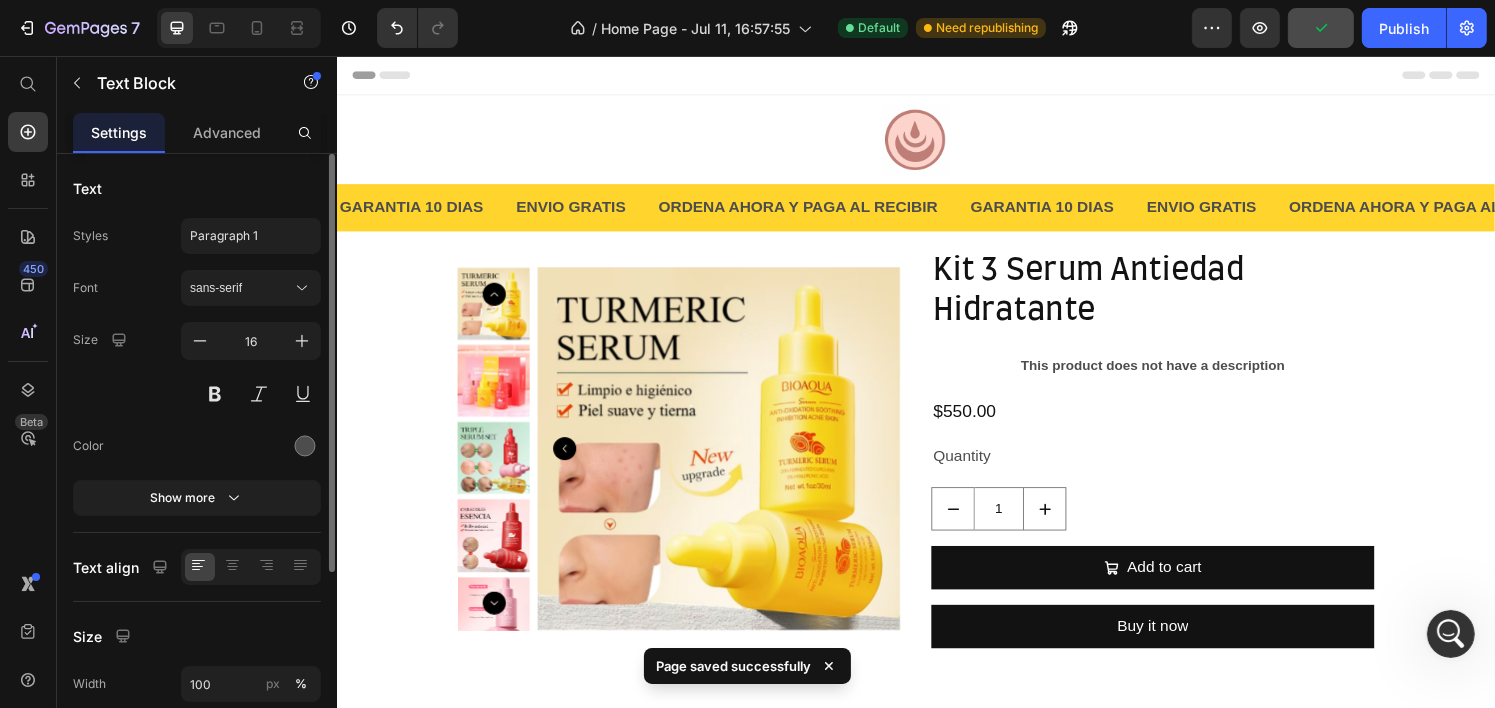 click on "Image Section 1 GARANTIA 10 DIAS Text ENVIO GRATIS Text ORDENA AHORA Y PAGA AL RECIBIR Text GARANTIA 10 DIAS Text ENVIO GRATIS Text ORDENA AHORA Y PAGA AL RECIBIR Text GARANTIA 10 DIAS Text ENVIO GRATIS Text ORDENA AHORA Y PAGA AL RECIBIR Text GARANTIA 10 DIAS Text ENVIO GRATIS Text ORDENA AHORA Y PAGA AL RECIBIR Text GARANTIA 10 DIAS Text ENVIO GRATIS Text ORDENA AHORA Y PAGA AL RECIBIR Text GARANTIA 10 DIAS Text ENVIO GRATIS Text ORDENA AHORA Y PAGA AL RECIBIR Text Marquee Section 2
Product Images Kit 3 Serum Antiedad Hidratante Product Title This product does not have a description Product Description $550.00 Product Price Quantity Text Block 1 Product Quantity
Add to cart Add to Cart Buy it now Dynamic Checkout Product Row Section 3 Root" at bounding box center [936, 407] 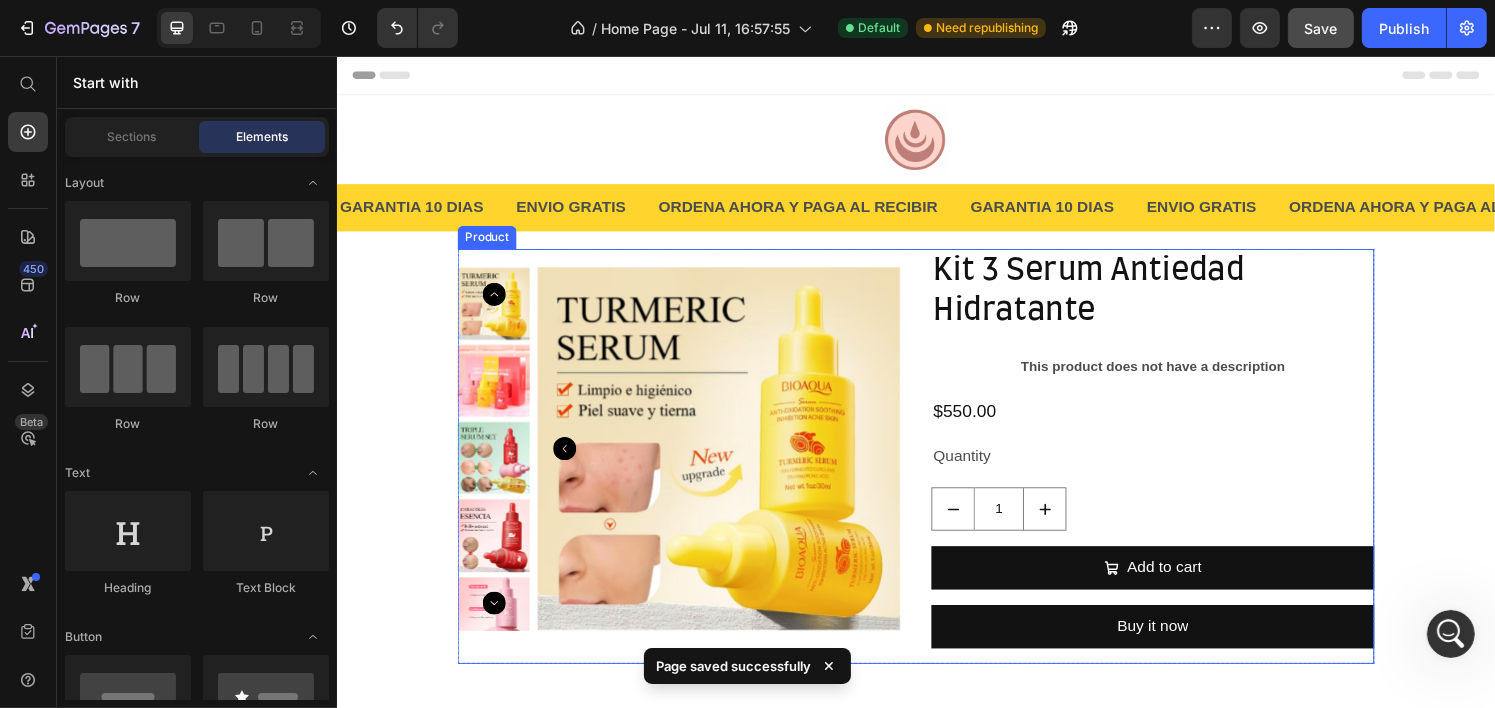 click on "Product Images" at bounding box center [690, 471] 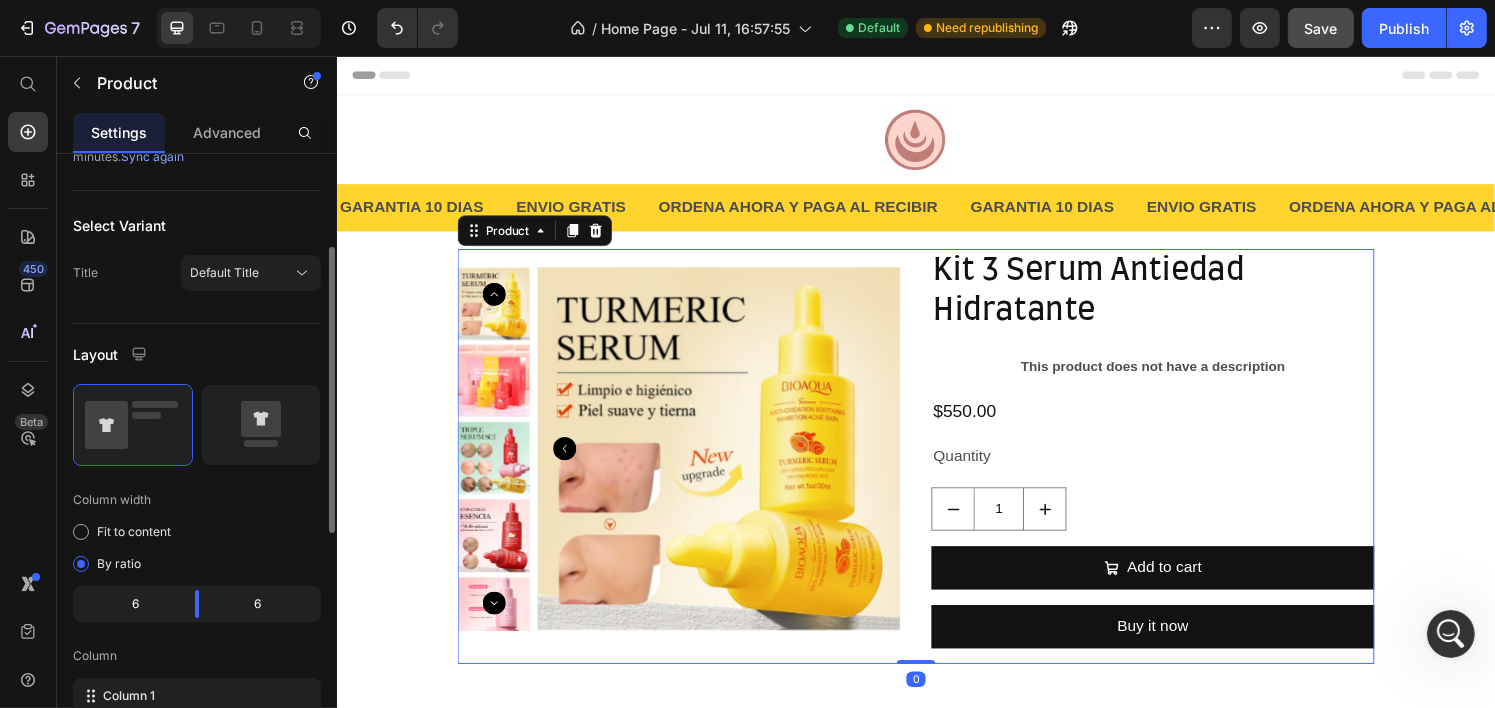 scroll, scrollTop: 400, scrollLeft: 0, axis: vertical 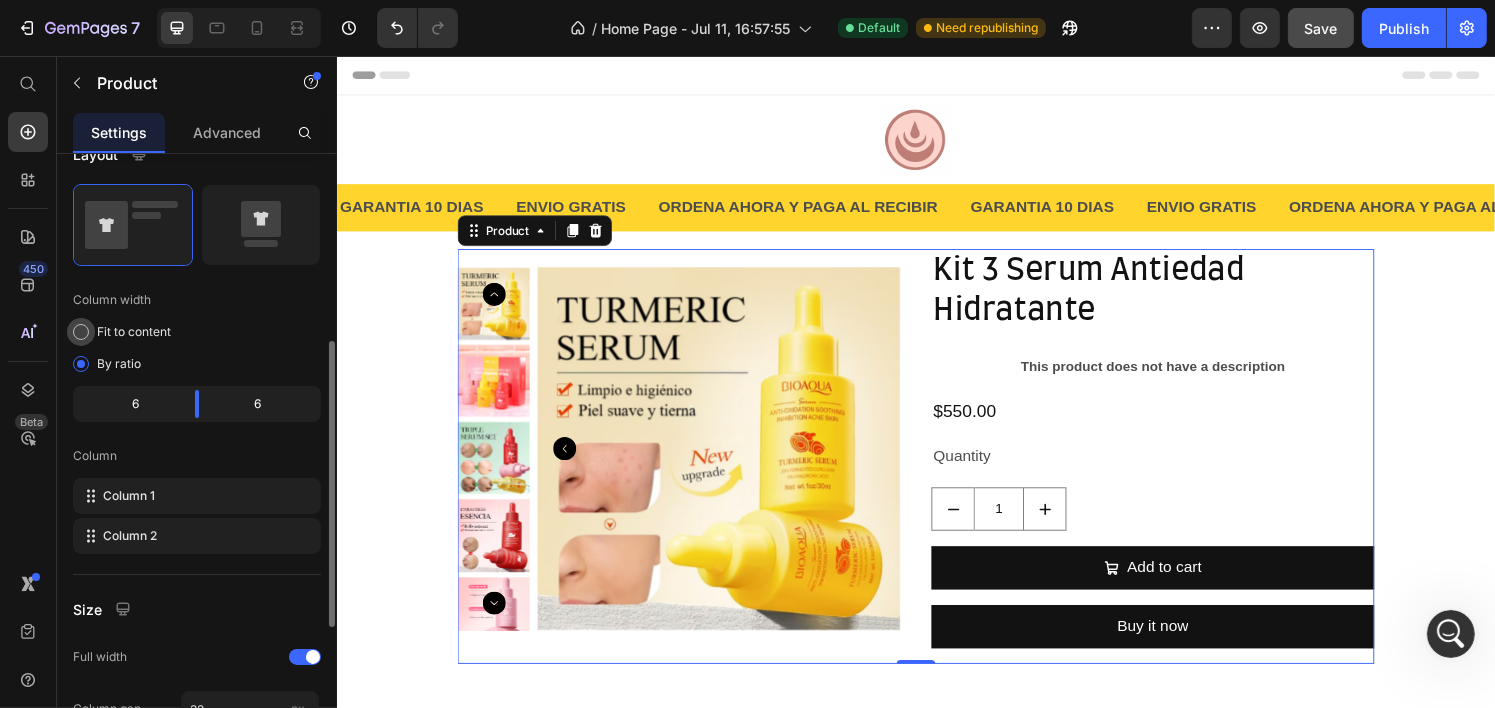 click on "Fit to content" at bounding box center [134, 332] 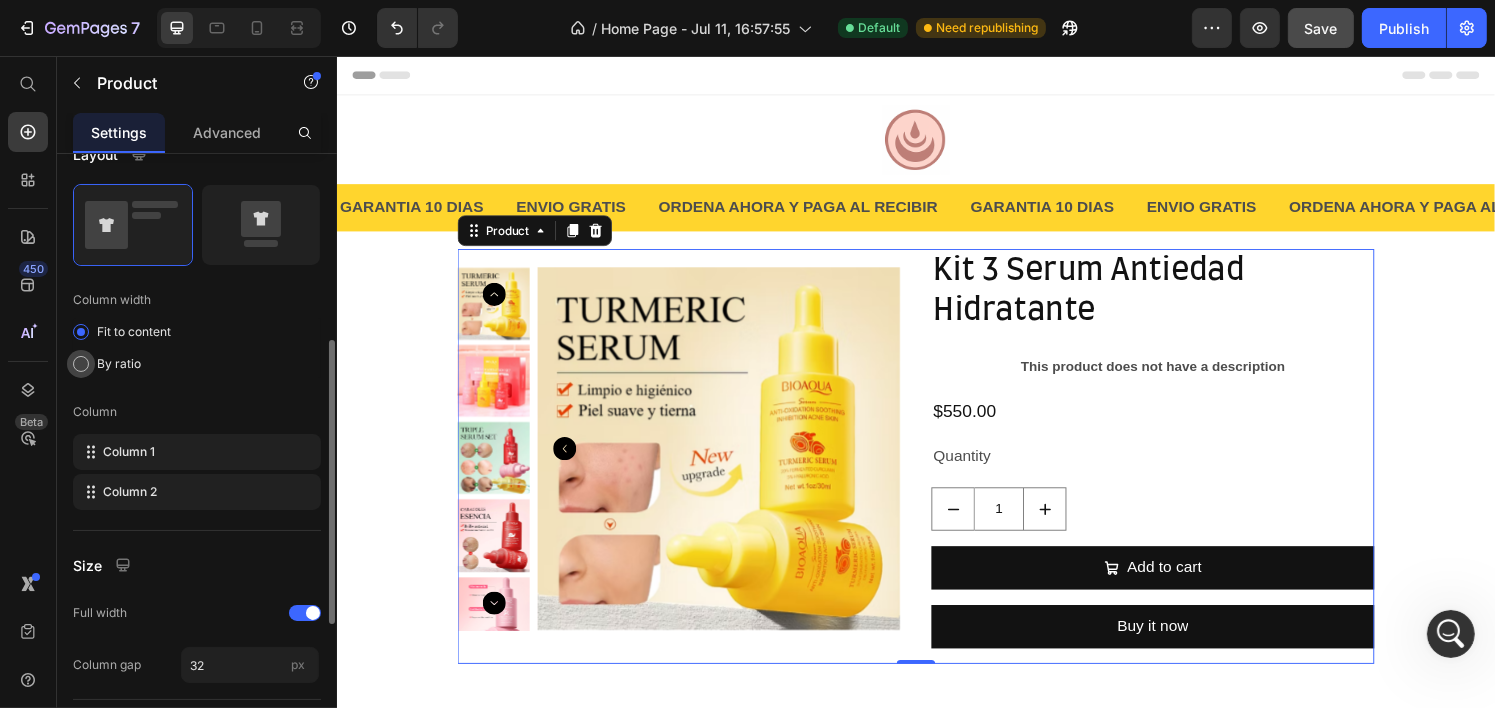 click on "By ratio" at bounding box center (119, 364) 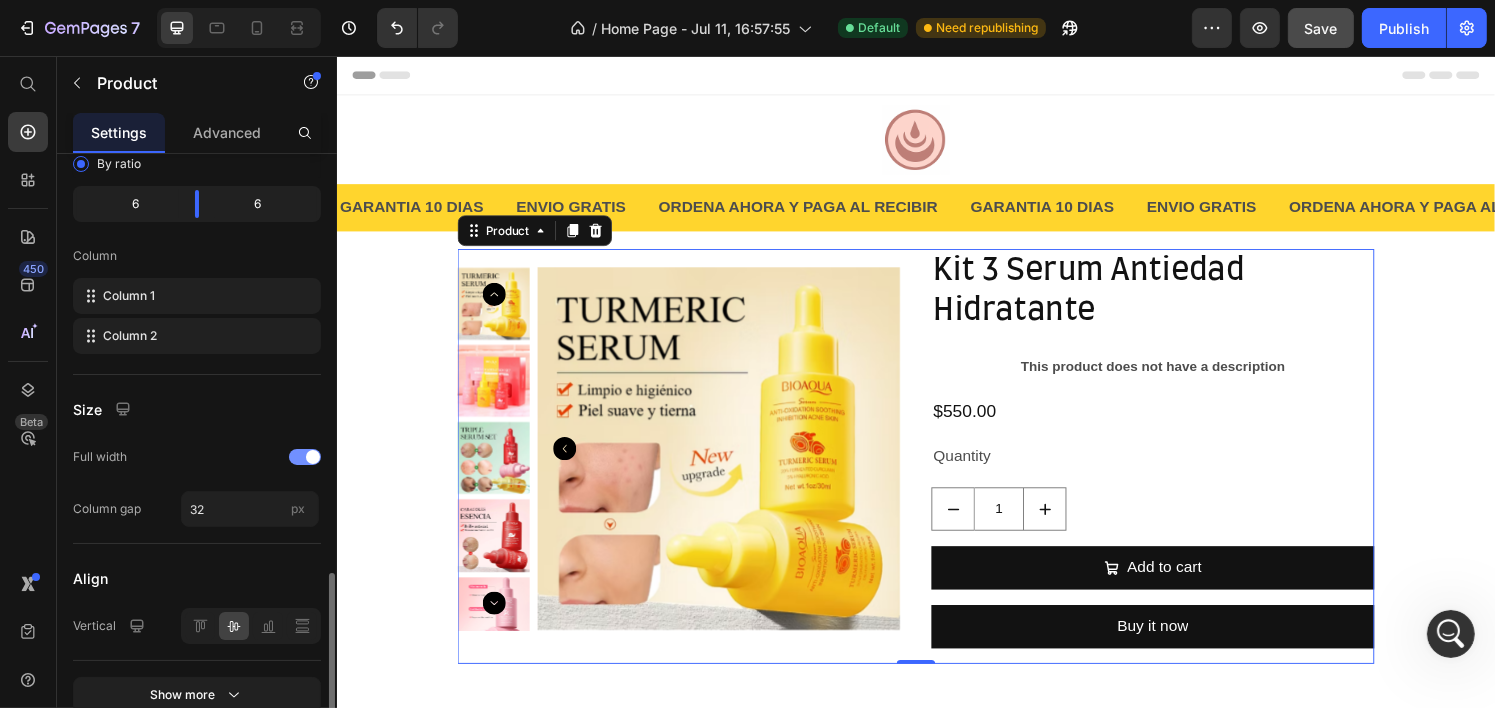 scroll, scrollTop: 694, scrollLeft: 0, axis: vertical 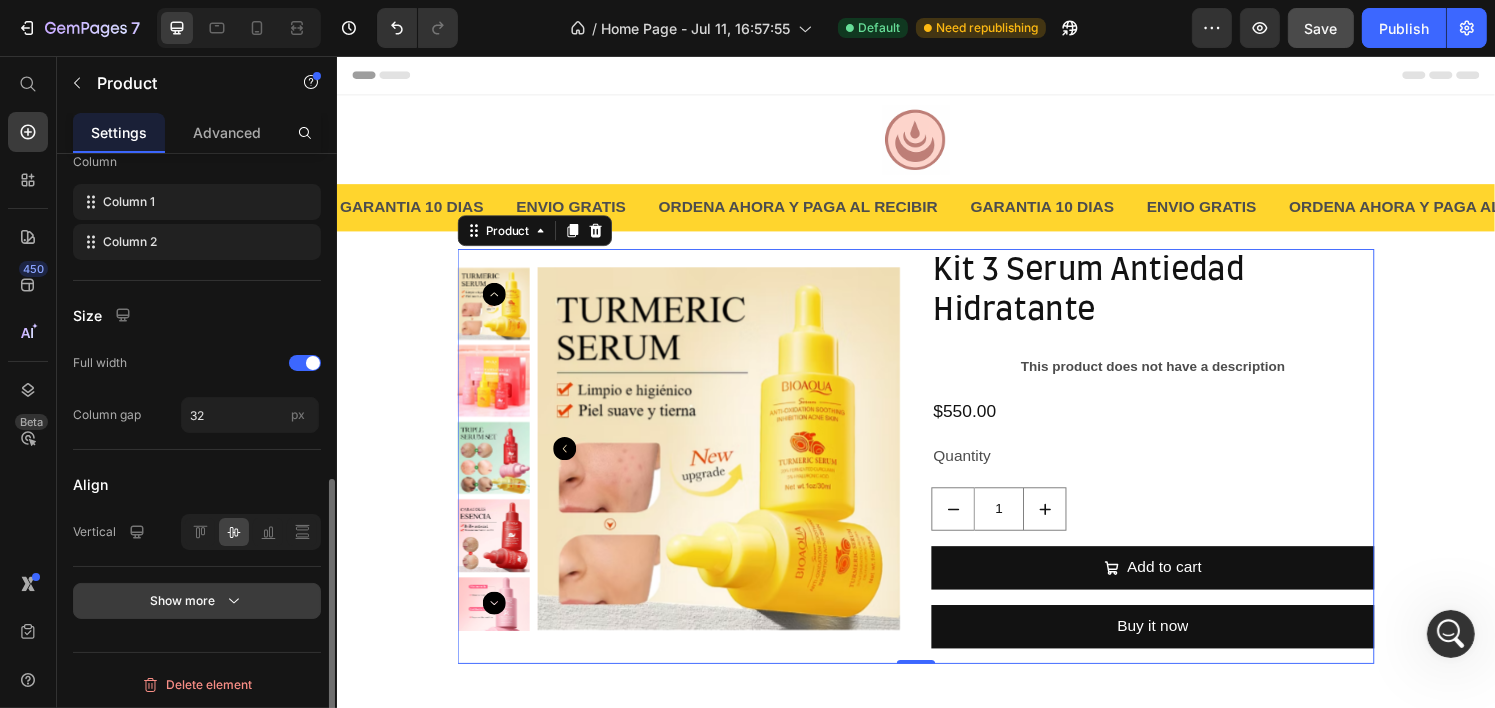 click on "Show more" at bounding box center (197, 601) 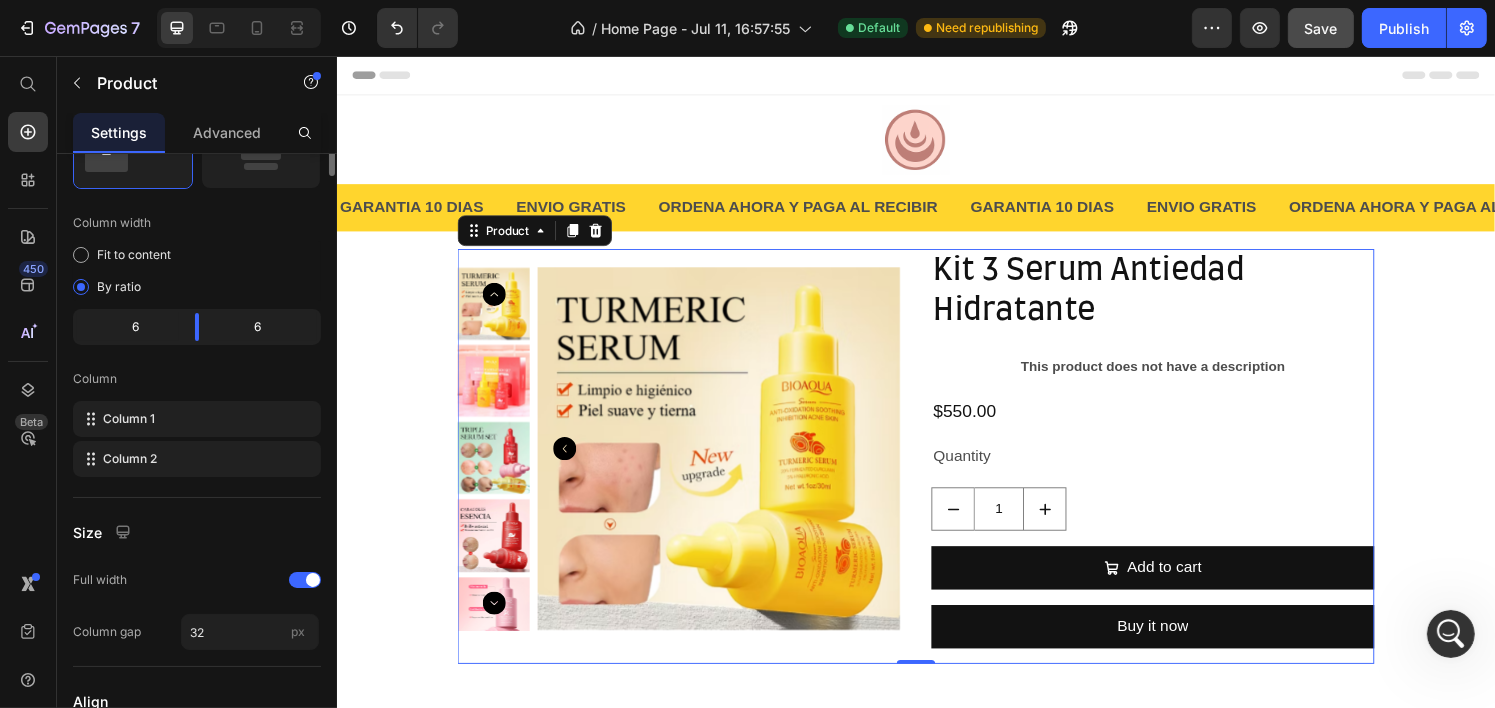 scroll, scrollTop: 0, scrollLeft: 0, axis: both 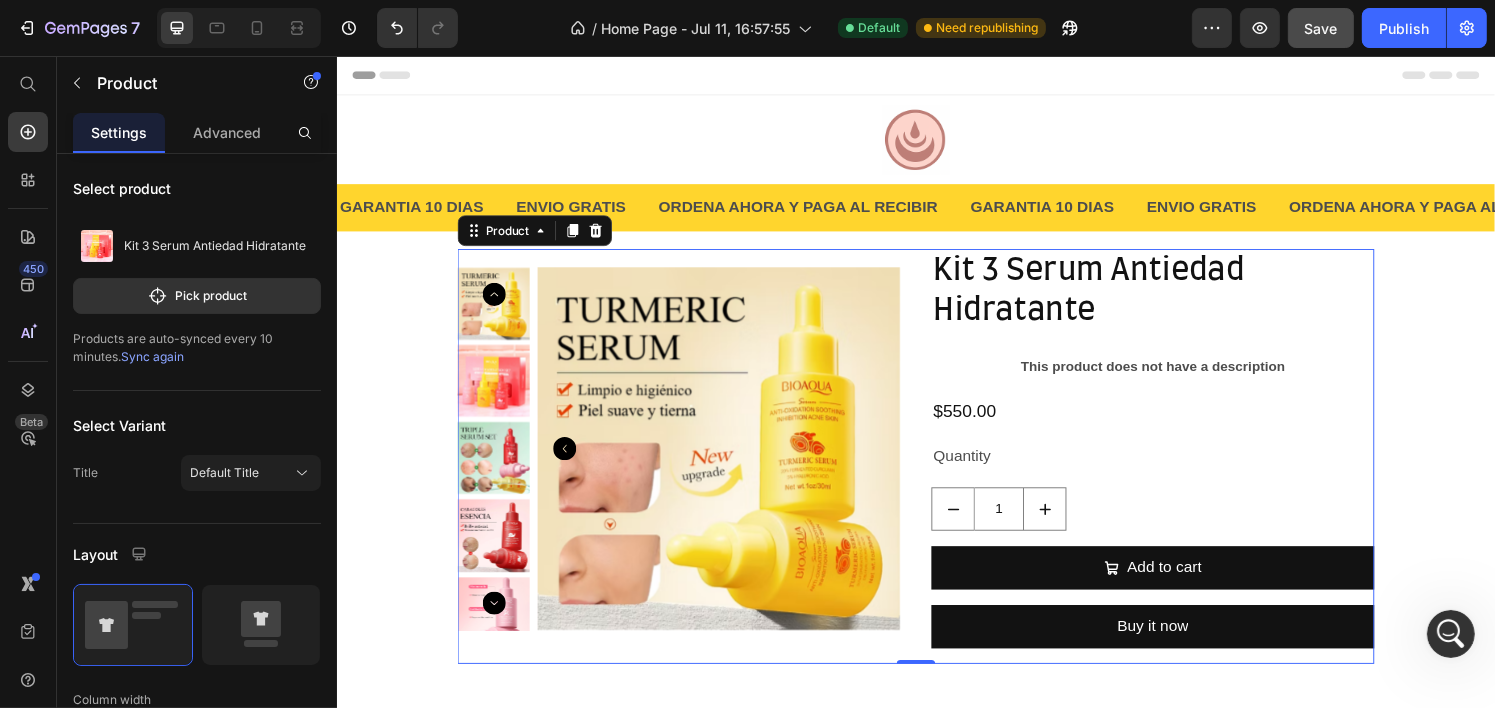 click on "Image Section 1 GARANTIA 10 DIAS Text ENVIO GRATIS Text ORDENA AHORA Y PAGA AL RECIBIR Text GARANTIA 10 DIAS Text ENVIO GRATIS Text ORDENA AHORA Y PAGA AL RECIBIR Text GARANTIA 10 DIAS Text ENVIO GRATIS Text ORDENA AHORA Y PAGA AL RECIBIR Text GARANTIA 10 DIAS Text ENVIO GRATIS Text ORDENA AHORA Y PAGA AL RECIBIR Text GARANTIA 10 DIAS Text ENVIO GRATIS Text ORDENA AHORA Y PAGA AL RECIBIR Text GARANTIA 10 DIAS Text ENVIO GRATIS Text ORDENA AHORA Y PAGA AL RECIBIR Text Marquee Section 2
Product Images Kit 3 Serum Antiedad Hidratante Product Title This product does not have a description Product Description $550.00 Product Price Quantity Text Block 1 Product Quantity
Add to cart Add to Cart Buy it now Dynamic Checkout Product   0 Row Section 3 Root" at bounding box center (936, 407) 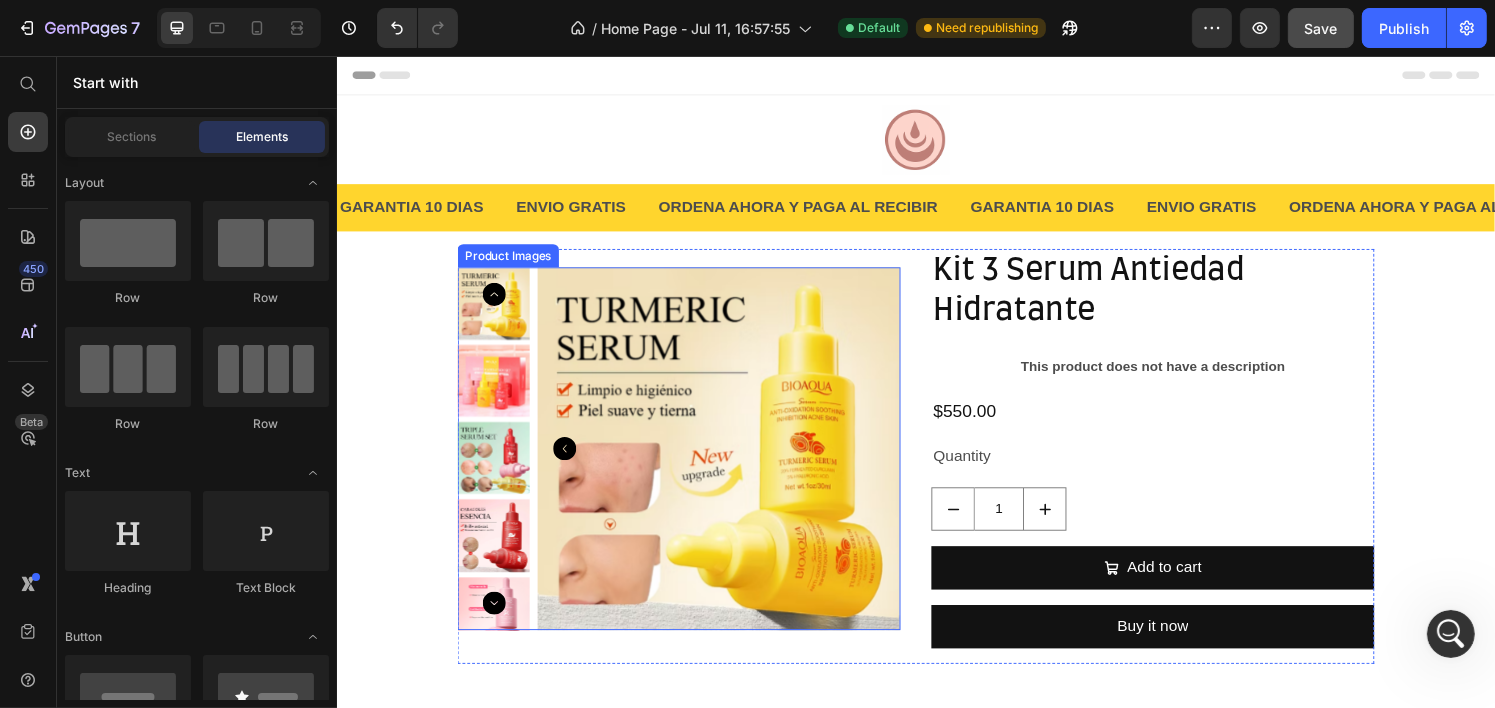 click on "Product Images" at bounding box center [513, 263] 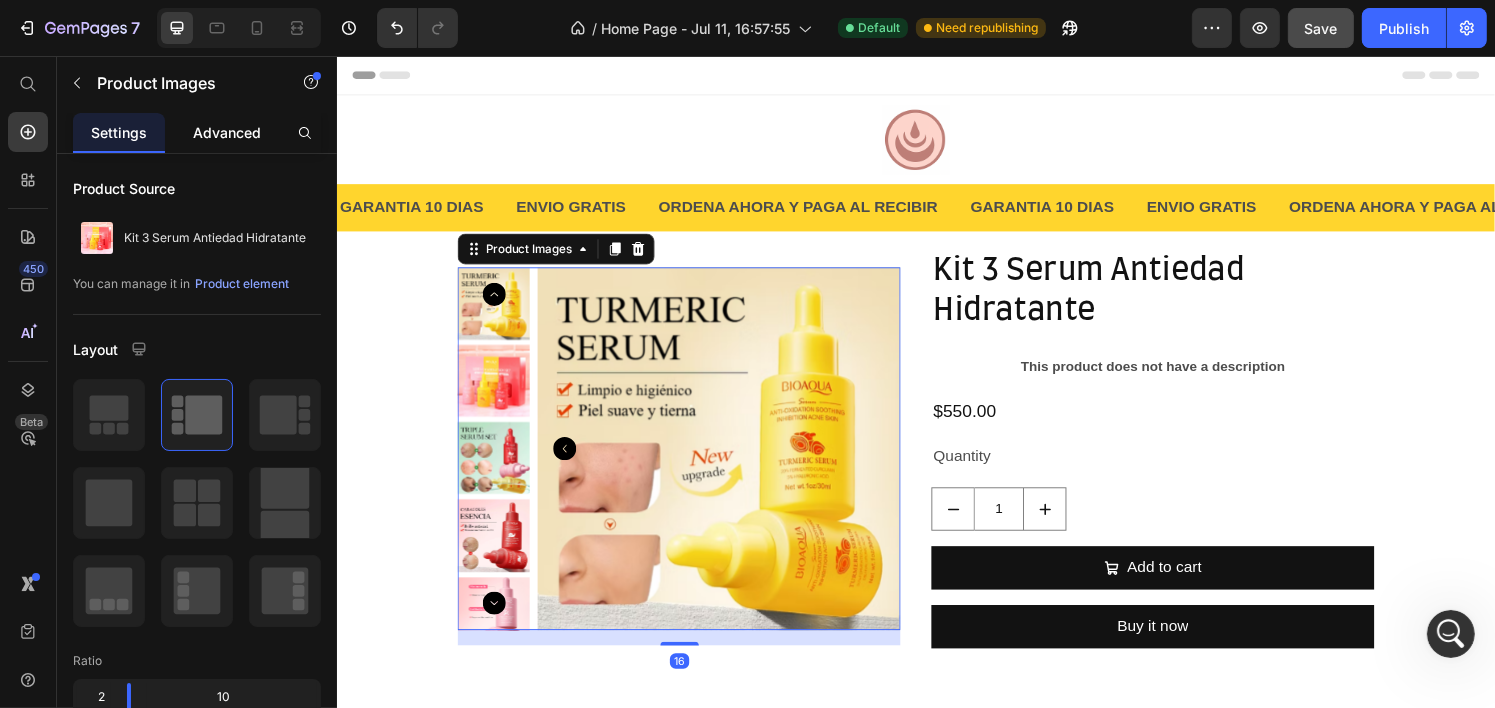 click on "Advanced" at bounding box center [227, 132] 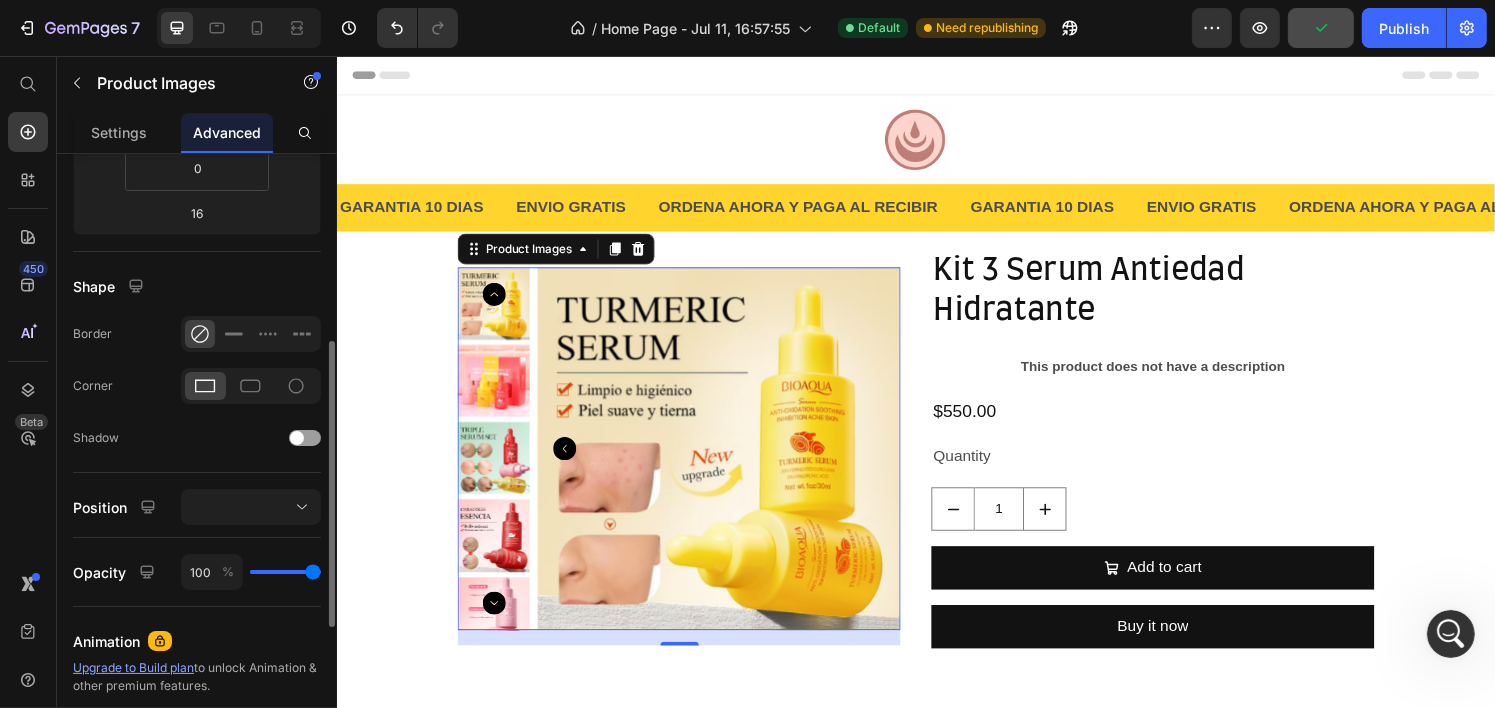 scroll, scrollTop: 692, scrollLeft: 0, axis: vertical 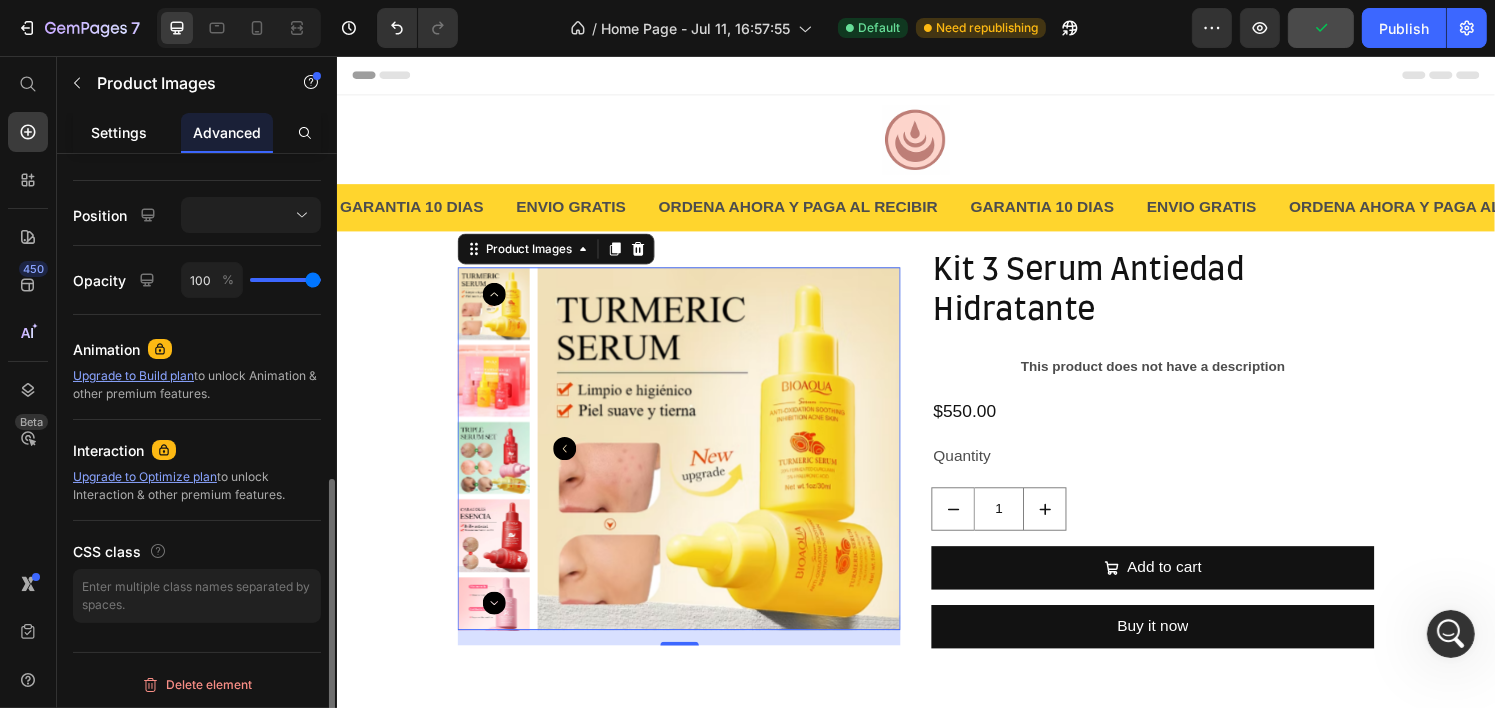 click on "Settings" at bounding box center (119, 132) 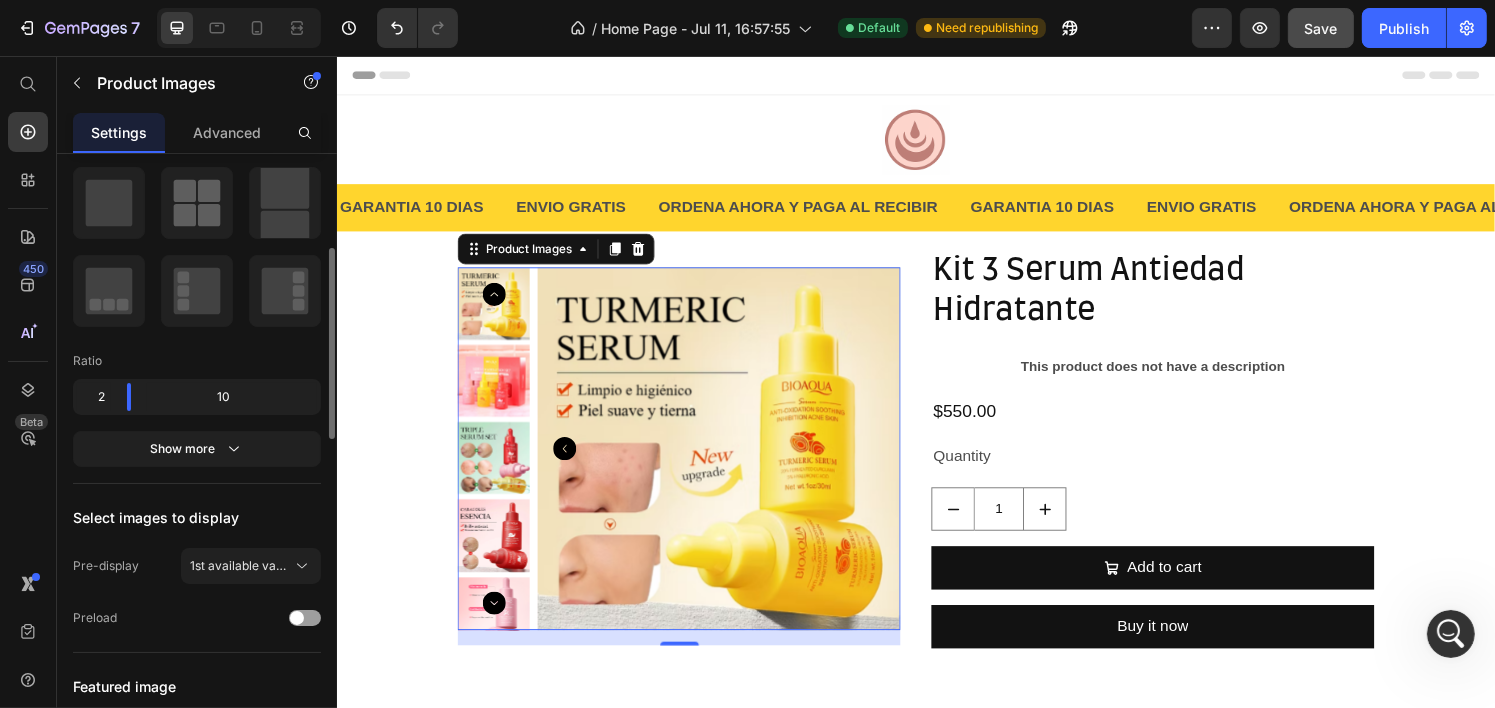 scroll, scrollTop: 400, scrollLeft: 0, axis: vertical 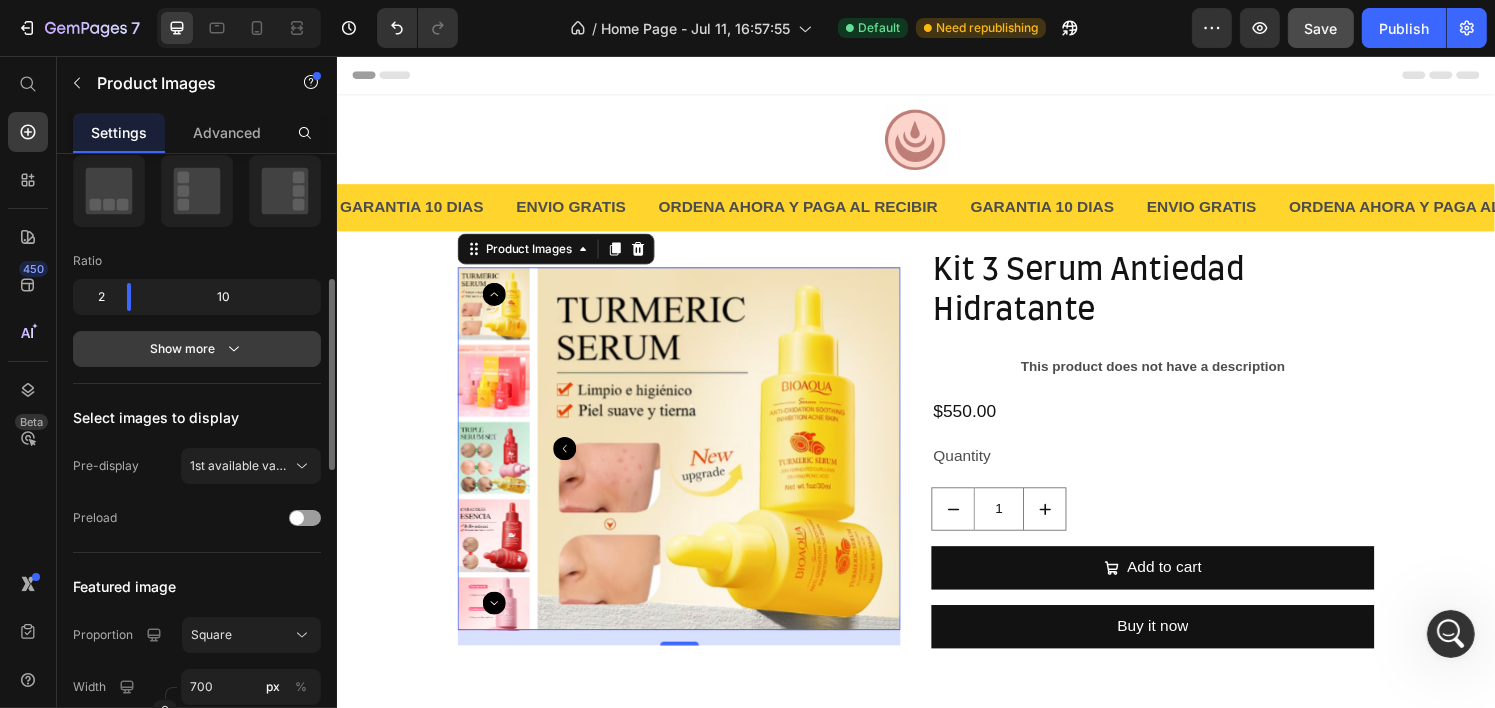 click on "Show more" at bounding box center [197, 349] 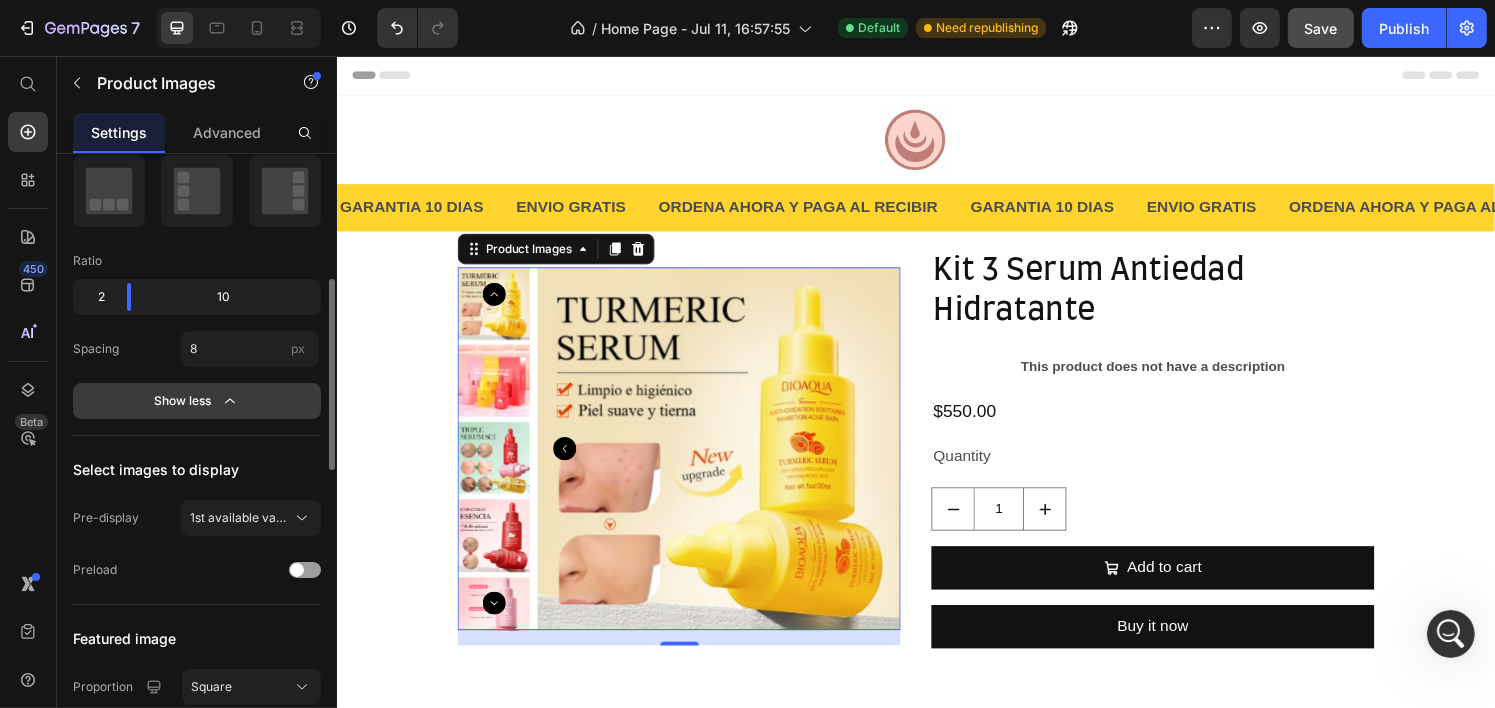 scroll, scrollTop: 500, scrollLeft: 0, axis: vertical 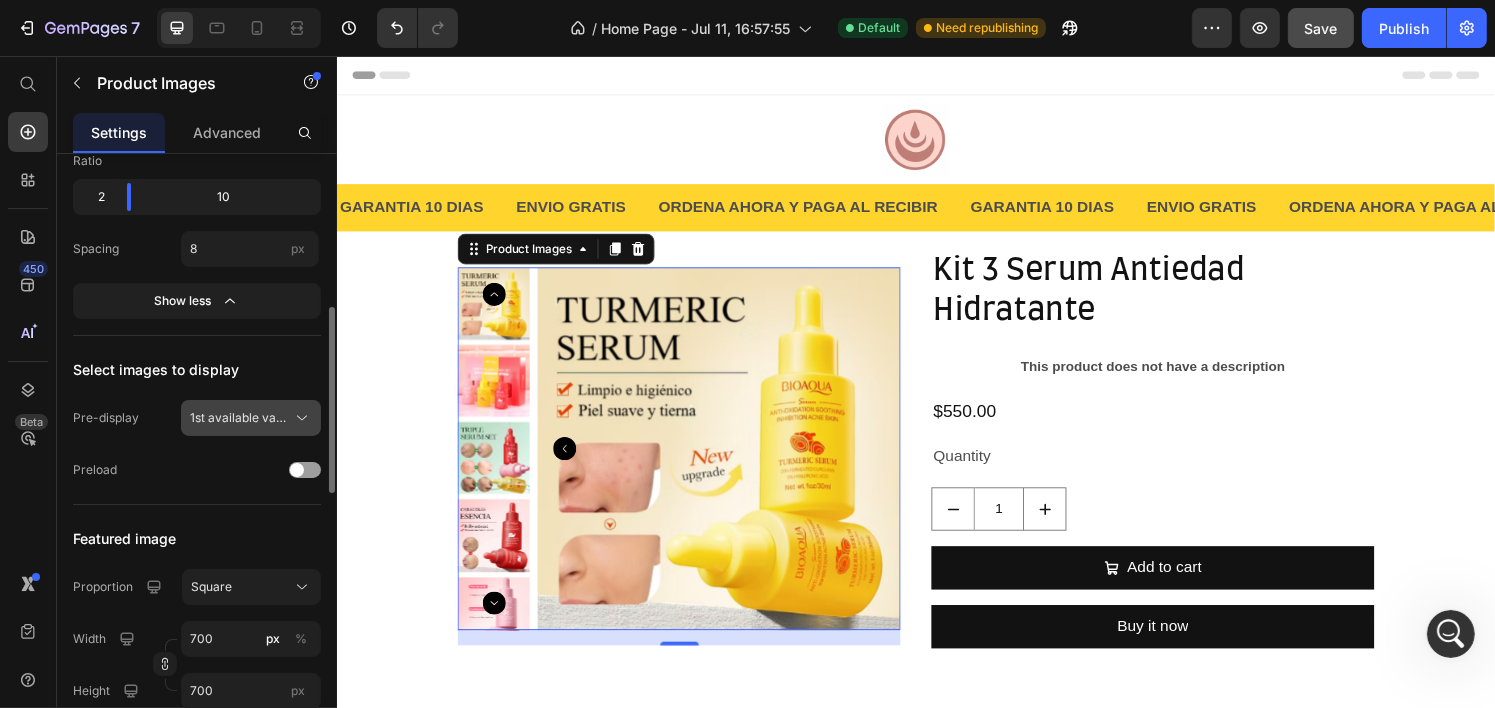 click on "1st available variant" at bounding box center (239, 418) 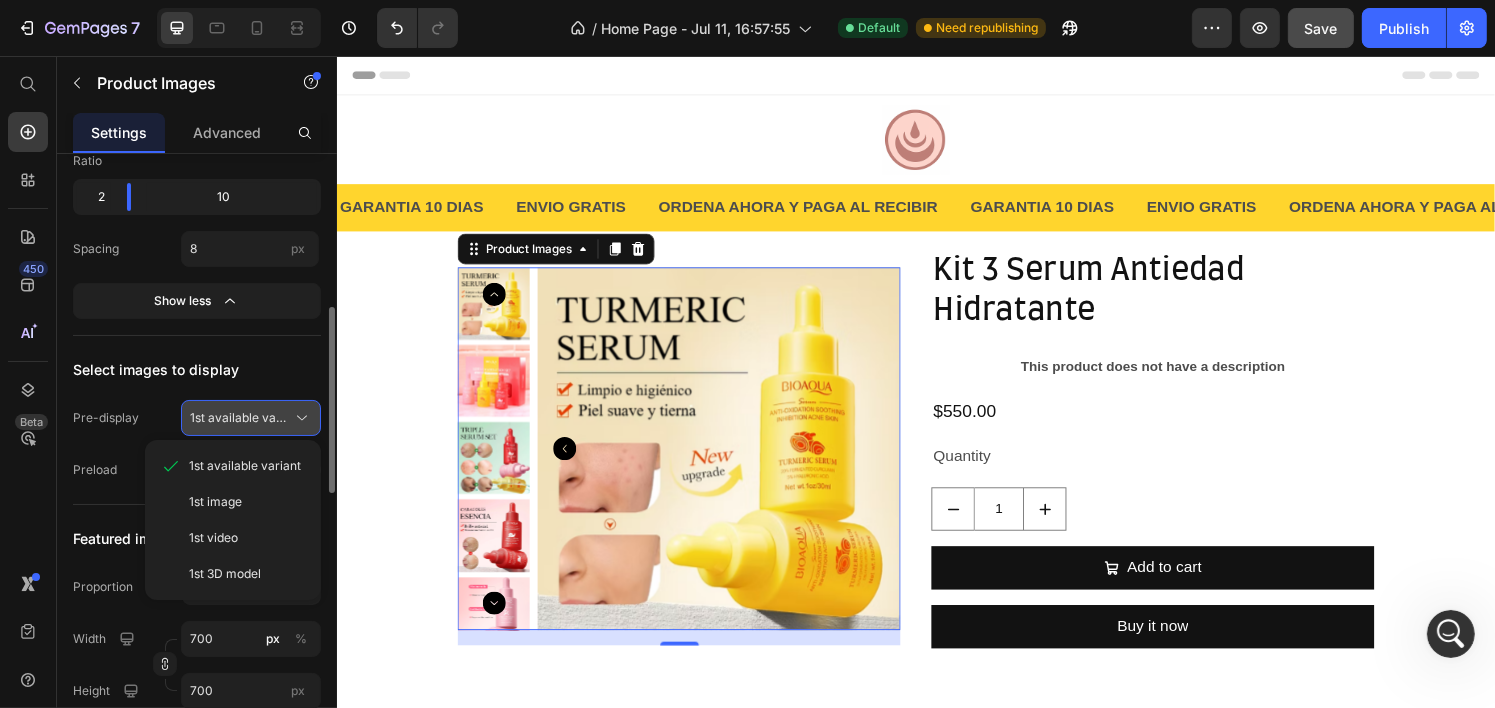 click on "1st available variant" at bounding box center (239, 418) 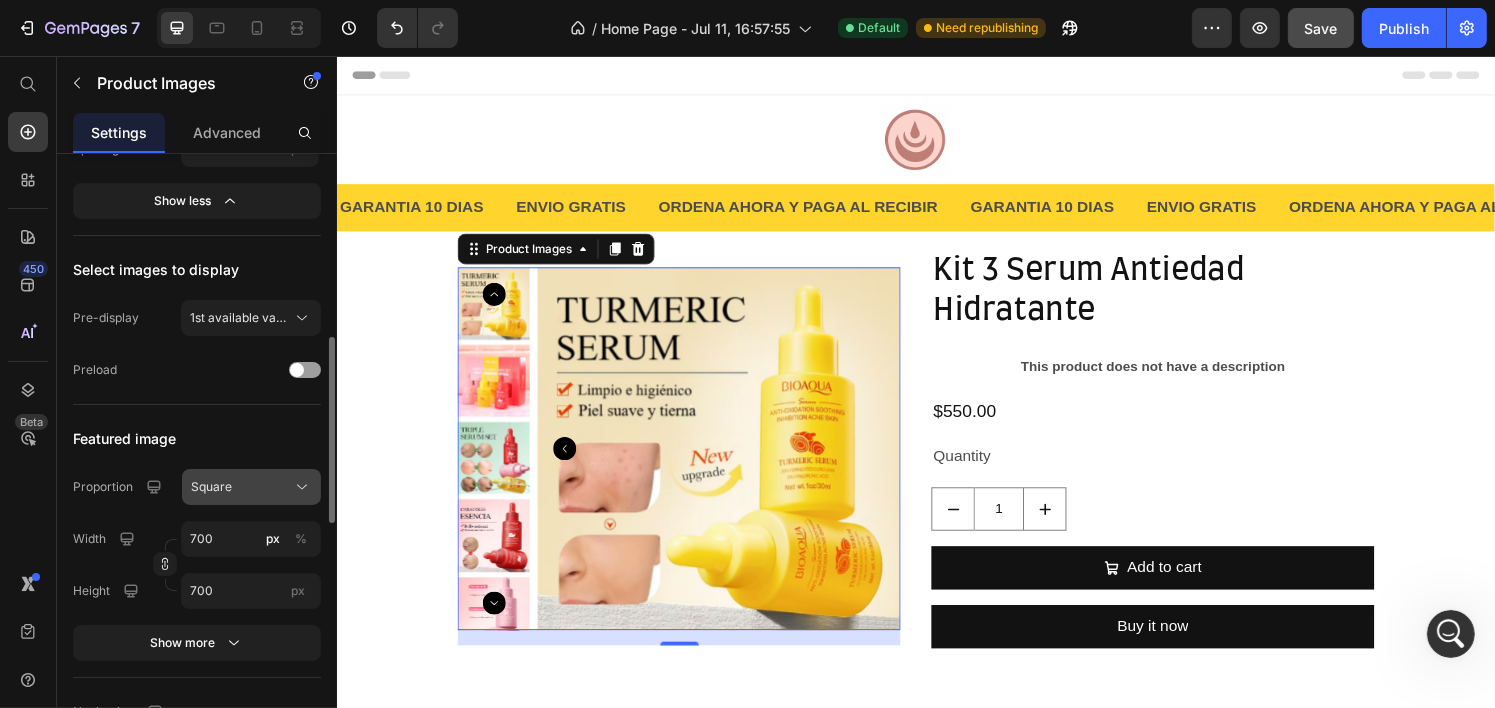 scroll, scrollTop: 700, scrollLeft: 0, axis: vertical 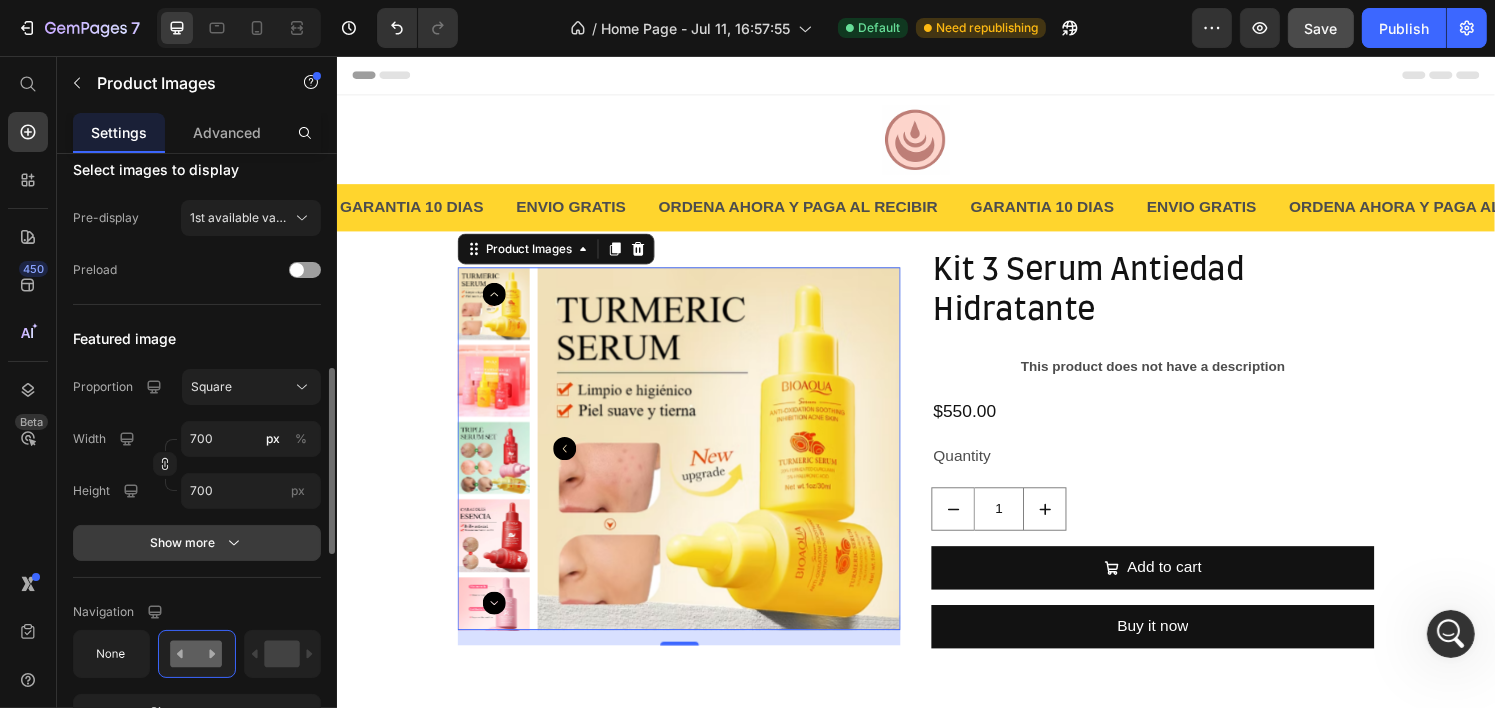 click on "Show more" at bounding box center (197, 543) 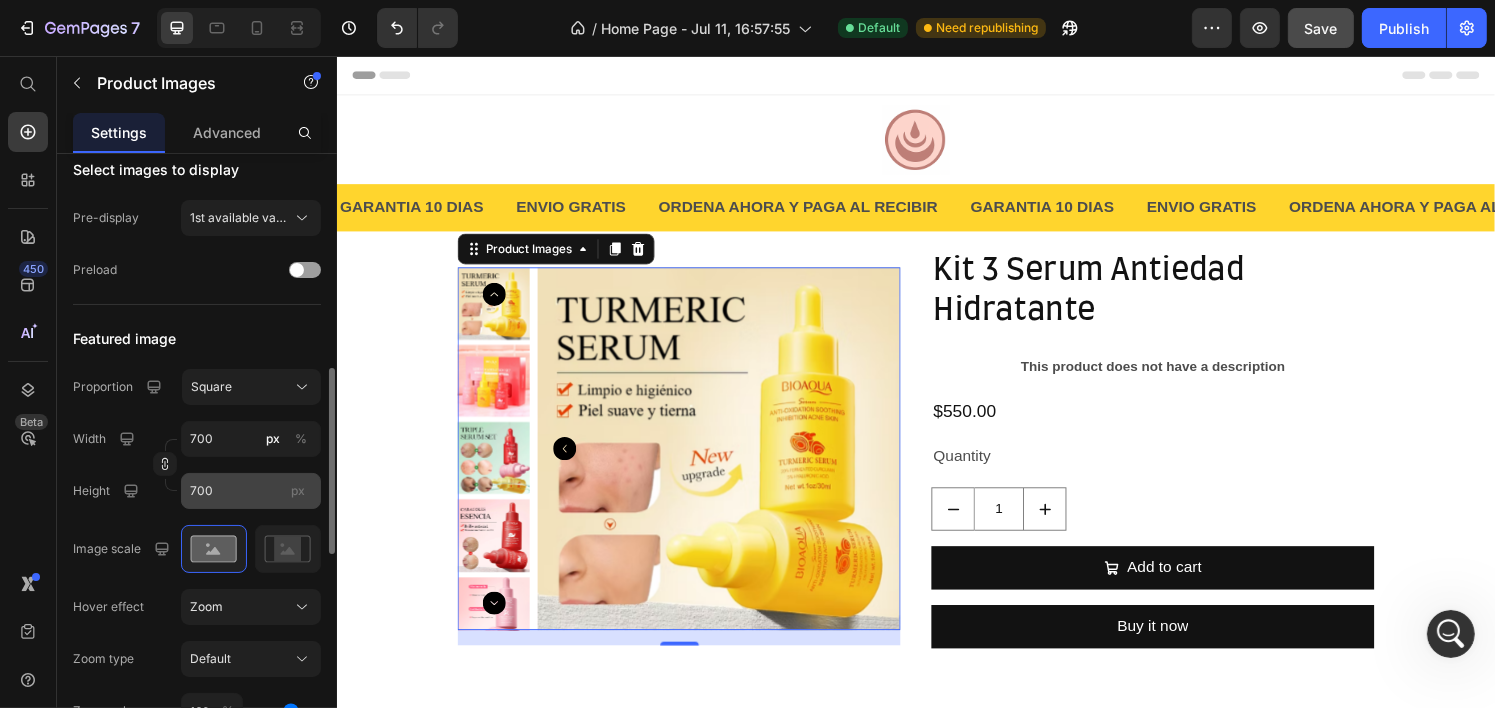 scroll, scrollTop: 900, scrollLeft: 0, axis: vertical 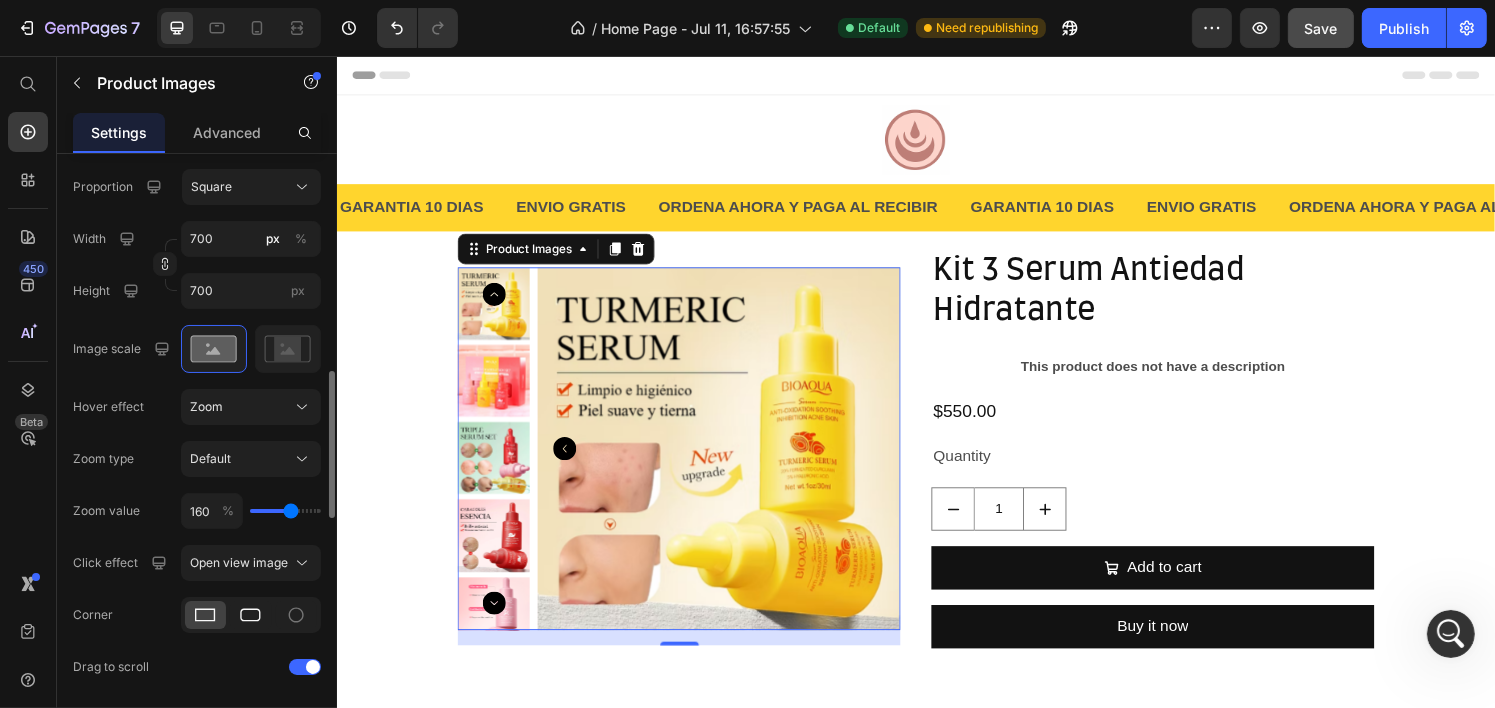 click 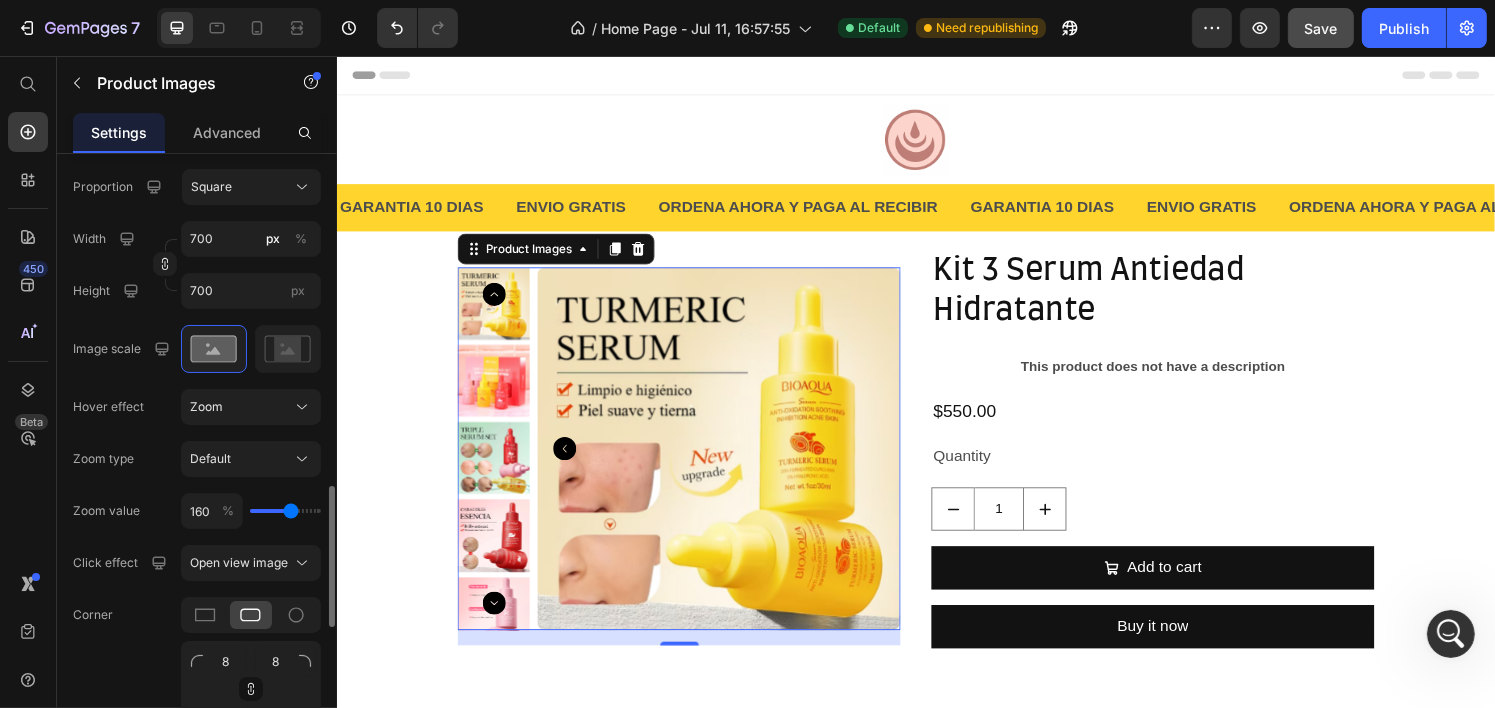 scroll, scrollTop: 1000, scrollLeft: 0, axis: vertical 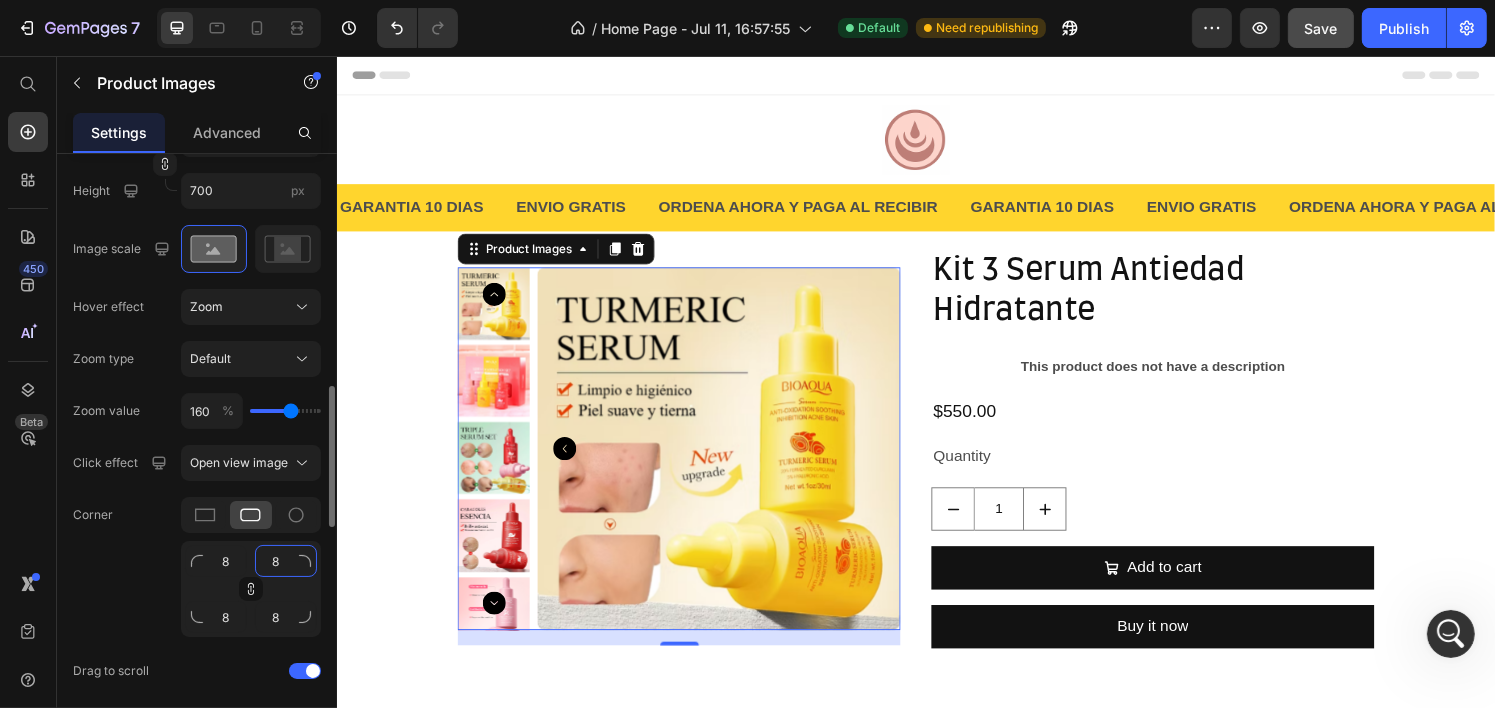 click on "8" 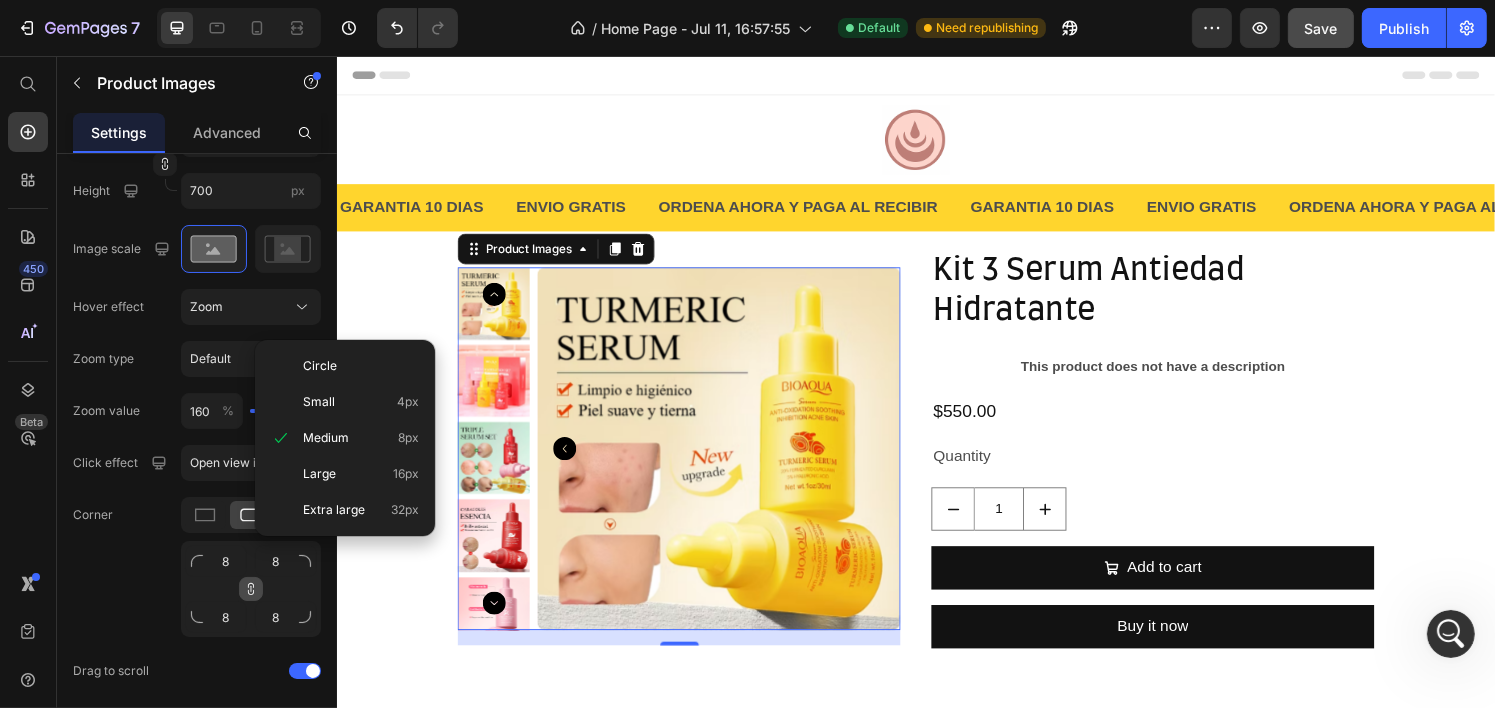 click 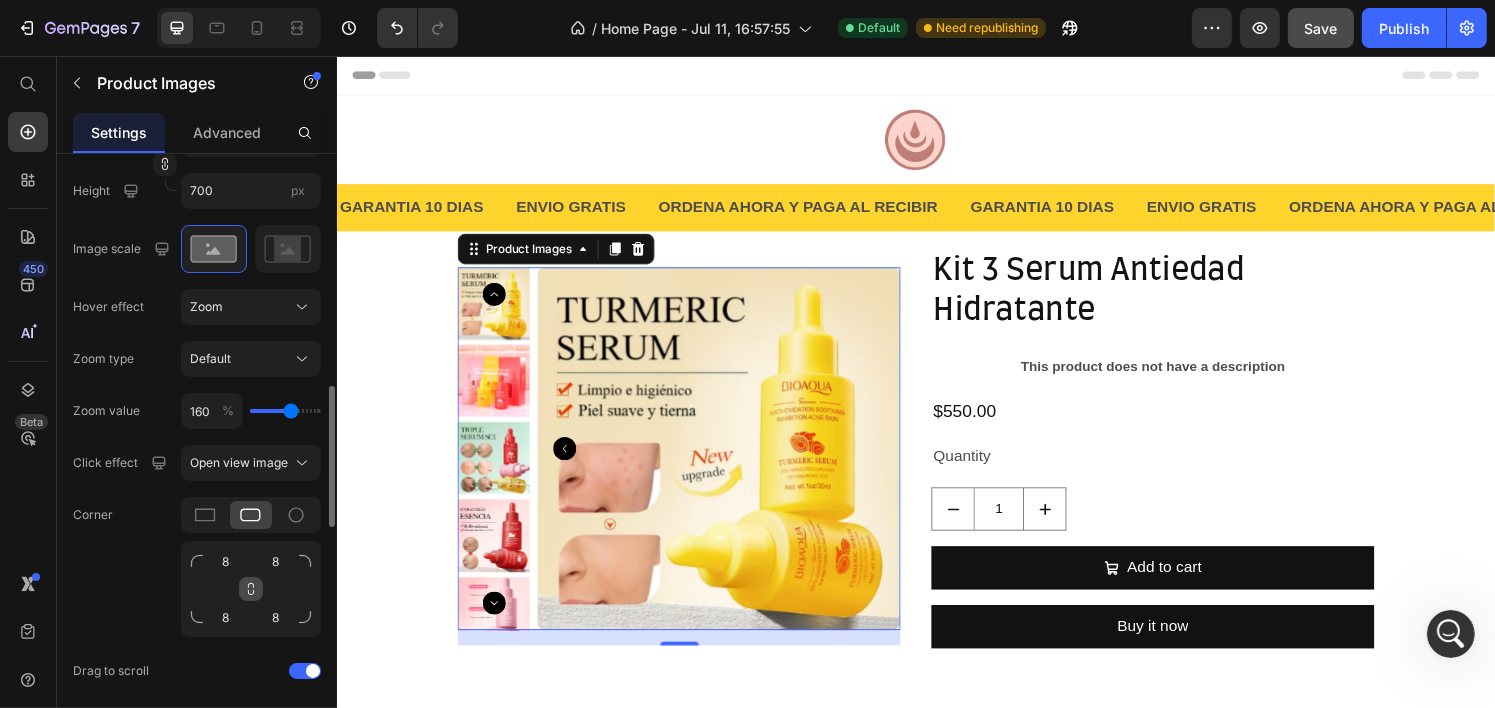 click 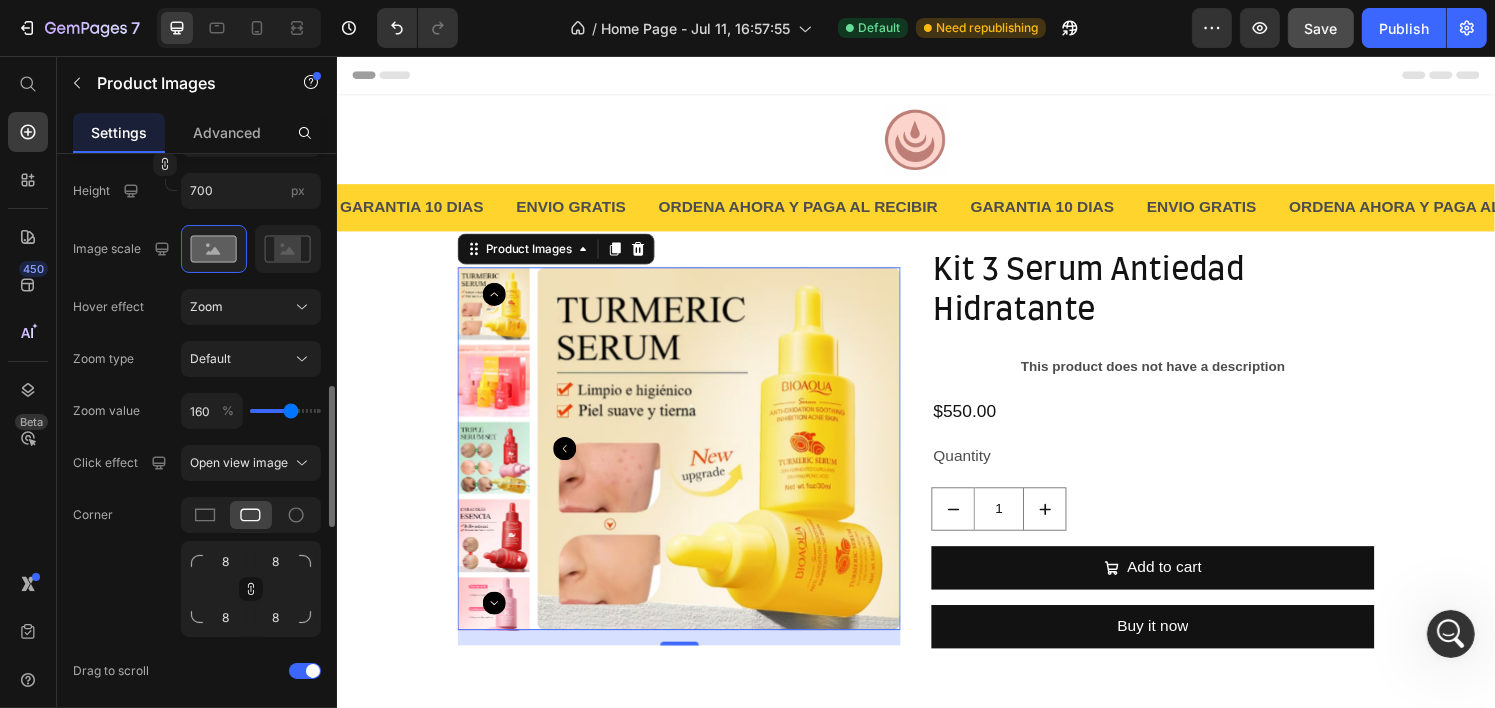 click 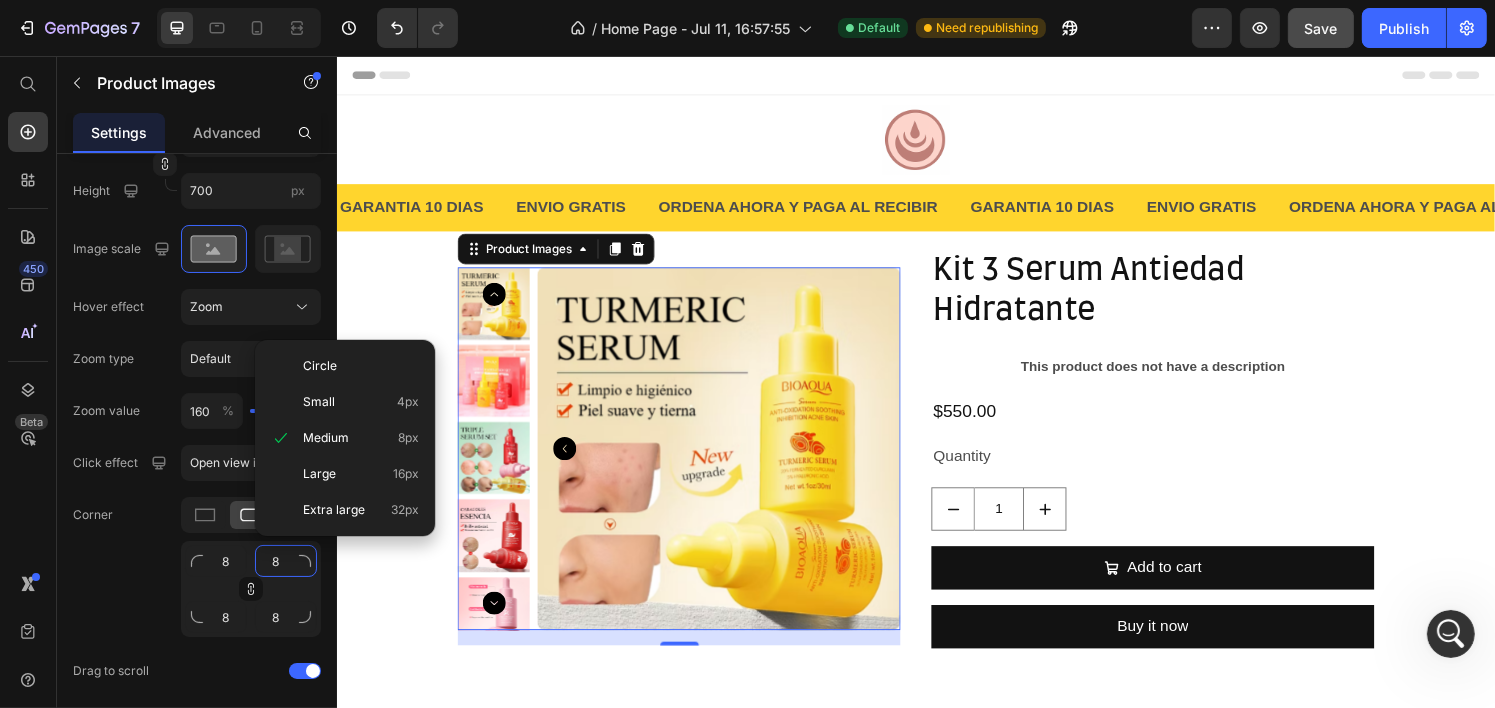 click on "8" 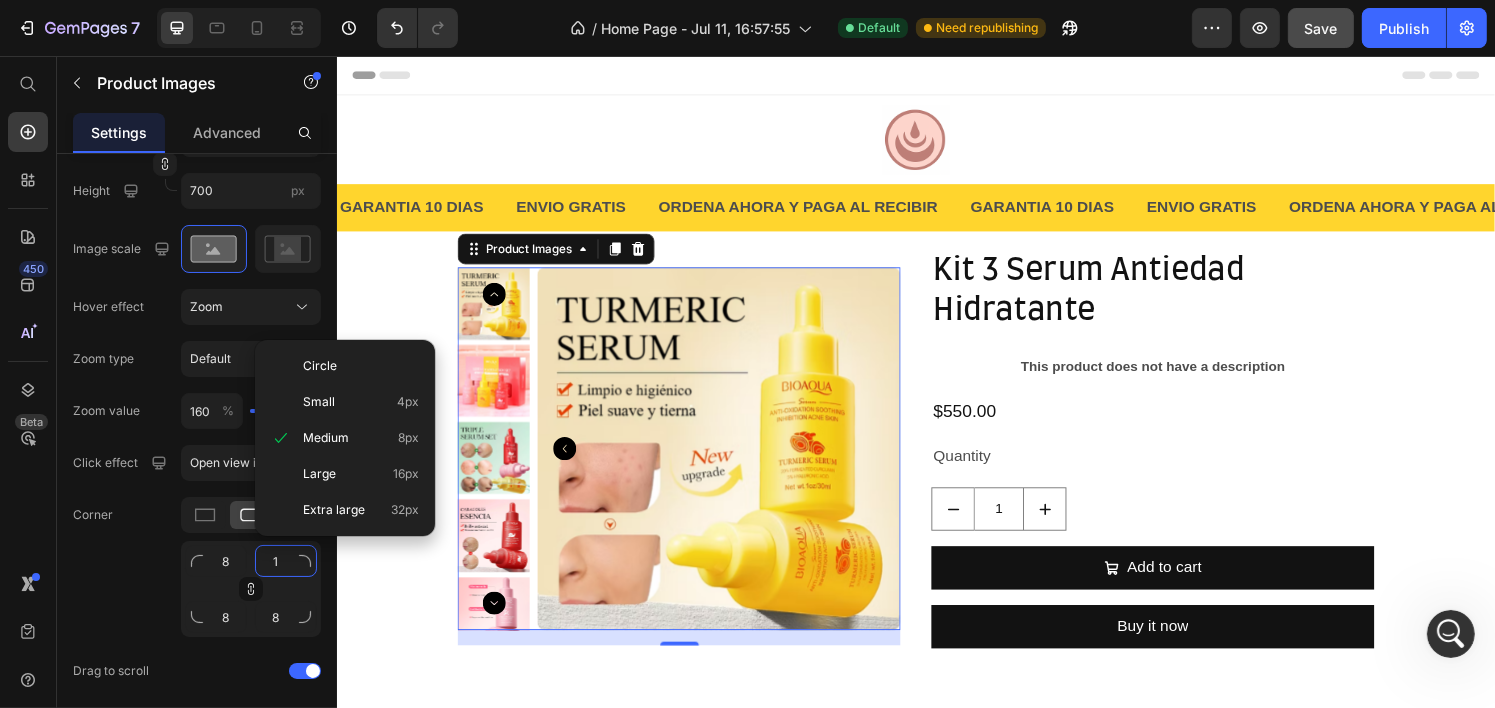 type on "1" 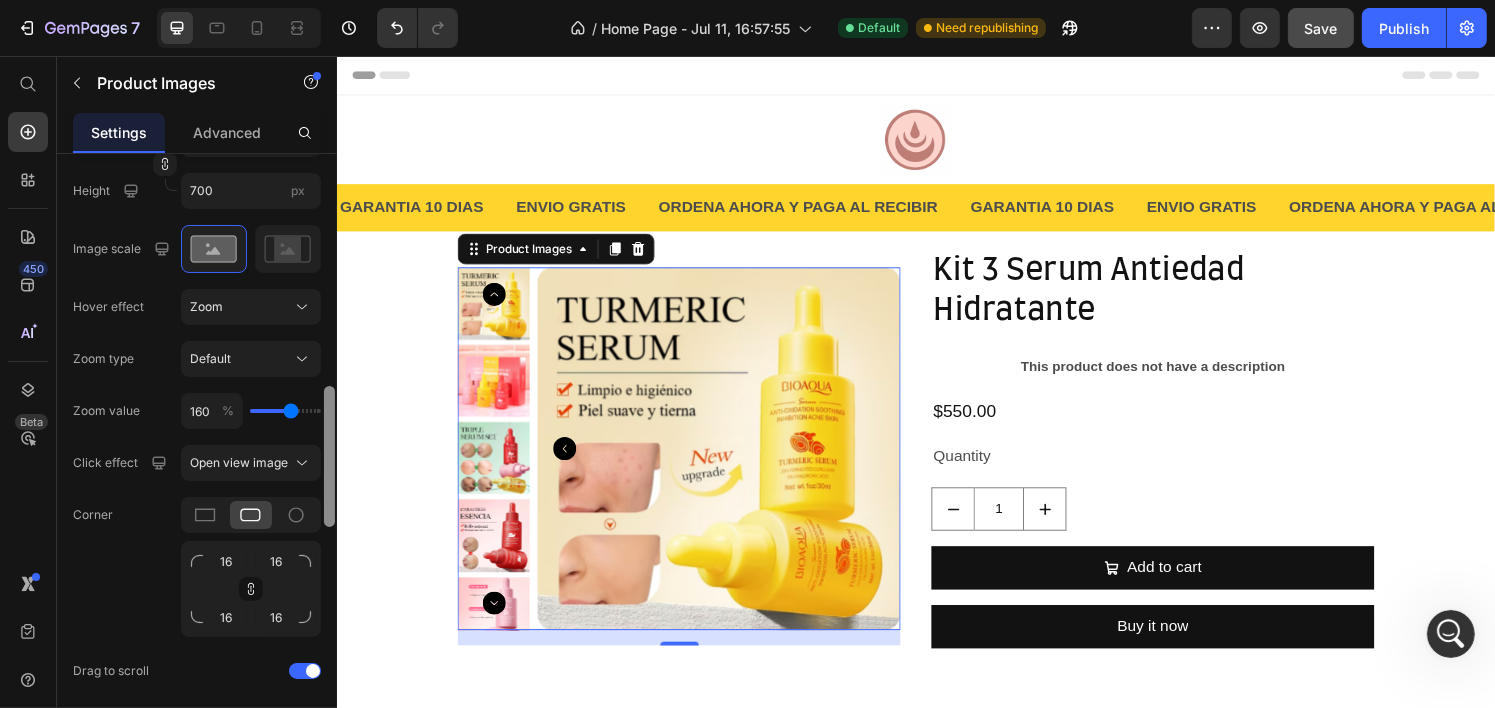 click at bounding box center [329, 459] 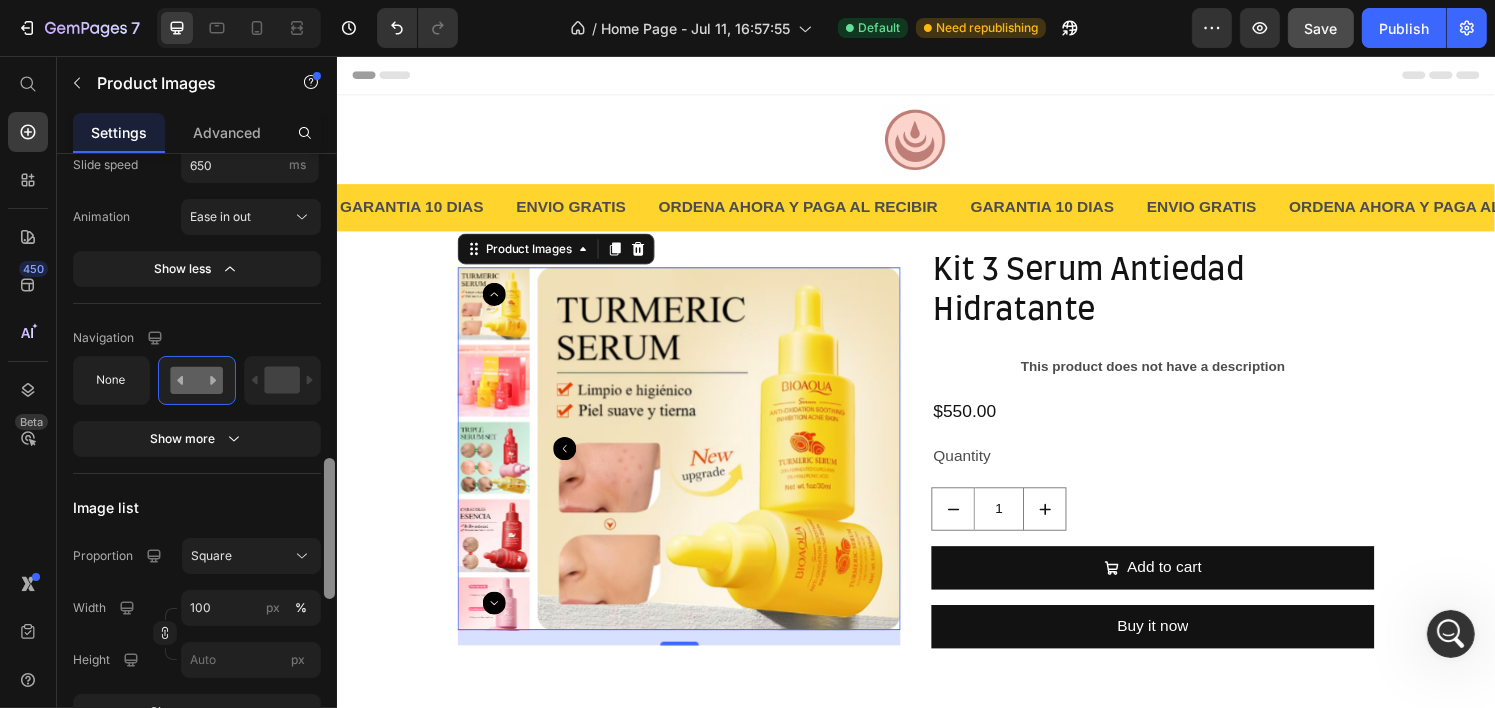 scroll, scrollTop: 1540, scrollLeft: 0, axis: vertical 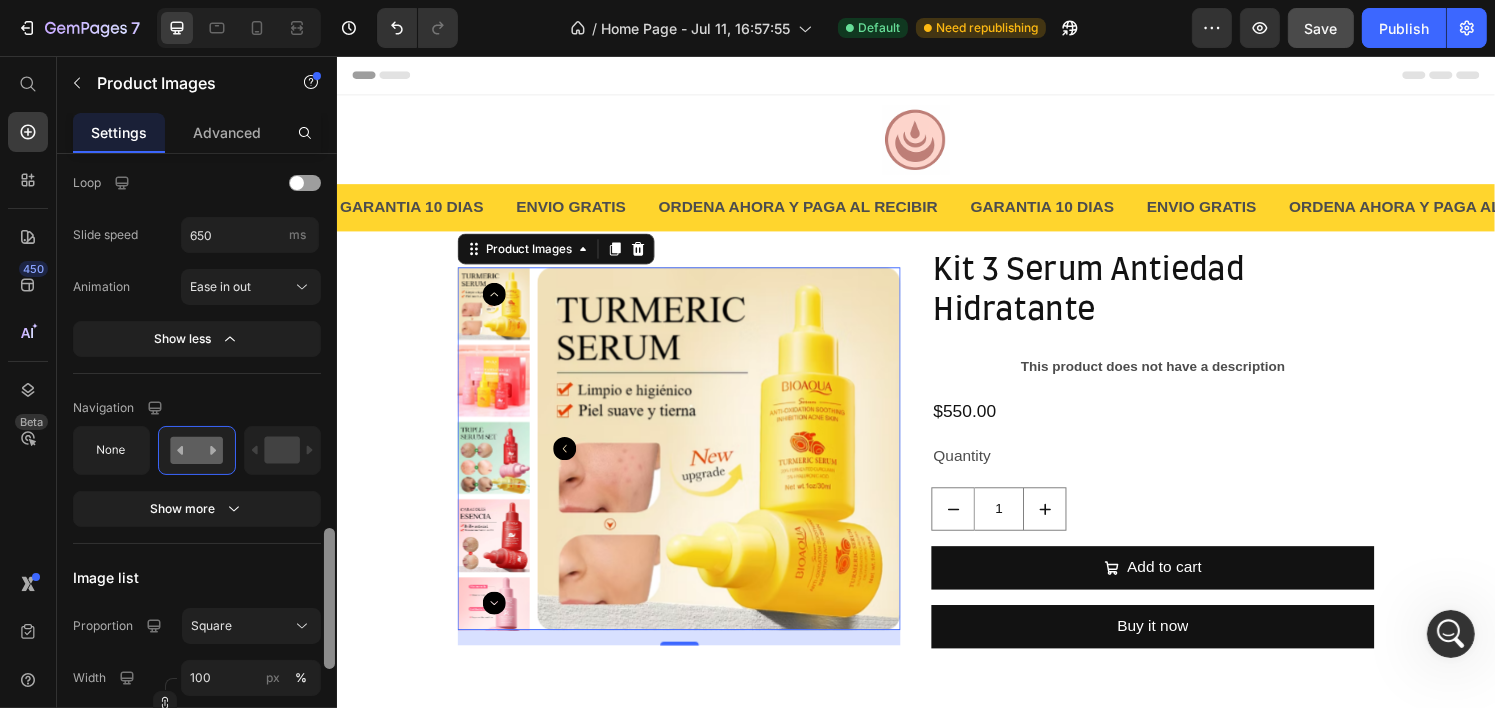 drag, startPoint x: 326, startPoint y: 531, endPoint x: 331, endPoint y: 515, distance: 16.763054 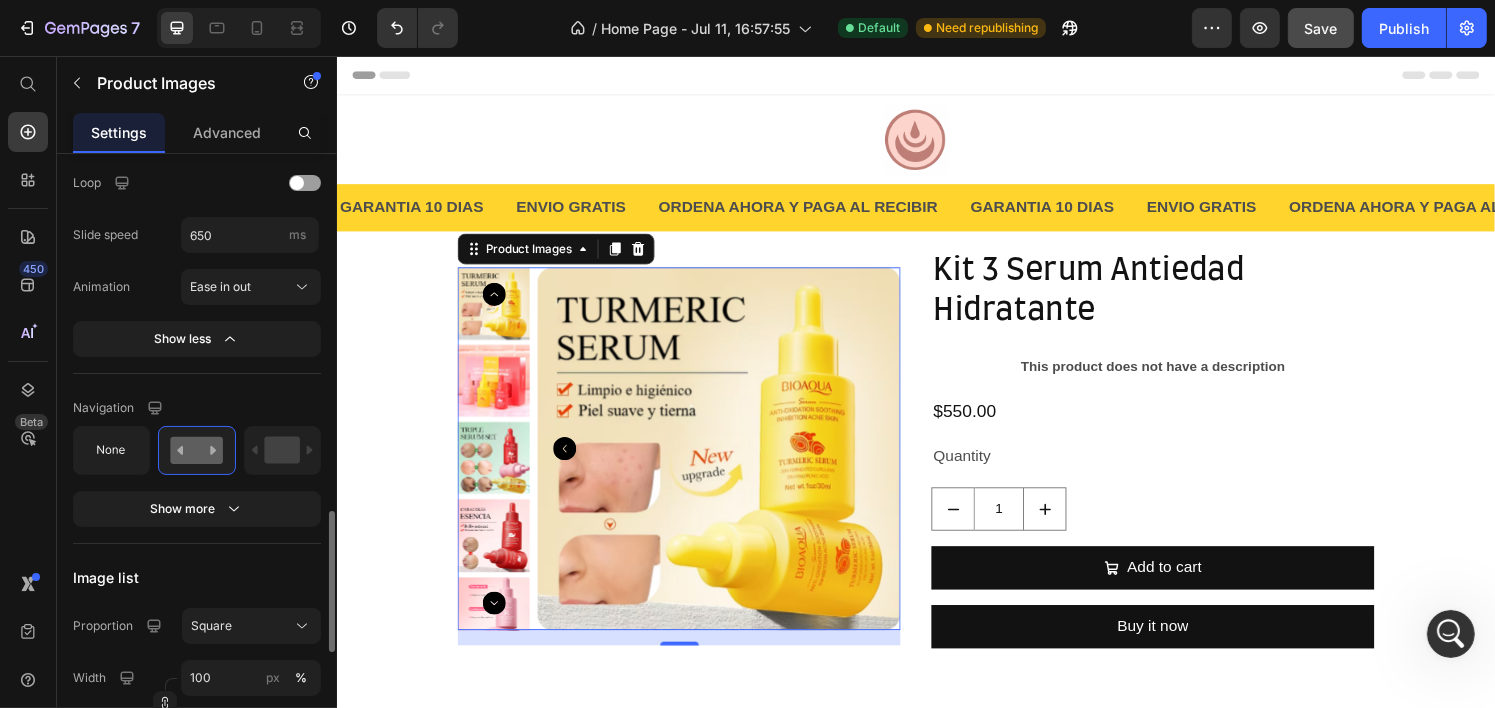 click on "Navigation" at bounding box center [197, 408] 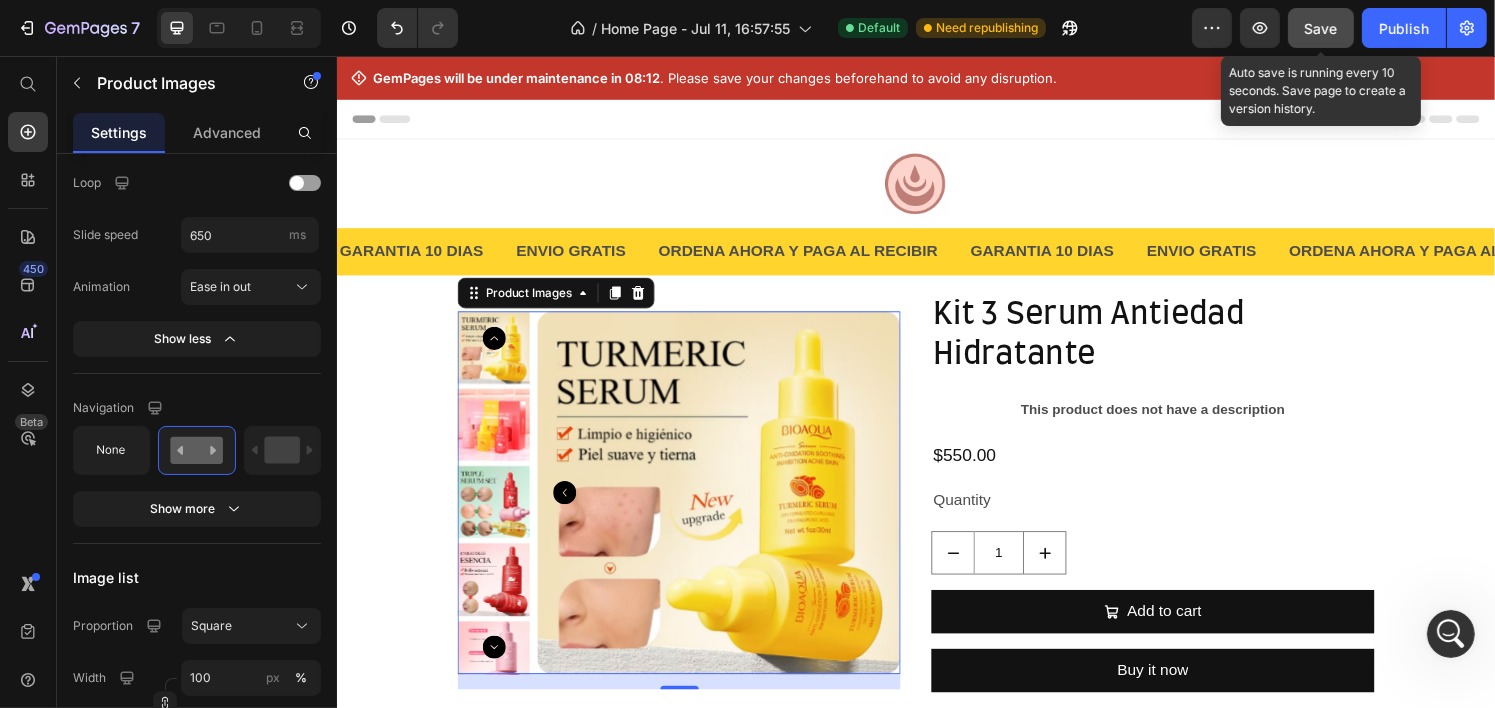 click on "Save" at bounding box center (1321, 28) 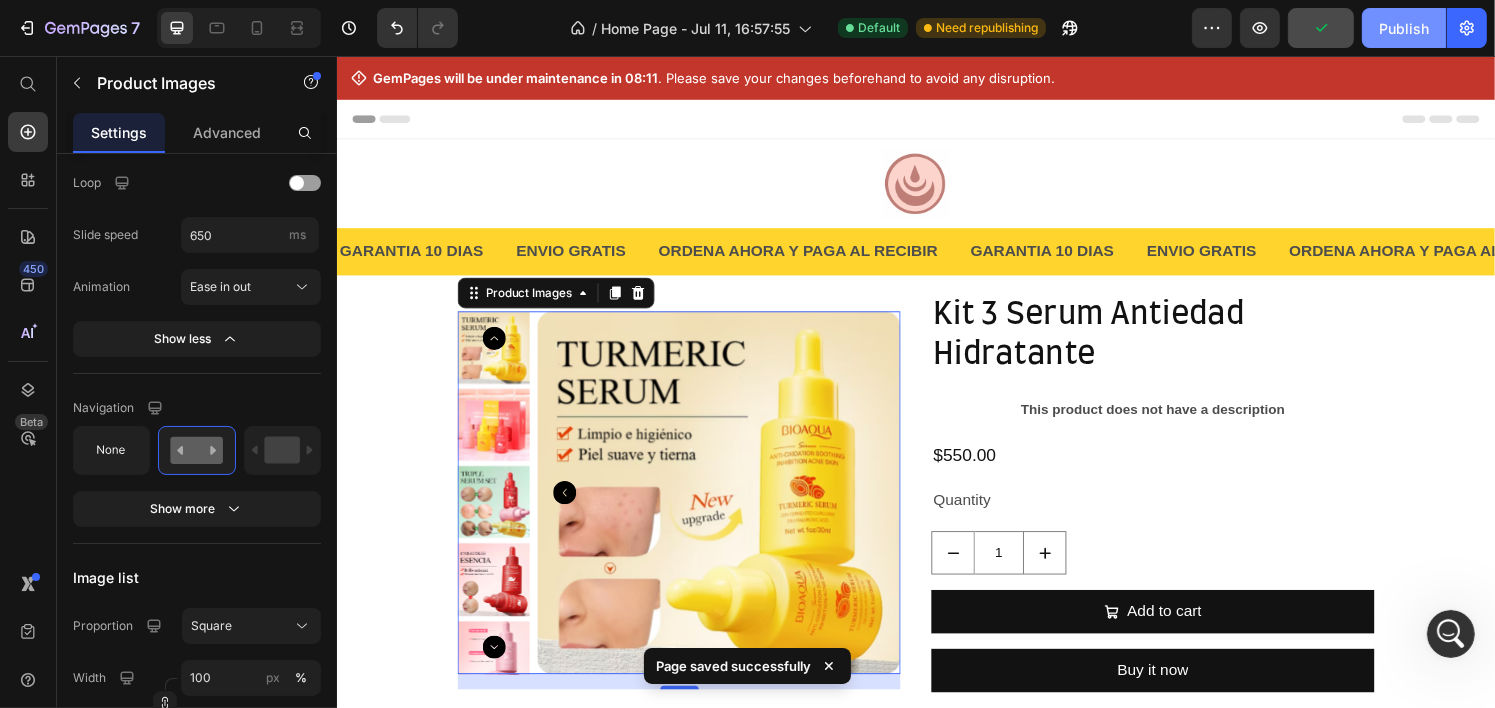 click on "Publish" at bounding box center [1404, 28] 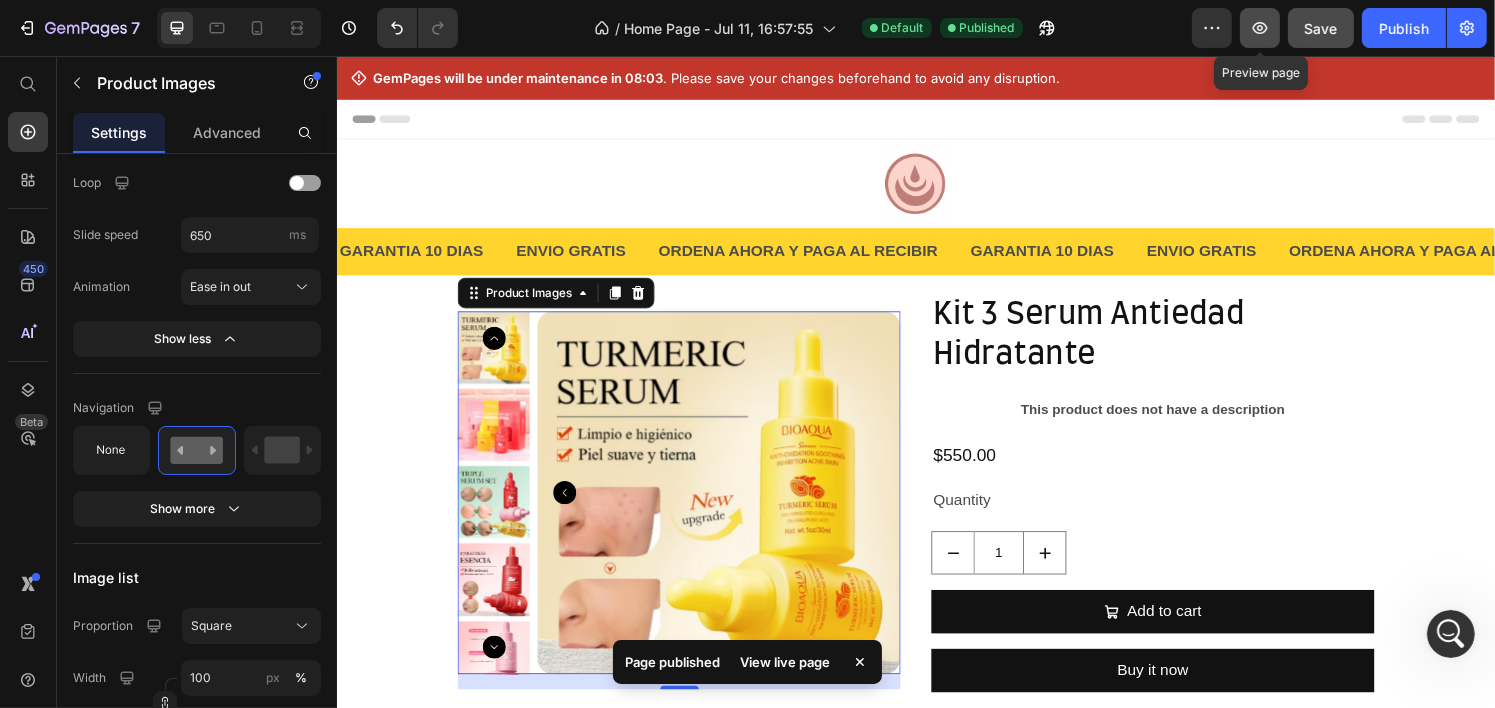 click 